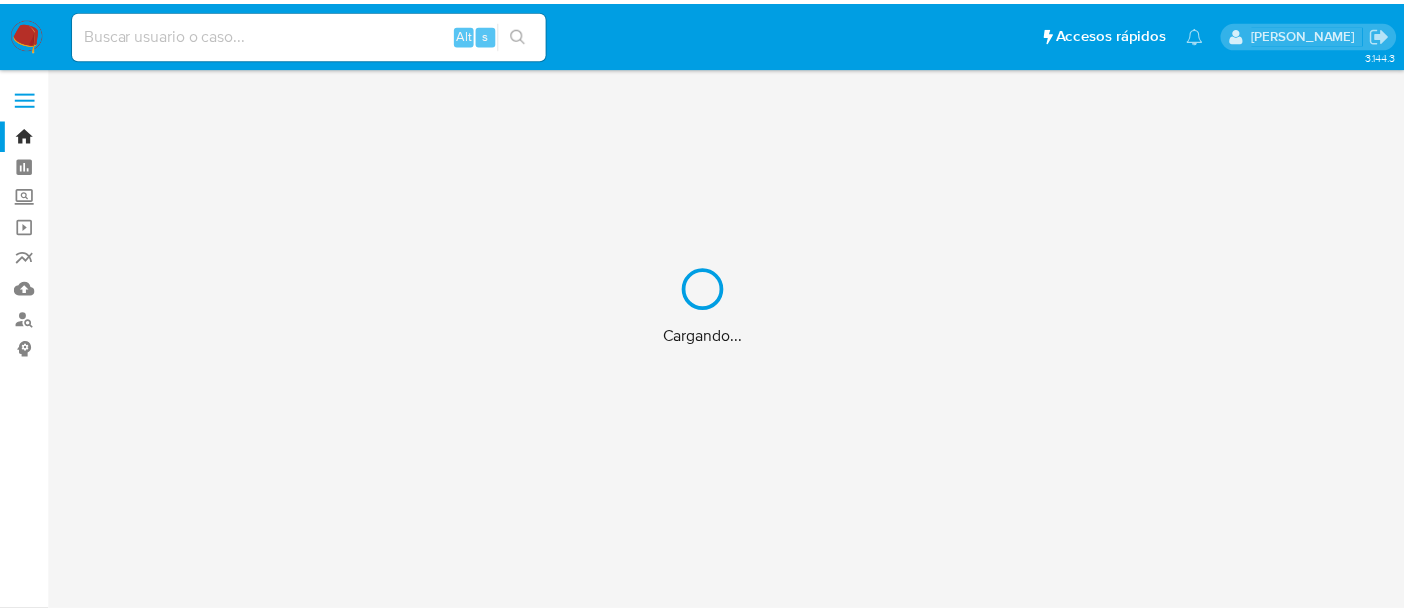 scroll, scrollTop: 0, scrollLeft: 0, axis: both 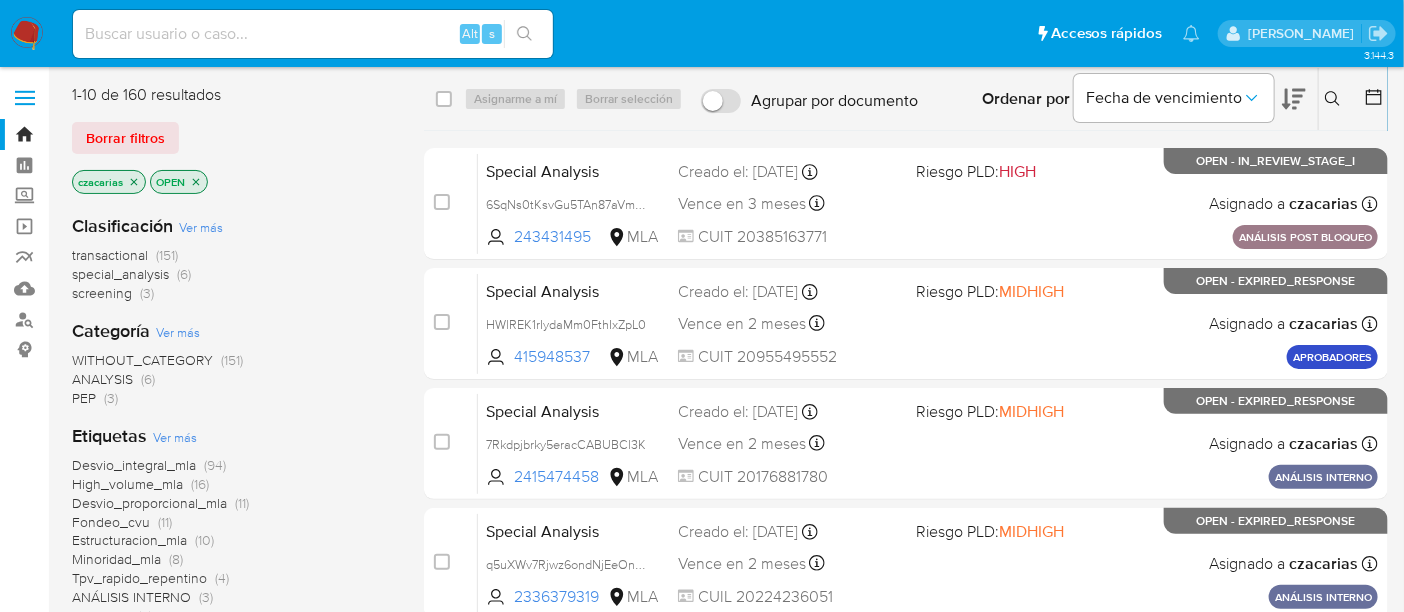 click on "Pausado Ver notificaciones Alt s Accesos rápidos   Presiona las siguientes teclas para acceder a algunas de las funciones Buscar caso o usuario Alt s Volver al home Alt h Cecilia Zacarias" at bounding box center [702, 33] 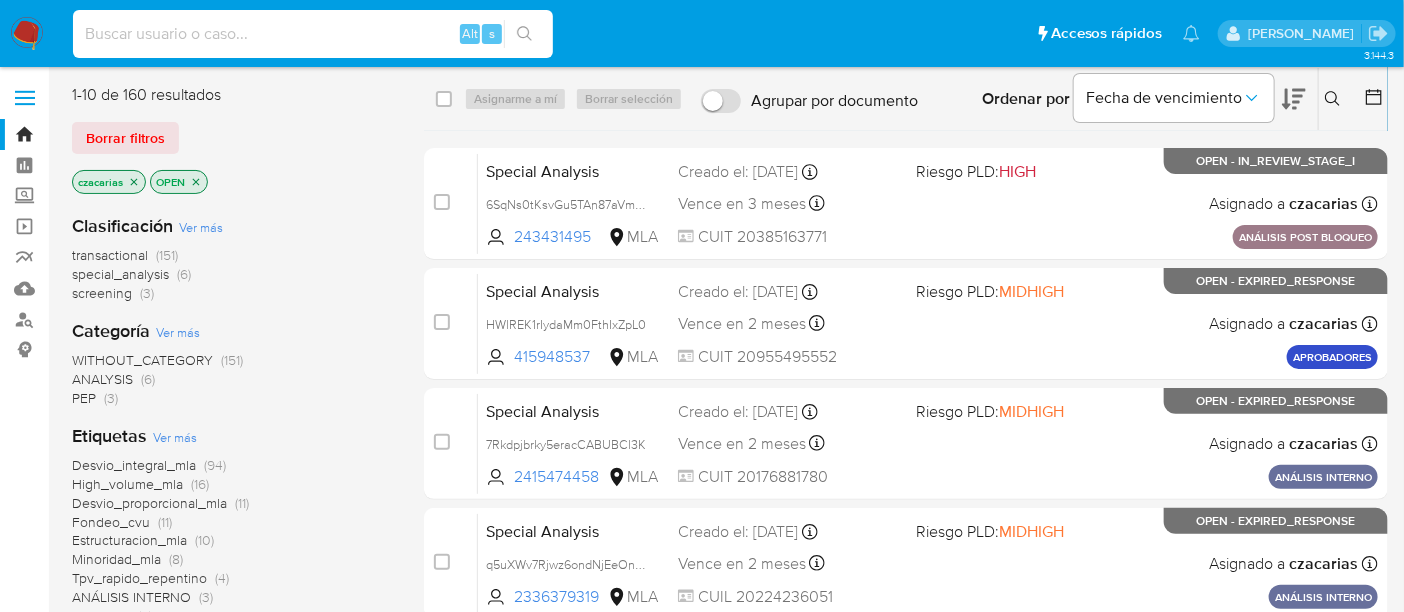 click at bounding box center [313, 34] 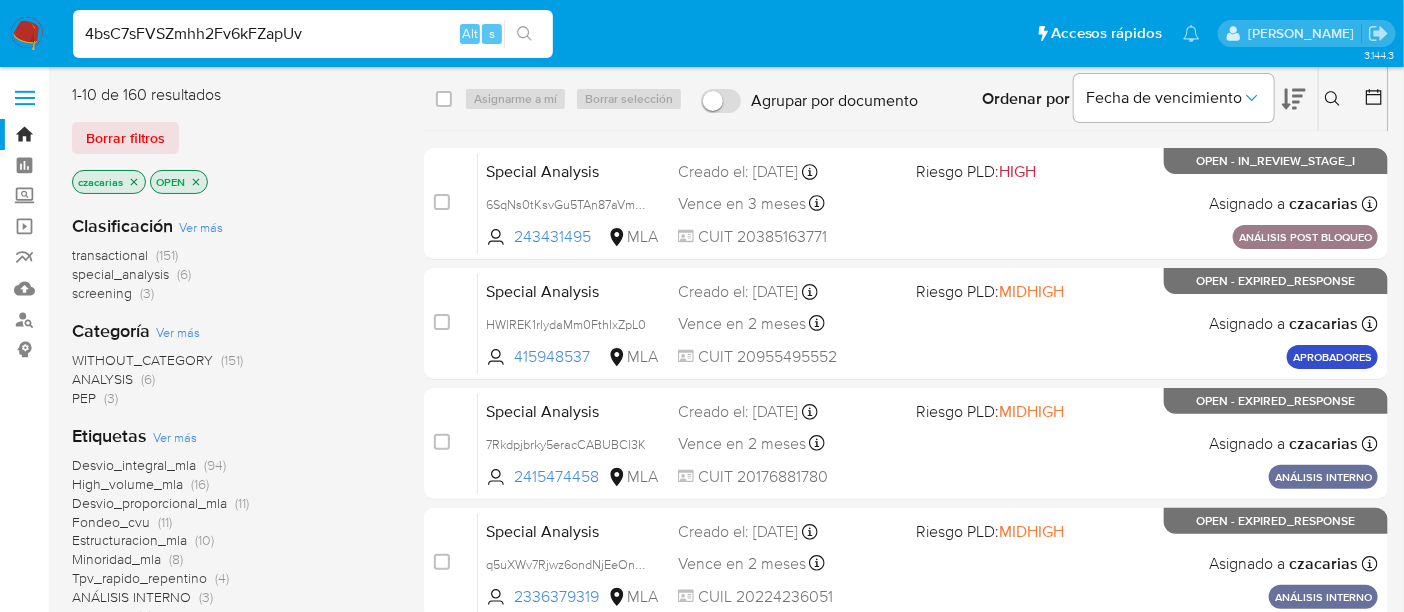 type on "4bsC7sFVSZmhh2Fv6kFZapUv" 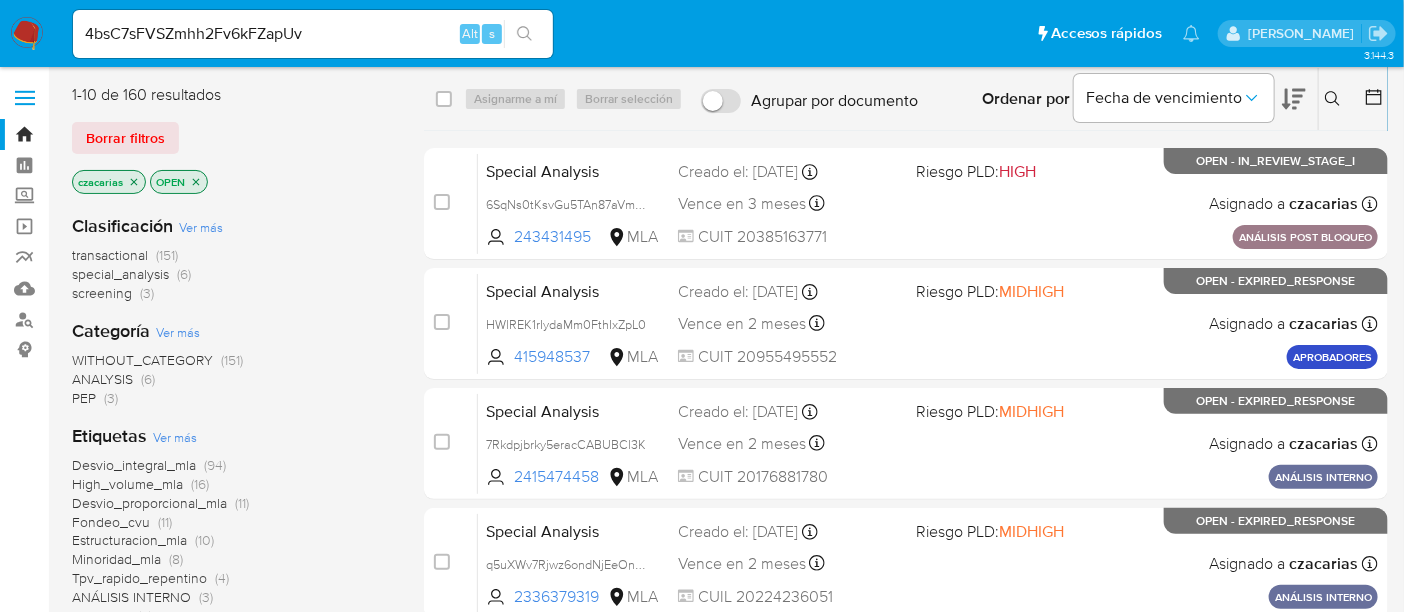 click 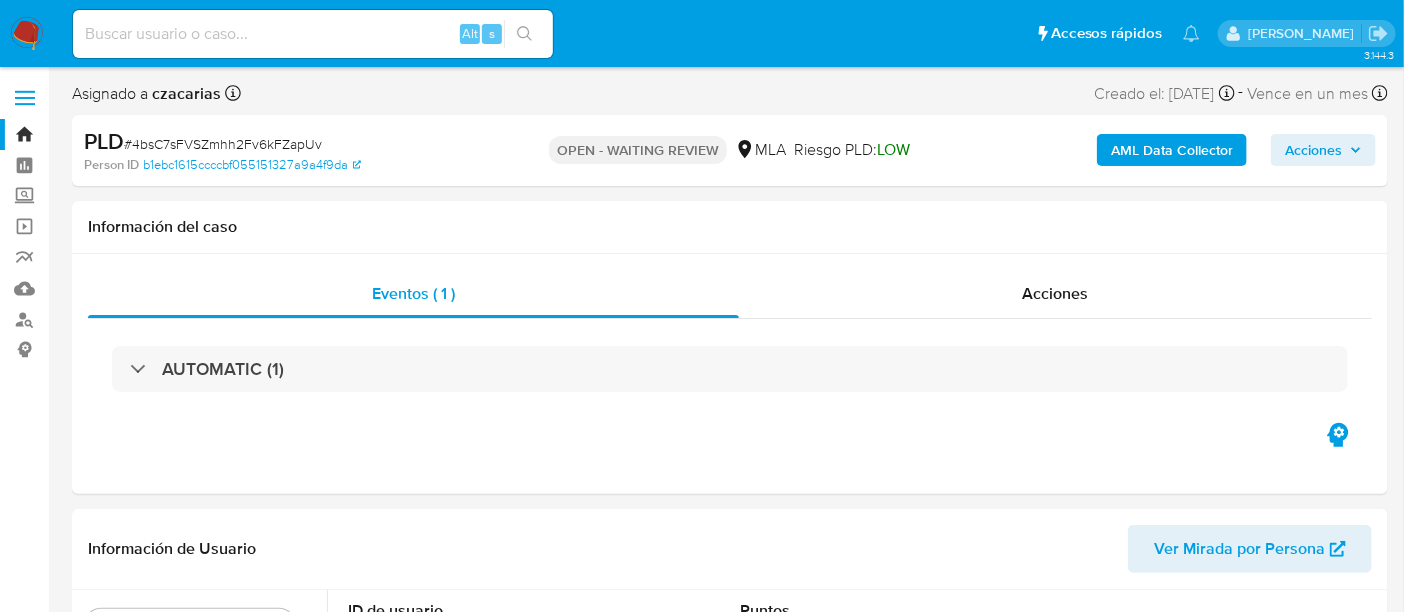 select on "10" 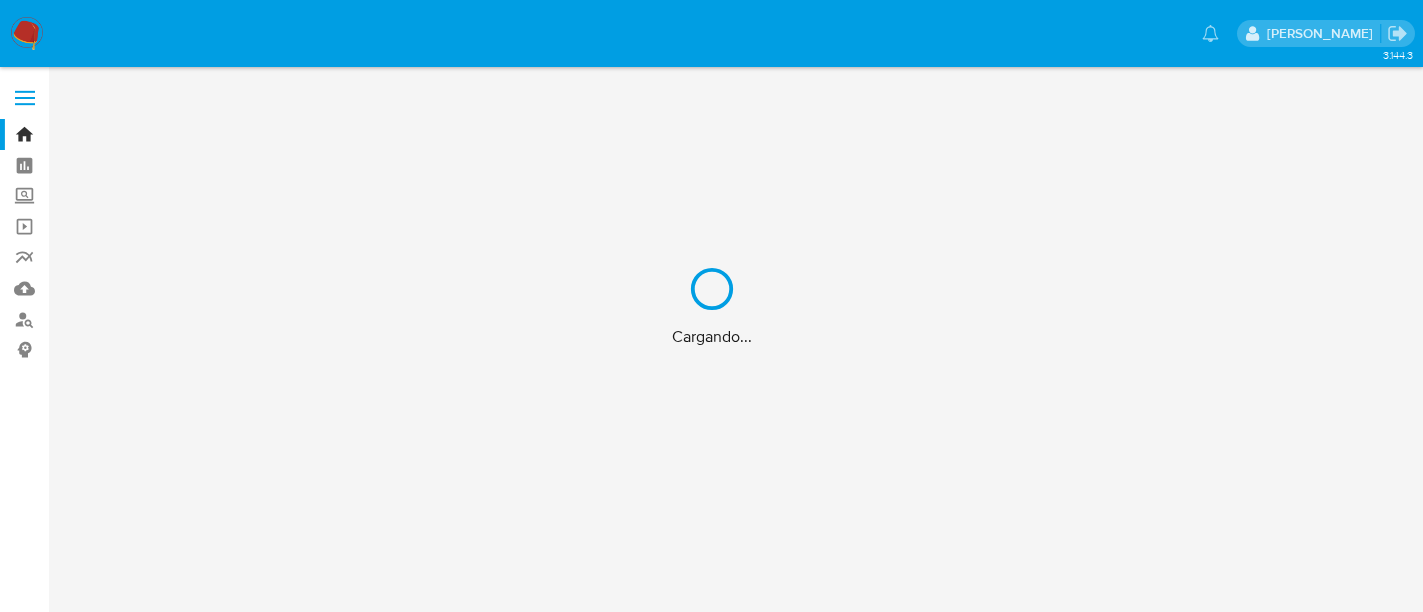 scroll, scrollTop: 0, scrollLeft: 0, axis: both 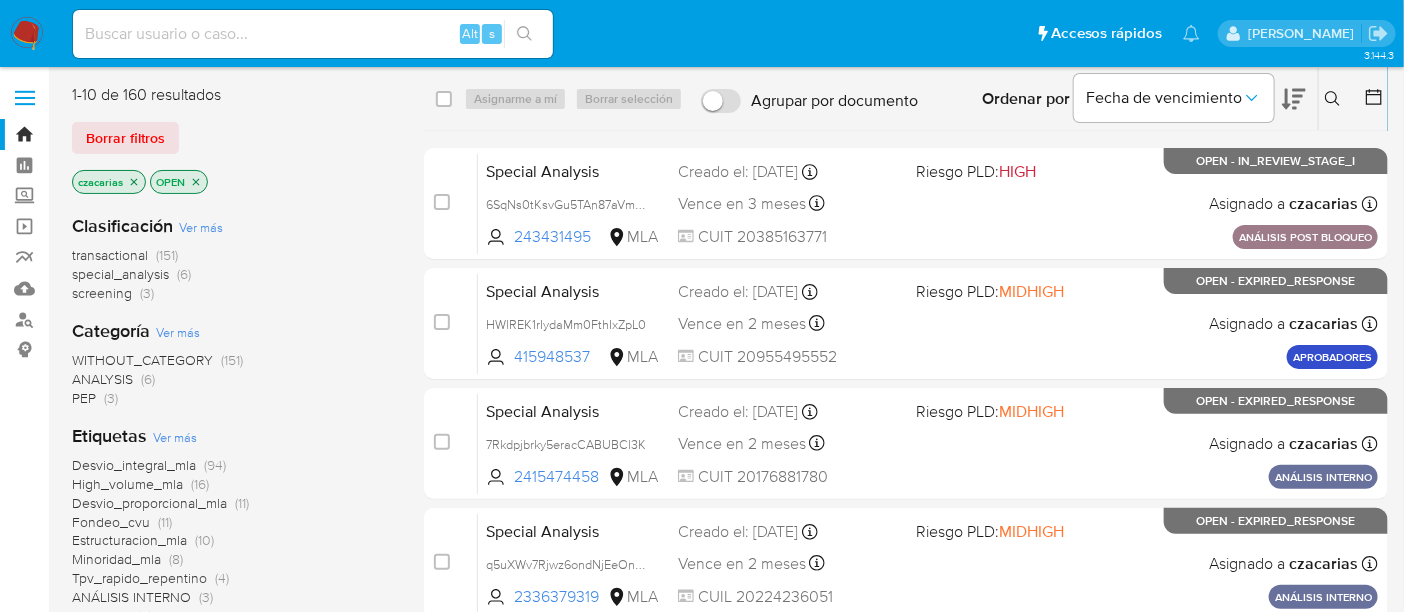 click 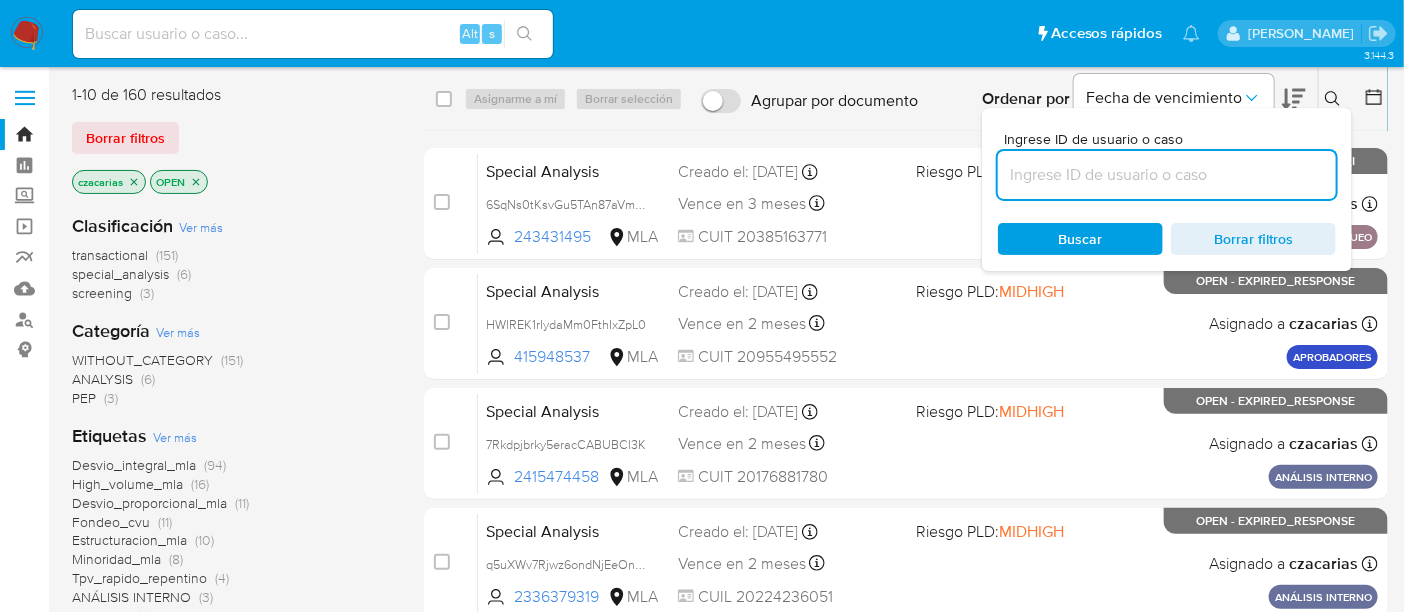 click at bounding box center (1167, 175) 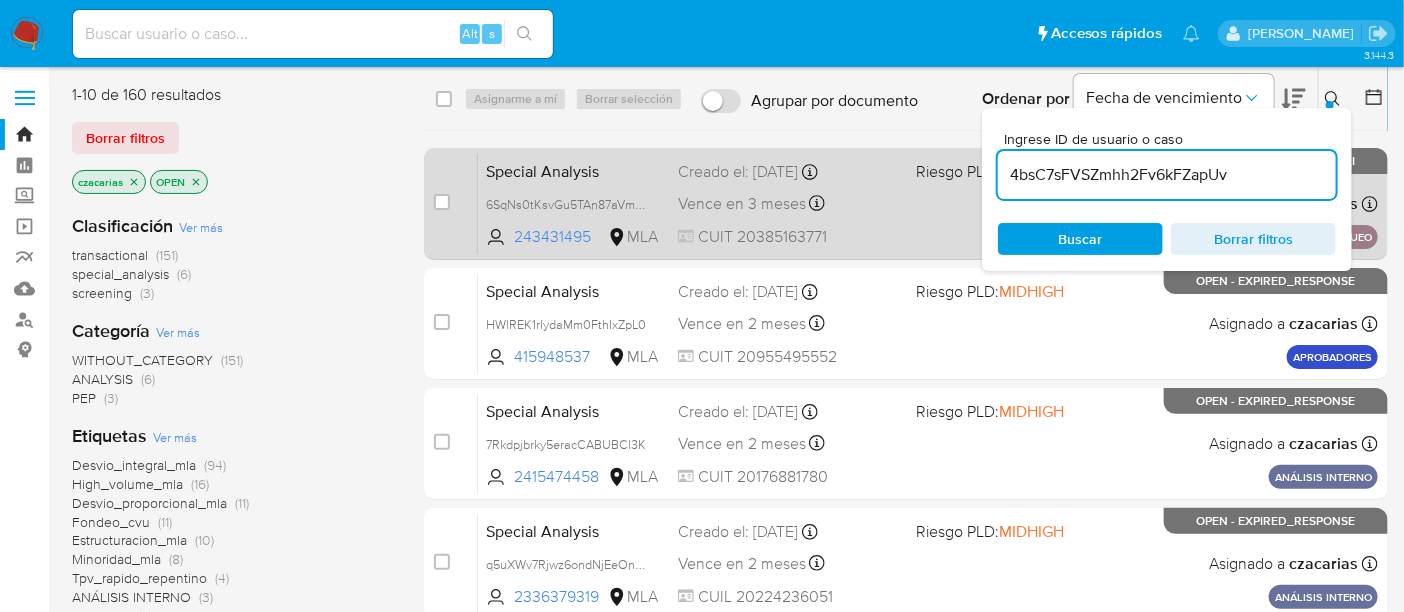 type on "4bsC7sFVSZmhh2Fv6kFZapUv" 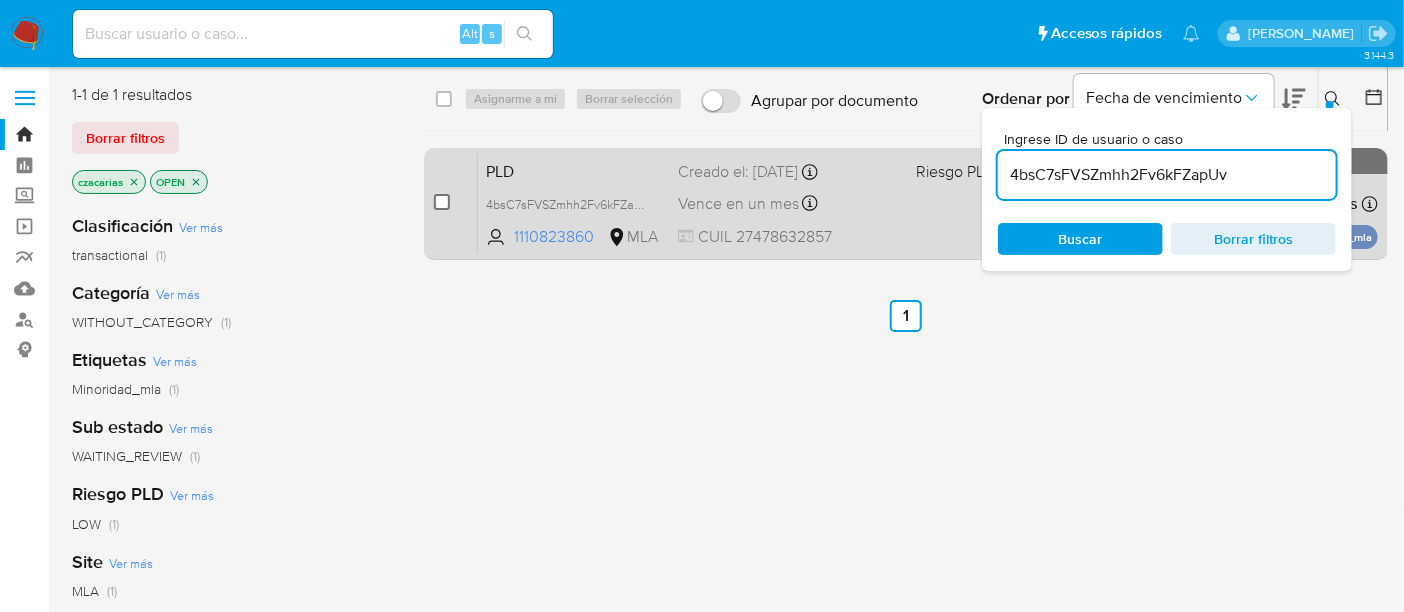 click at bounding box center [442, 202] 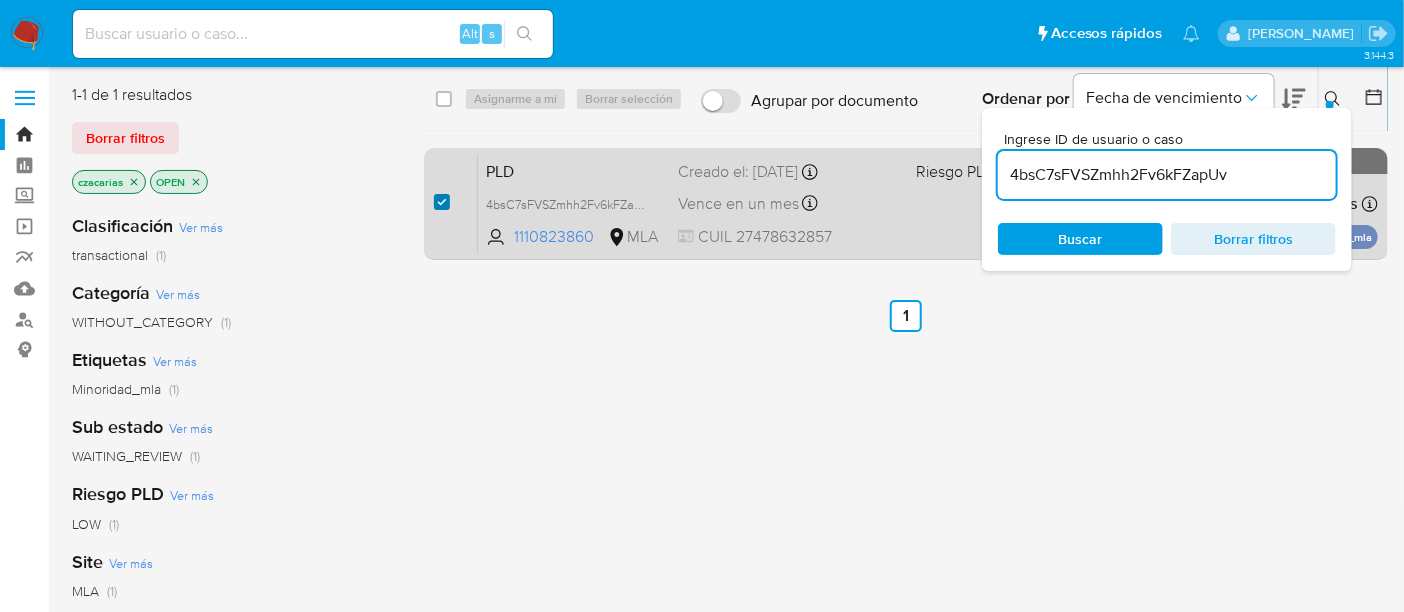 checkbox on "true" 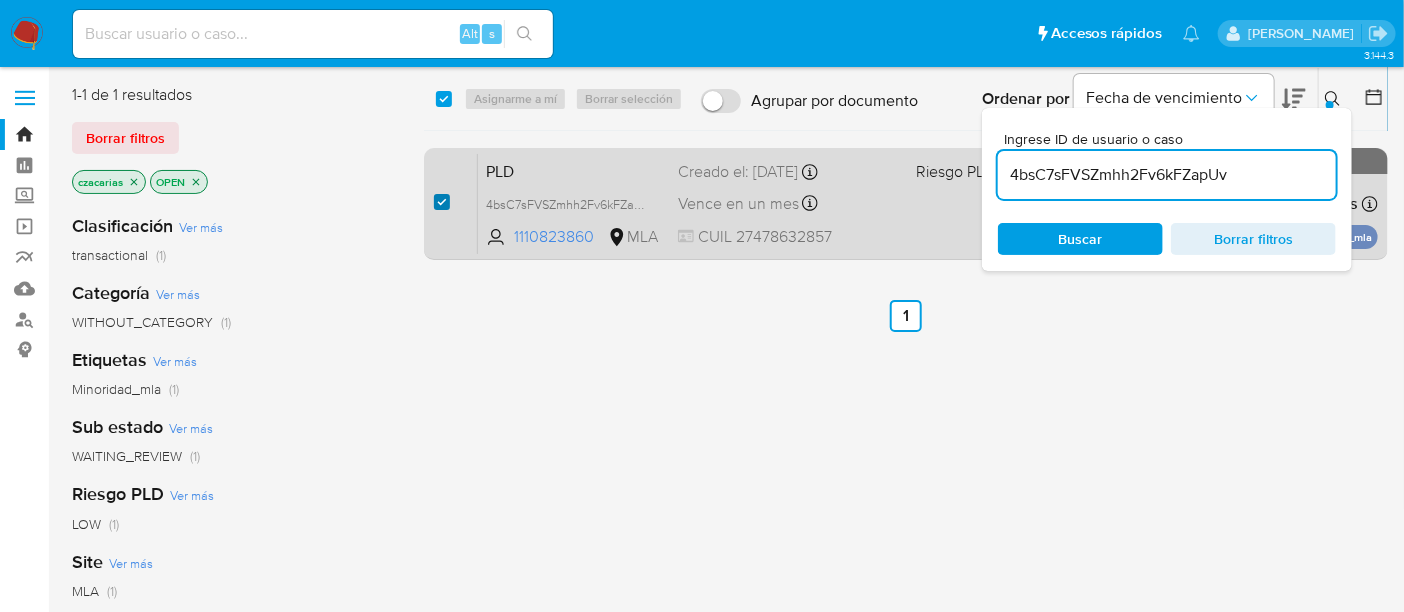 checkbox on "true" 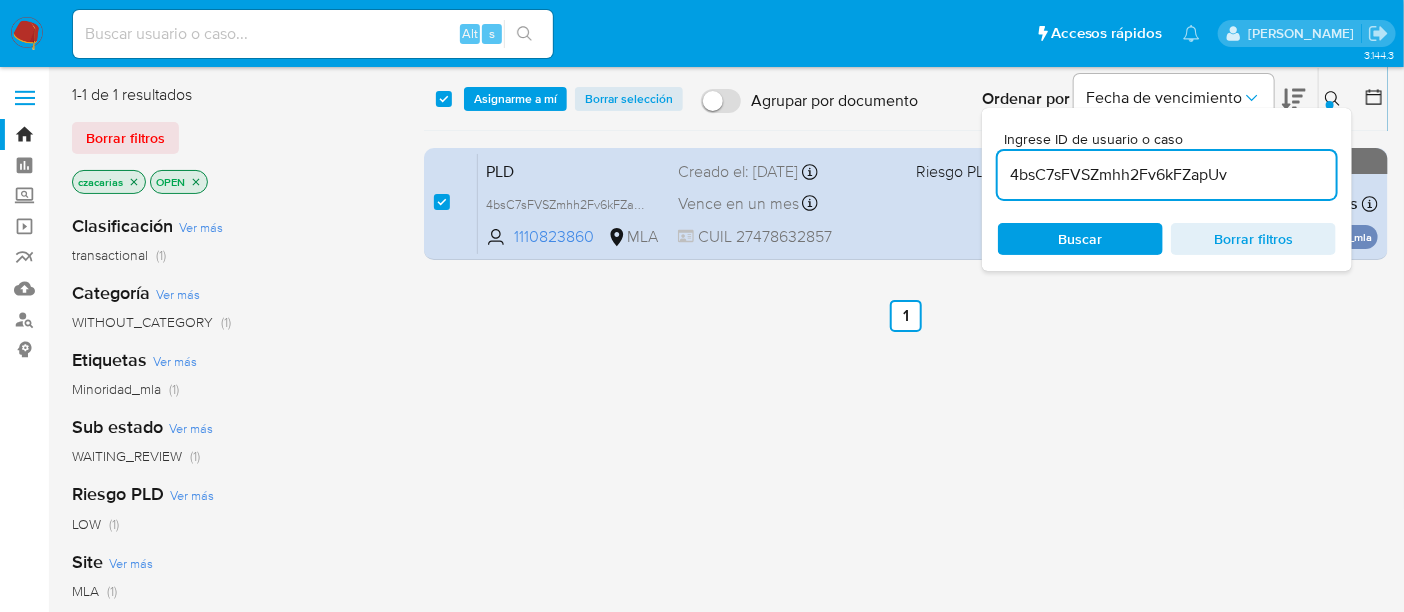 click on "select-all-cases-checkbox Asignarme a mí Borrar selección Agrupar por documento Ordenar por Fecha de vencimiento   No es posible ordenar los resultados mientras se encuentren agrupados. Ingrese ID de usuario o caso 4bsC7sFVSZmhh2Fv6kFZapUv Buscar Borrar filtros" at bounding box center [906, 99] 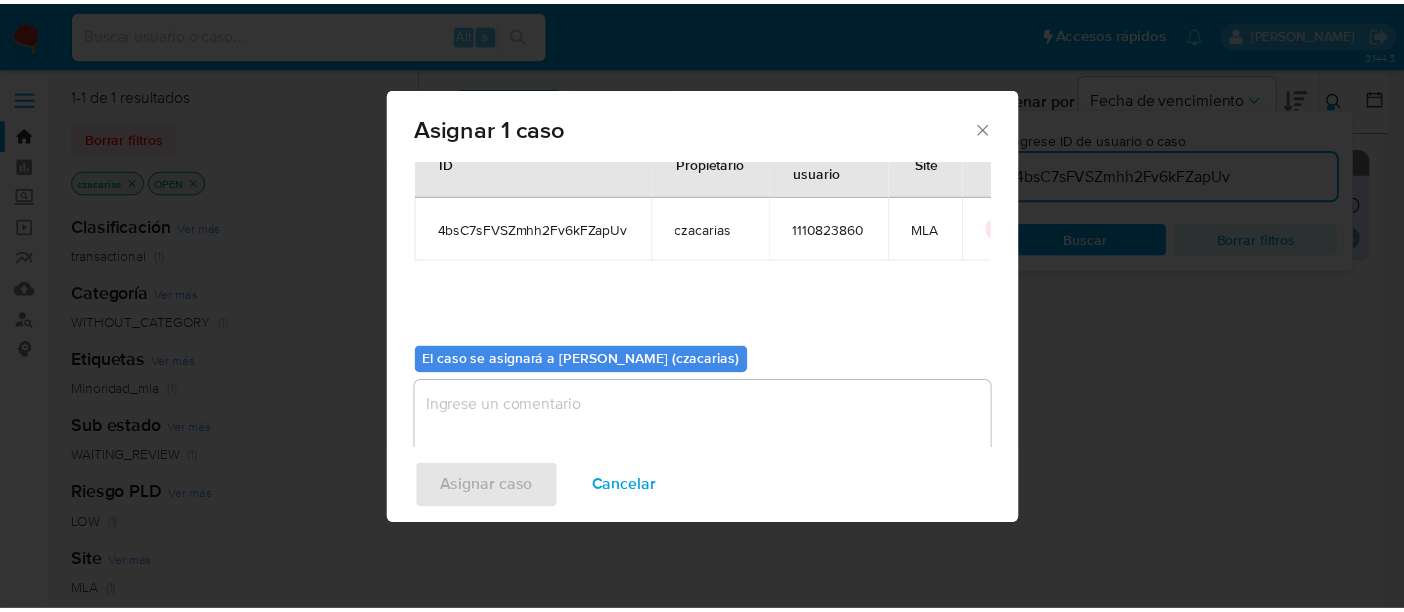 scroll, scrollTop: 102, scrollLeft: 0, axis: vertical 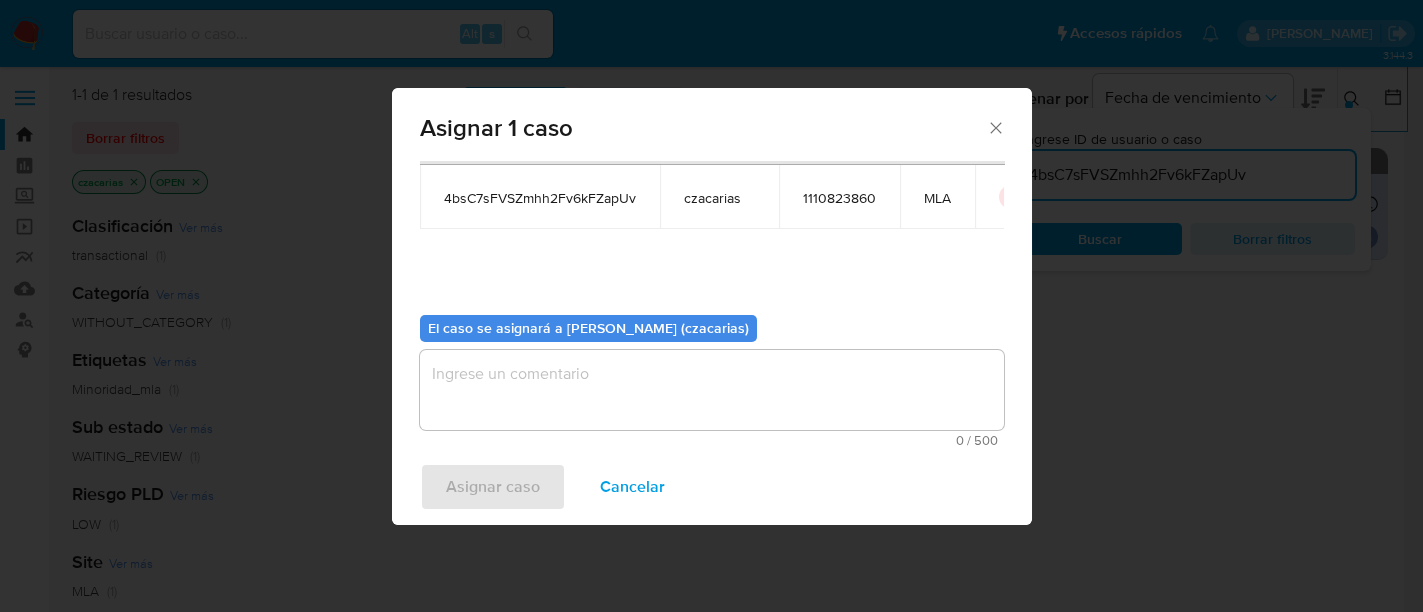 drag, startPoint x: 596, startPoint y: 357, endPoint x: 593, endPoint y: 371, distance: 14.3178215 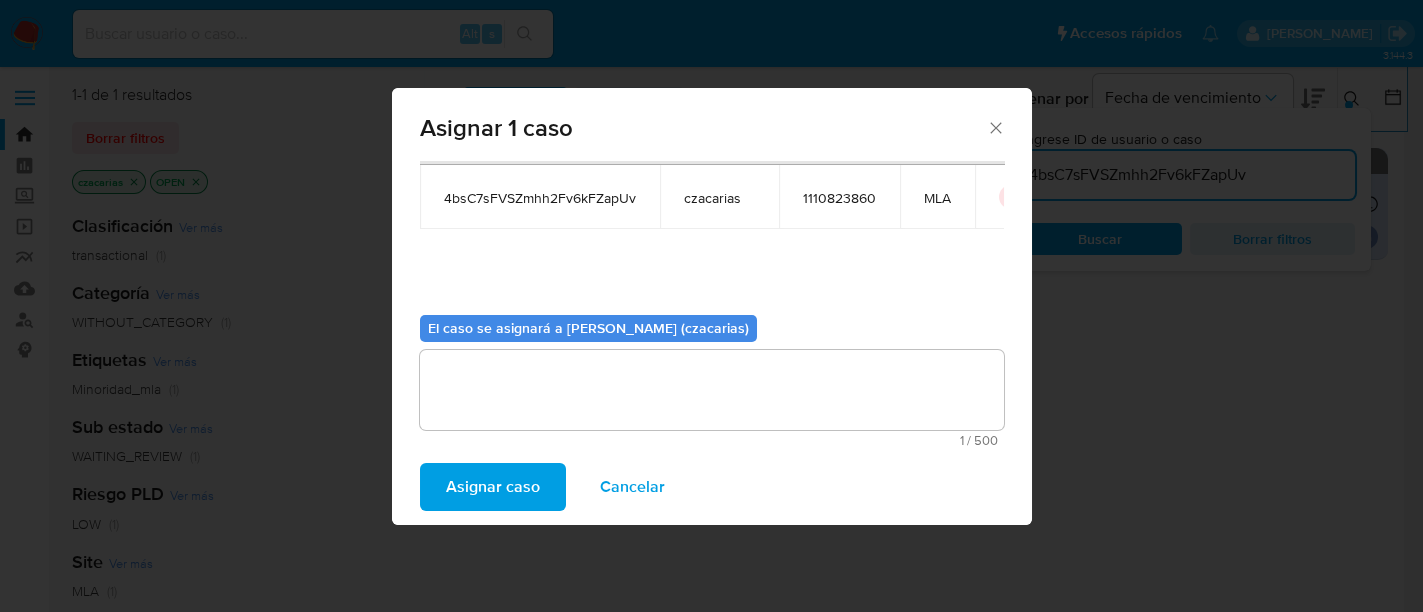 click on "Asignar caso" at bounding box center (493, 487) 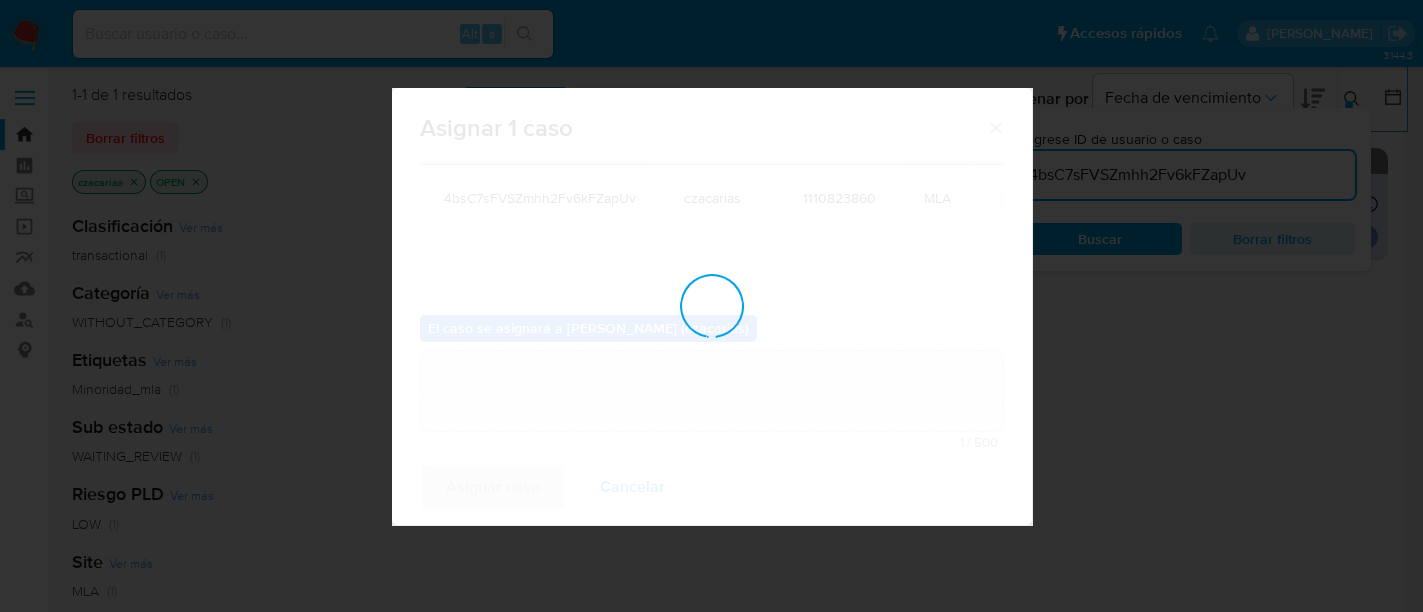 type 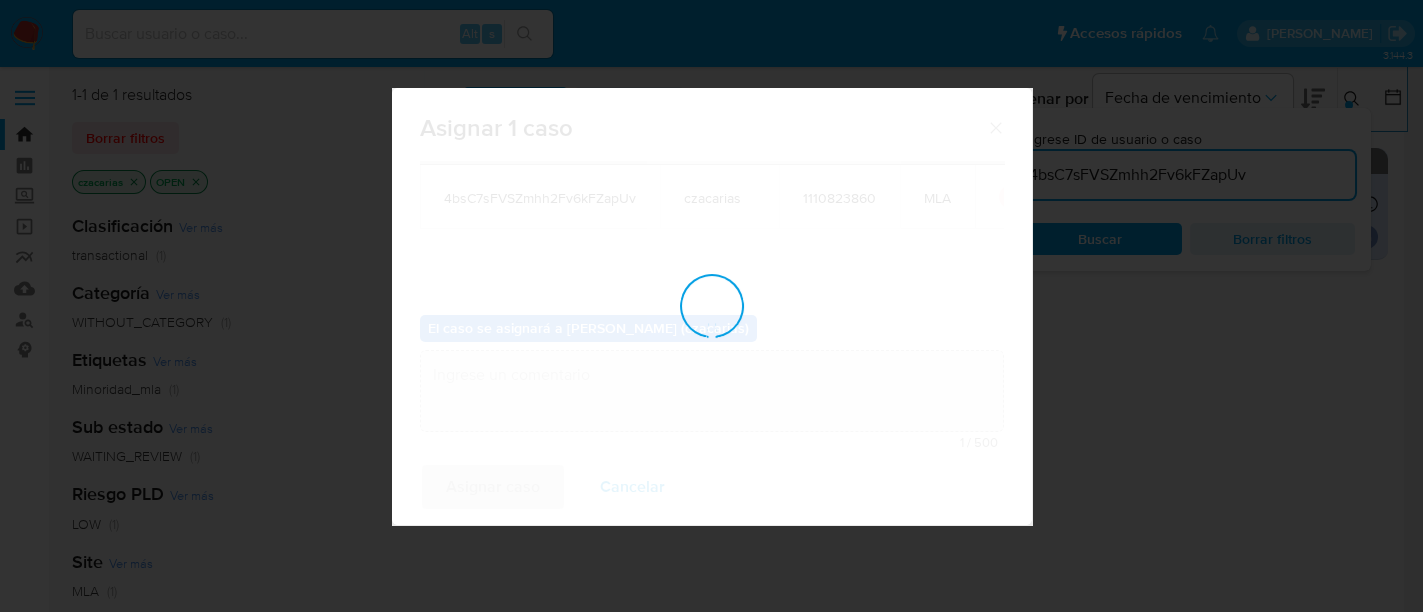checkbox on "false" 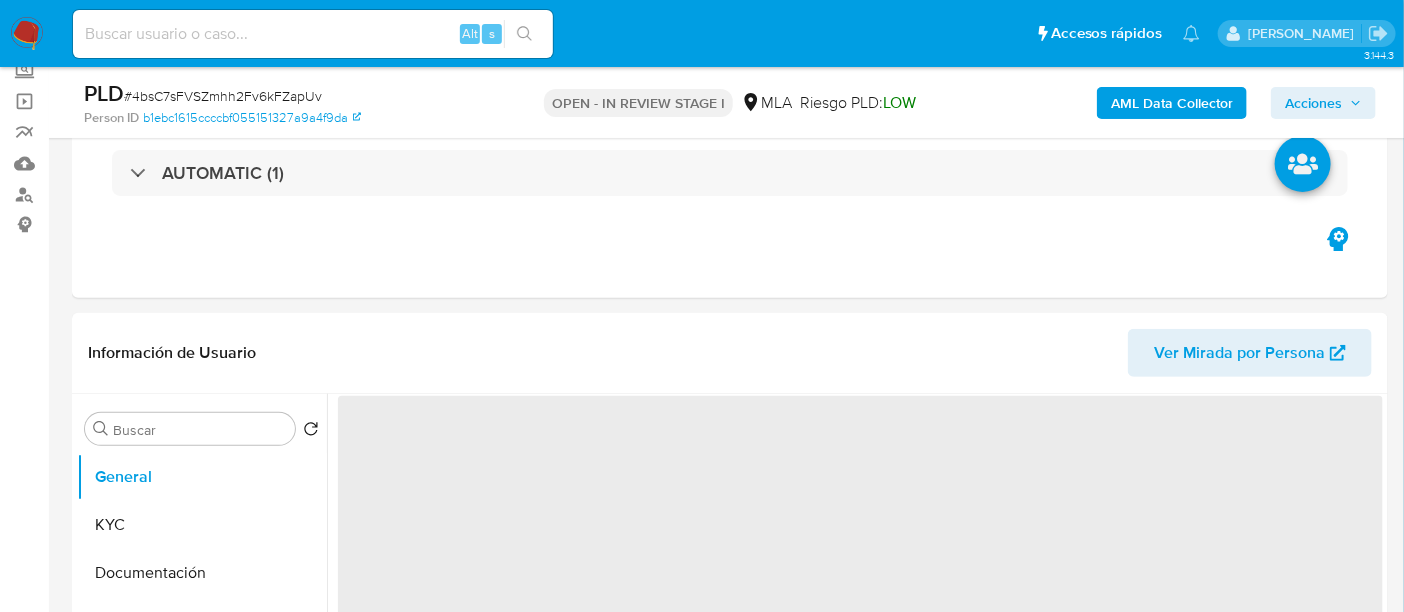 scroll, scrollTop: 250, scrollLeft: 0, axis: vertical 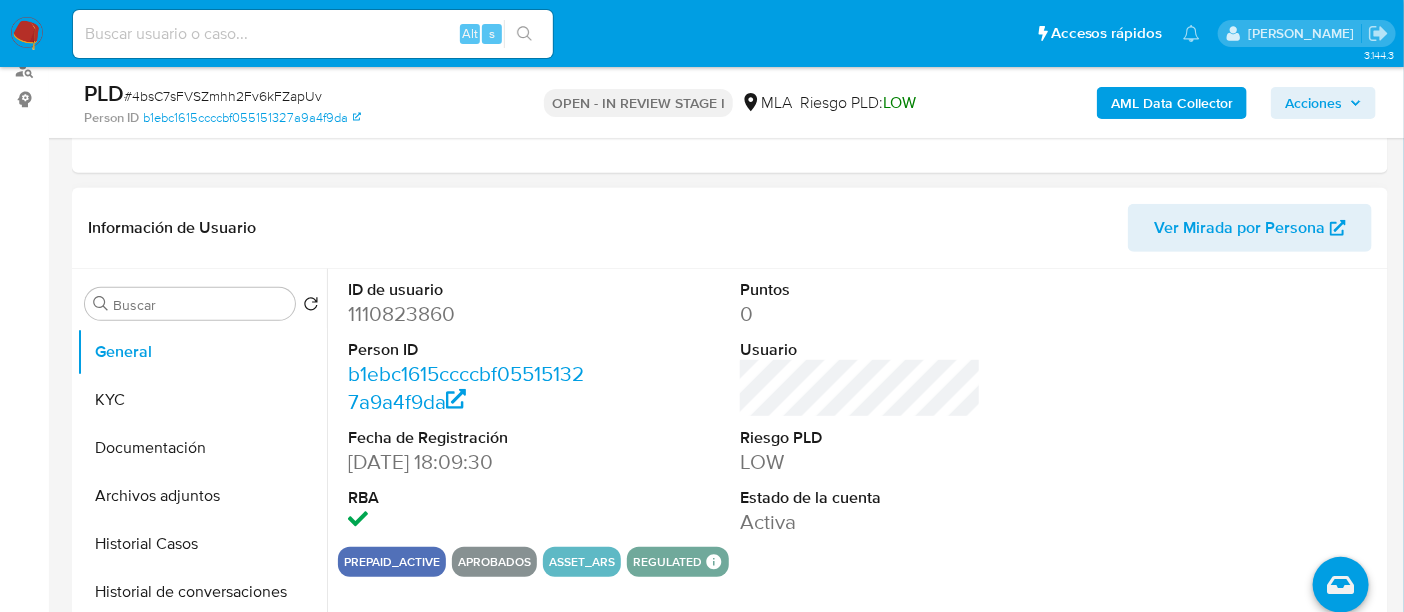 select on "10" 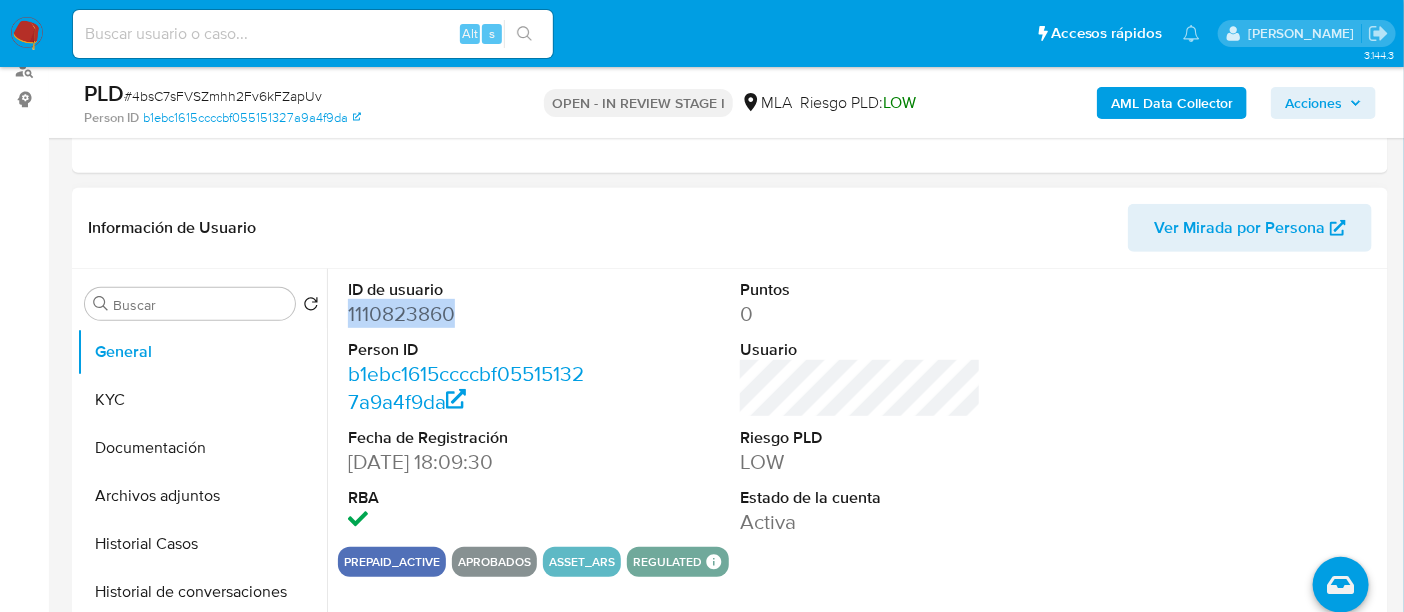 click on "1110823860" at bounding box center (468, 314) 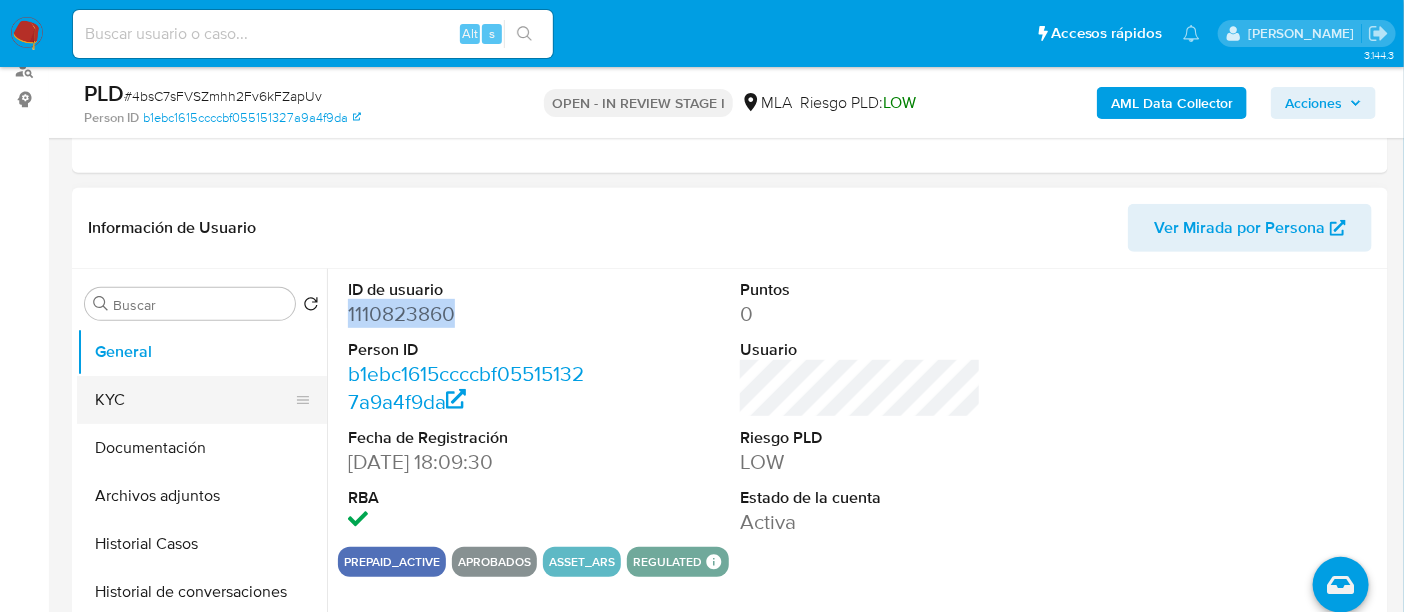 click on "KYC" at bounding box center [194, 400] 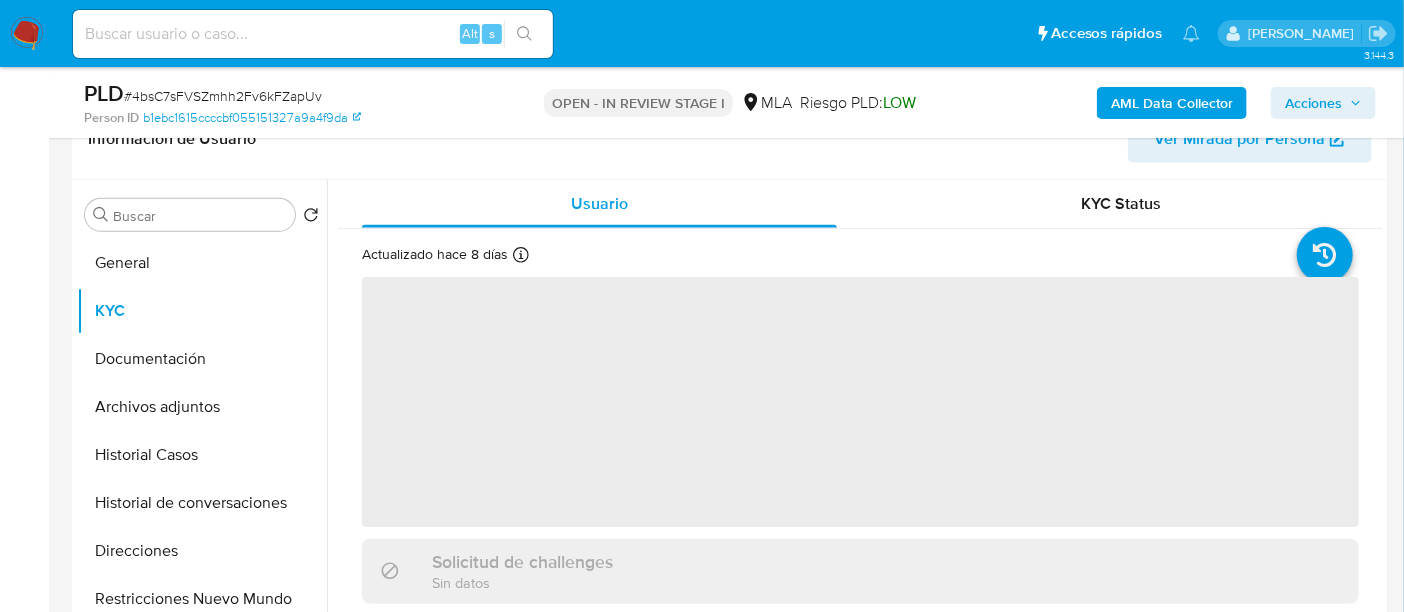 scroll, scrollTop: 374, scrollLeft: 0, axis: vertical 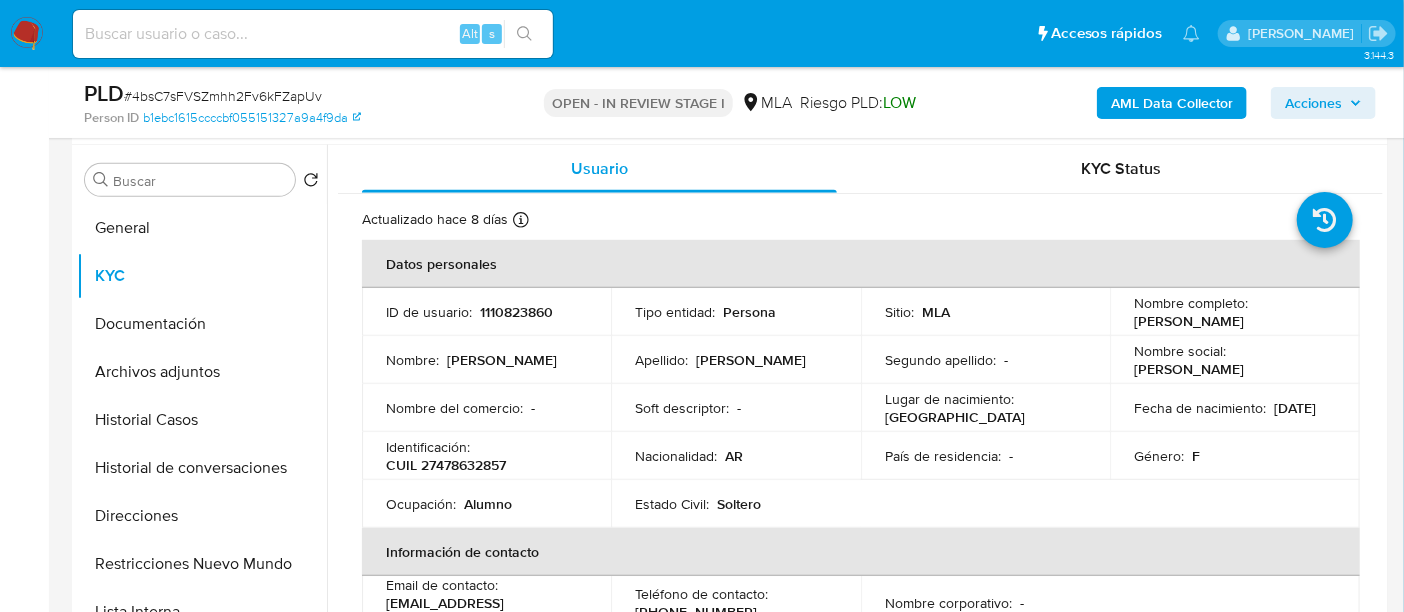 click on "Identificación :    CUIL 27478632857" at bounding box center (486, 456) 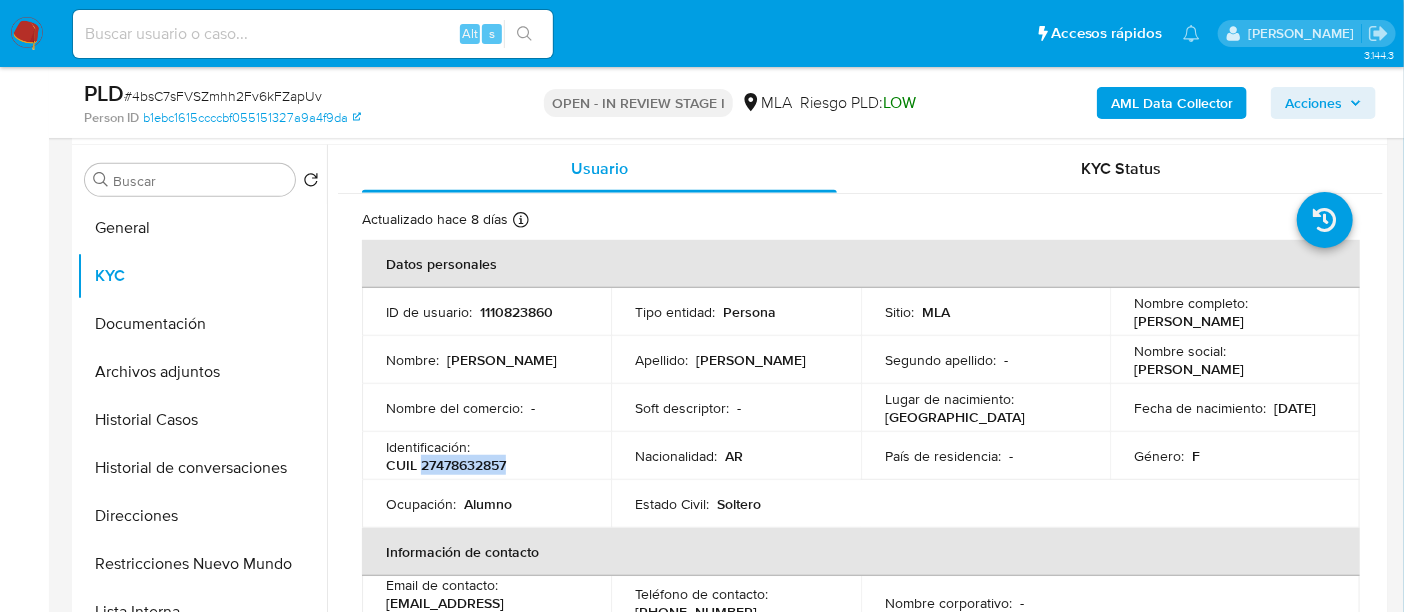 click on "CUIL 27478632857" at bounding box center (446, 465) 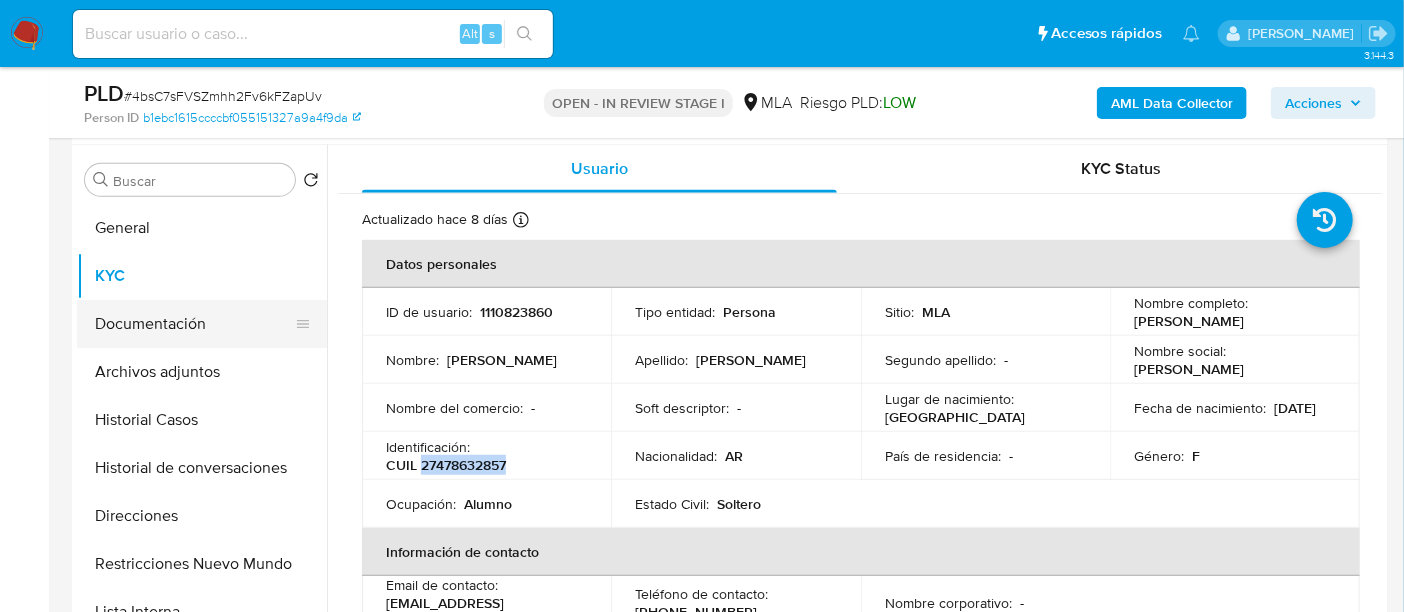 click on "Documentación" at bounding box center (194, 324) 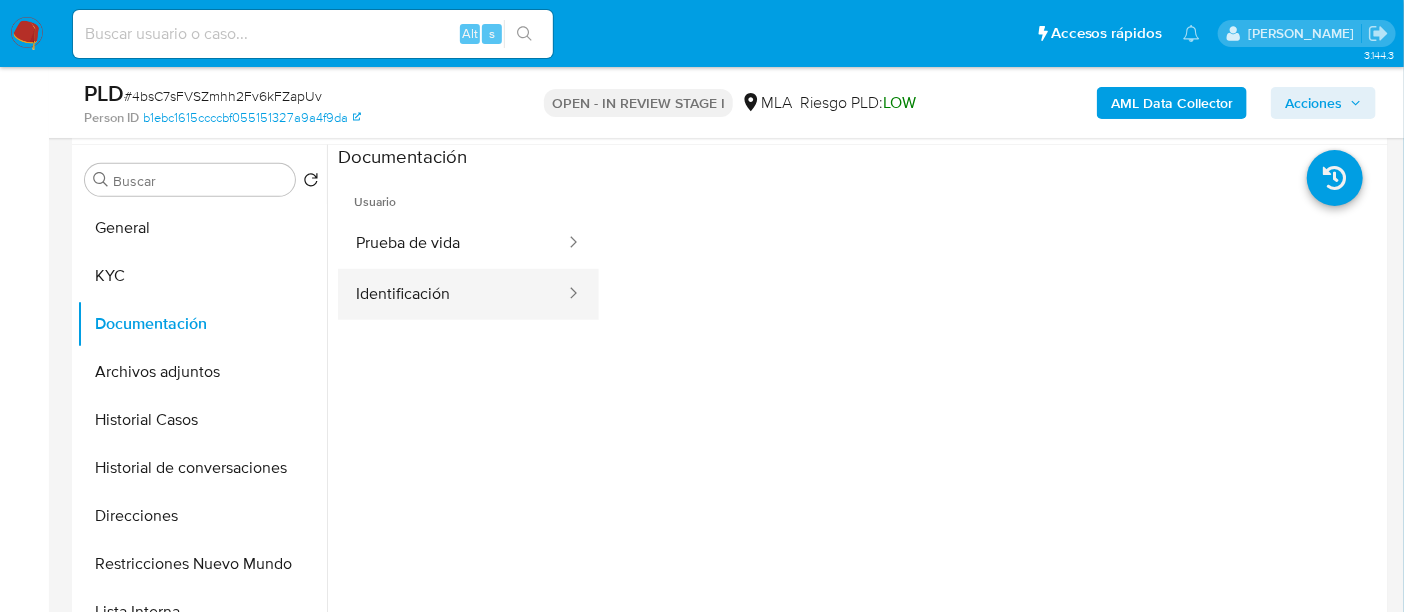 click on "Identificación" at bounding box center (452, 294) 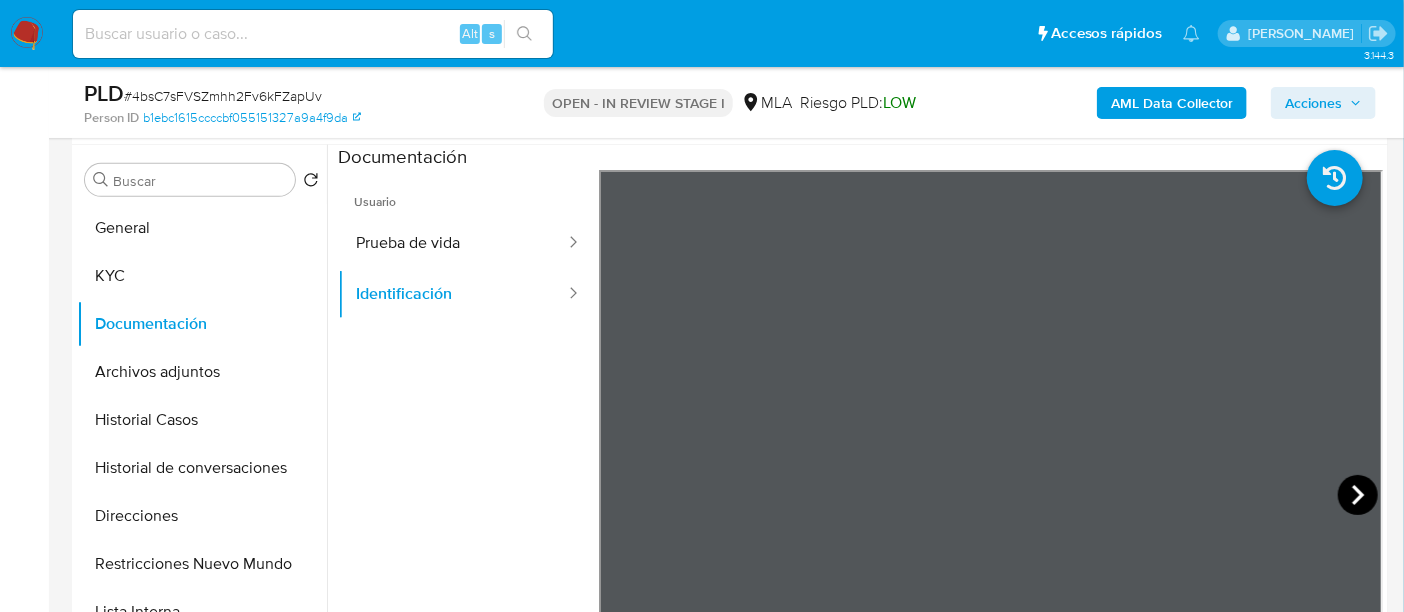 click 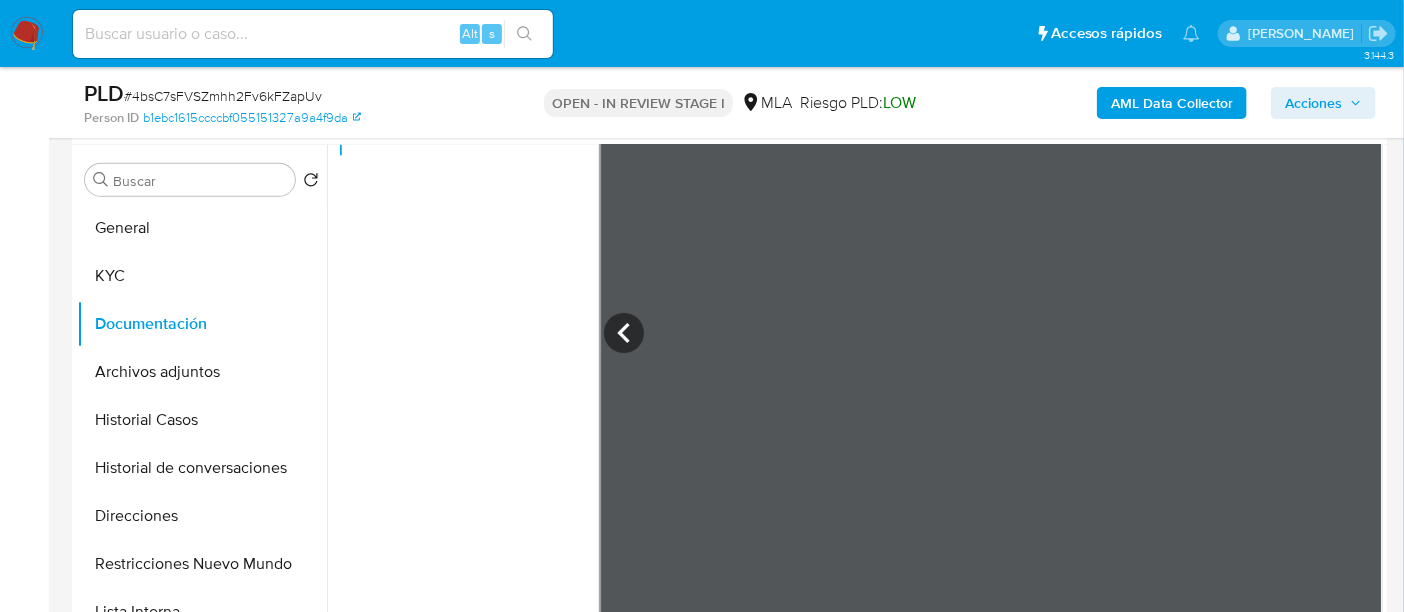 scroll, scrollTop: 168, scrollLeft: 0, axis: vertical 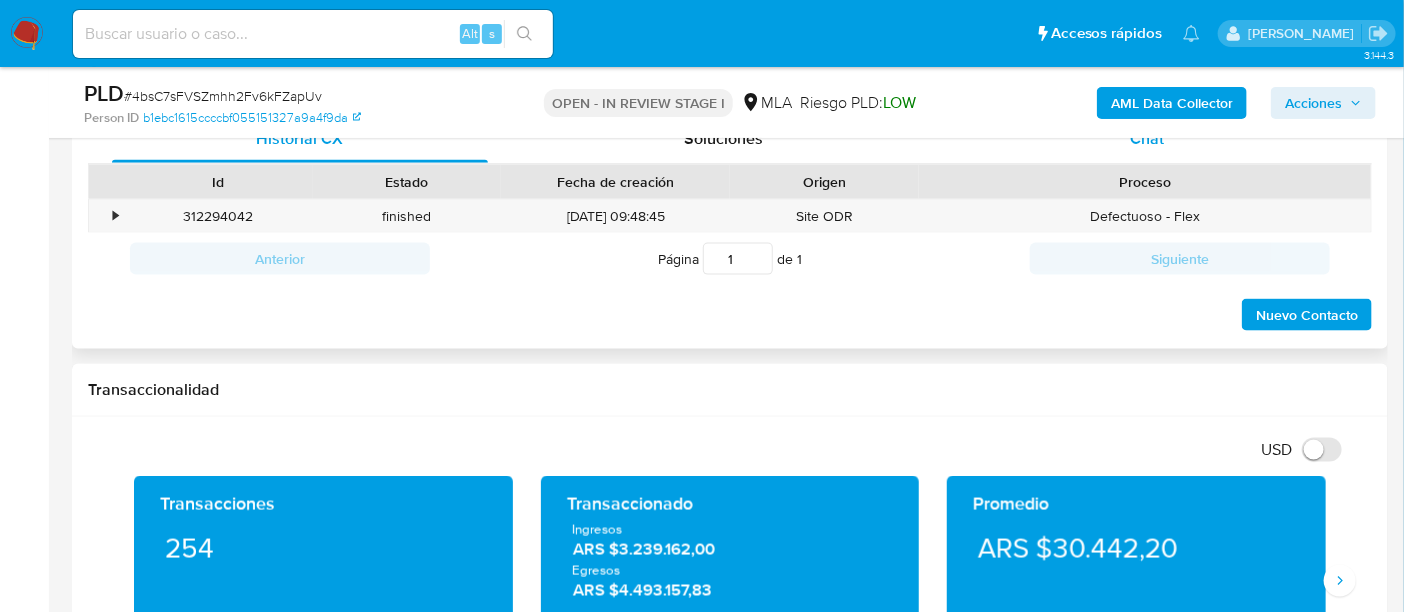click on "Chat" at bounding box center [1147, 138] 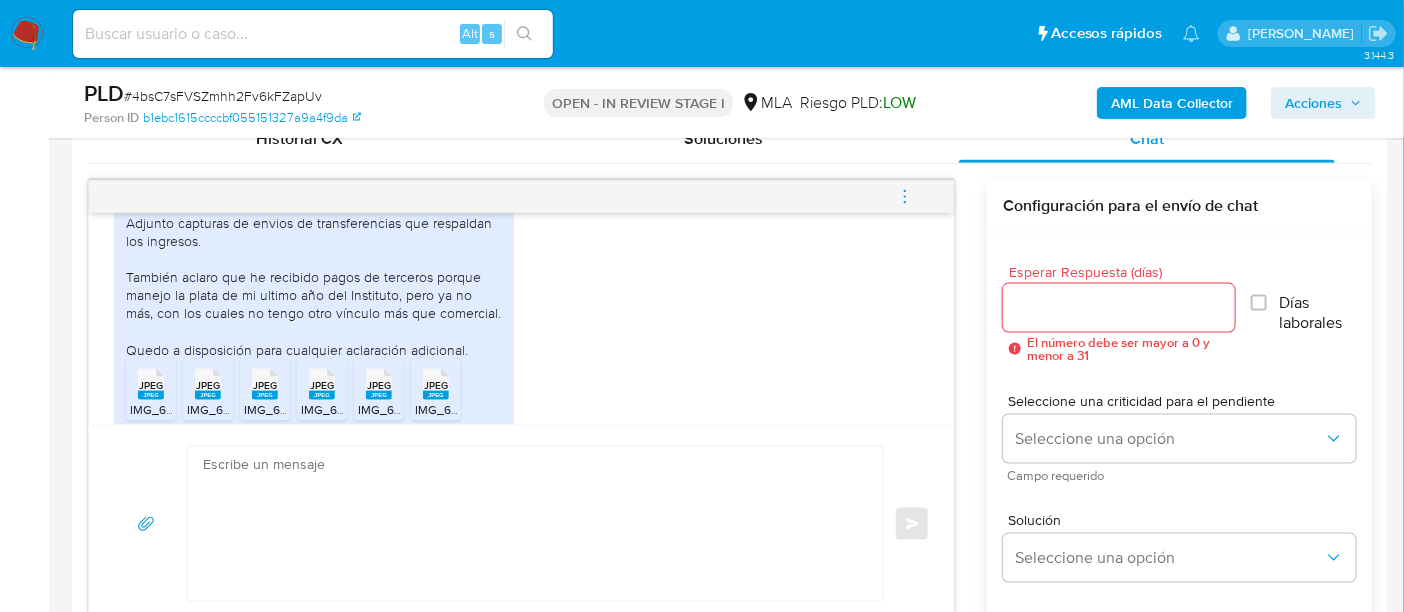 scroll, scrollTop: 906, scrollLeft: 0, axis: vertical 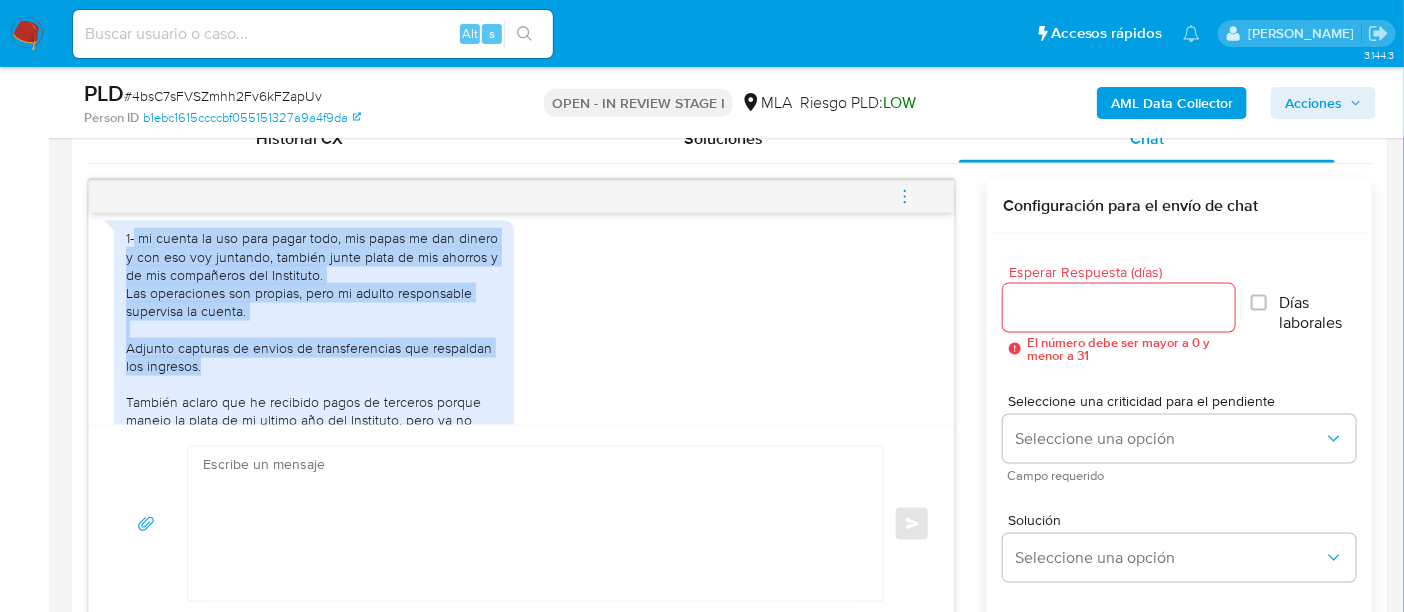 drag, startPoint x: 134, startPoint y: 245, endPoint x: 440, endPoint y: 391, distance: 339.04572 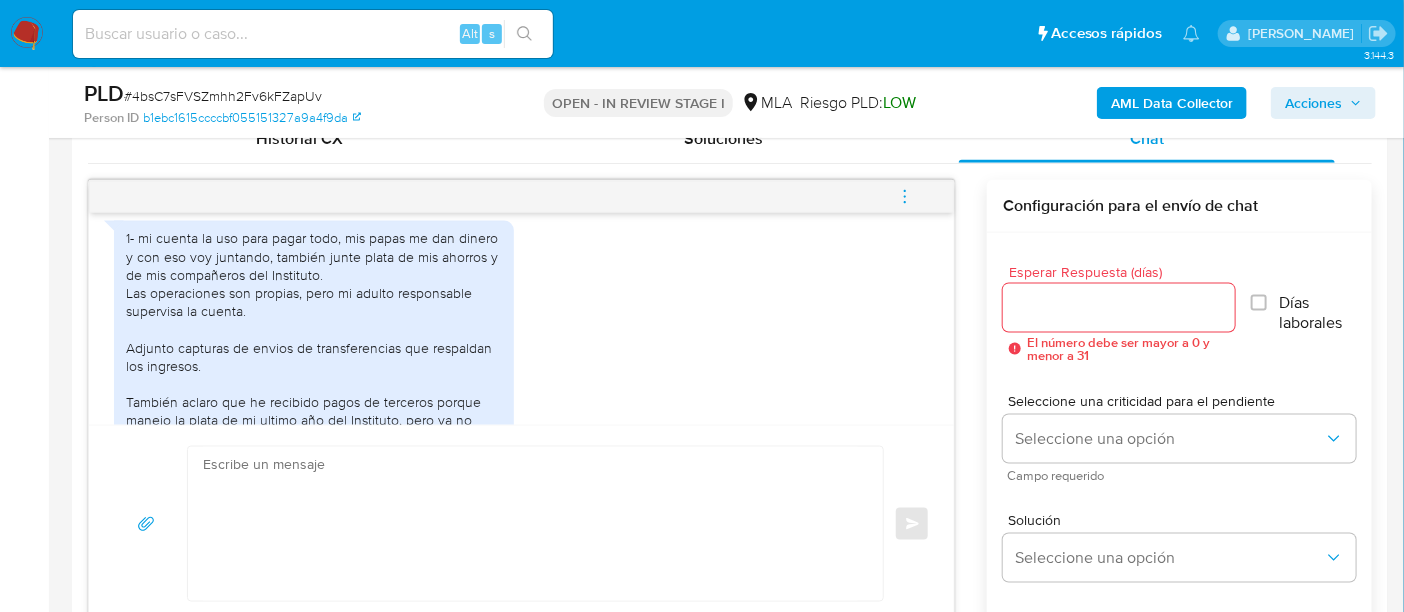 scroll, scrollTop: 1031, scrollLeft: 0, axis: vertical 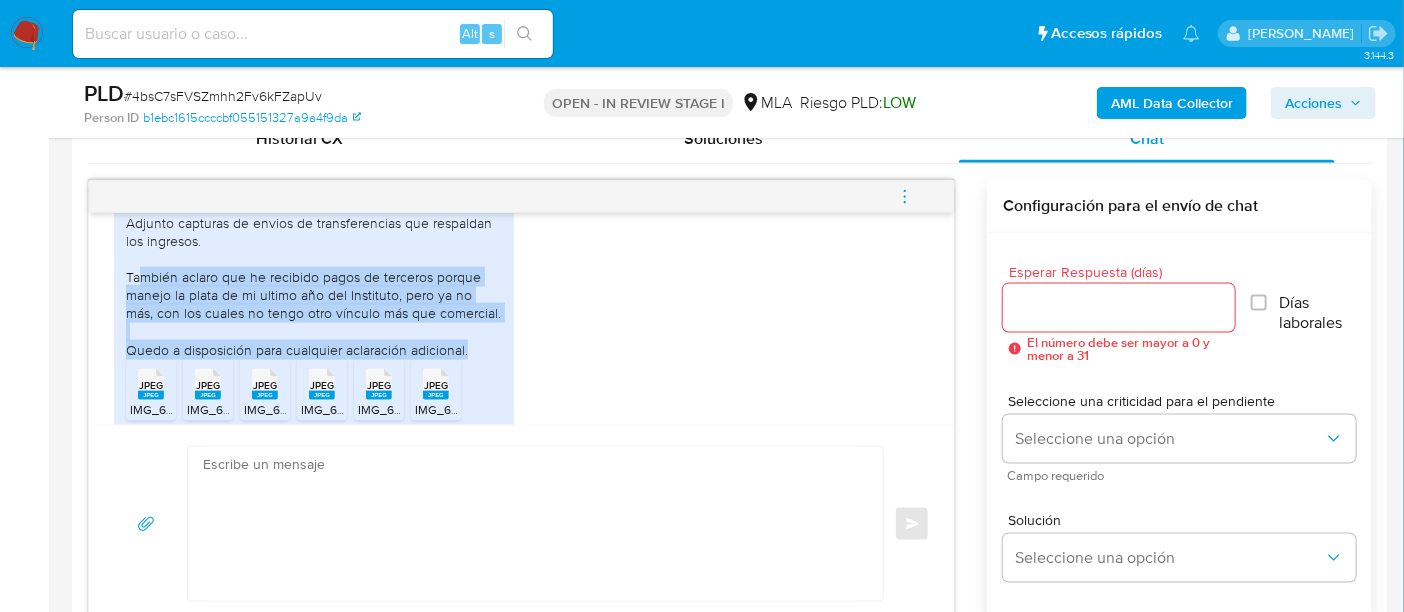 drag, startPoint x: 137, startPoint y: 293, endPoint x: 485, endPoint y: 367, distance: 355.78082 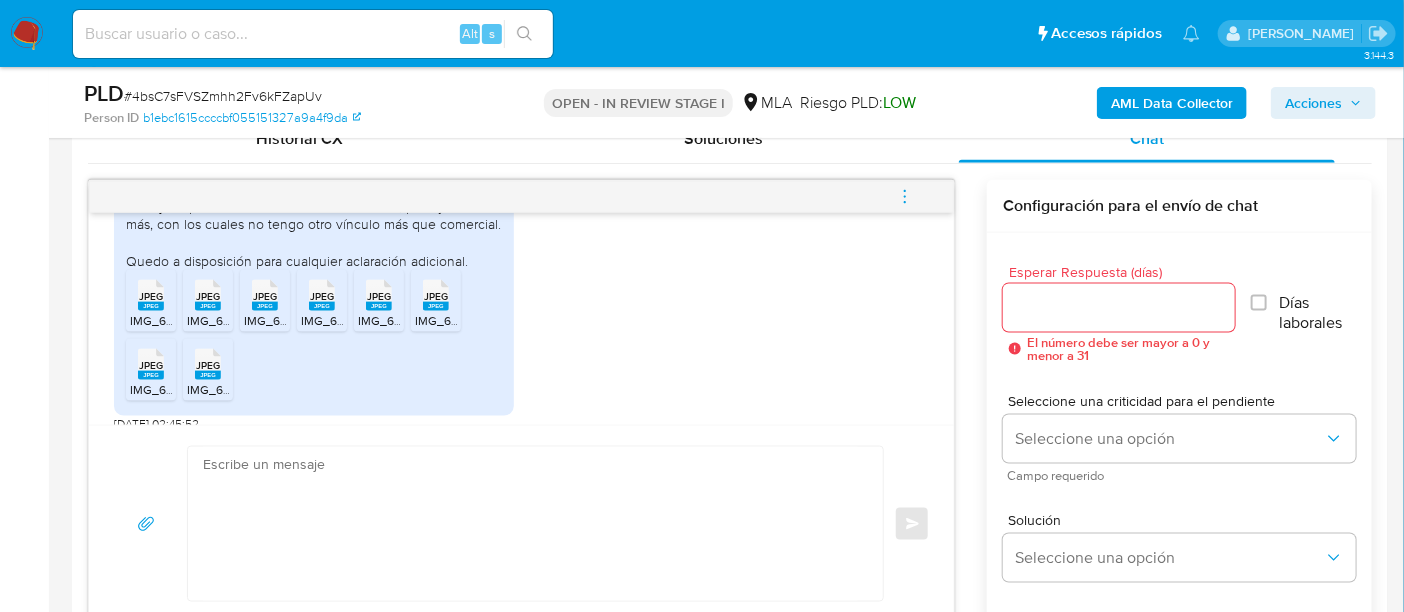 scroll, scrollTop: 1156, scrollLeft: 0, axis: vertical 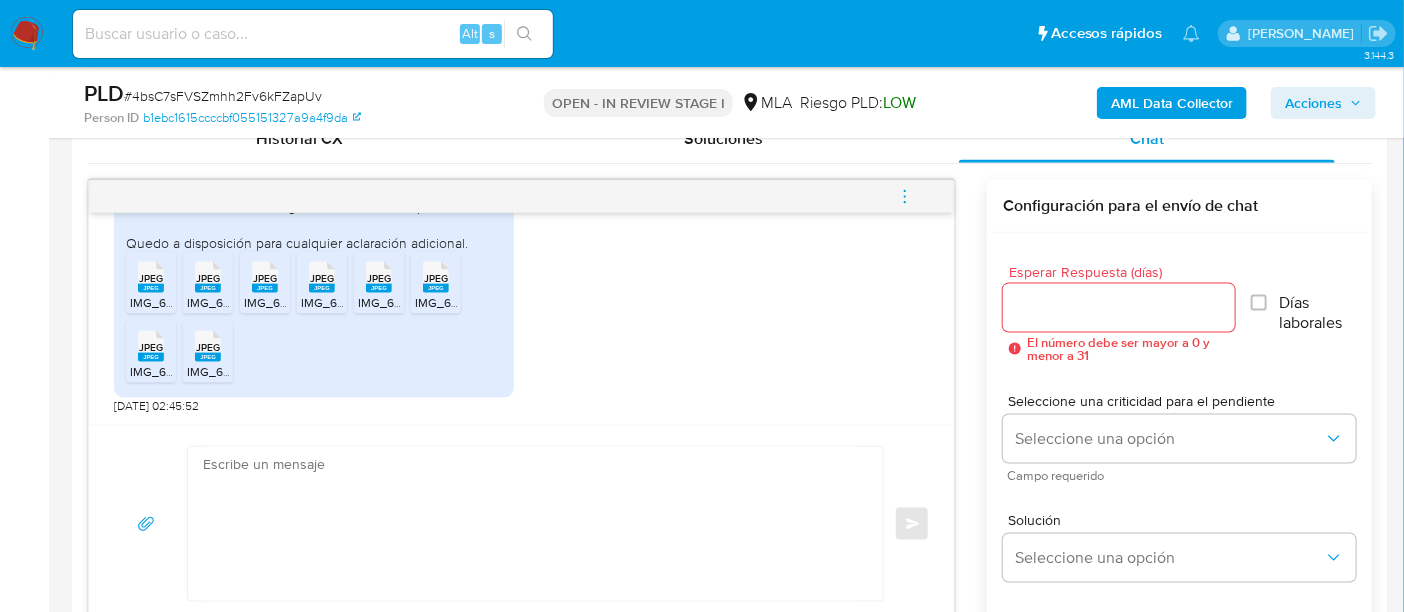 click 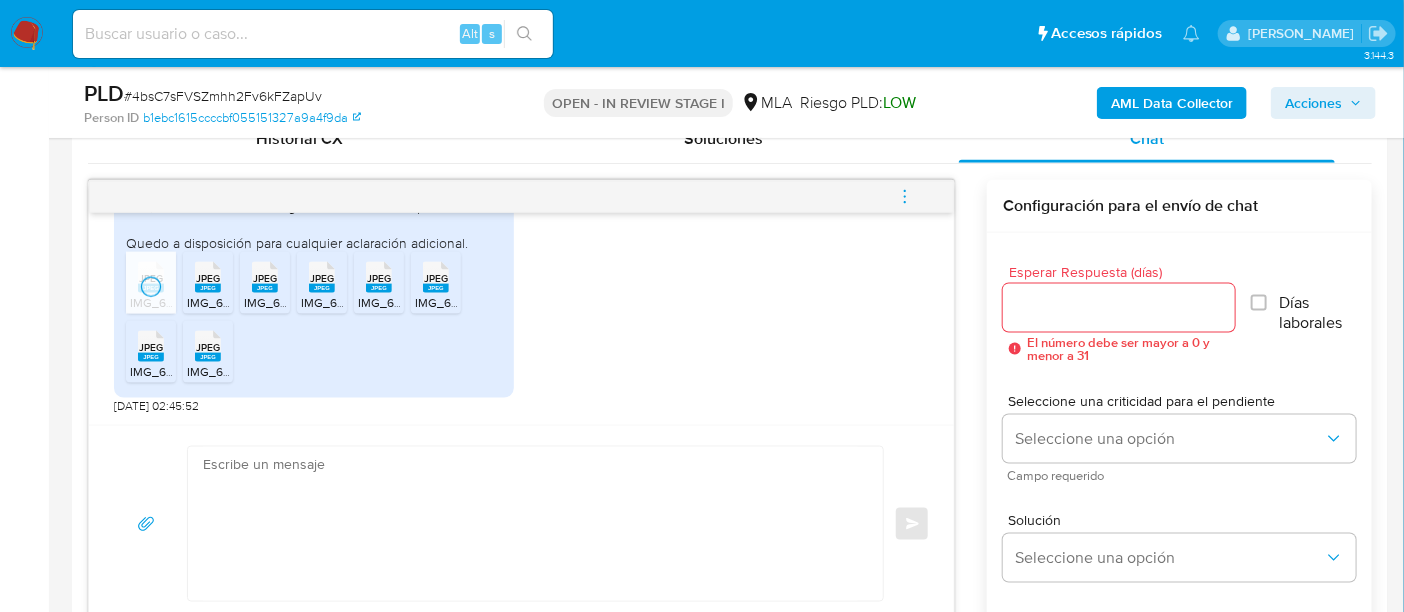 click on "JPEG" 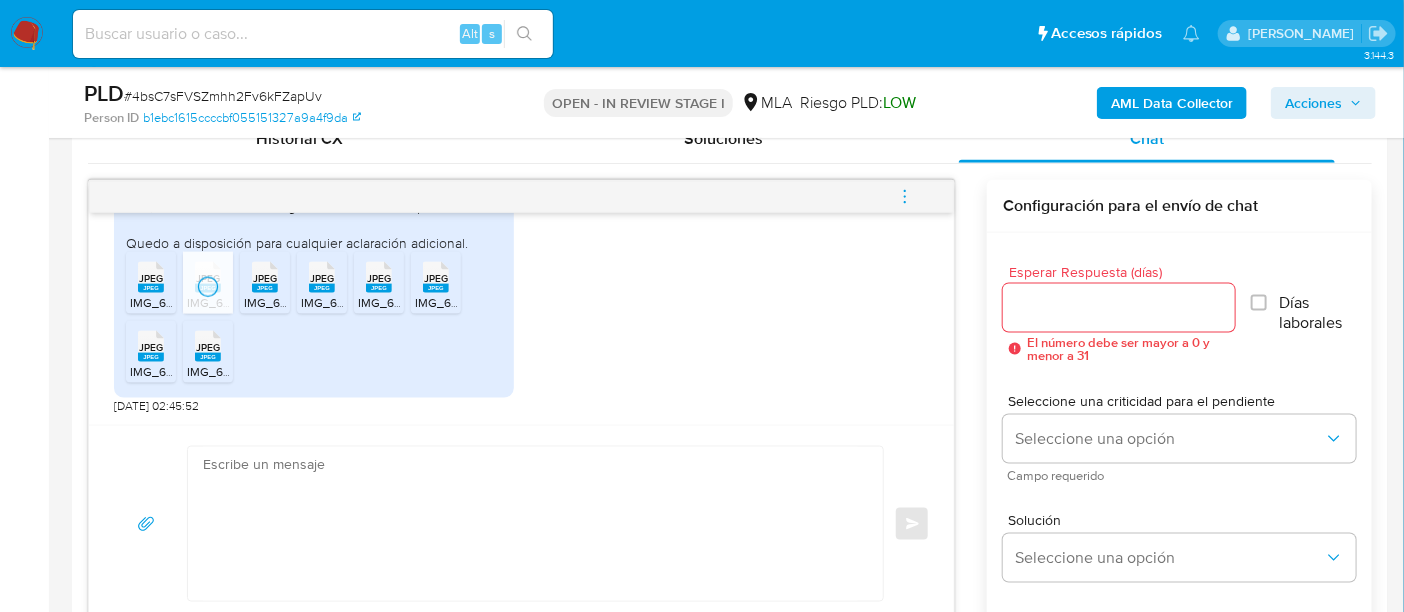 drag, startPoint x: 264, startPoint y: 279, endPoint x: 292, endPoint y: 280, distance: 28.01785 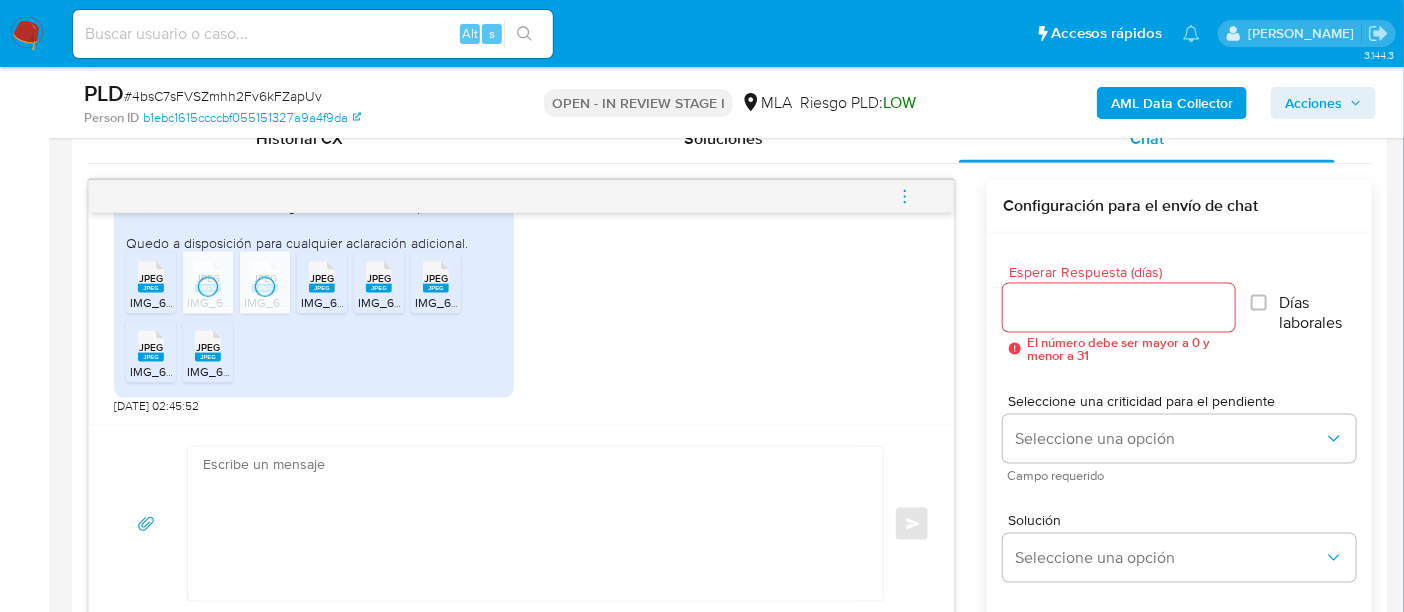 click on "JPEG JPEG" at bounding box center [322, 275] 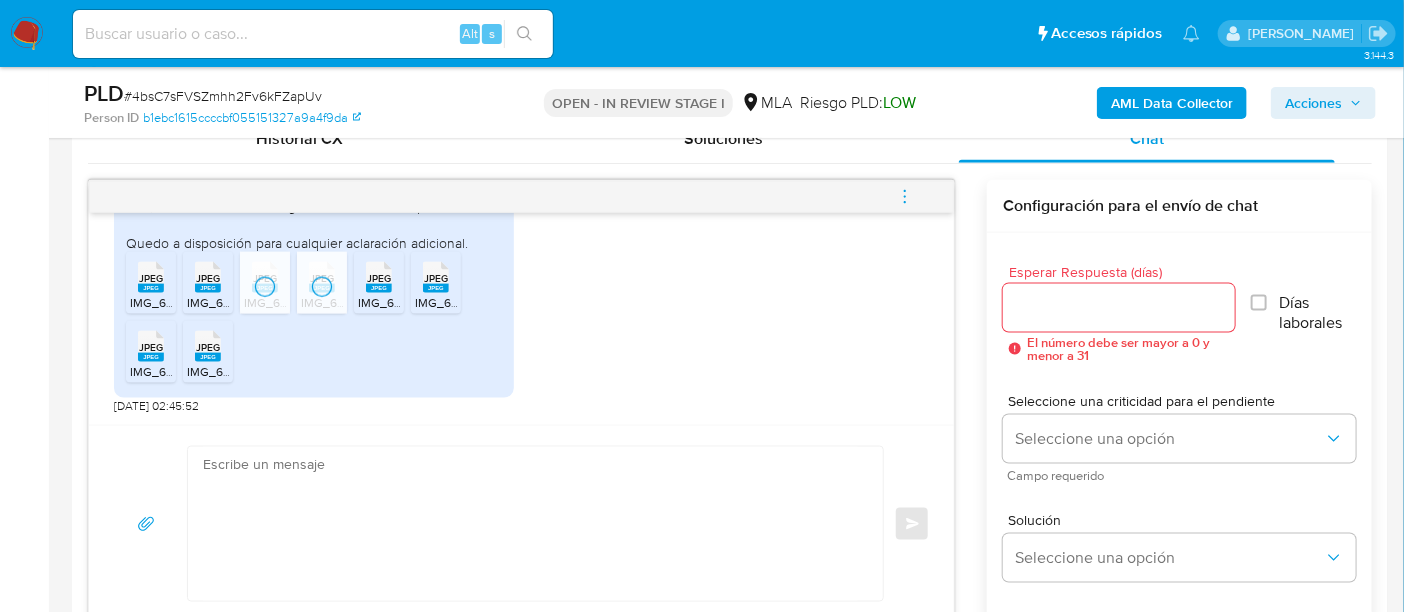 click on "IMG_6354.jpeg" at bounding box center [400, 302] 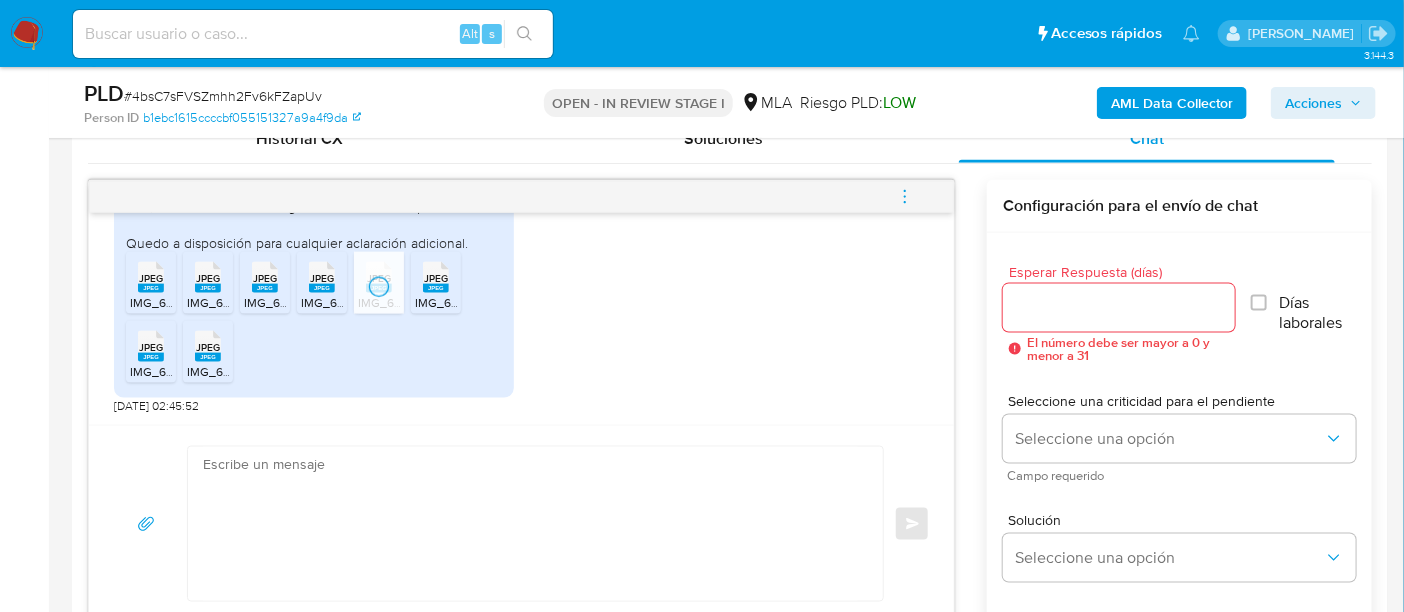 click 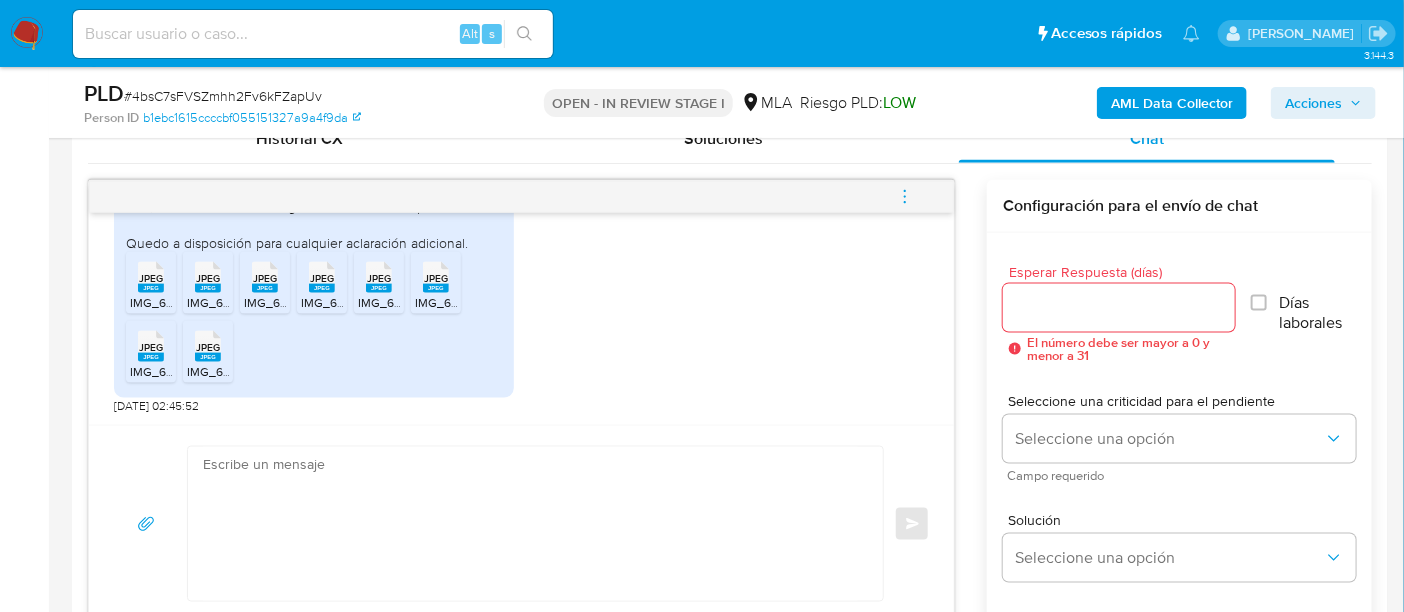 drag, startPoint x: 156, startPoint y: 350, endPoint x: 185, endPoint y: 355, distance: 29.427877 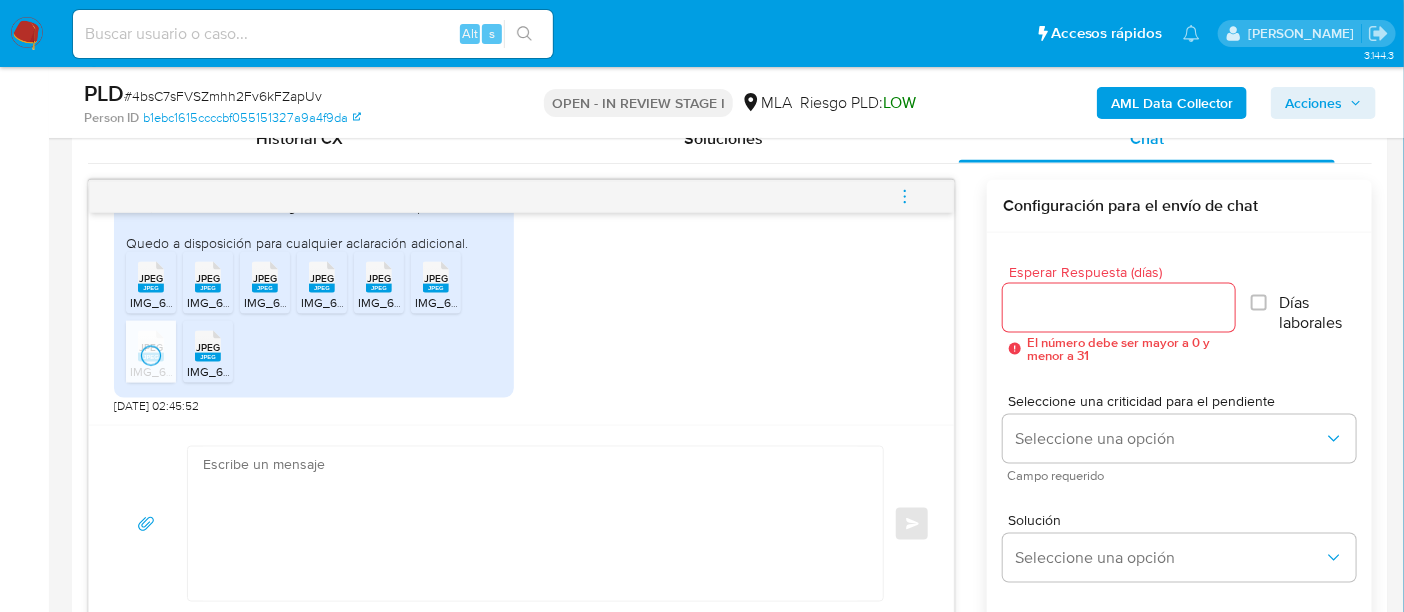 click 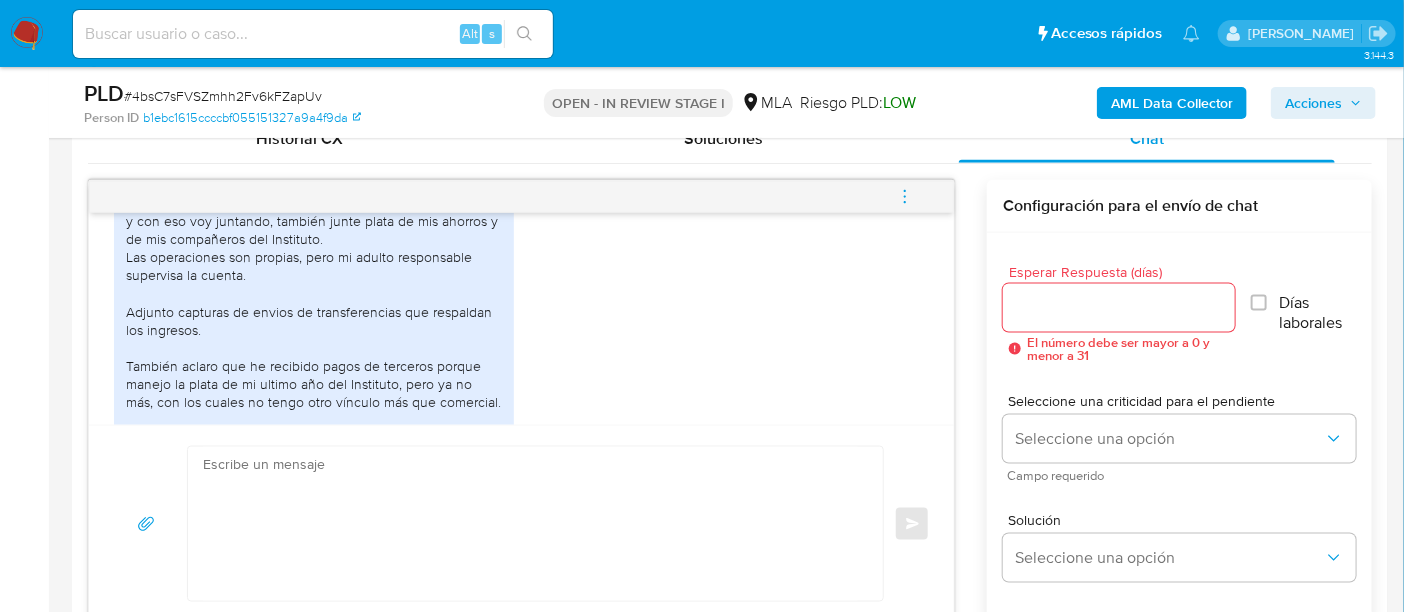 scroll, scrollTop: 906, scrollLeft: 0, axis: vertical 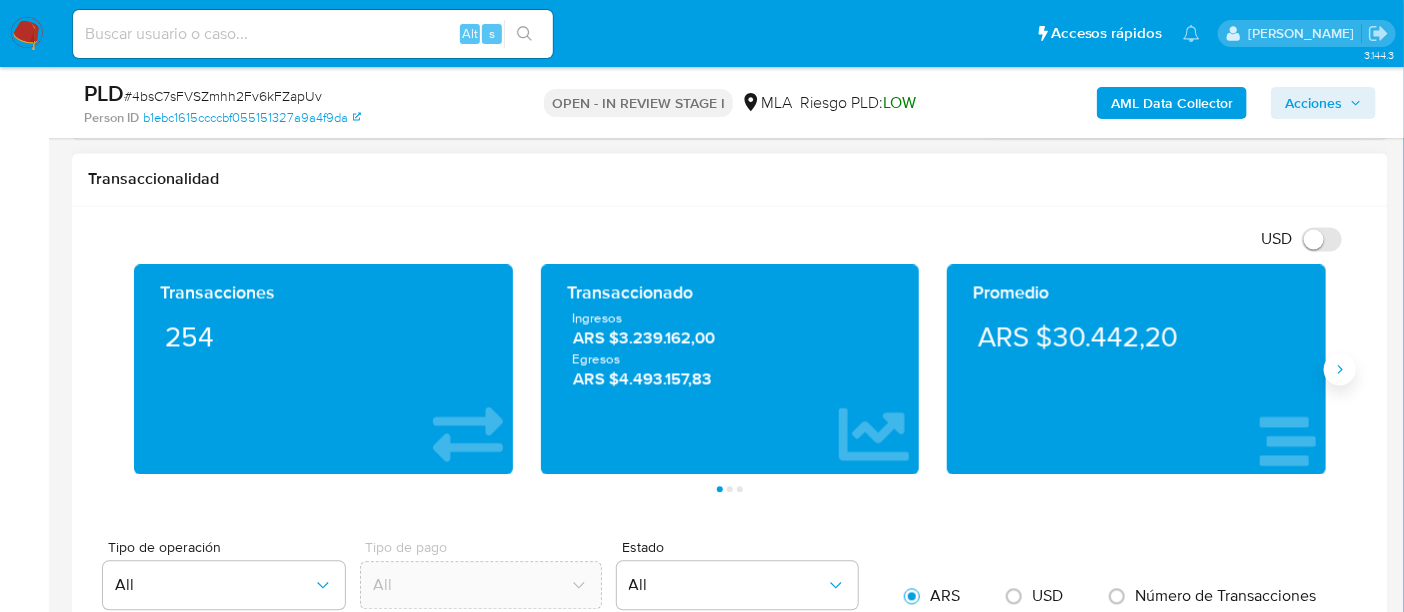 click at bounding box center [1340, 370] 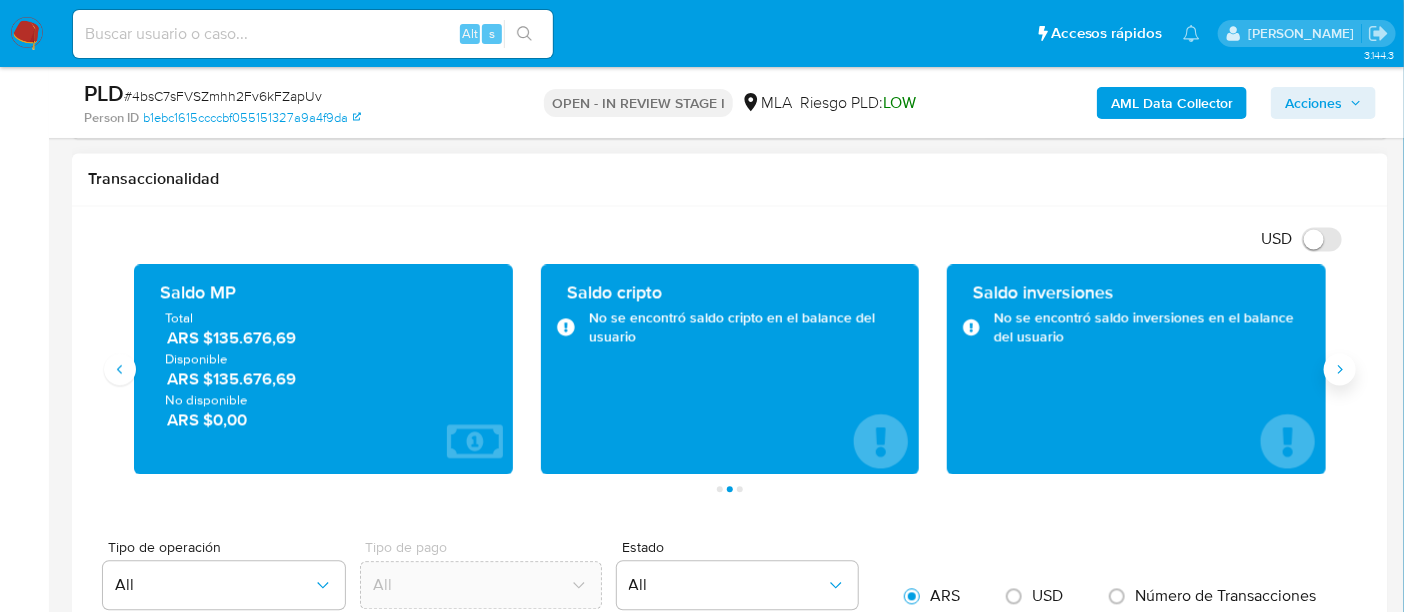 click at bounding box center [1340, 370] 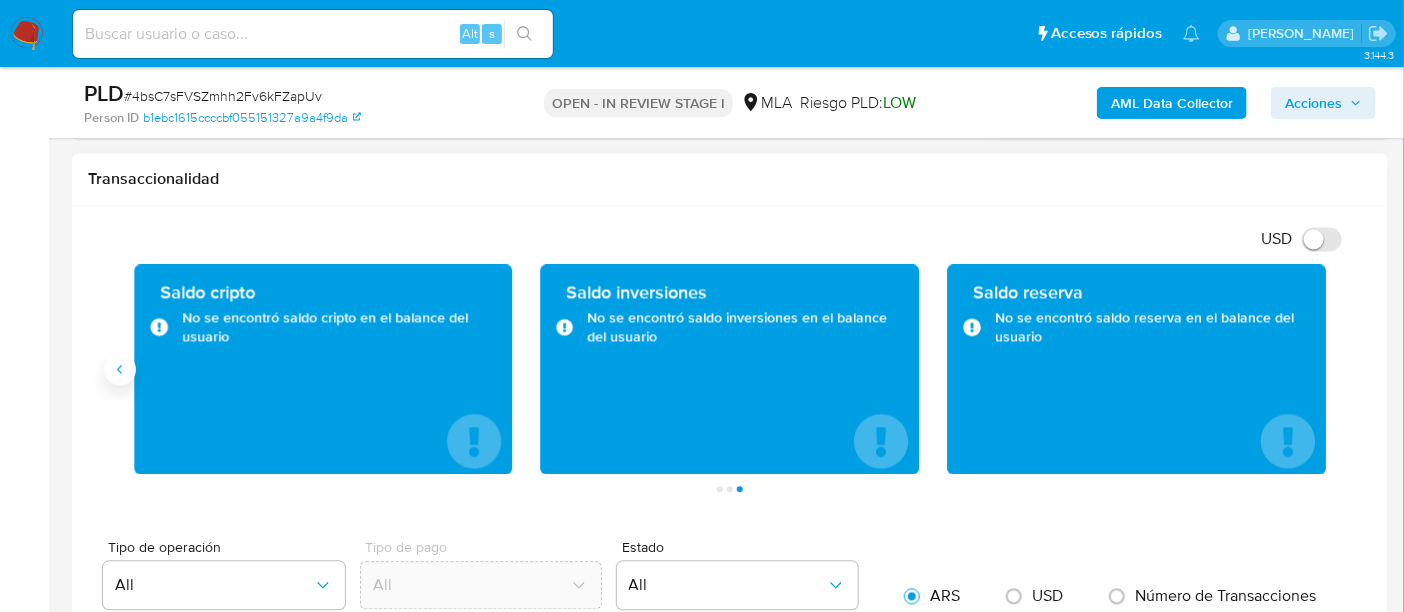click at bounding box center (120, 370) 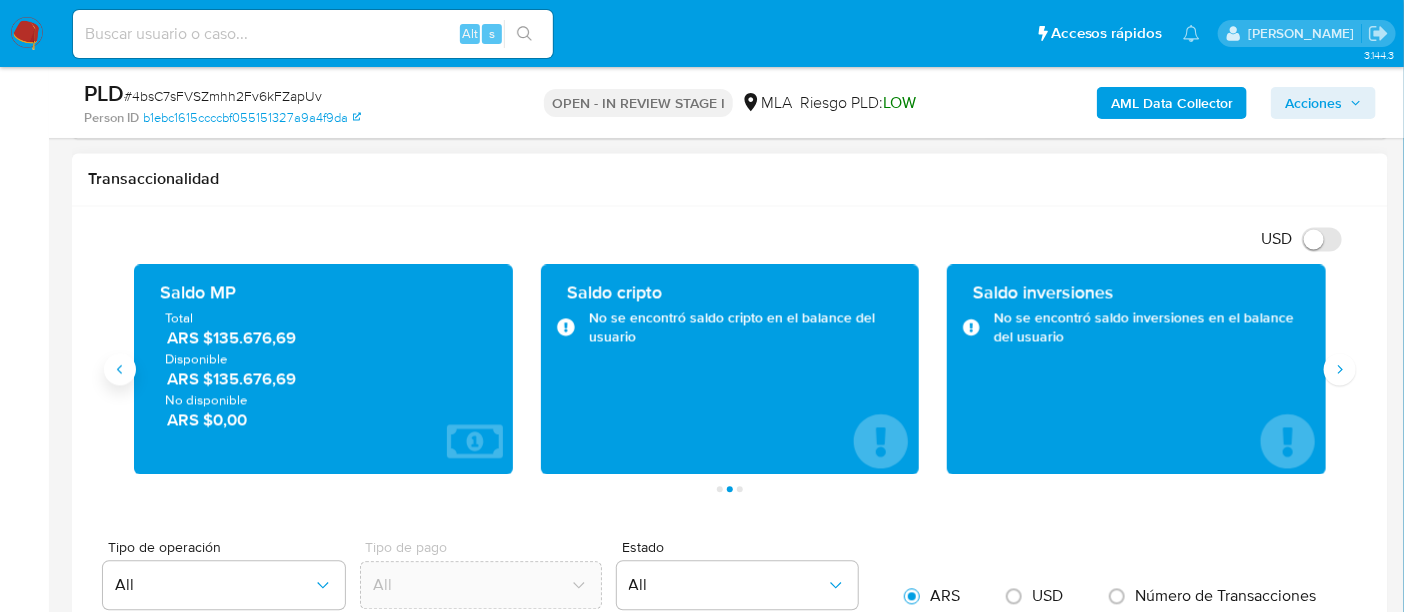 click at bounding box center [120, 370] 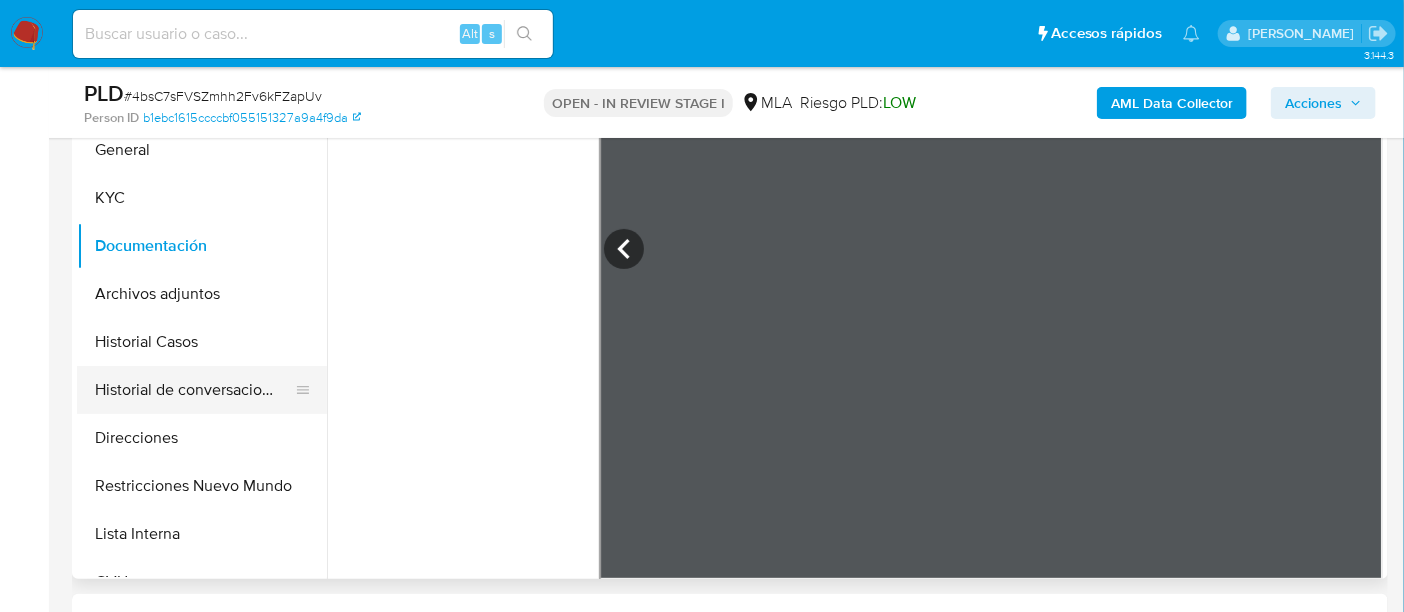 scroll, scrollTop: 500, scrollLeft: 0, axis: vertical 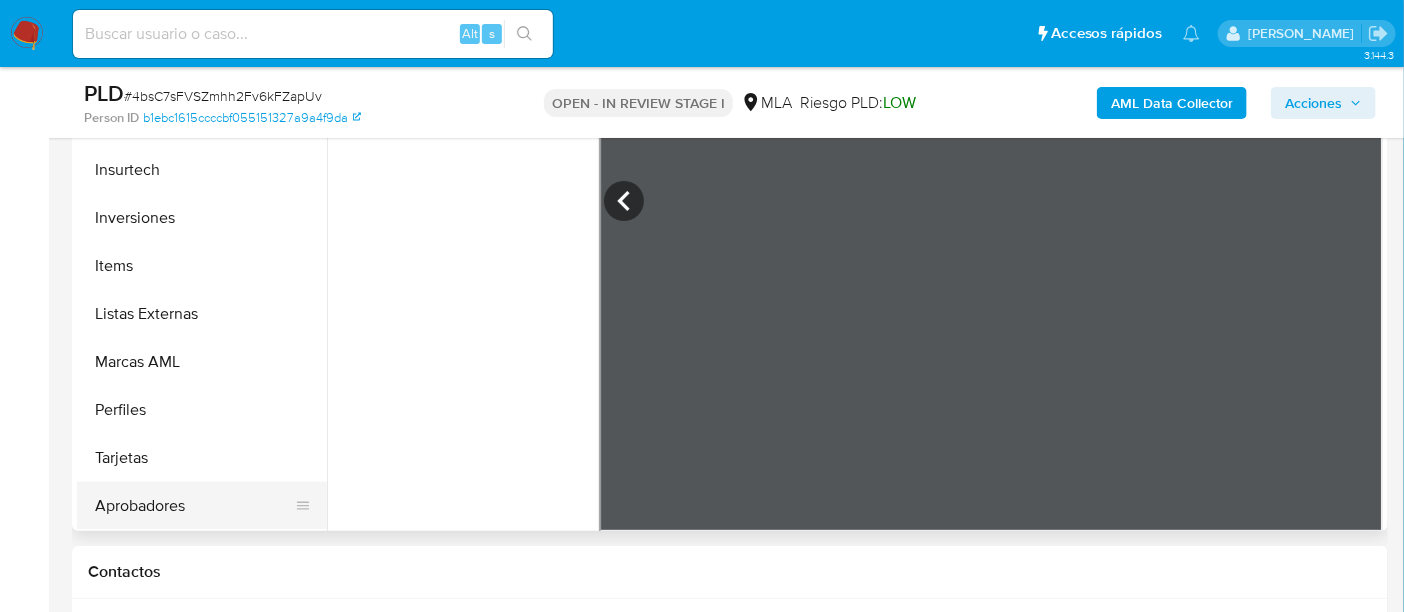 click on "Aprobadores" at bounding box center [194, 506] 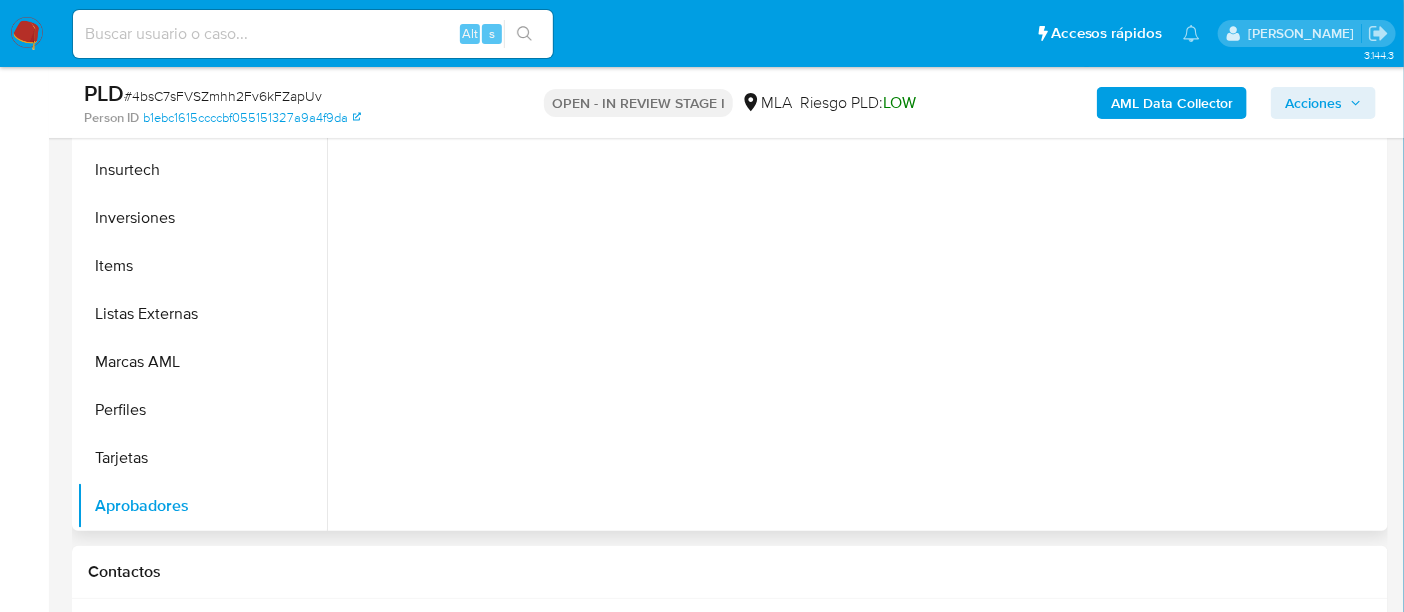 scroll, scrollTop: 374, scrollLeft: 0, axis: vertical 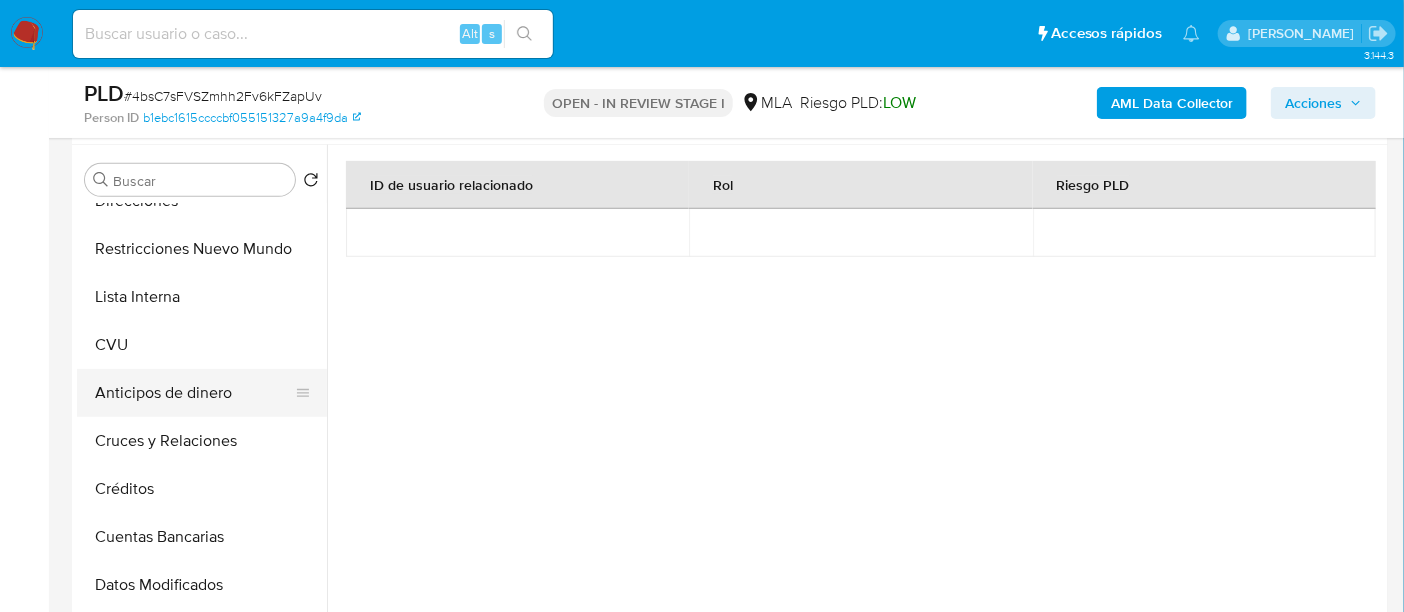 click on "General KYC Documentación Archivos adjuntos Historial Casos Historial de conversaciones Direcciones Restricciones Nuevo Mundo Lista Interna CVU Anticipos de dinero Cruces y Relaciones Créditos Cuentas Bancarias Datos Modificados Devices Geolocation Dispositivos Point Fecha Compliant Historial Riesgo PLD IV Challenges Información de accesos Insurtech Inversiones Items Listas Externas Marcas AML Perfiles Tarjetas Aprobadores" at bounding box center [202, 429] 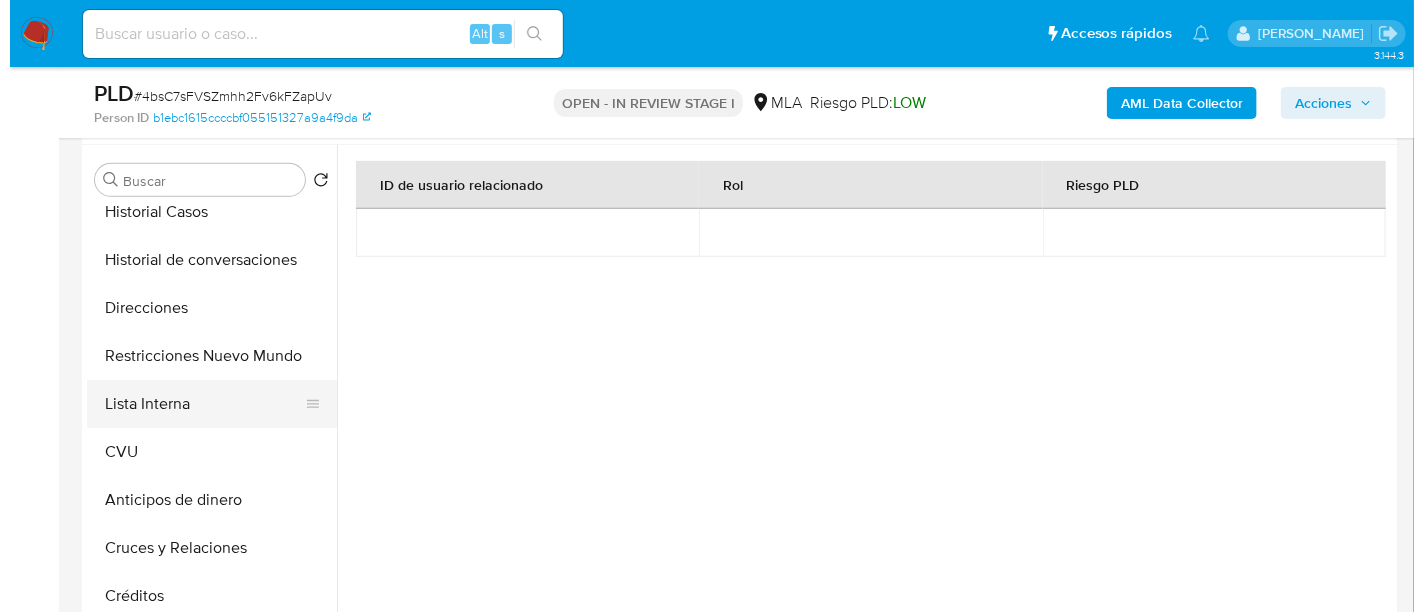 scroll, scrollTop: 0, scrollLeft: 0, axis: both 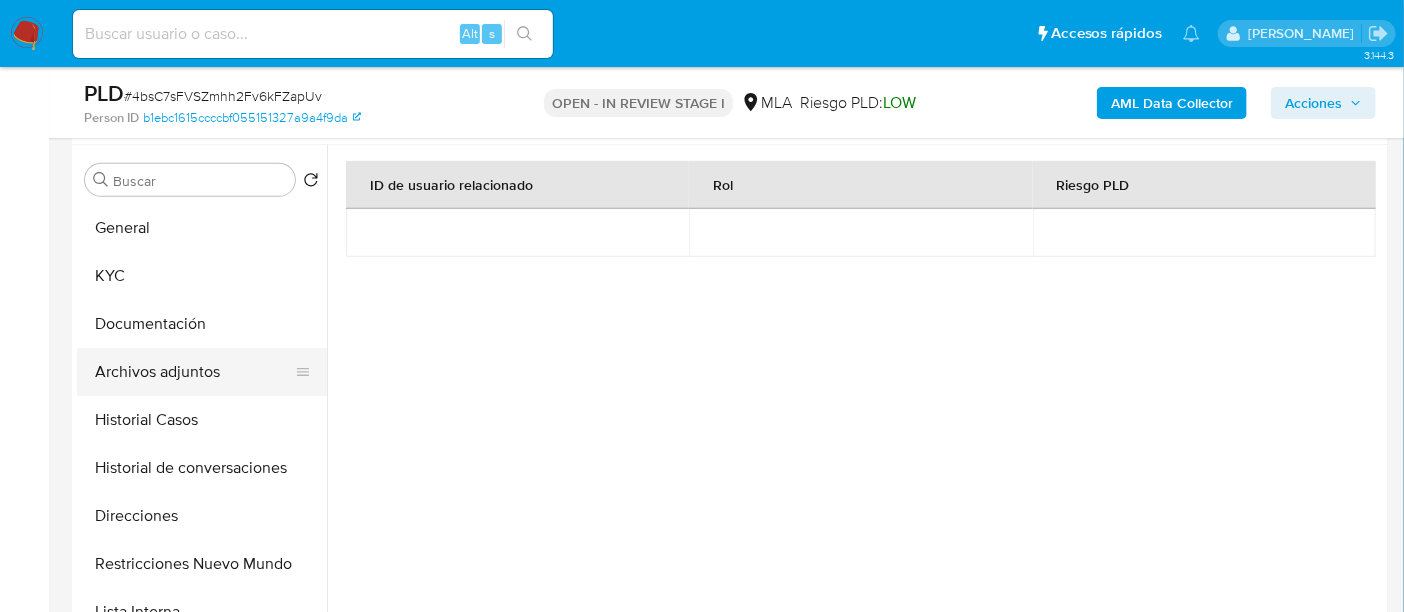 click on "Archivos adjuntos" at bounding box center (194, 372) 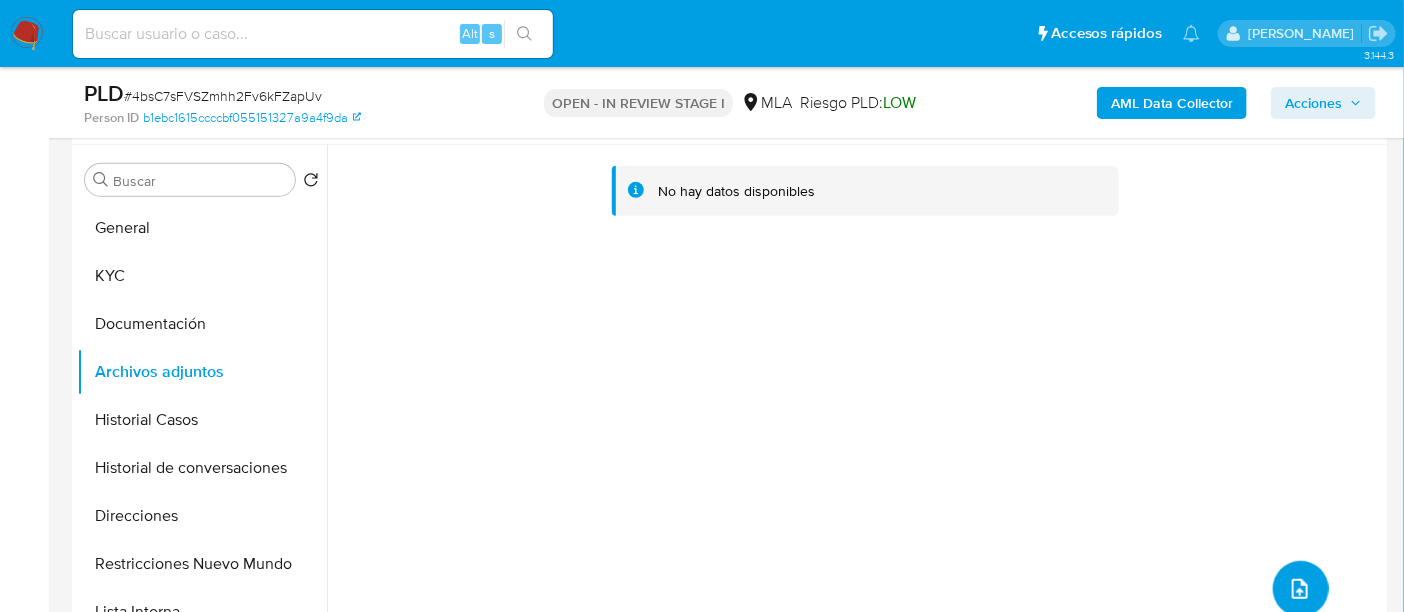 click 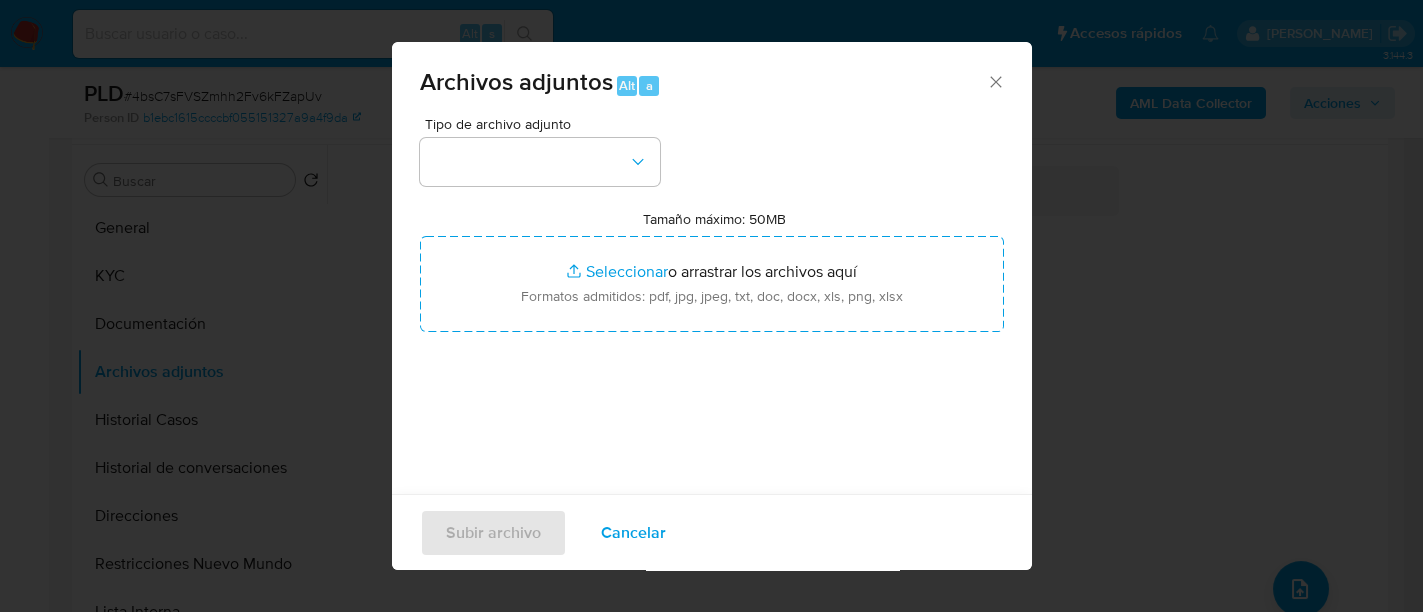 click on "Tipo de archivo adjunto" at bounding box center [545, 124] 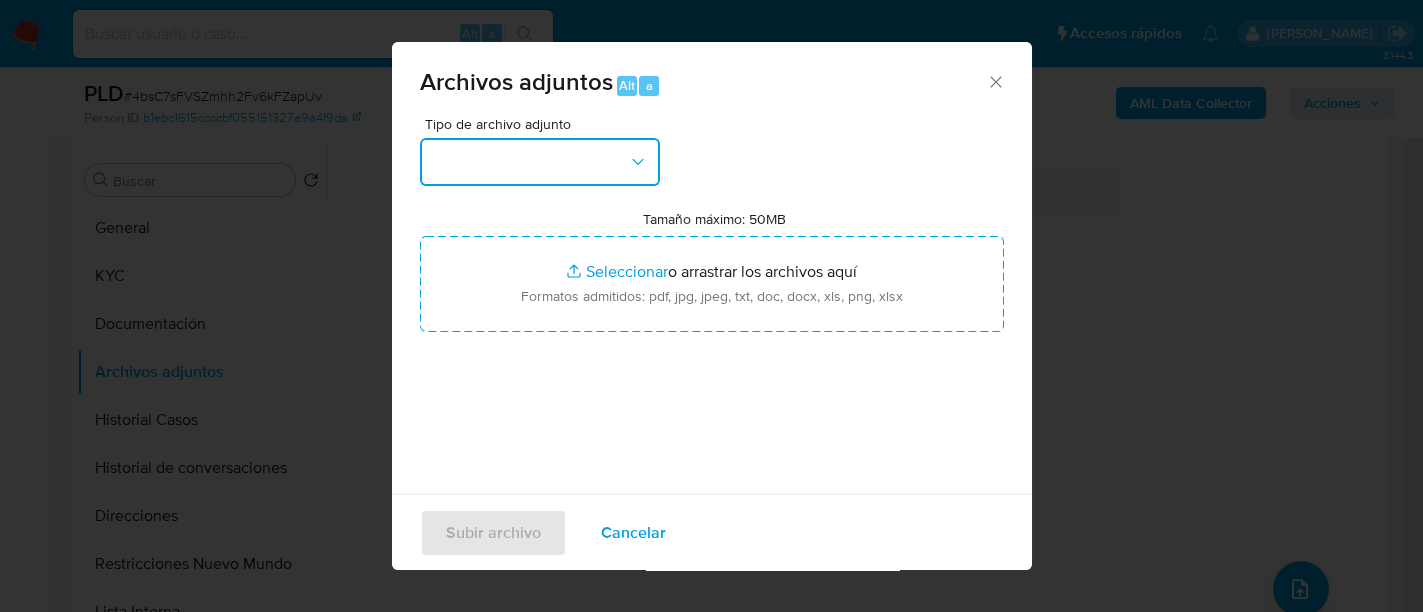 click at bounding box center (540, 162) 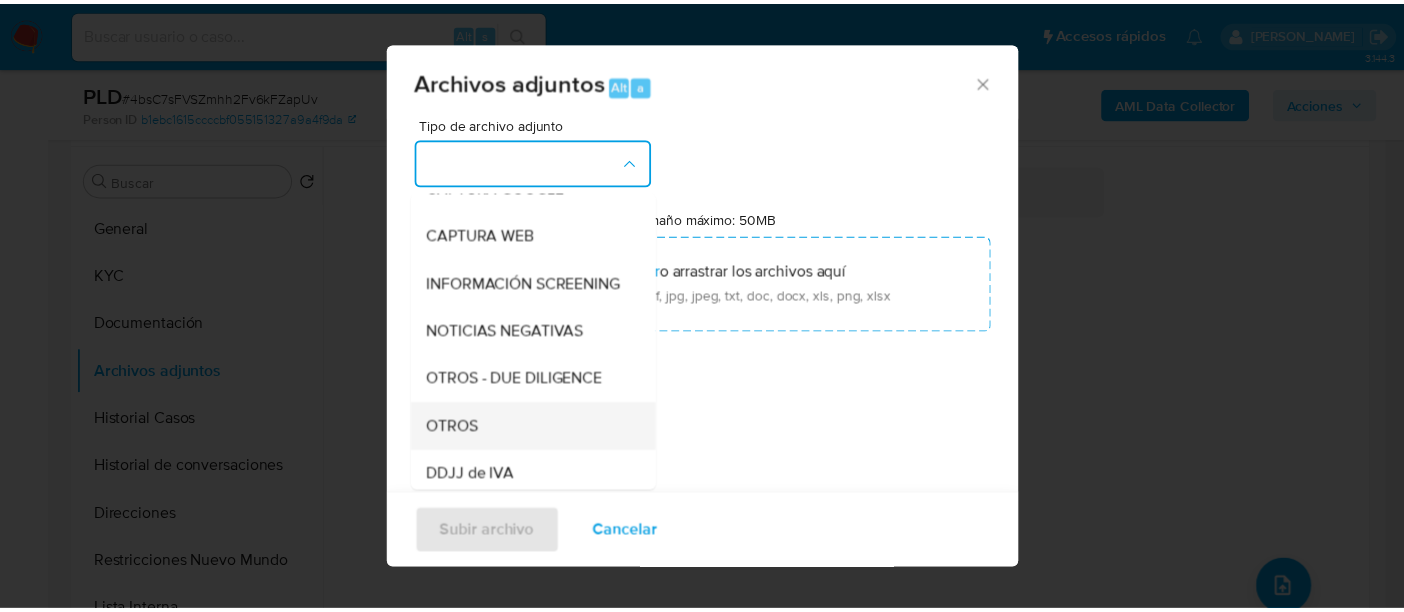 scroll, scrollTop: 250, scrollLeft: 0, axis: vertical 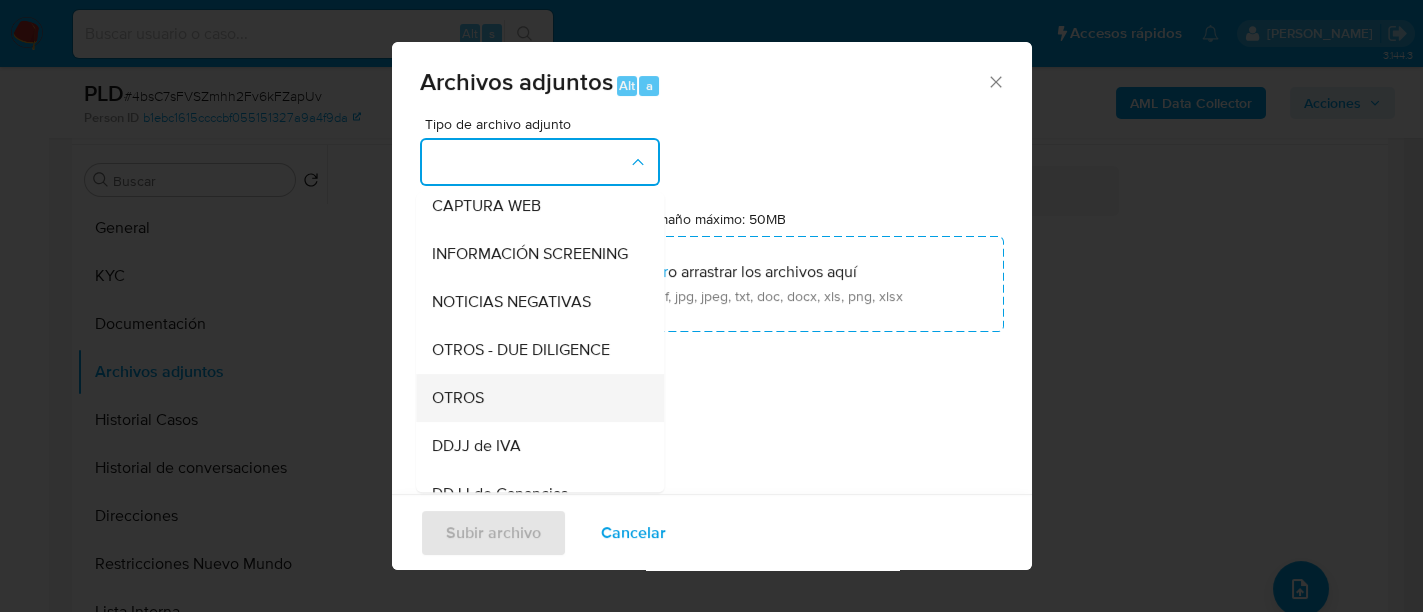 click on "OTROS" at bounding box center [534, 398] 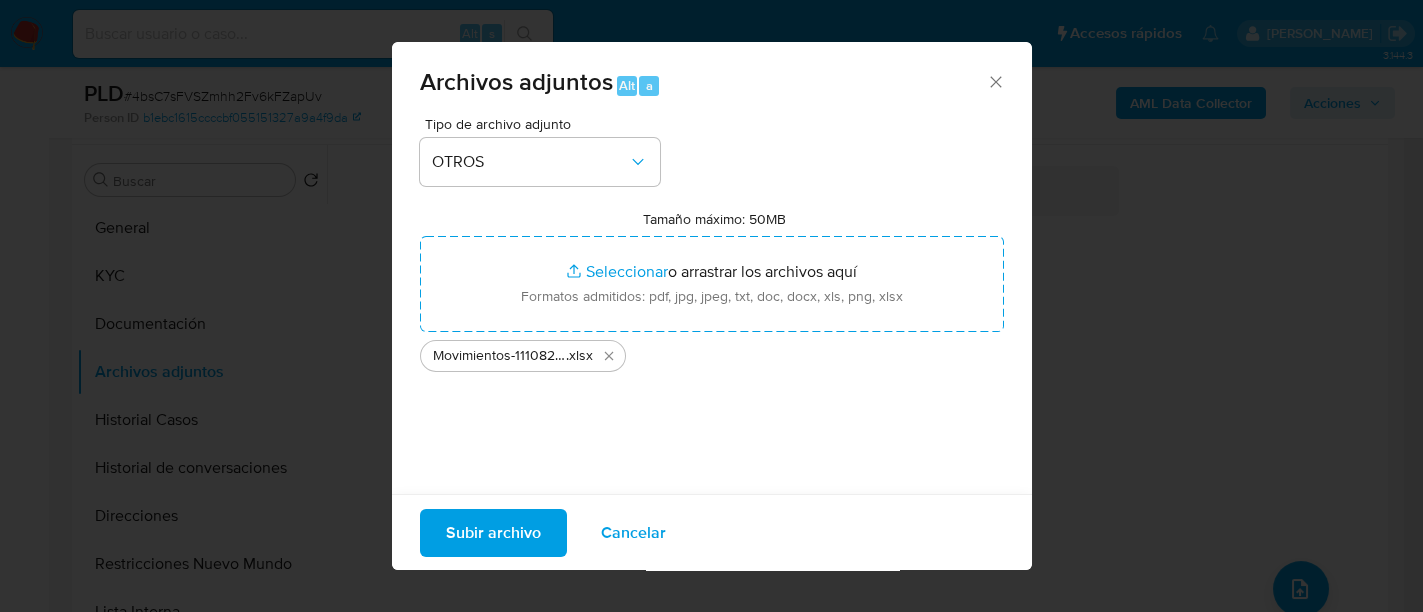 click on "Subir archivo" at bounding box center [493, 532] 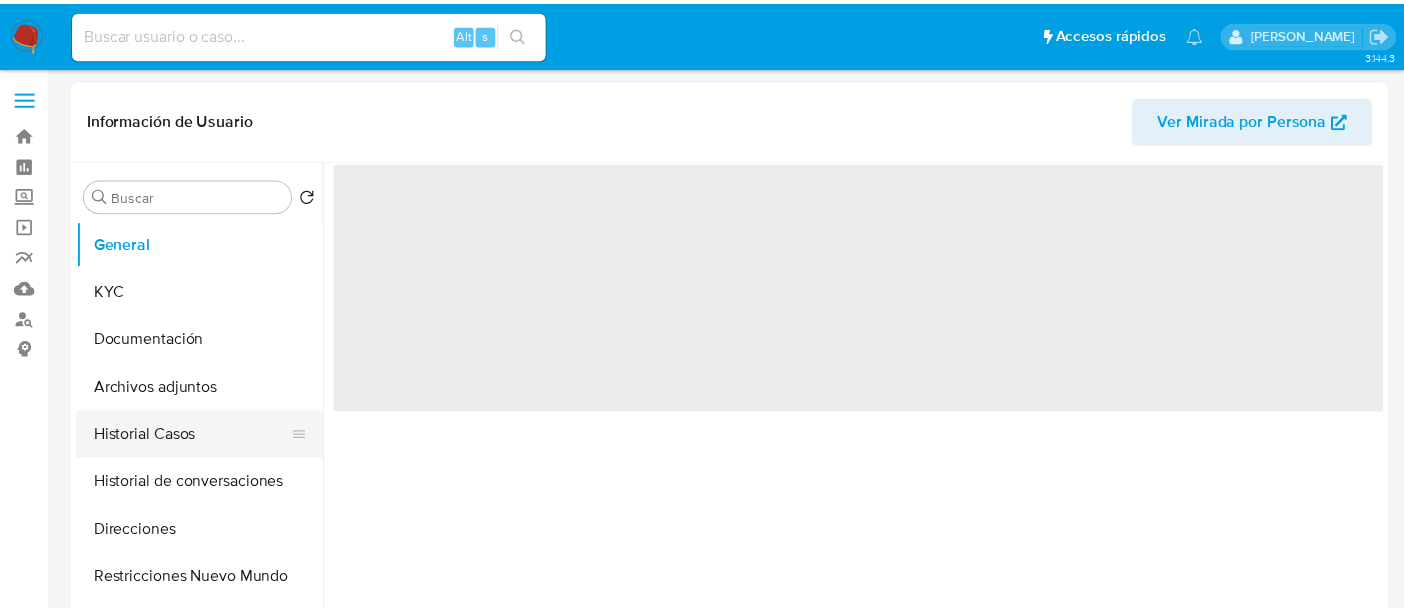 scroll, scrollTop: 0, scrollLeft: 0, axis: both 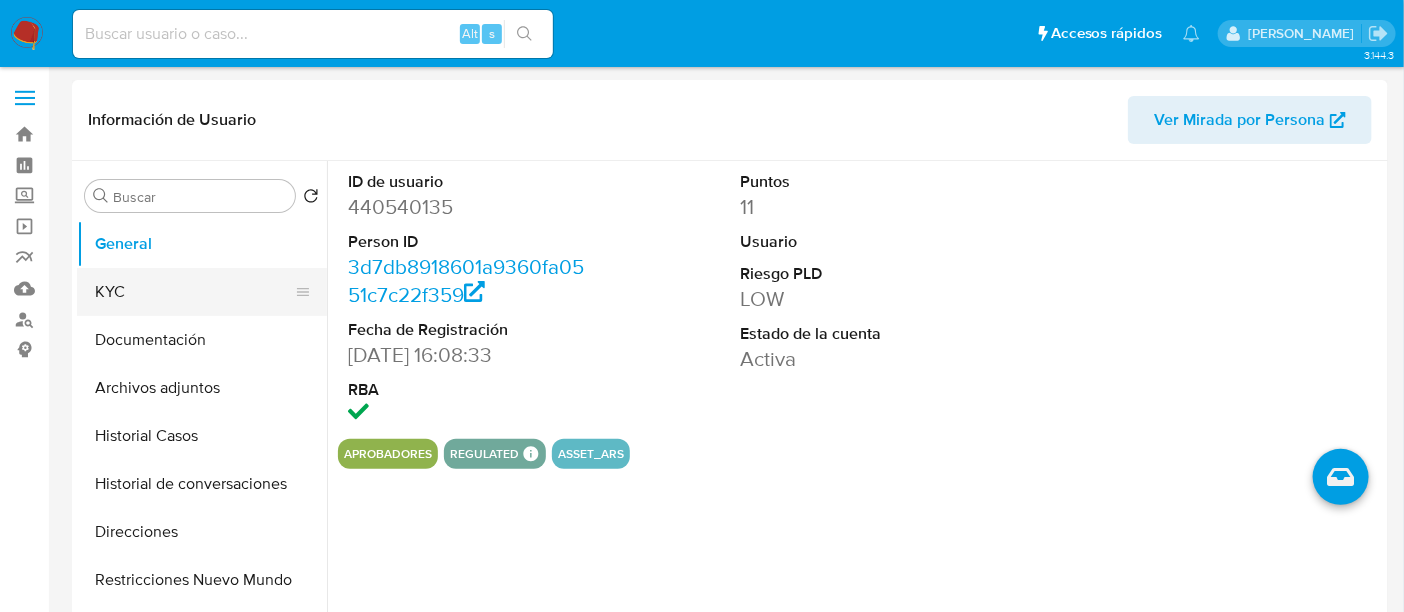 click on "KYC" at bounding box center (194, 292) 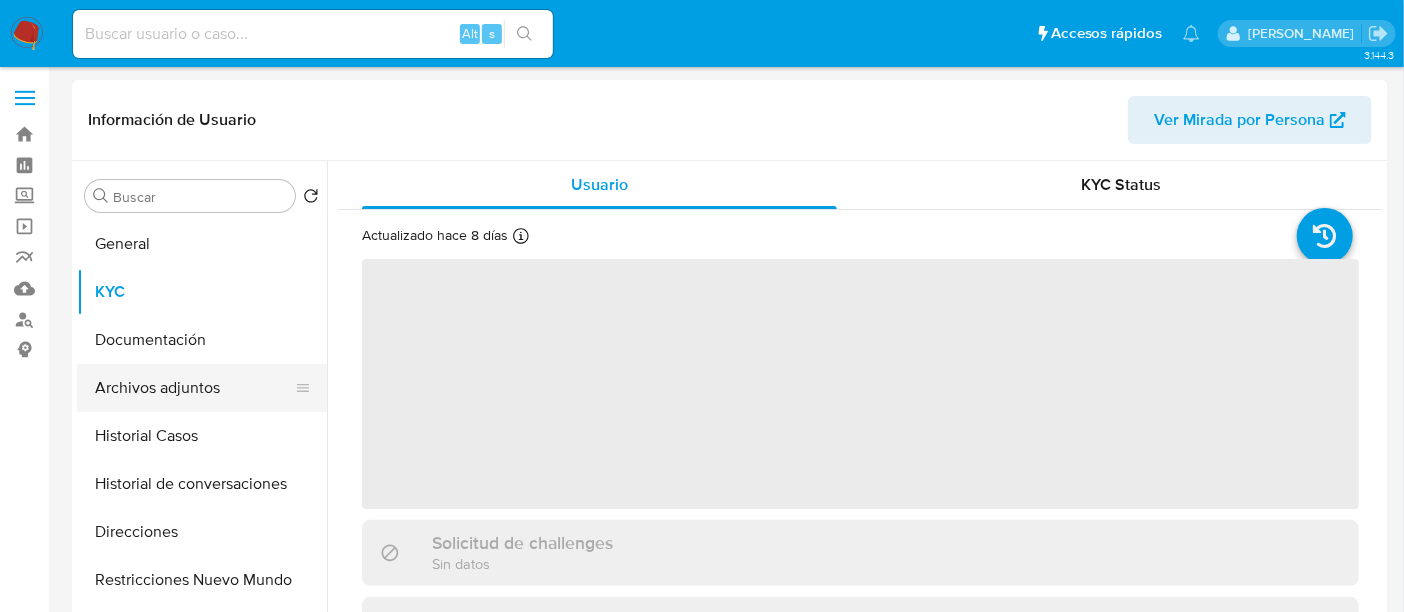 select on "10" 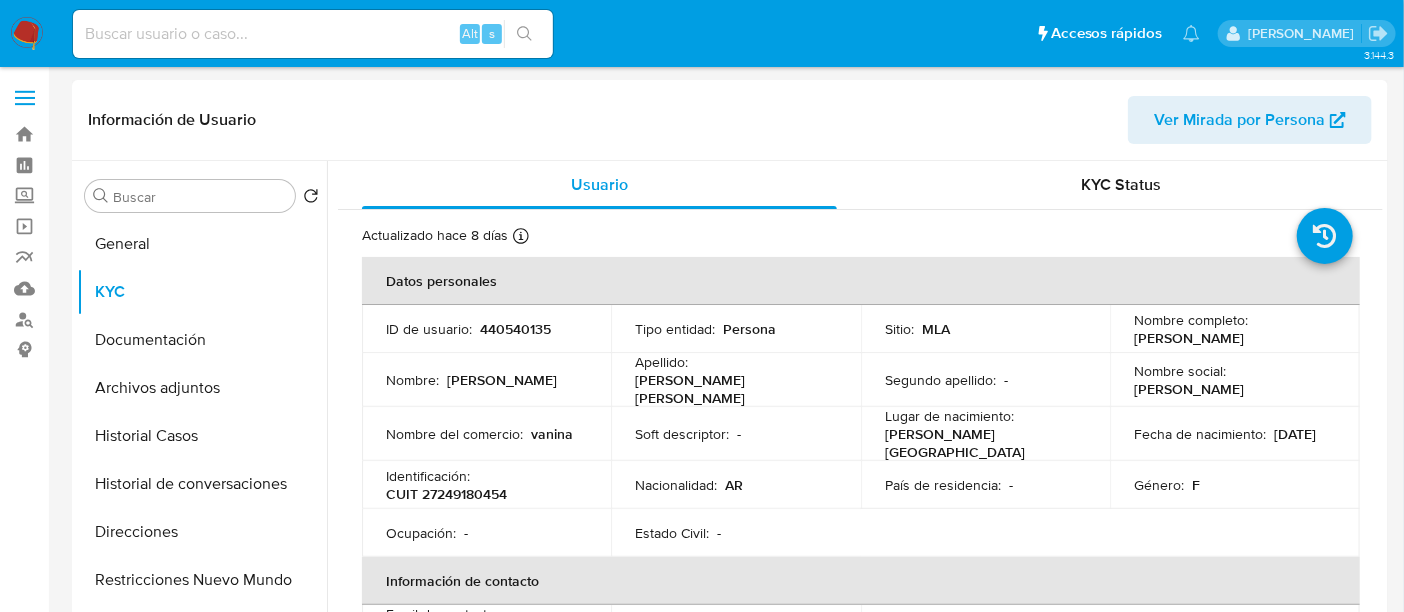 click on "CUIT 27249180454" at bounding box center (446, 494) 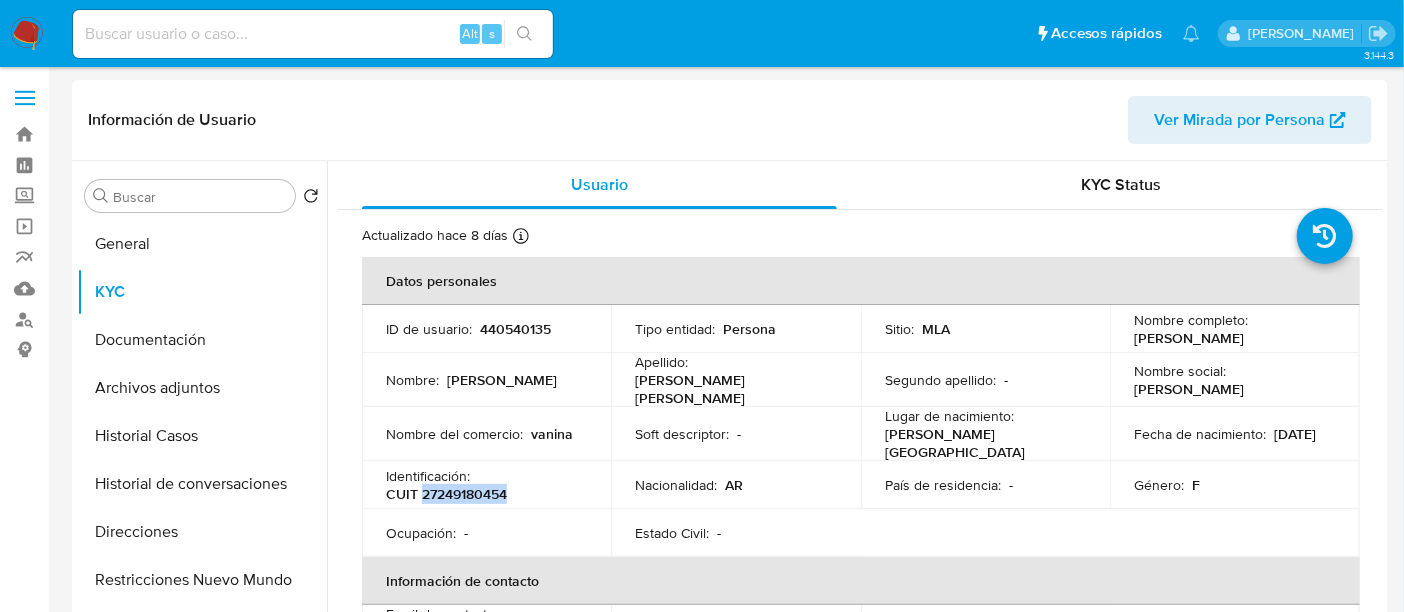 click on "CUIT 27249180454" at bounding box center [446, 494] 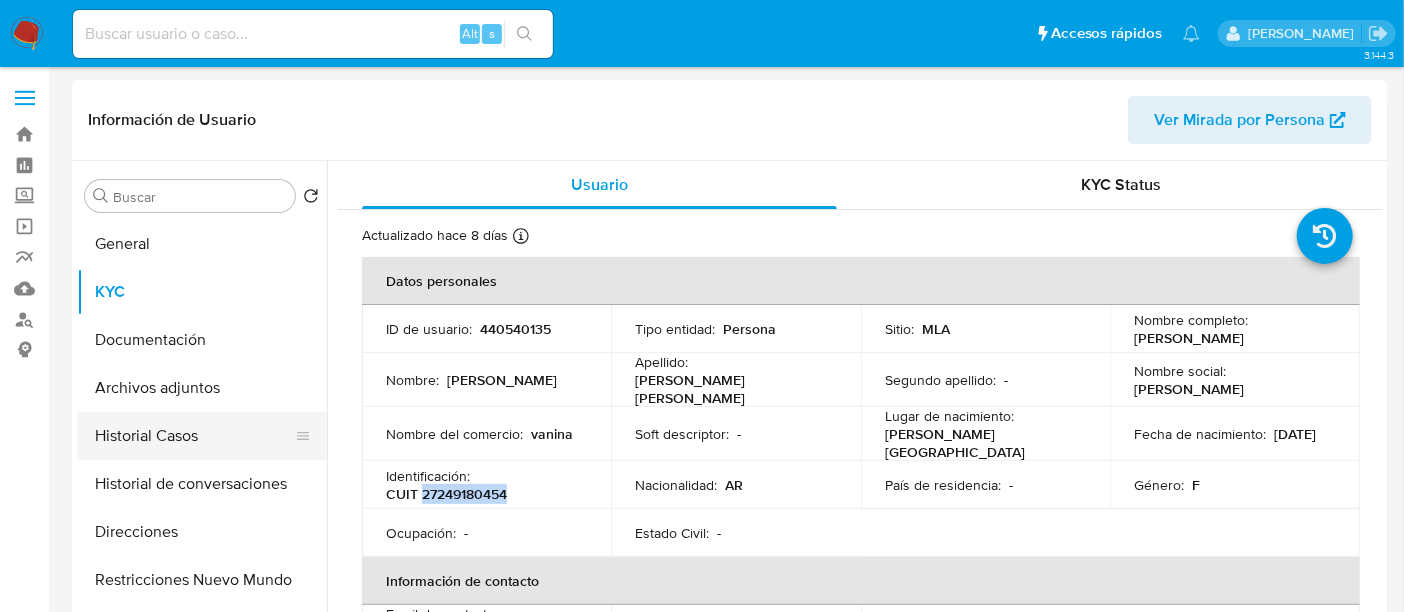 click on "Historial Casos" at bounding box center [194, 436] 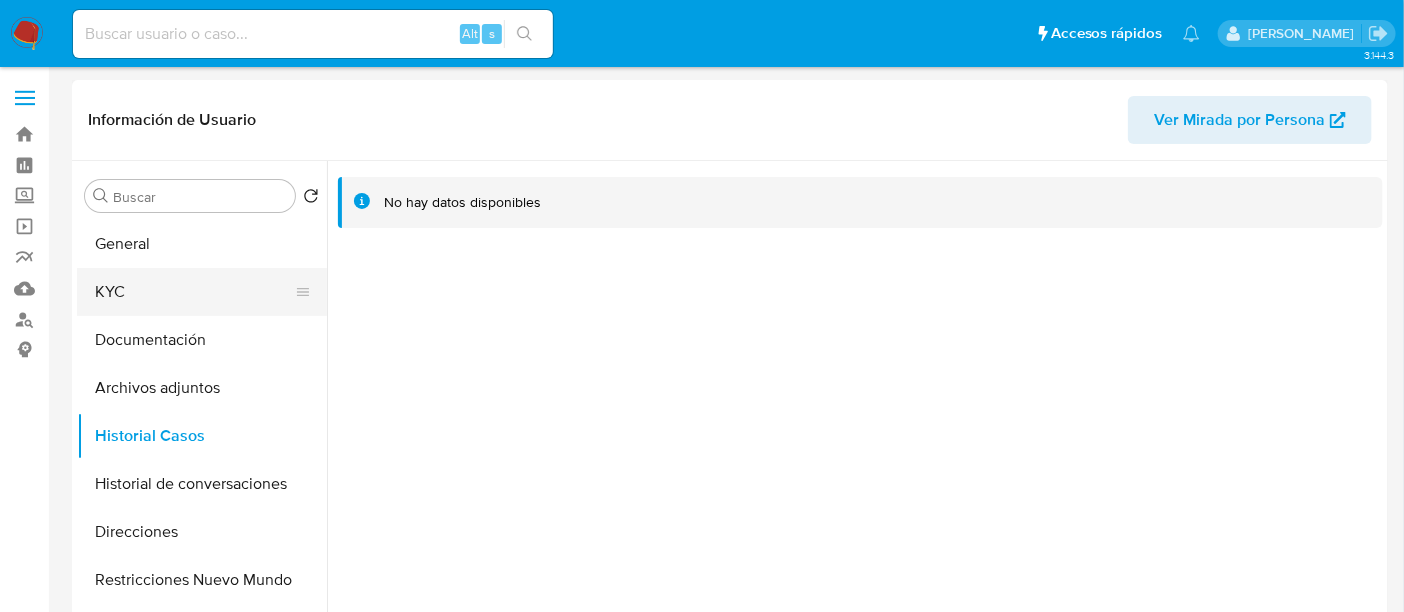 click on "KYC" at bounding box center [194, 292] 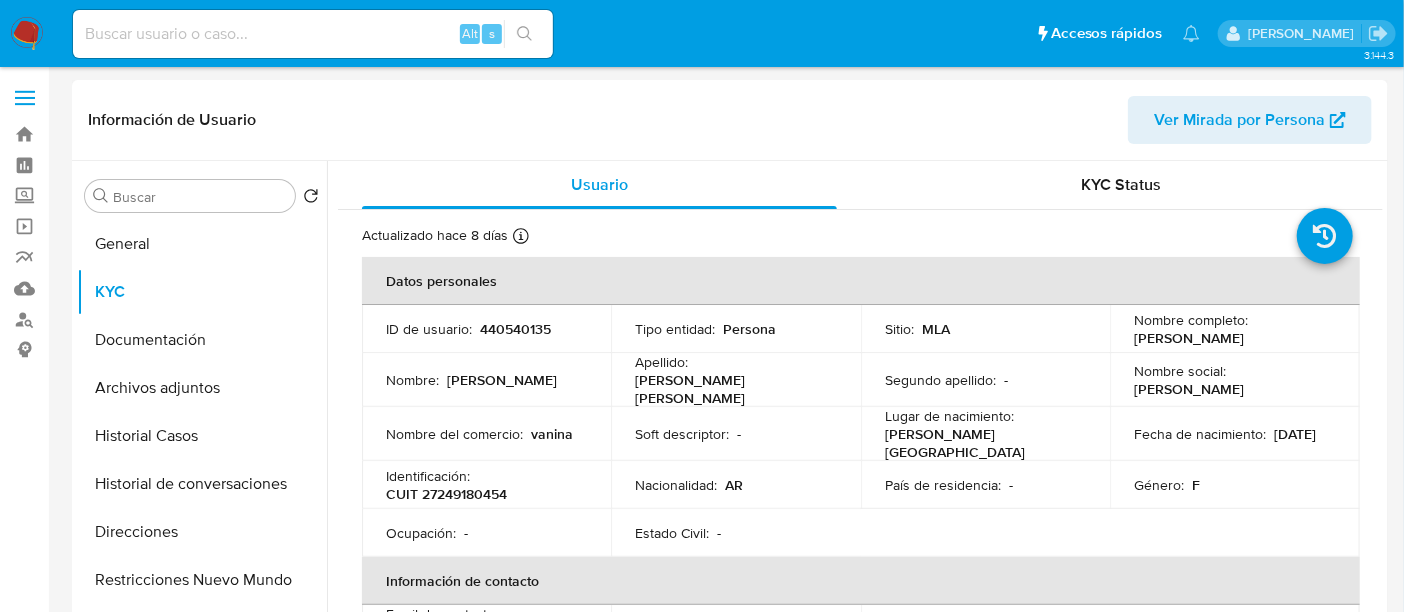 click on "CUIT 27249180454" at bounding box center (446, 494) 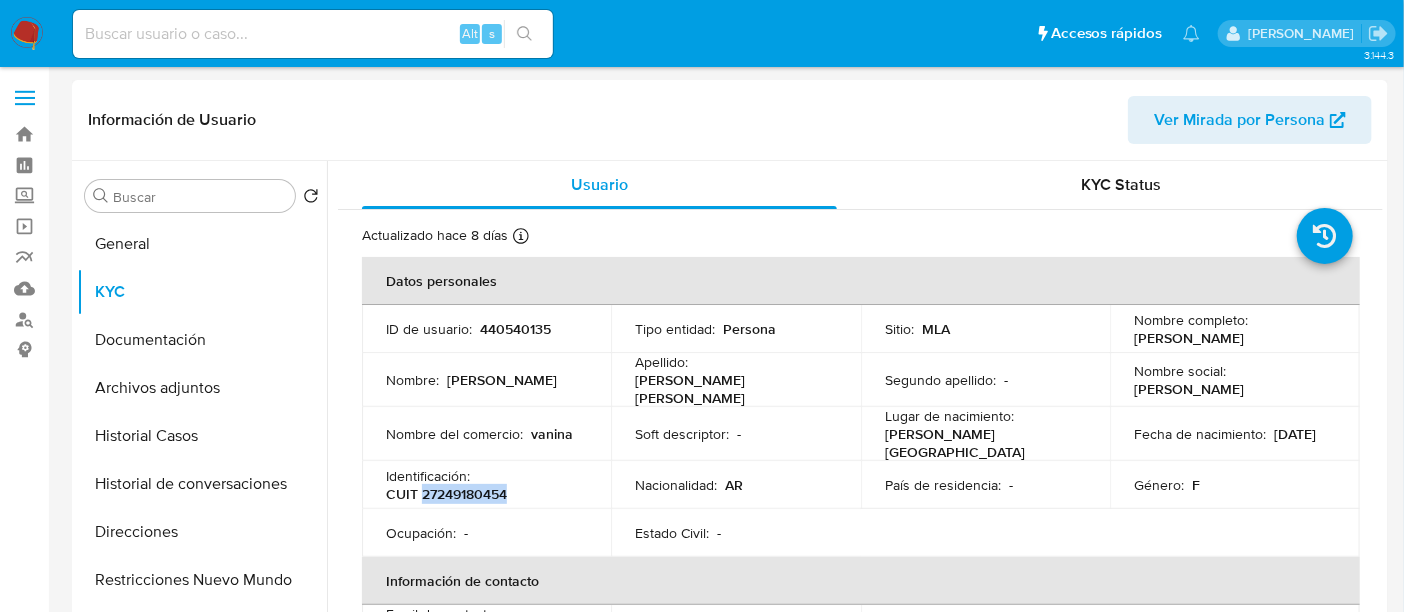 click on "CUIT 27249180454" at bounding box center (446, 494) 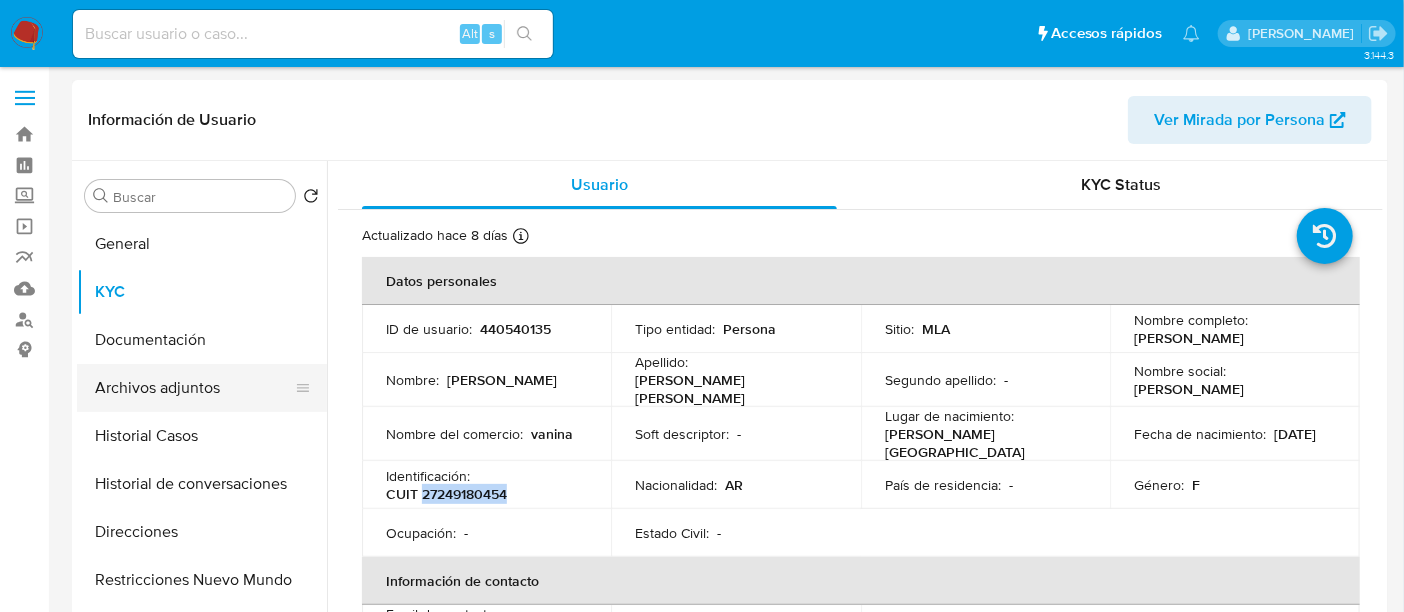 click on "Archivos adjuntos" at bounding box center (194, 388) 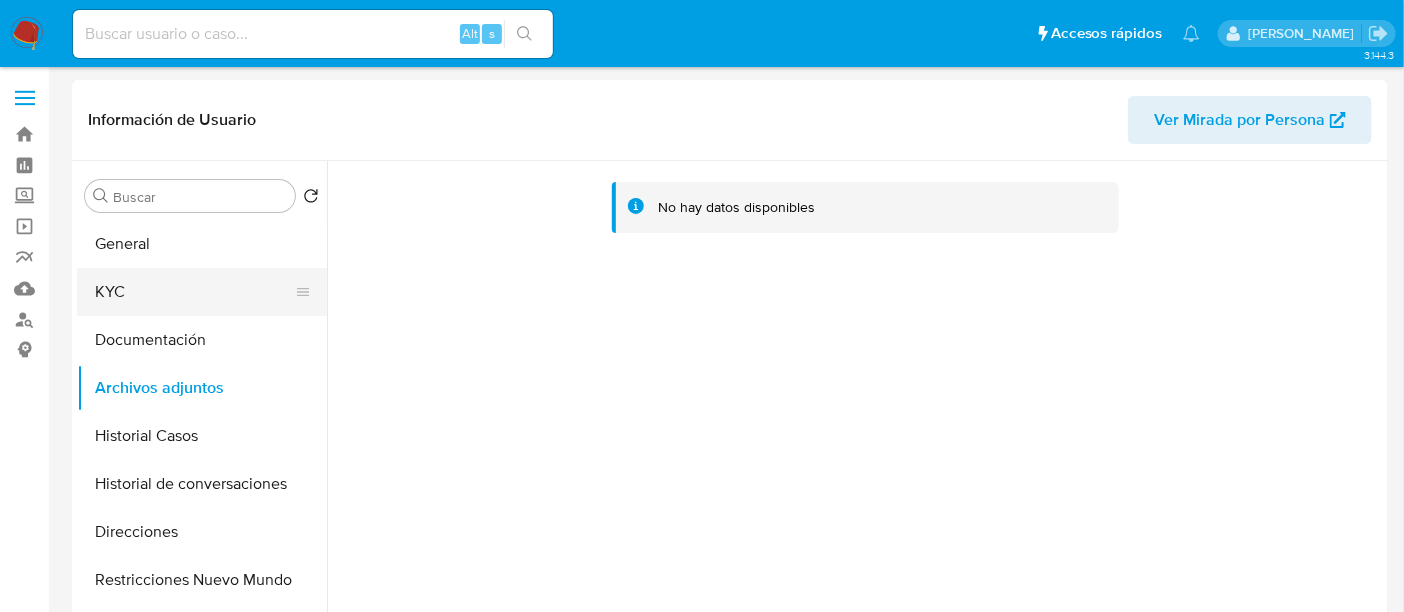 click on "KYC" at bounding box center [194, 292] 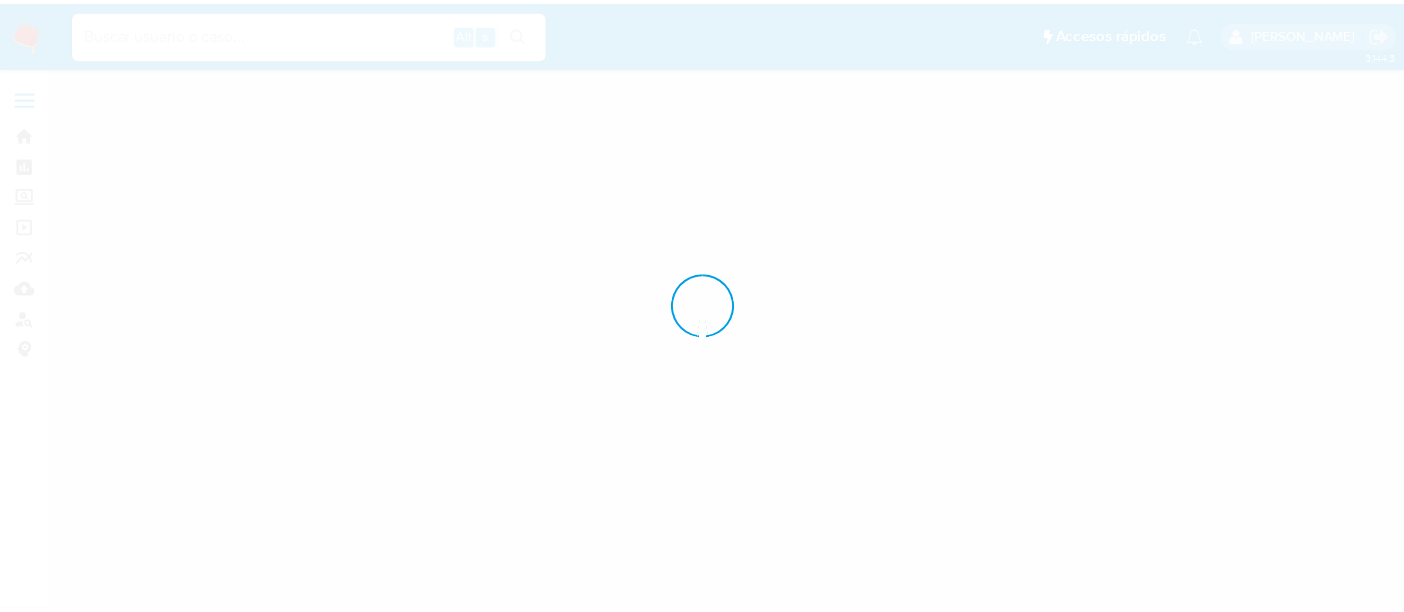 scroll, scrollTop: 0, scrollLeft: 0, axis: both 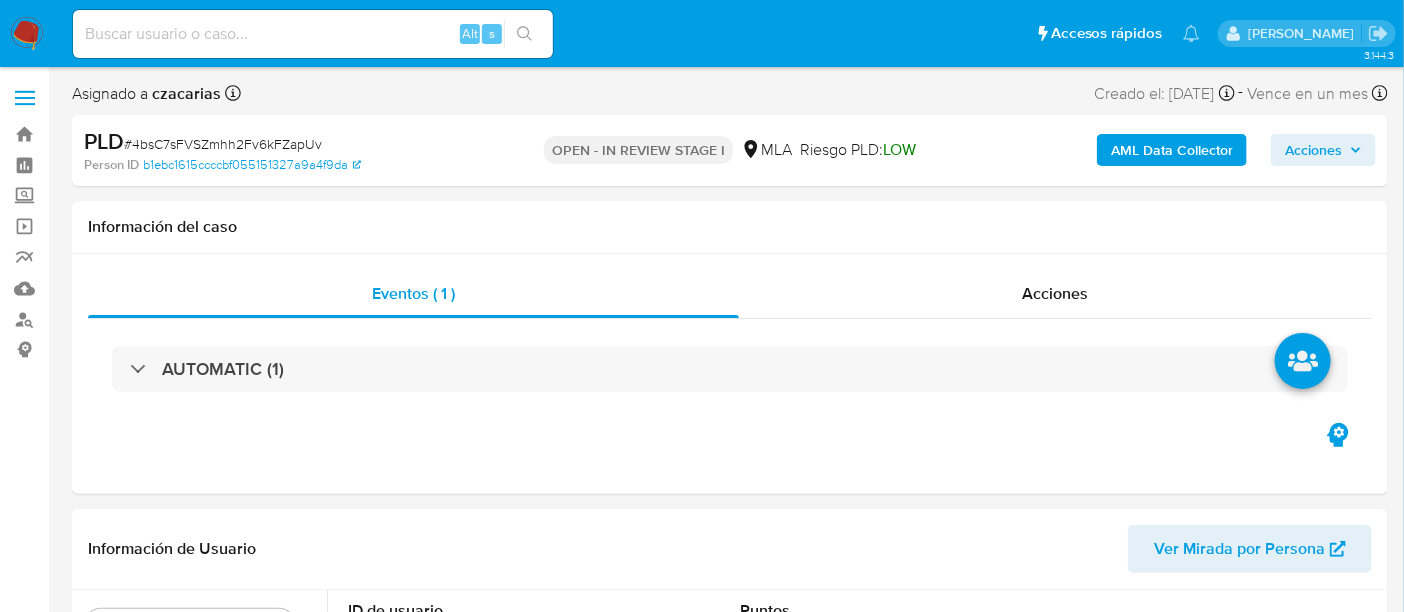 select on "10" 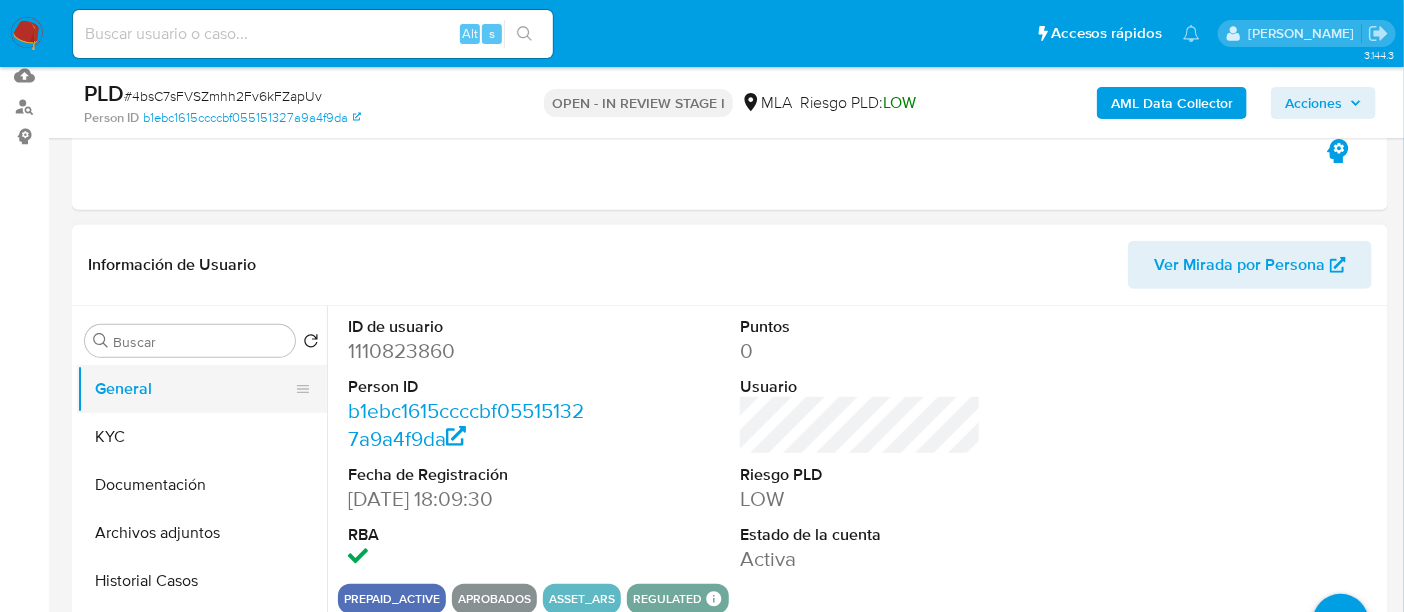 scroll, scrollTop: 250, scrollLeft: 0, axis: vertical 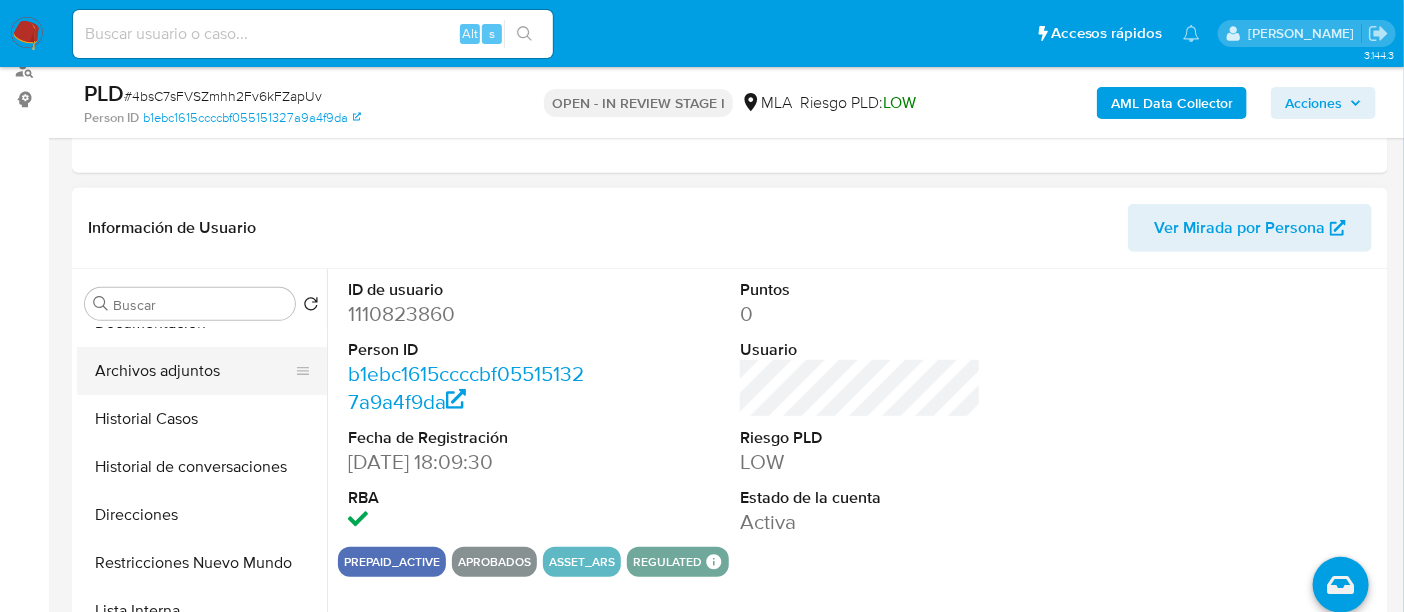 click on "Archivos adjuntos" at bounding box center (194, 371) 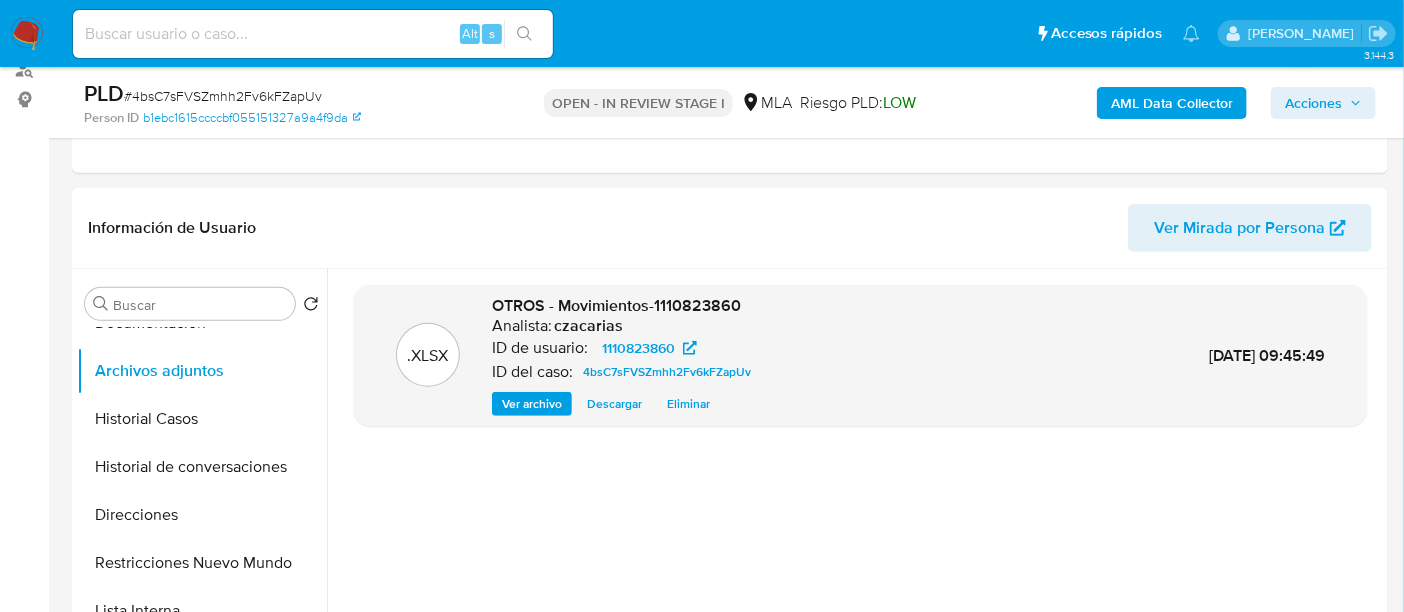 click on "AML Data Collector" at bounding box center [1172, 103] 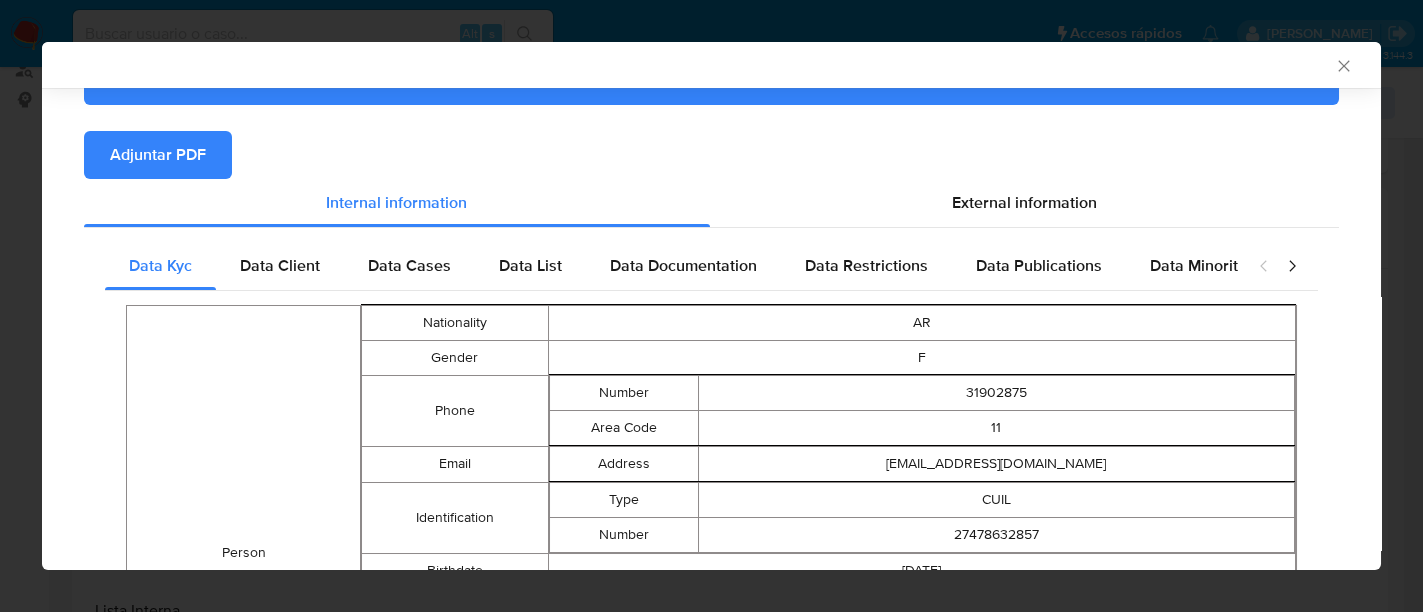 scroll, scrollTop: 245, scrollLeft: 0, axis: vertical 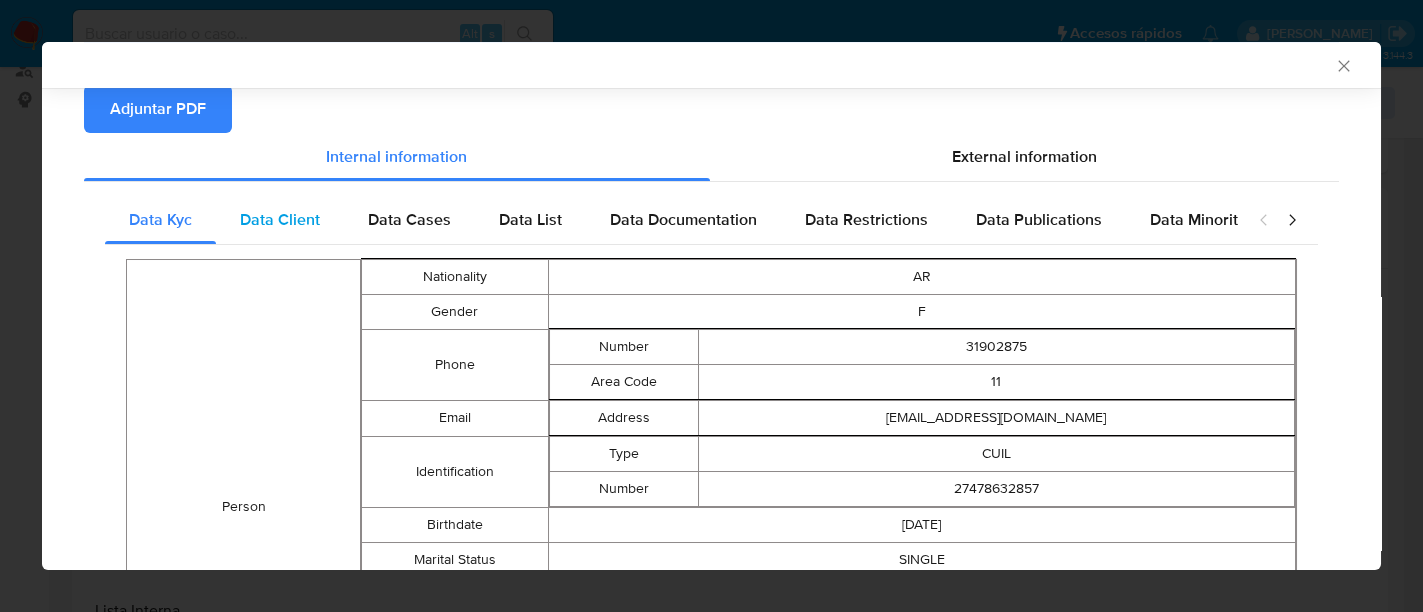 click on "Data Client" at bounding box center (280, 219) 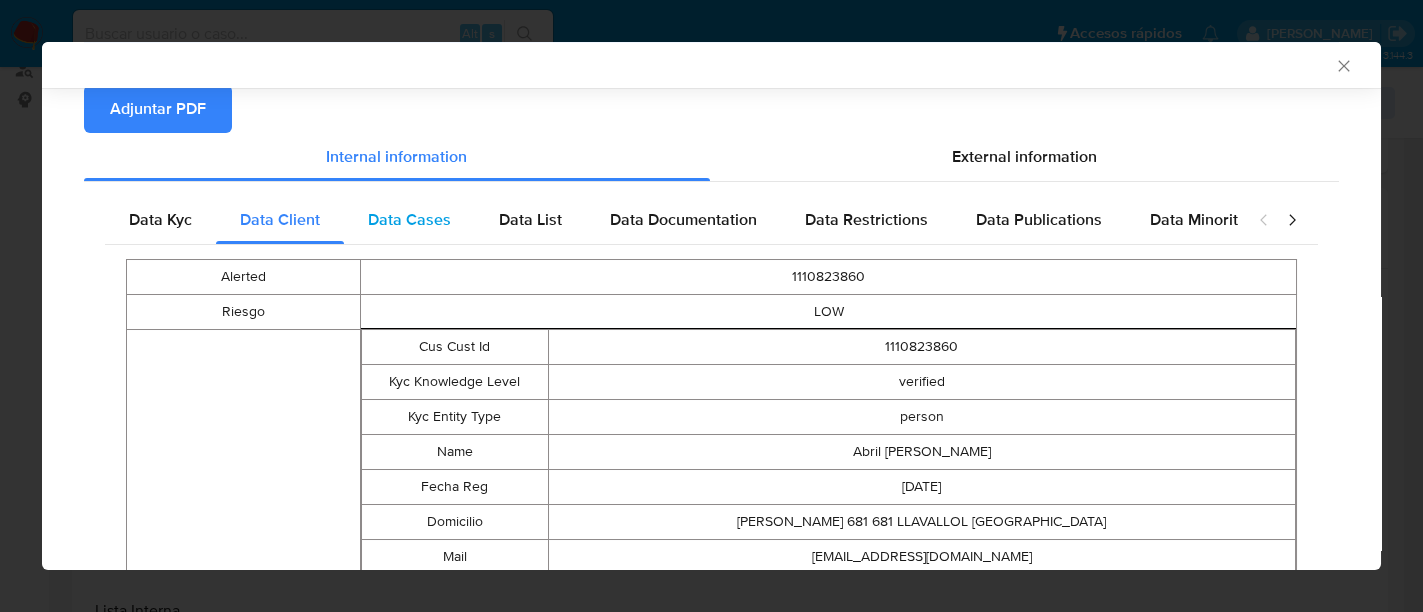 click on "Data Cases" at bounding box center [409, 219] 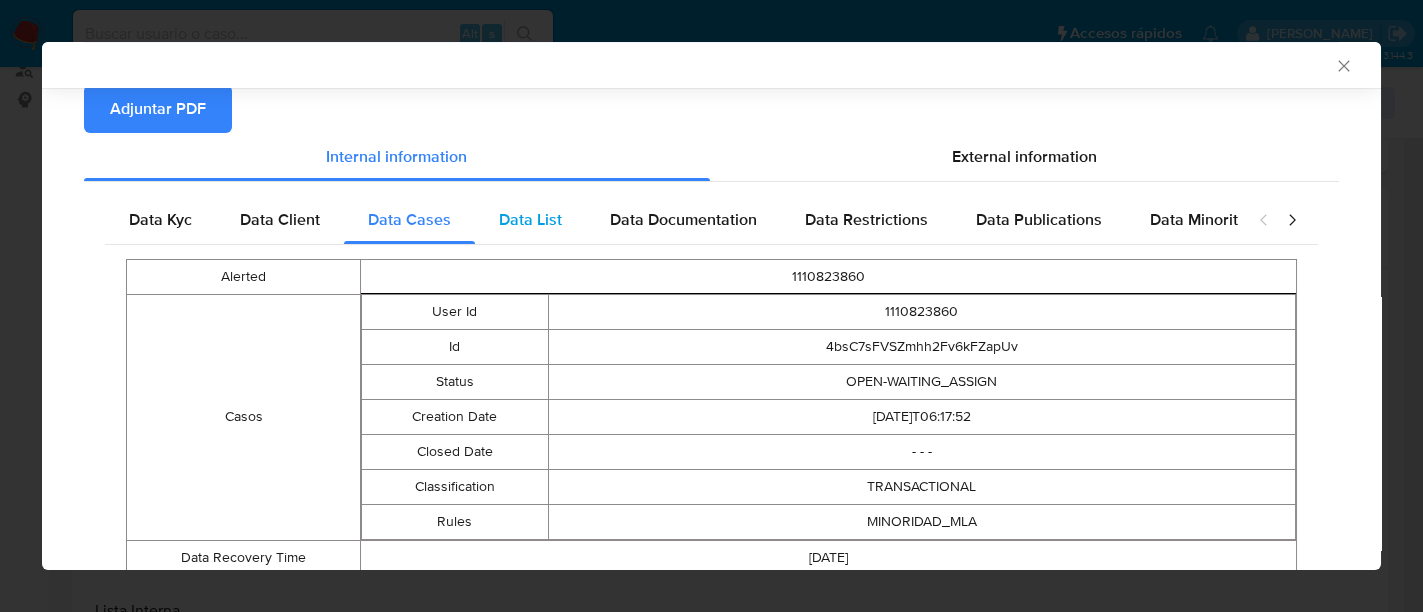 click on "Data List" at bounding box center [530, 220] 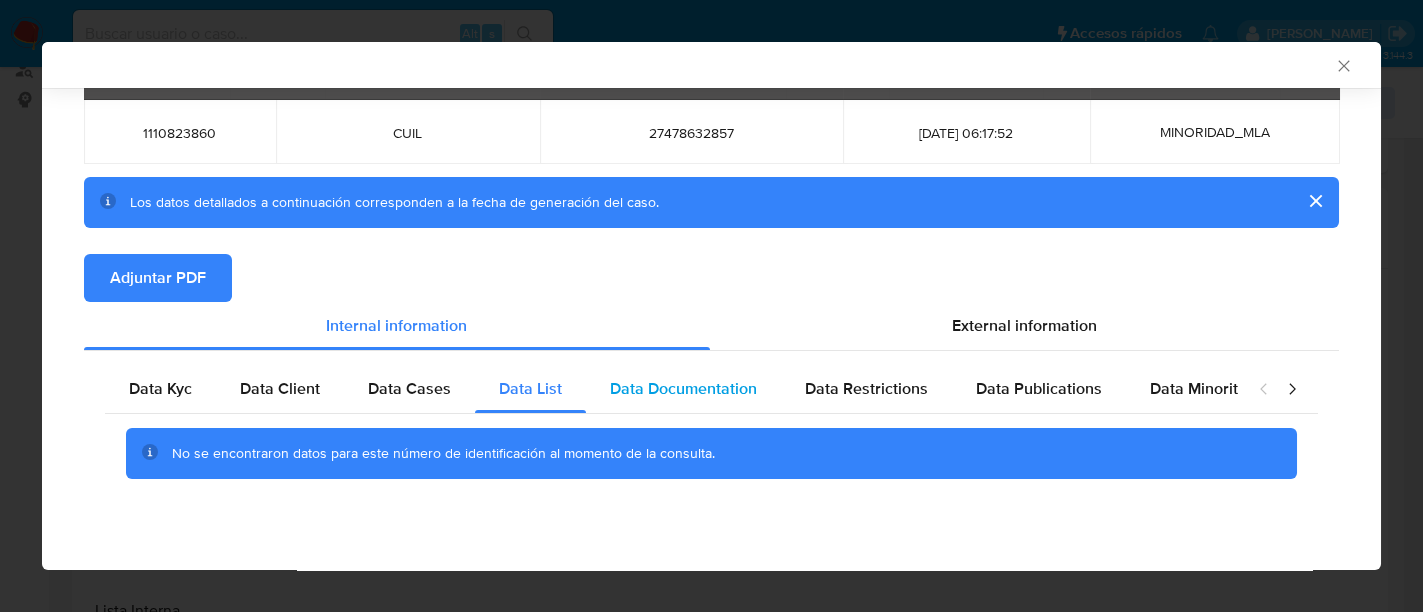 click on "Data Documentation" at bounding box center [683, 388] 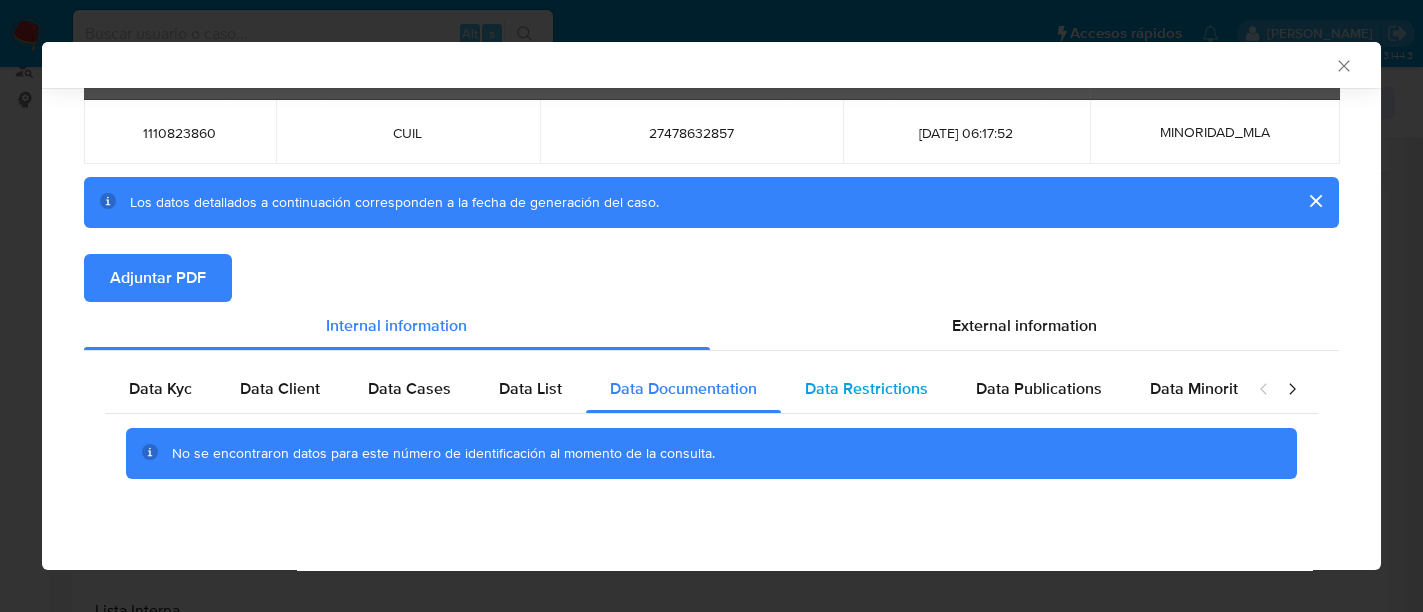 click on "Data Restrictions" at bounding box center (866, 388) 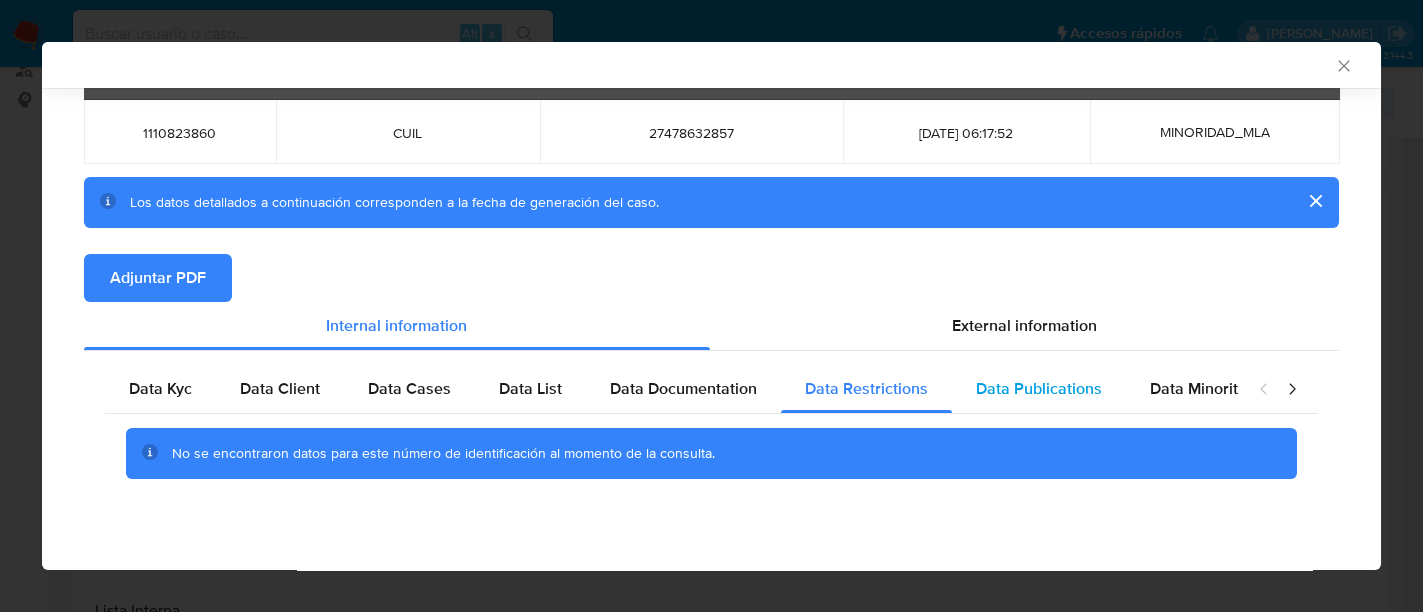 click on "Data Publications" at bounding box center (1039, 388) 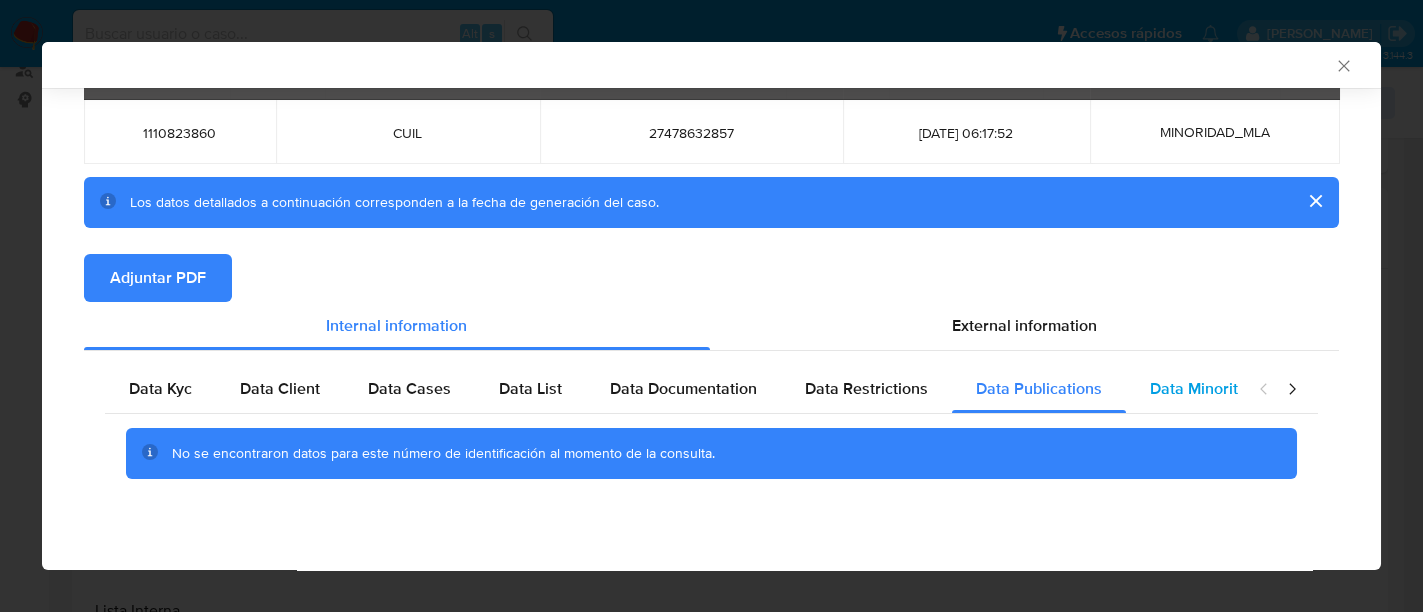 click on "Data Minority" at bounding box center [1198, 388] 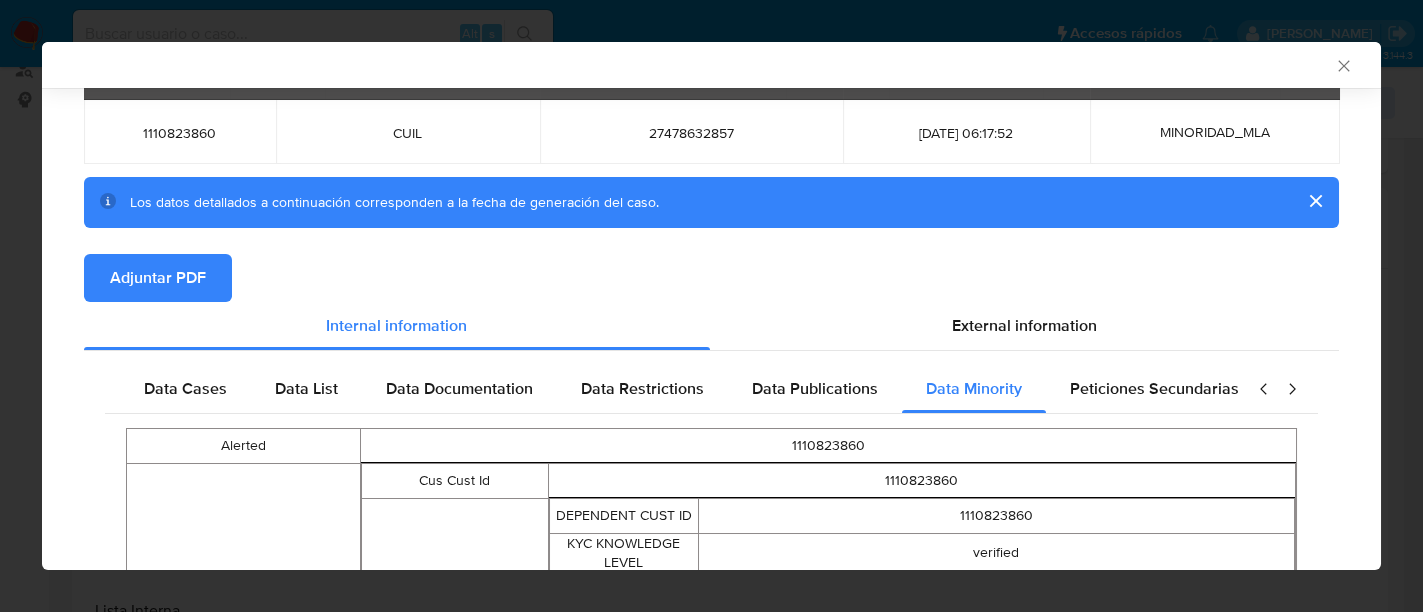 scroll, scrollTop: 0, scrollLeft: 257, axis: horizontal 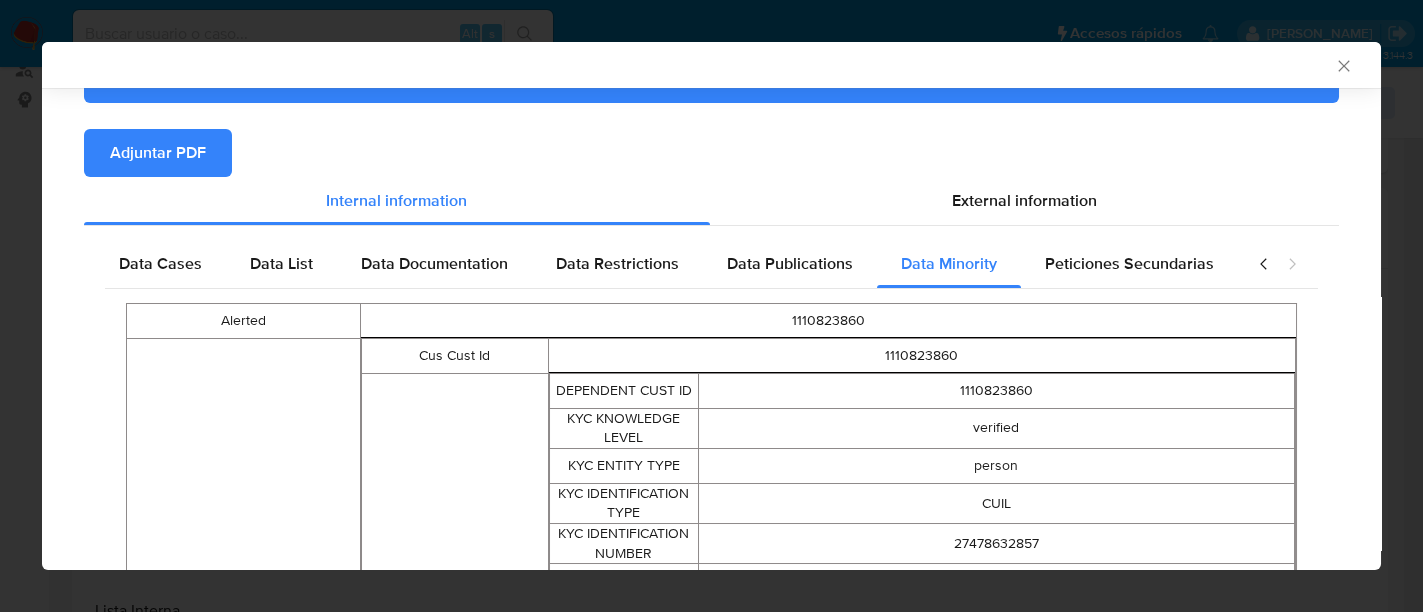 click on "Data Kyc Data Client Data Cases Data List Data Documentation Data Restrictions Data Publications Data Minority Peticiones Secundarias Alerted 1110823860 Minoridad Cus Cust Id 1110823860 Menor DEPENDENT CUST ID 1110823860 KYC KNOWLEDGE LEVEL verified KYC ENTITY TYPE person KYC IDENTIFICATION TYPE CUIL KYC IDENTIFICATION NUMBER 27478632857 KYC NAME LEGAL Abril Paula Casabianca Domicilio MAGALLANES 681 681 LLAVALLOL BUENOS AIRES Mail abrilcasabianca2007@gmail.com Brand Name - - - Soft Descriptor - - - Telefono - - - Nacionalidad AR Responsable RESPONSIBLE CUST ID 440540135 KYC KNOWLEDGE LEVEL verified KYC ENTITY TYPE person KYC IDENTIFICATION TYPE CUIT KYC IDENTIFICATION NUMBER 27249180454 KYC NAME LEGAL Vanina Lorena Rozas Rozas Domicilio Magallanes 681 Llavallol Buenos Aires Mail vaninarozas@gmail.com Brand Name vanina Soft Descriptor - - - Telefono 1165011226 Nacionalidad AR Data Recovery Time 2025-05-12" at bounding box center [711, 768] 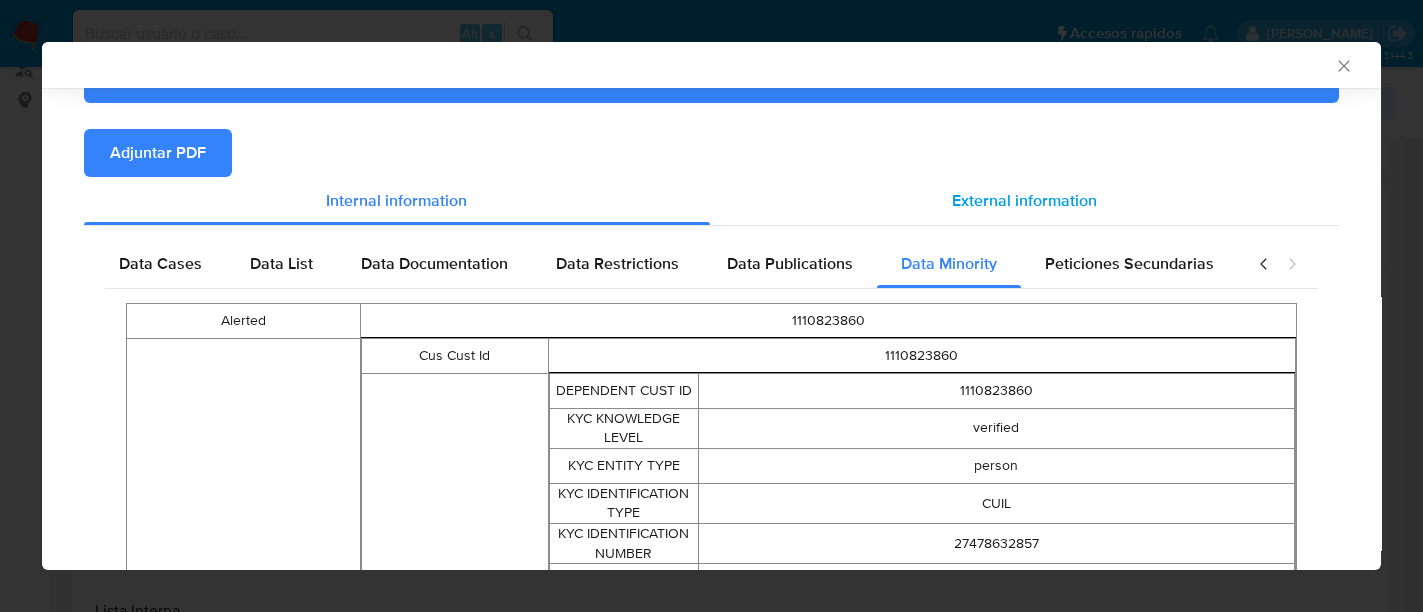 click on "External information" at bounding box center (1024, 200) 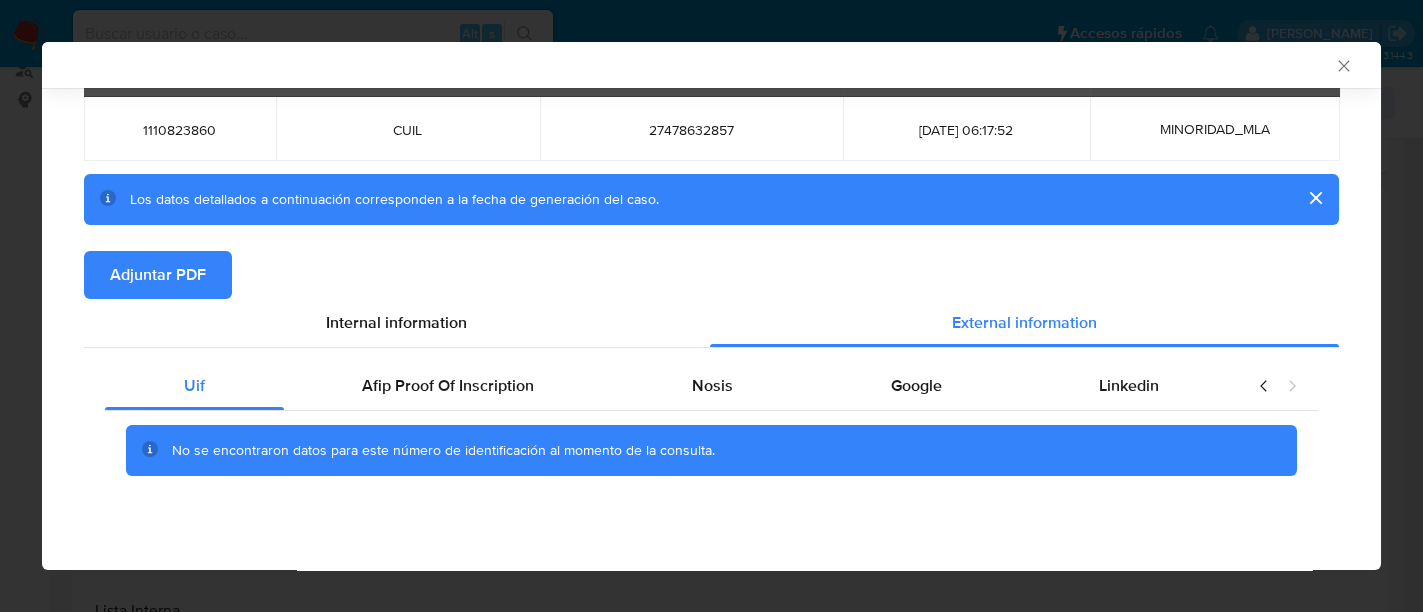 scroll, scrollTop: 0, scrollLeft: 0, axis: both 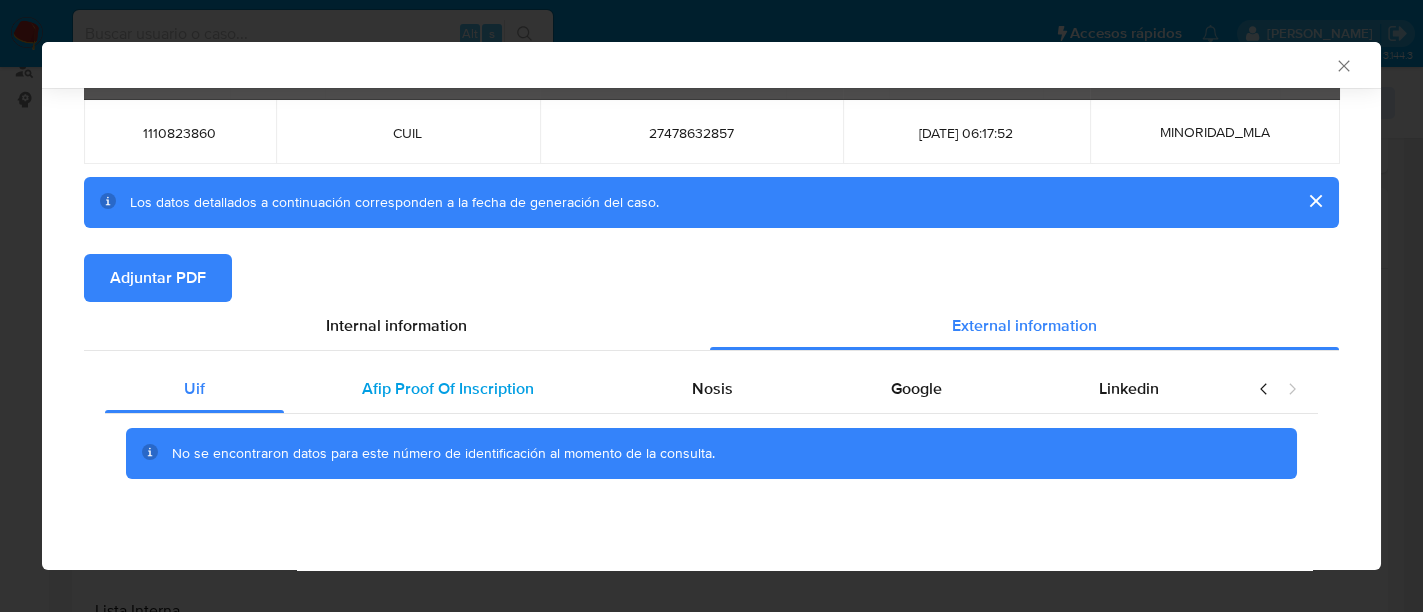 click on "Afip Proof Of Inscription" at bounding box center [449, 389] 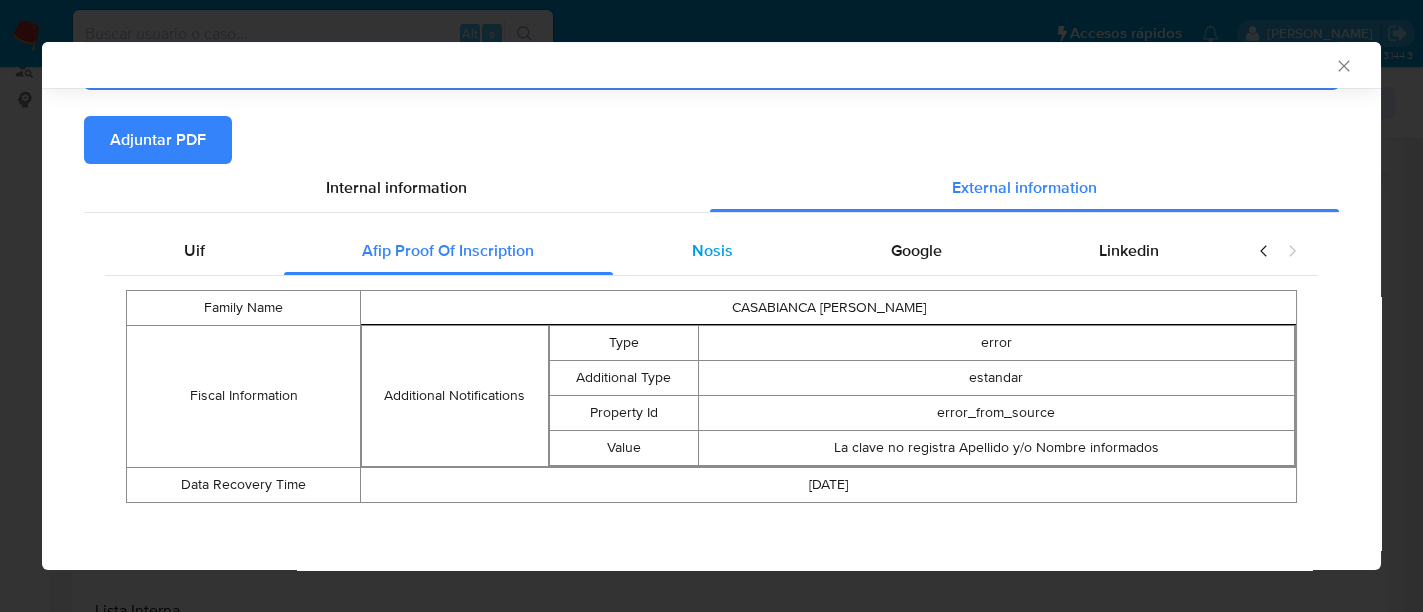 scroll, scrollTop: 215, scrollLeft: 0, axis: vertical 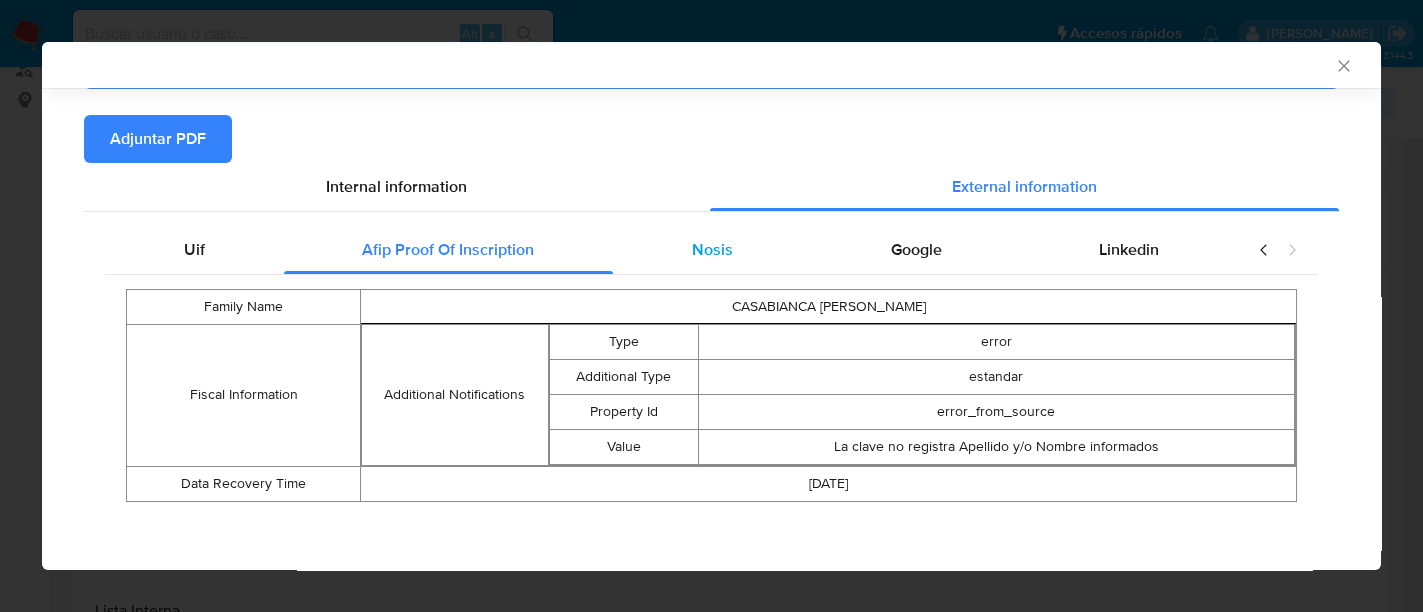click on "Nosis" at bounding box center [712, 250] 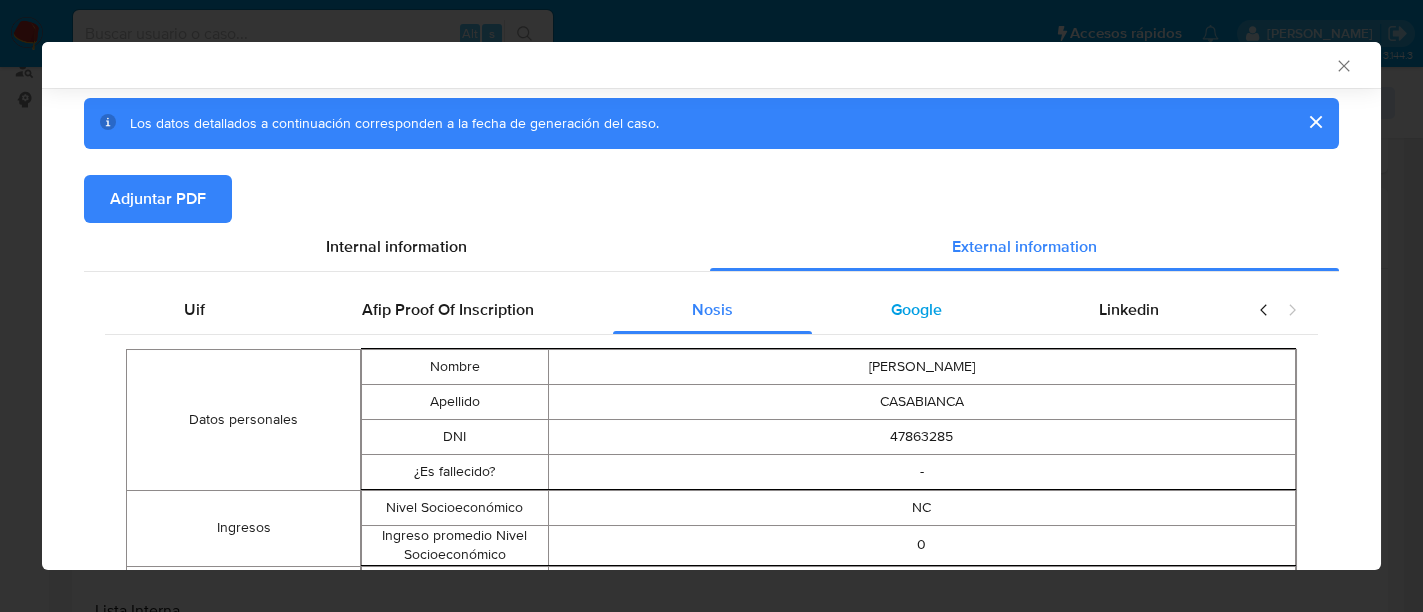 click on "Google" at bounding box center (916, 309) 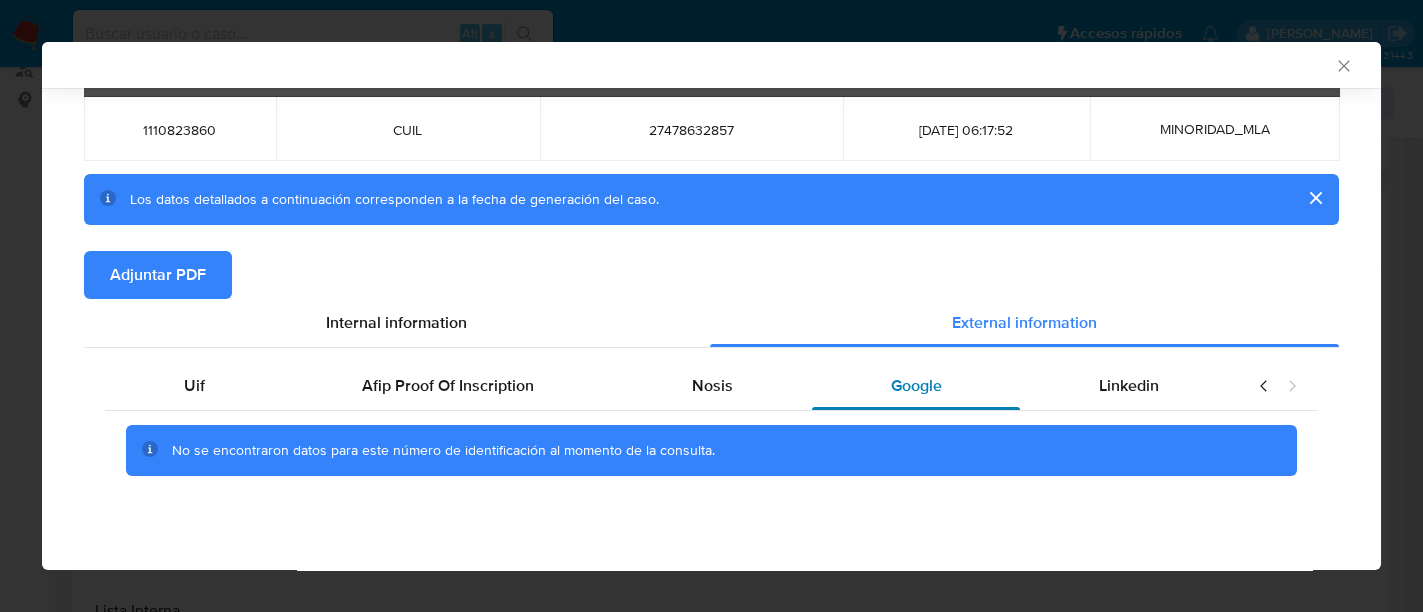 scroll, scrollTop: 76, scrollLeft: 0, axis: vertical 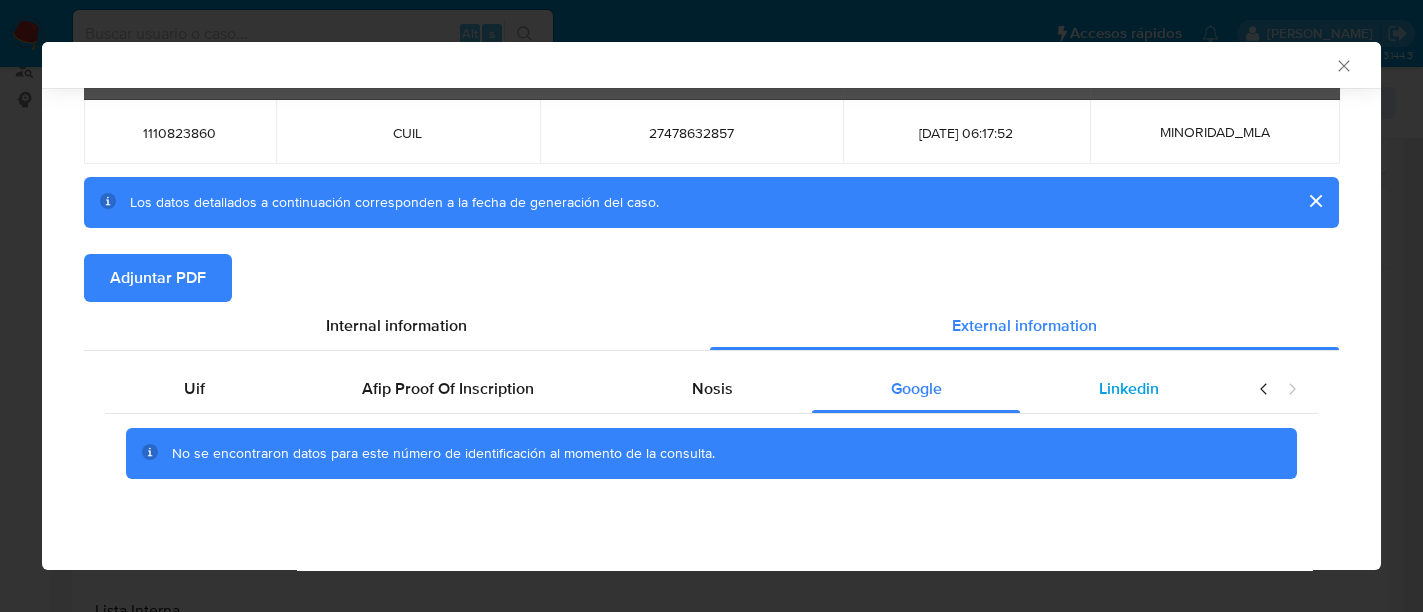 click on "Linkedin" at bounding box center (1129, 388) 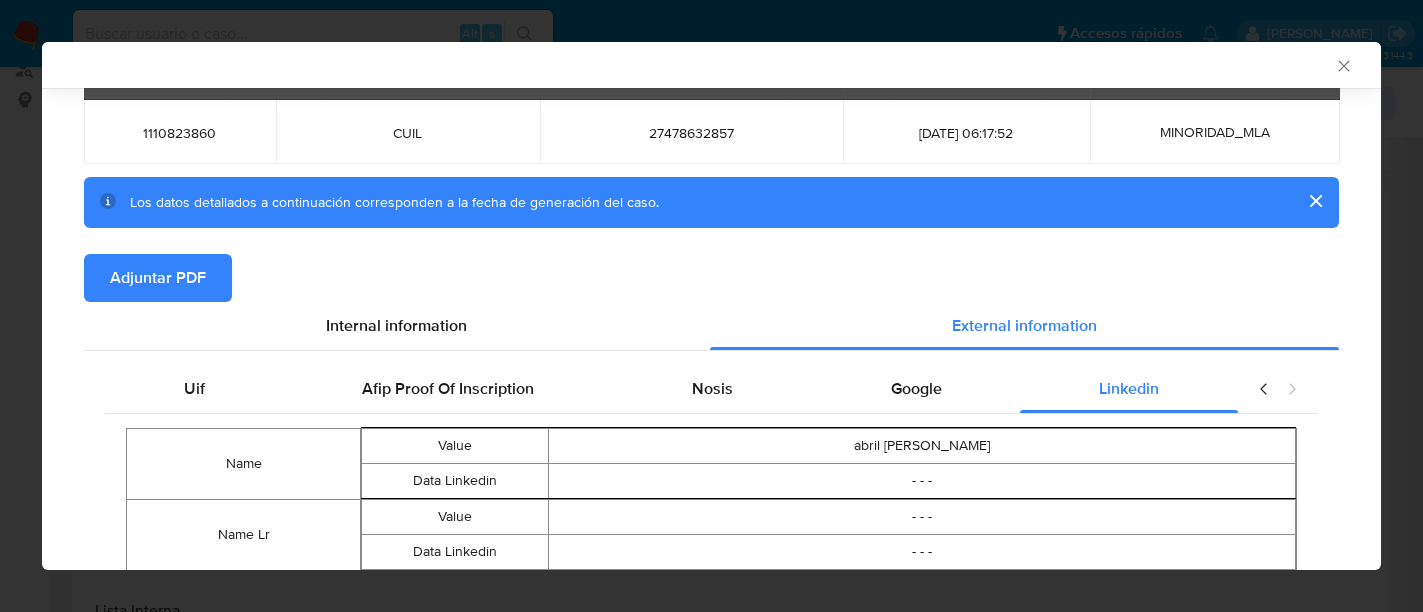 click on "Adjuntar PDF" at bounding box center (158, 278) 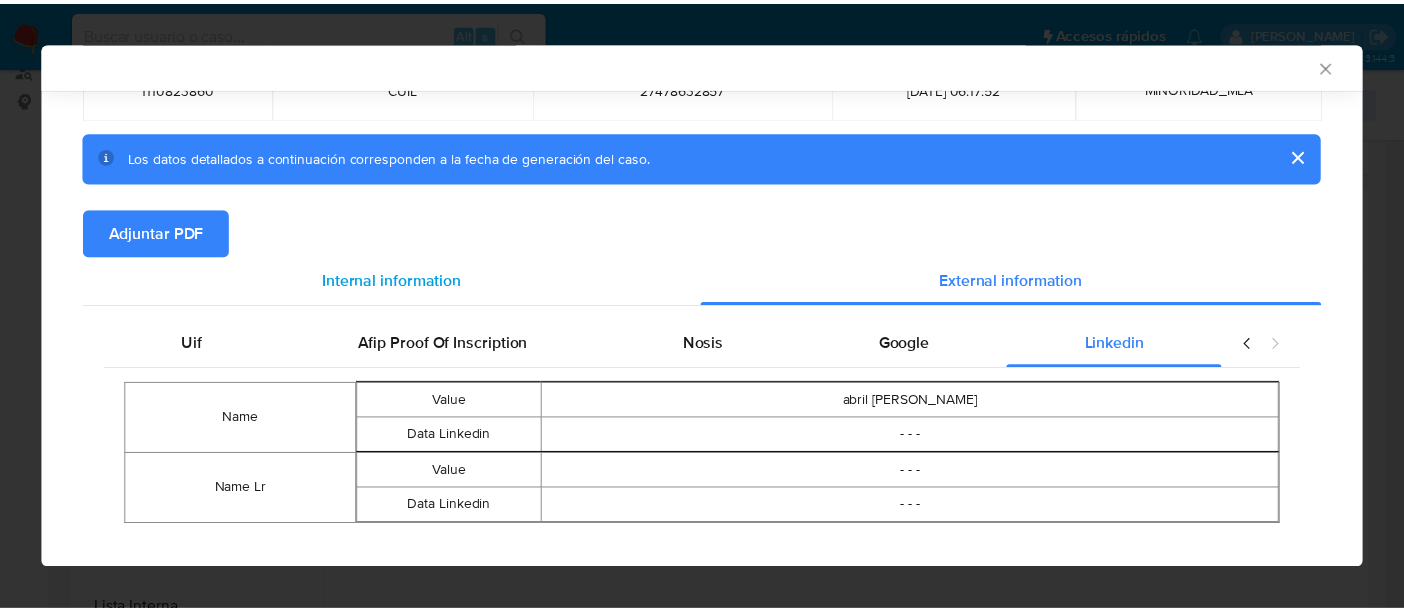 scroll, scrollTop: 145, scrollLeft: 0, axis: vertical 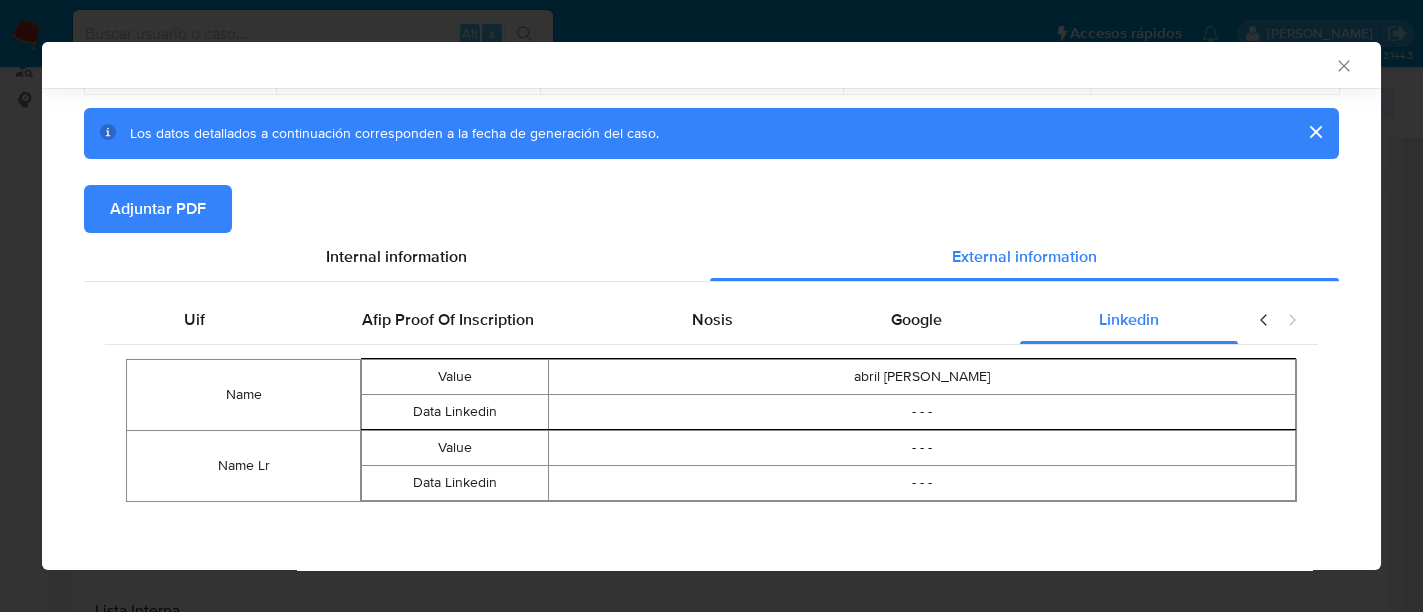 click on "AML Data Collector" at bounding box center (711, 65) 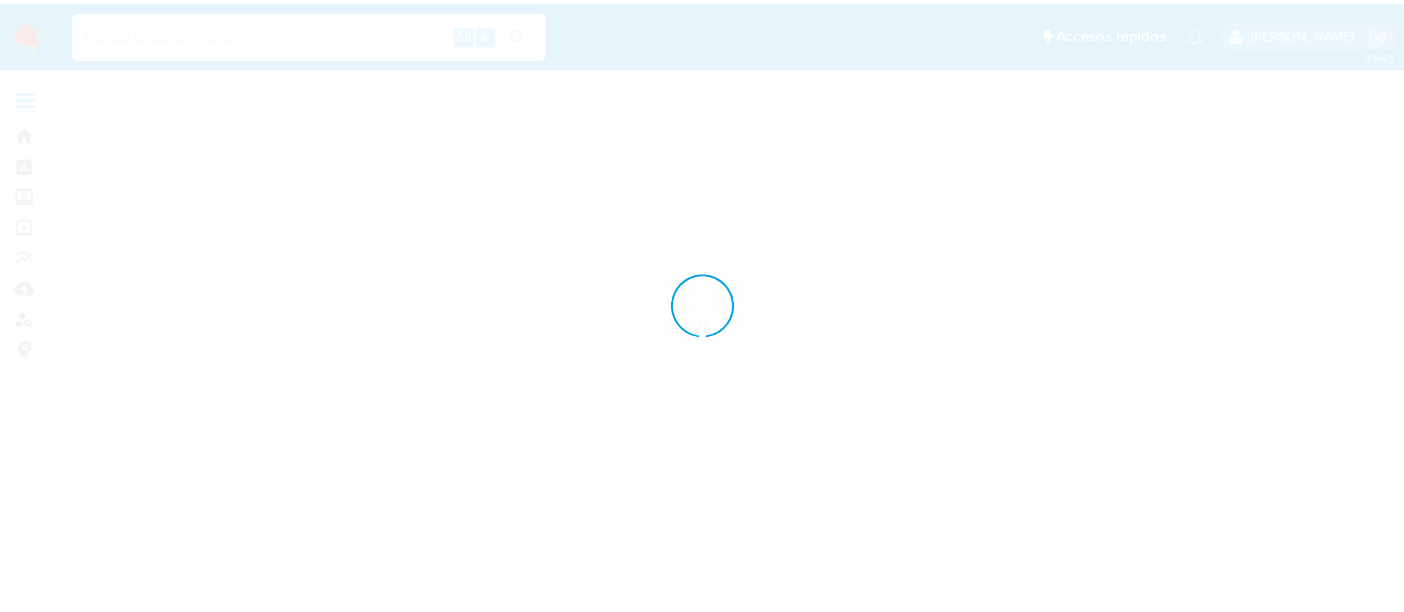 scroll, scrollTop: 0, scrollLeft: 0, axis: both 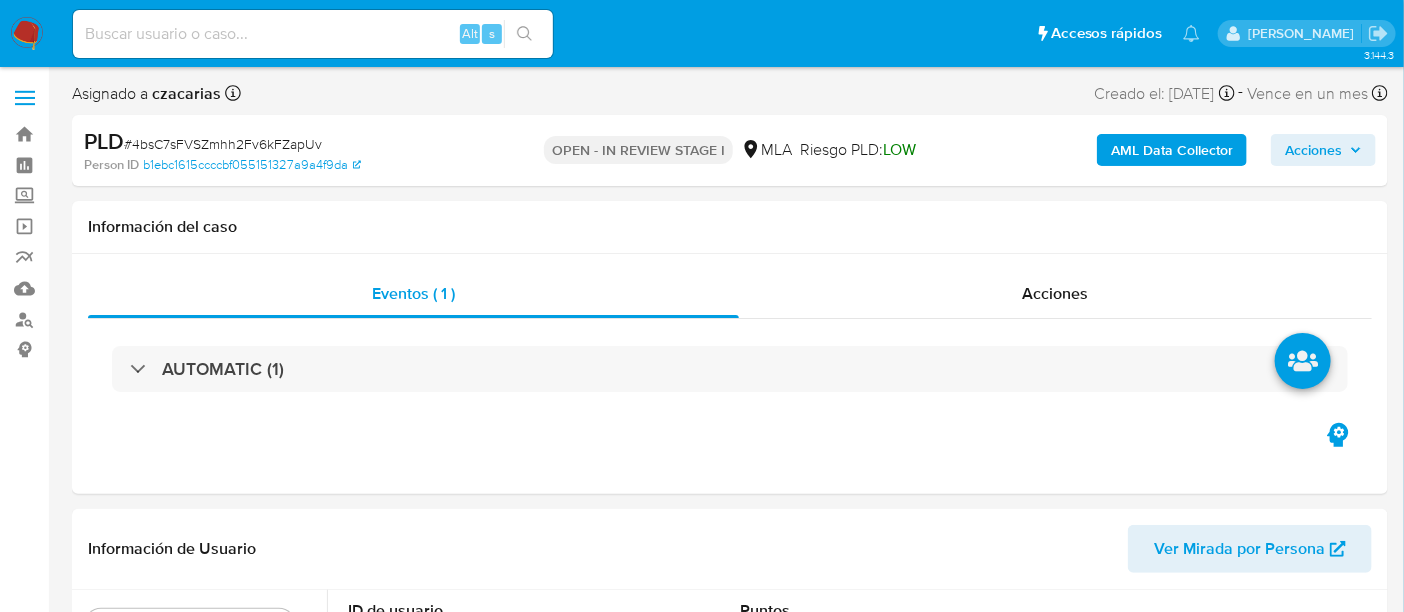 select on "10" 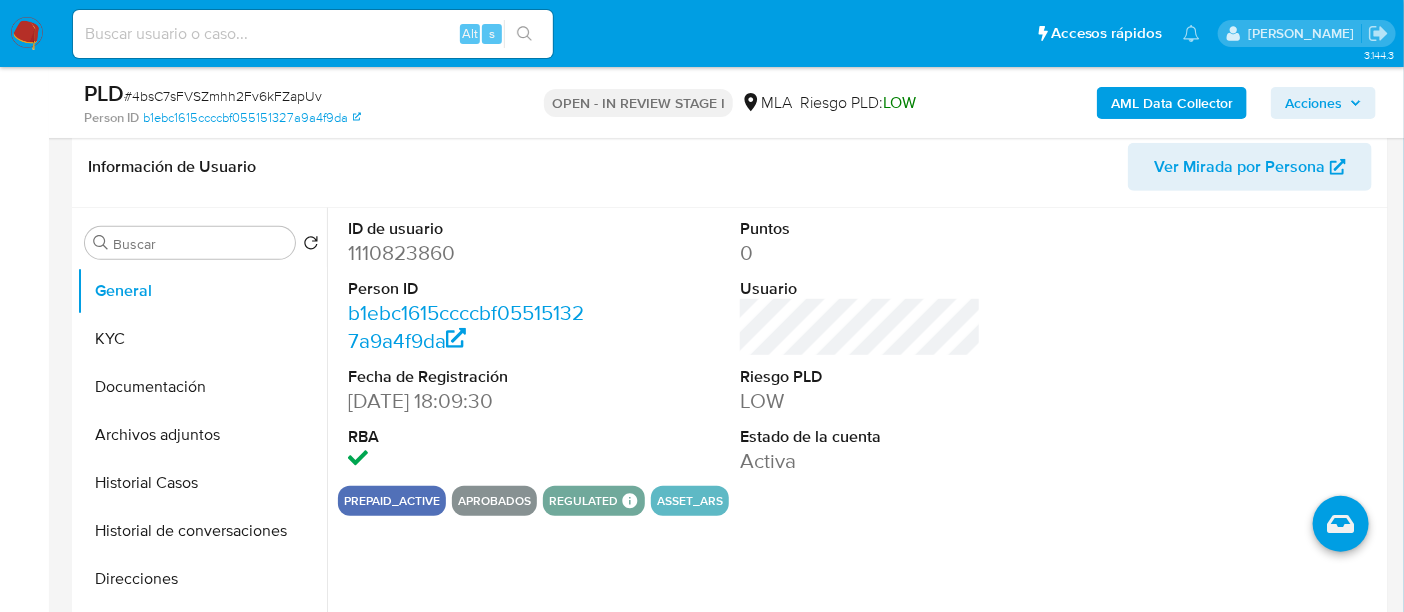 scroll, scrollTop: 500, scrollLeft: 0, axis: vertical 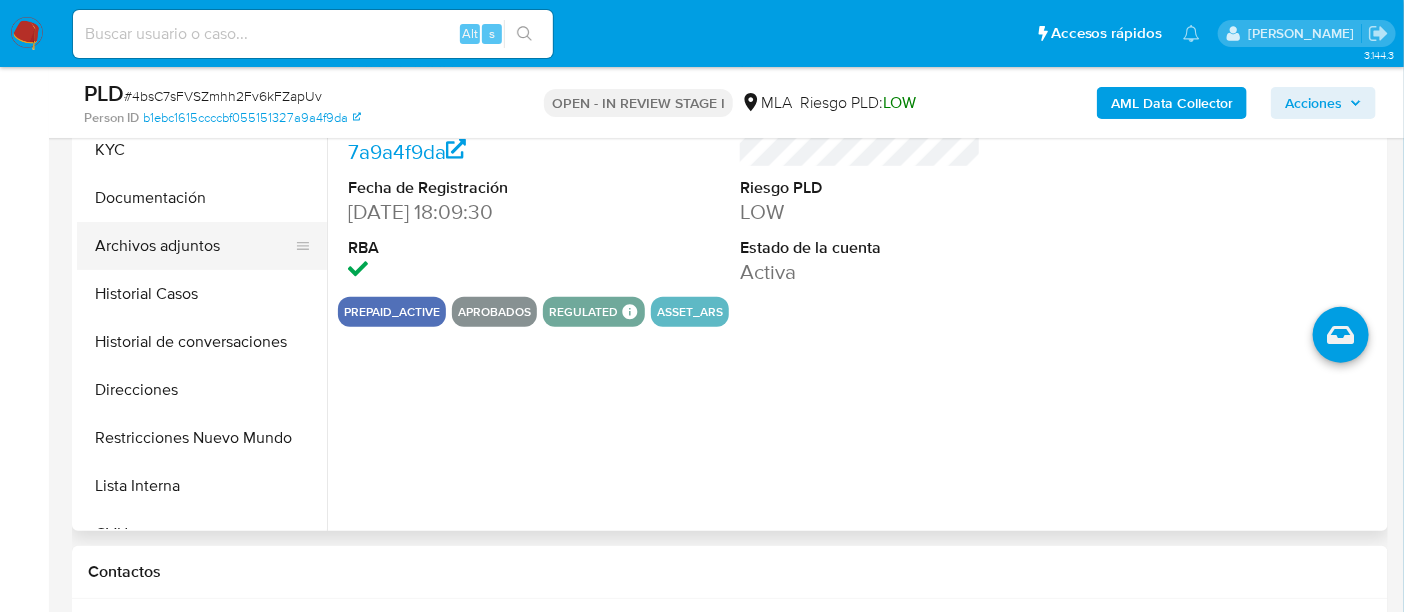 click on "Archivos adjuntos" at bounding box center [194, 246] 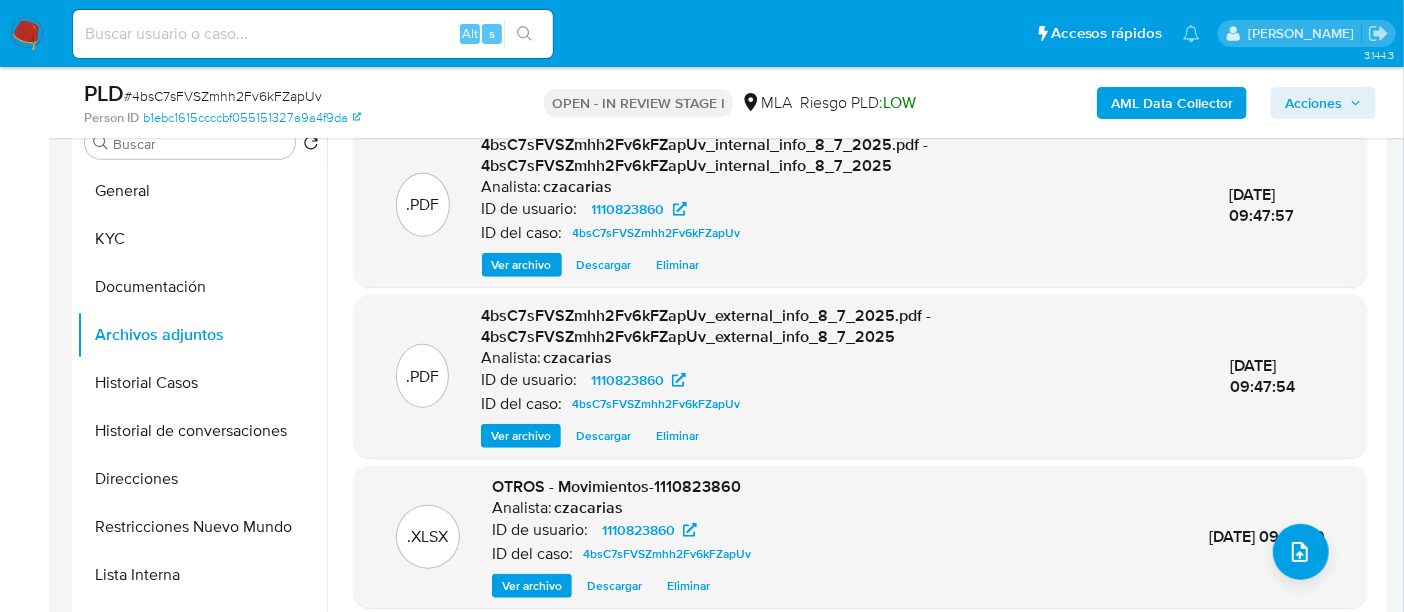 scroll, scrollTop: 374, scrollLeft: 0, axis: vertical 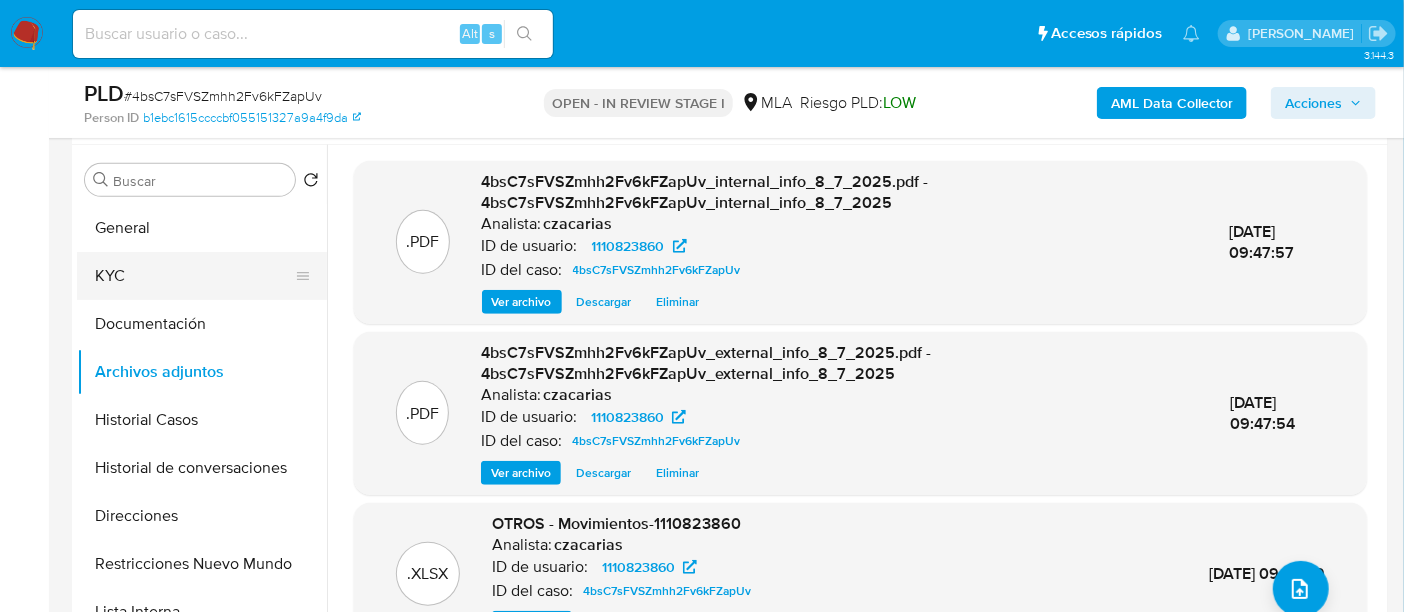 click on "KYC" at bounding box center (194, 276) 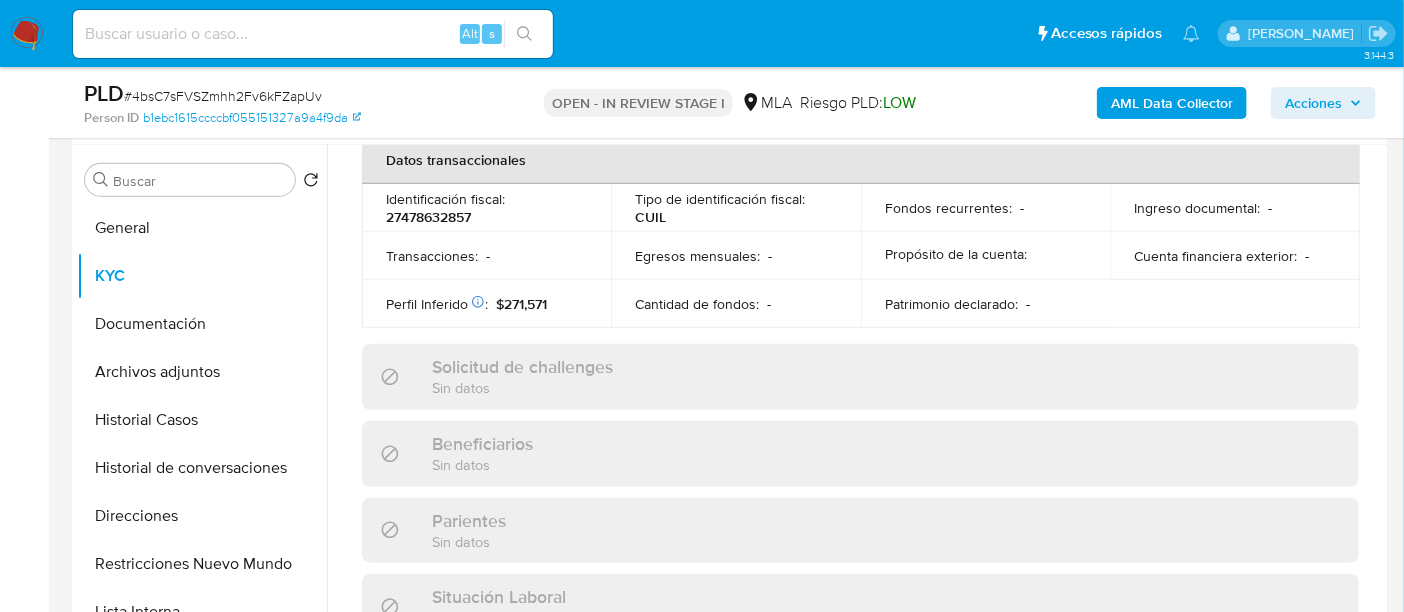 scroll, scrollTop: 1070, scrollLeft: 0, axis: vertical 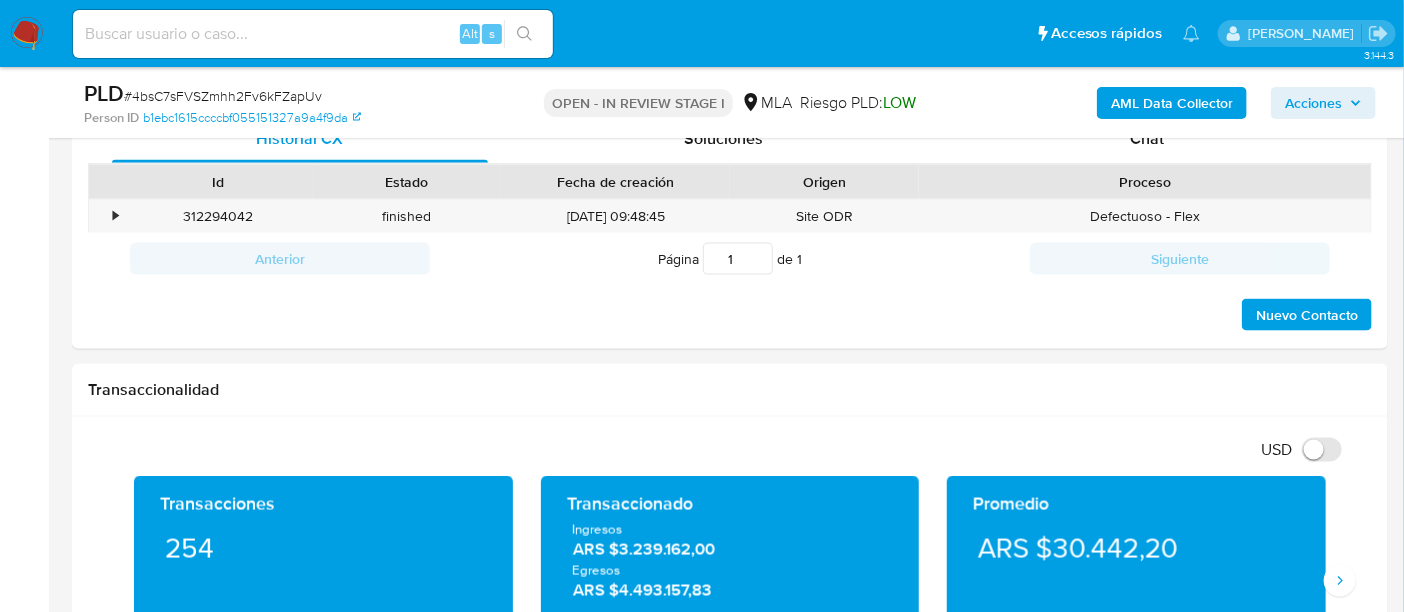 click on "AML Data Collector Acciones" at bounding box center [1163, 102] 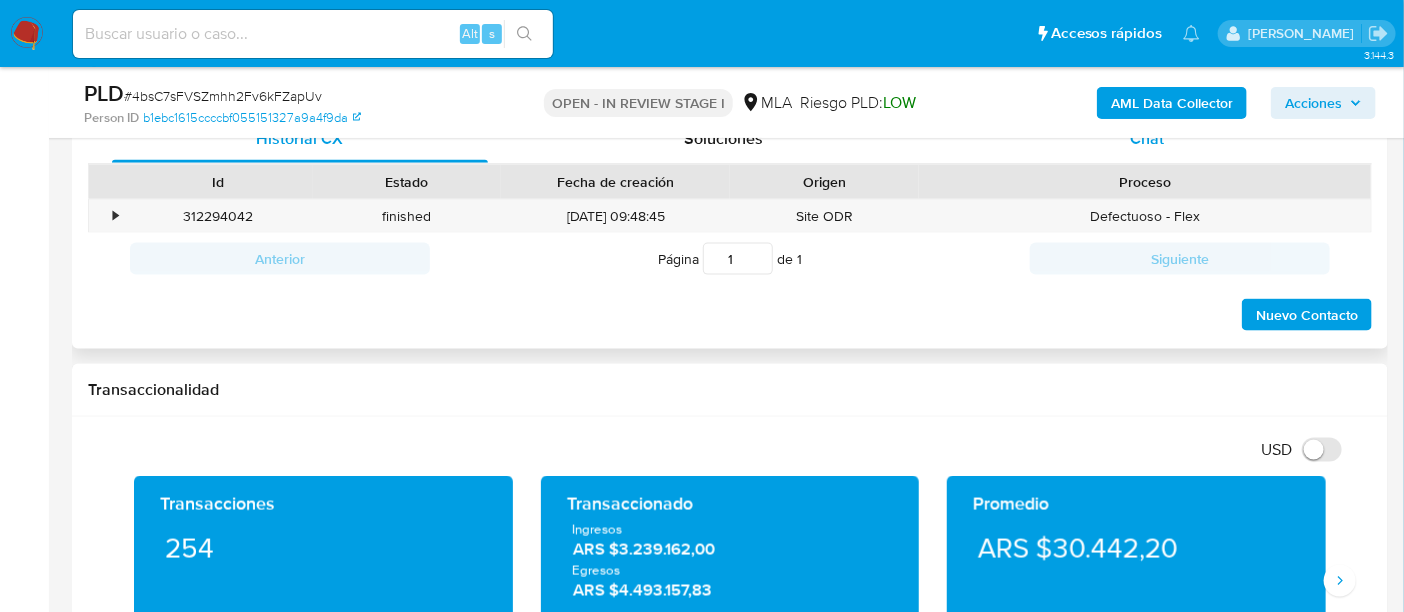 click on "Chat" at bounding box center (1147, 138) 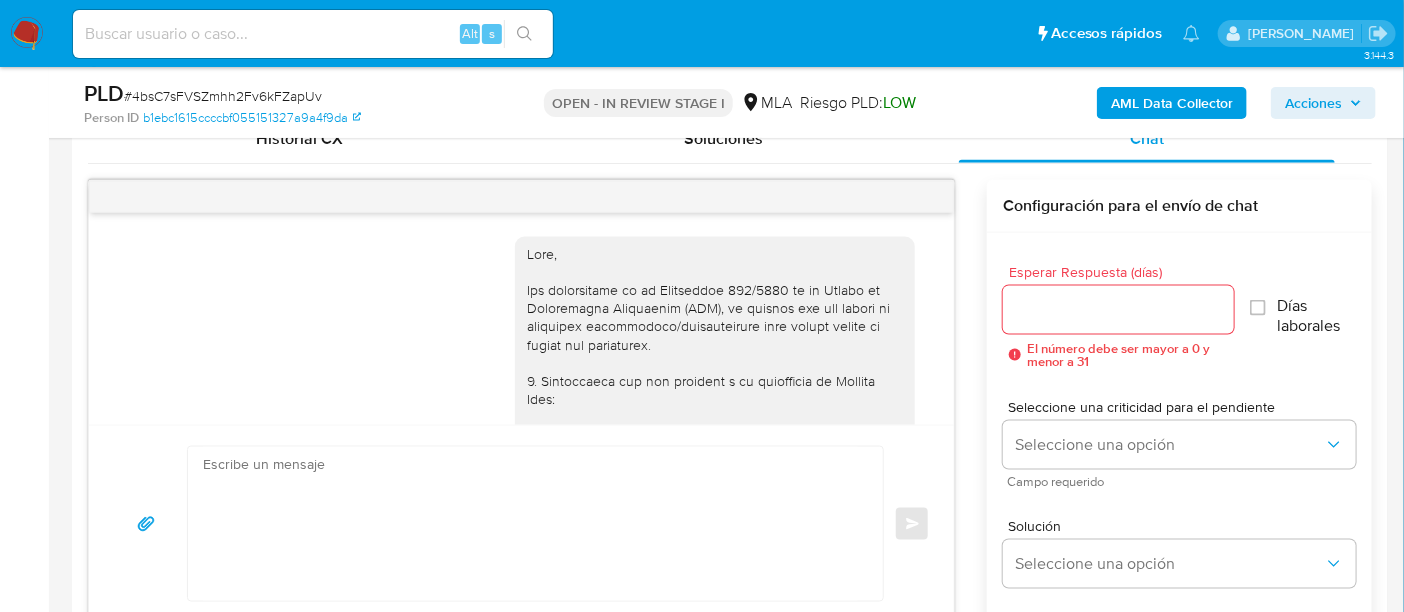 scroll, scrollTop: 1156, scrollLeft: 0, axis: vertical 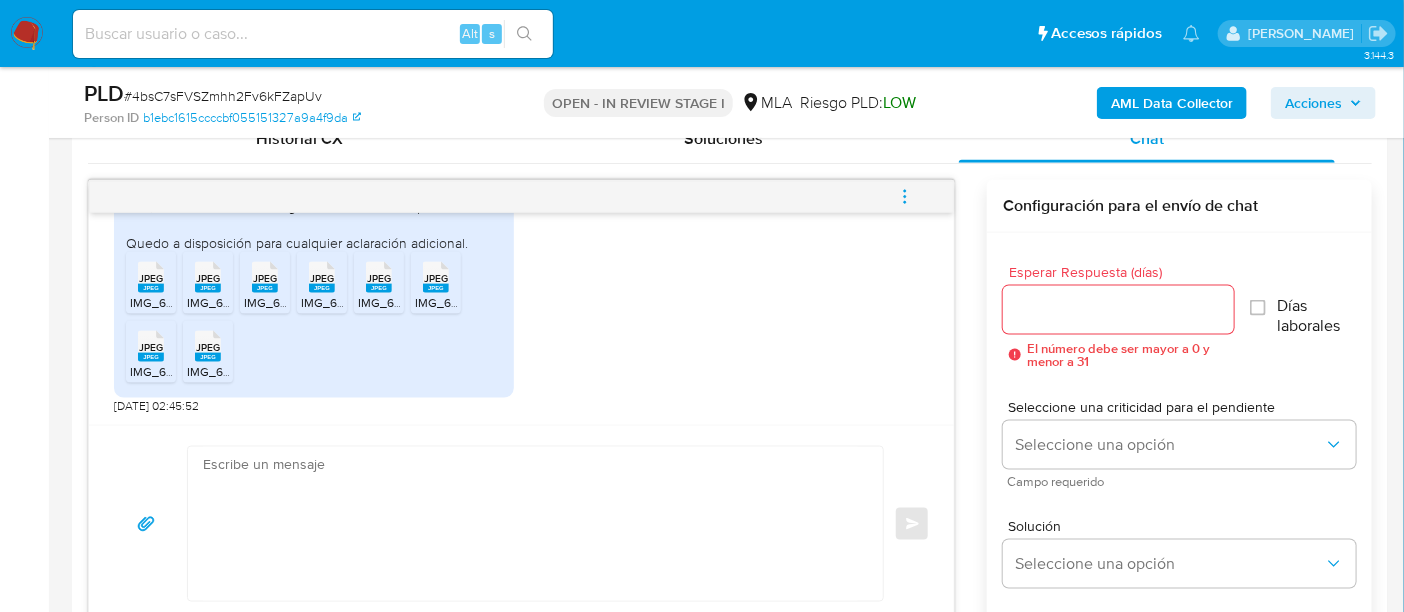 click at bounding box center [530, 524] 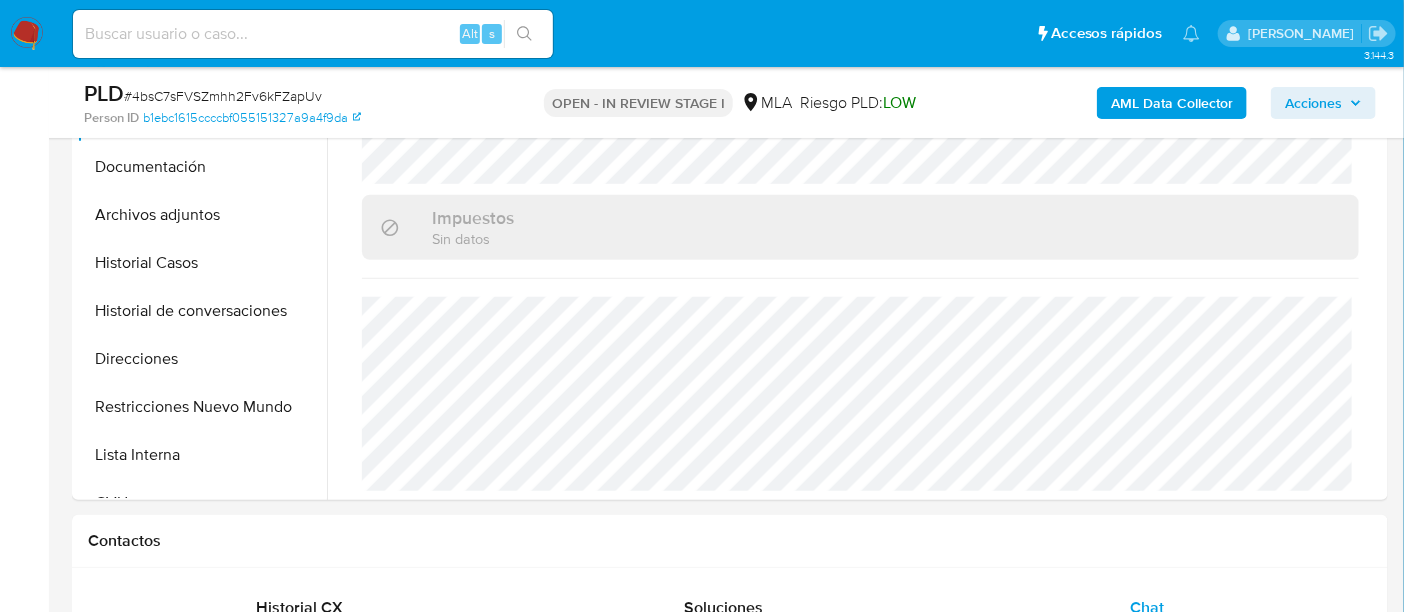 scroll, scrollTop: 500, scrollLeft: 0, axis: vertical 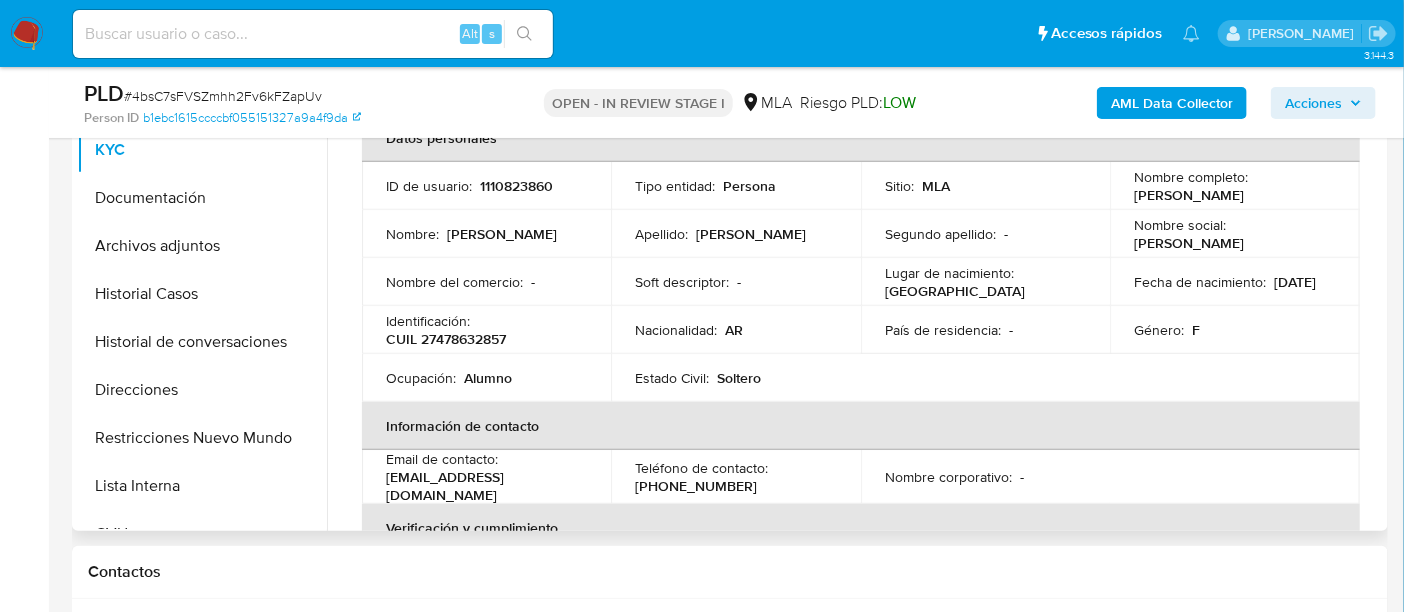 drag, startPoint x: 1131, startPoint y: 192, endPoint x: 1302, endPoint y: 198, distance: 171.10522 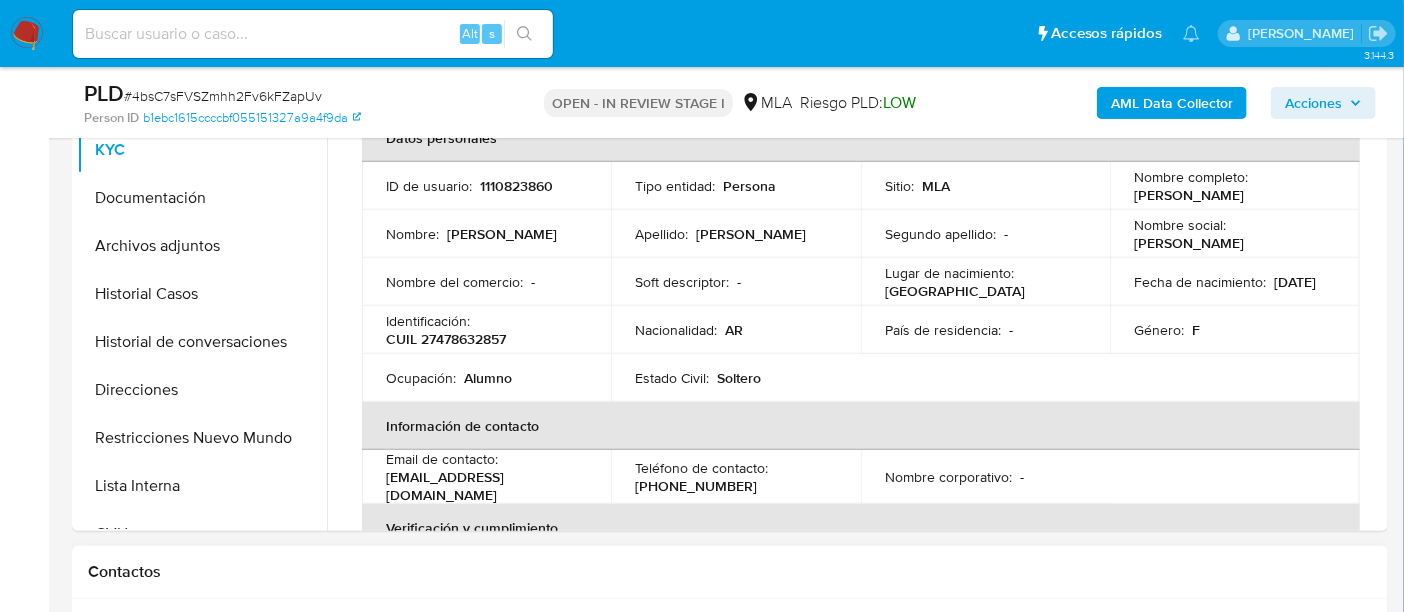 copy on "[PERSON_NAME]" 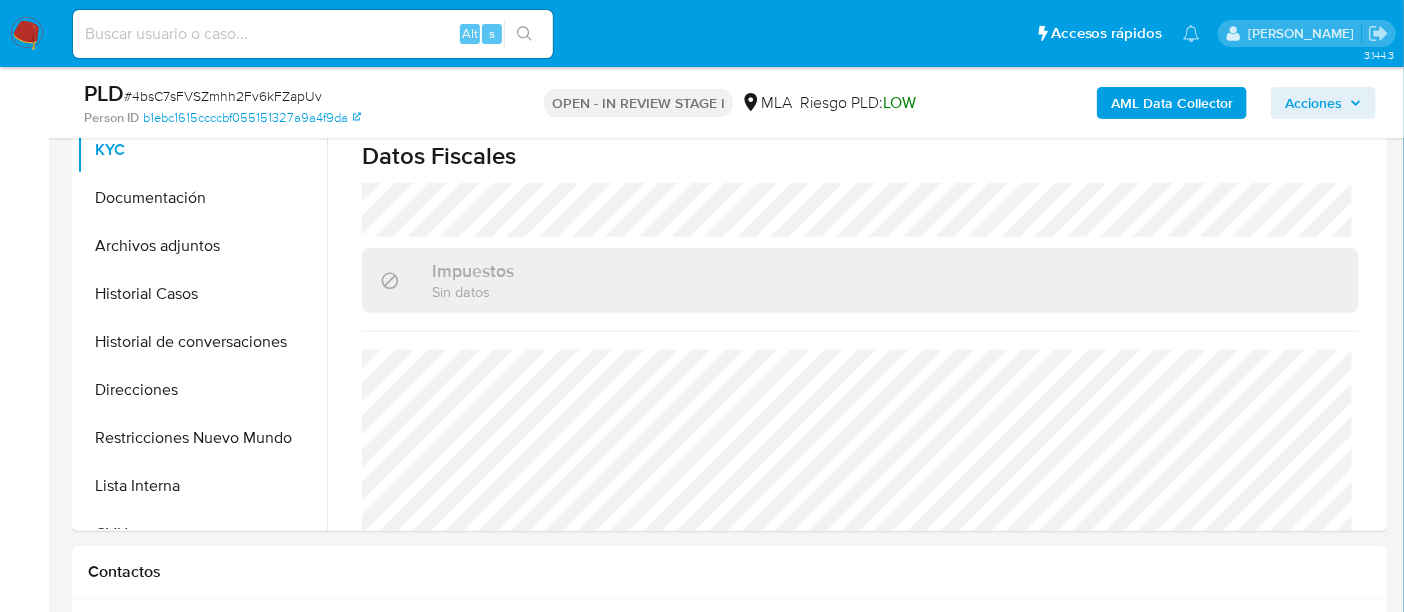 scroll, scrollTop: 1070, scrollLeft: 0, axis: vertical 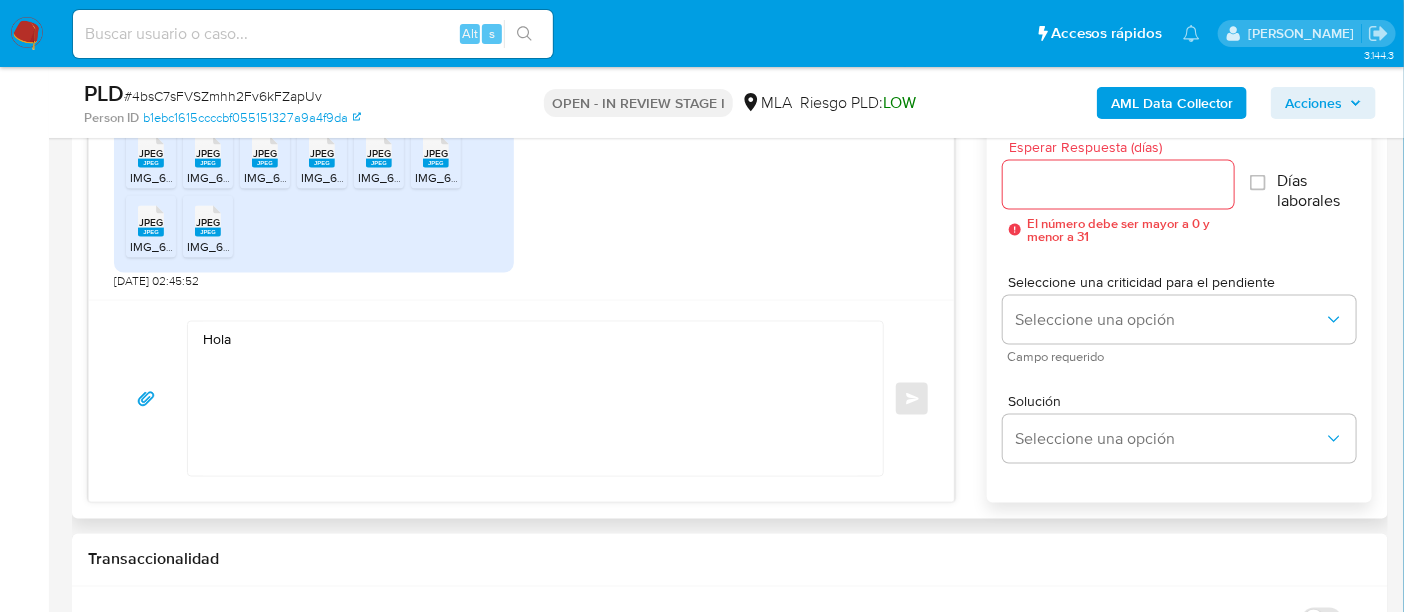 click on "Hola" at bounding box center (530, 399) 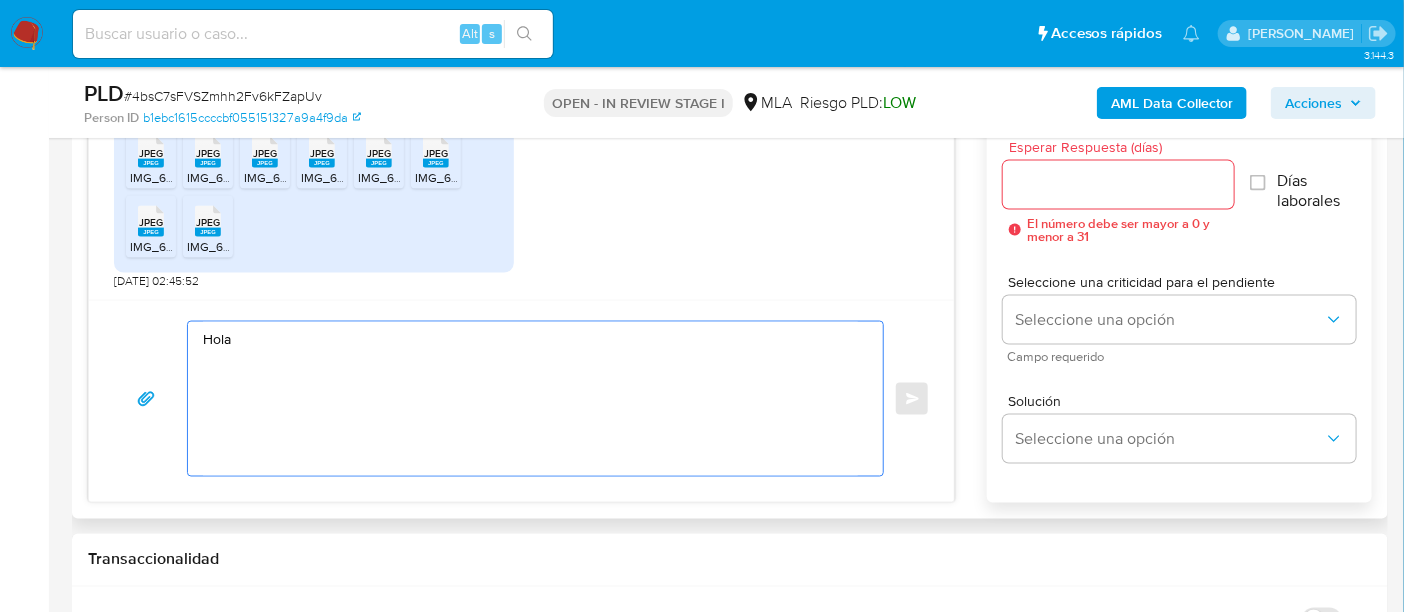 paste on "[PERSON_NAME]" 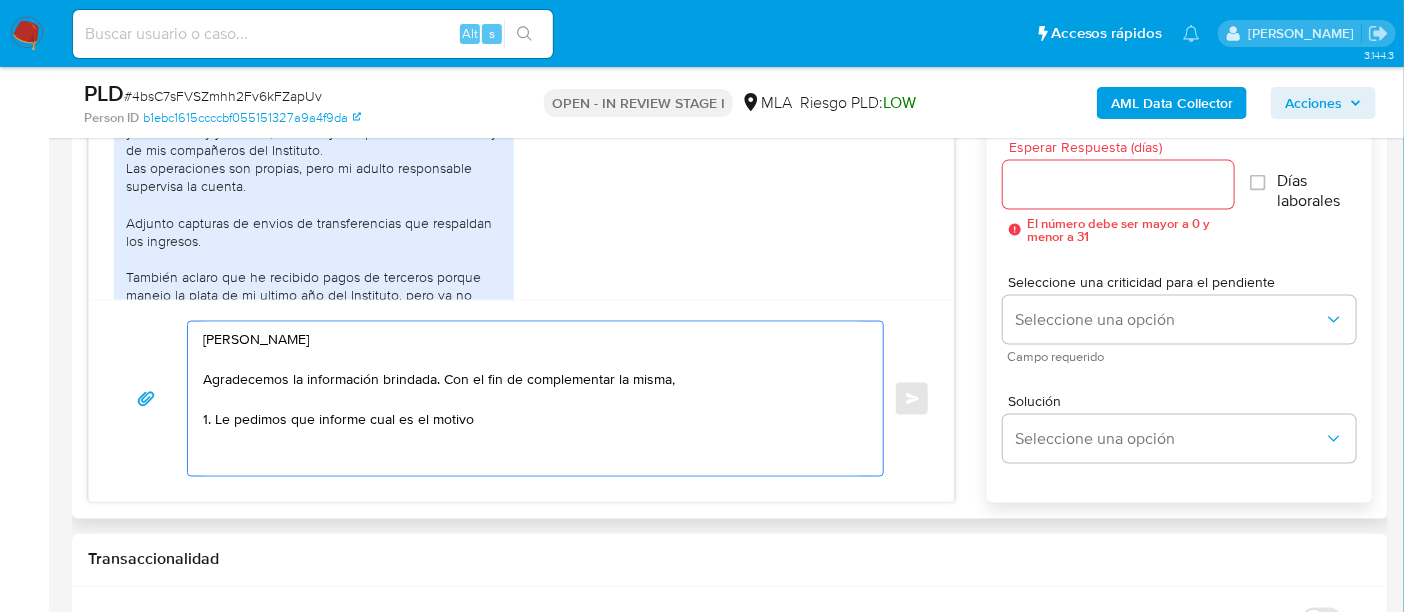 scroll, scrollTop: 1031, scrollLeft: 0, axis: vertical 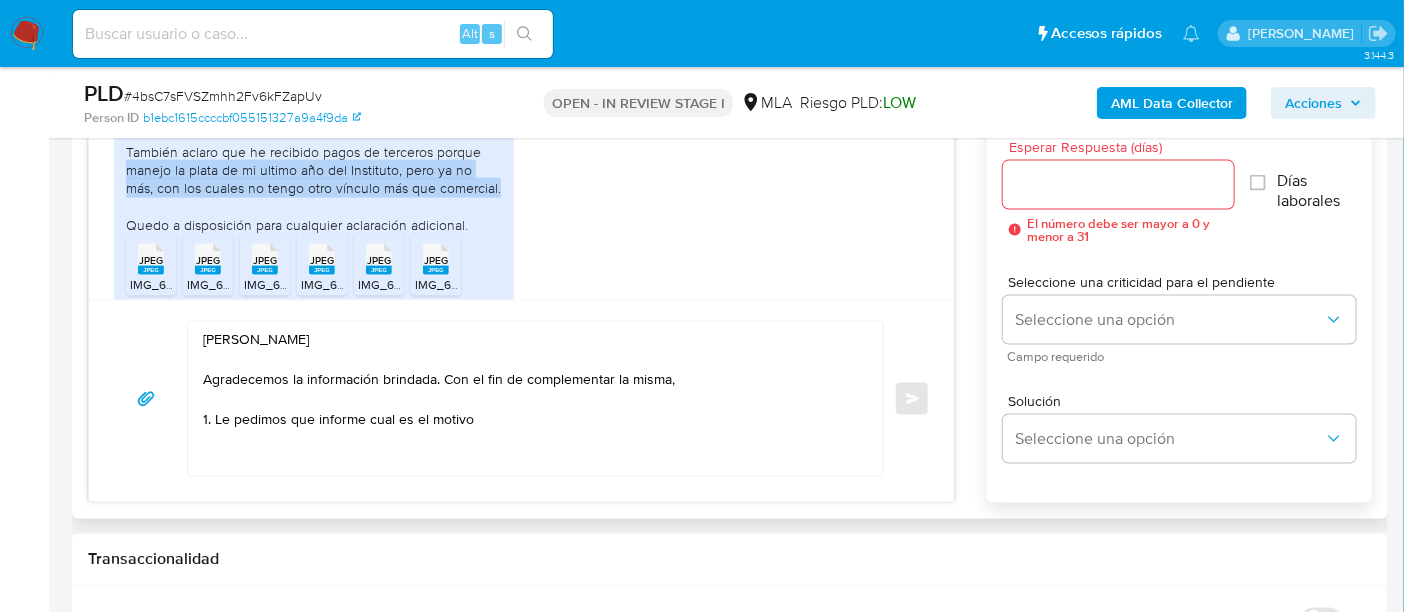drag, startPoint x: 469, startPoint y: 210, endPoint x: 108, endPoint y: 181, distance: 362.16293 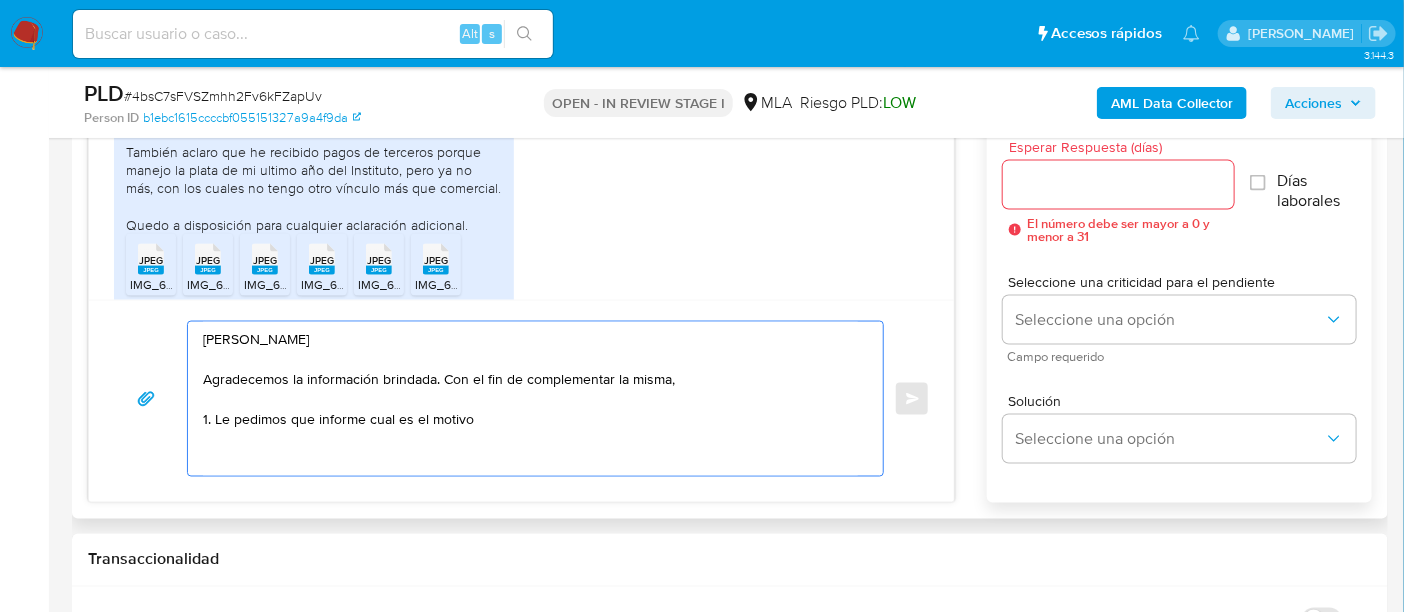 click on "Hola Abril Paula Casabianca
Agradecemos la información brindada. Con el fin de complementar la misma,
1. Le pedimos que informe cual es el motivo" at bounding box center (530, 399) 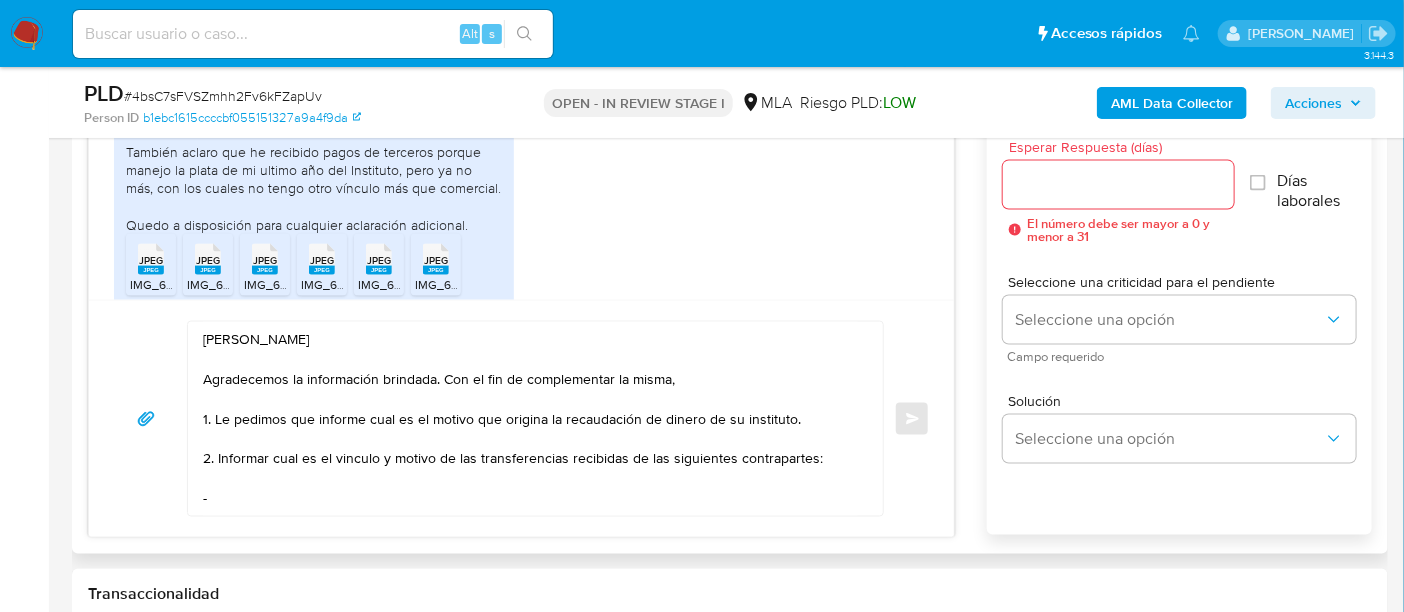 drag, startPoint x: 407, startPoint y: 437, endPoint x: 400, endPoint y: 445, distance: 10.630146 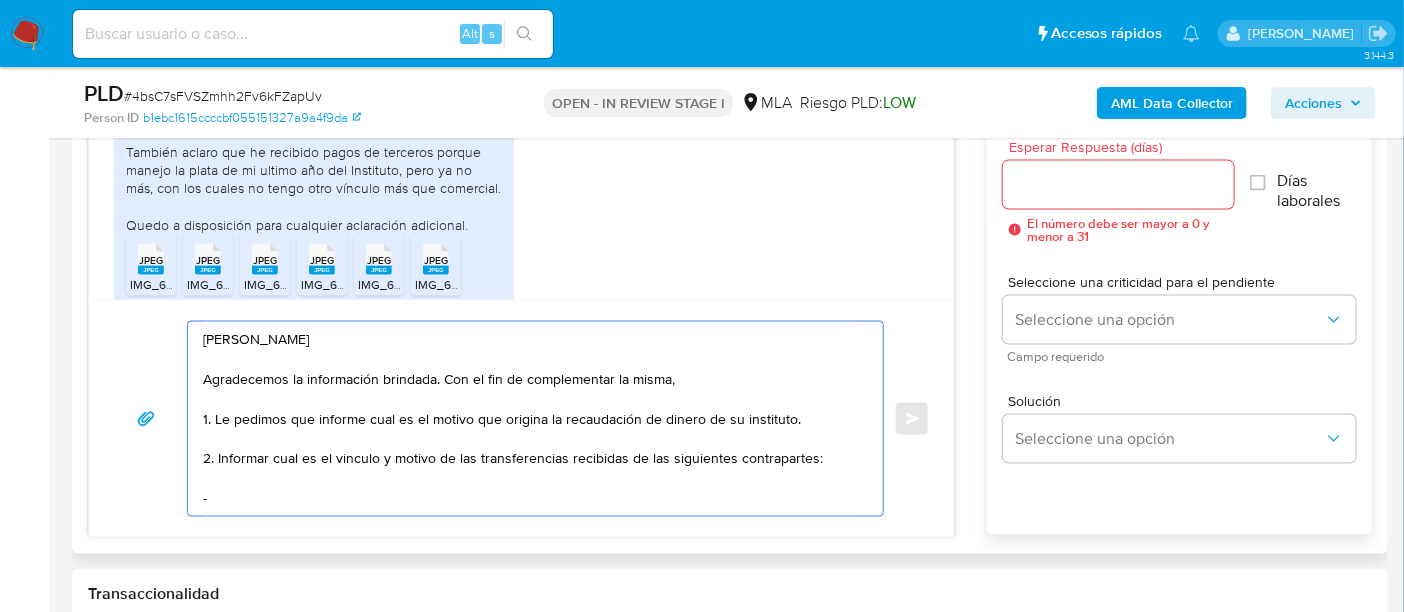 click on "Hola Abril Paula Casabianca
Agradecemos la información brindada. Con el fin de complementar la misma,
1. Le pedimos que informe cual es el motivo que origina la recaudación de dinero de su instituto.
2. Informar cual es el vinculo y motivo de las transferencias recibidas de las siguientes contrapartes:
-" at bounding box center [530, 419] 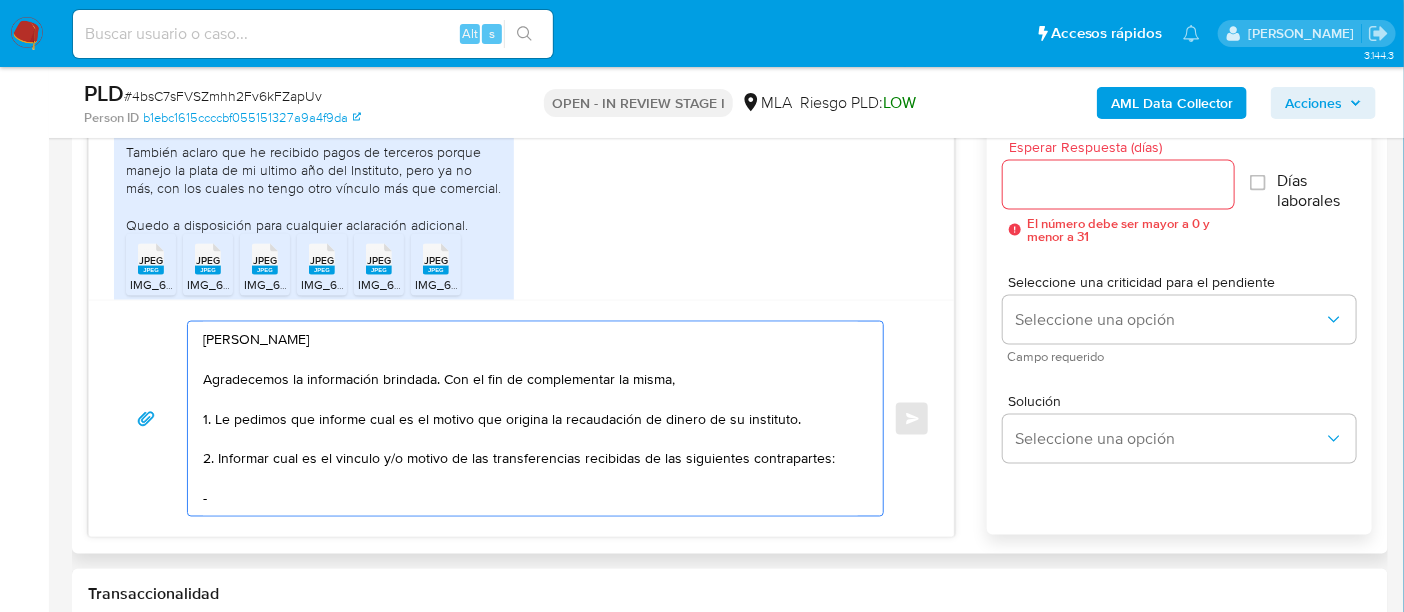 click on "Hola Abril Paula Casabianca
Agradecemos la información brindada. Con el fin de complementar la misma,
1. Le pedimos que informe cual es el motivo que origina la recaudación de dinero de su instituto.
2. Informar cual es el vinculo y/o motivo de las transferencias recibidas de las siguientes contrapartes:
-" at bounding box center (530, 419) 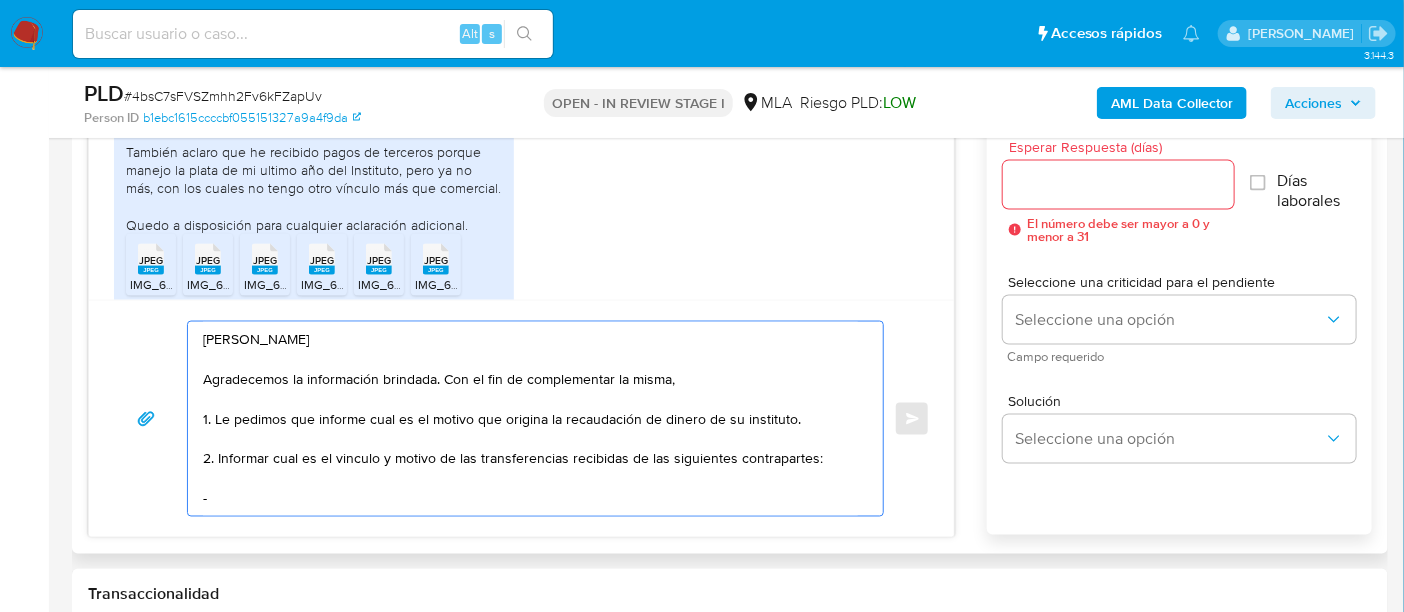 click on "Hola Abril Paula Casabianca
Agradecemos la información brindada. Con el fin de complementar la misma,
1. Le pedimos que informe cual es el motivo que origina la recaudación de dinero de su instituto.
2. Informar cual es el vinculo y motivo de las transferencias recibidas de las siguientes contrapartes:
-" at bounding box center [530, 419] 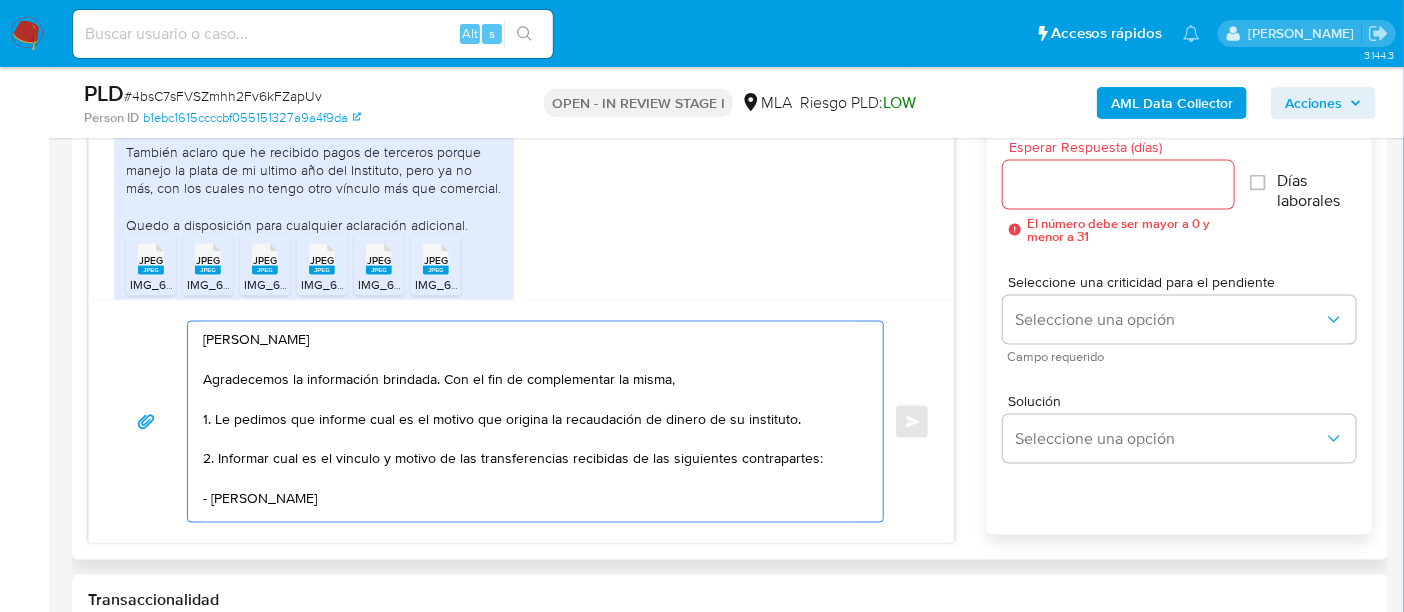scroll, scrollTop: 7, scrollLeft: 0, axis: vertical 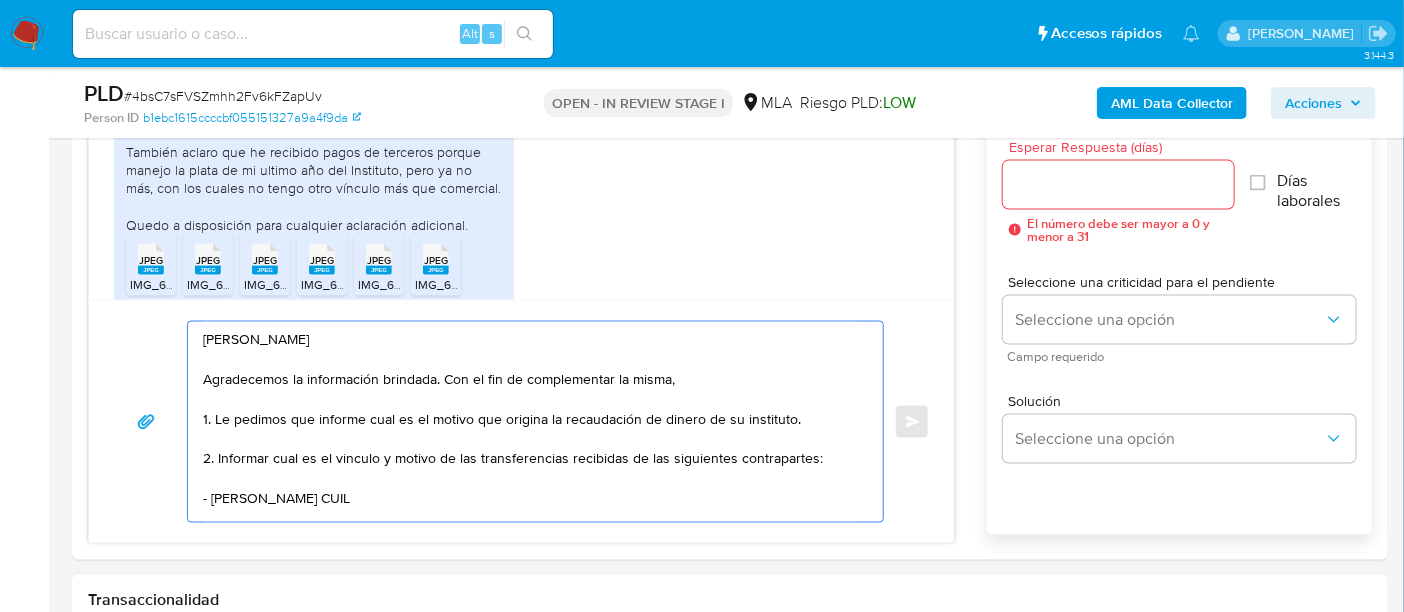paste on "20484930970" 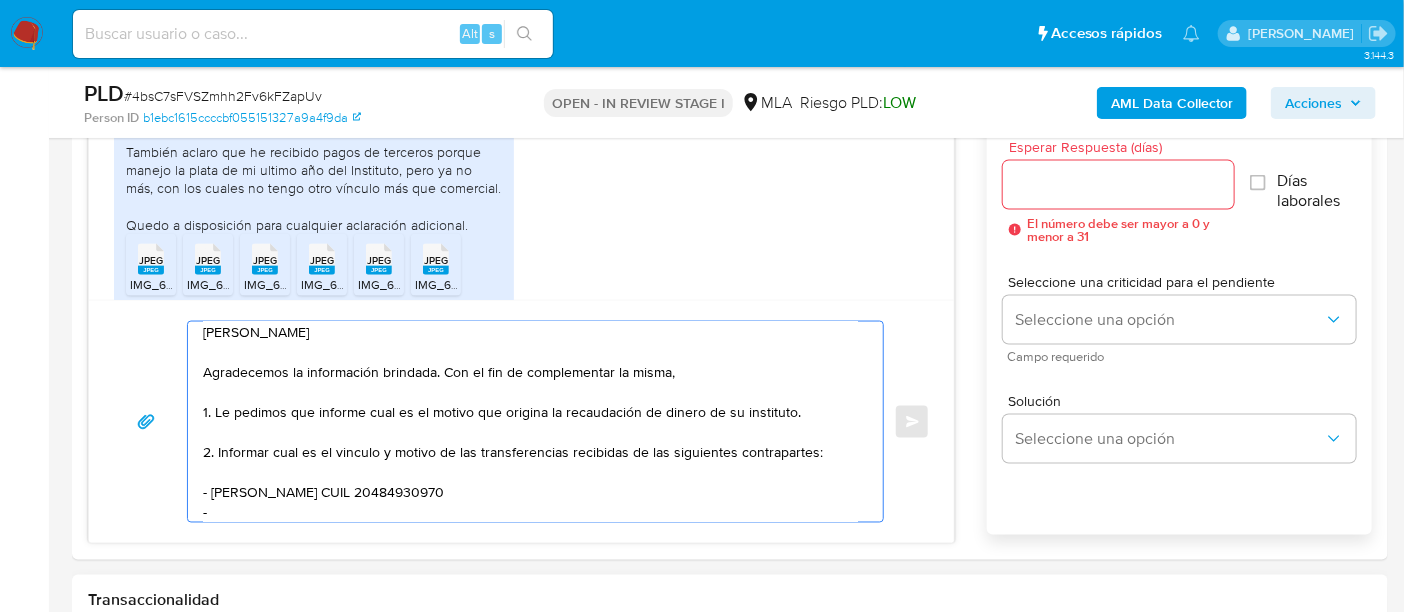 paste on "Benjamin Penas" 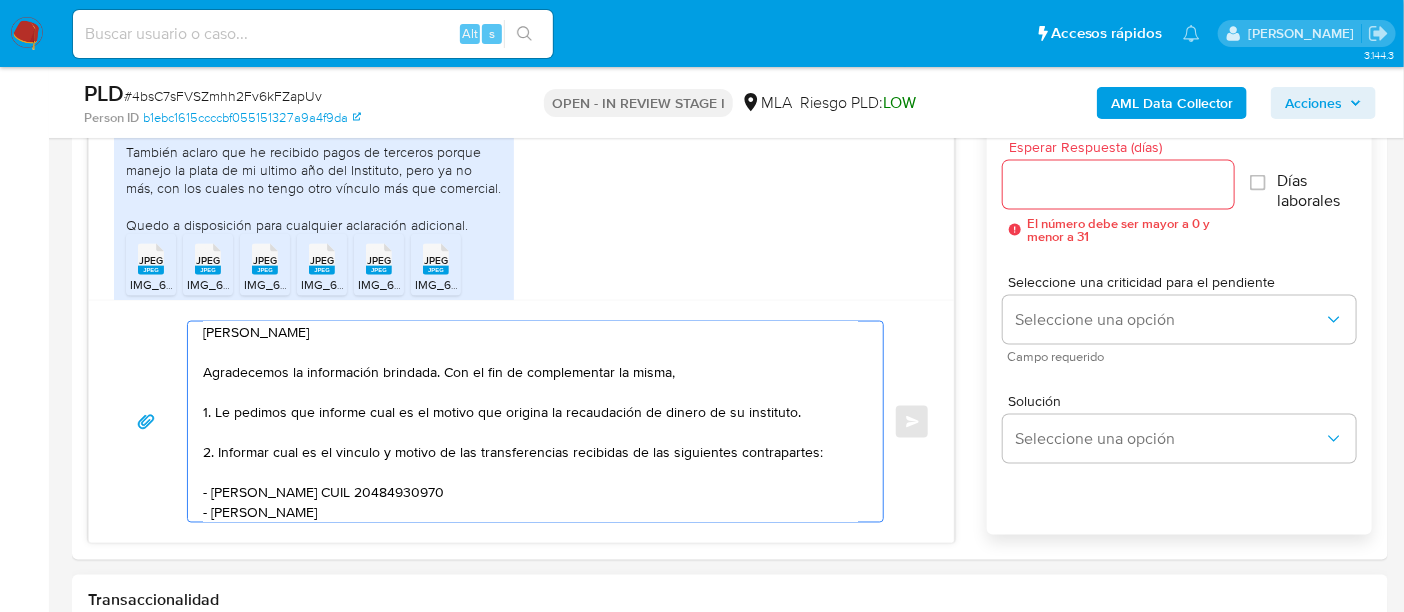scroll, scrollTop: 27, scrollLeft: 0, axis: vertical 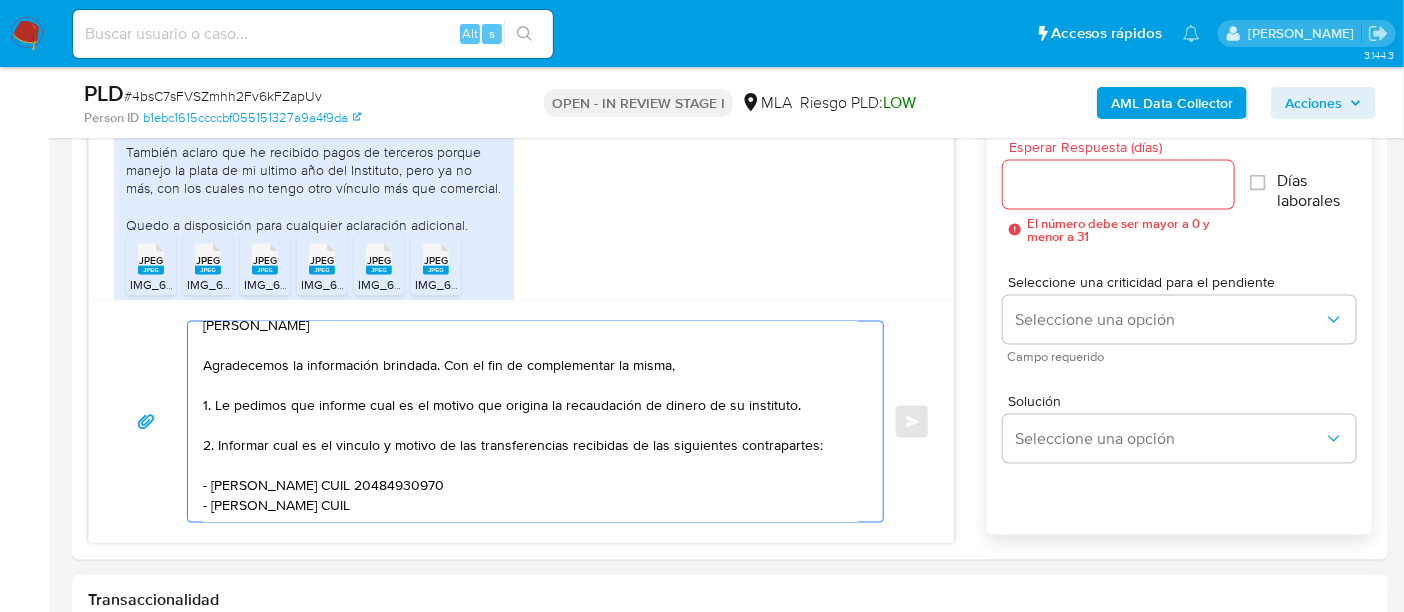 paste on "20481131279" 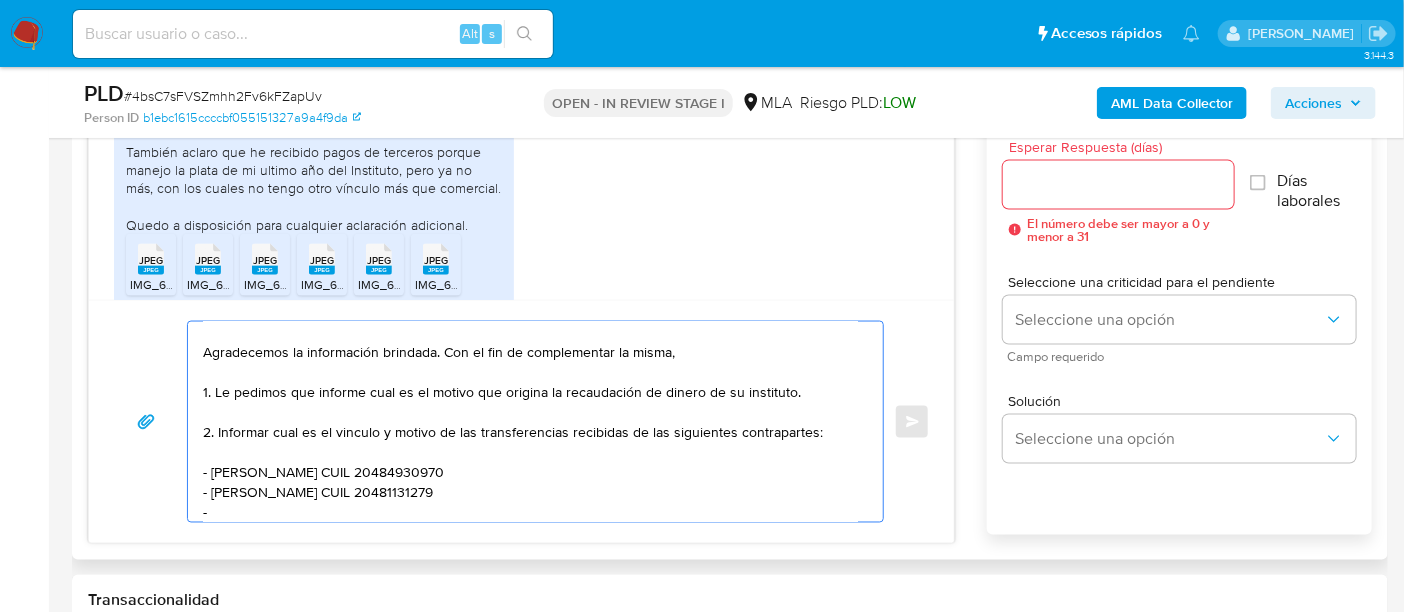 paste on "COPES ILAR NICOLAS" 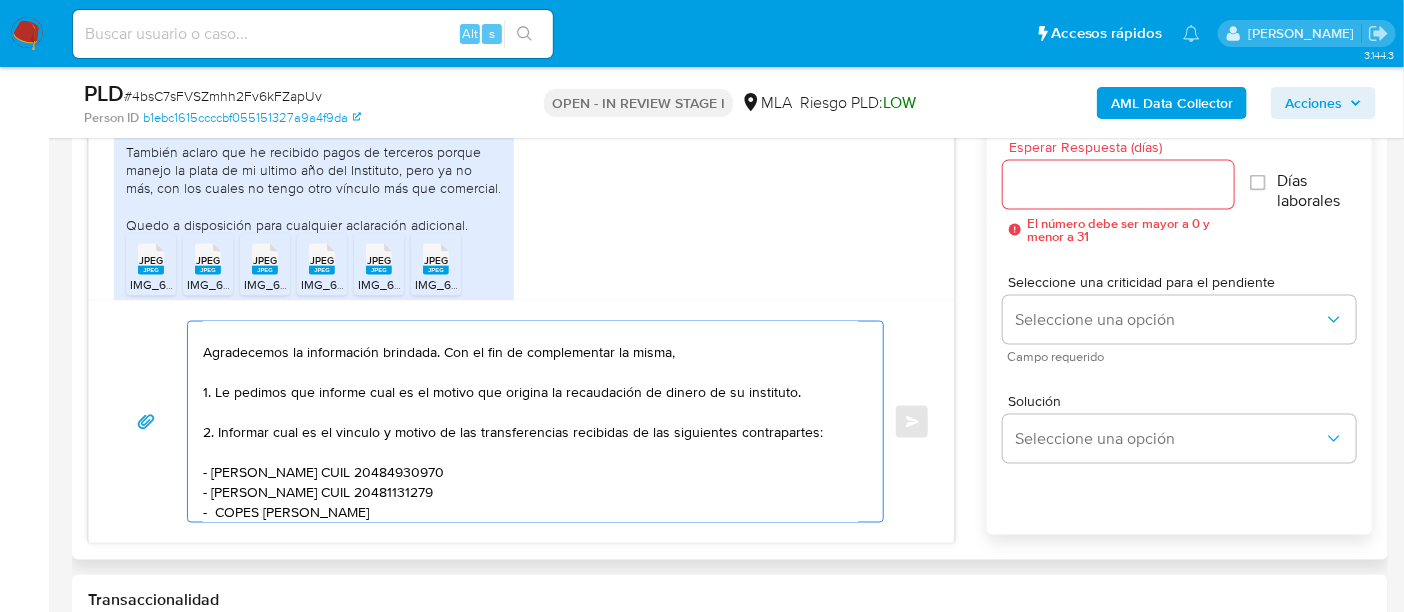 drag, startPoint x: 214, startPoint y: 506, endPoint x: 420, endPoint y: 520, distance: 206.47517 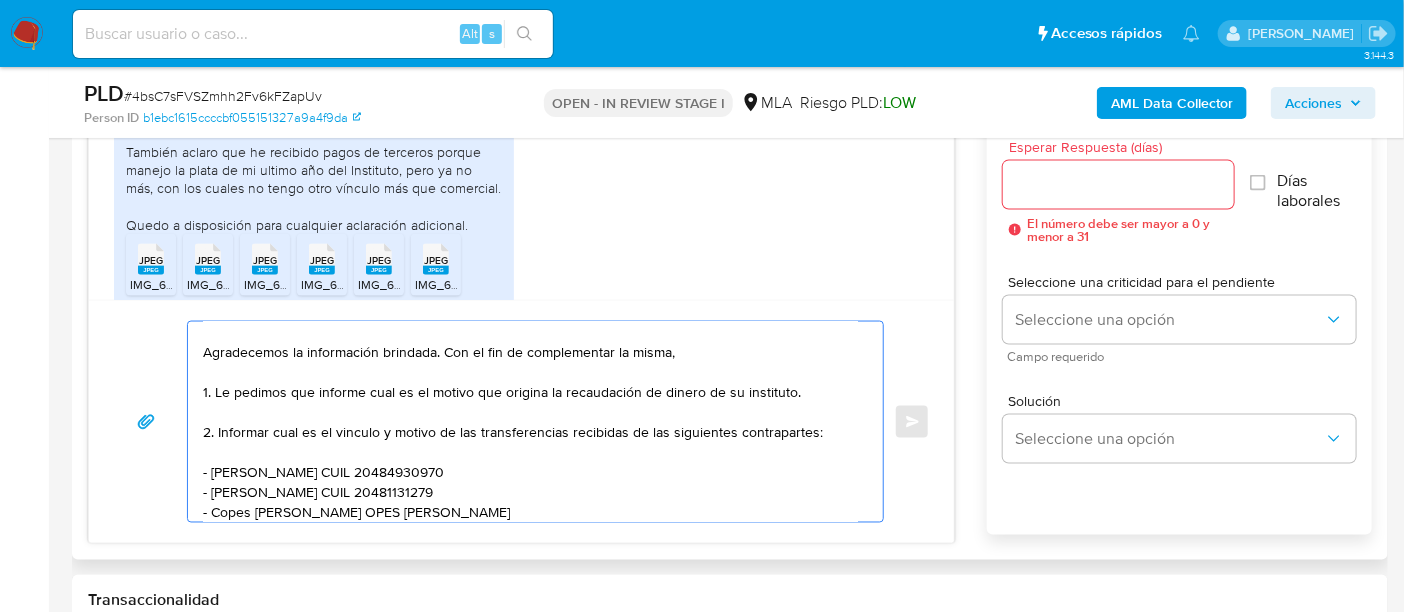 scroll, scrollTop: 54, scrollLeft: 0, axis: vertical 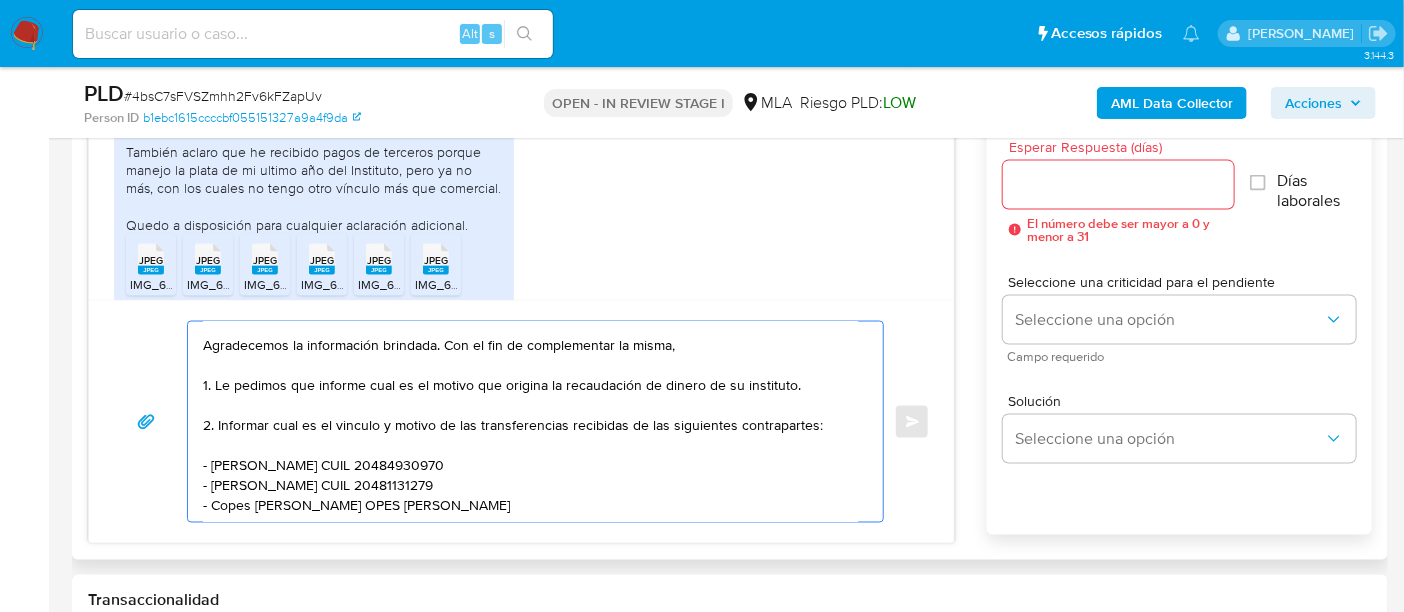 drag, startPoint x: 474, startPoint y: 510, endPoint x: 325, endPoint y: 490, distance: 150.33629 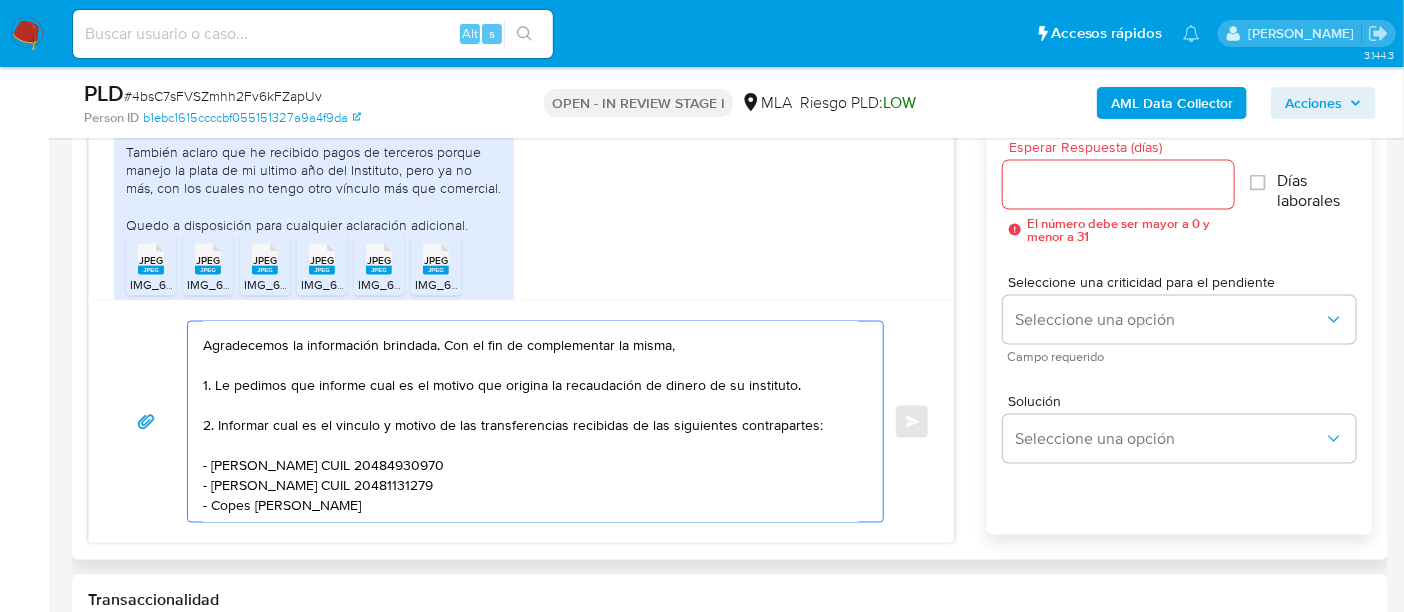 paste on "20255184467" 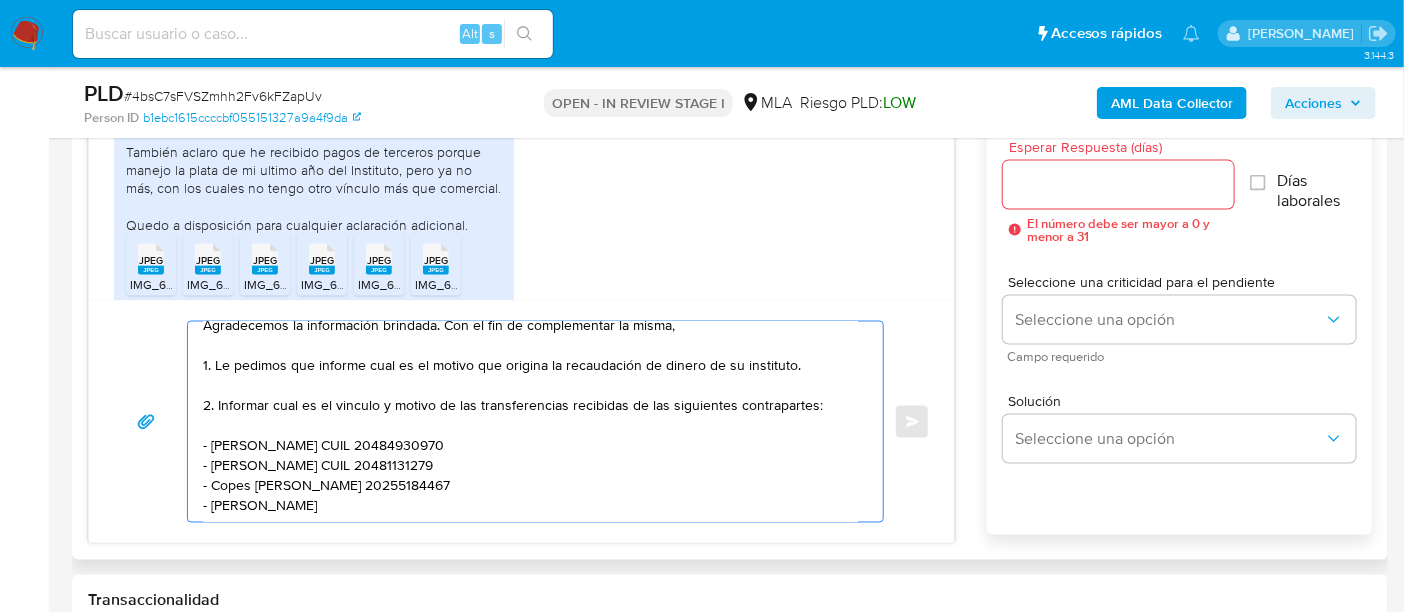 paste on "27102644765" 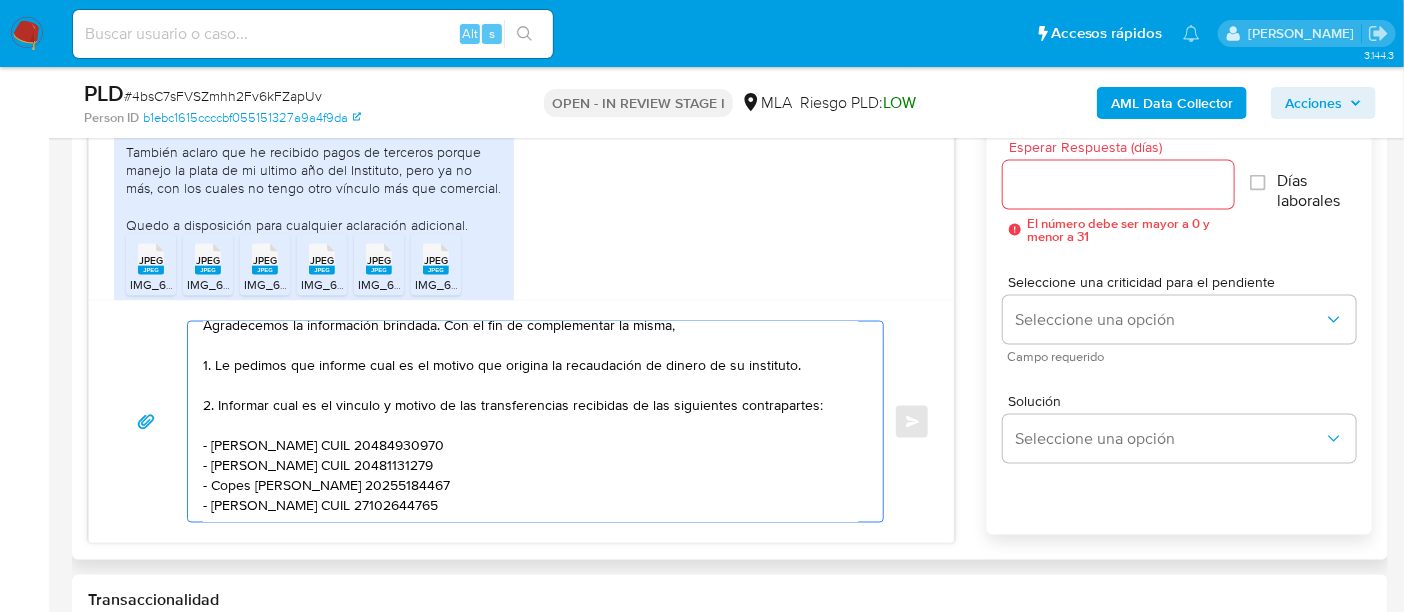 scroll, scrollTop: 87, scrollLeft: 0, axis: vertical 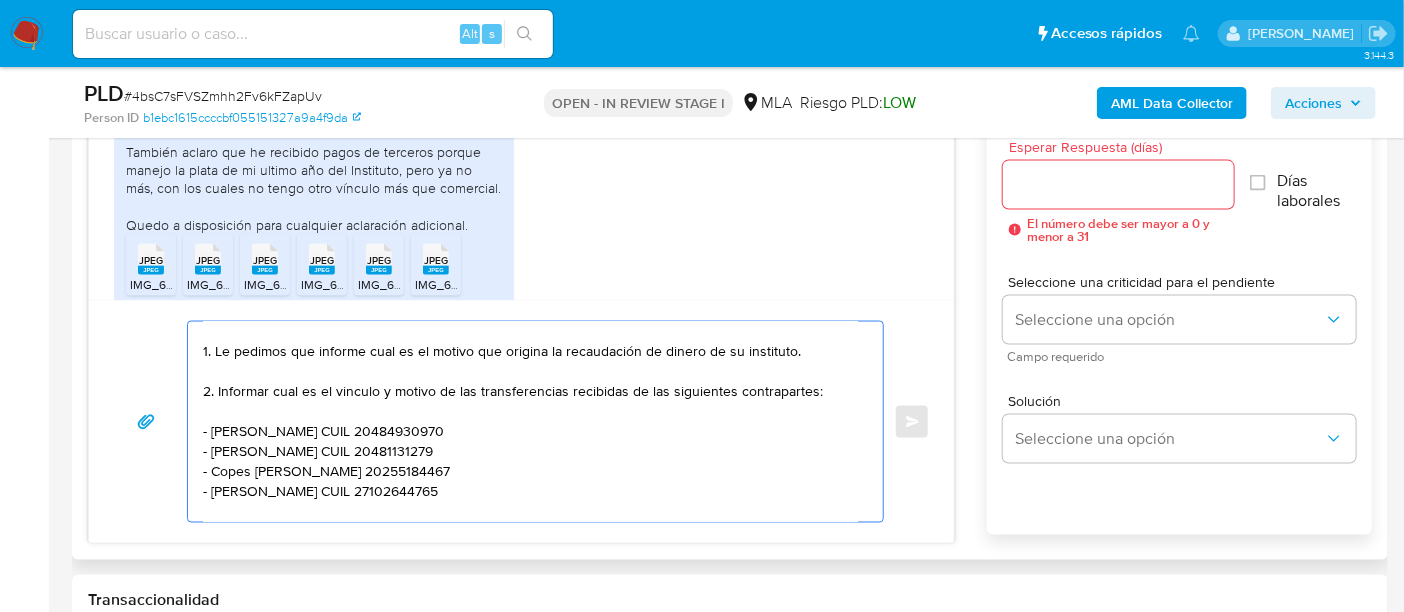 drag, startPoint x: 219, startPoint y: 366, endPoint x: 817, endPoint y: 383, distance: 598.2416 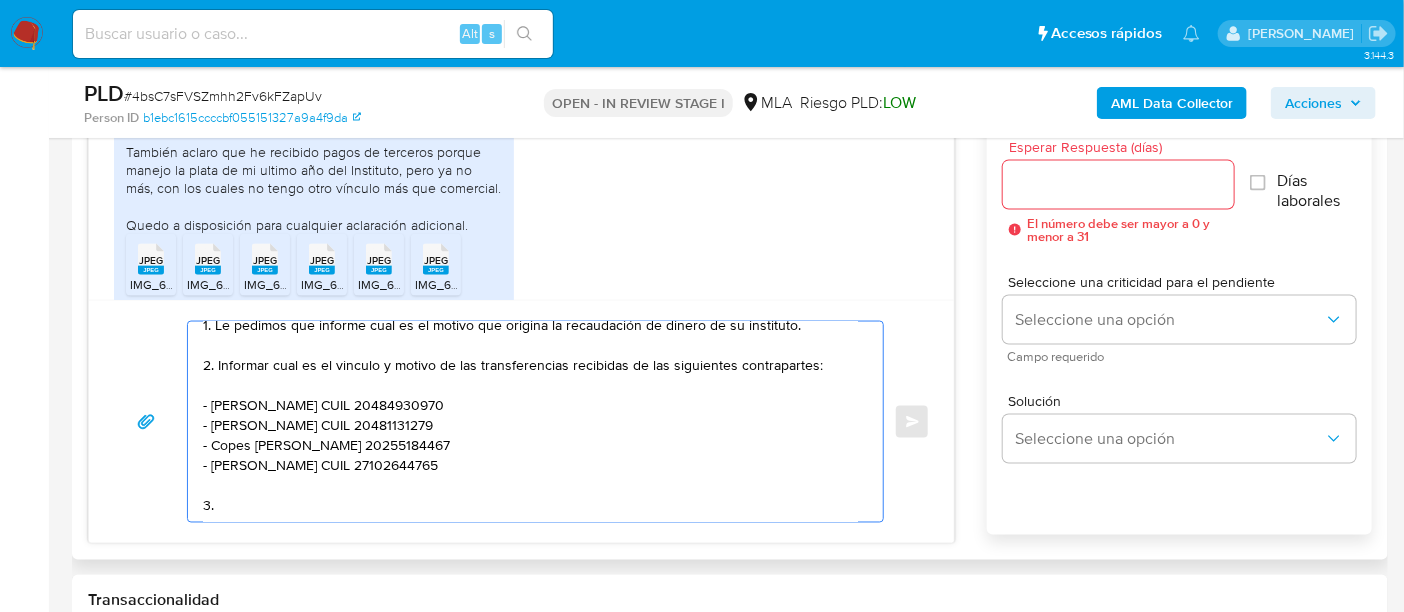 scroll, scrollTop: 114, scrollLeft: 0, axis: vertical 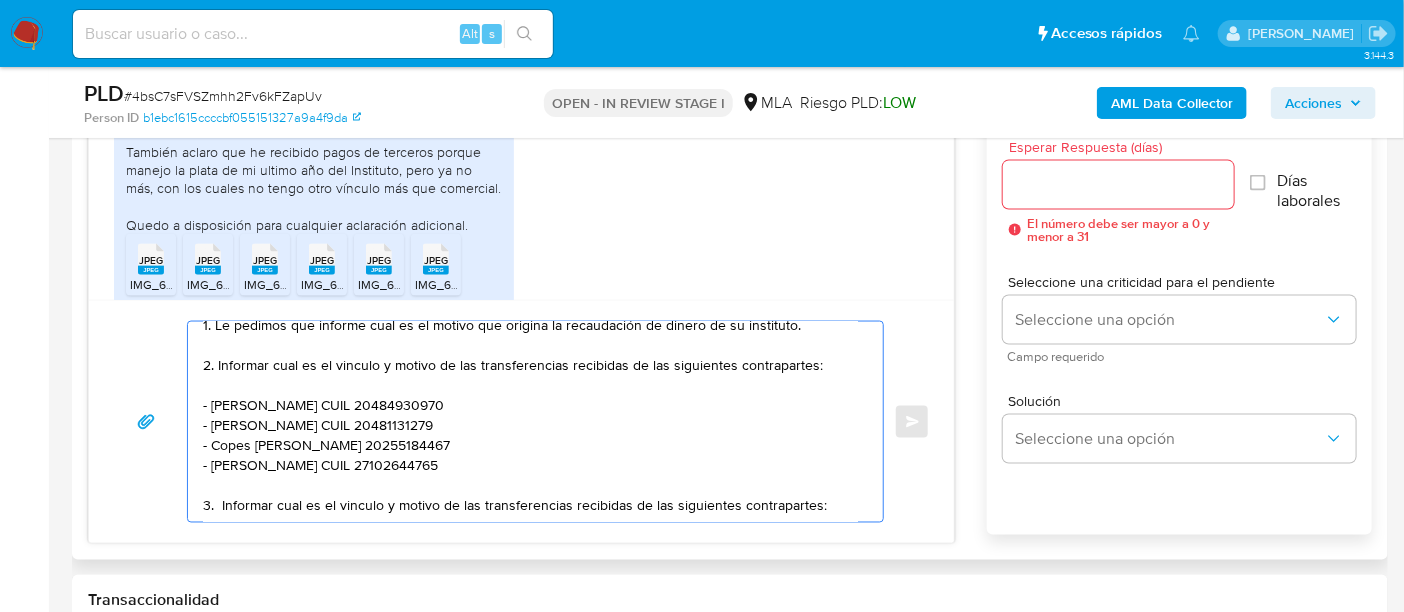 click on "Hola Abril Paula Casabianca
Agradecemos la información brindada. Con el fin de complementar la misma,
1. Le pedimos que informe cual es el motivo que origina la recaudación de dinero de su instituto.
2. Informar cual es el vinculo y motivo de las transferencias recibidas de las siguientes contrapartes:
- Martin Lorenzo Tellechea CUIL 20484930970
- Benjamin Penas CUIL 20481131279
- Copes Ilar Nicolas CUIL 20255184467
- María Dolores Otero CUIL 27102644765
3.  Informar cual es el vinculo y motivo de las transferencias recibidas de las siguientes contrapartes:" at bounding box center [530, 422] 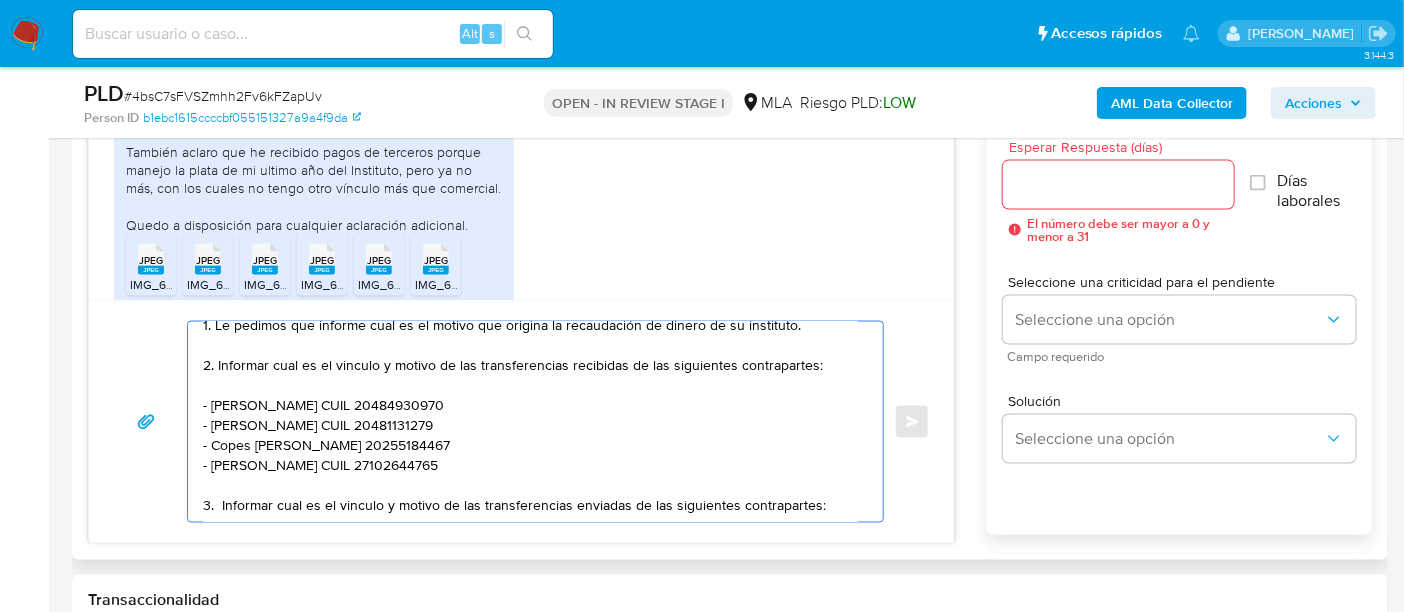 drag, startPoint x: 242, startPoint y: 483, endPoint x: 818, endPoint y: 494, distance: 576.10504 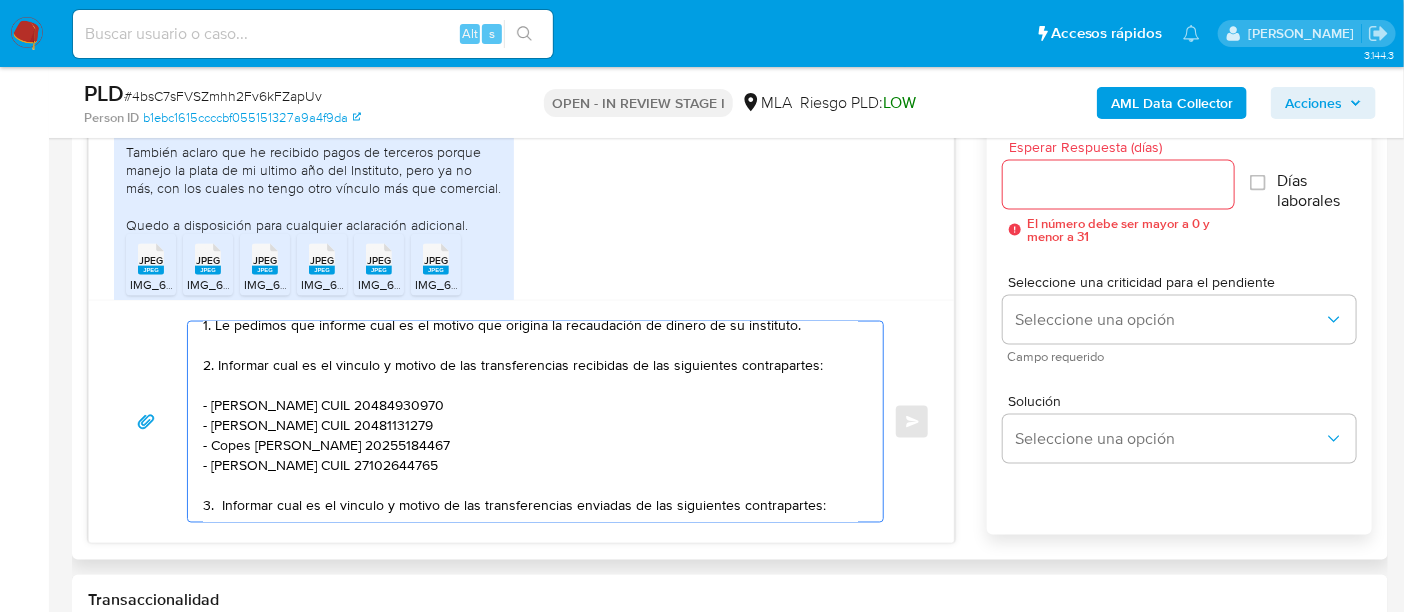 scroll, scrollTop: 127, scrollLeft: 0, axis: vertical 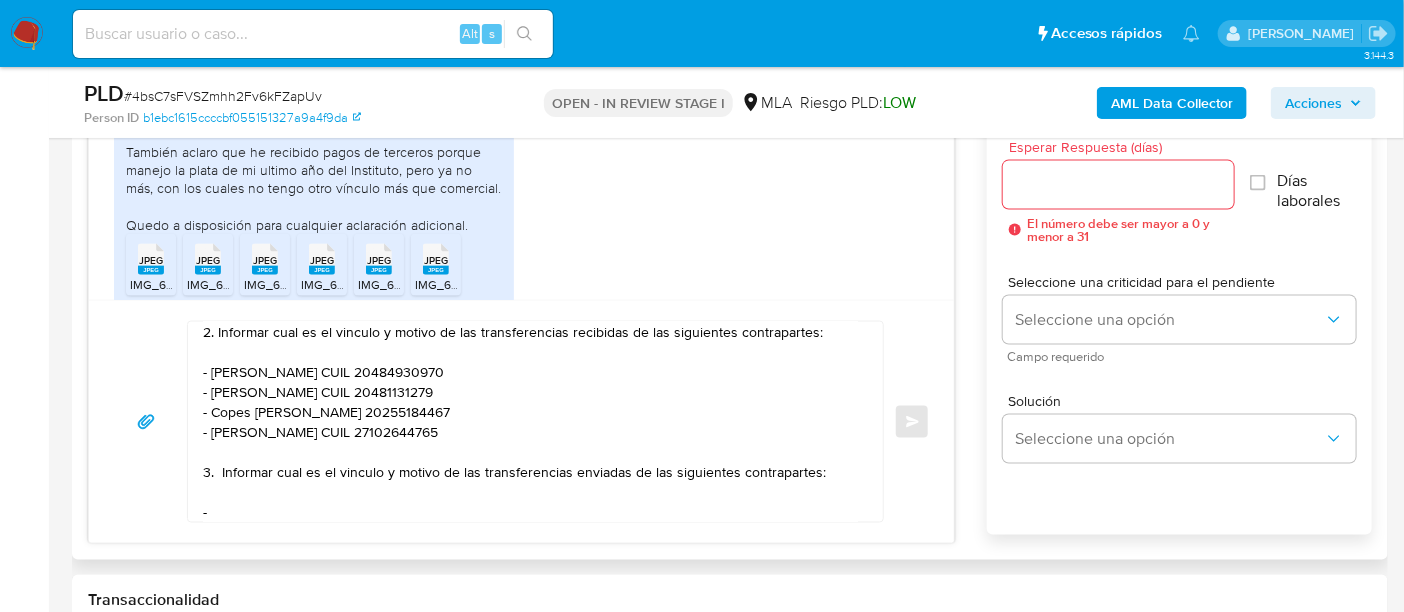 click on "Historial CX Soluciones Chat Id Estado Fecha de creación Origen Proceso • 312294042 finished 22/04/2024 09:48:45 Site ODR Defectuoso - Flex Anterior Página   1   de   1 Siguiente Cargando... Nuevo Contacto 19/05/2025 13:17:07 1- mi cuenta la uso para pagar todo, mis papas me dan dinero y con eso voy juntando, también junte plata de mis ahorros y de mis compañeros del Instituto.
Las operaciones son propias, pero mi adulto responsable supervisa la cuenta.
Adjunto capturas de envios de transferencias que respaldan los ingresos.
También aclaro que he recibido pagos de terceros porque manejo la plata de mi ultimo año del Instituto, pero ya no más, con los cuales no tengo otro vínculo más que comercial.
Quedo a disposición para cualquier aclaración adicional.
JPEG JPEG IMG_6353.jpeg JPEG JPEG IMG_6353.jpeg JPEG JPEG IMG_6353.jpeg JPEG JPEG IMG_6353.jpeg JPEG JPEG IMG_6354.jpeg JPEG JPEG IMG_6351.jpeg JPEG JPEG IMG_6353.jpeg JPEG JPEG IMG_6352.jpeg 22/05/2025 02:45:52 Enviar Días laborales" at bounding box center (730, 267) 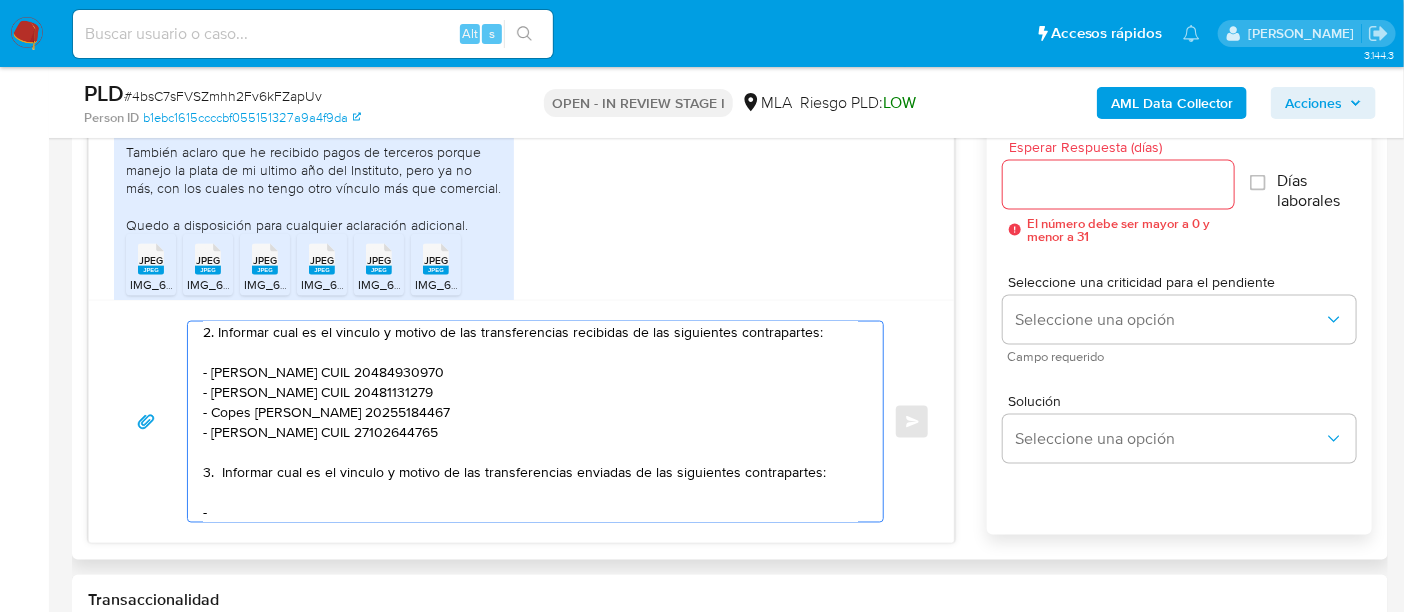 click on "Hola Abril Paula Casabianca
Agradecemos la información brindada. Con el fin de complementar la misma,
1. Le pedimos que informe cual es el motivo que origina la recaudación de dinero de su instituto.
2. Informar cual es el vinculo y motivo de las transferencias recibidas de las siguientes contrapartes:
- Martin Lorenzo Tellechea CUIL 20484930970
- Benjamin Penas CUIL 20481131279
- Copes Ilar Nicolas CUIL 20255184467
- María Dolores Otero CUIL 27102644765
3.  Informar cual es el vinculo y motivo de las transferencias enviadas de las siguientes contrapartes:
-" at bounding box center (530, 422) 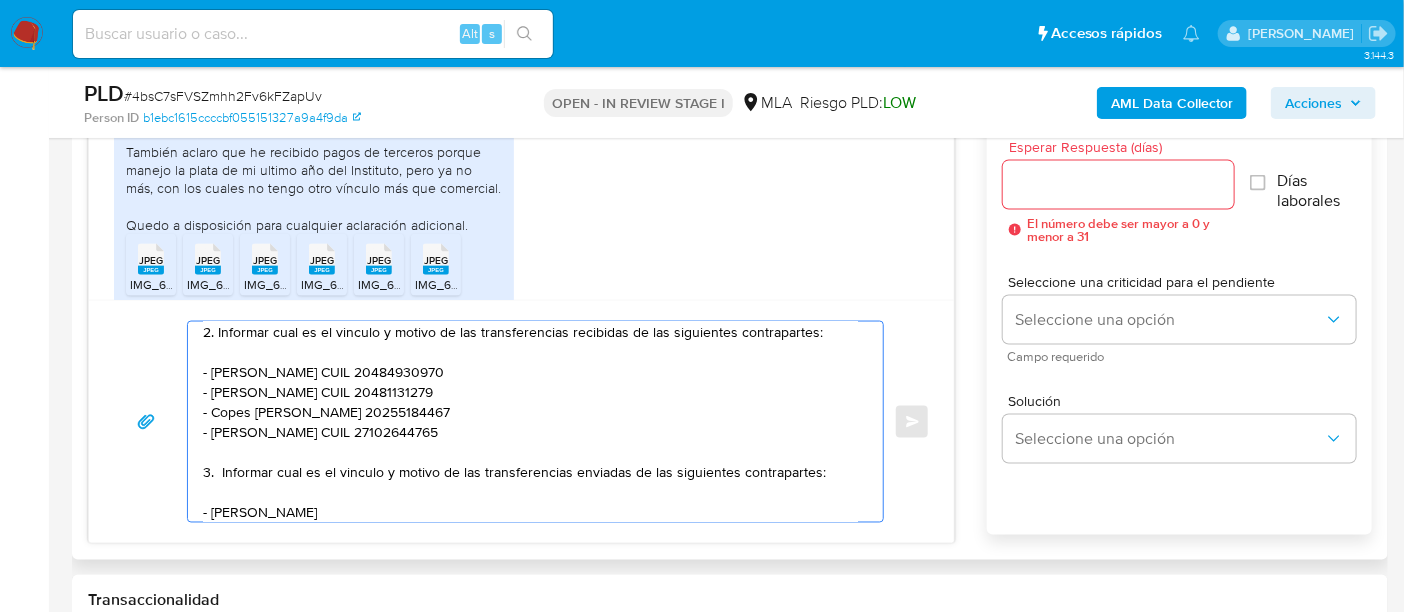 scroll, scrollTop: 147, scrollLeft: 0, axis: vertical 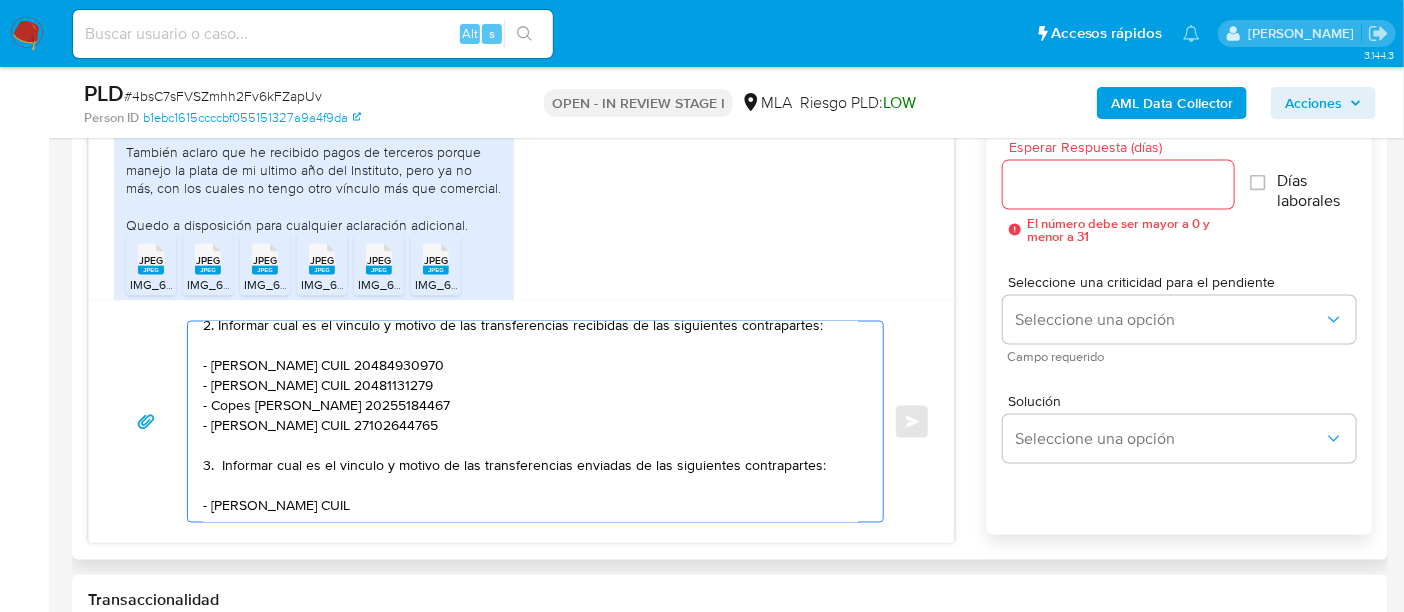 paste on "20483053682" 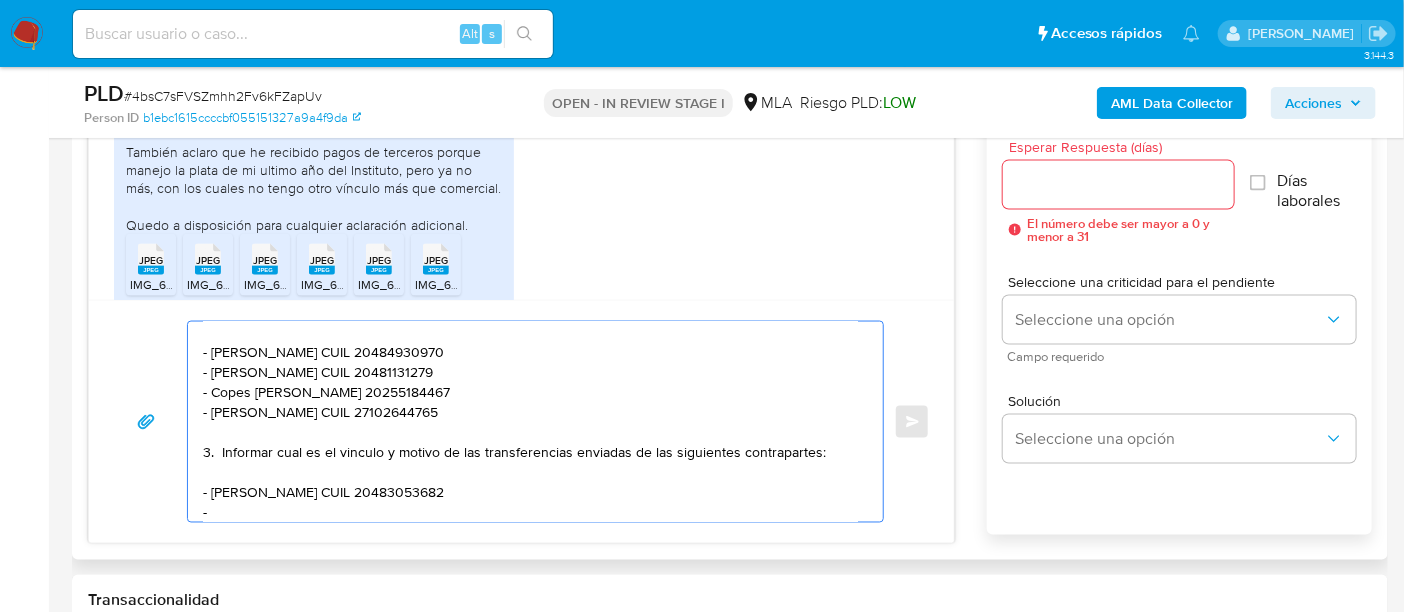 paste on "Karina Elizabeth,moreno" 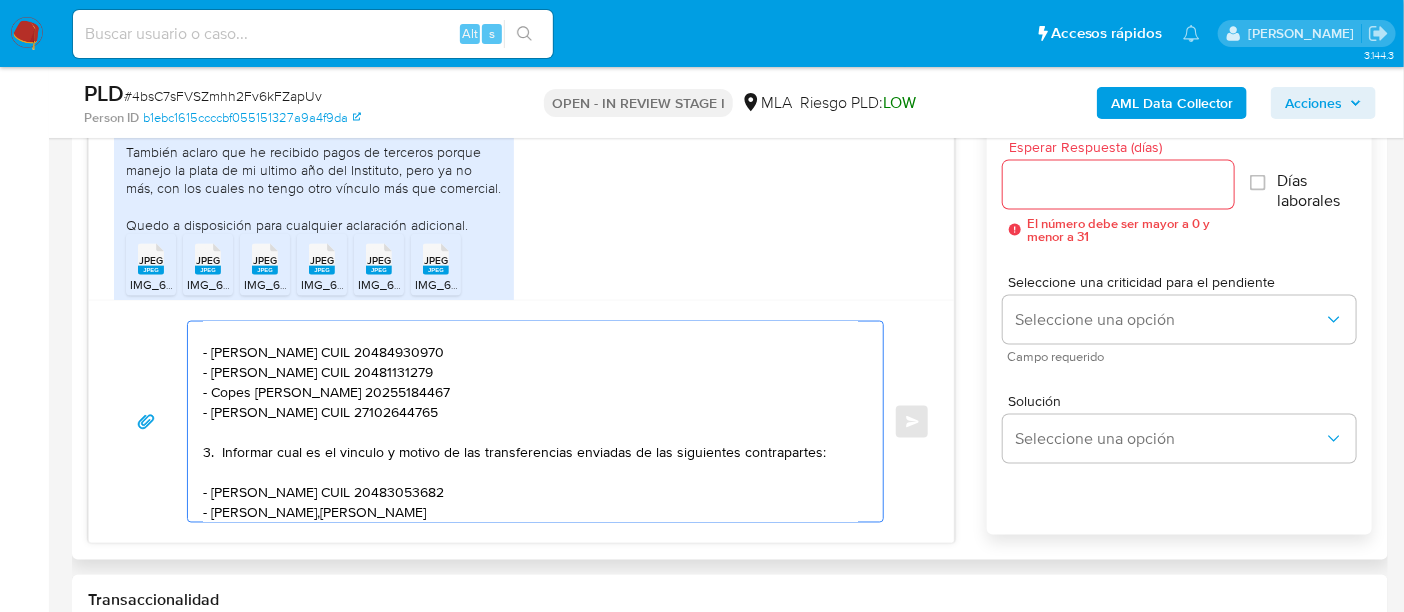 drag, startPoint x: 314, startPoint y: 508, endPoint x: 334, endPoint y: 506, distance: 20.09975 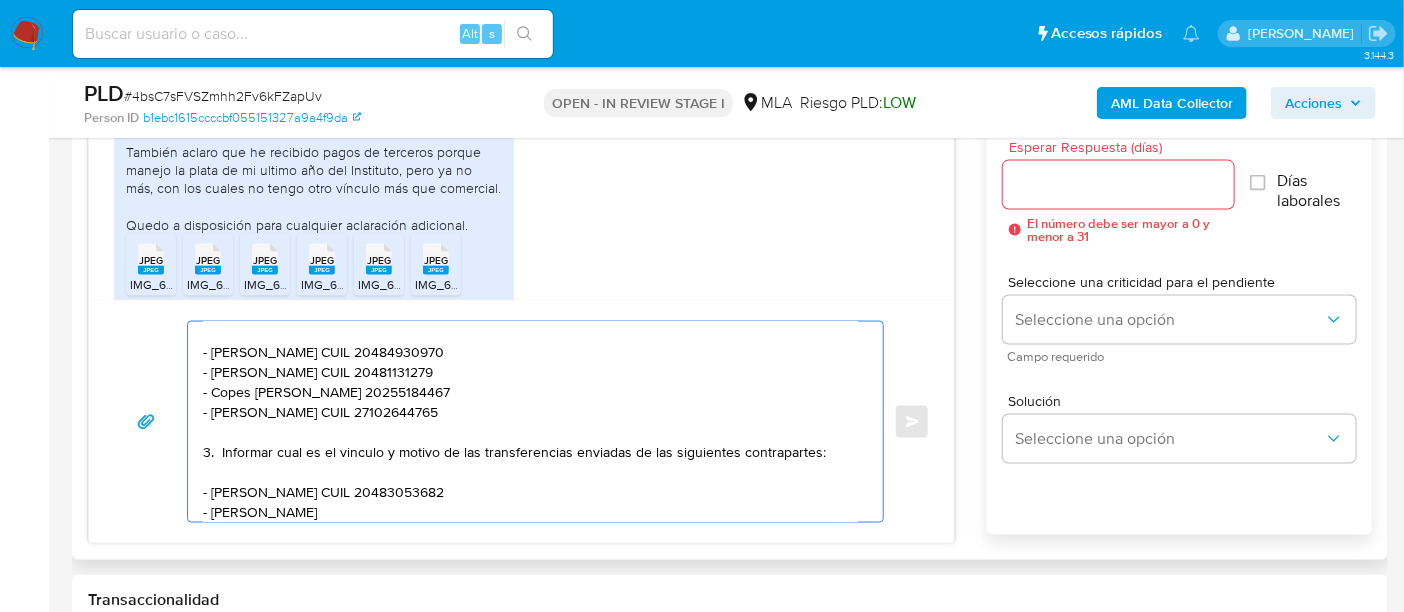 click on "Hola Abril Paula Casabianca
Agradecemos la información brindada. Con el fin de complementar la misma,
1. Le pedimos que informe cual es el motivo que origina la recaudación de dinero de su instituto.
2. Informar cual es el vinculo y motivo de las transferencias recibidas de las siguientes contrapartes:
- Martin Lorenzo Tellechea CUIL 20484930970
- Benjamin Penas CUIL 20481131279
- Copes Ilar Nicolas CUIL 20255184467
- María Dolores Otero CUIL 27102644765
3.  Informar cual es el vinculo y motivo de las transferencias enviadas de las siguientes contrapartes:
- Felipe Homero Manzi CUIL 20483053682
- Karina Elizabeth Moreno" at bounding box center [530, 422] 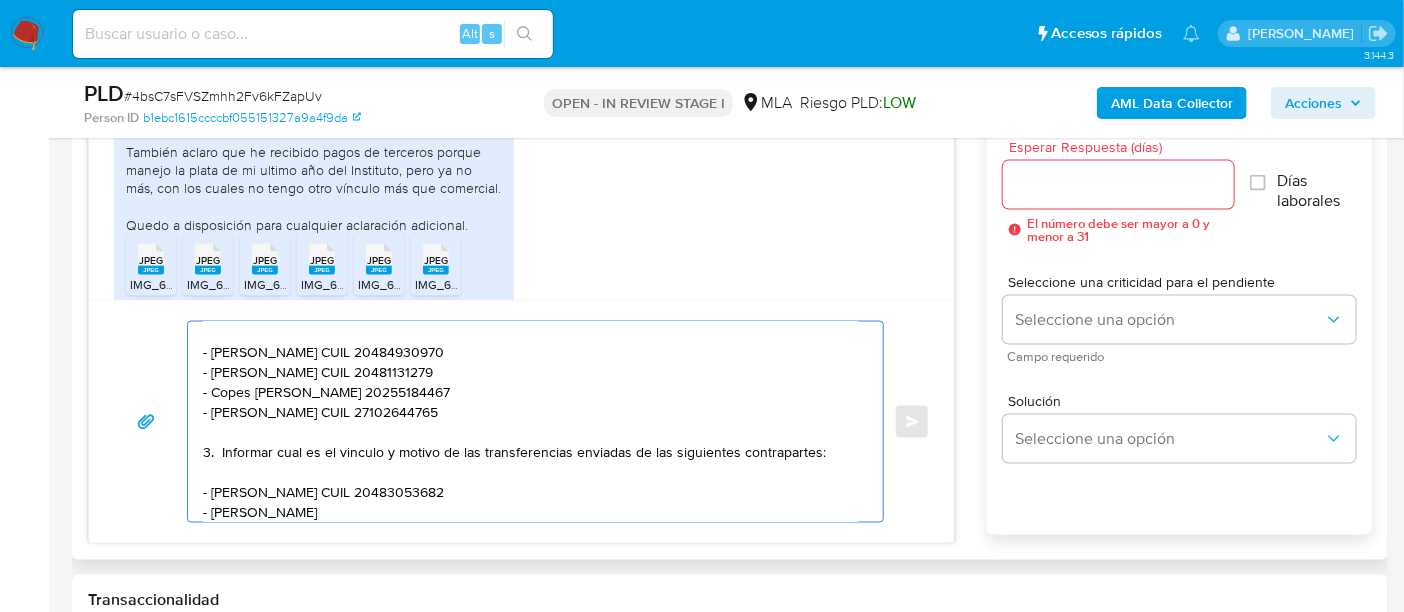 paste on "27356139513" 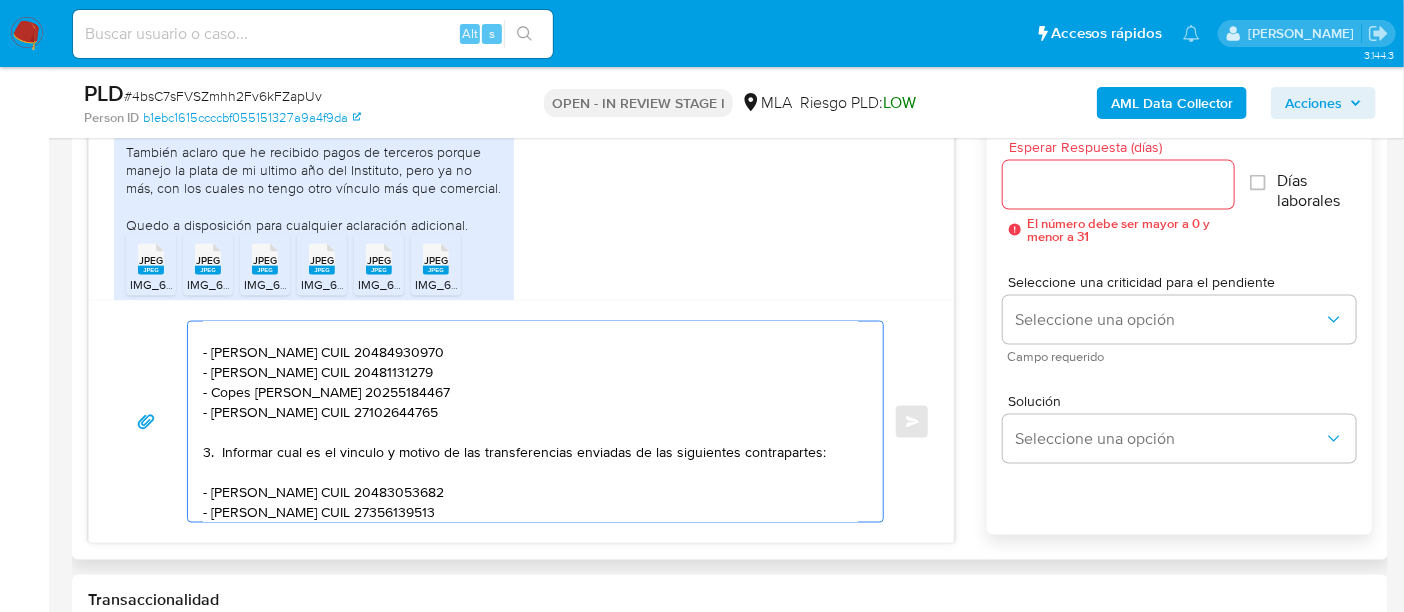 scroll, scrollTop: 167, scrollLeft: 0, axis: vertical 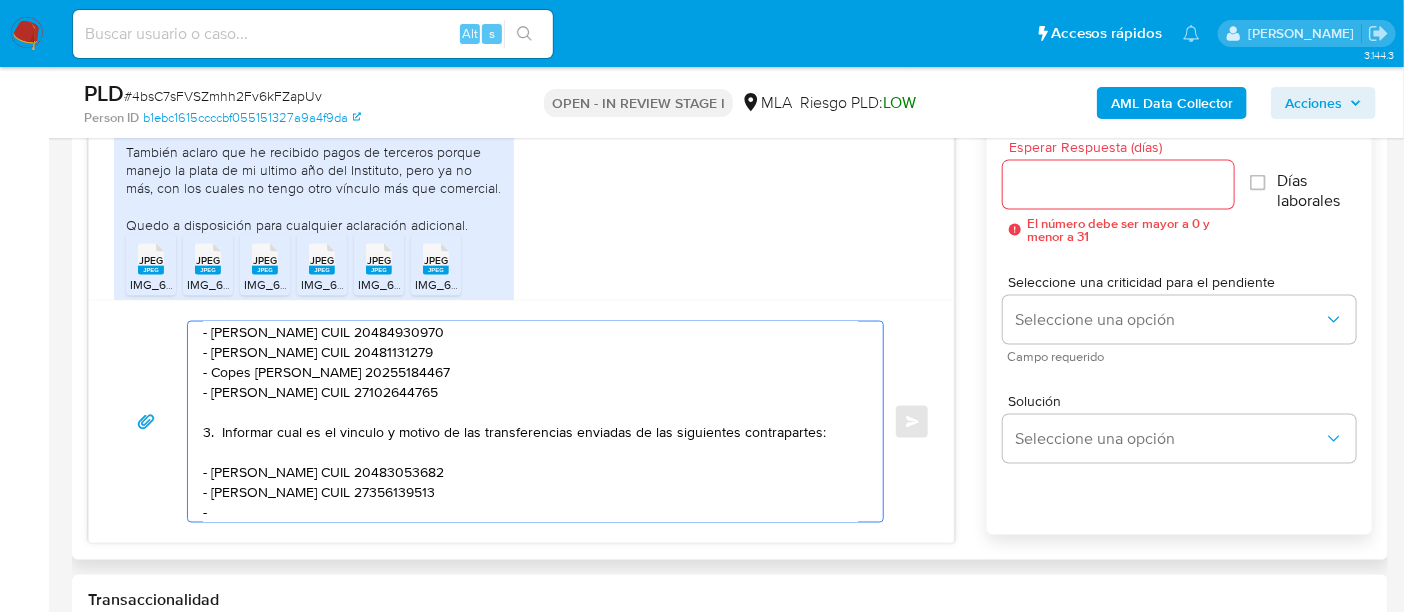 paste on "Bautista Nicolas Argüello Bourquin" 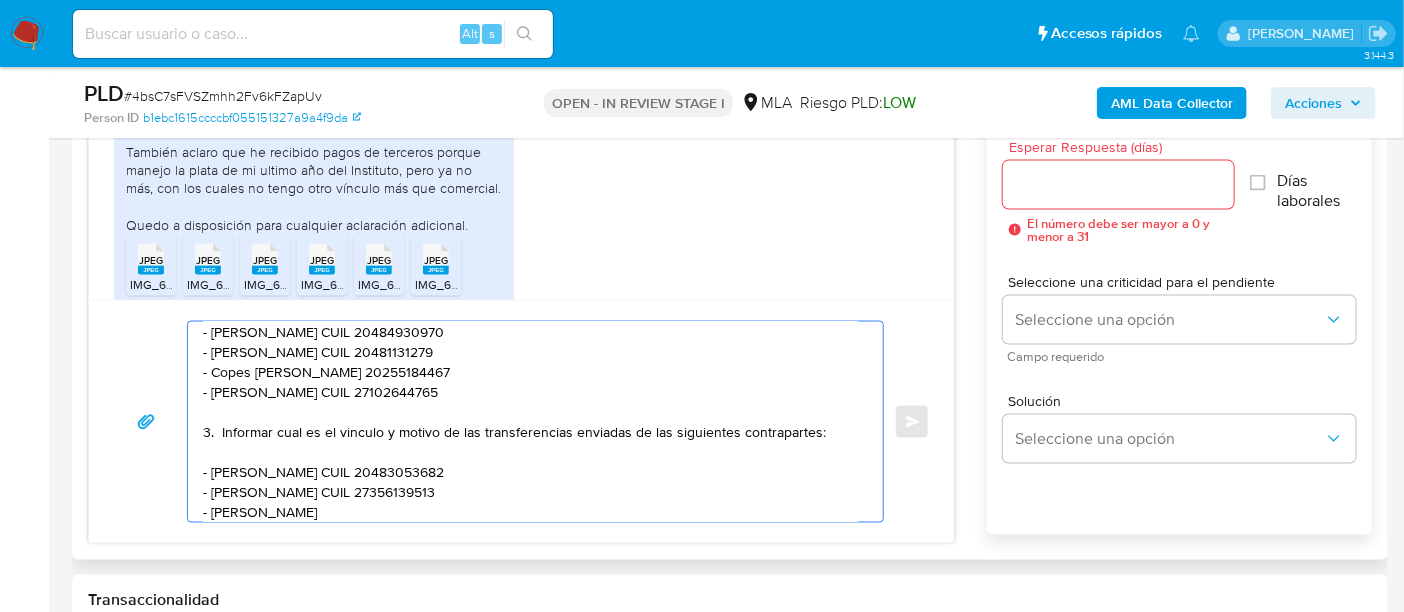 scroll, scrollTop: 187, scrollLeft: 0, axis: vertical 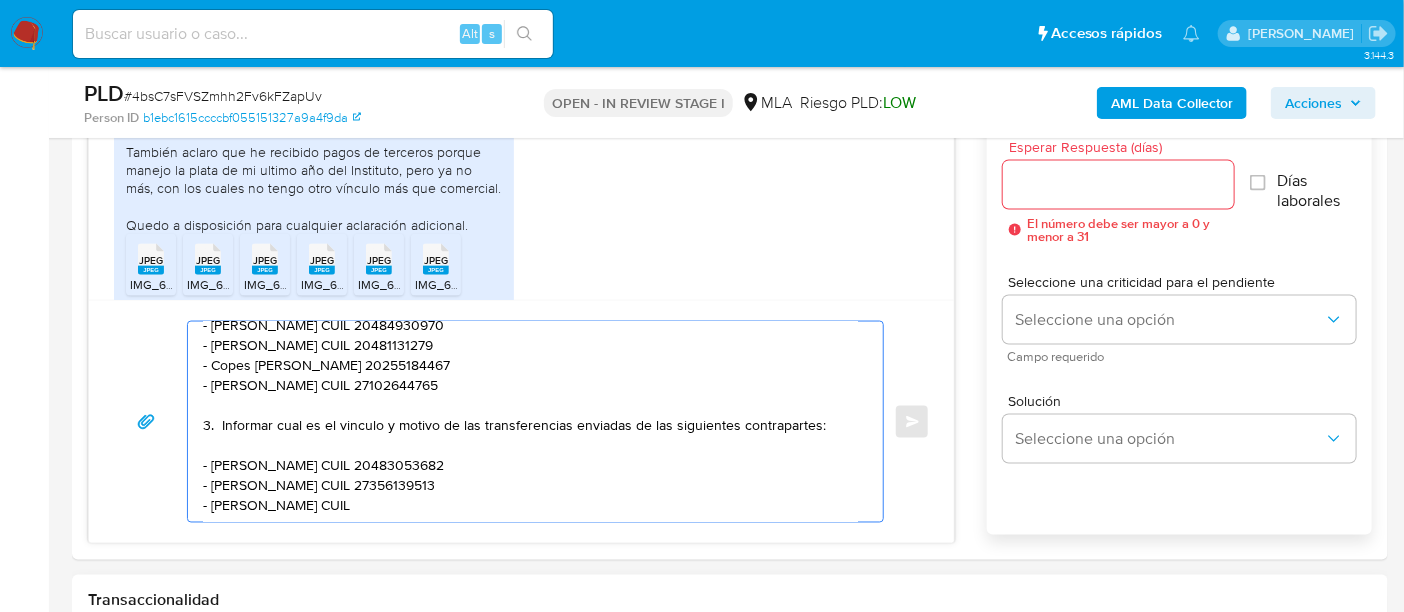 paste on "20483054557" 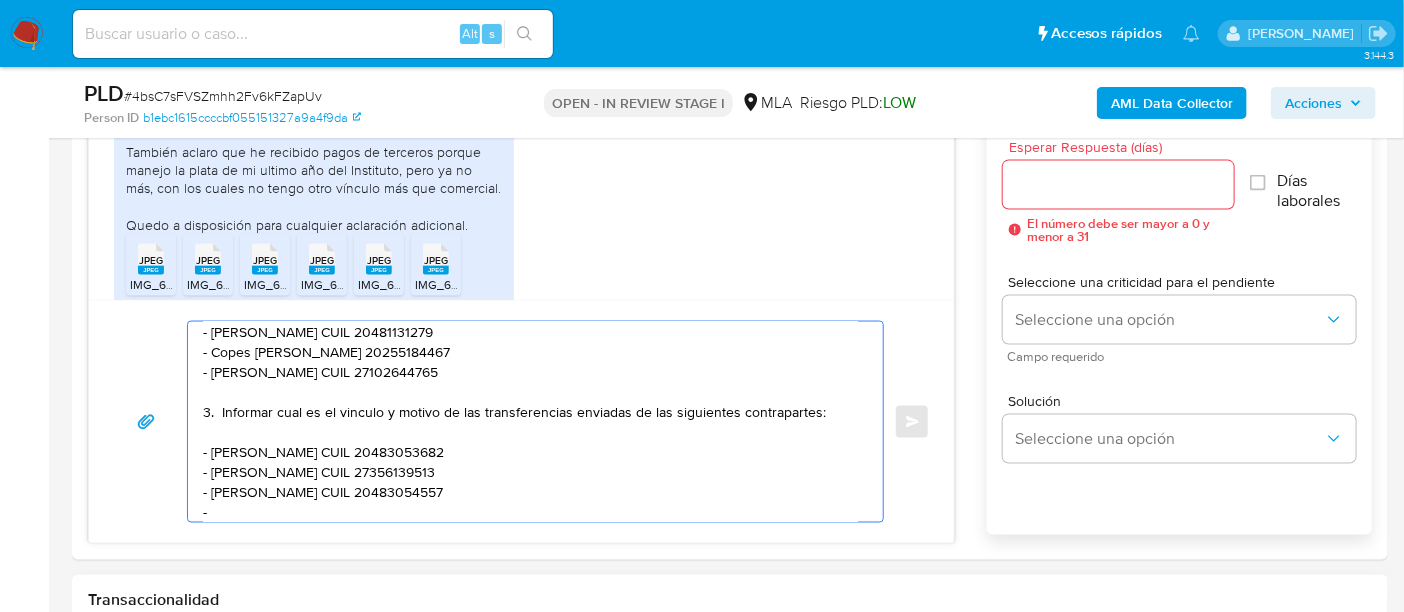 paste on "Juan Wulf" 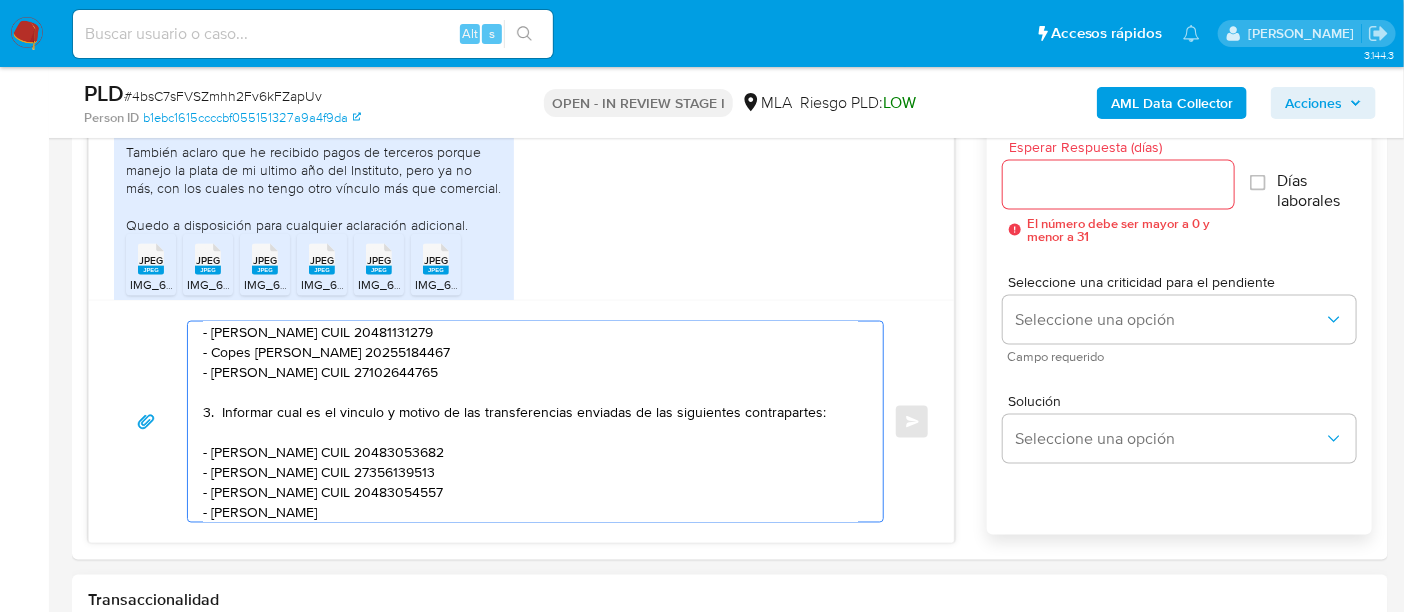 scroll, scrollTop: 207, scrollLeft: 0, axis: vertical 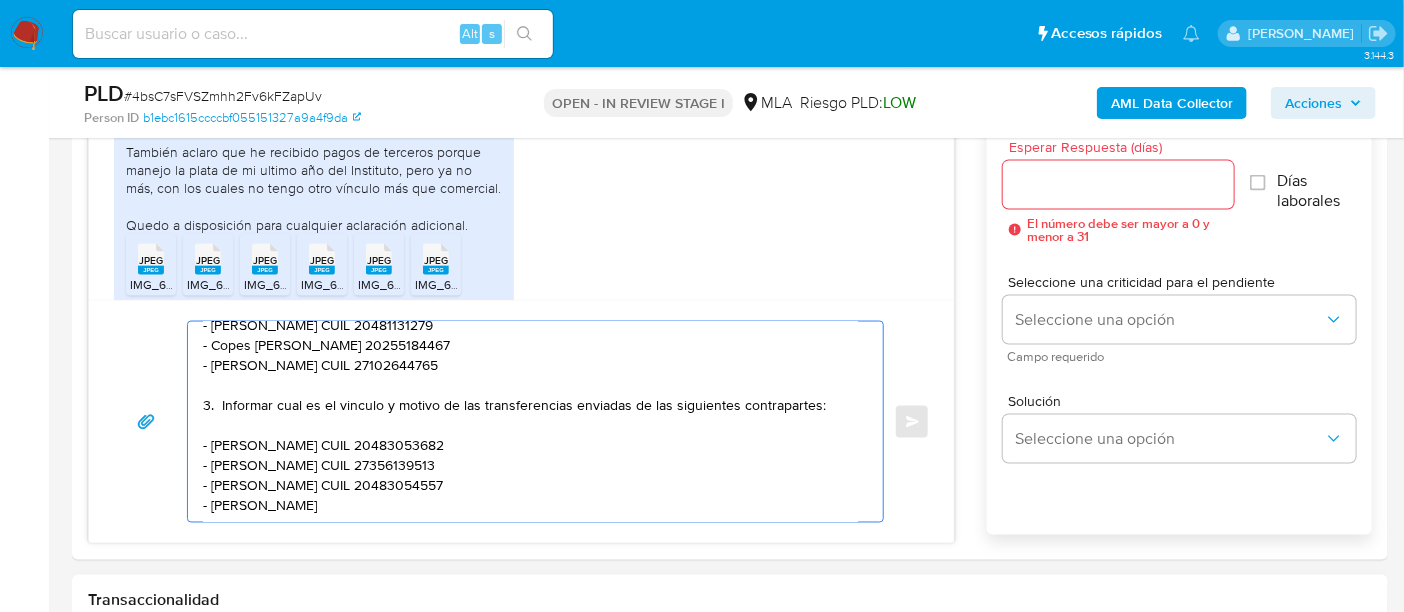 paste on "20448162940" 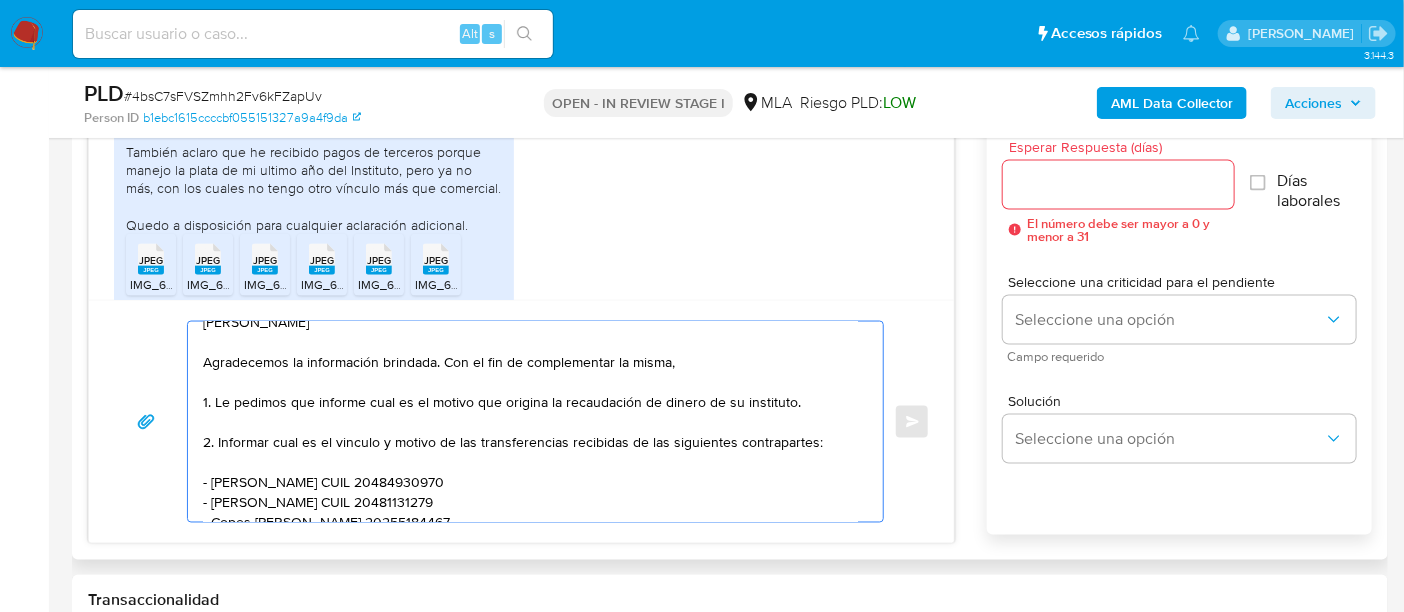 scroll, scrollTop: 0, scrollLeft: 0, axis: both 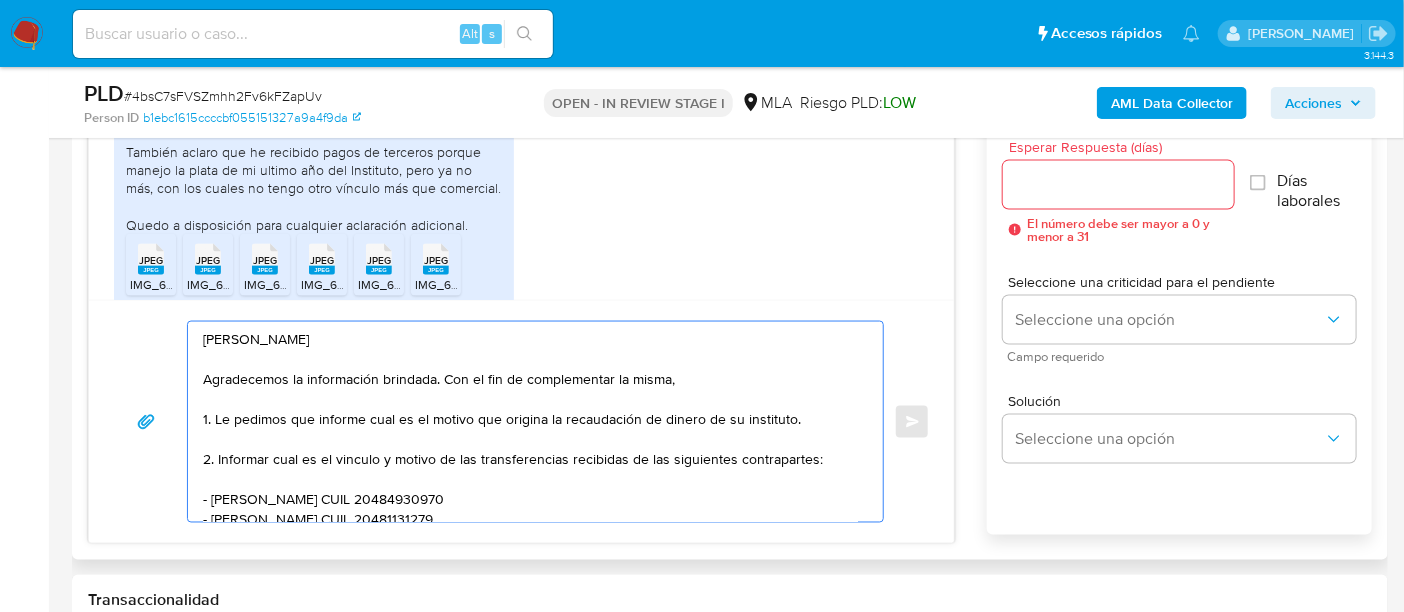 click on "Hola Abril Paula Casabianca
Agradecemos la información brindada. Con el fin de complementar la misma,
1. Le pedimos que informe cual es el motivo que origina la recaudación de dinero de su instituto.
2. Informar cual es el vinculo y motivo de las transferencias recibidas de las siguientes contrapartes:
- Martin Lorenzo Tellechea CUIL 20484930970
- Benjamin Penas CUIL 20481131279
- Copes Ilar Nicolas CUIL 20255184467
- María Dolores Otero CUIL 27102644765
3.  Informar cual es el vinculo y motivo de las transferencias enviadas de las siguientes contrapartes:
- Felipe Homero Manzi CUIL 20483053682
- Karina Elizabeth Moreno CUIL 27356139513
- Bautista Nicolas Argüello Bourquin CUIL 20483054557
- Juan Wulf CUIL 20448162940
Aguardamos tu respuesta a la brevedad,
Saludos Cordiales,
Equipo de Mercado Pago." at bounding box center (530, 422) 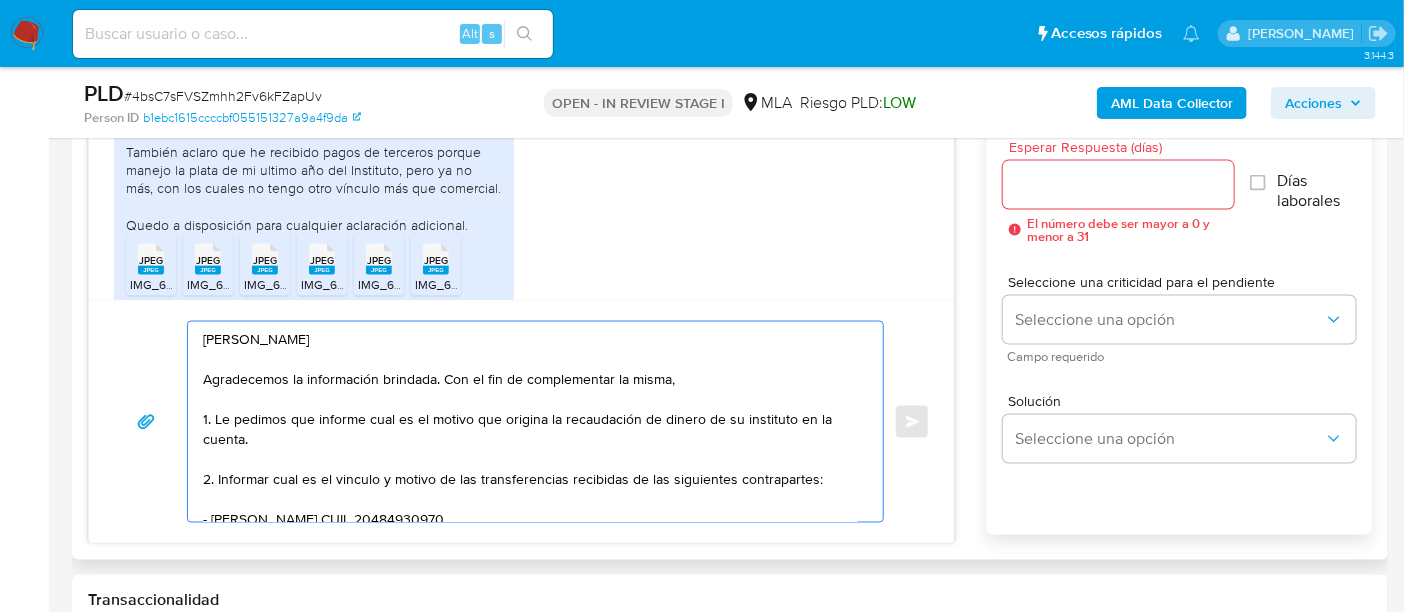 drag, startPoint x: 554, startPoint y: 419, endPoint x: 816, endPoint y: 434, distance: 262.42905 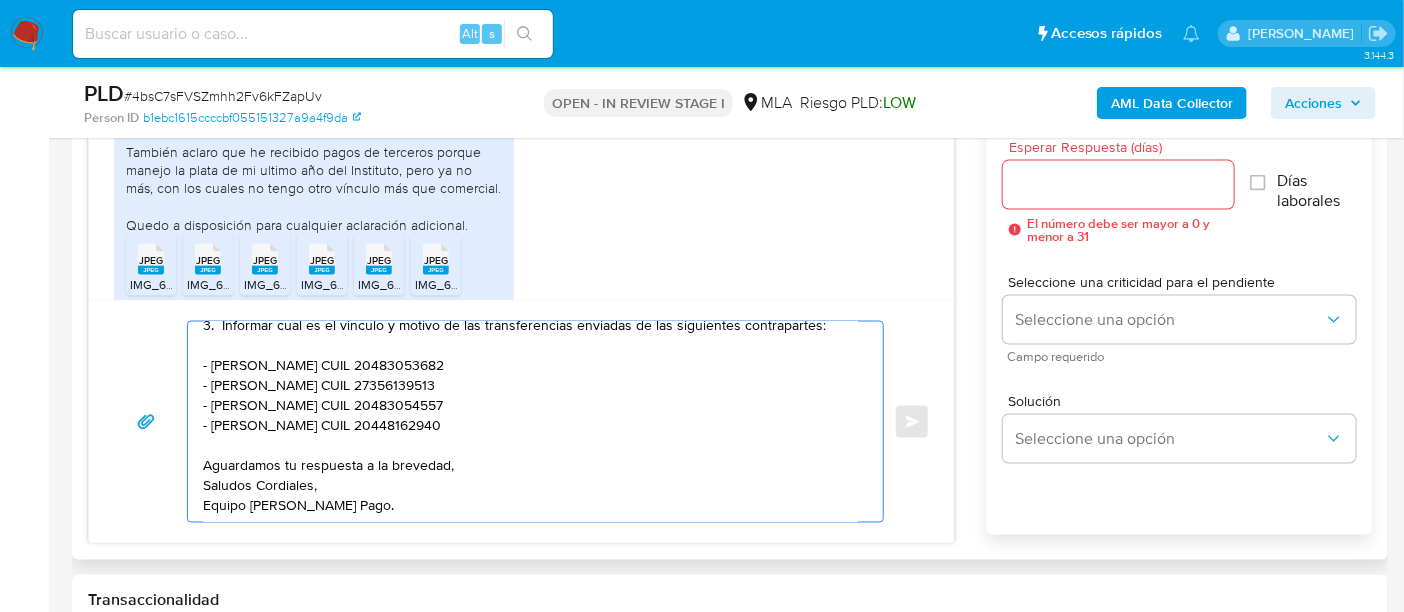 scroll, scrollTop: 314, scrollLeft: 0, axis: vertical 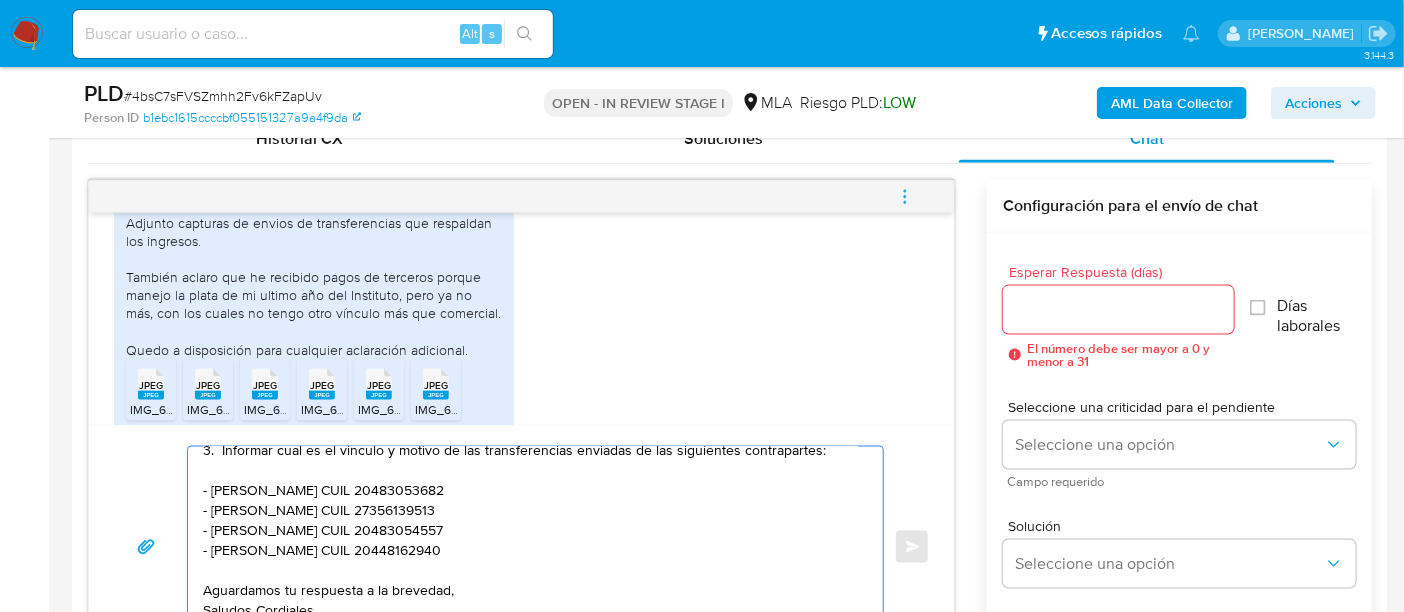 type on "Hola Abril Paula Casabianca
Agradecemos la información brindada. Con el fin de complementar la misma,
1. Le pedimos que informe cual es el motivo que origina la recaudación de dinero de su instituto en la cuenta.
2. Informar cual es el vinculo y motivo de las transferencias recibidas de las siguientes contrapartes:
- Martin Lorenzo Tellechea CUIL 20484930970
- Benjamin Penas CUIL 20481131279
- Copes Ilar Nicolas CUIL 20255184467
- María Dolores Otero CUIL 27102644765
3.  Informar cual es el vinculo y motivo de las transferencias enviadas de las siguientes contrapartes:
- Felipe Homero Manzi CUIL 20483053682
- Karina Elizabeth Moreno CUIL 27356139513
- Bautista Nicolas Argüello Bourquin CUIL 20483054557
- Juan Wulf CUIL 20448162940
Aguardamos tu respuesta a la brevedad,
Saludos Cordiales,
Equipo de Mercado Pago." 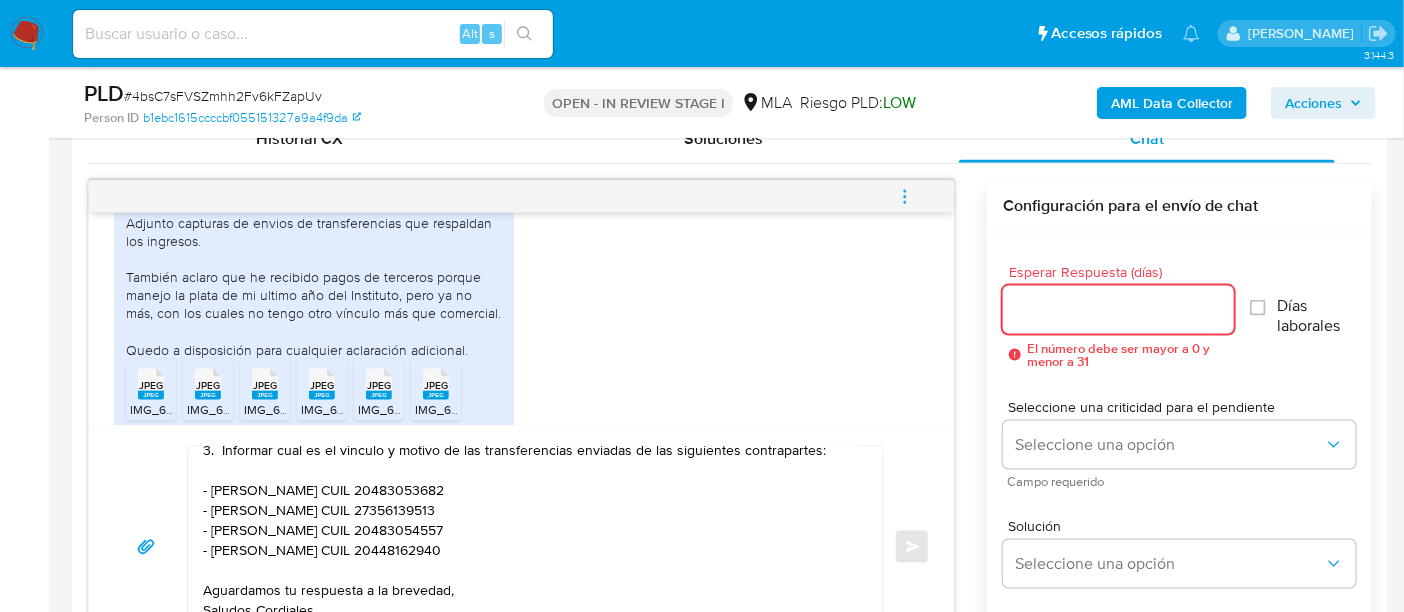 click on "Esperar Respuesta (días)" at bounding box center (1118, 310) 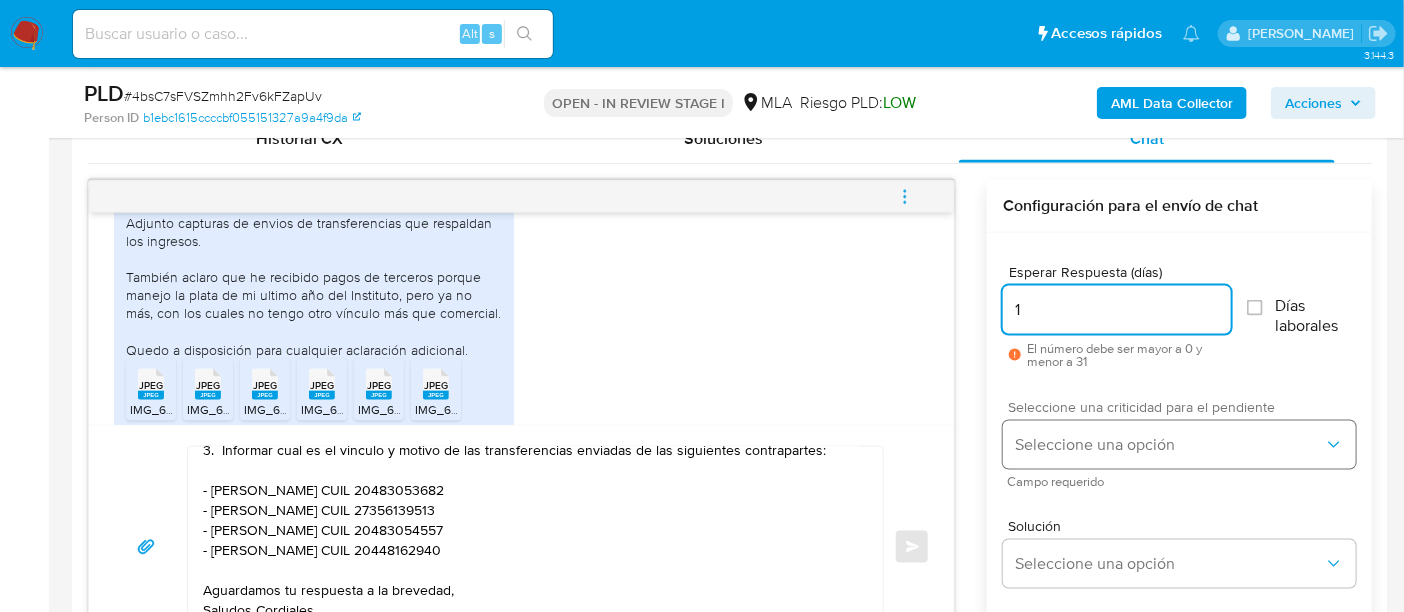 type on "1" 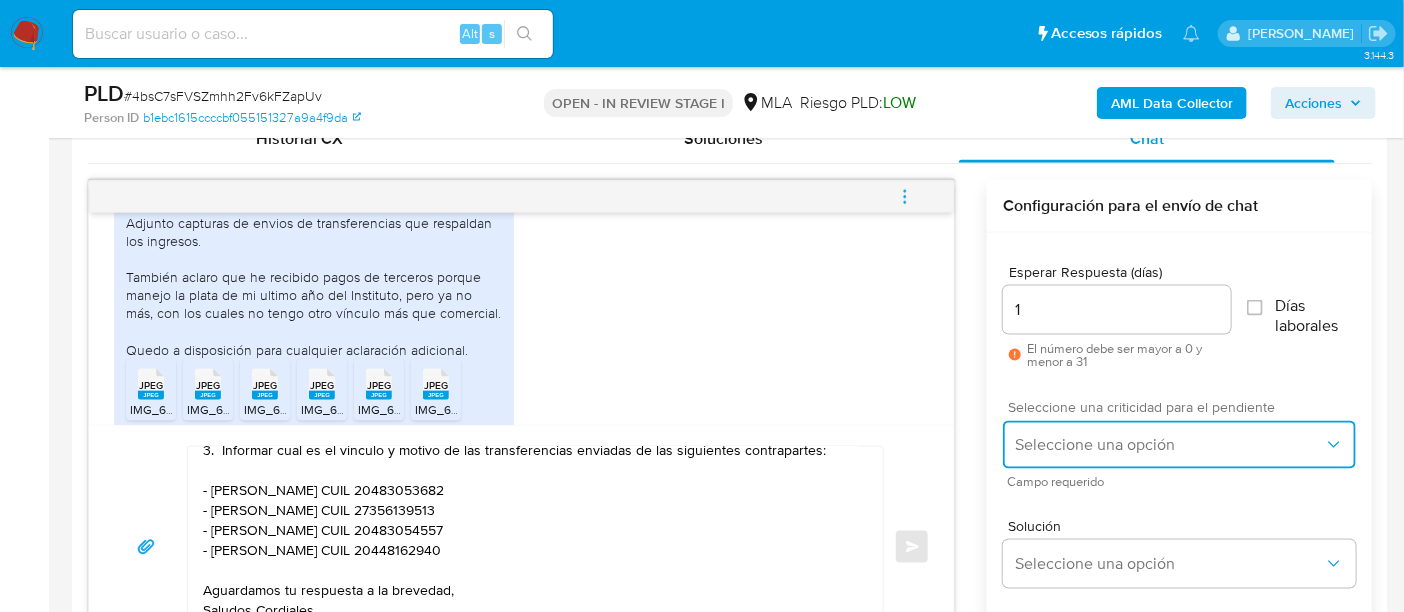 click on "Seleccione una opción" at bounding box center (1169, 445) 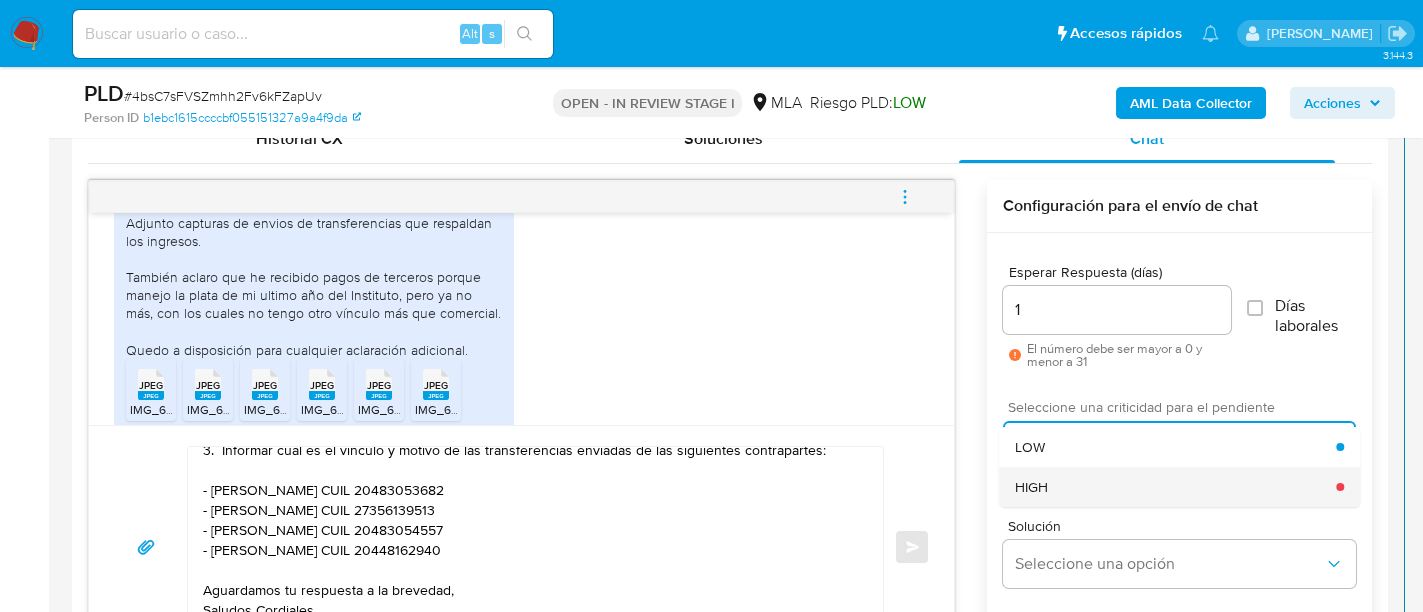 click on "HIGH" at bounding box center [1175, 487] 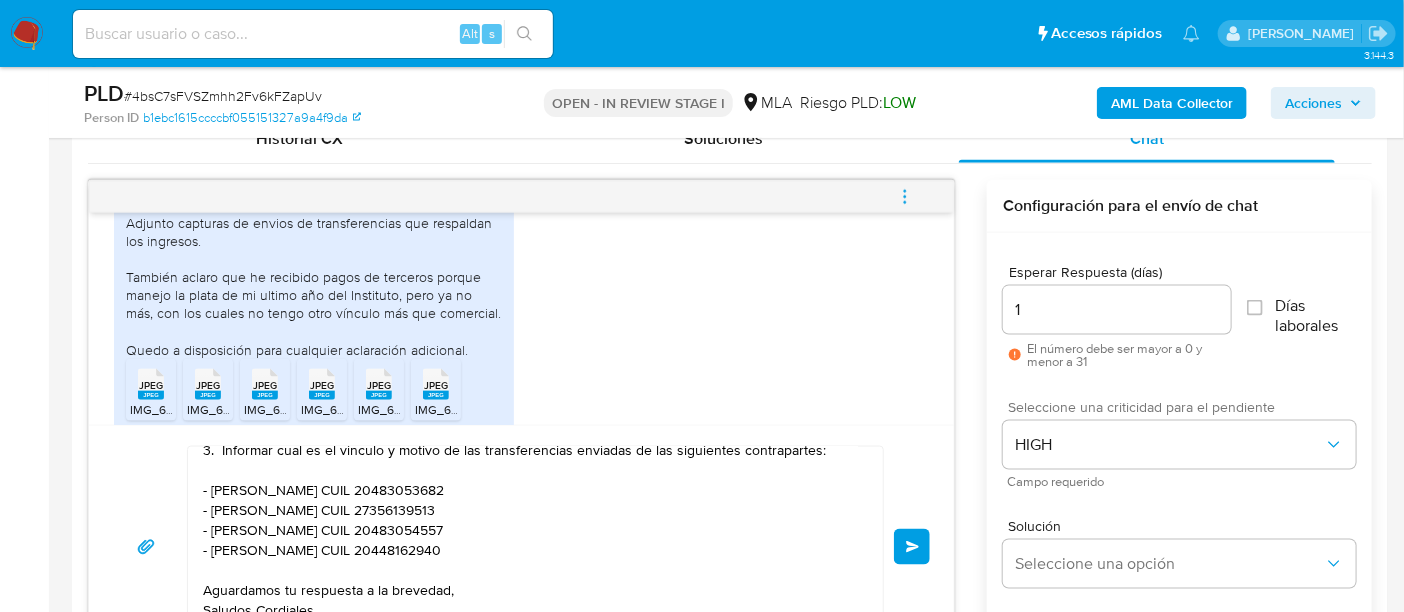click on "Enviar" at bounding box center [912, 547] 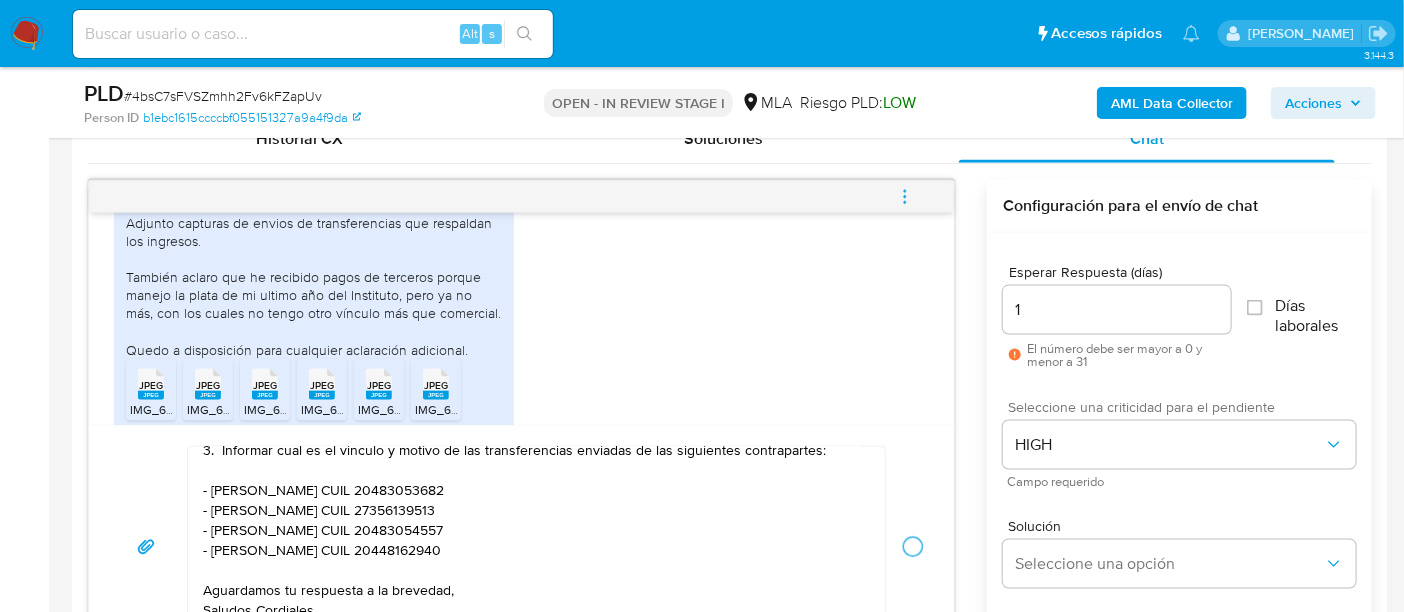 type 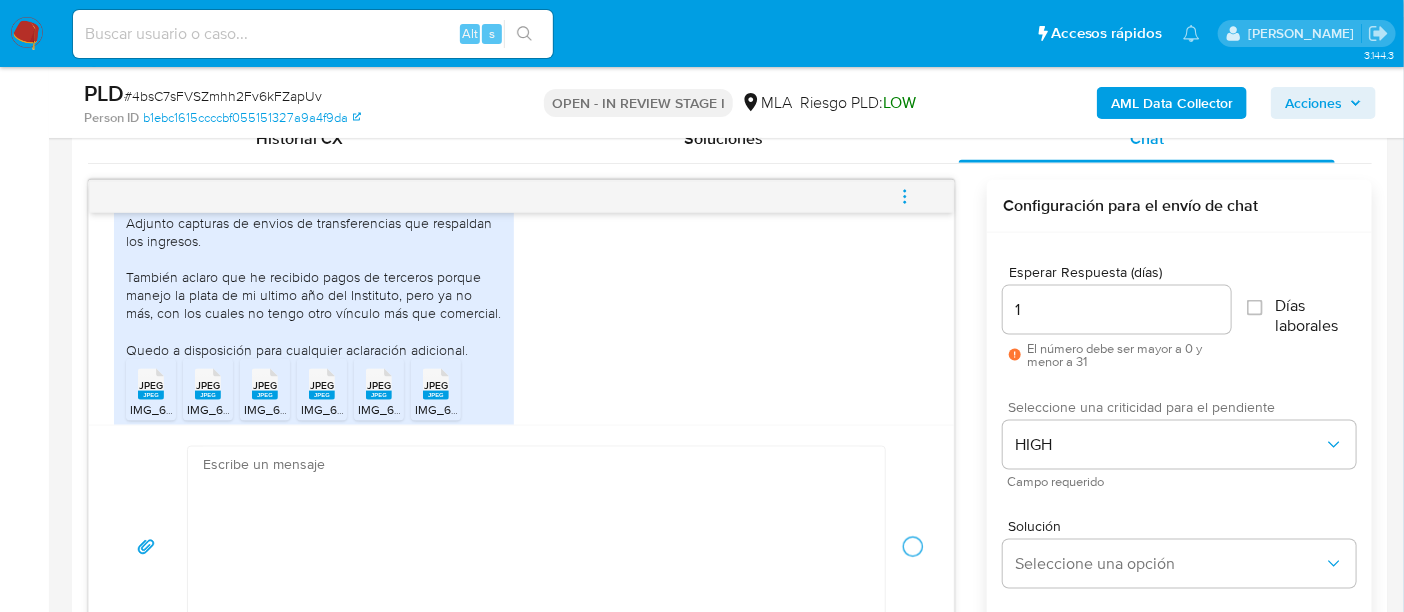 scroll, scrollTop: 1706, scrollLeft: 0, axis: vertical 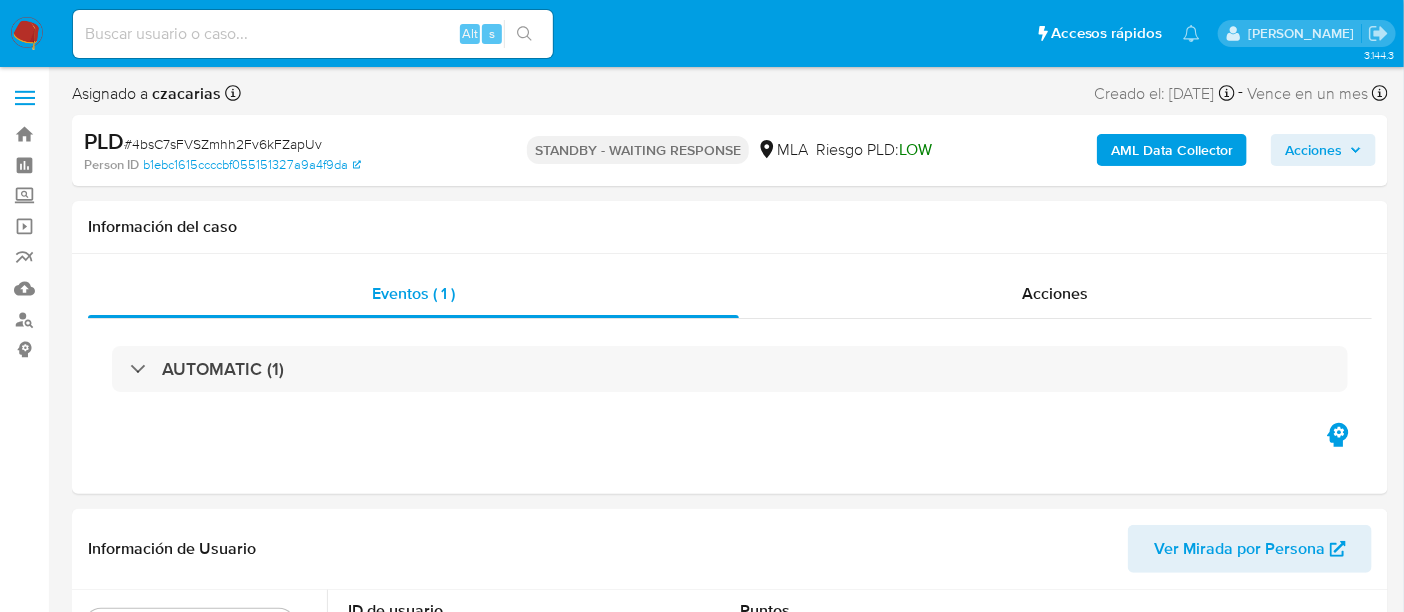 select on "10" 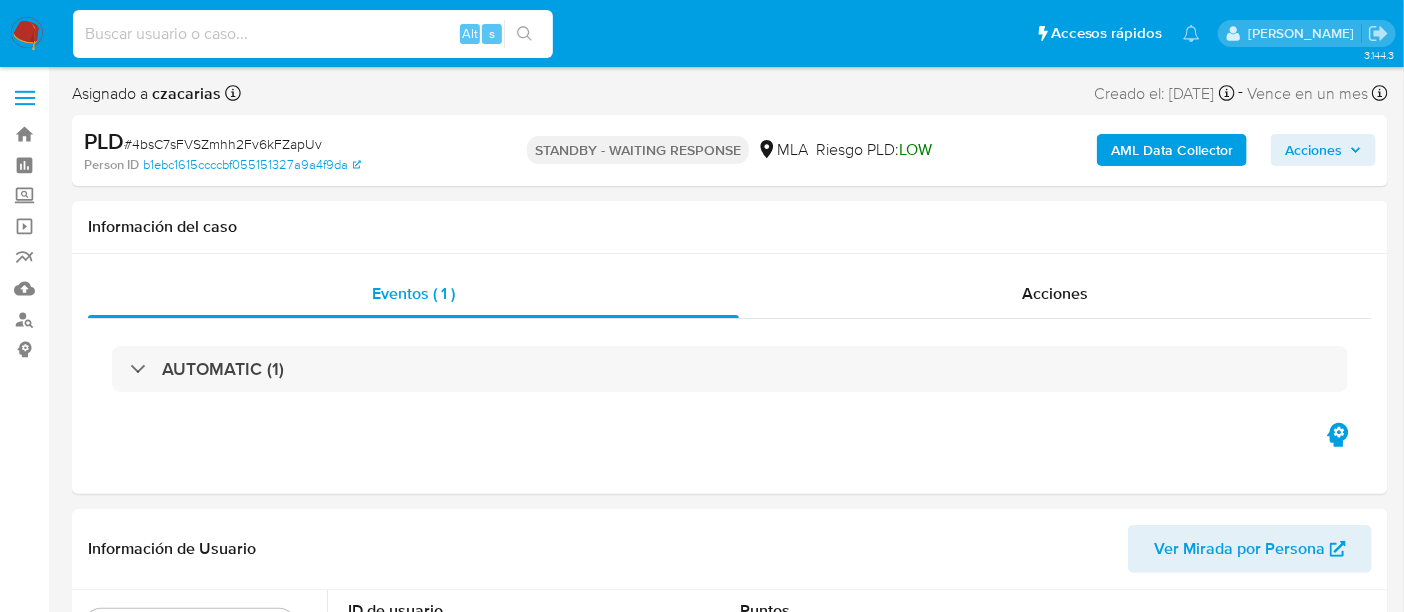 click at bounding box center [313, 34] 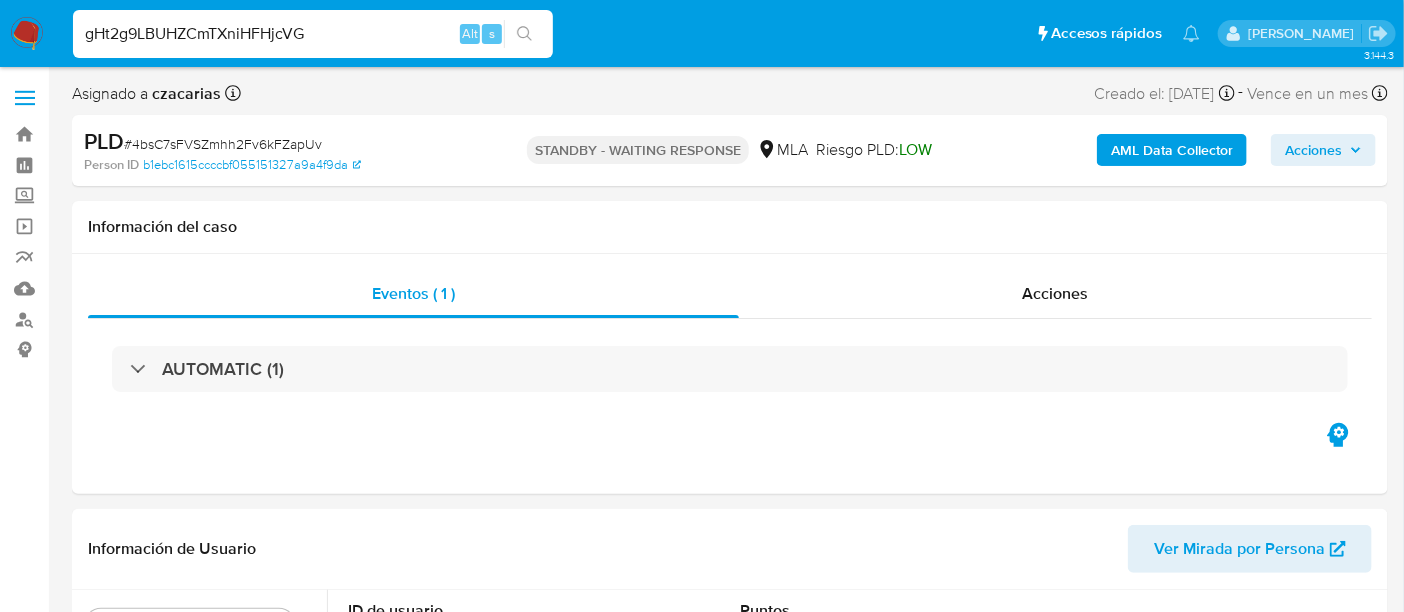 type on "gHt2g9LBUHZCmTXniHFHjcVG" 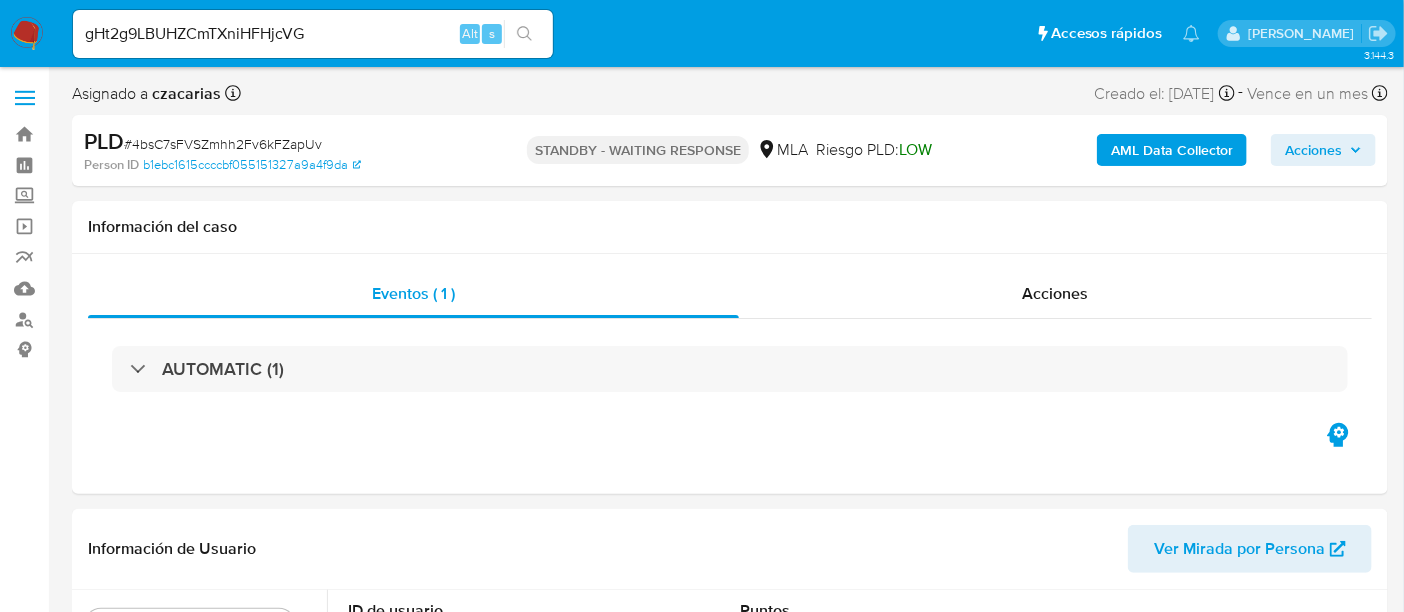 click at bounding box center [524, 34] 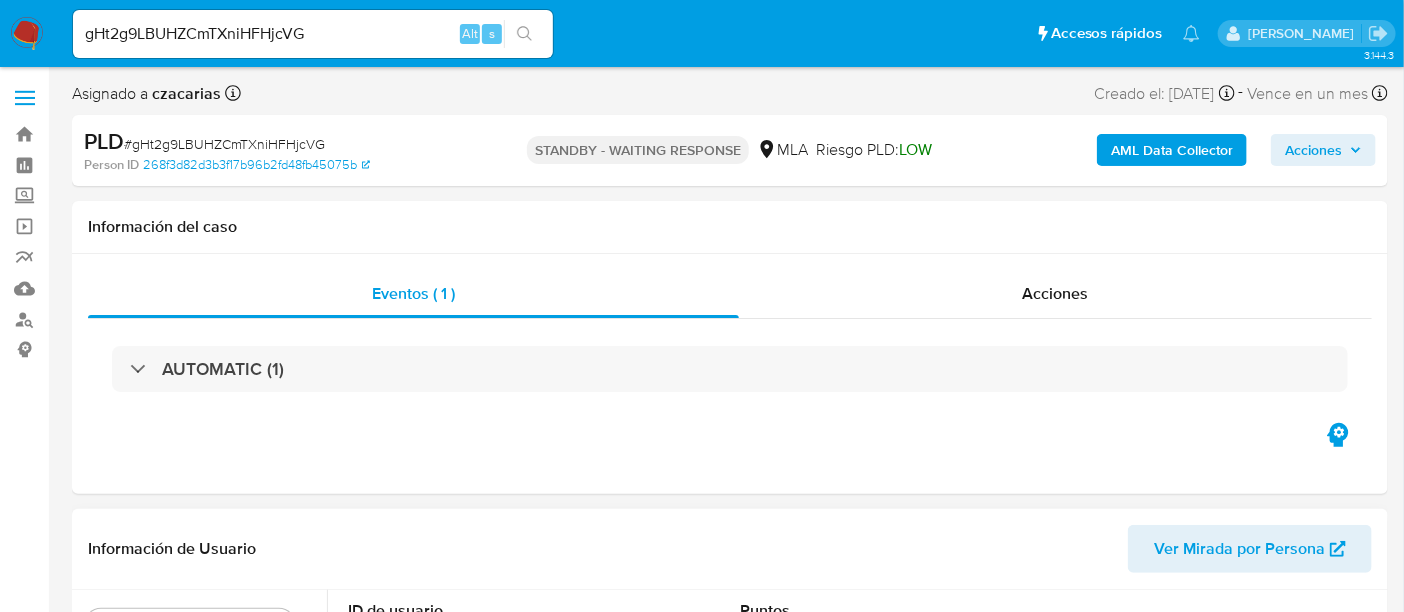 select on "10" 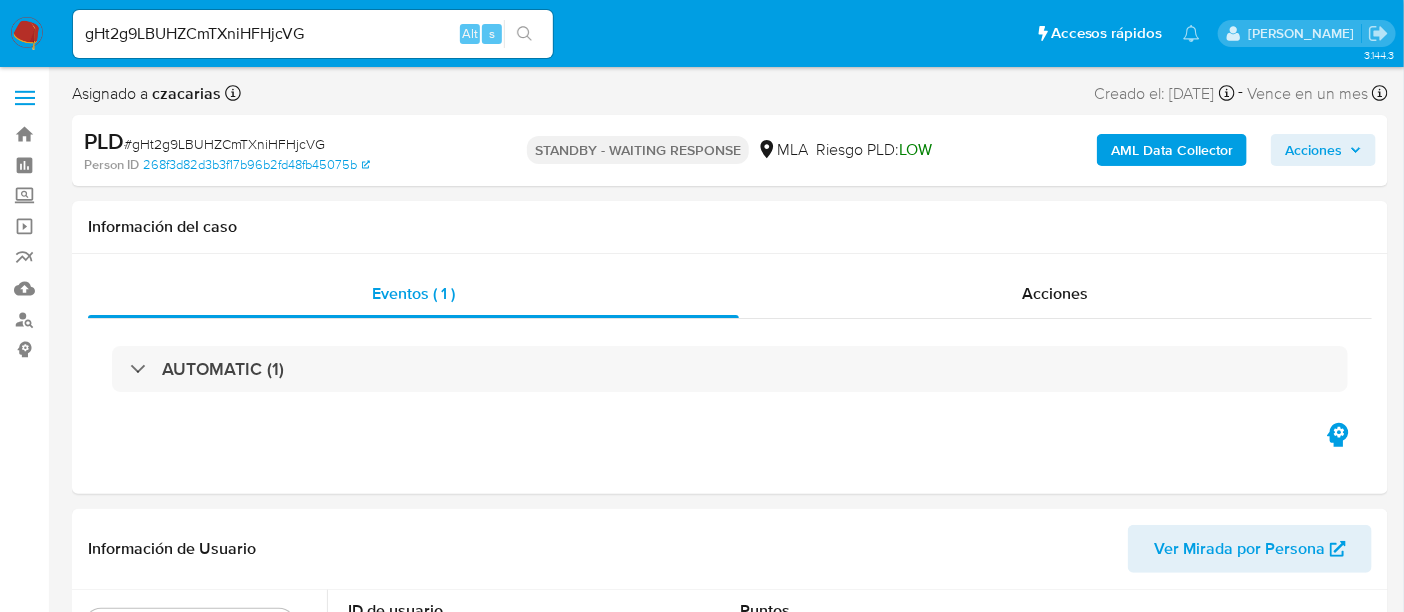 click on "gHt2g9LBUHZCmTXniHFHjcVG Alt s" at bounding box center [313, 34] 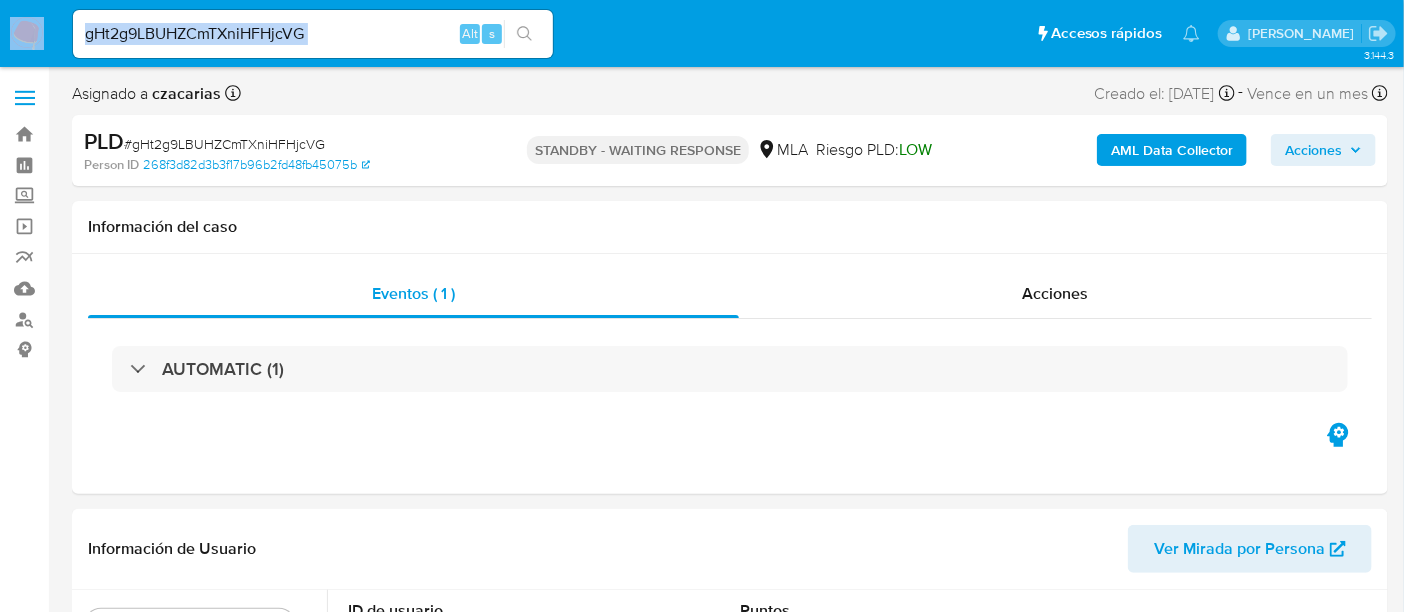 click on "gHt2g9LBUHZCmTXniHFHjcVG Alt s" at bounding box center (313, 34) 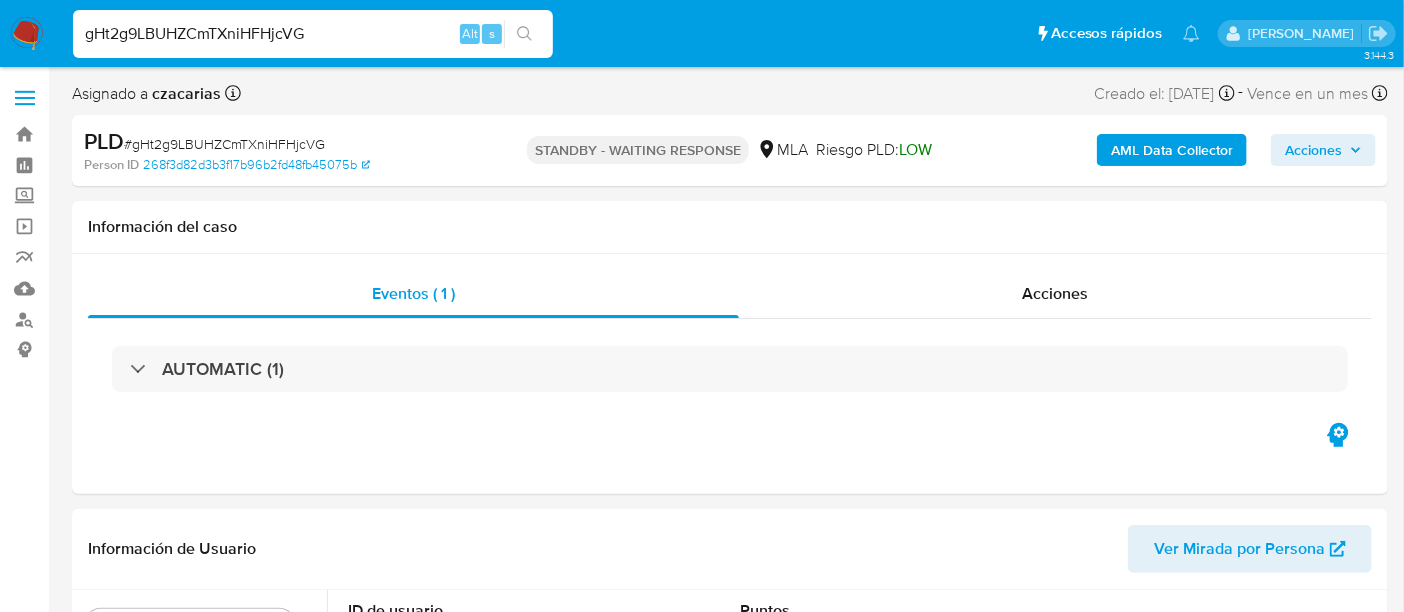 click on "gHt2g9LBUHZCmTXniHFHjcVG" at bounding box center [313, 34] 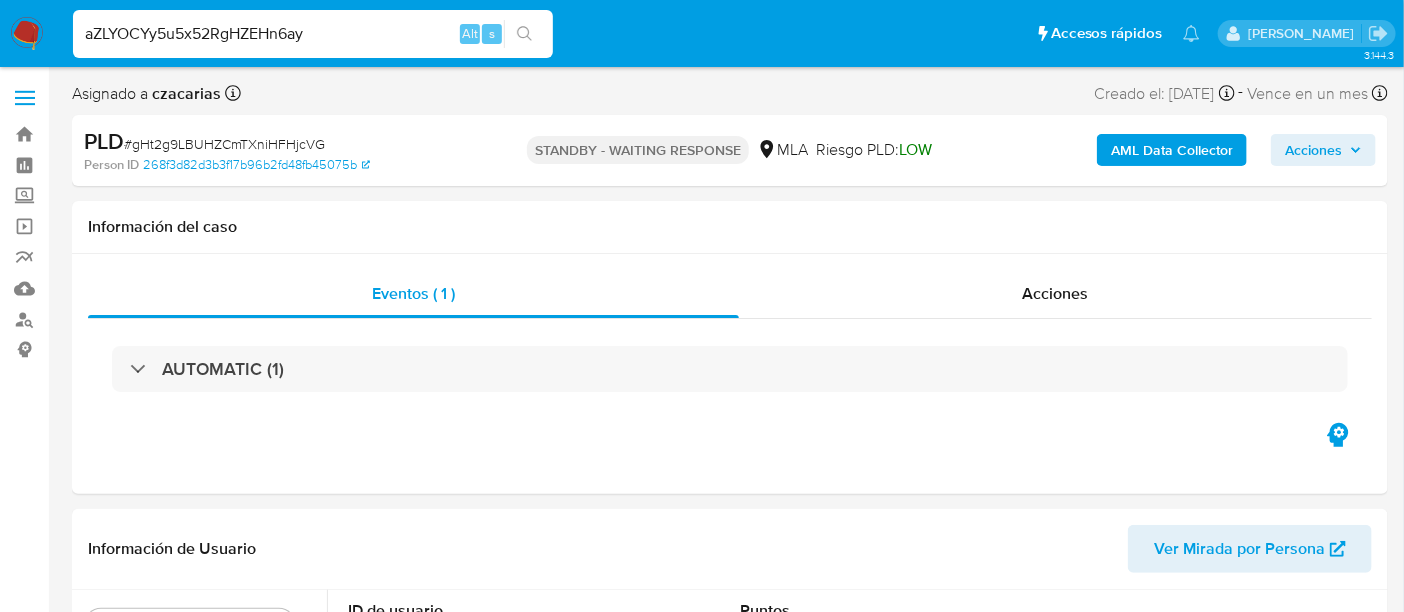 type on "aZLYOCYy5u5x52RgHZEHn6ay" 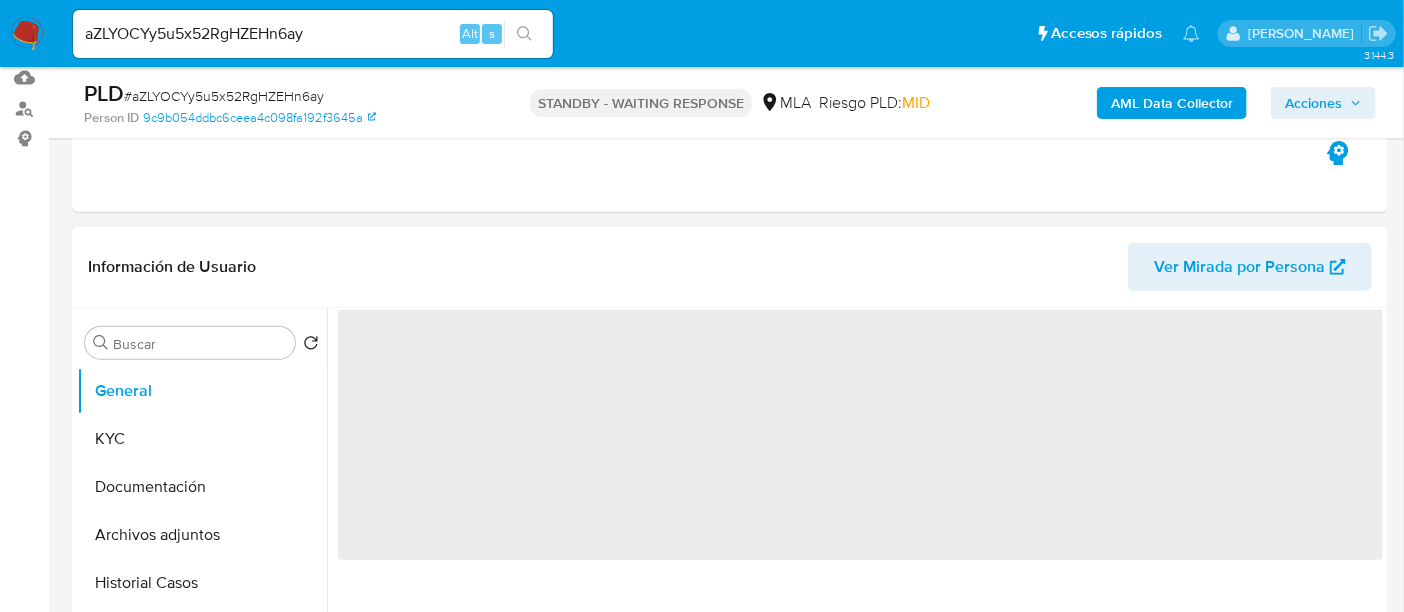 scroll, scrollTop: 250, scrollLeft: 0, axis: vertical 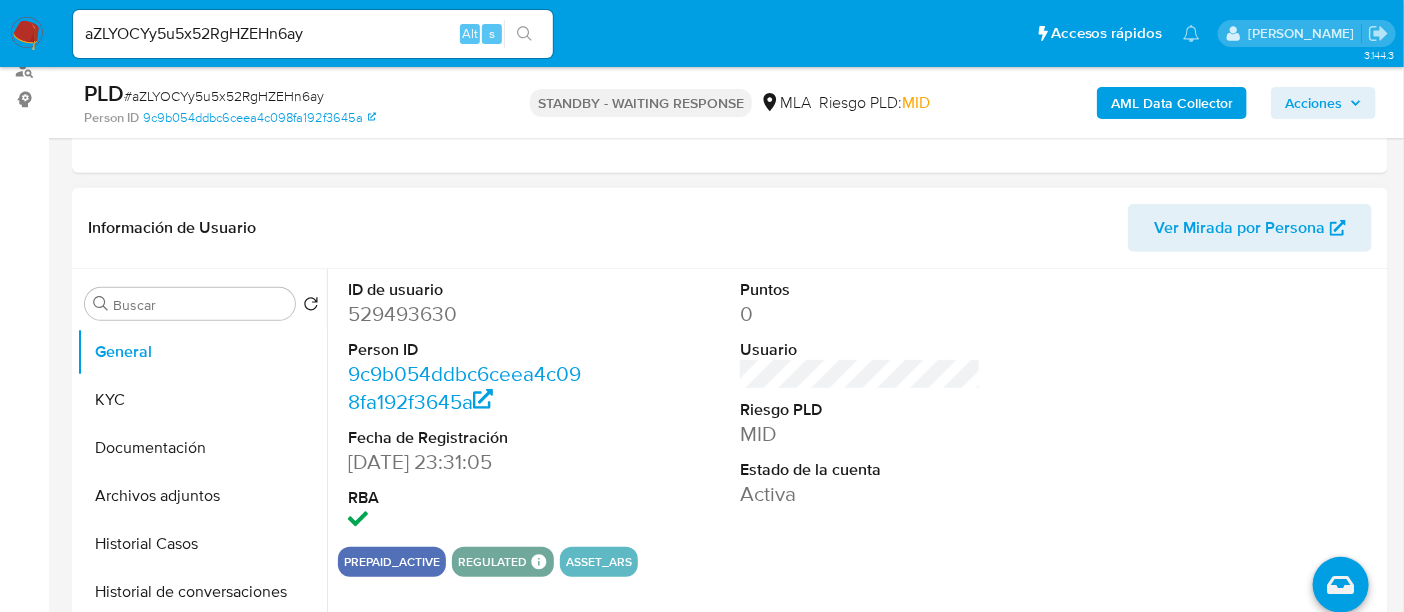 select on "10" 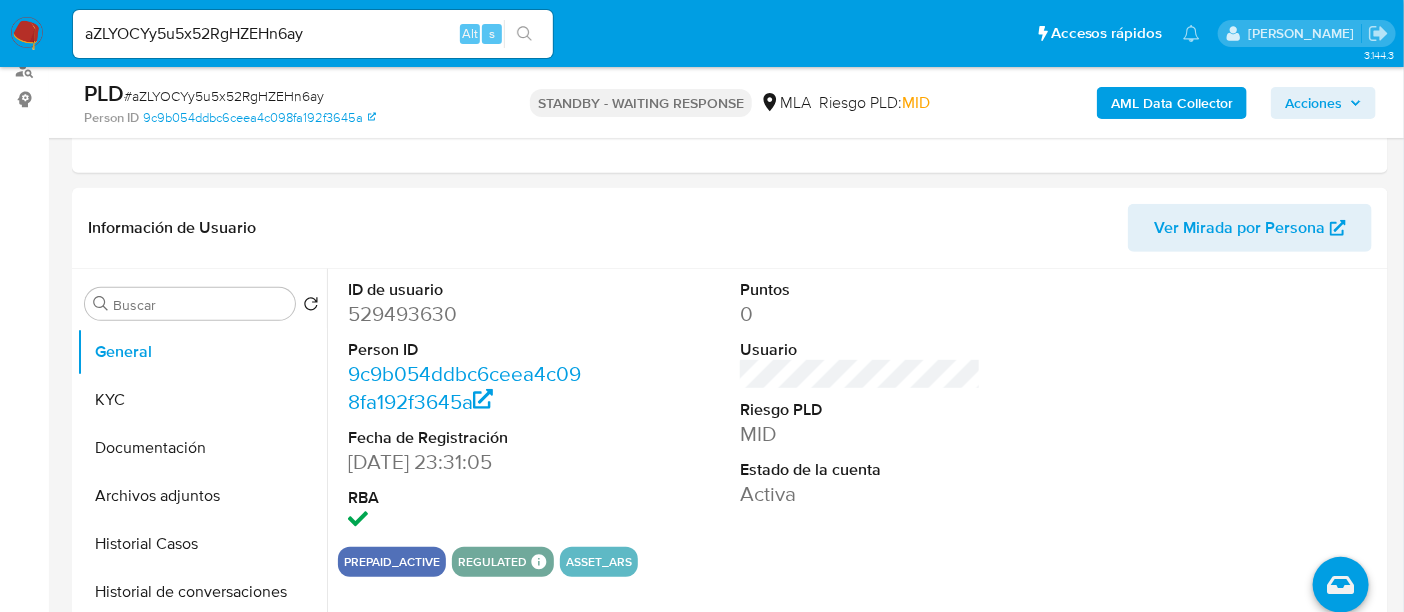 click on "aZLYOCYy5u5x52RgHZEHn6ay" at bounding box center (313, 34) 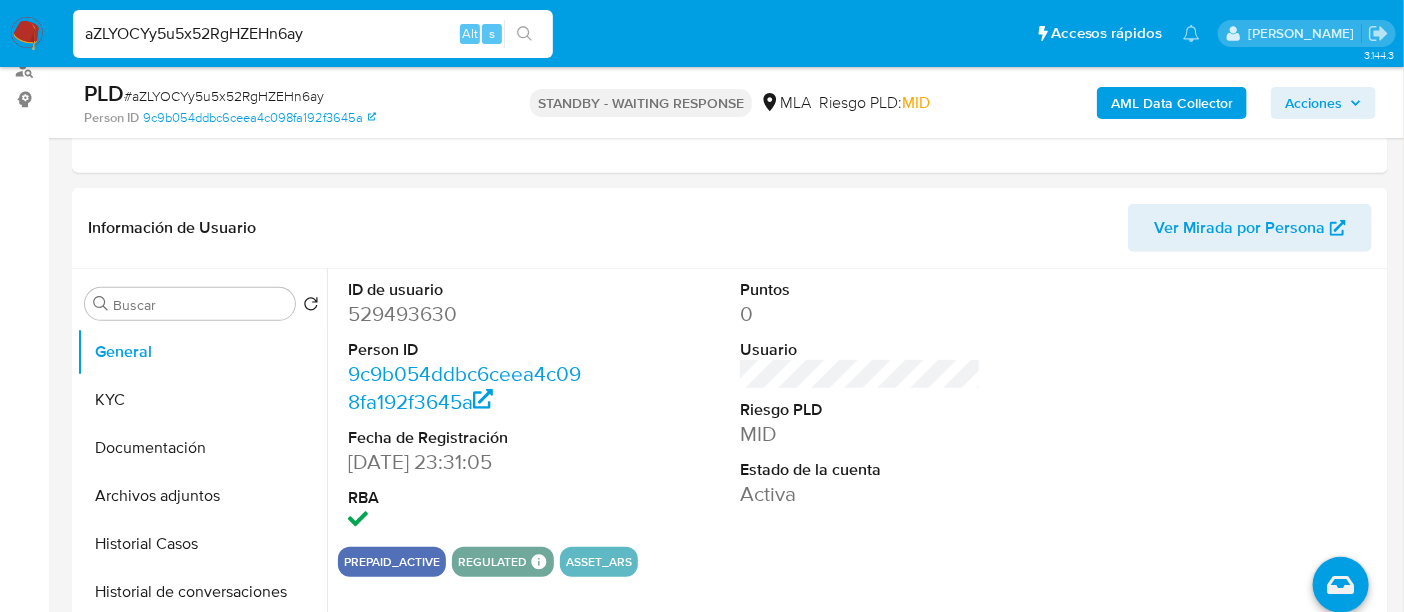 click on "aZLYOCYy5u5x52RgHZEHn6ay" at bounding box center [313, 34] 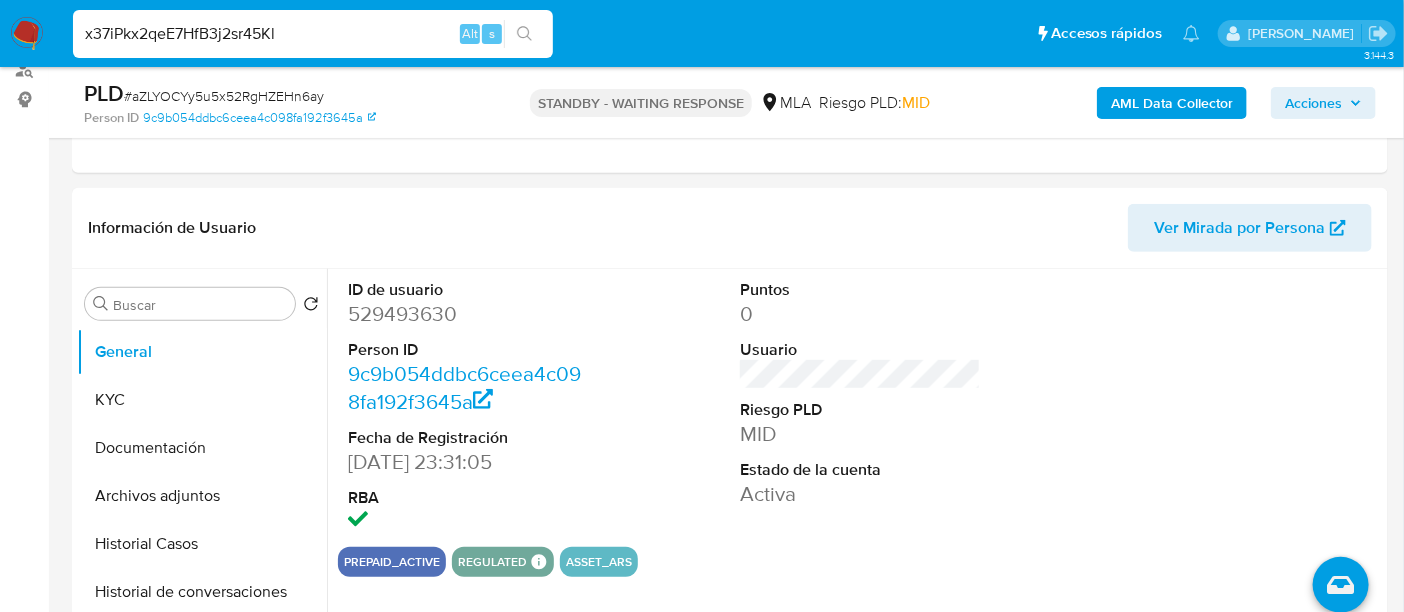type on "x37iPkx2qeE7HfB3j2sr45Kl" 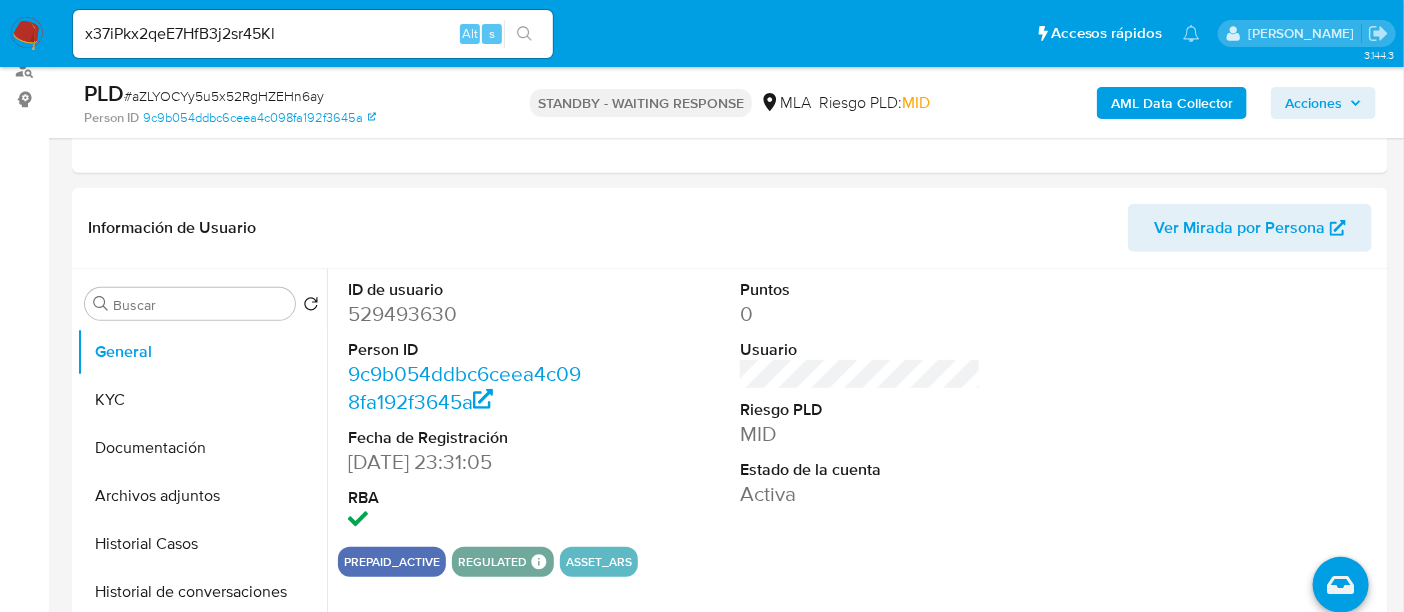 click 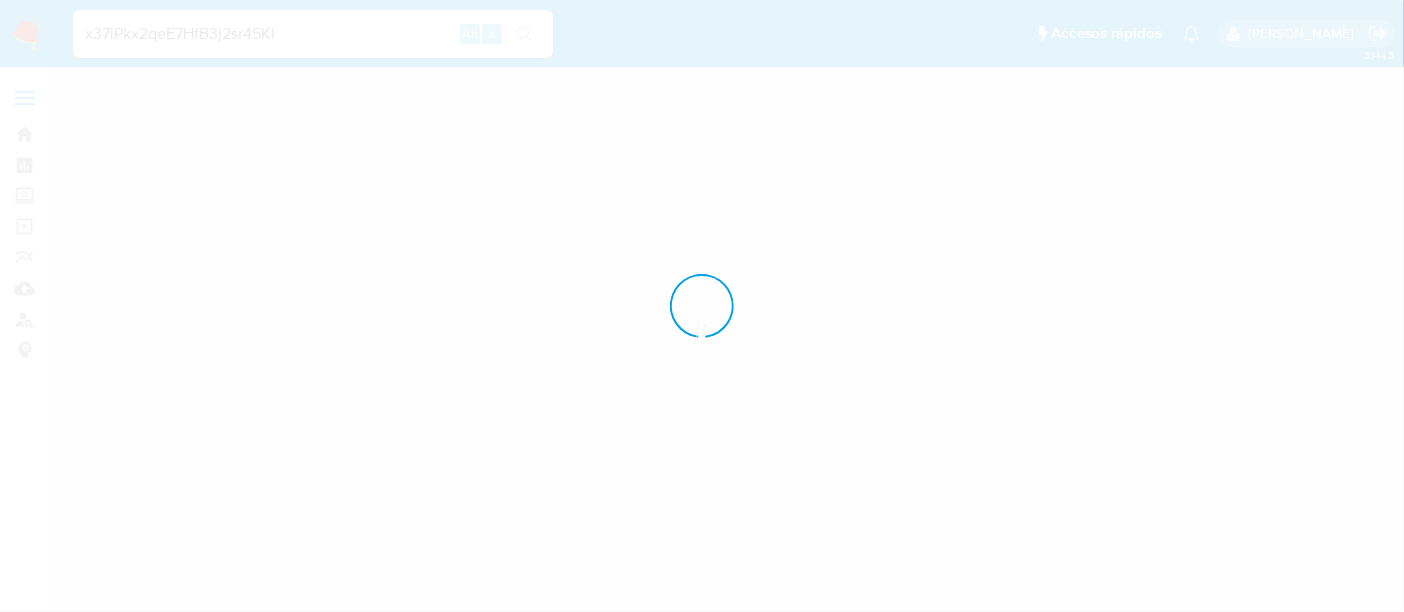 scroll, scrollTop: 0, scrollLeft: 0, axis: both 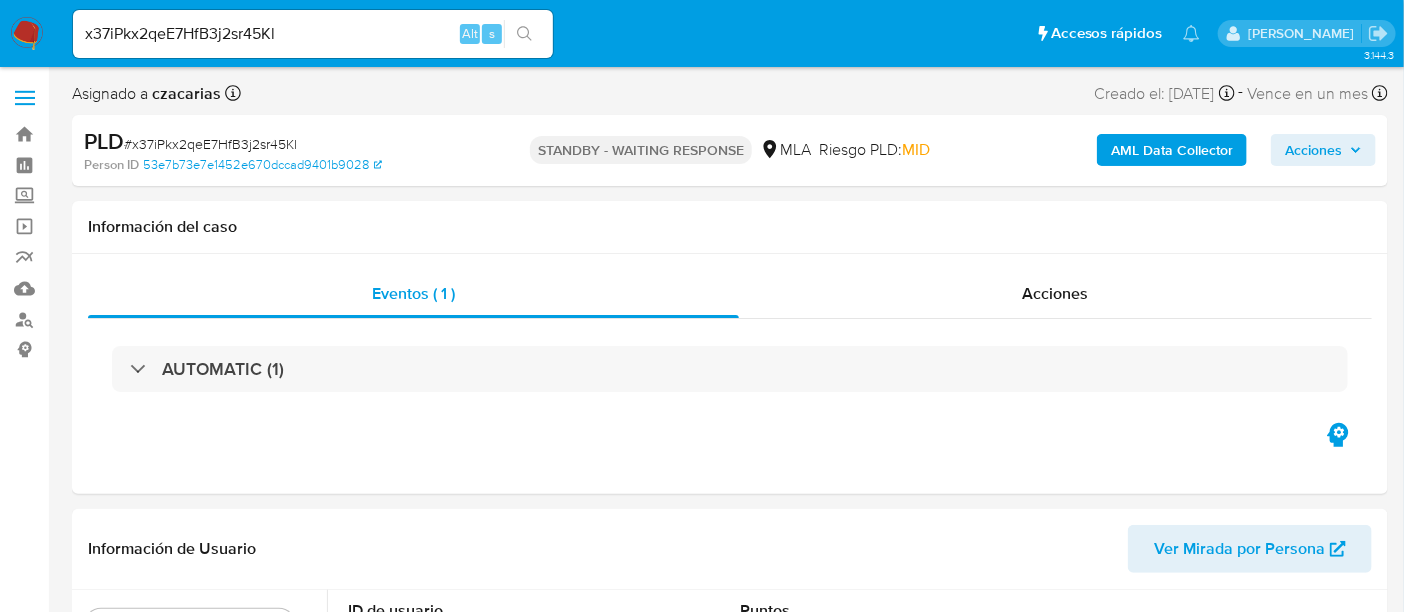 select on "10" 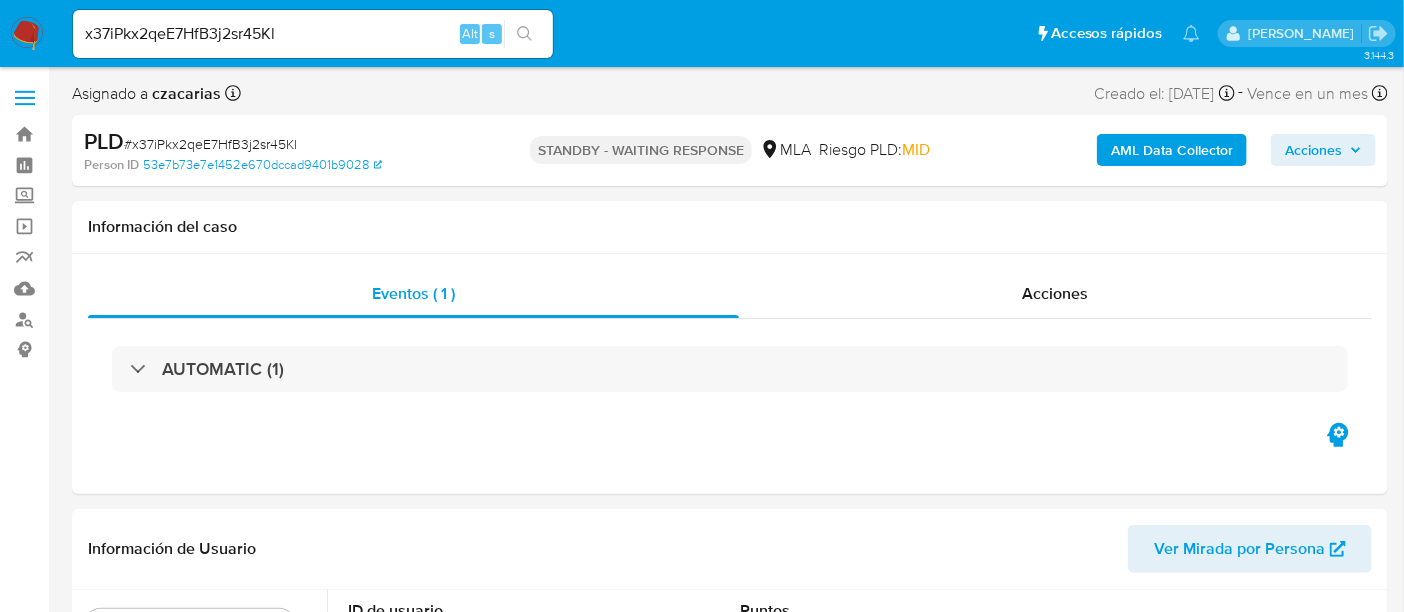 click on "x37iPkx2qeE7HfB3j2sr45Kl" at bounding box center (313, 34) 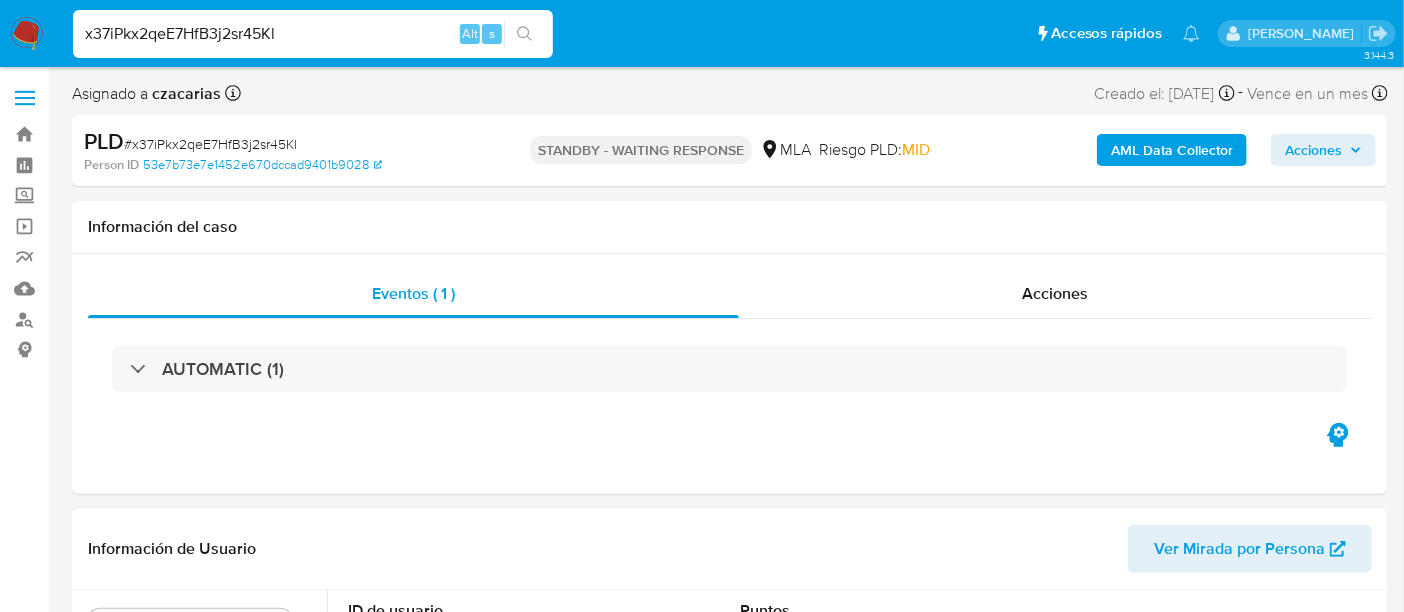 click on "x37iPkx2qeE7HfB3j2sr45Kl" at bounding box center [313, 34] 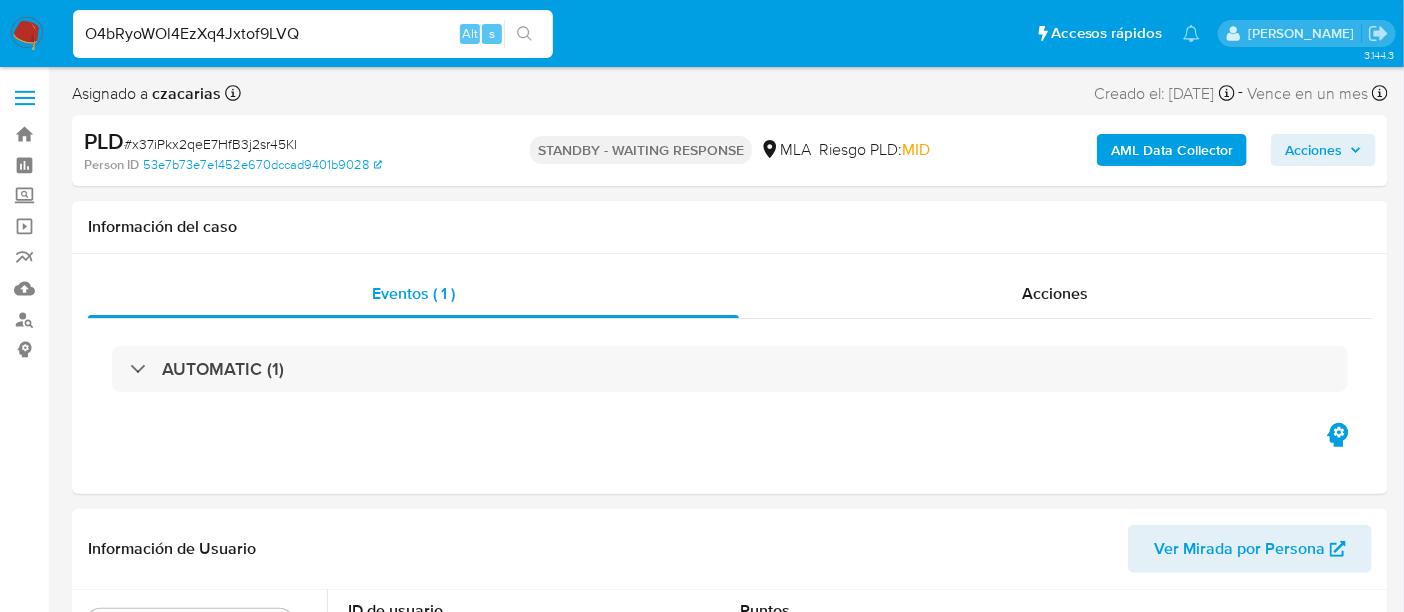 type on "O4bRyoWOl4EzXq4Jxtof9LVQ" 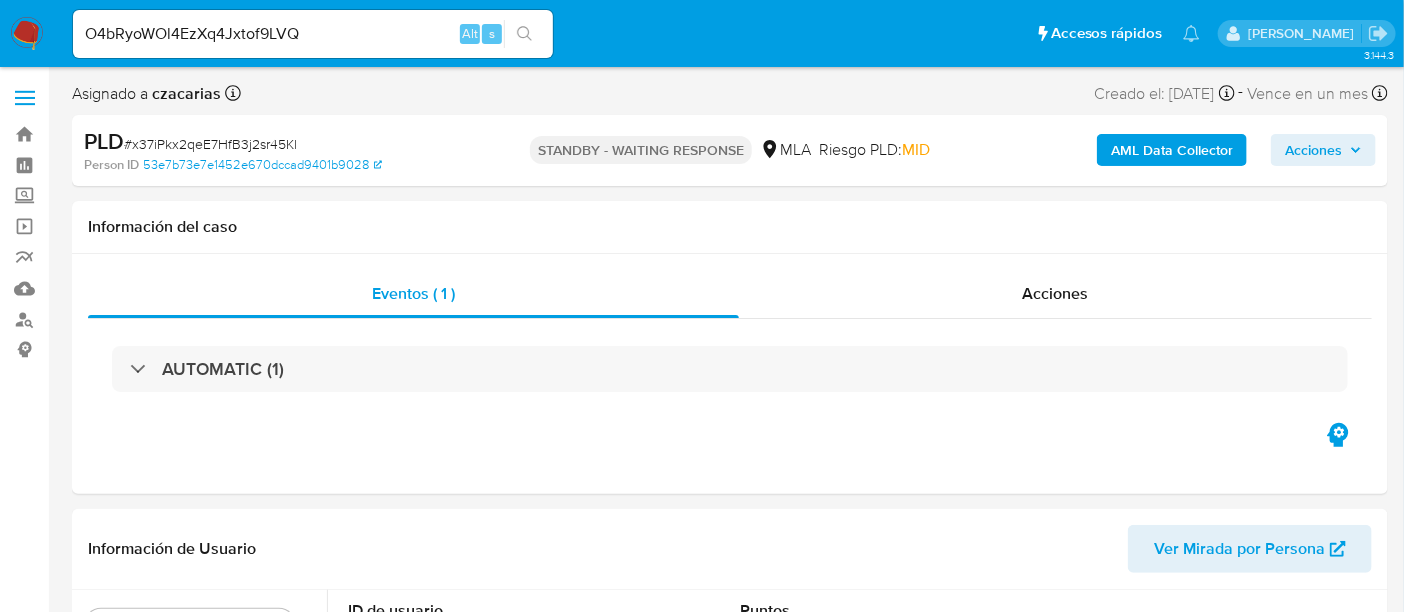 click at bounding box center (524, 34) 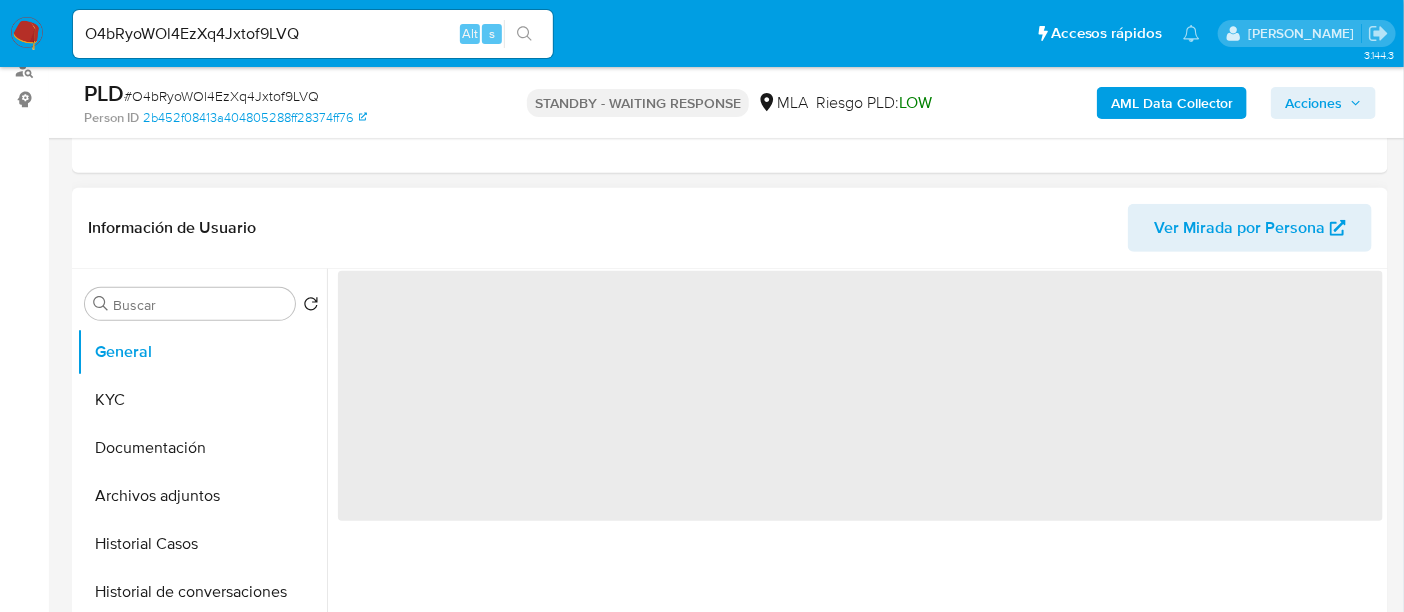 scroll, scrollTop: 374, scrollLeft: 0, axis: vertical 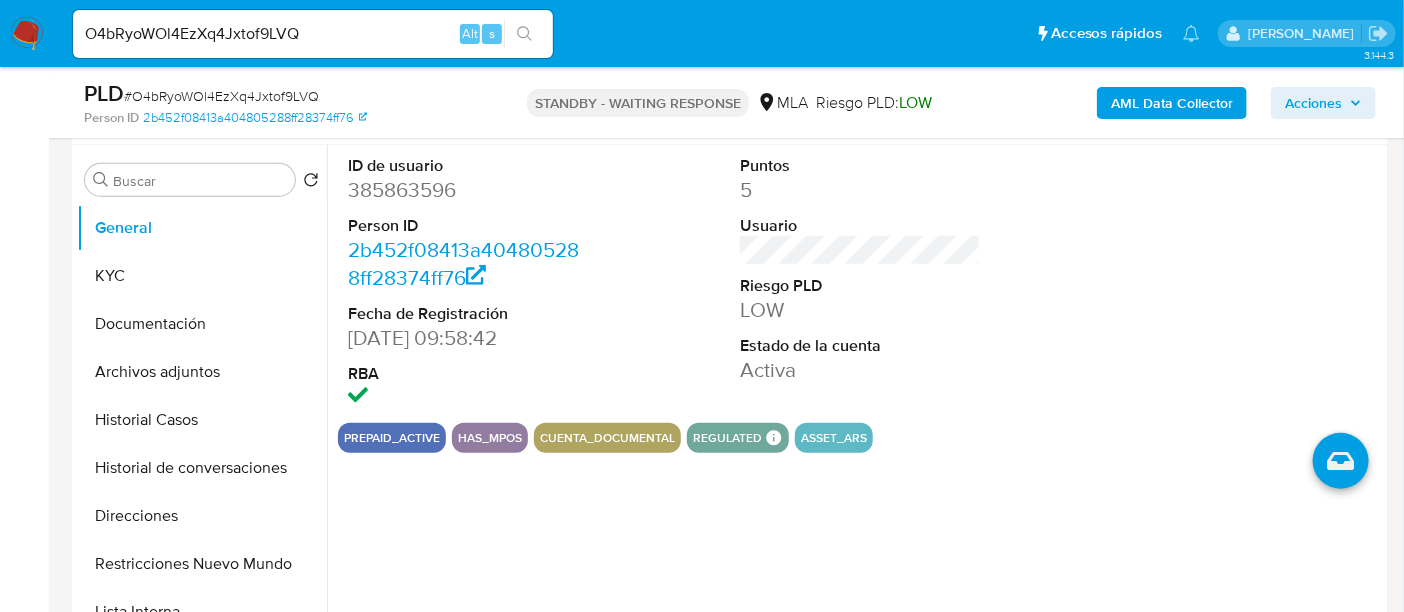 select on "10" 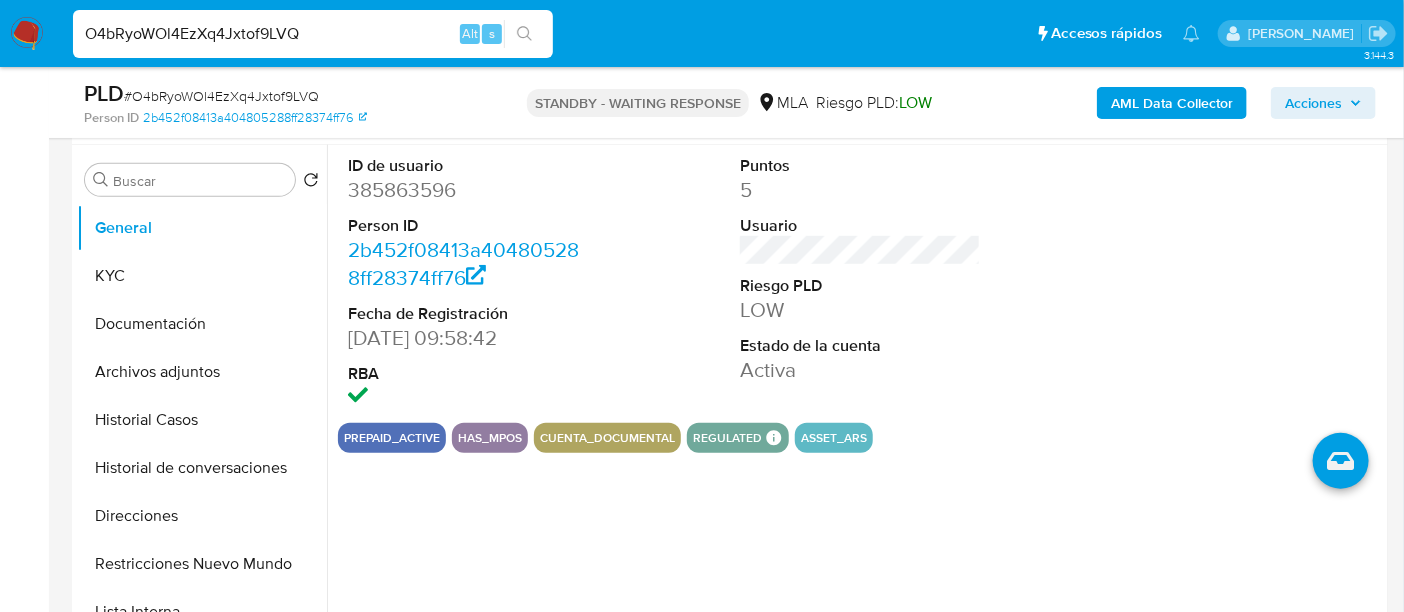 click on "O4bRyoWOl4EzXq4Jxtof9LVQ" at bounding box center (313, 34) 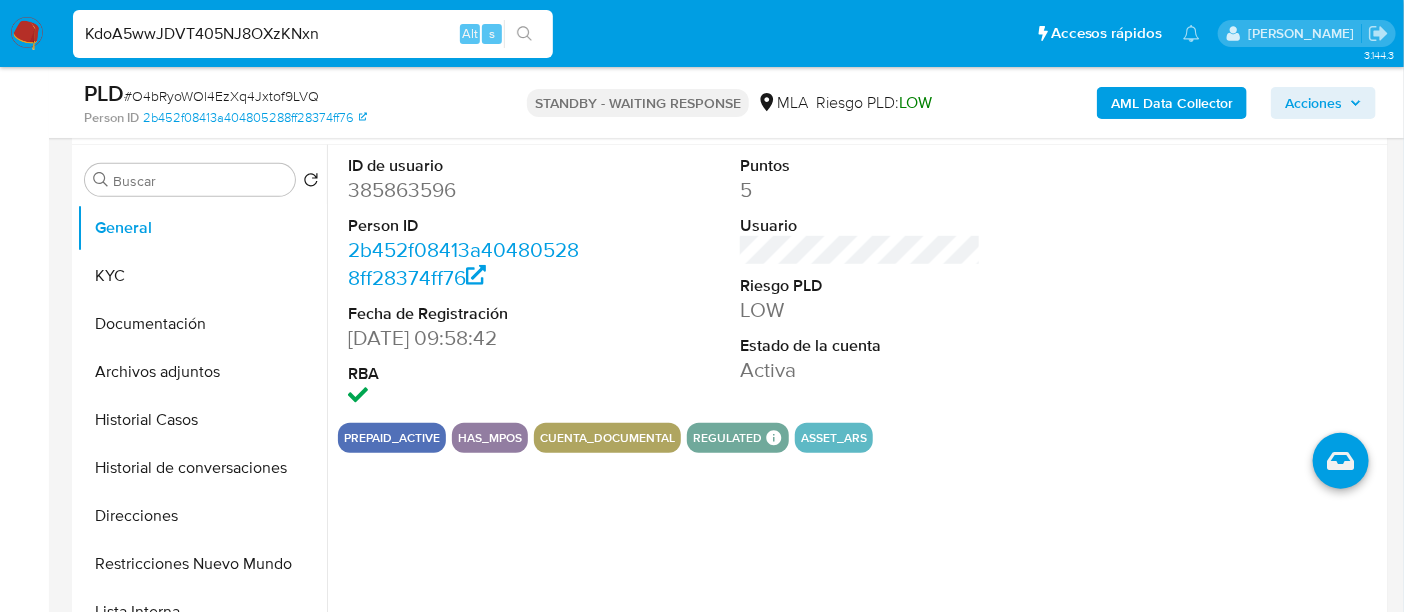 type on "KdoA5wwJDVT405NJ8OXzKNxn" 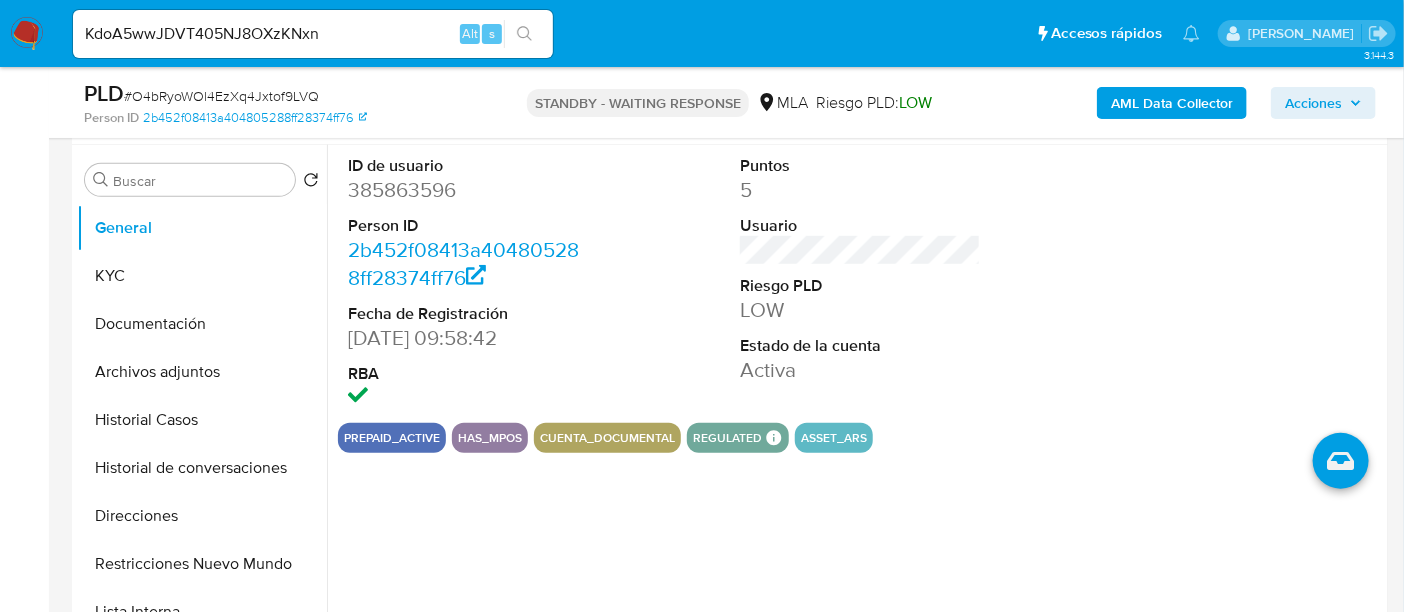 click at bounding box center (524, 34) 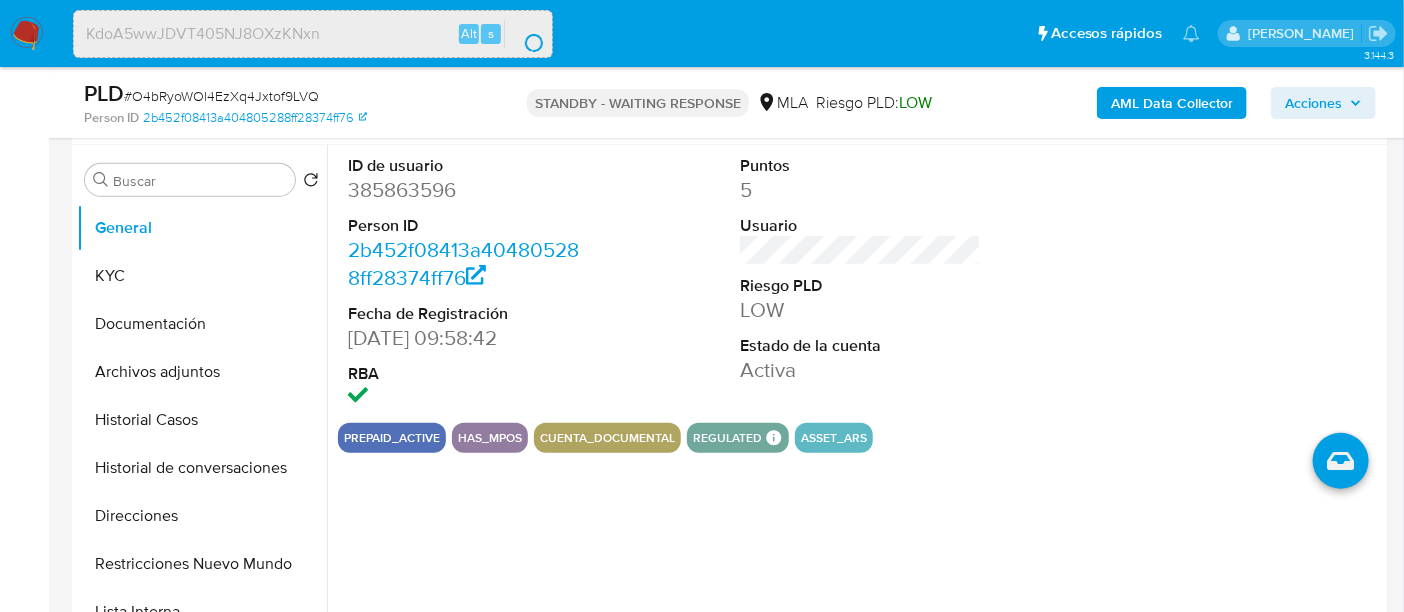 scroll, scrollTop: 0, scrollLeft: 0, axis: both 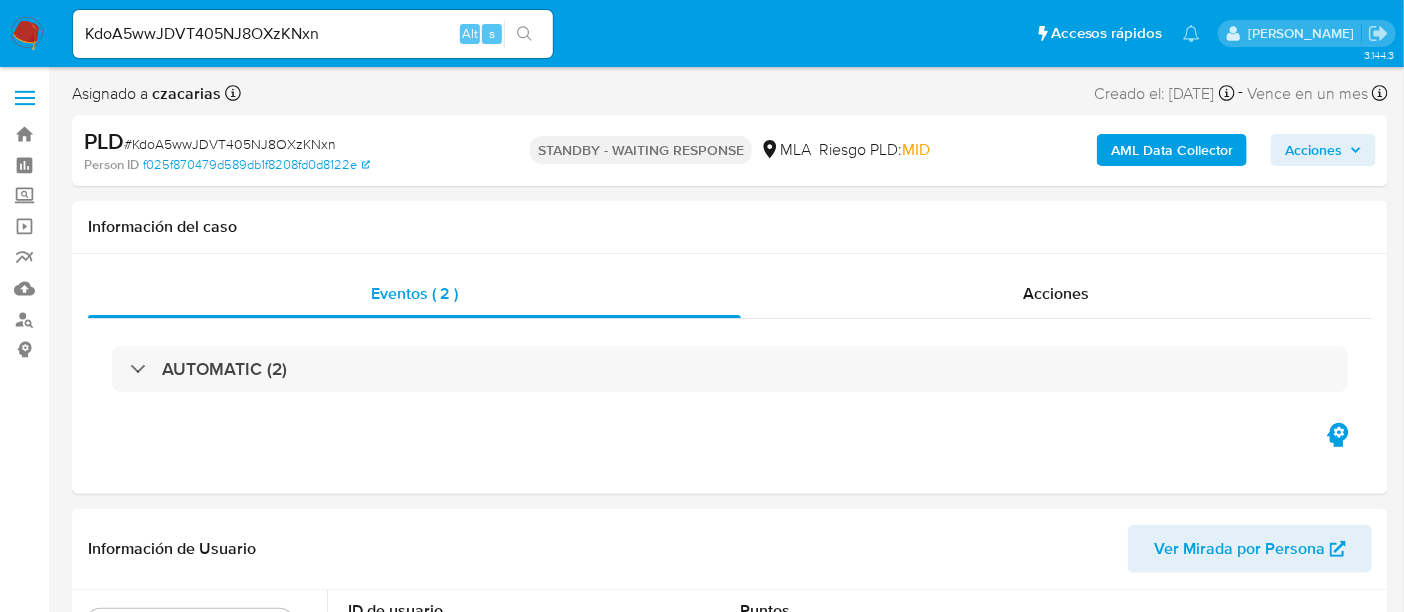 select on "10" 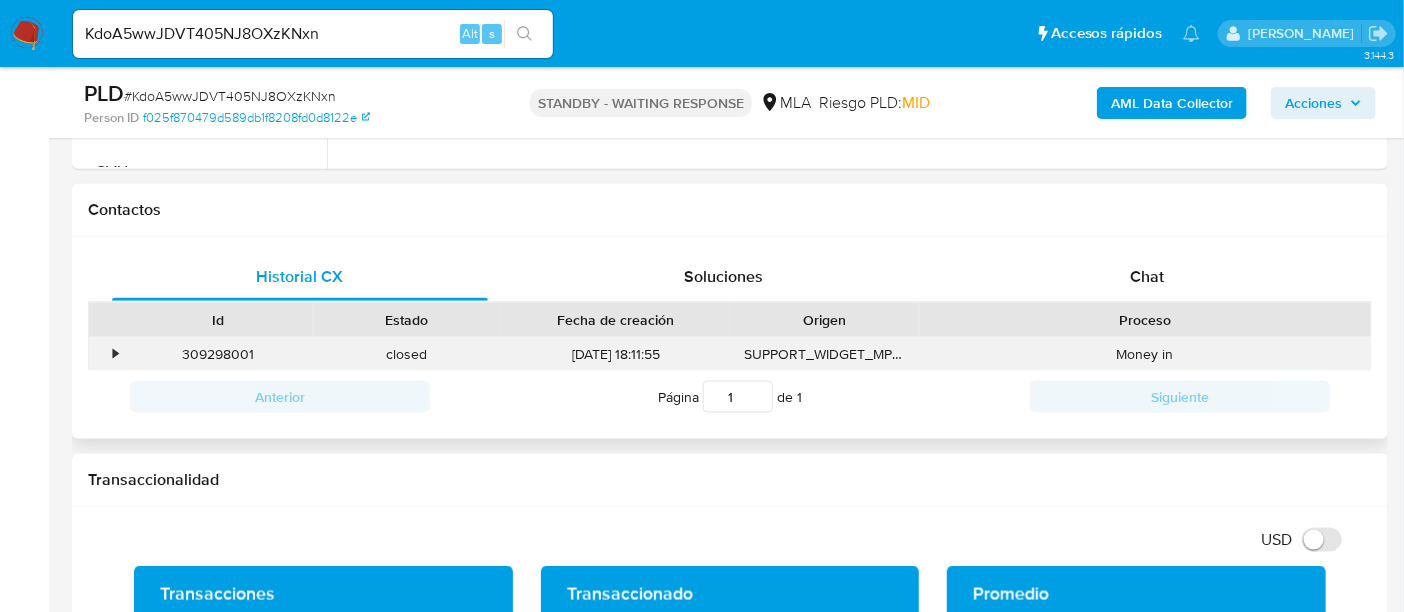 scroll, scrollTop: 874, scrollLeft: 0, axis: vertical 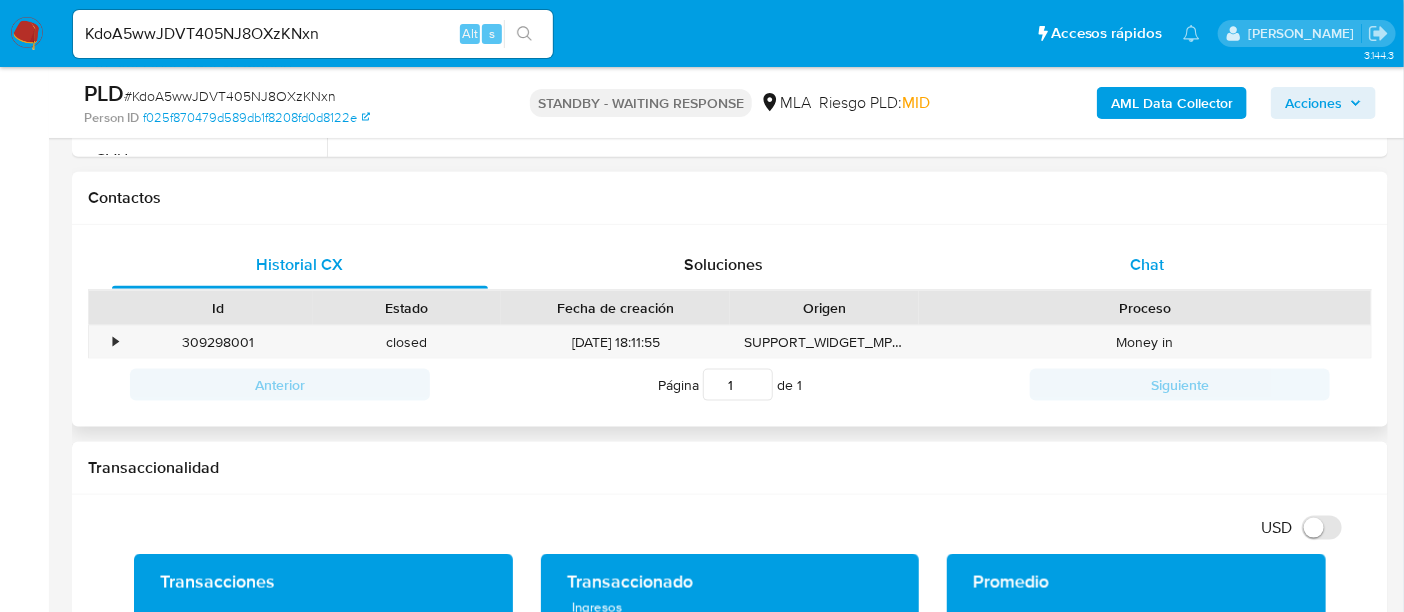 click on "Chat" at bounding box center [1147, 264] 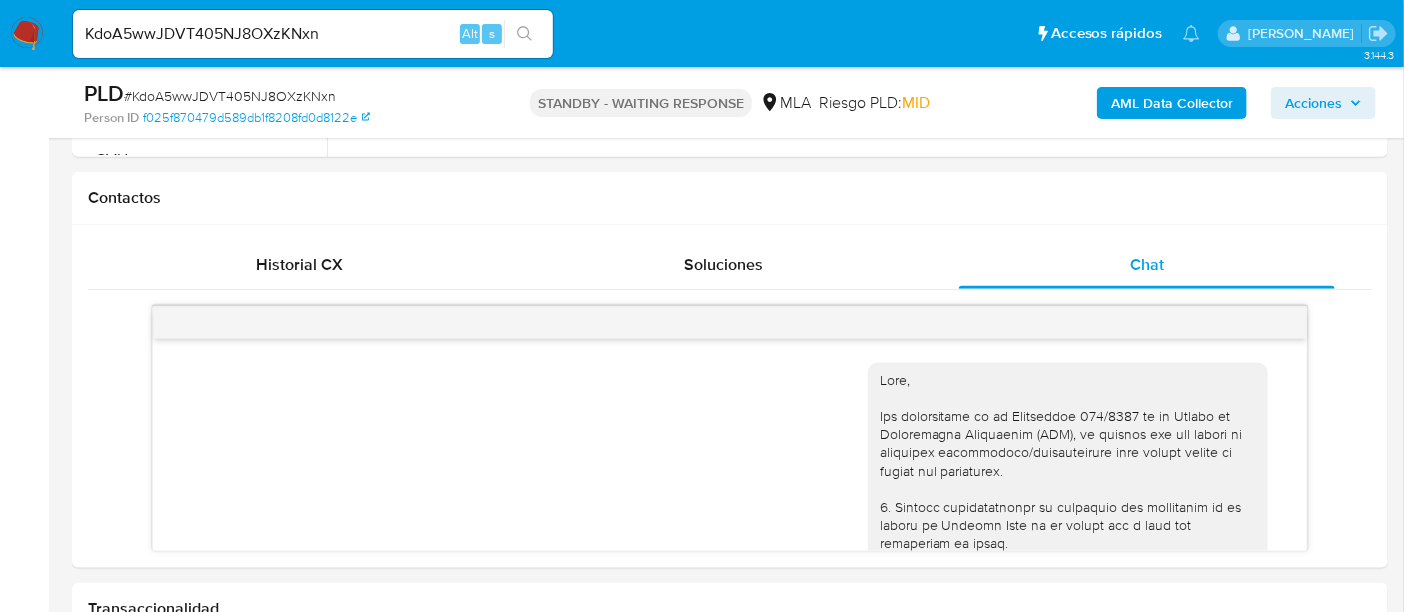 scroll, scrollTop: 2393, scrollLeft: 0, axis: vertical 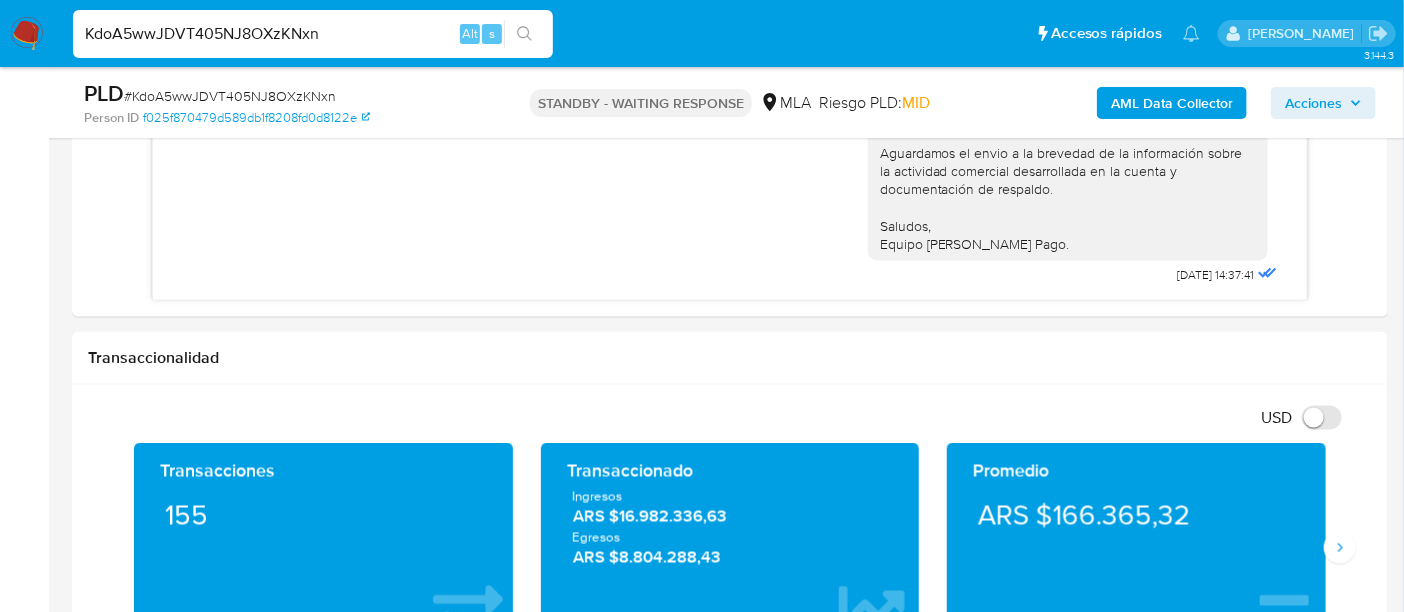 click on "KdoA5wwJDVT405NJ8OXzKNxn" at bounding box center [313, 34] 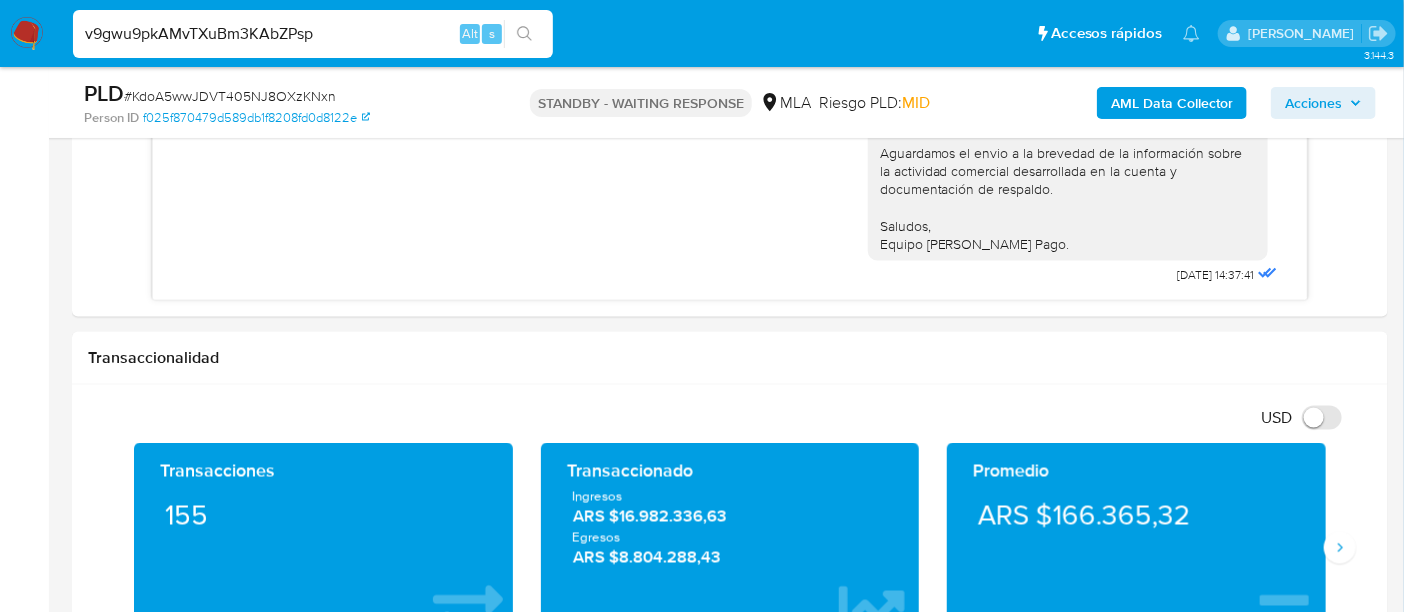 type on "v9gwu9pkAMvTXuBm3KAbZPsp" 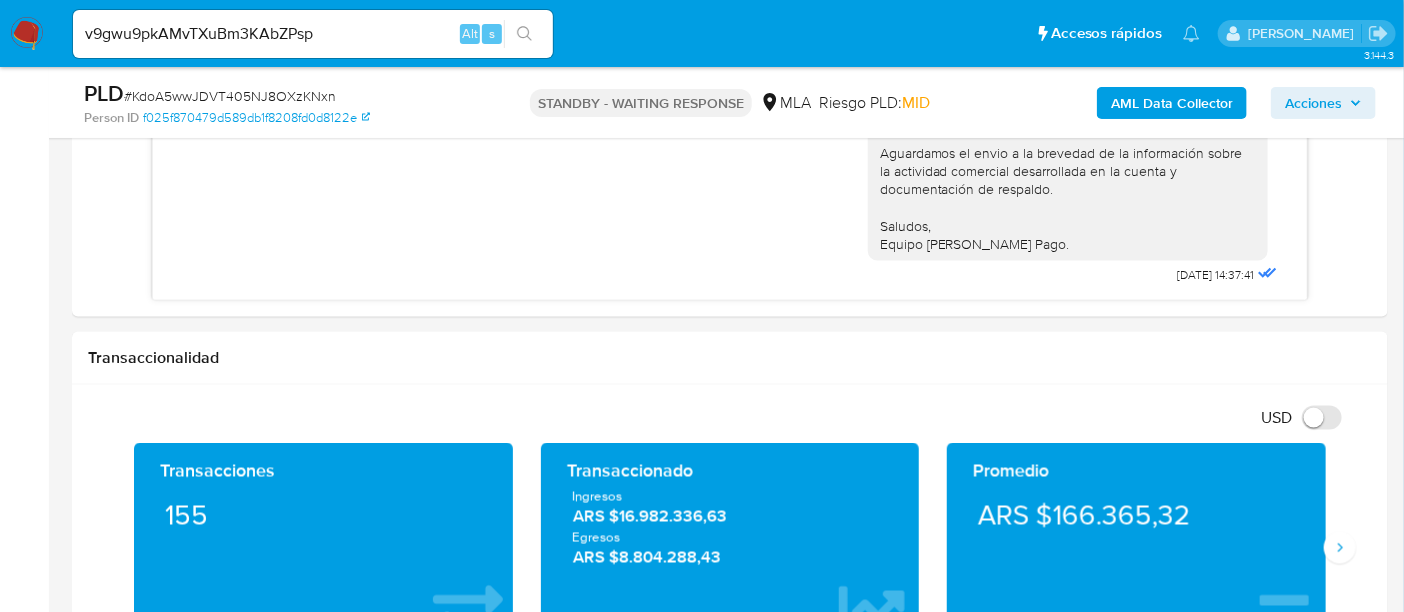 click 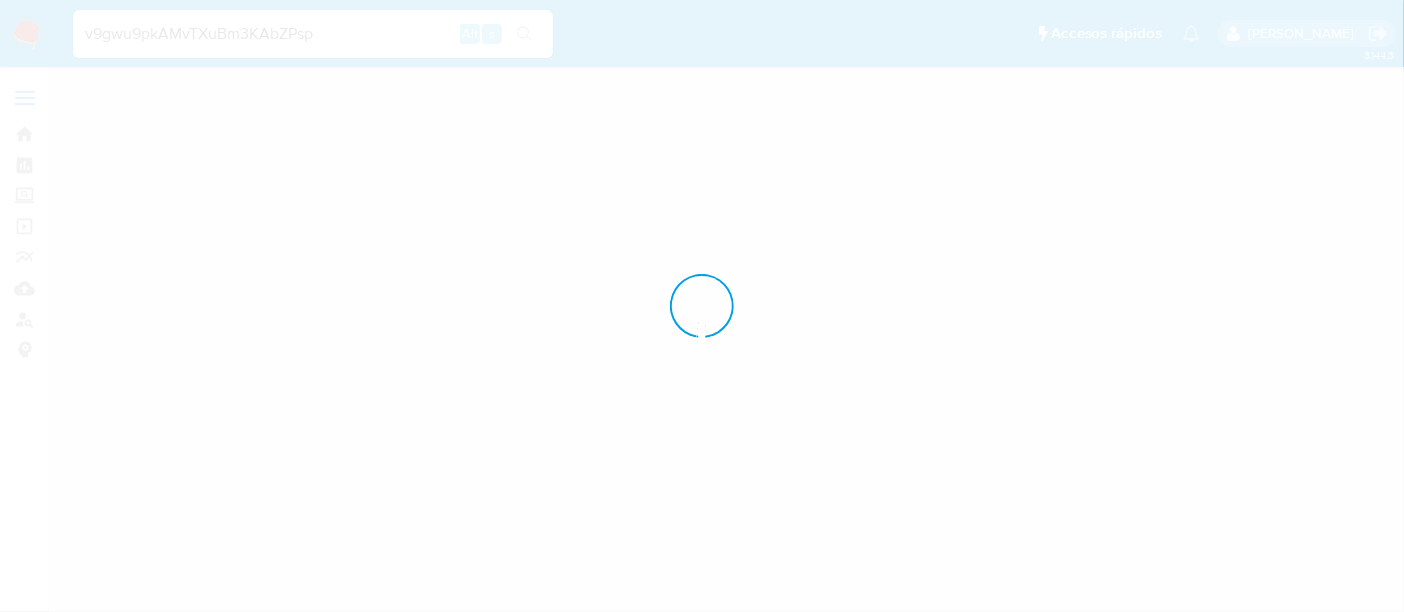 scroll, scrollTop: 0, scrollLeft: 0, axis: both 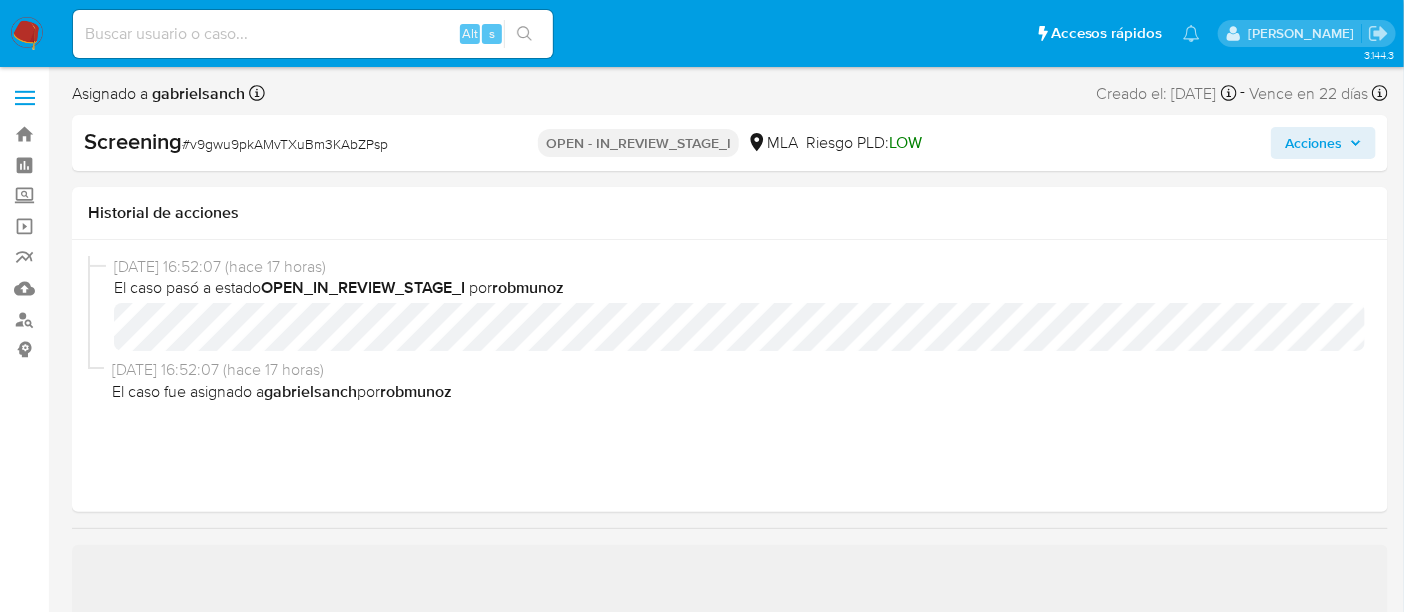 select on "10" 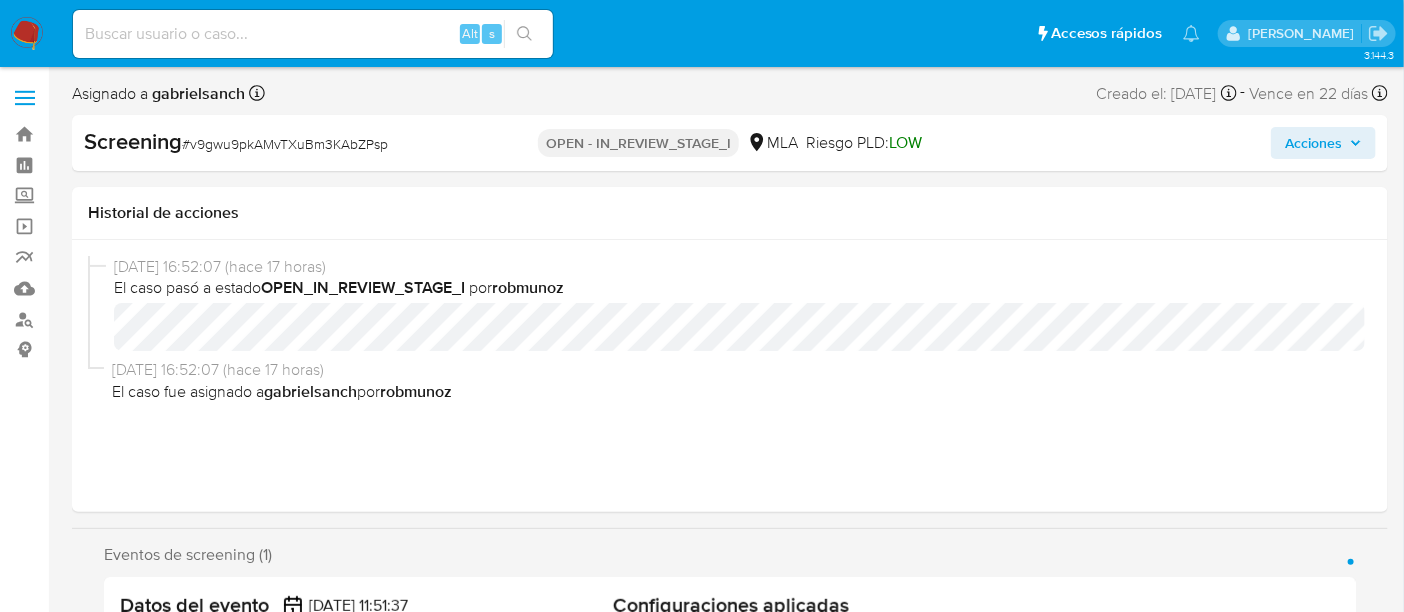 click at bounding box center [313, 34] 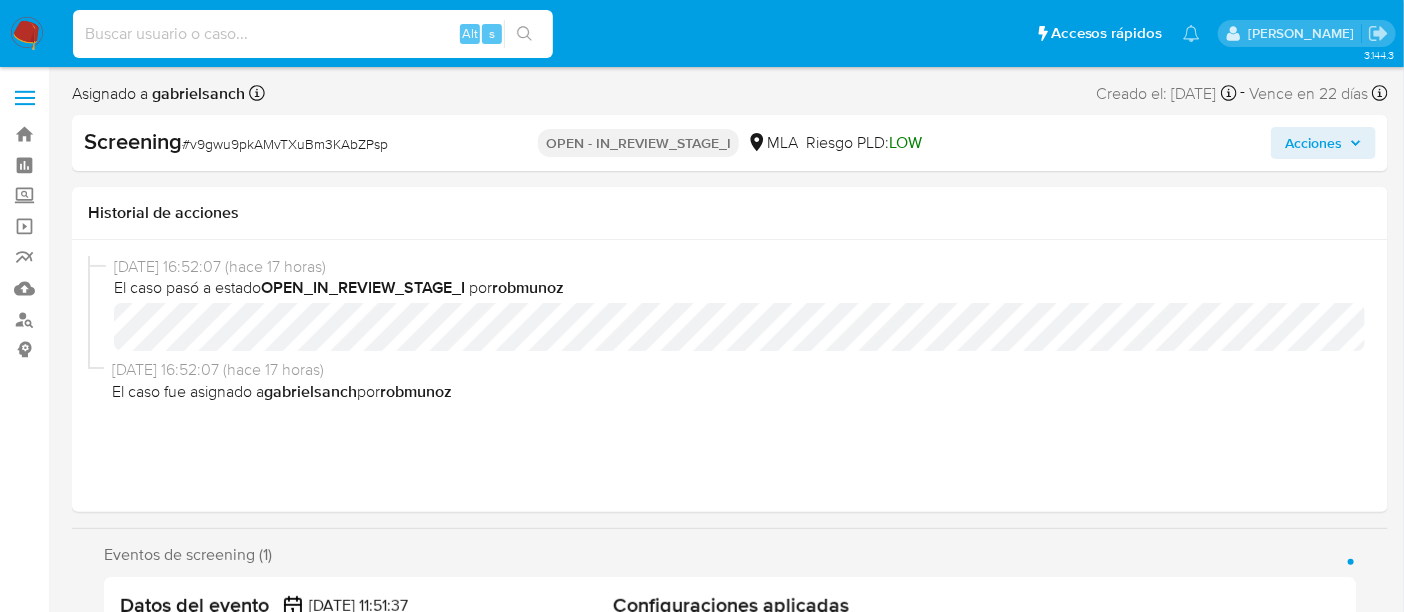 paste on "kQVaMwfeIasnY2s73sh2I9xe" 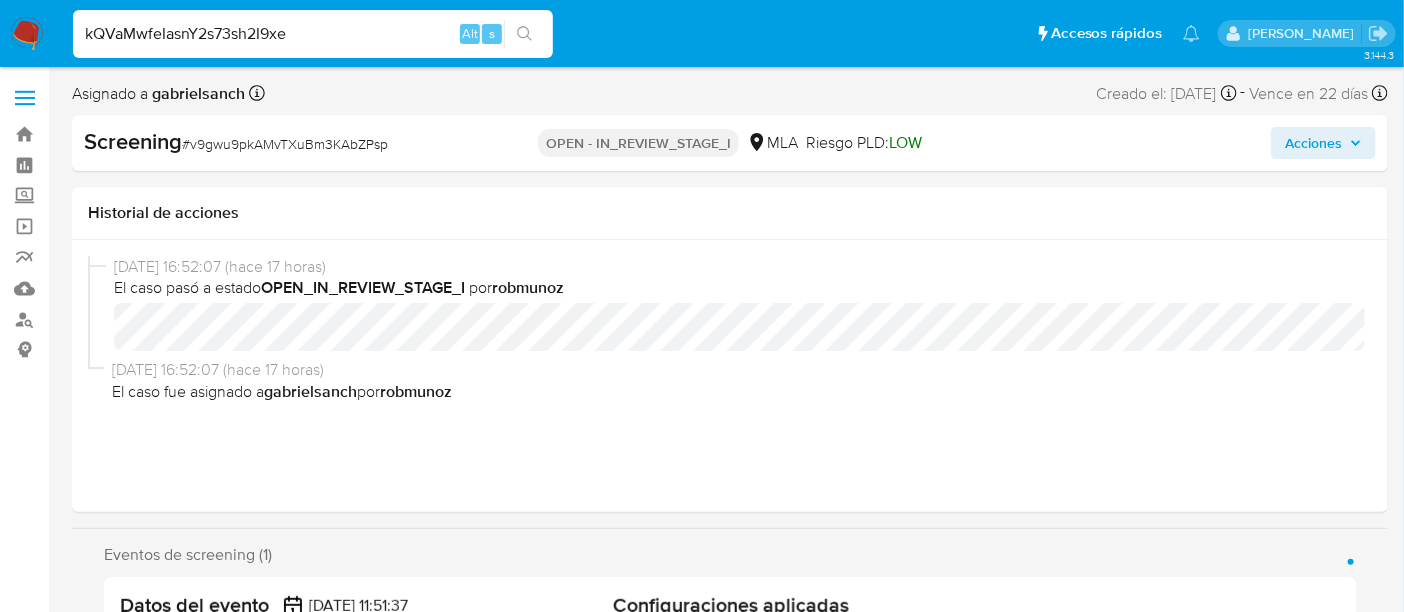 type on "kQVaMwfeIasnY2s73sh2I9xe" 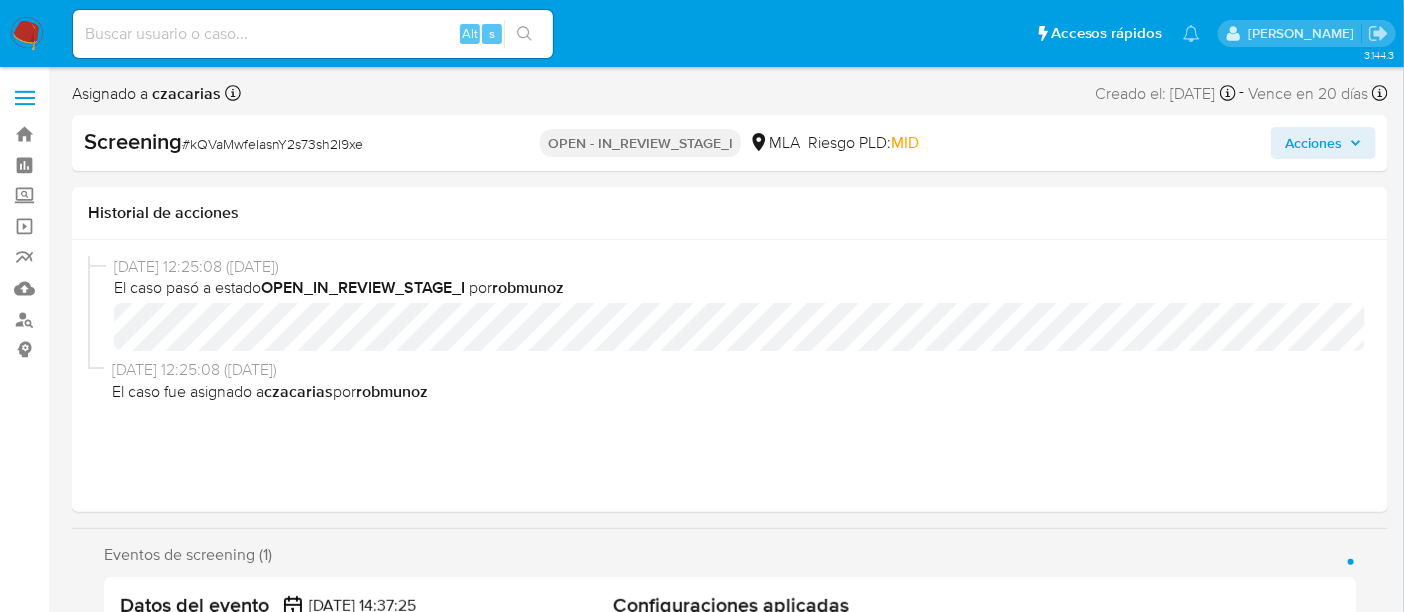 select on "10" 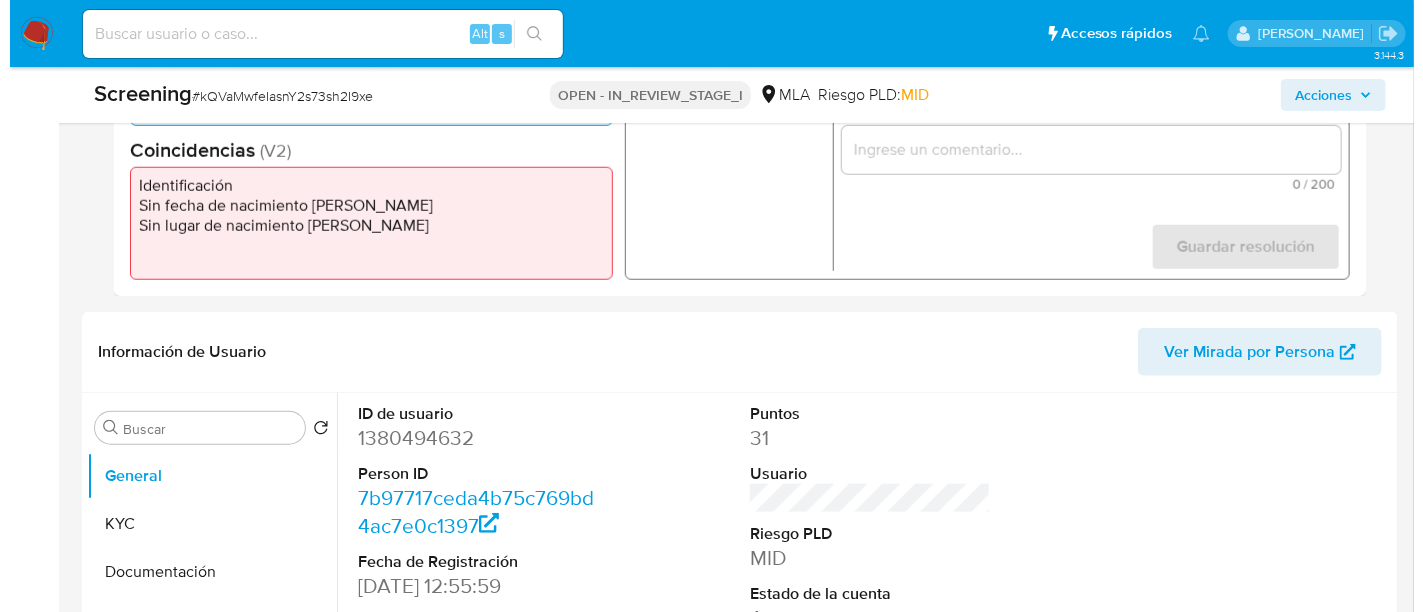 scroll, scrollTop: 250, scrollLeft: 0, axis: vertical 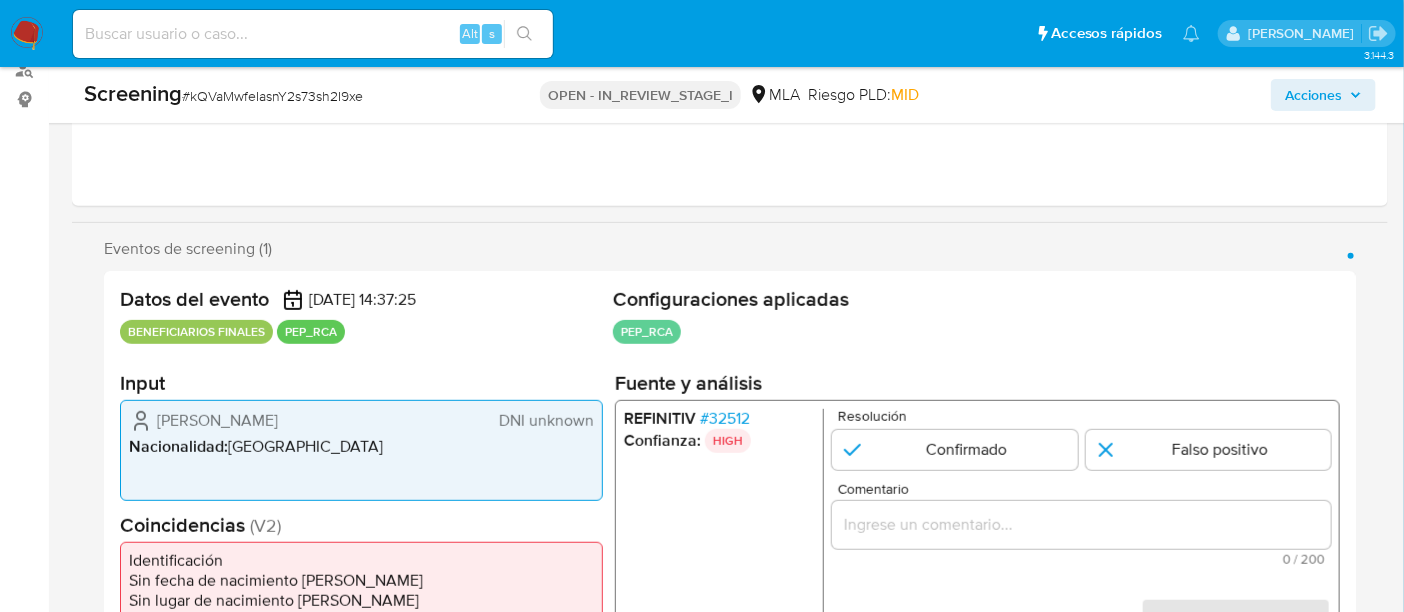 click on "# 32512" at bounding box center (725, 419) 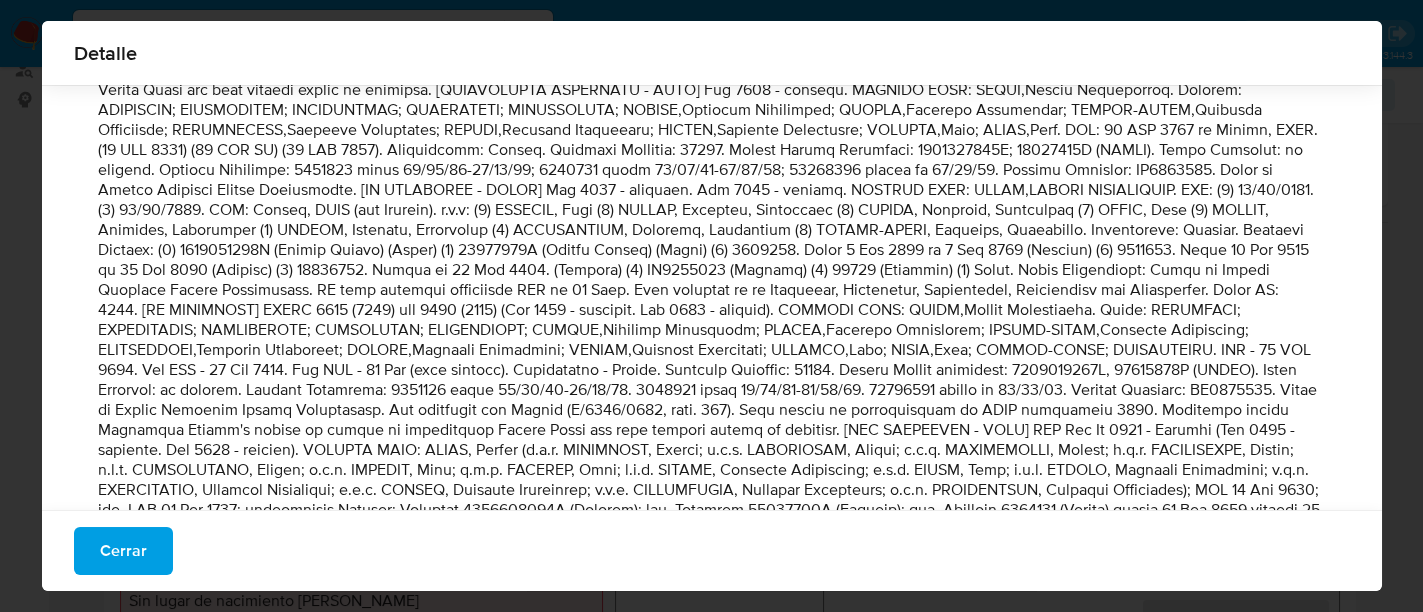 scroll, scrollTop: 1162, scrollLeft: 0, axis: vertical 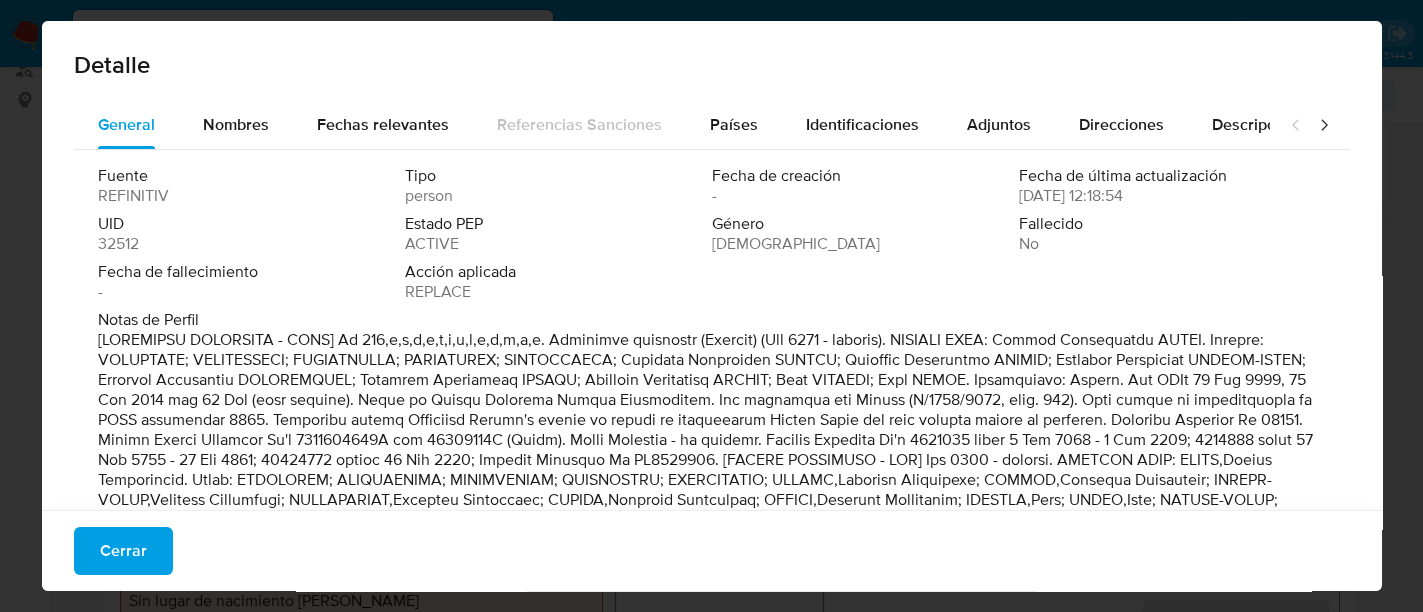drag, startPoint x: 524, startPoint y: 465, endPoint x: 92, endPoint y: 323, distance: 454.73947 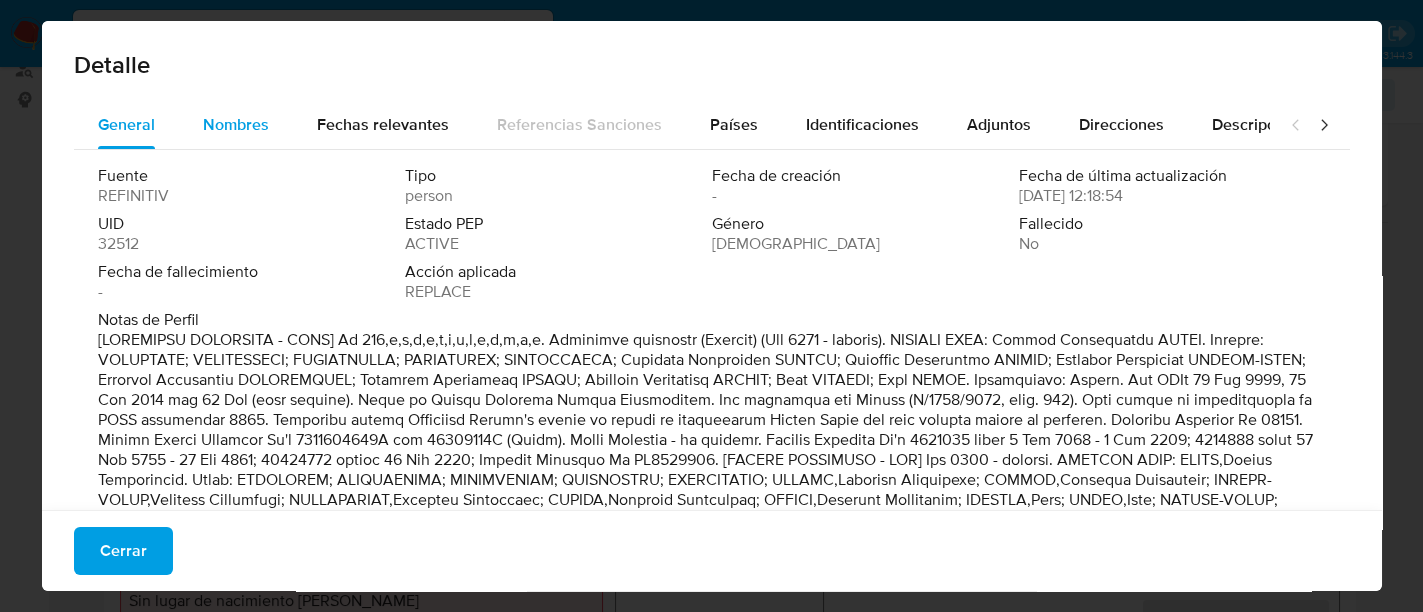 click on "Nombres" at bounding box center [236, 124] 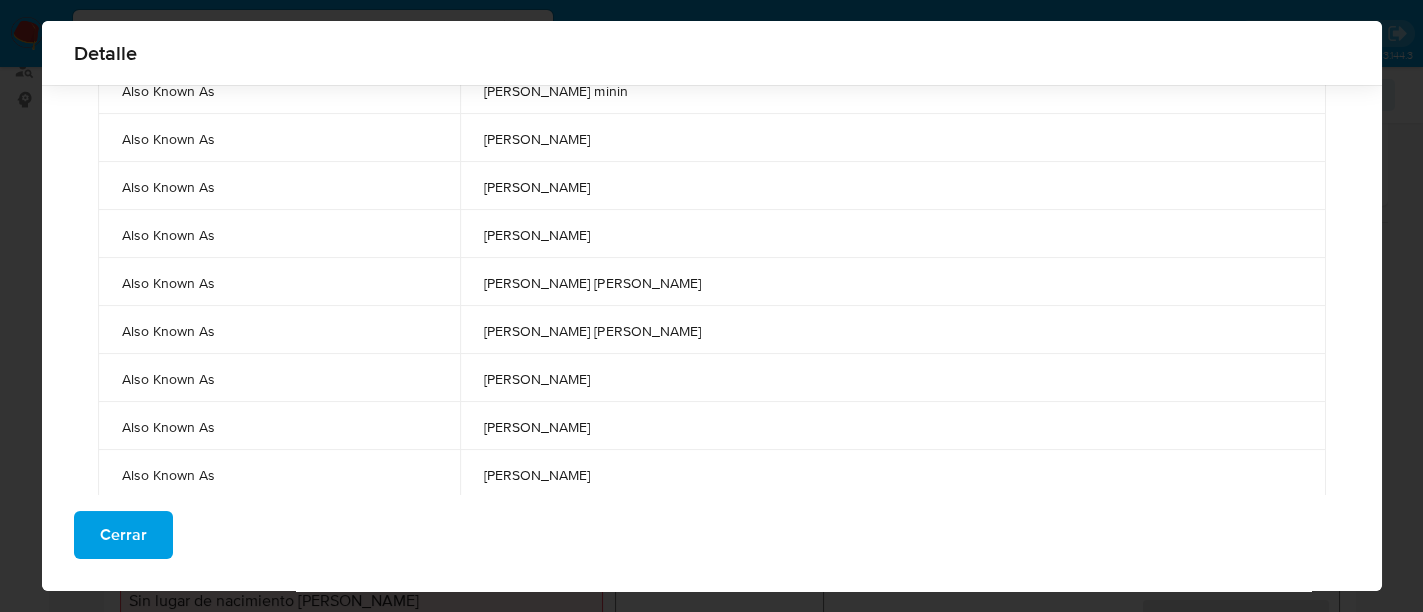 scroll, scrollTop: 1161, scrollLeft: 0, axis: vertical 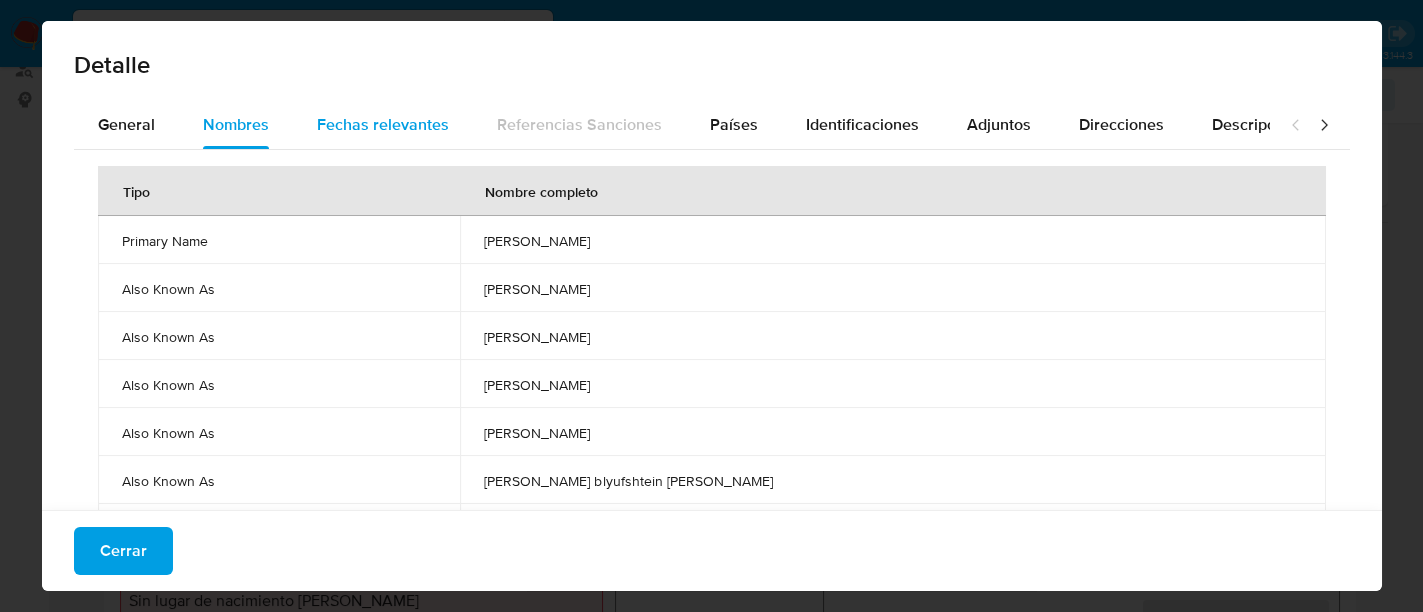 click on "Fechas relevantes" at bounding box center (383, 125) 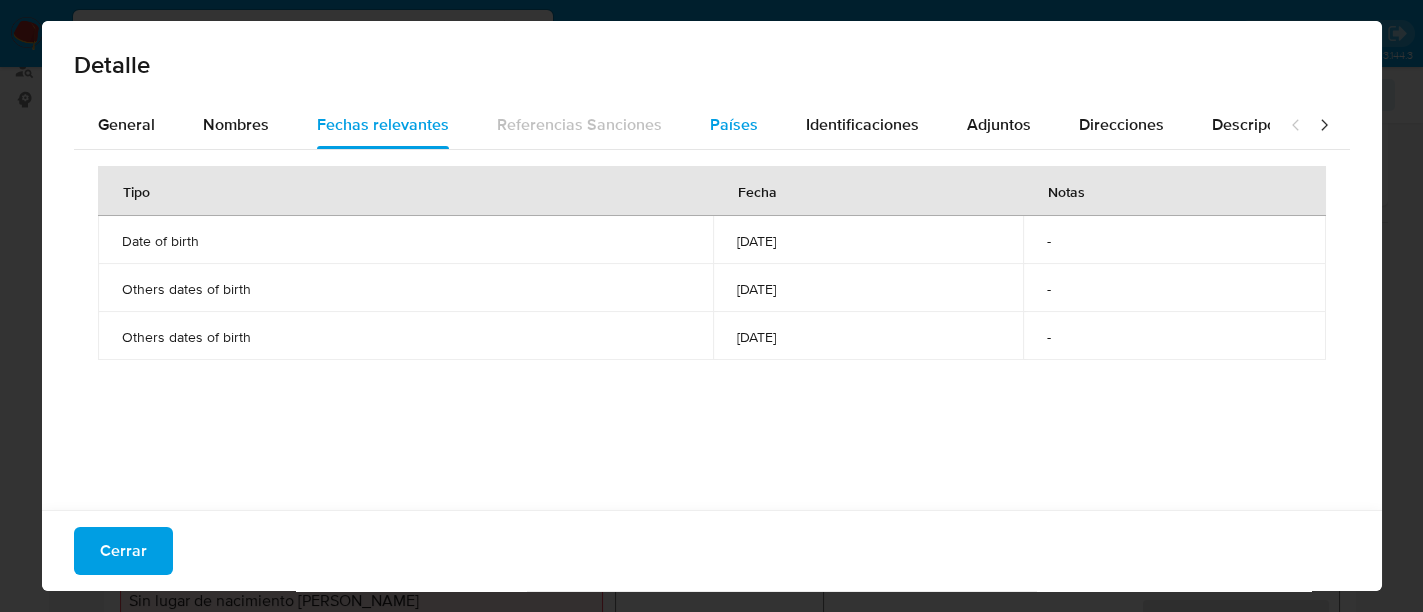 click on "Países" at bounding box center [734, 125] 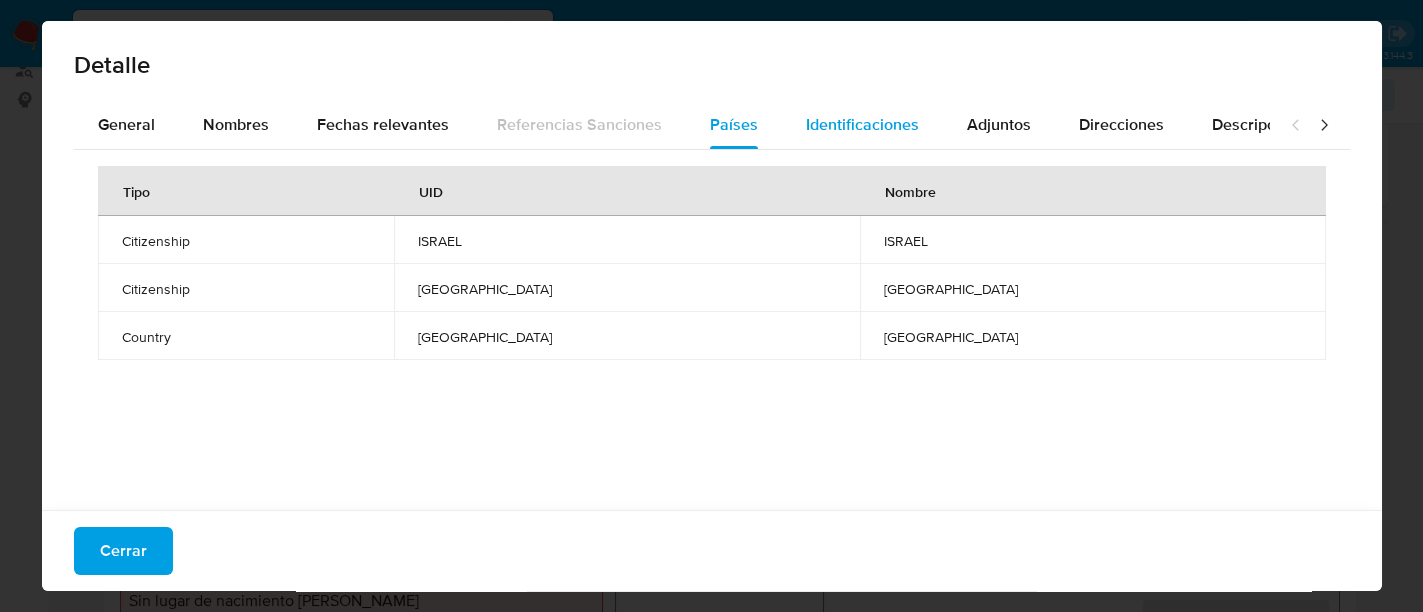 click on "Identificaciones" at bounding box center (862, 125) 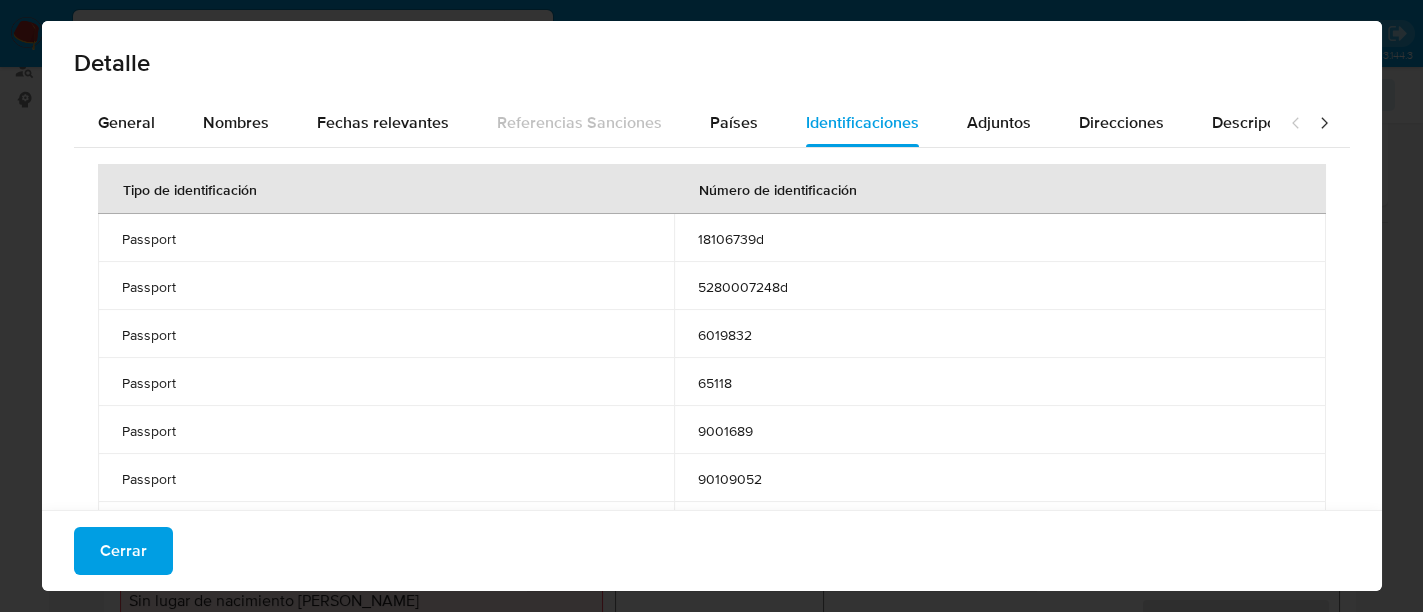 scroll, scrollTop: 0, scrollLeft: 0, axis: both 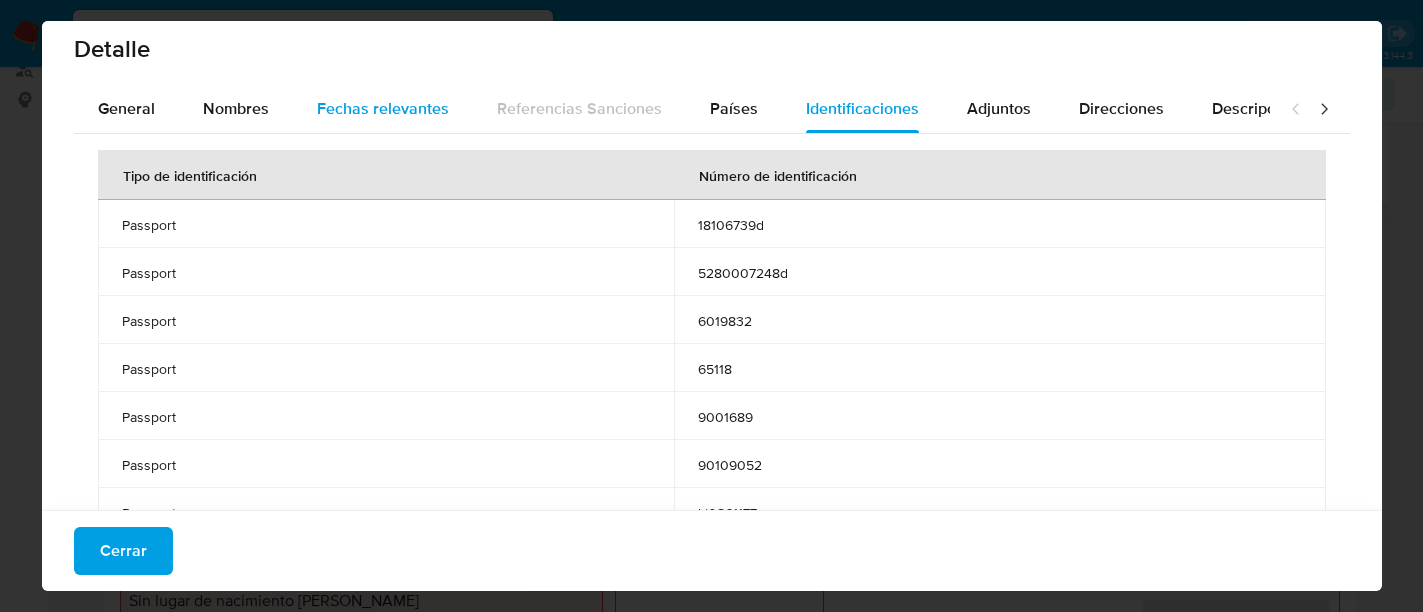 click on "Fechas relevantes" at bounding box center [383, 108] 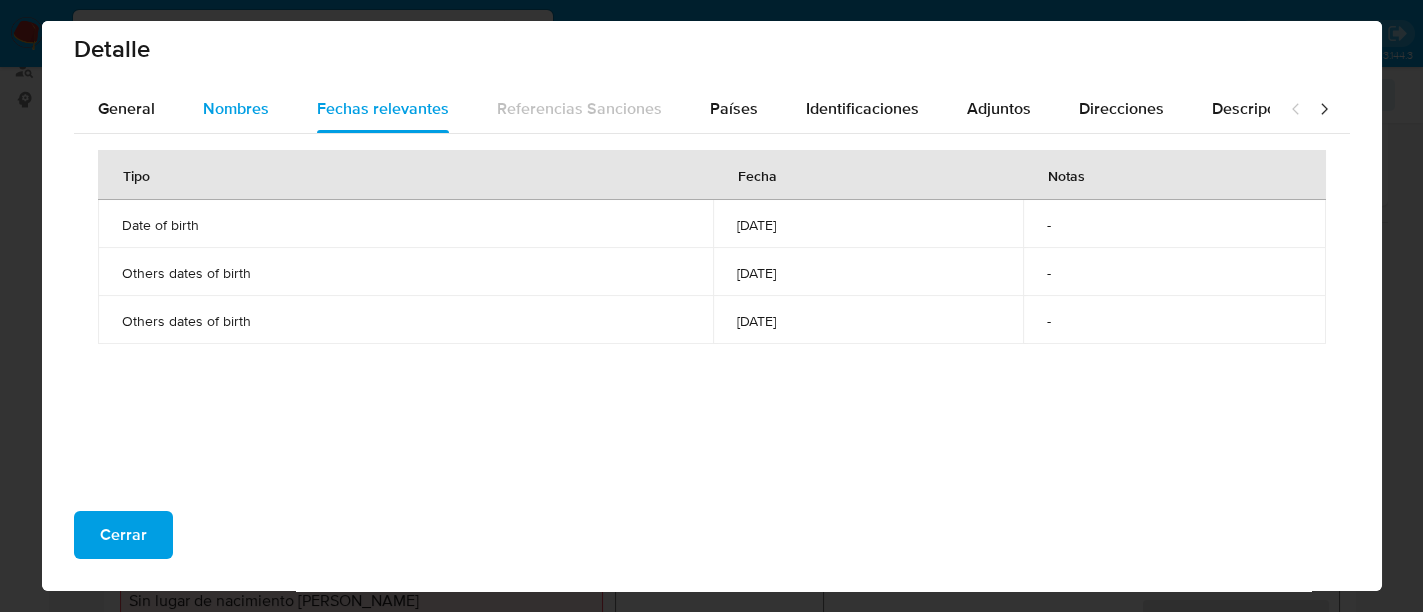 click on "Nombres" at bounding box center [236, 108] 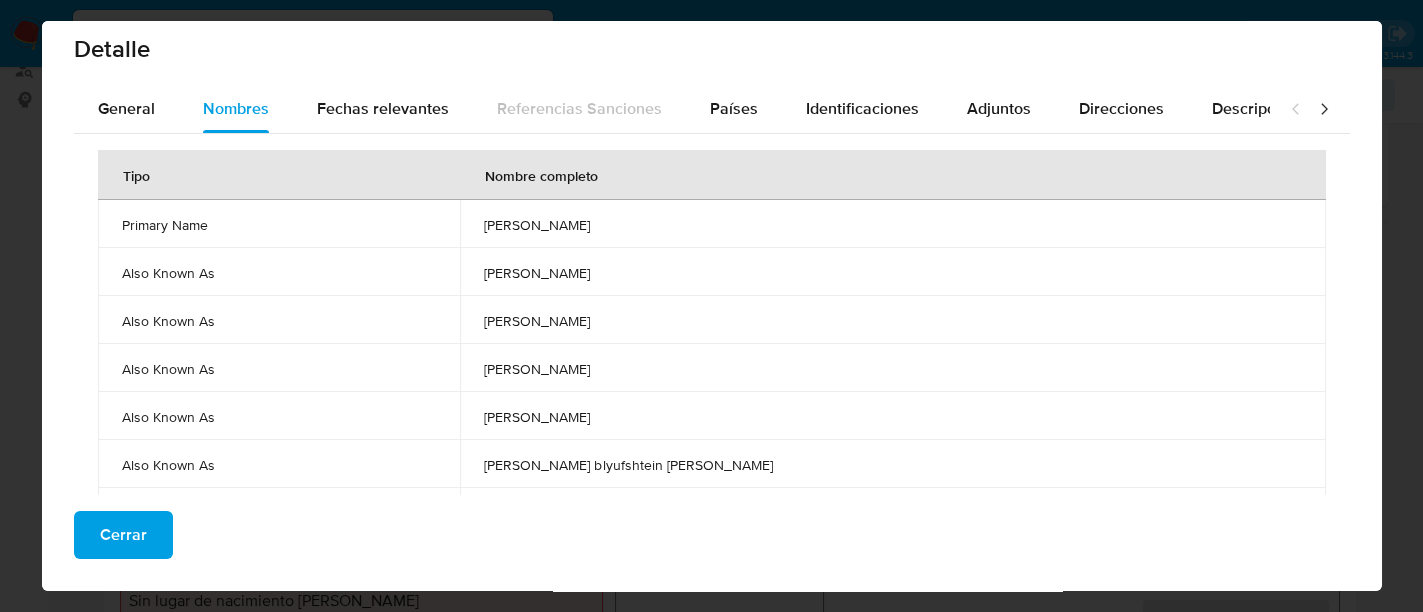 drag, startPoint x: 517, startPoint y: 270, endPoint x: 626, endPoint y: 279, distance: 109.370926 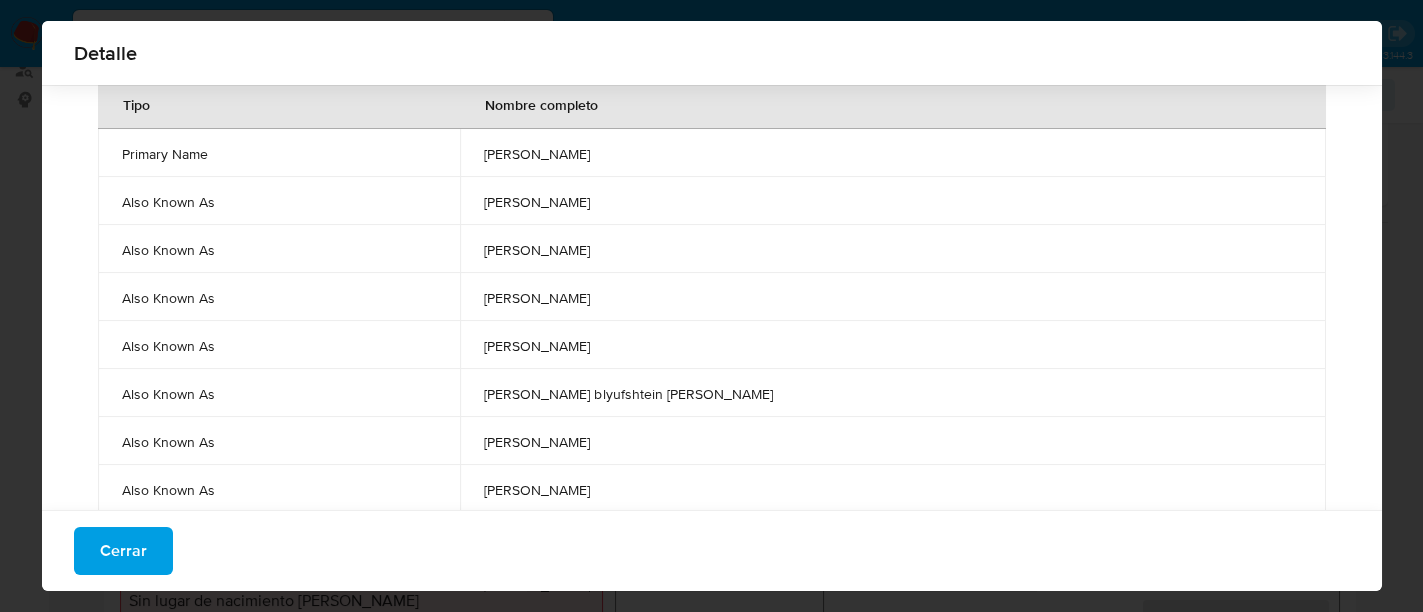 scroll, scrollTop: 125, scrollLeft: 0, axis: vertical 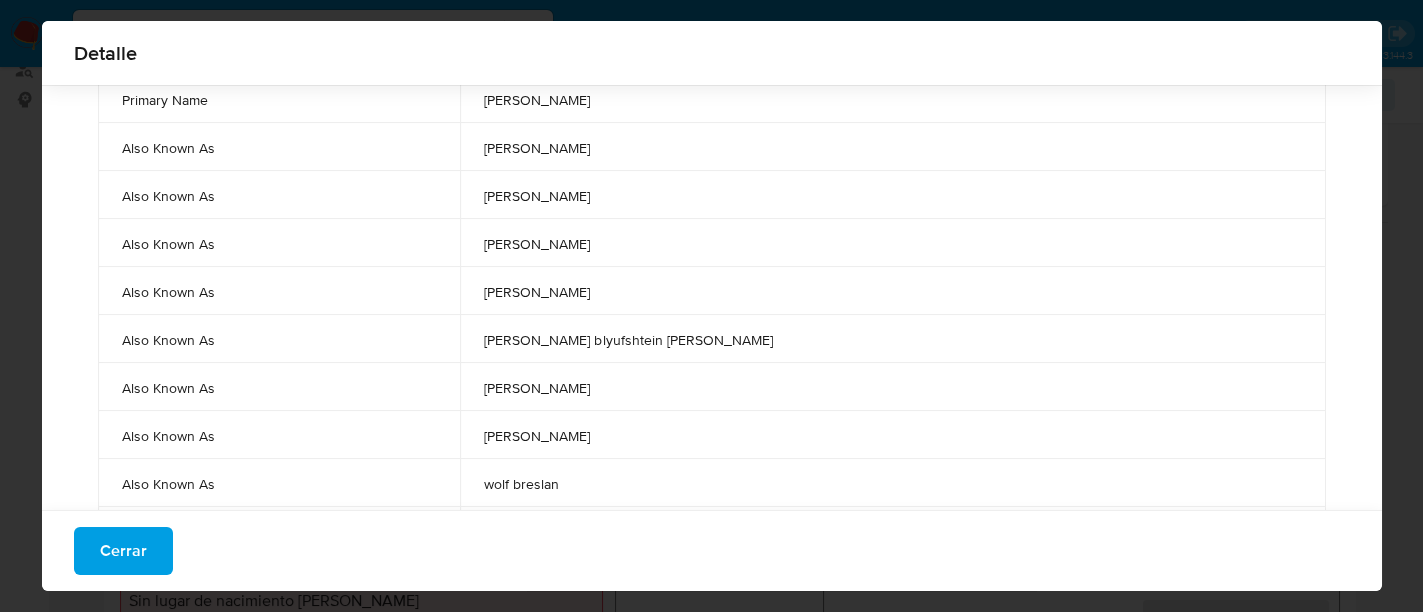 drag, startPoint x: 520, startPoint y: 294, endPoint x: 654, endPoint y: 308, distance: 134.72935 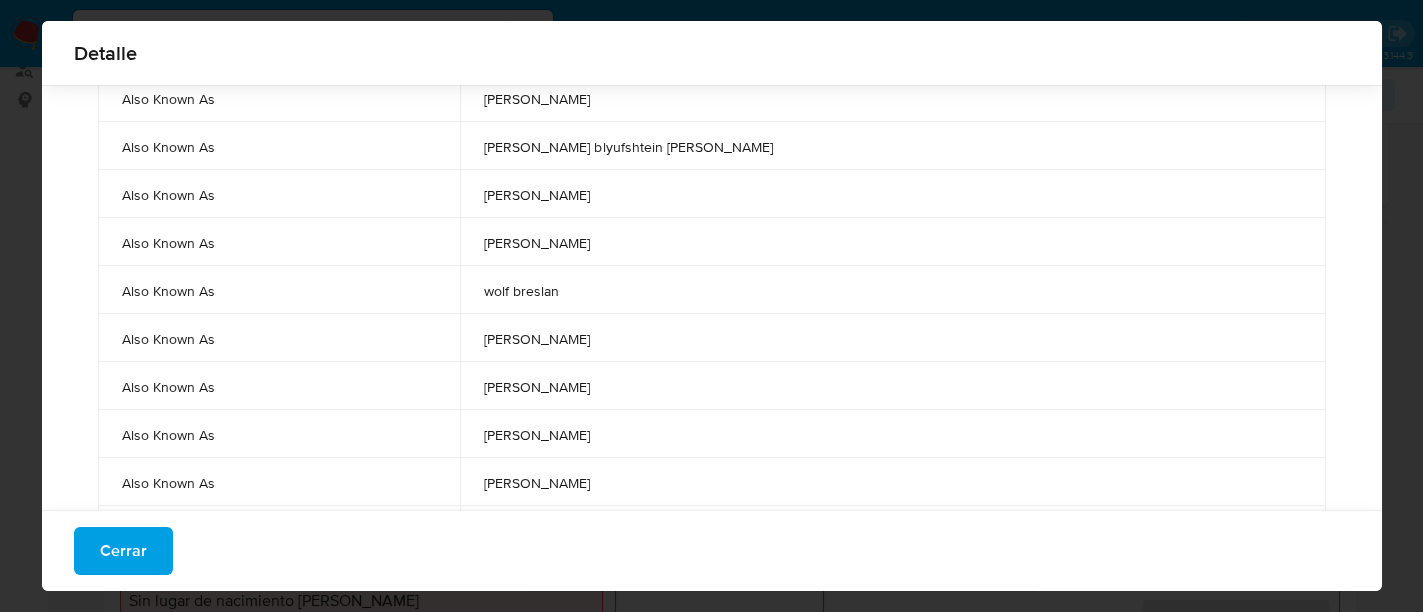 scroll, scrollTop: 374, scrollLeft: 0, axis: vertical 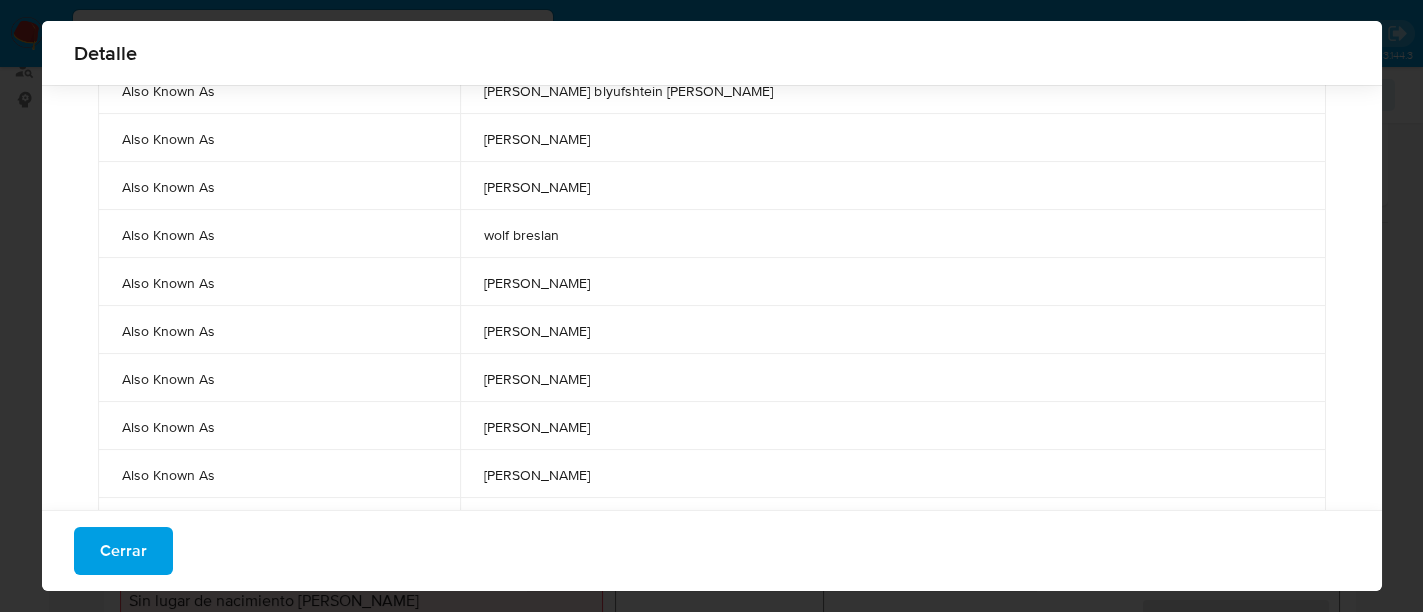 drag, startPoint x: 523, startPoint y: 88, endPoint x: 769, endPoint y: 76, distance: 246.29251 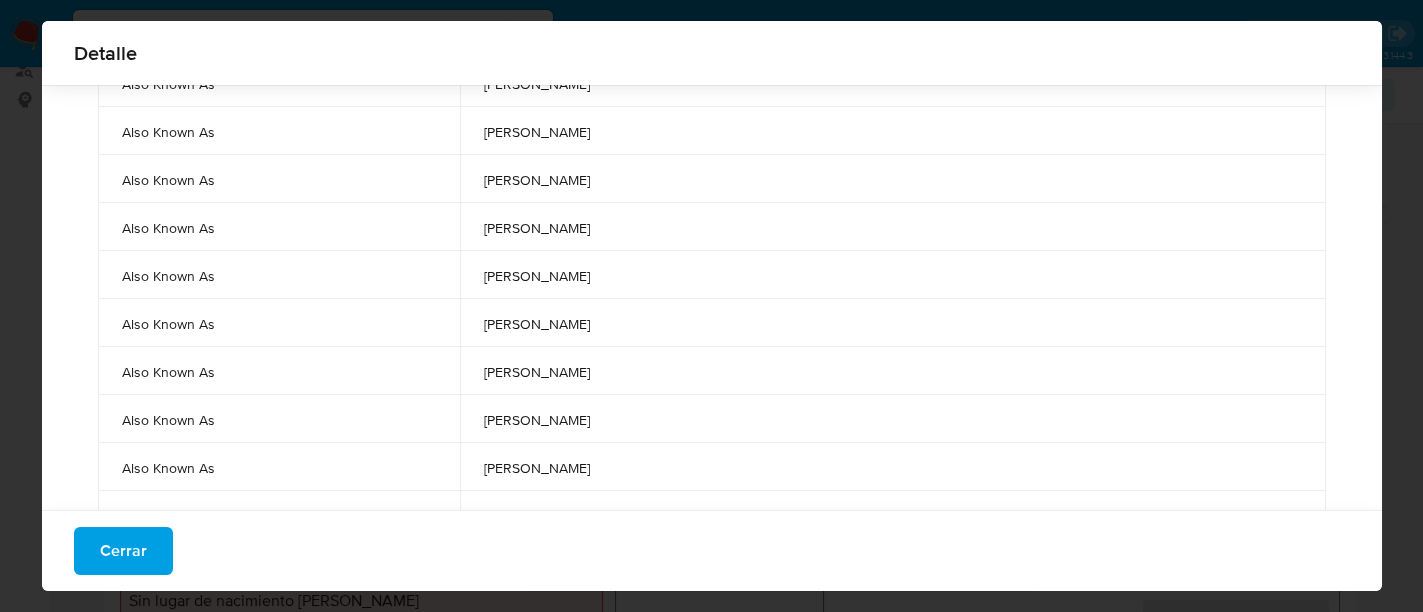 scroll, scrollTop: 625, scrollLeft: 0, axis: vertical 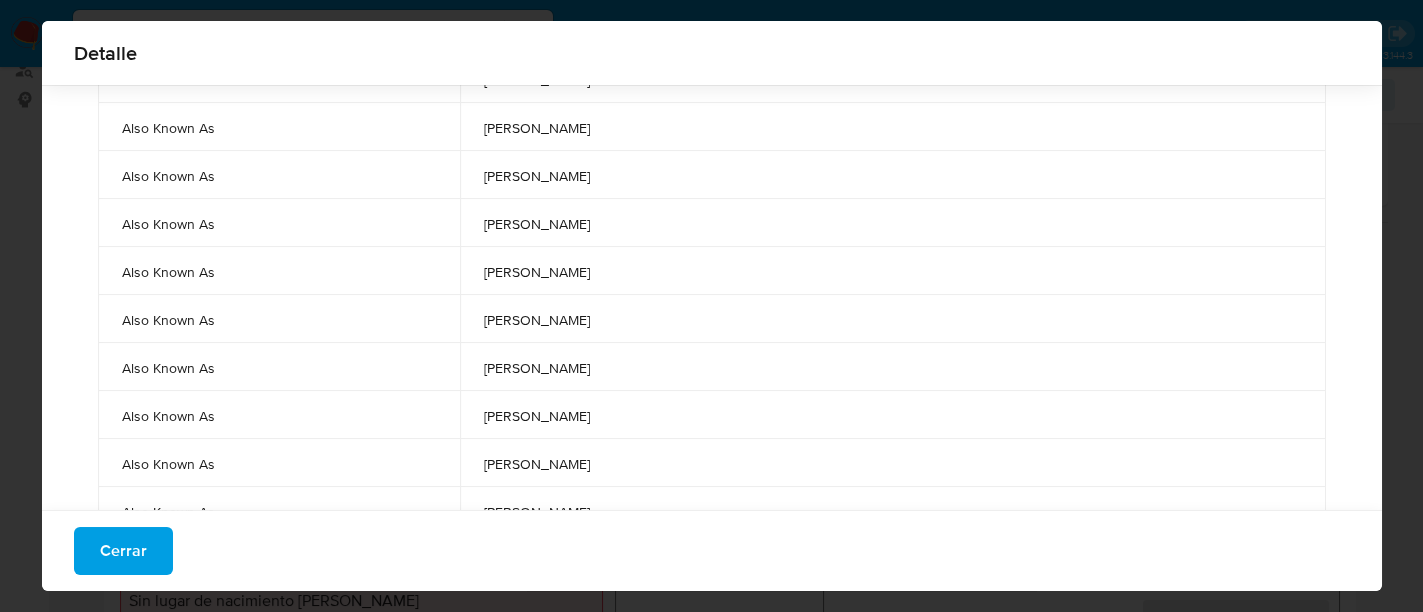drag, startPoint x: 520, startPoint y: 324, endPoint x: 631, endPoint y: 334, distance: 111.44954 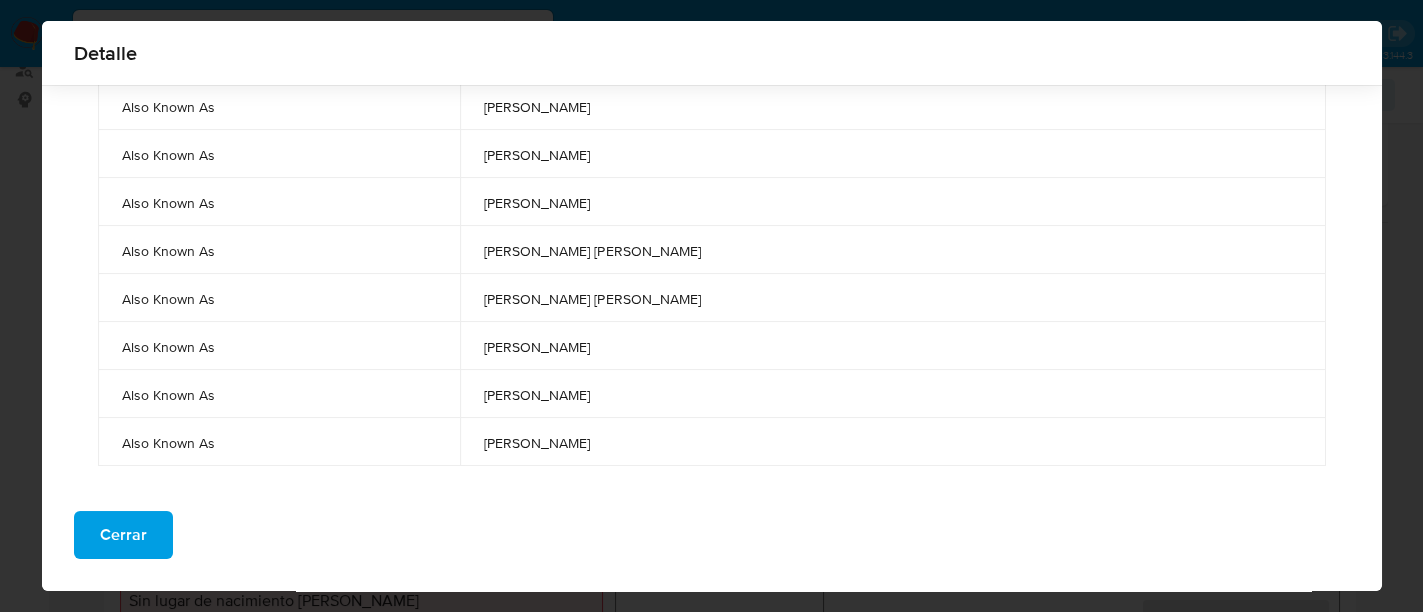 scroll, scrollTop: 1176, scrollLeft: 0, axis: vertical 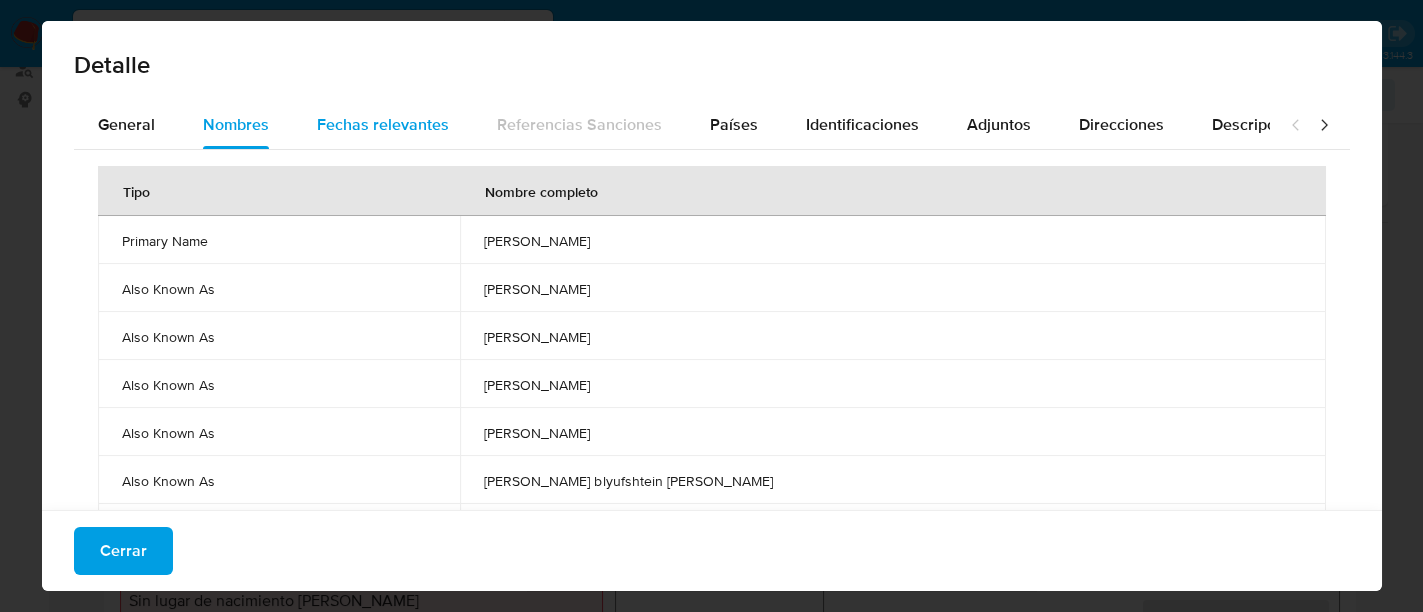 click on "Fechas relevantes" at bounding box center (383, 124) 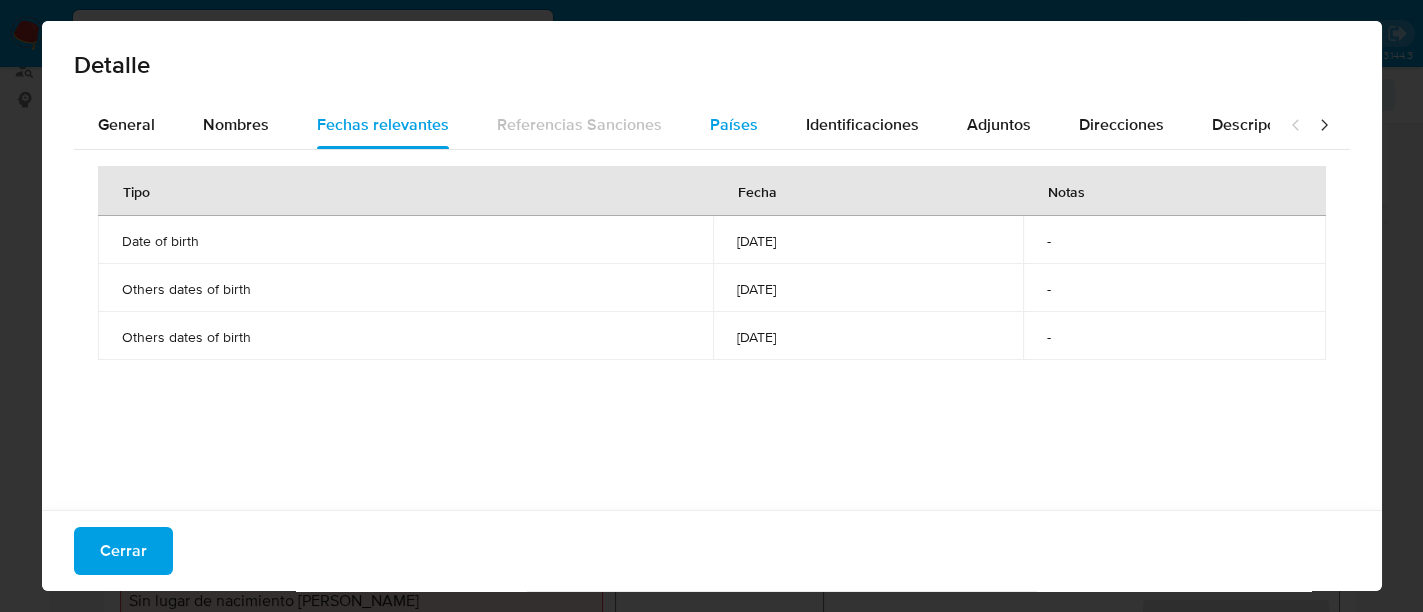 click on "Países" at bounding box center [734, 125] 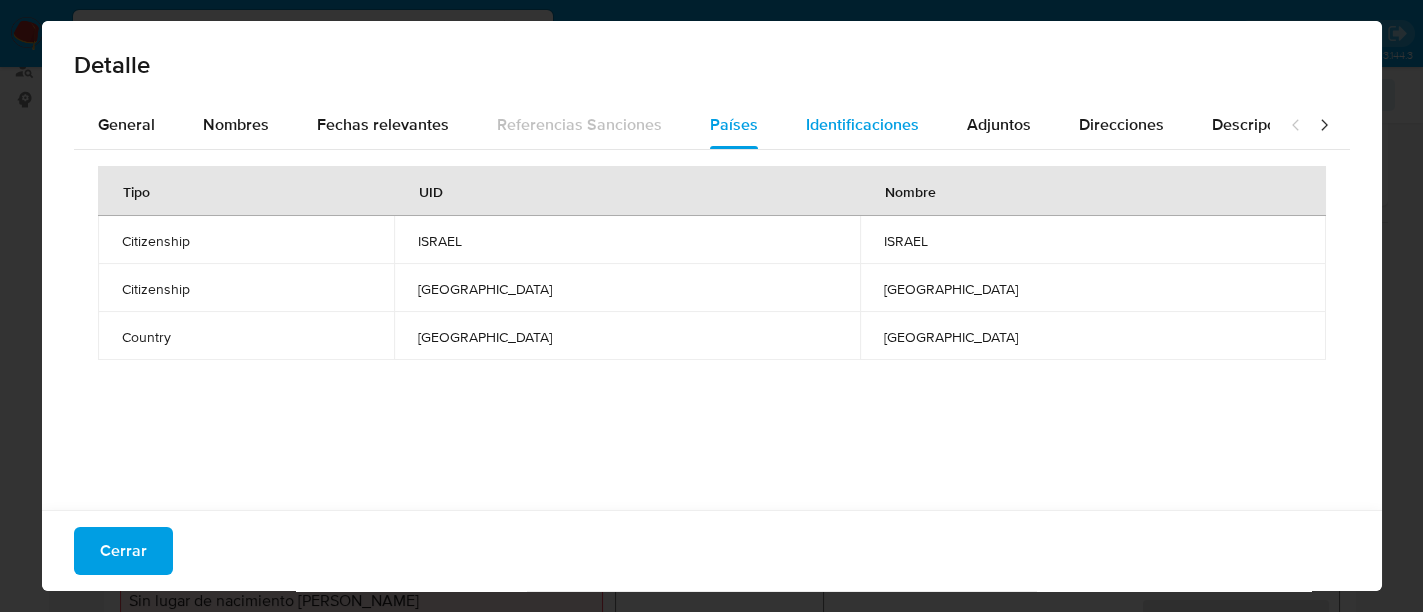 click on "Identificaciones" at bounding box center (862, 125) 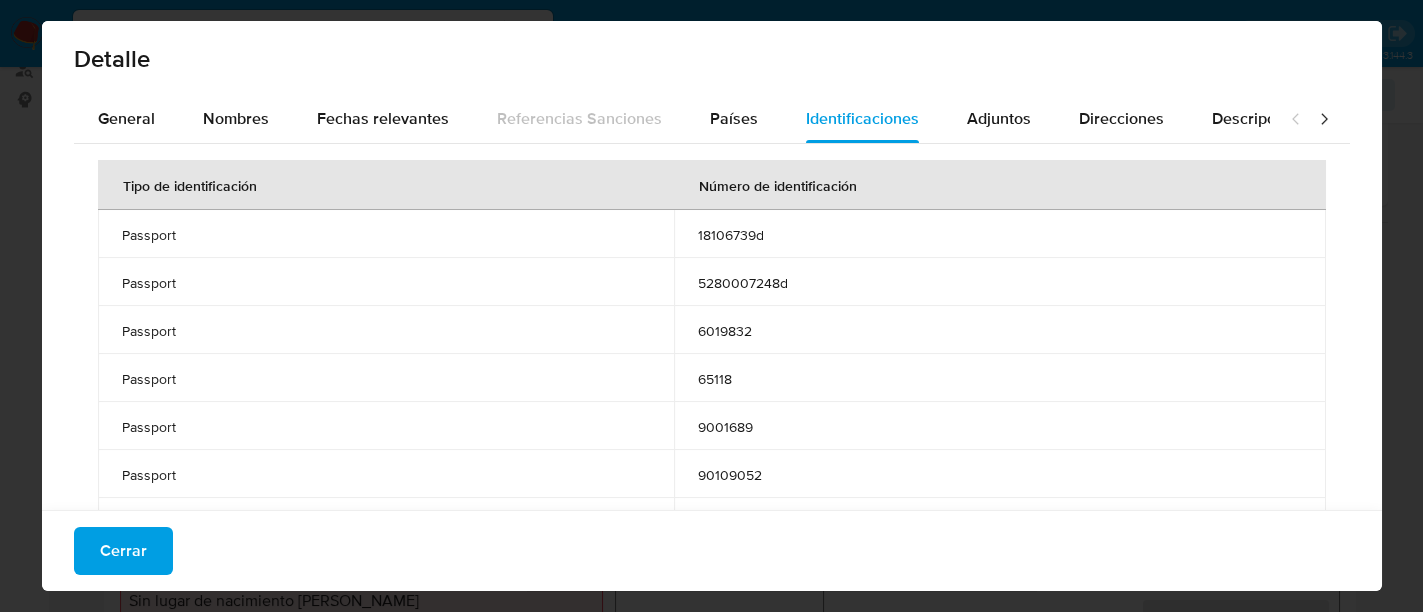 scroll, scrollTop: 0, scrollLeft: 0, axis: both 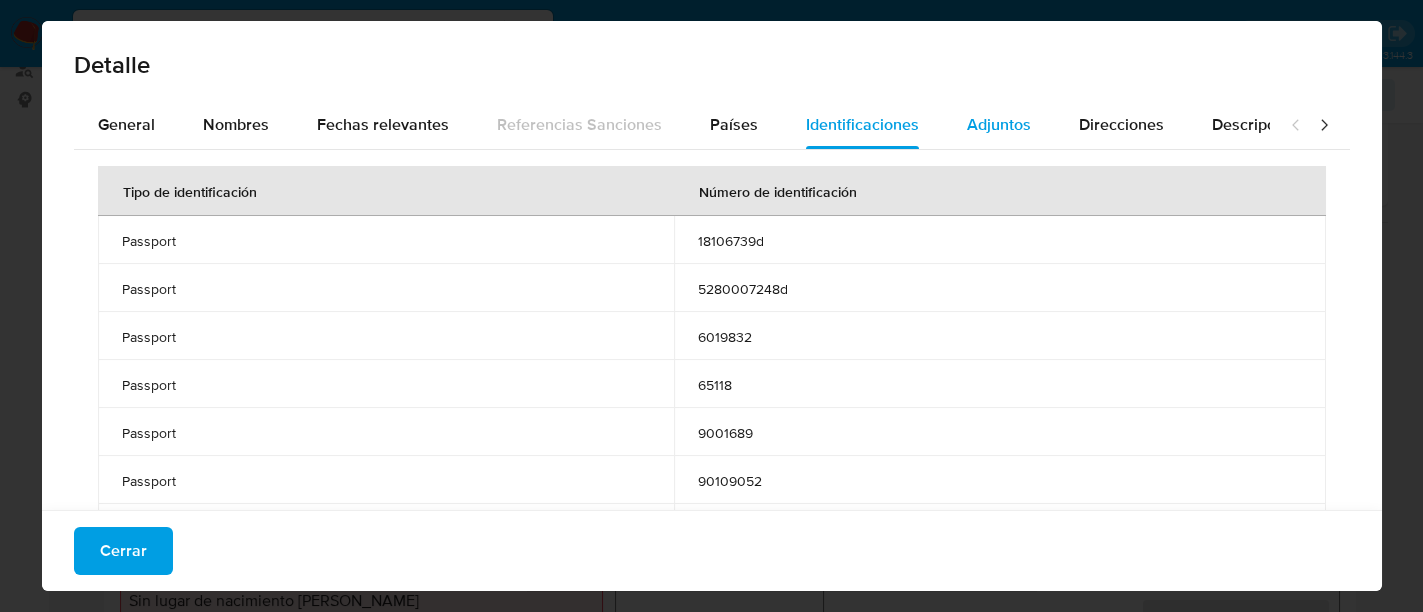 click on "Adjuntos" at bounding box center [999, 124] 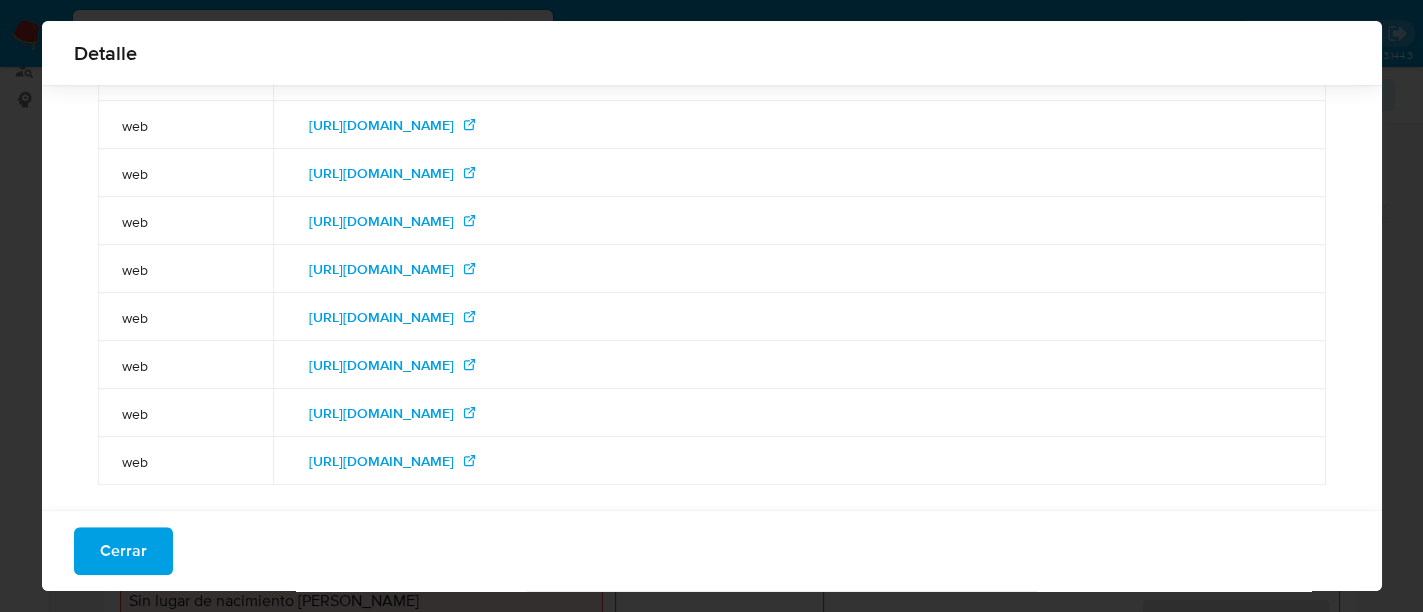 scroll, scrollTop: 8808, scrollLeft: 0, axis: vertical 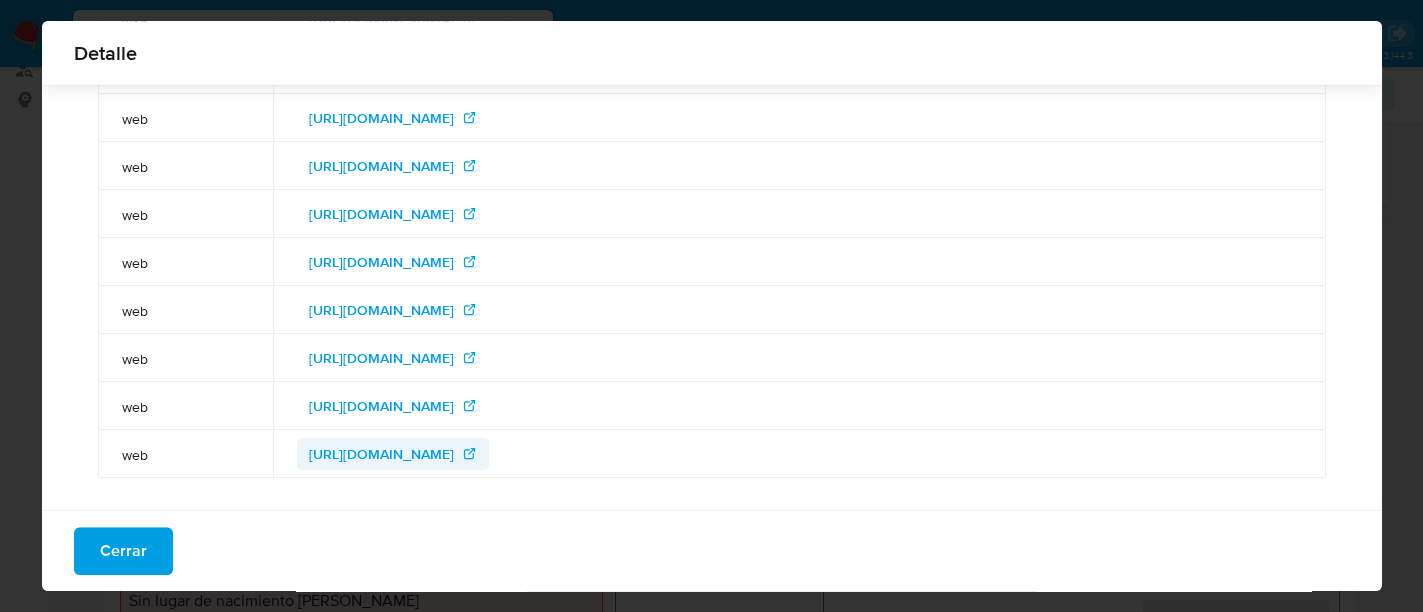 click on "https://www.siccfin.mc/" at bounding box center [381, 454] 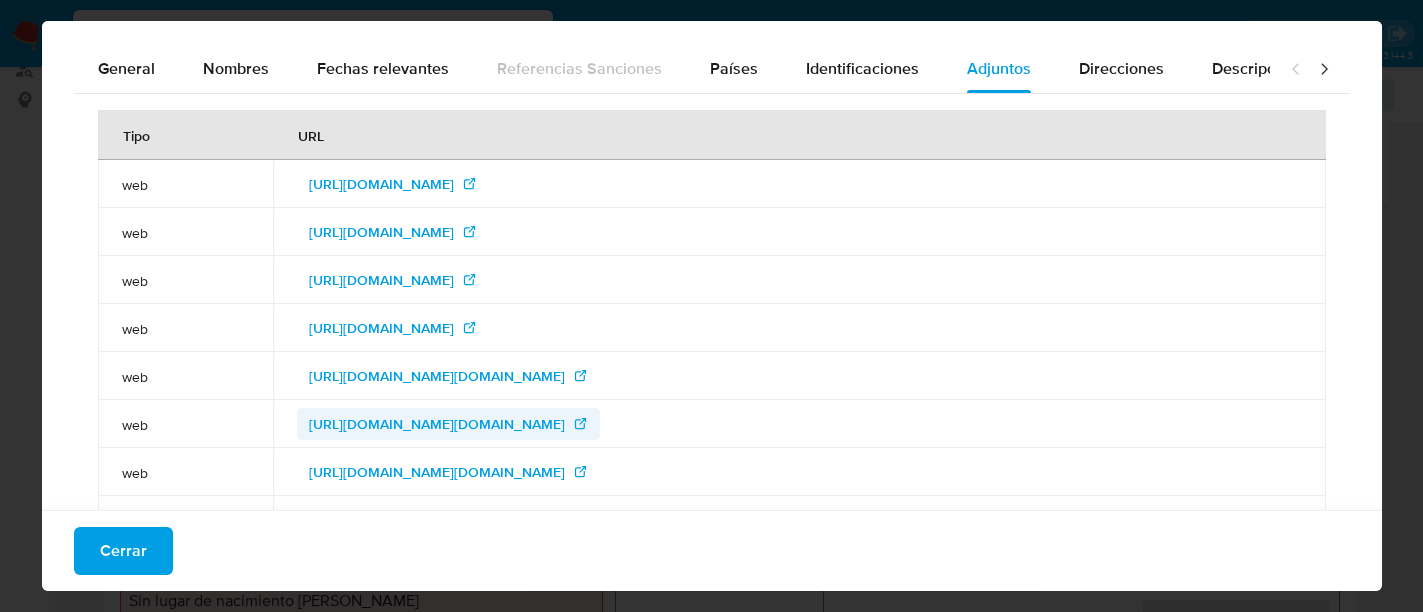 scroll, scrollTop: 0, scrollLeft: 0, axis: both 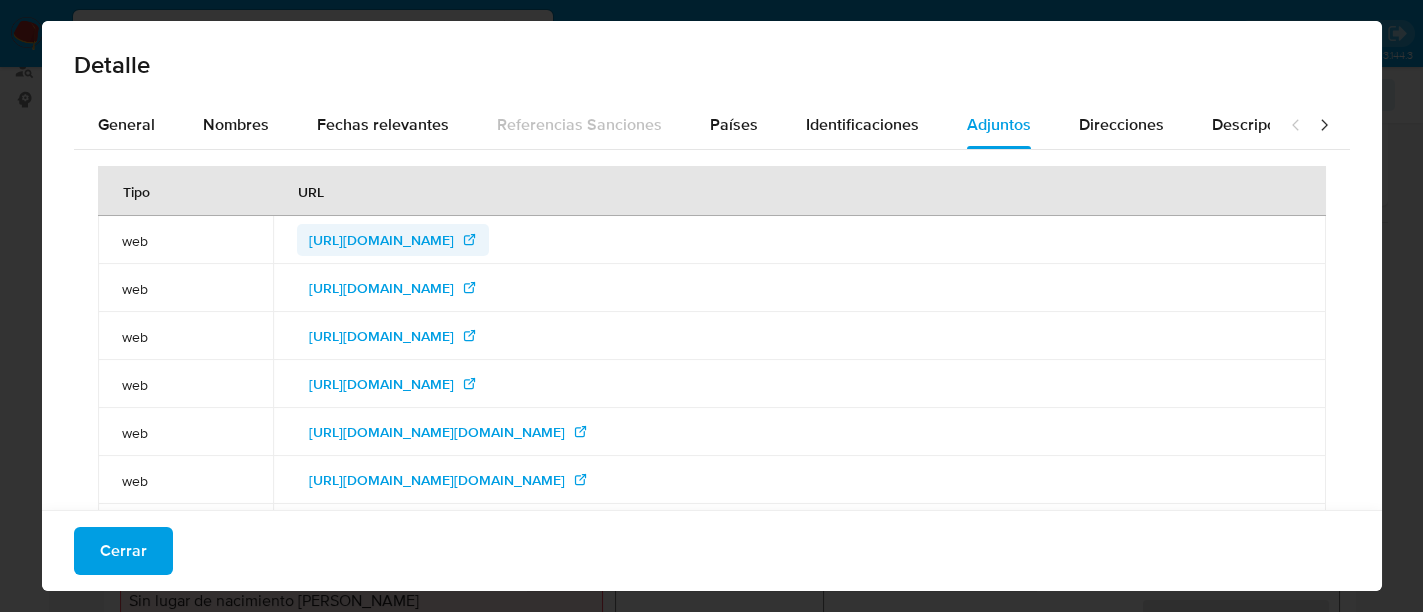 click on "http://admin.corisweb.org/index.php?fuseaction=news.view&id=121229&src=dcn" at bounding box center (381, 240) 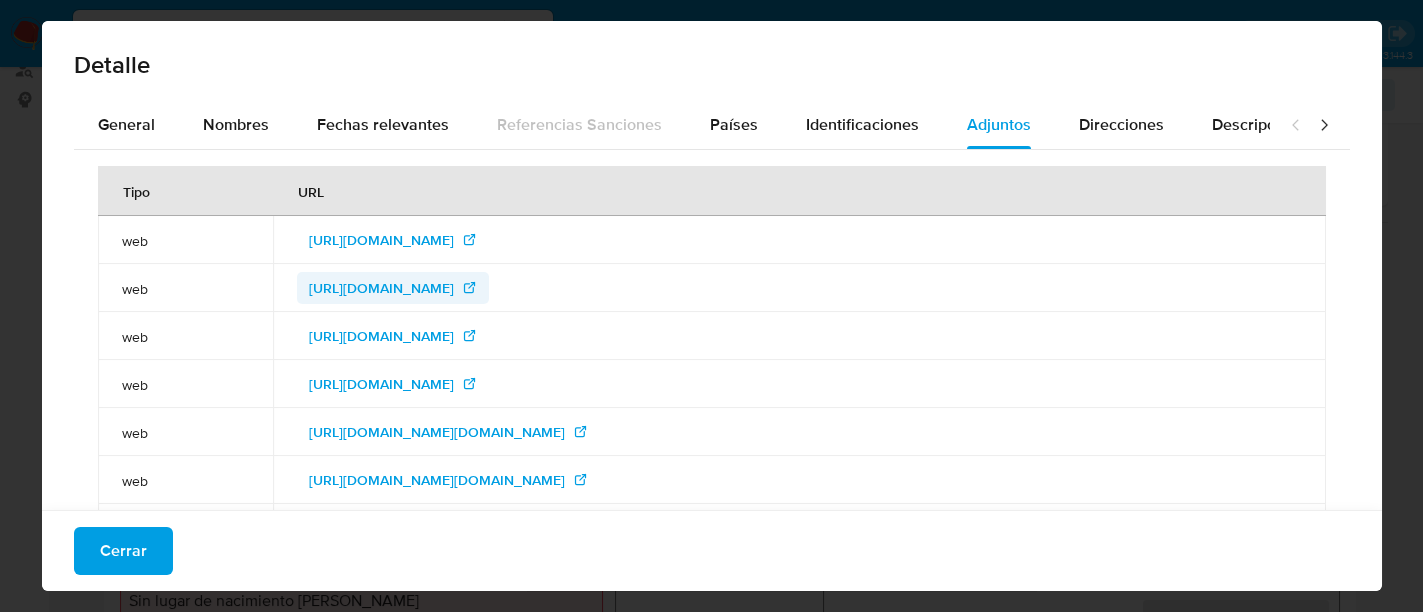 click on "http://cloud.gouv.mc/Dataweb/jourmon.nsf/9bf97b0da6308cfdc12568c40037f873/0b6b10a059a1ecafc1257ee600460871!OpenDocument" at bounding box center [381, 288] 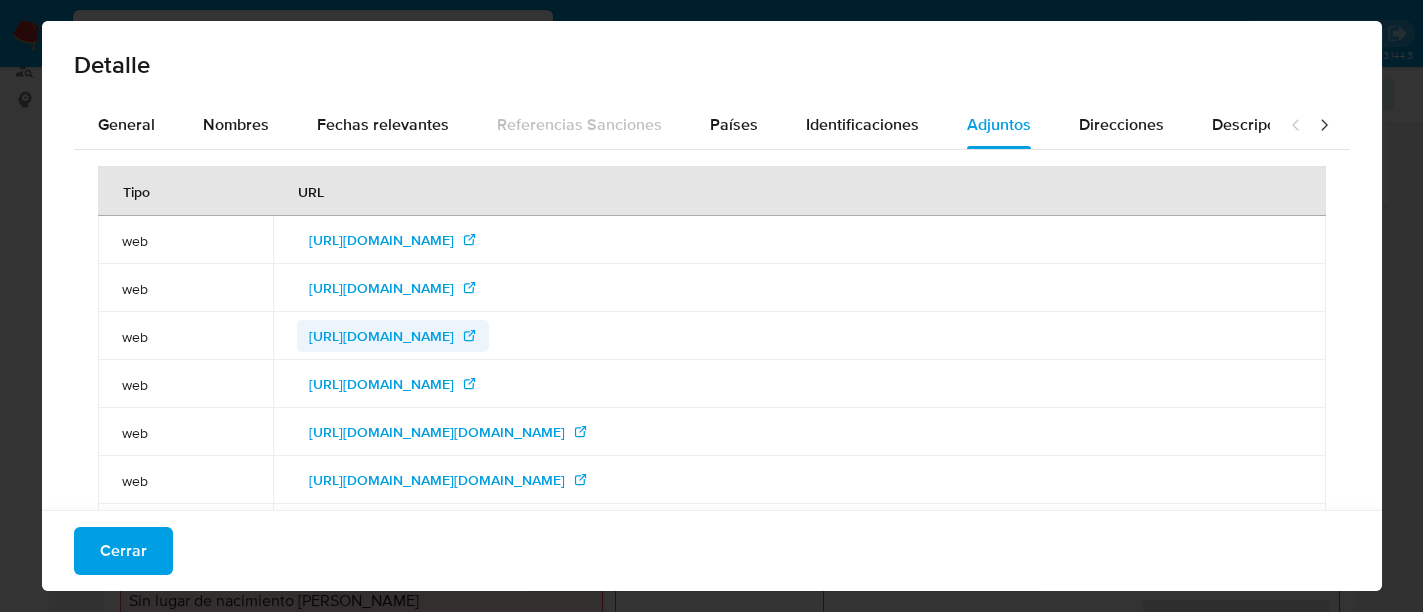 click on "http://documents.treasury.gov.uk/financialsanctions/sanctionsconlist.htm" at bounding box center [381, 336] 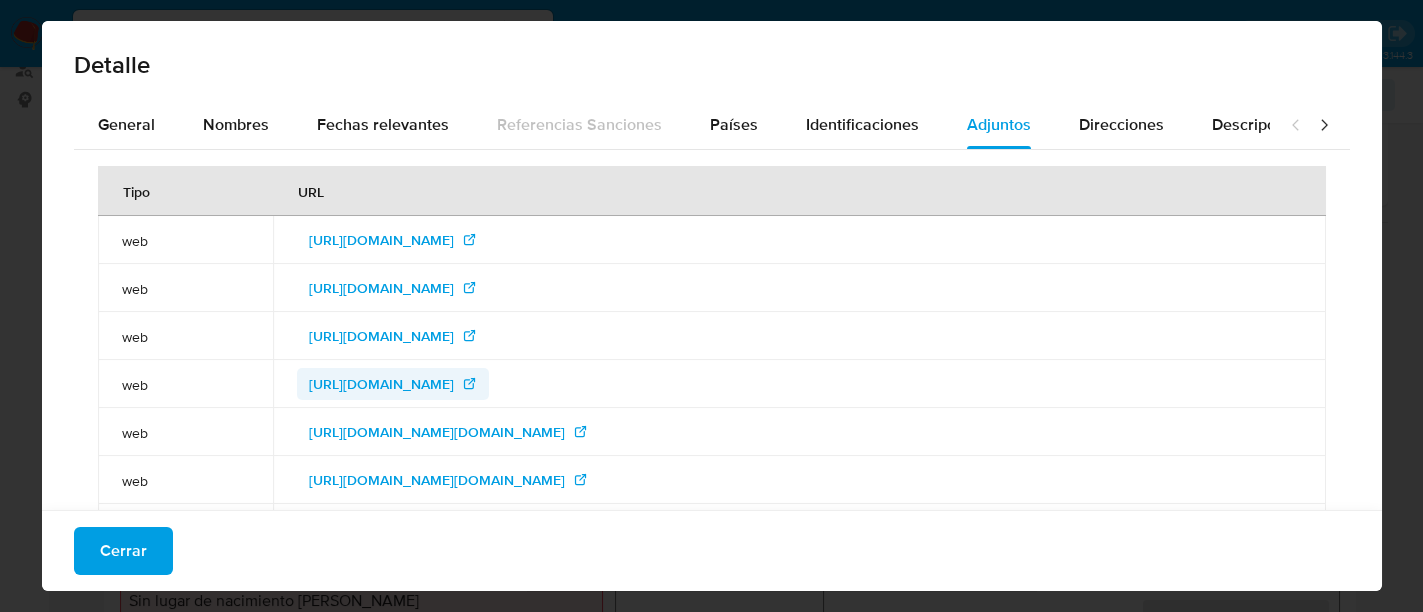 click on "http://ec.europa.eu/external_relations/cfsp/sanctions/list/version4/global/e_ctlview.html" at bounding box center (381, 384) 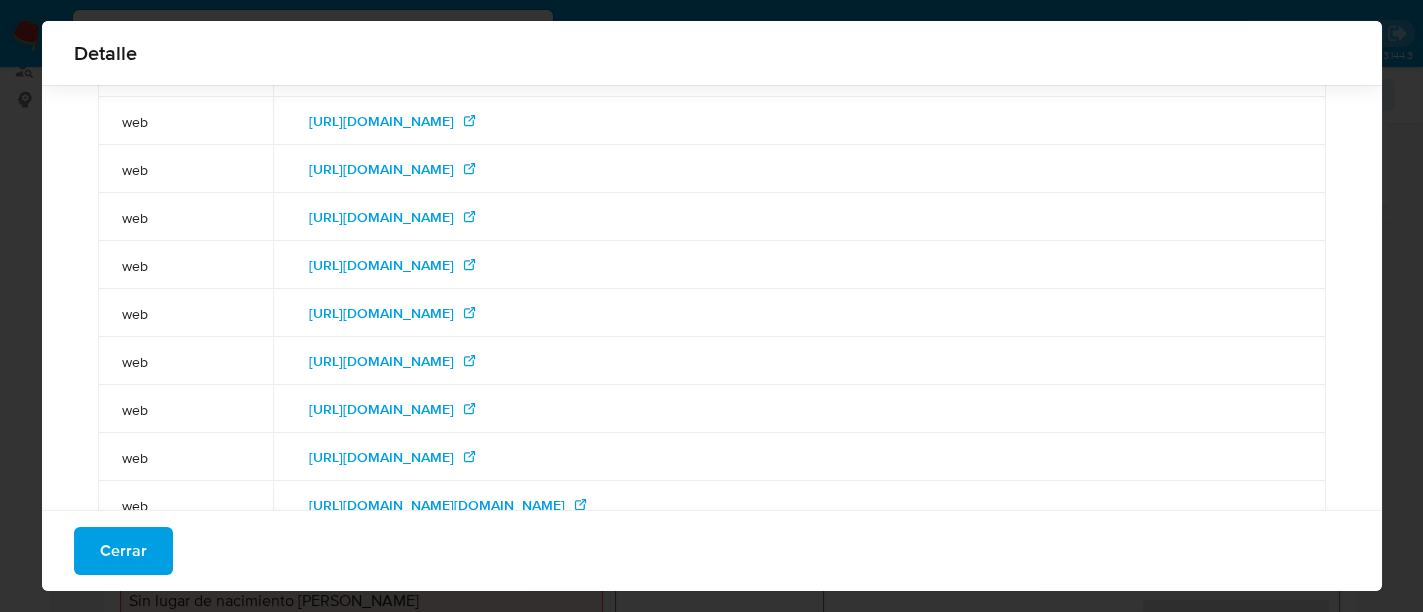 scroll, scrollTop: 734, scrollLeft: 0, axis: vertical 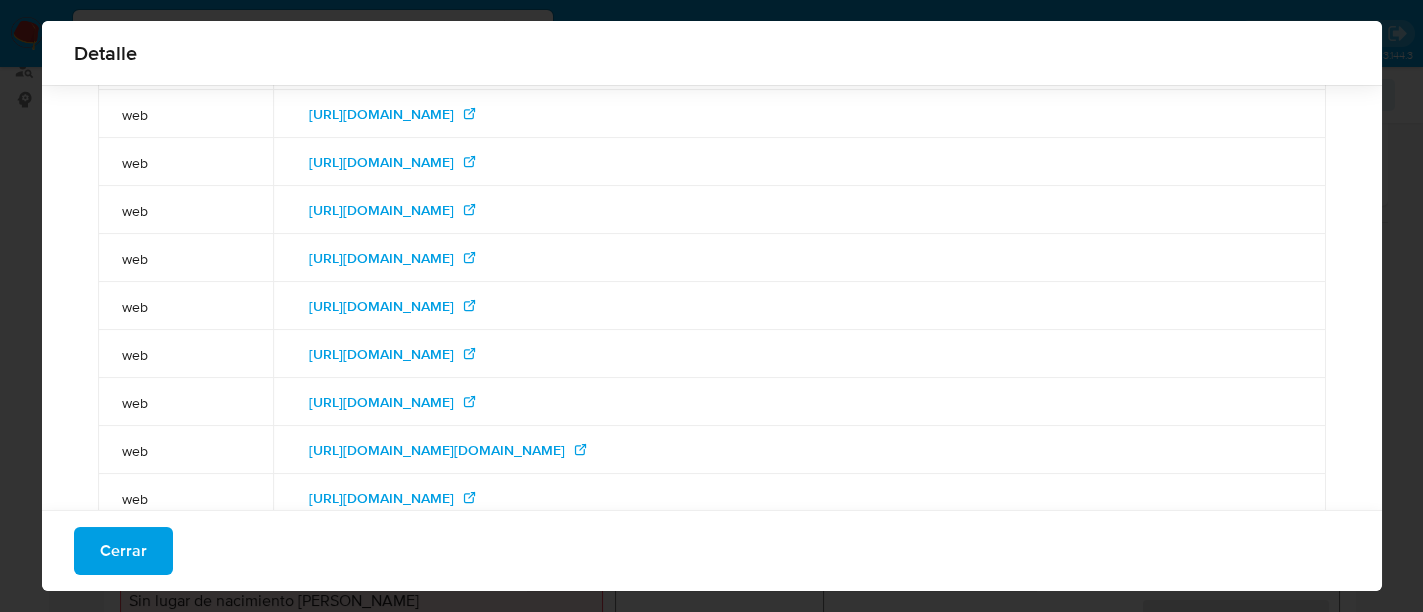 click on "http://europa.eu.int/eur-lex/pri/en/oj/dat/2004/l_271/l_27120040819en00360037.pdf" at bounding box center (381, 354) 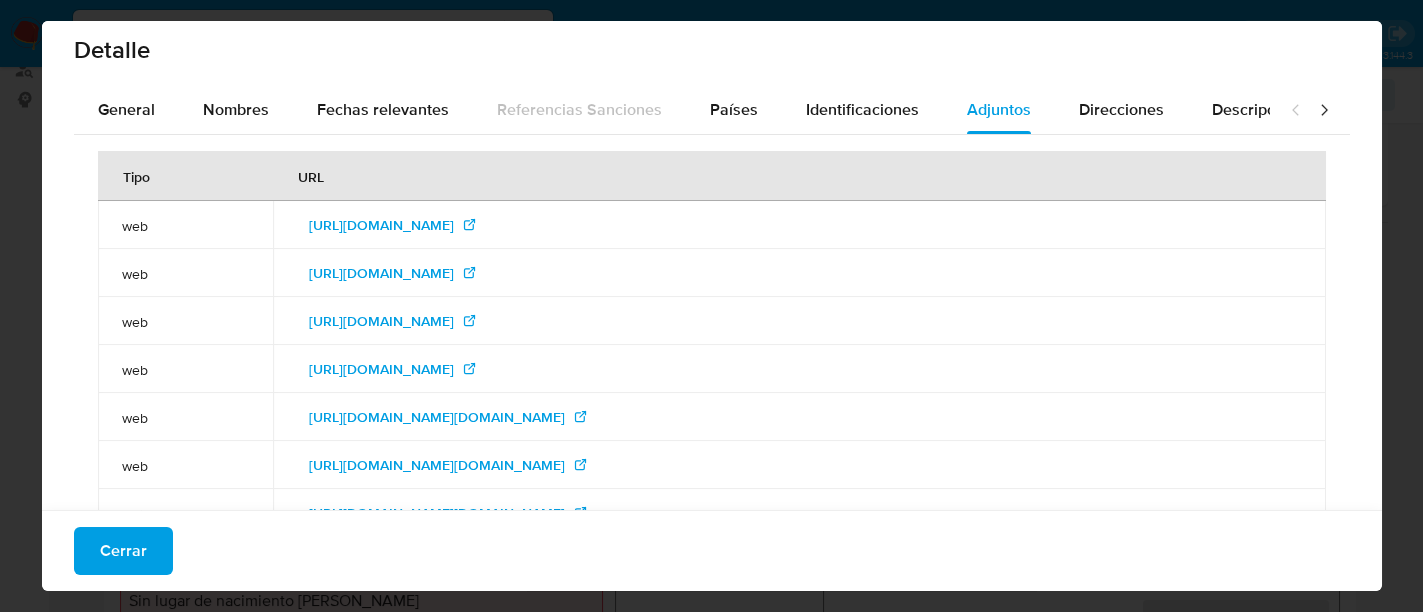 scroll, scrollTop: 0, scrollLeft: 0, axis: both 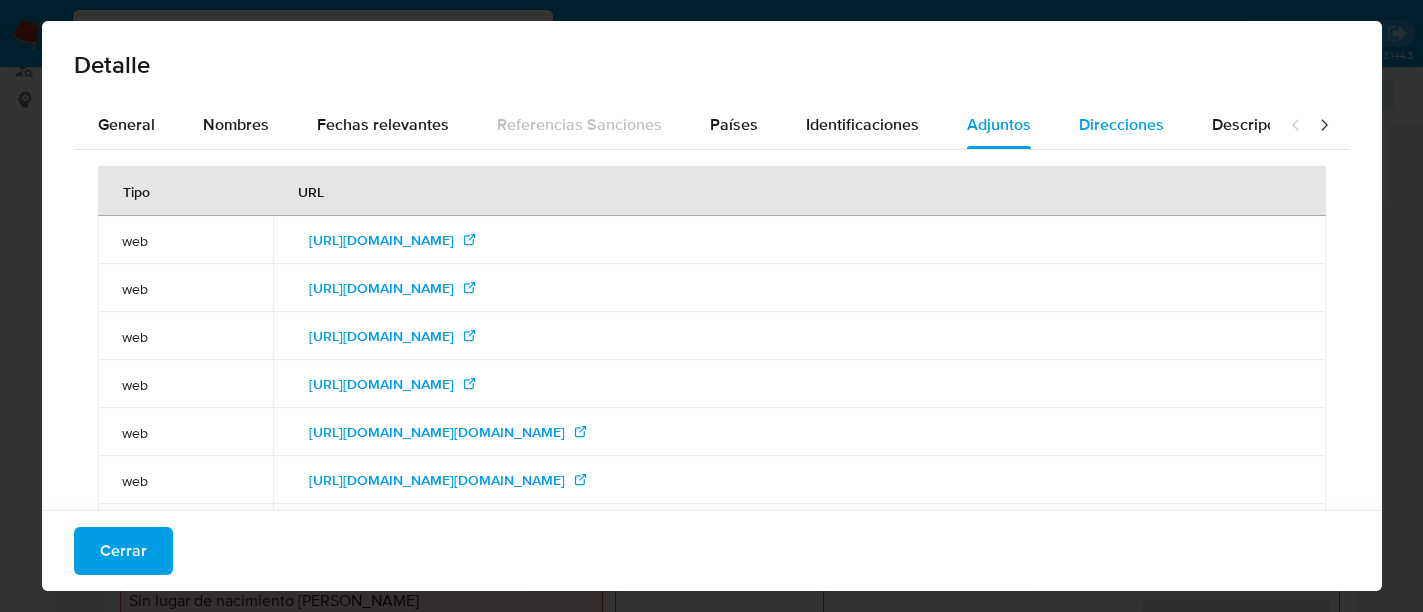 click on "Direcciones" at bounding box center [1121, 124] 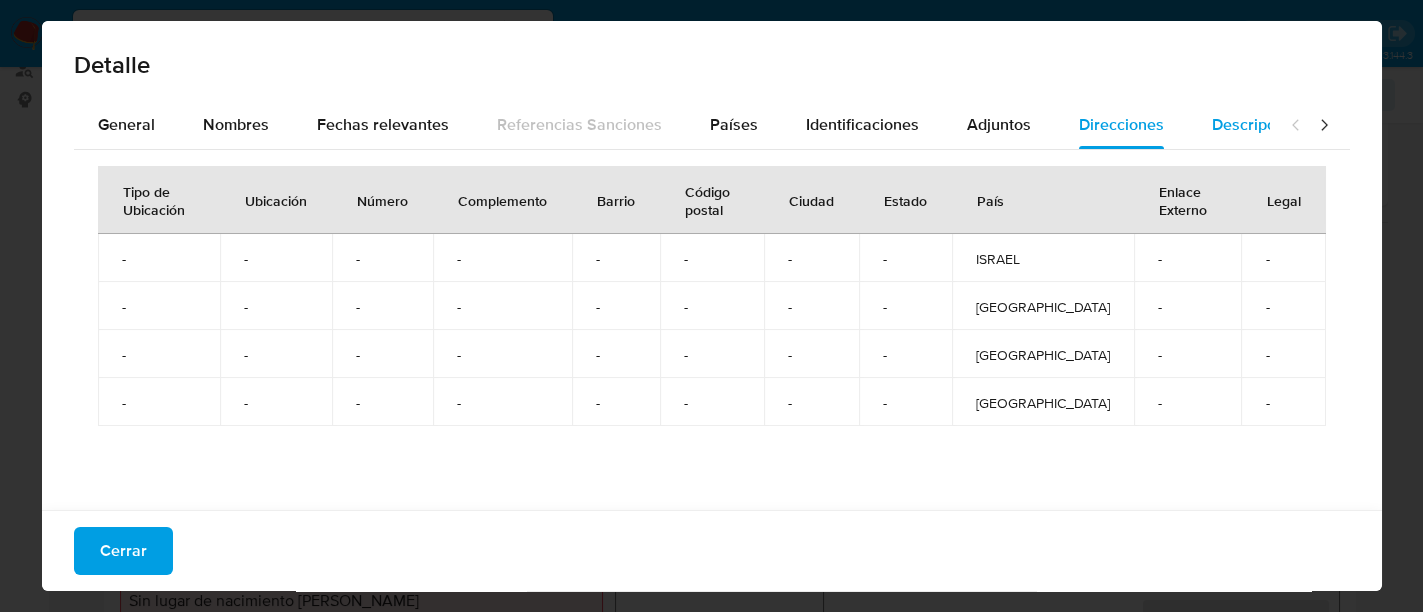 click on "Descripciones" at bounding box center (1263, 124) 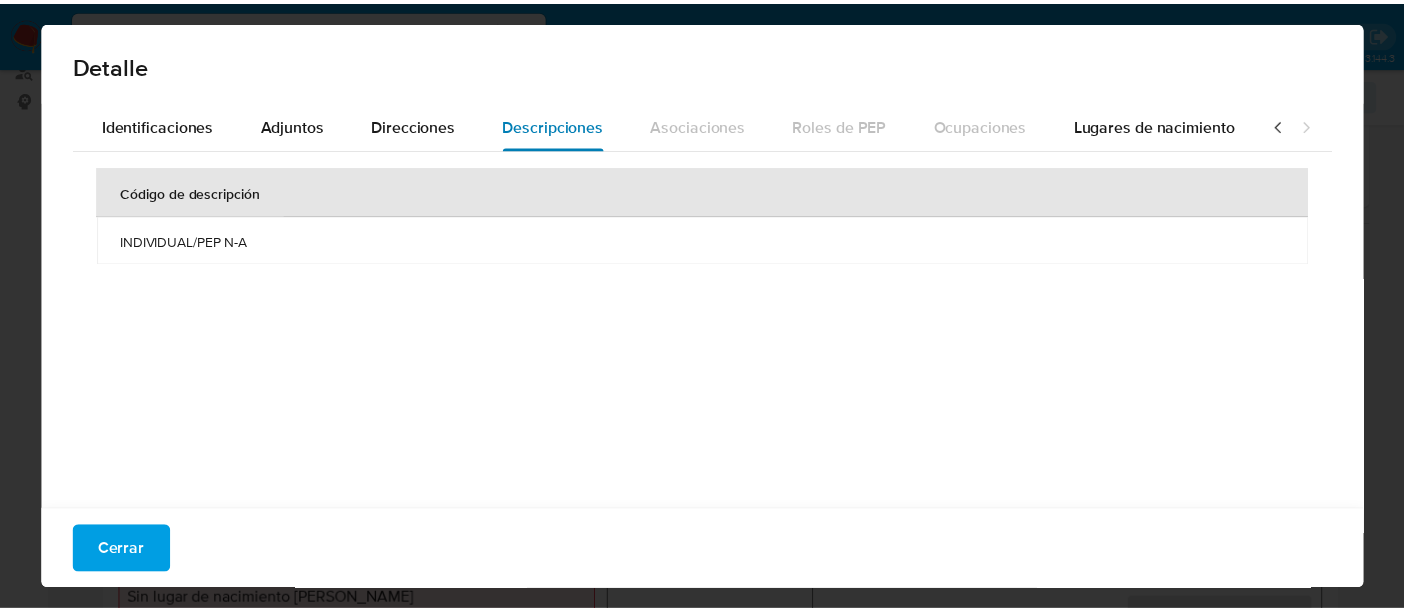 scroll, scrollTop: 0, scrollLeft: 710, axis: horizontal 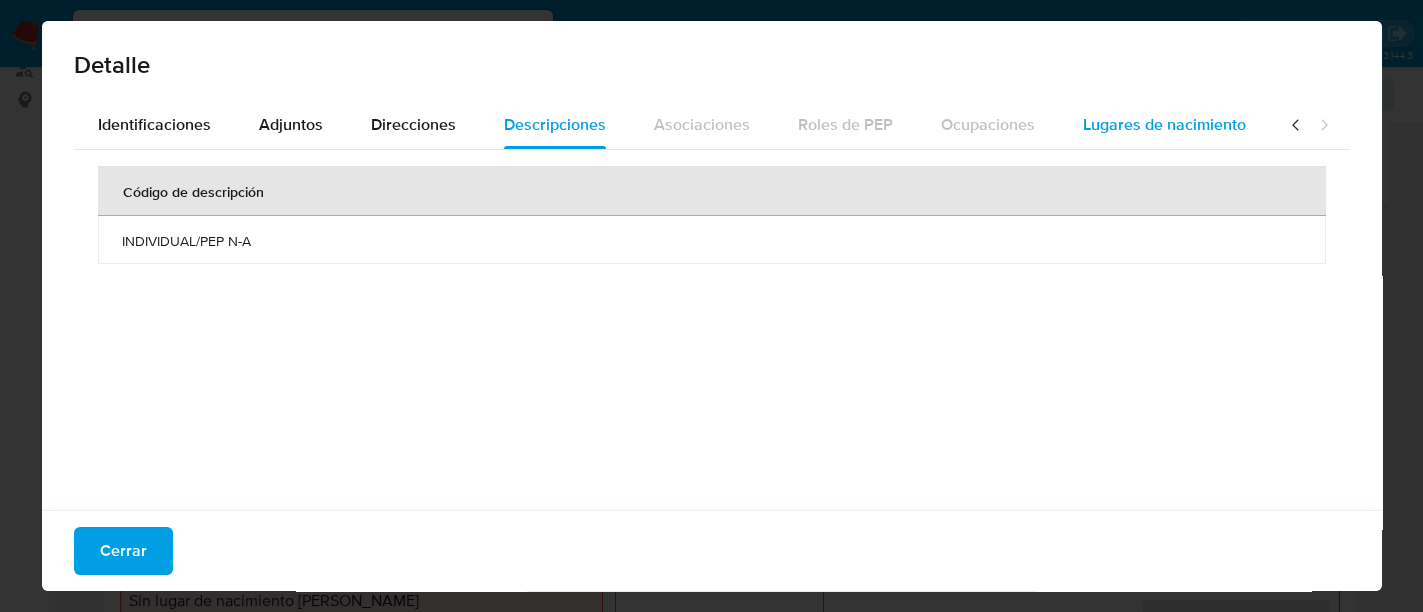 click on "Lugares de nacimiento" at bounding box center [1164, 124] 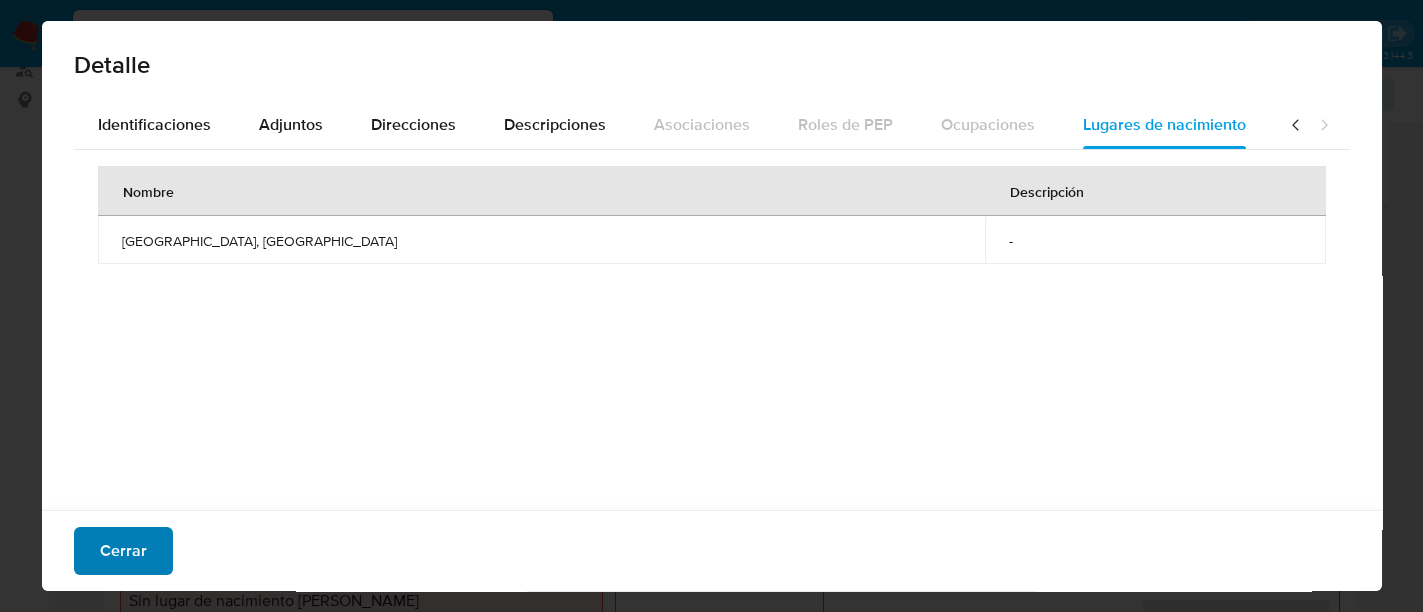 click on "Cerrar" at bounding box center (123, 551) 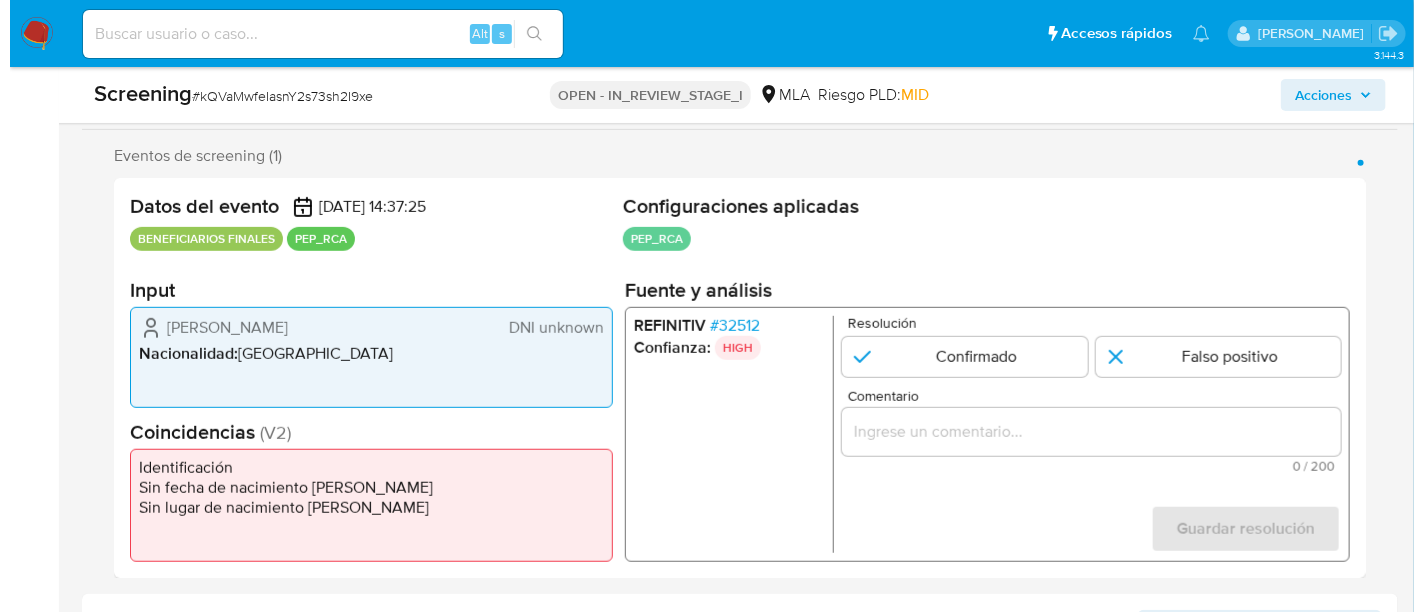 scroll, scrollTop: 374, scrollLeft: 0, axis: vertical 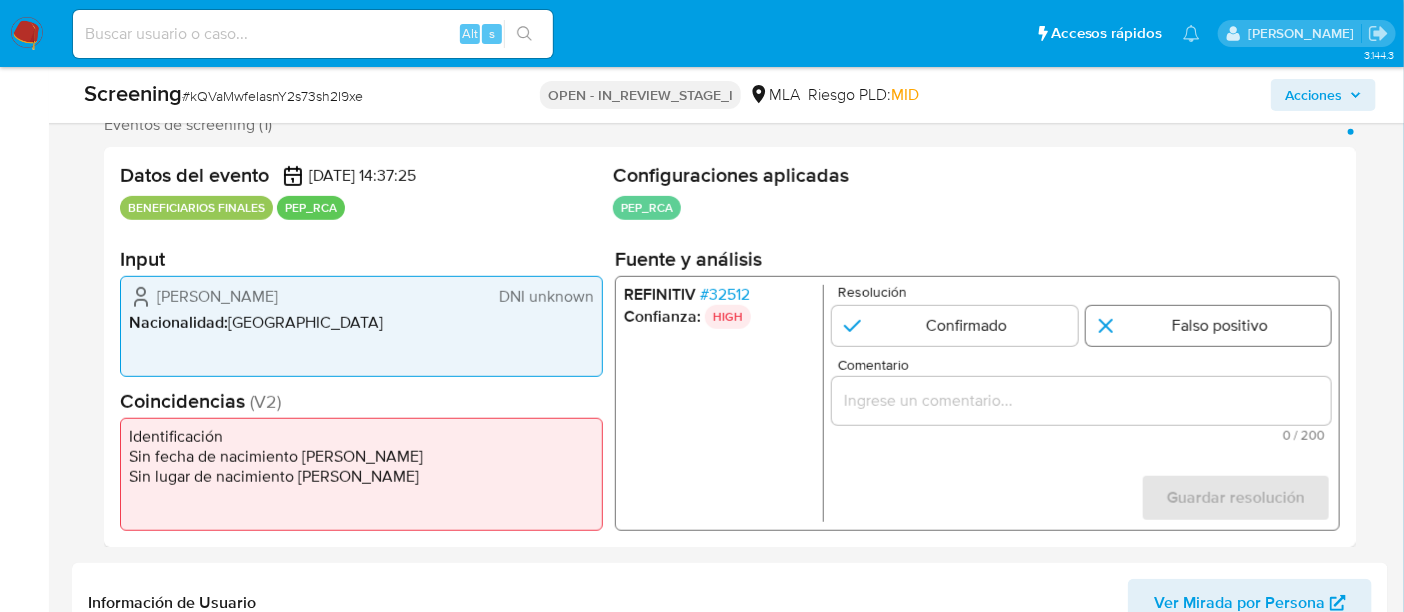 click at bounding box center (1208, 326) 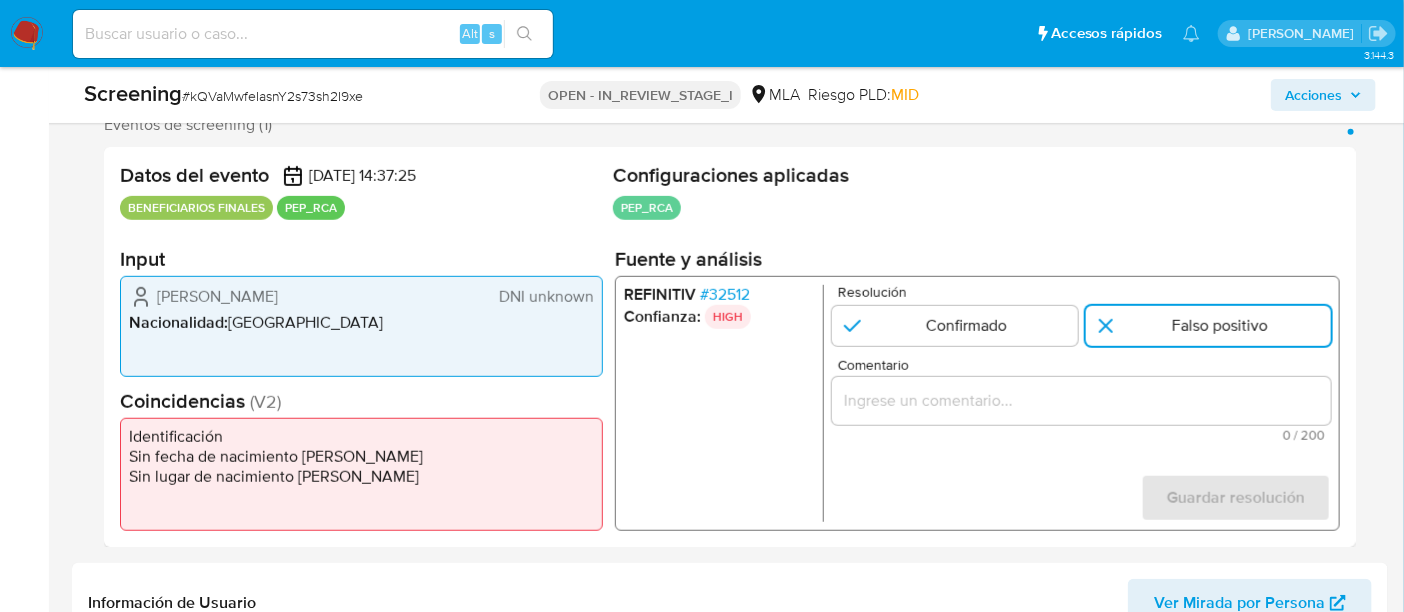 click on "# 32512" at bounding box center (725, 295) 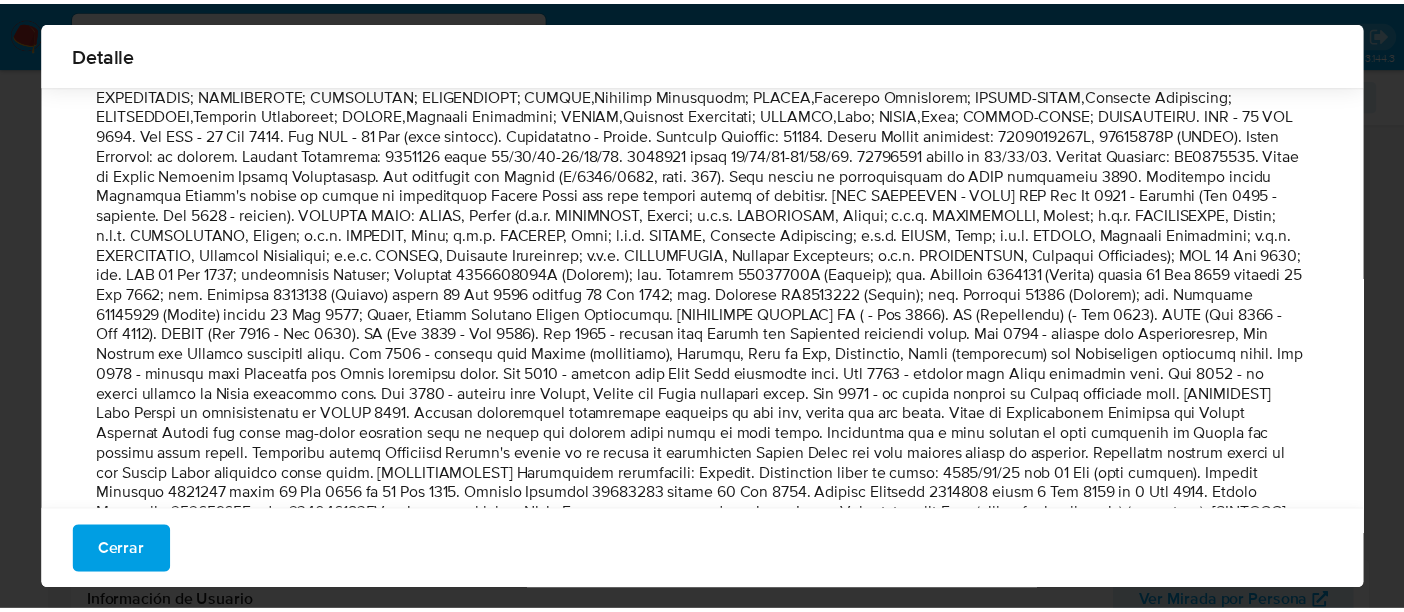 scroll, scrollTop: 1162, scrollLeft: 0, axis: vertical 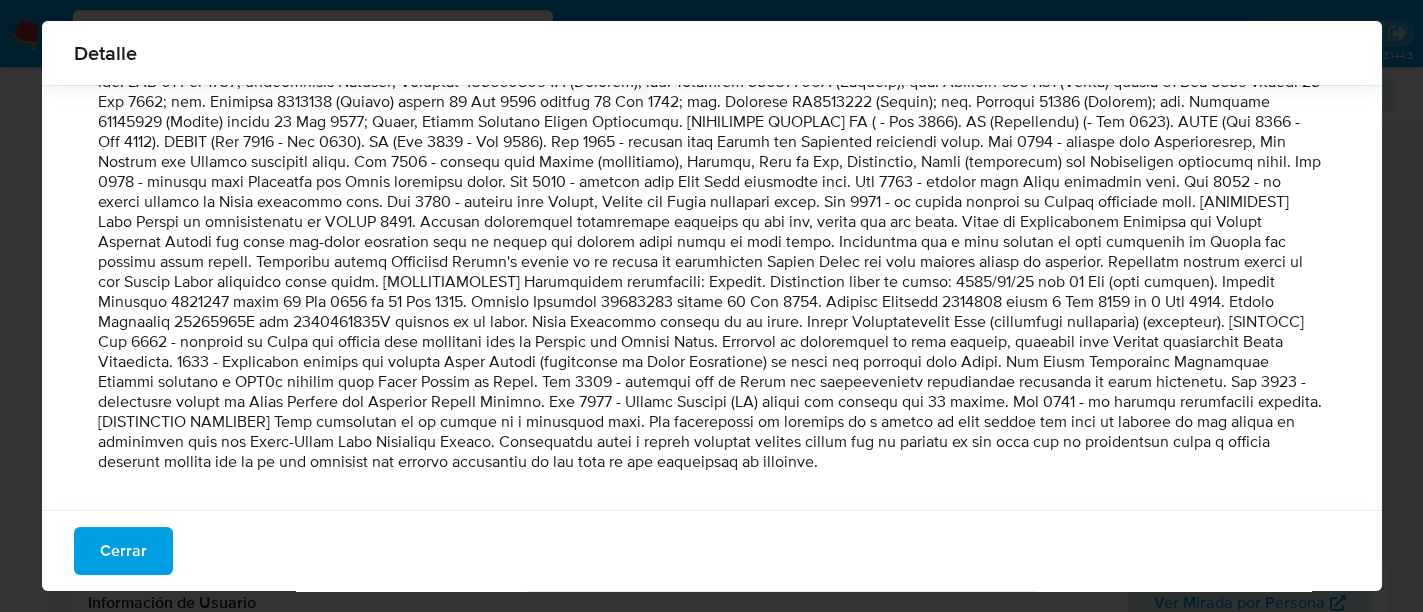 drag, startPoint x: 89, startPoint y: 339, endPoint x: 498, endPoint y: 473, distance: 430.3917 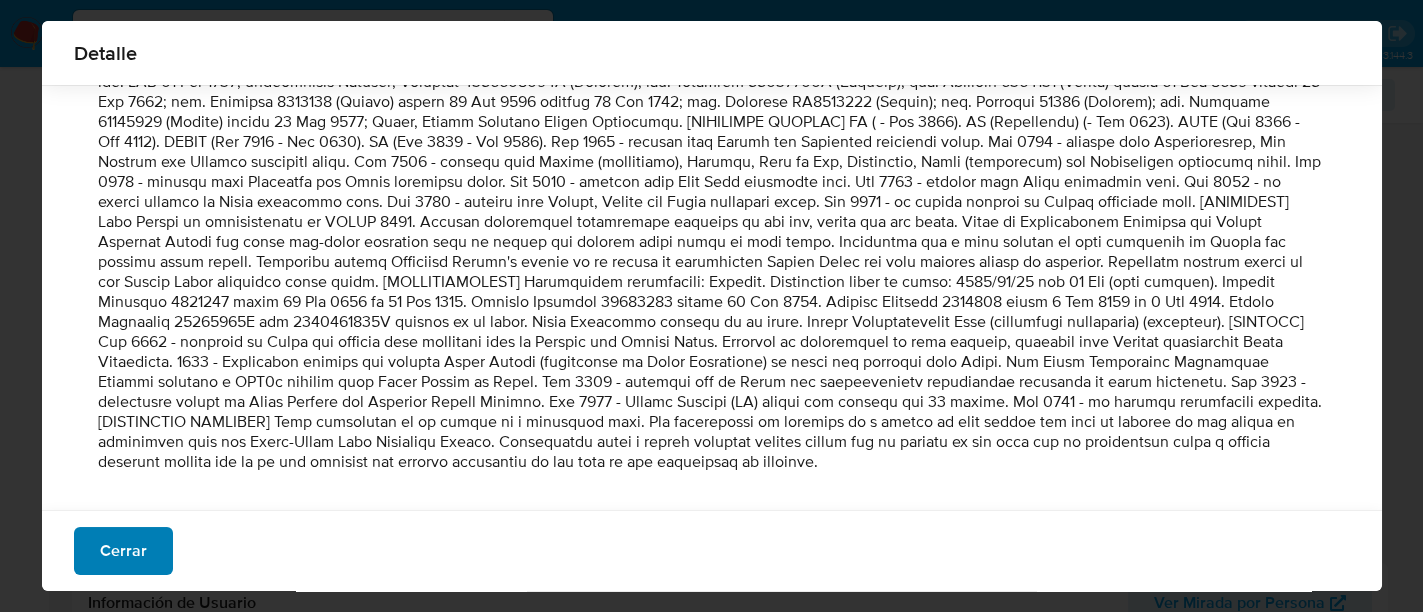 click on "Cerrar" at bounding box center [123, 551] 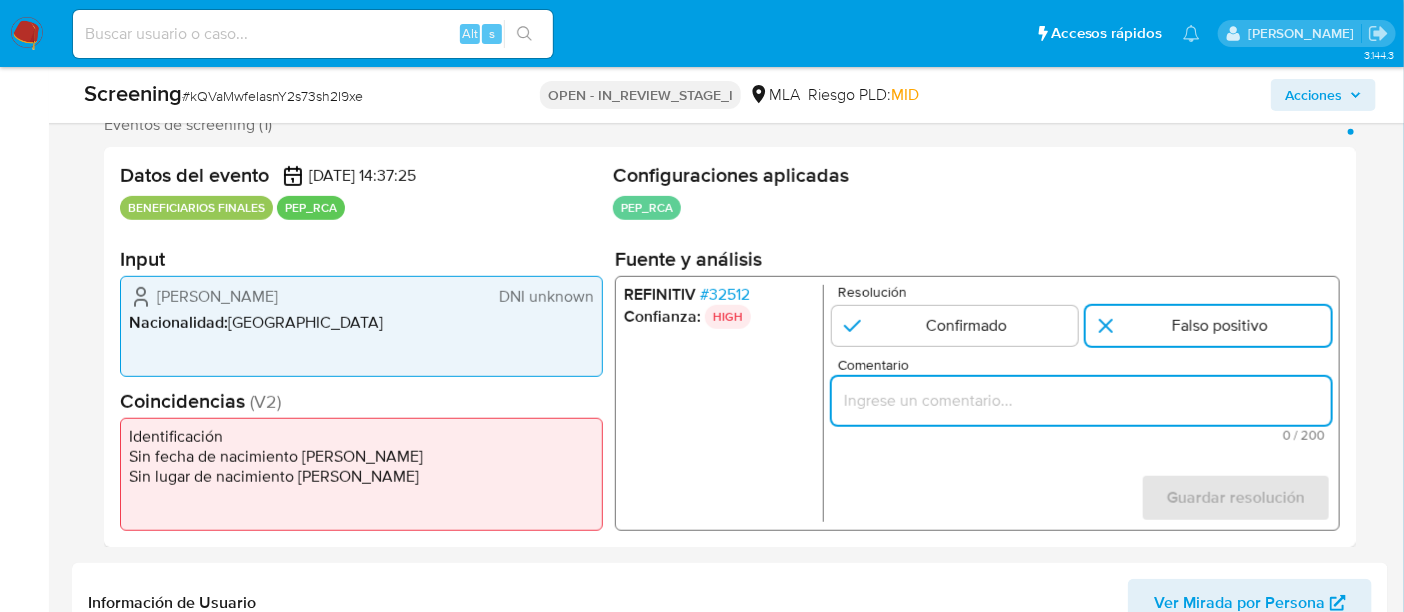 click at bounding box center [1081, 401] 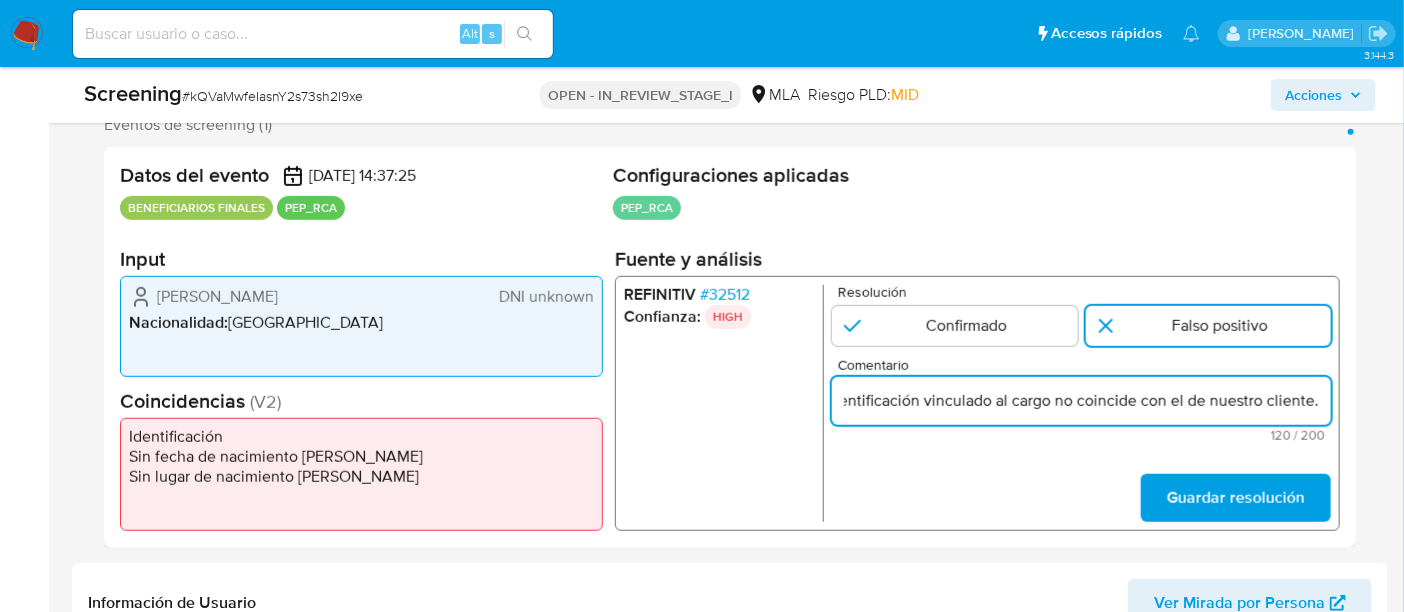 scroll, scrollTop: 0, scrollLeft: 360, axis: horizontal 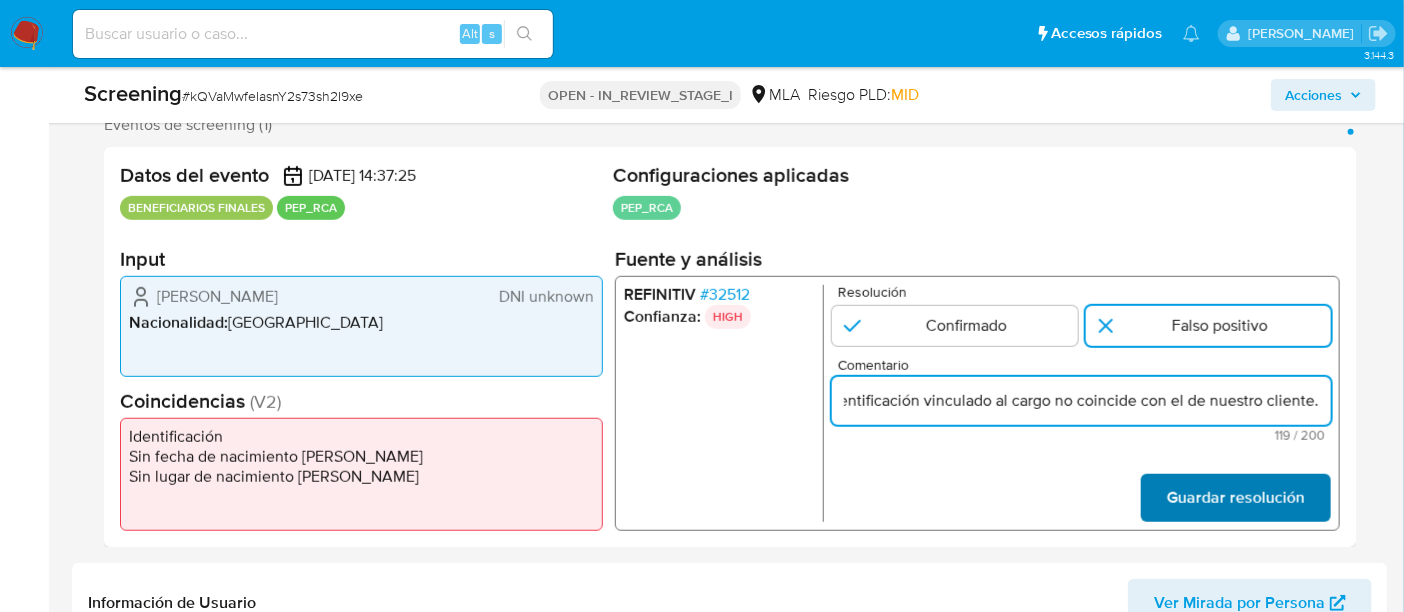 type on "Se descarta el match debido a que el número de identificación vinculado al cargo no coincide con el de nuestro cliente." 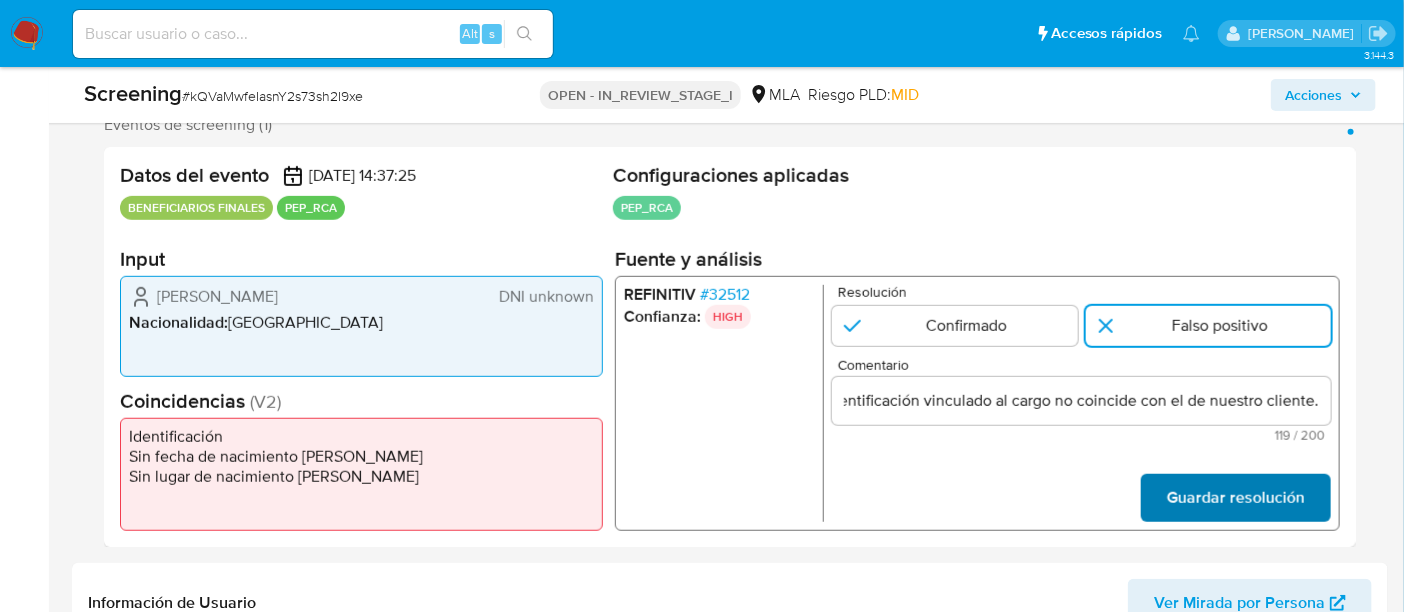 scroll, scrollTop: 0, scrollLeft: 0, axis: both 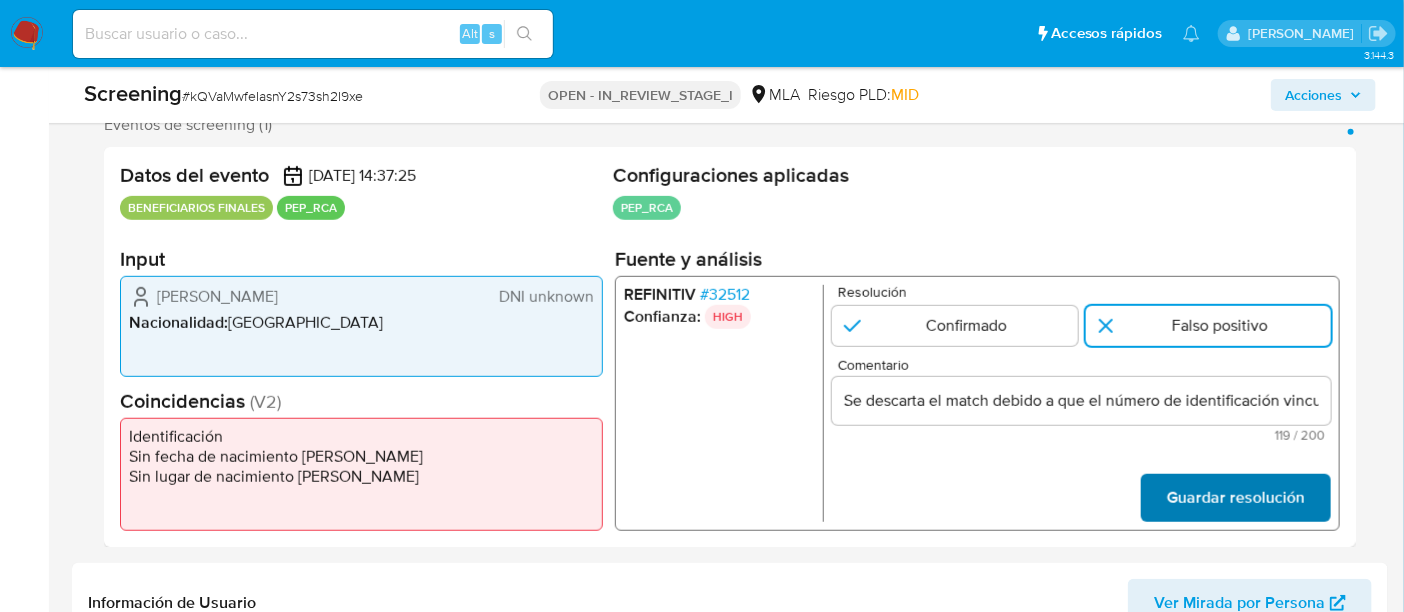 click on "Guardar resolución" at bounding box center (1236, 498) 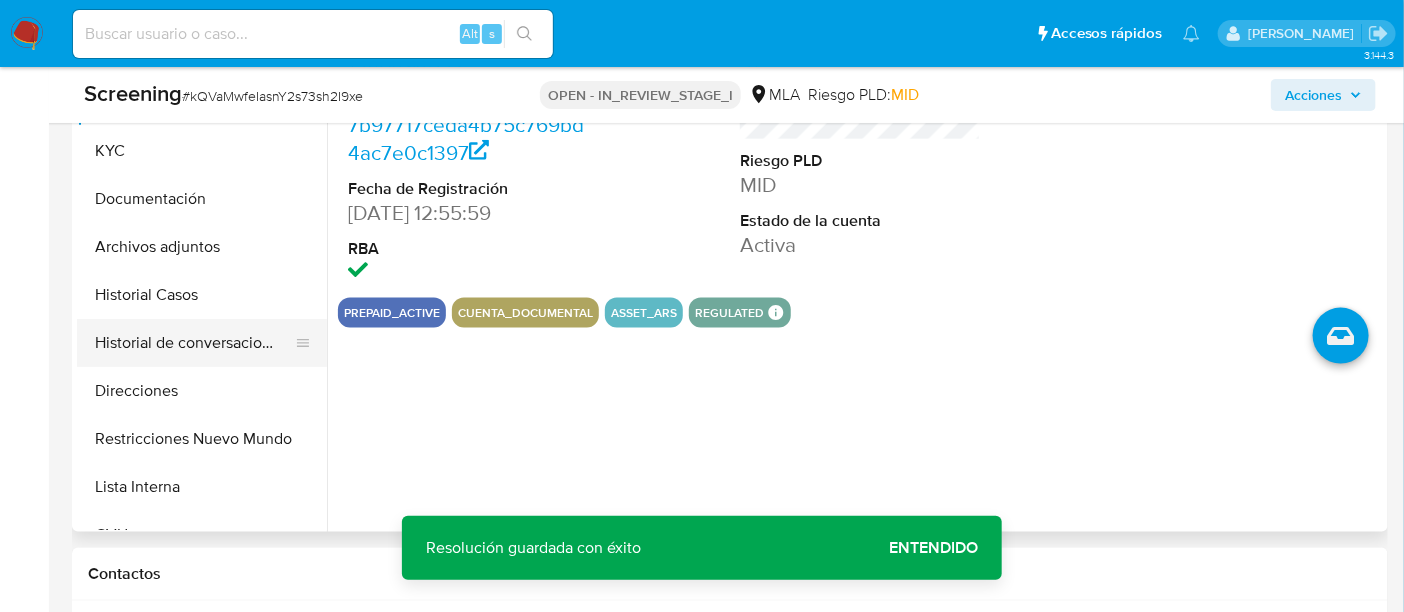 scroll, scrollTop: 1000, scrollLeft: 0, axis: vertical 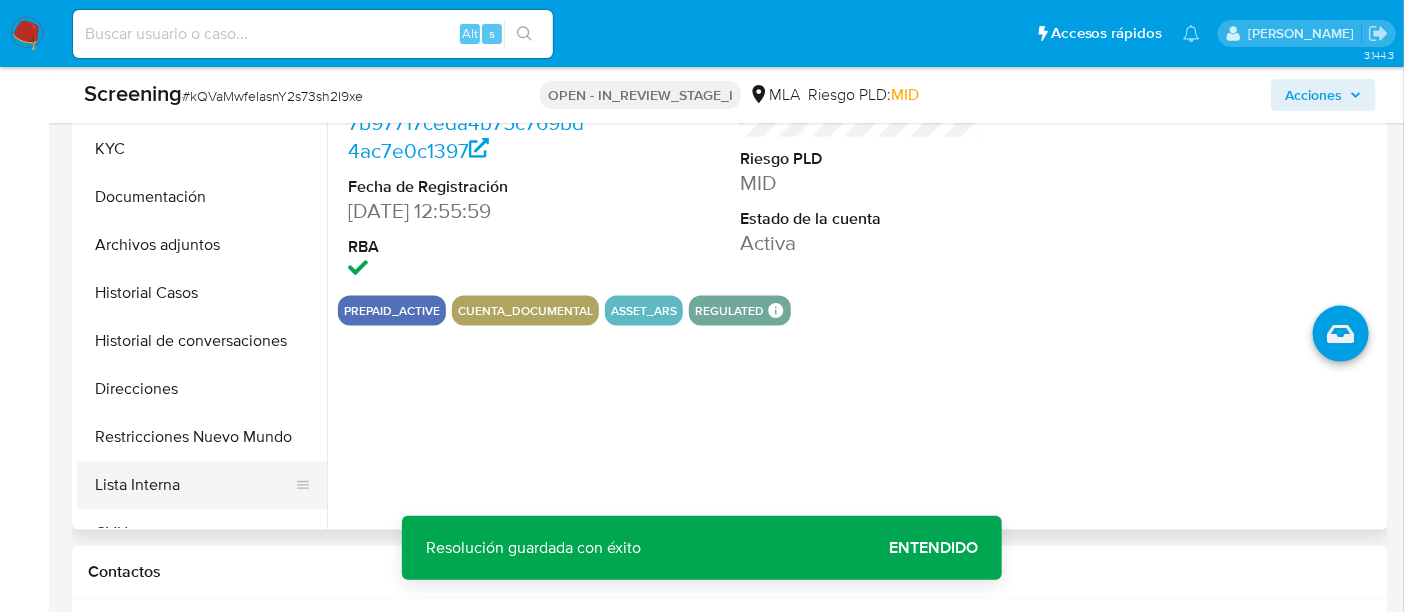 click on "Lista Interna" at bounding box center [194, 485] 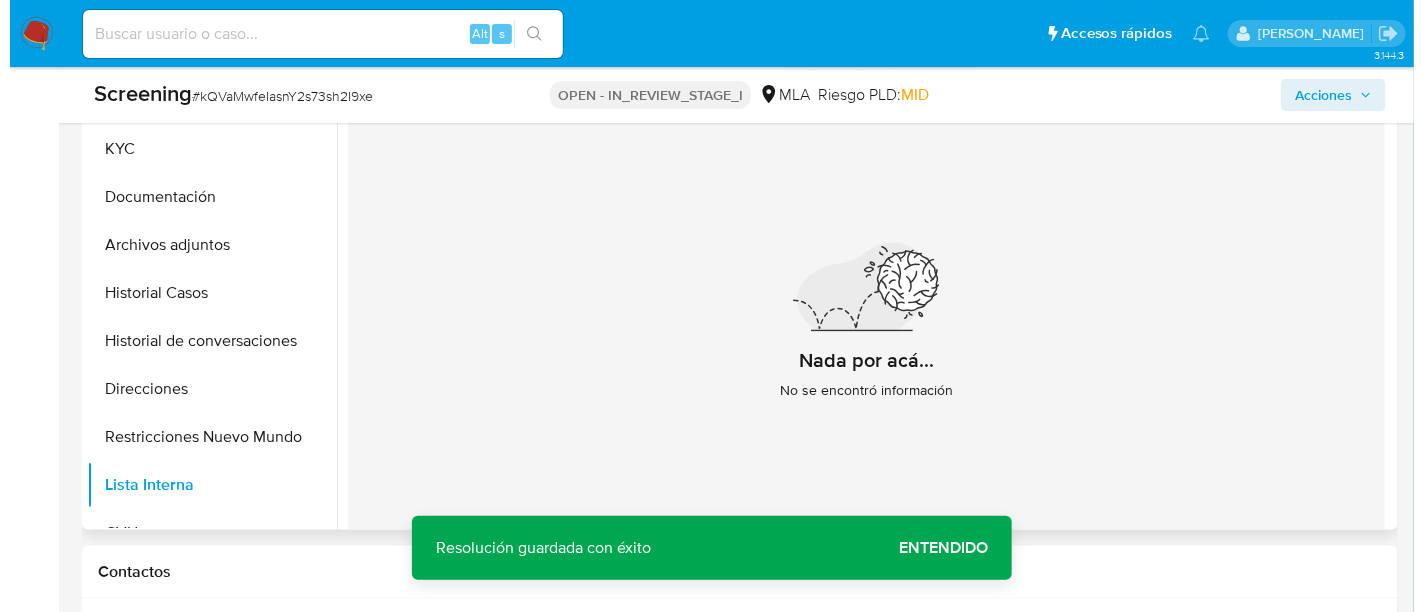 scroll, scrollTop: 750, scrollLeft: 0, axis: vertical 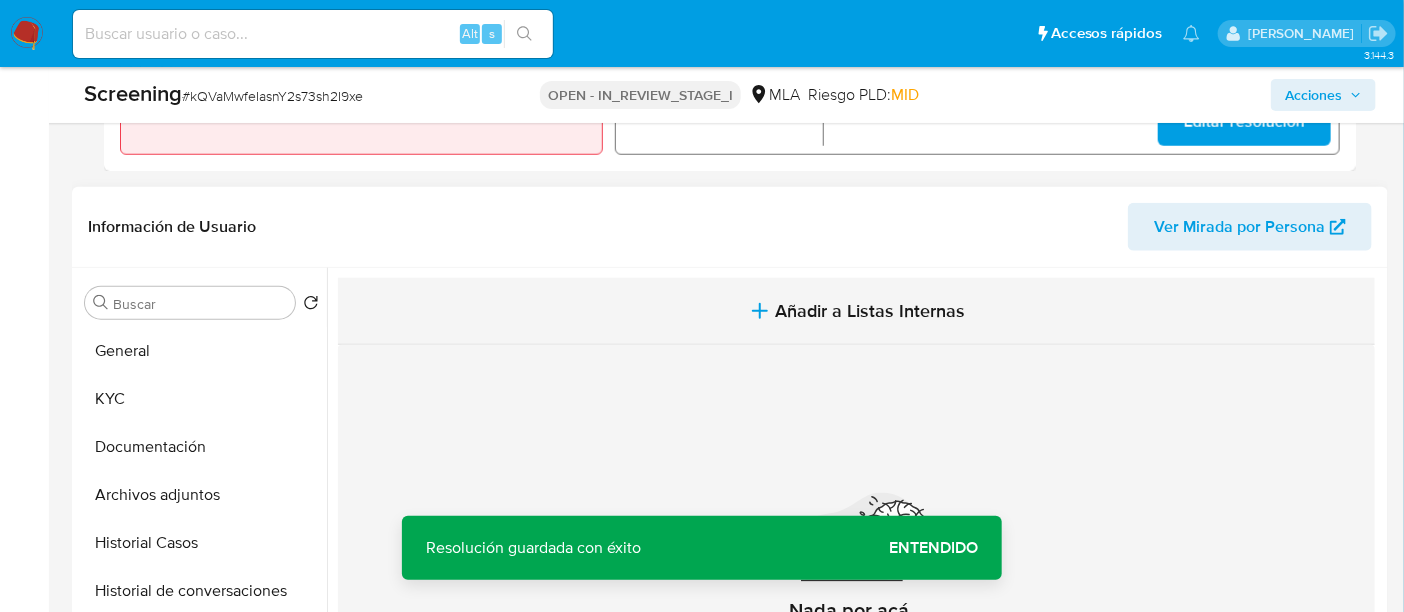 click on "Añadir a Listas Internas" at bounding box center (871, 311) 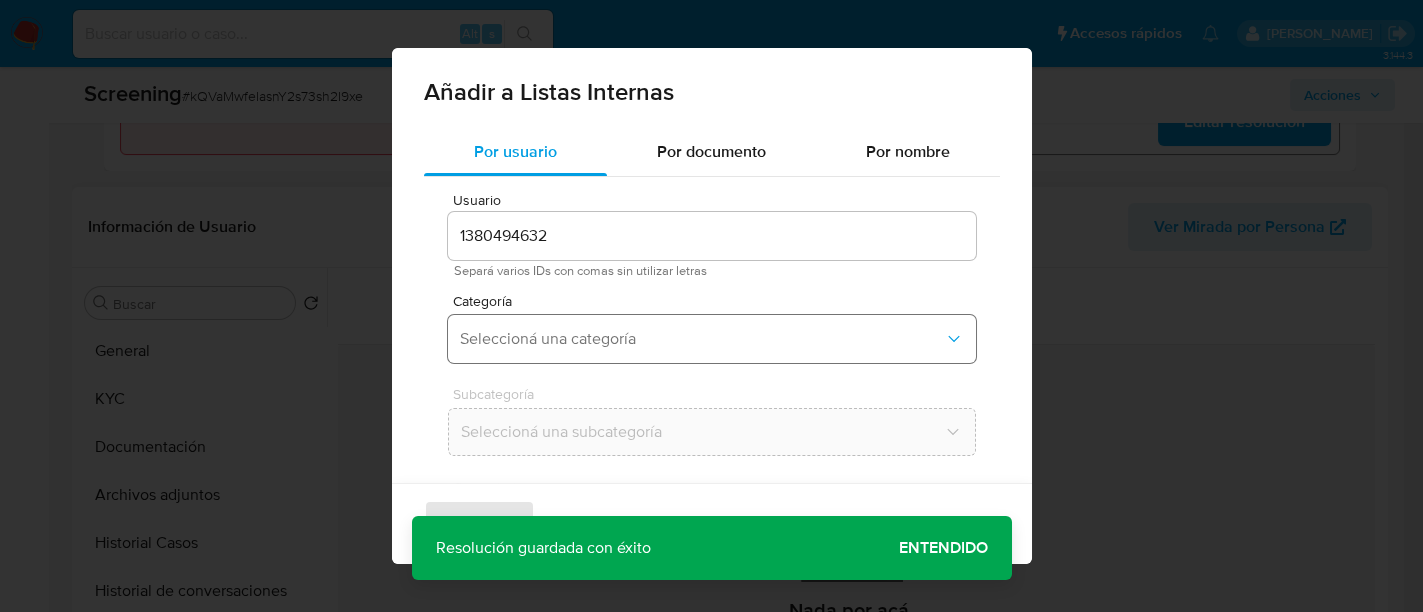 click on "Seleccioná una categoría" at bounding box center [702, 339] 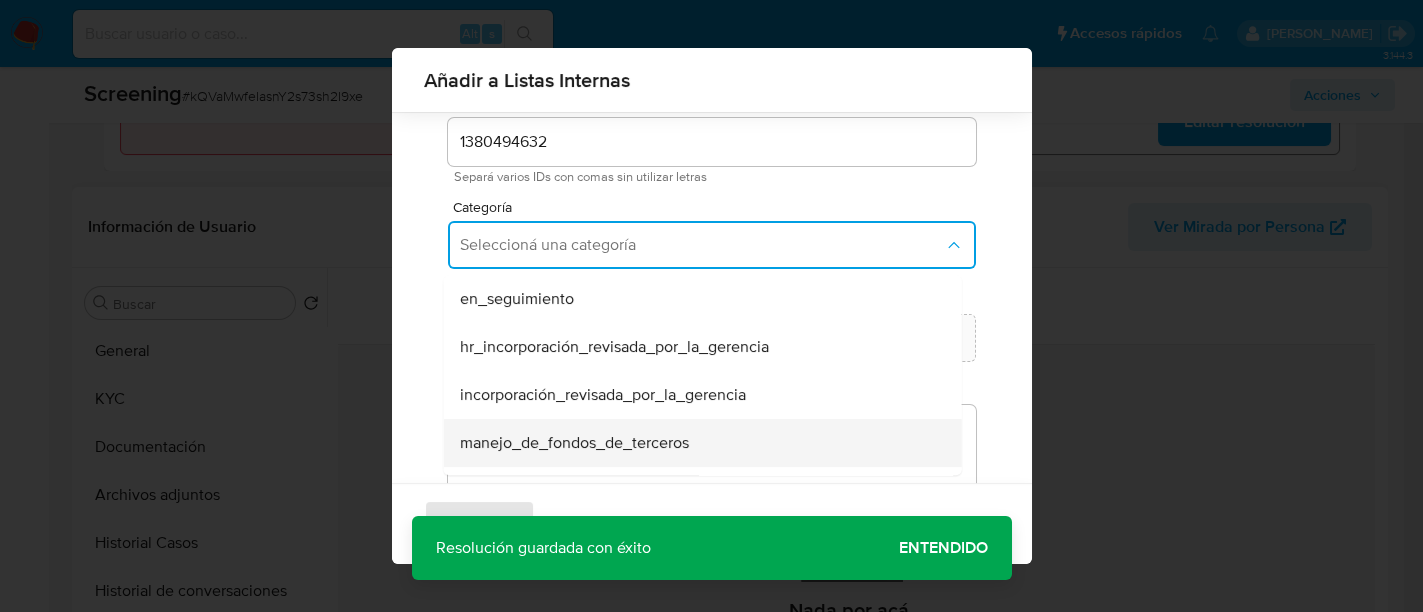 scroll, scrollTop: 108, scrollLeft: 0, axis: vertical 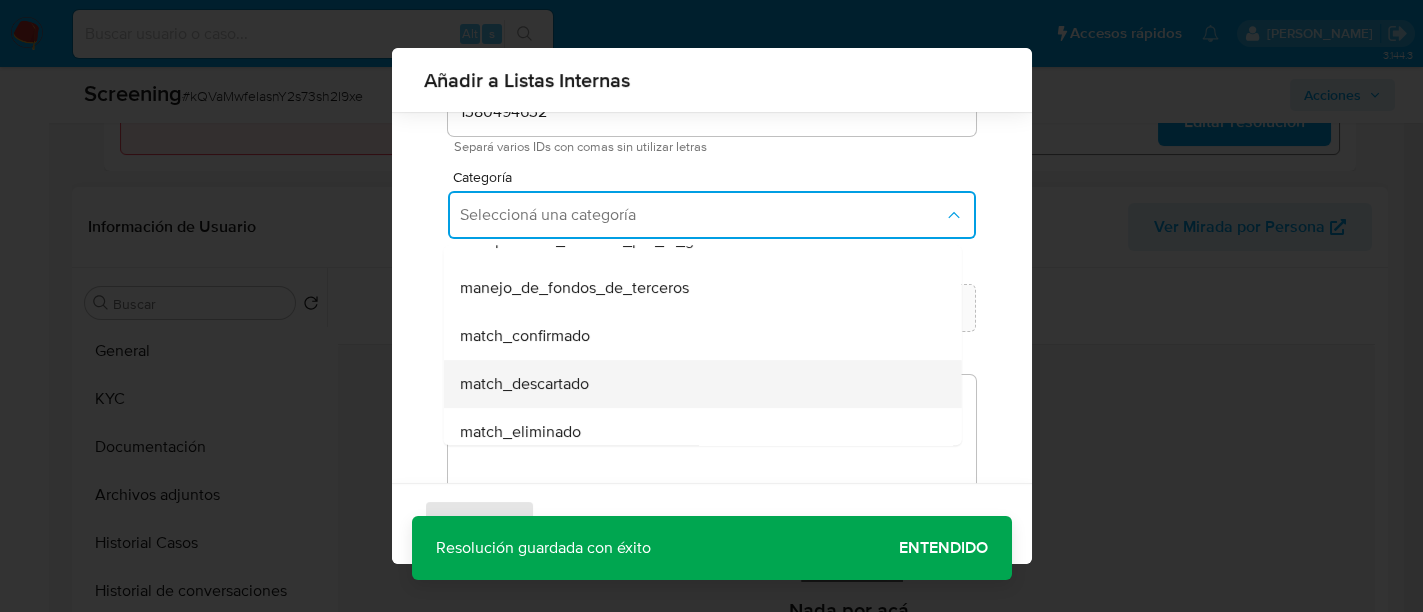 click on "match_descartado" at bounding box center [696, 384] 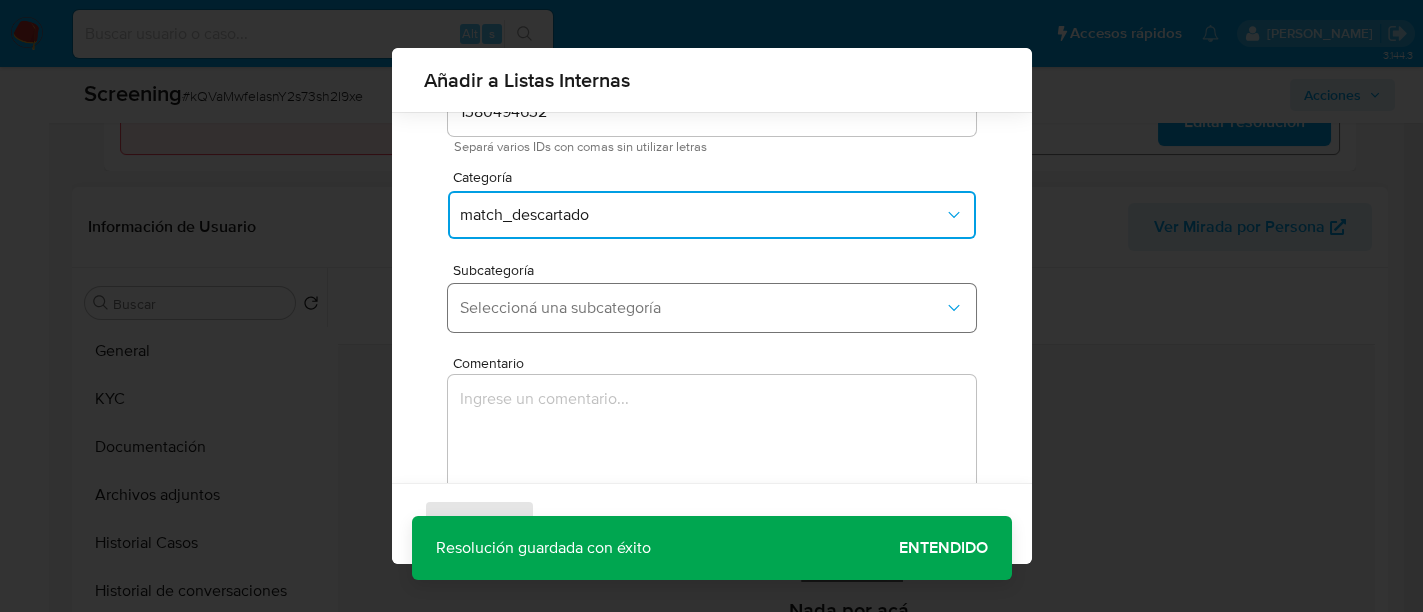 click on "Seleccioná una subcategoría" at bounding box center [702, 308] 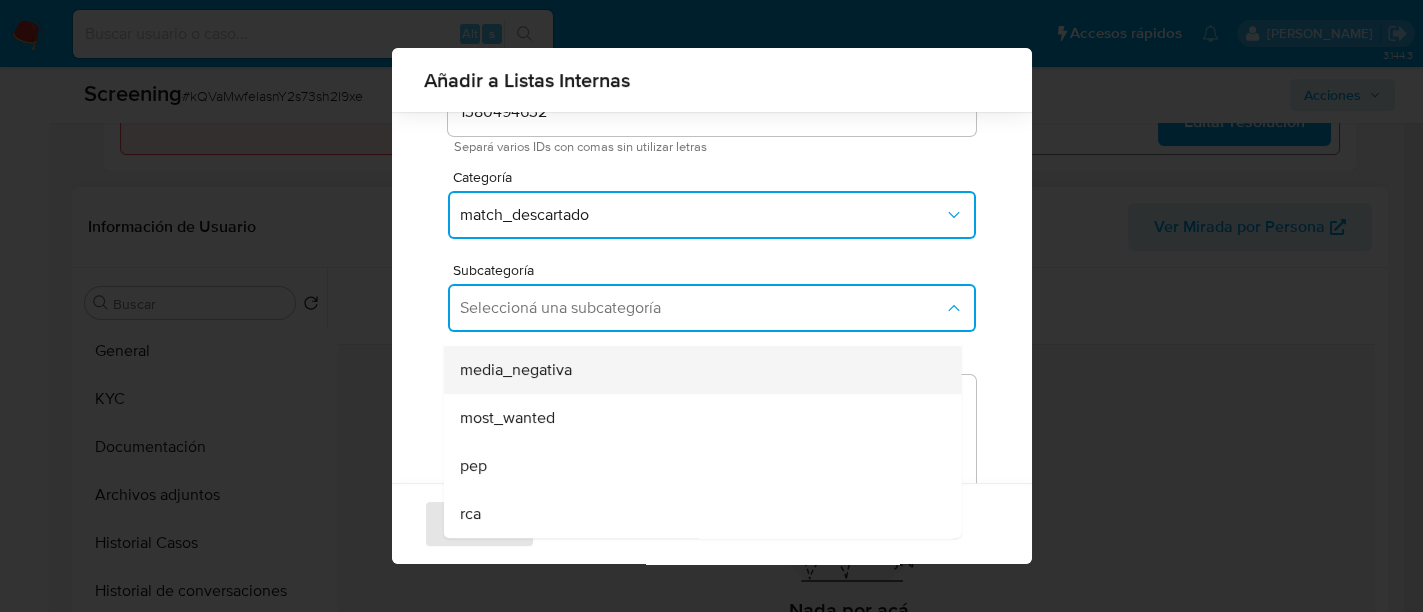 scroll, scrollTop: 125, scrollLeft: 0, axis: vertical 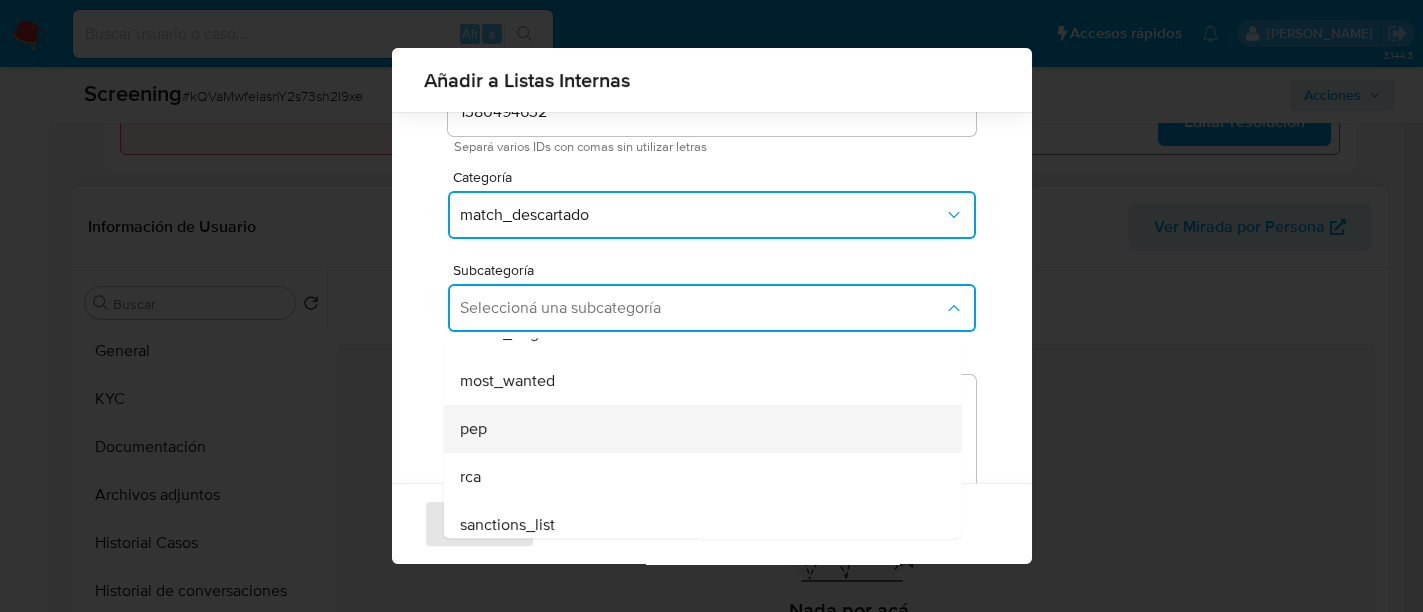 click on "pep" at bounding box center [696, 429] 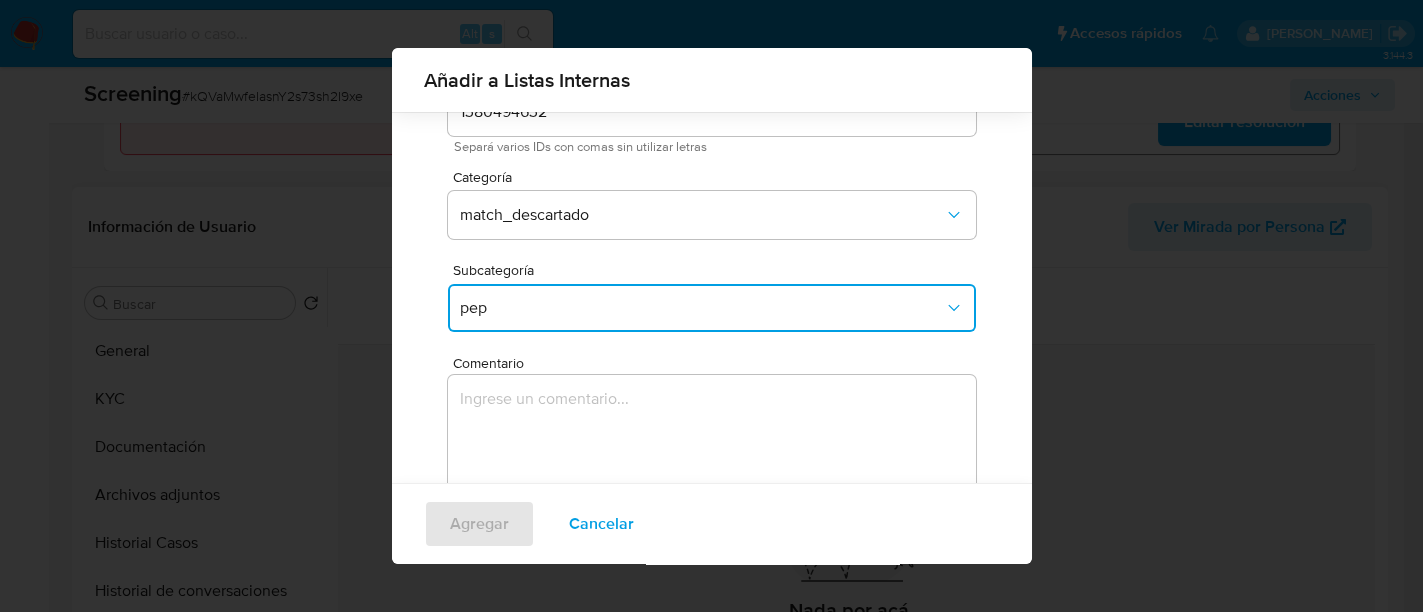 click at bounding box center [712, 471] 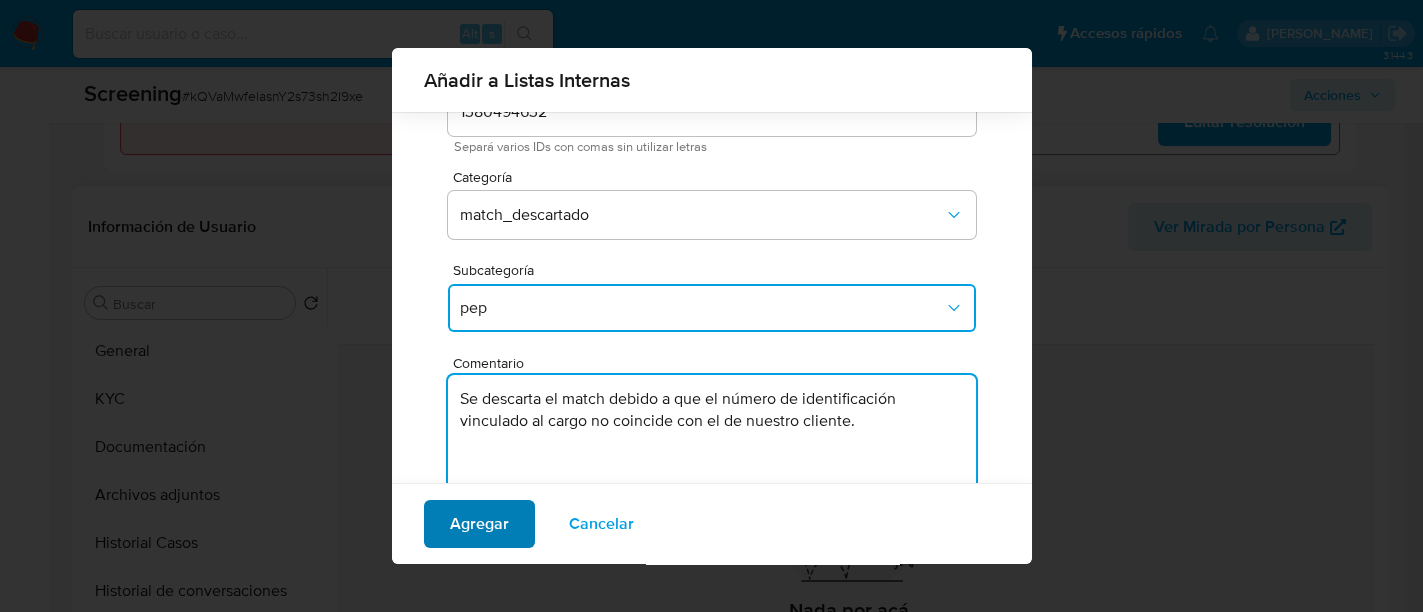 type on "Se descarta el match debido a que el número de identificación vinculado al cargo no coincide con el de nuestro cliente." 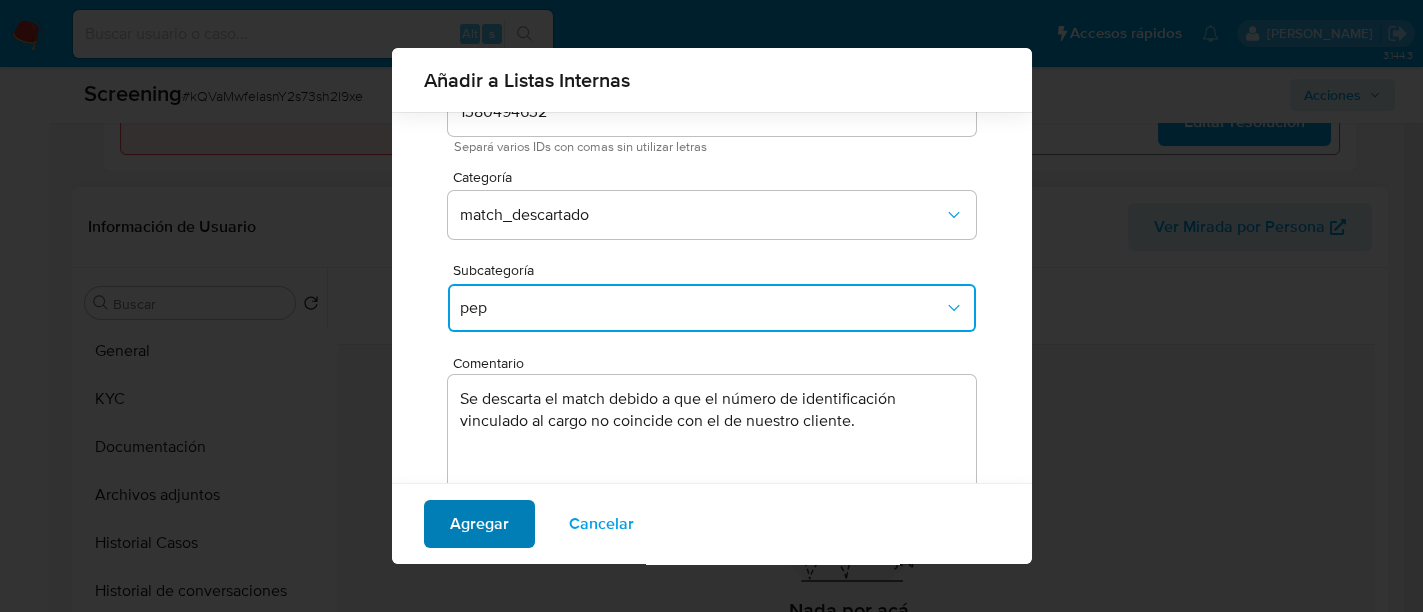 click on "Agregar" at bounding box center [479, 524] 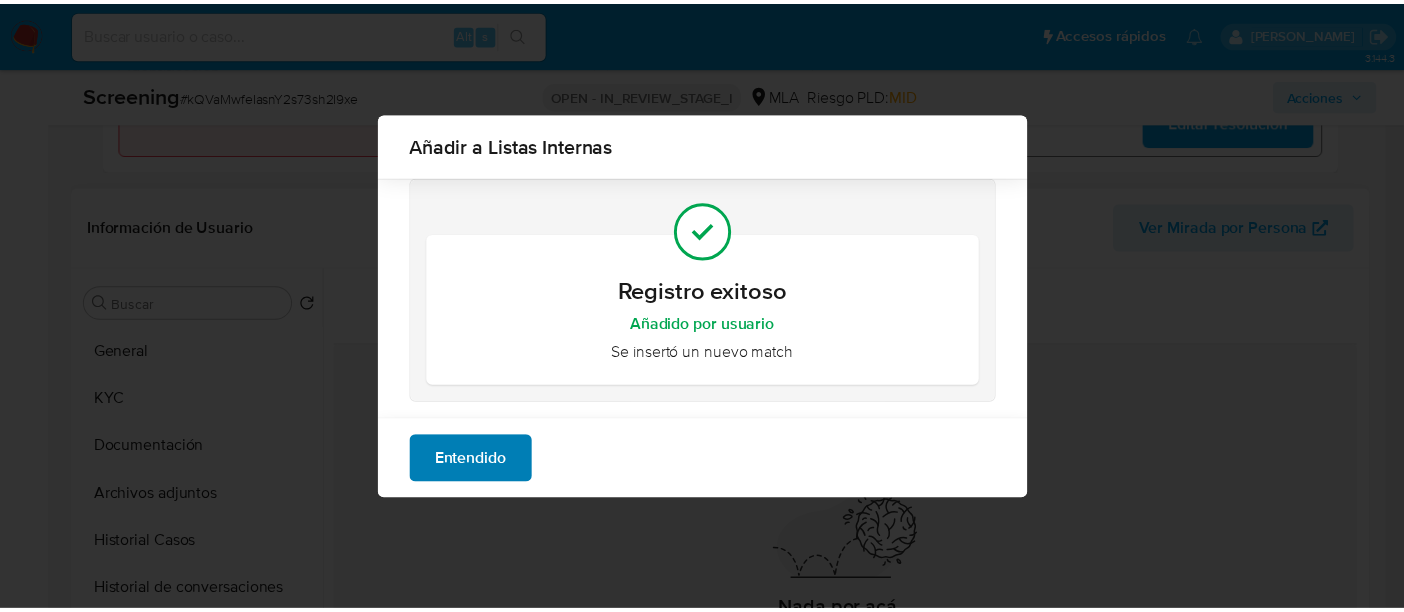 scroll, scrollTop: 0, scrollLeft: 0, axis: both 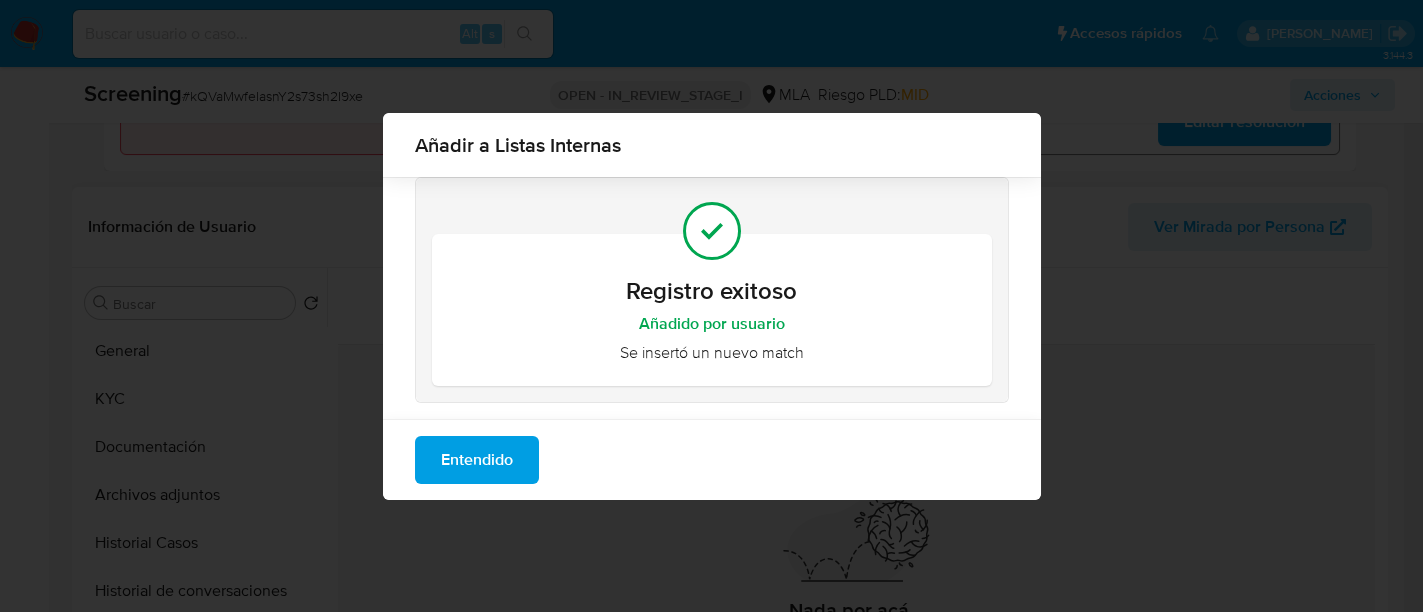click on "Entendido" at bounding box center [477, 460] 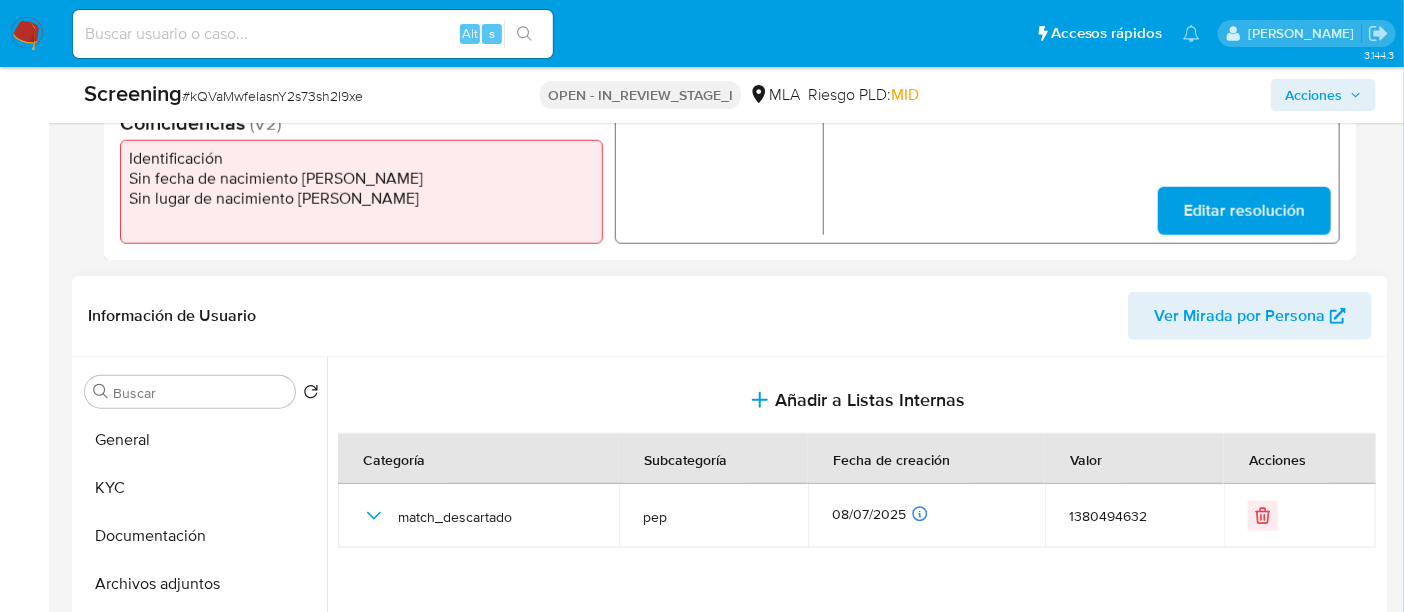 scroll, scrollTop: 625, scrollLeft: 0, axis: vertical 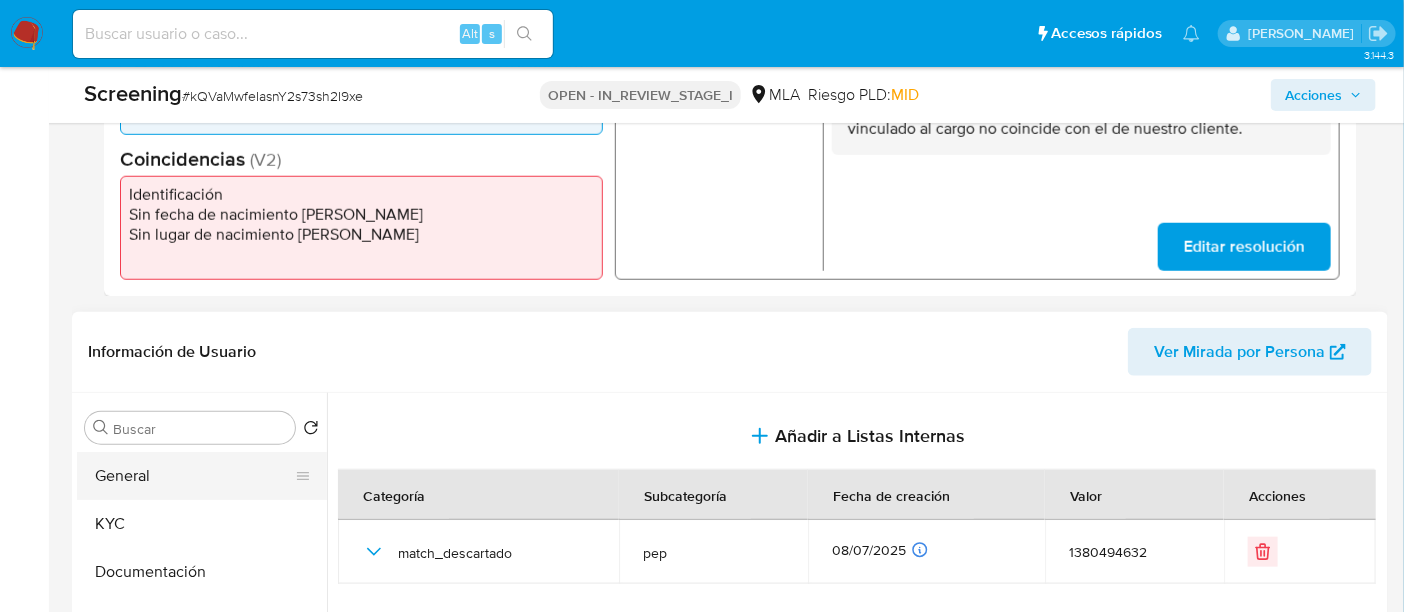 click on "General" at bounding box center (194, 476) 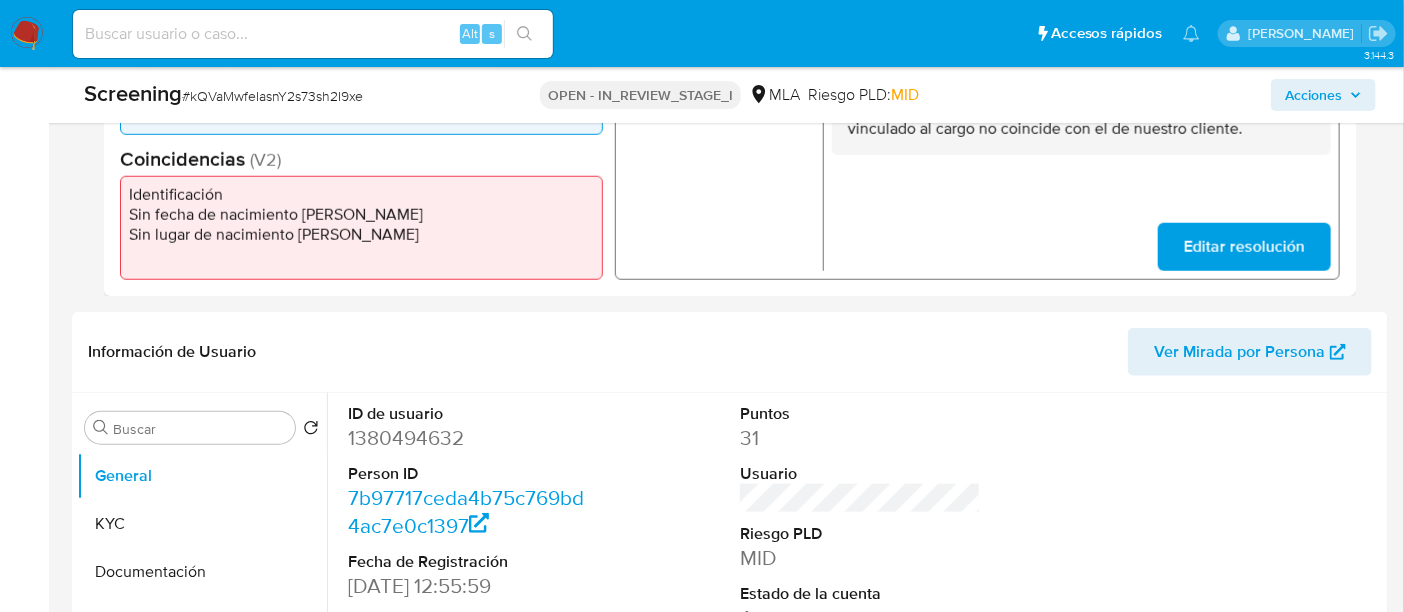 click on "1380494632" at bounding box center (468, 438) 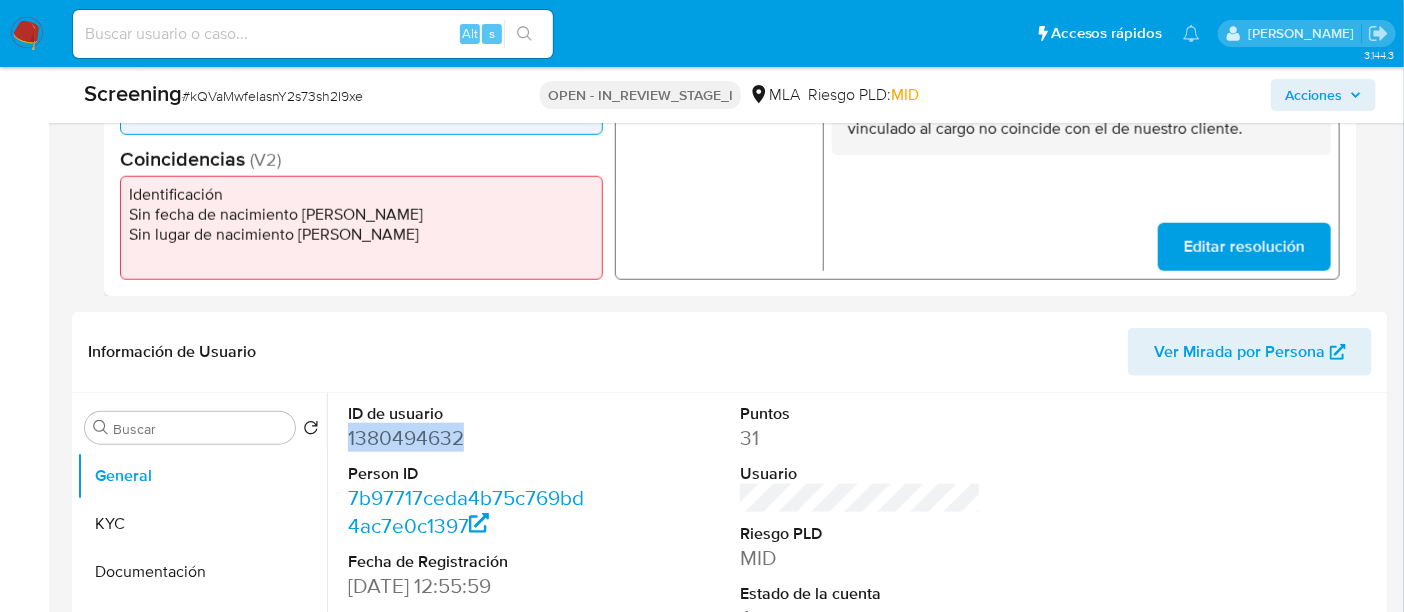 click on "1380494632" at bounding box center [468, 438] 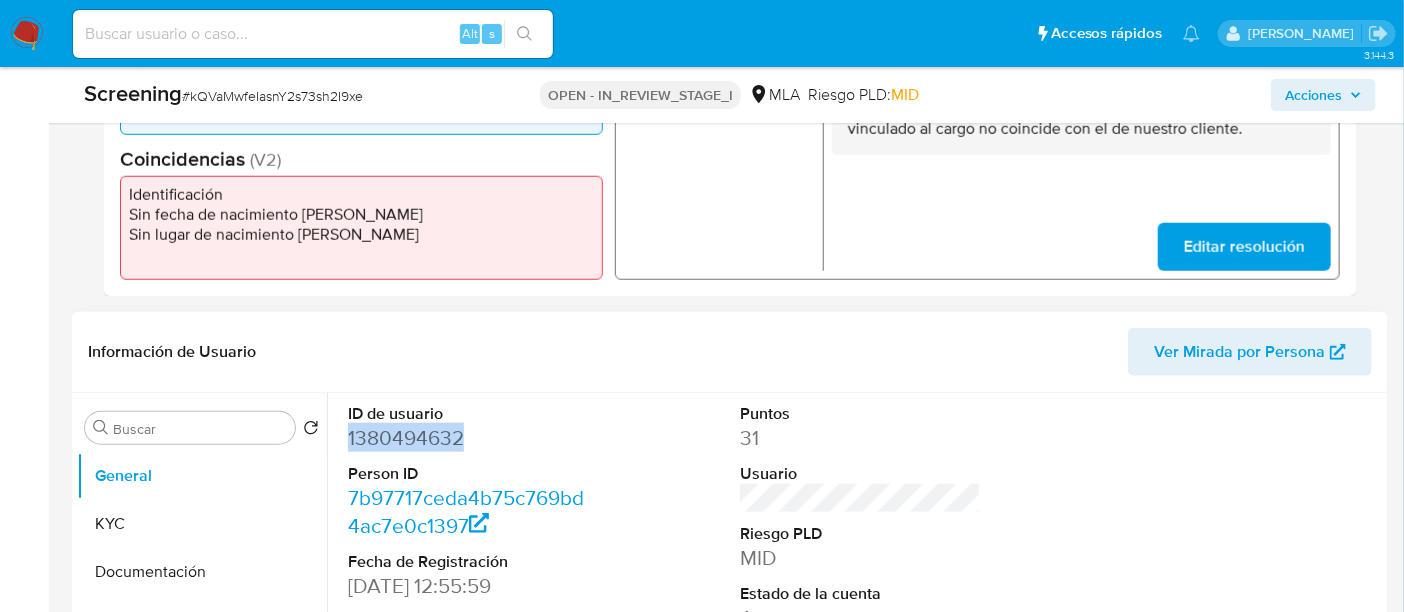 copy on "1380494632" 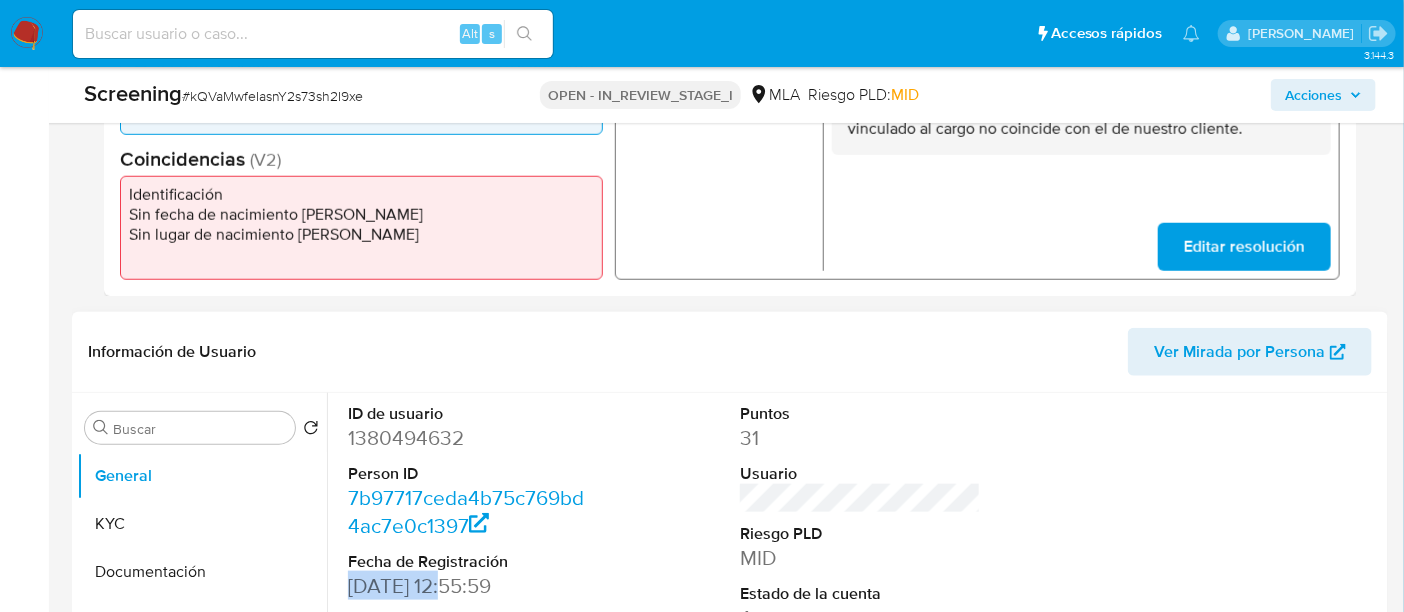 drag, startPoint x: 349, startPoint y: 588, endPoint x: 451, endPoint y: 587, distance: 102.0049 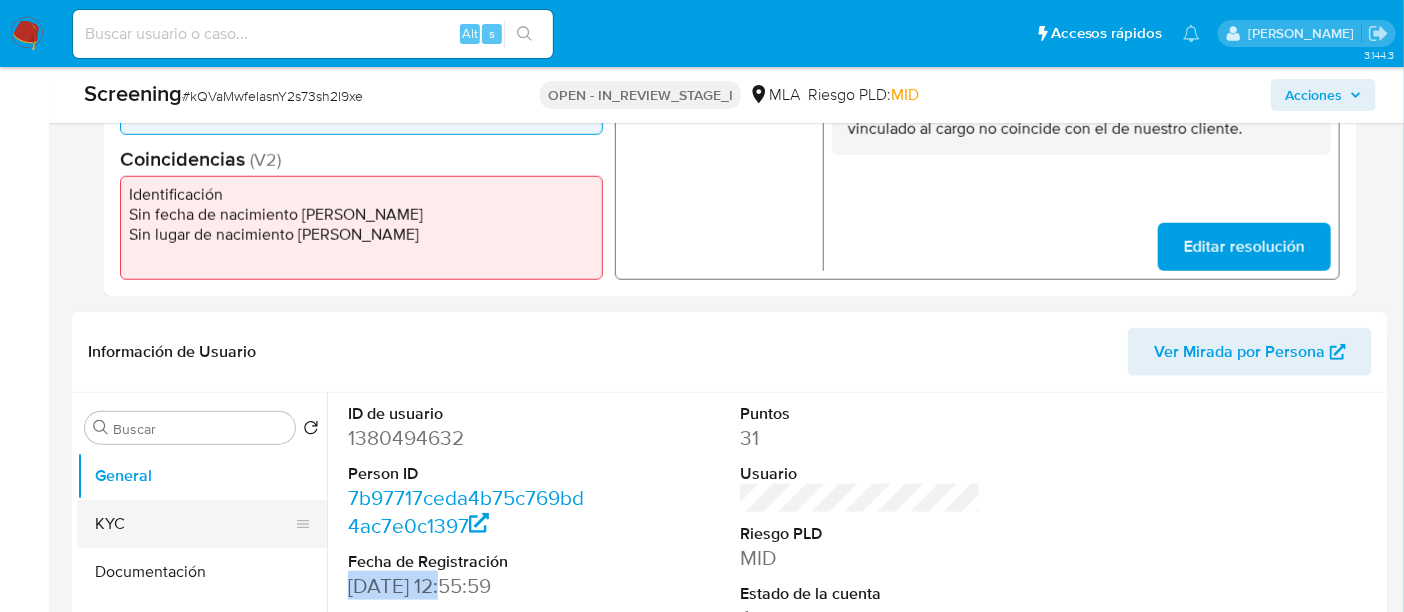 click on "KYC" at bounding box center [194, 524] 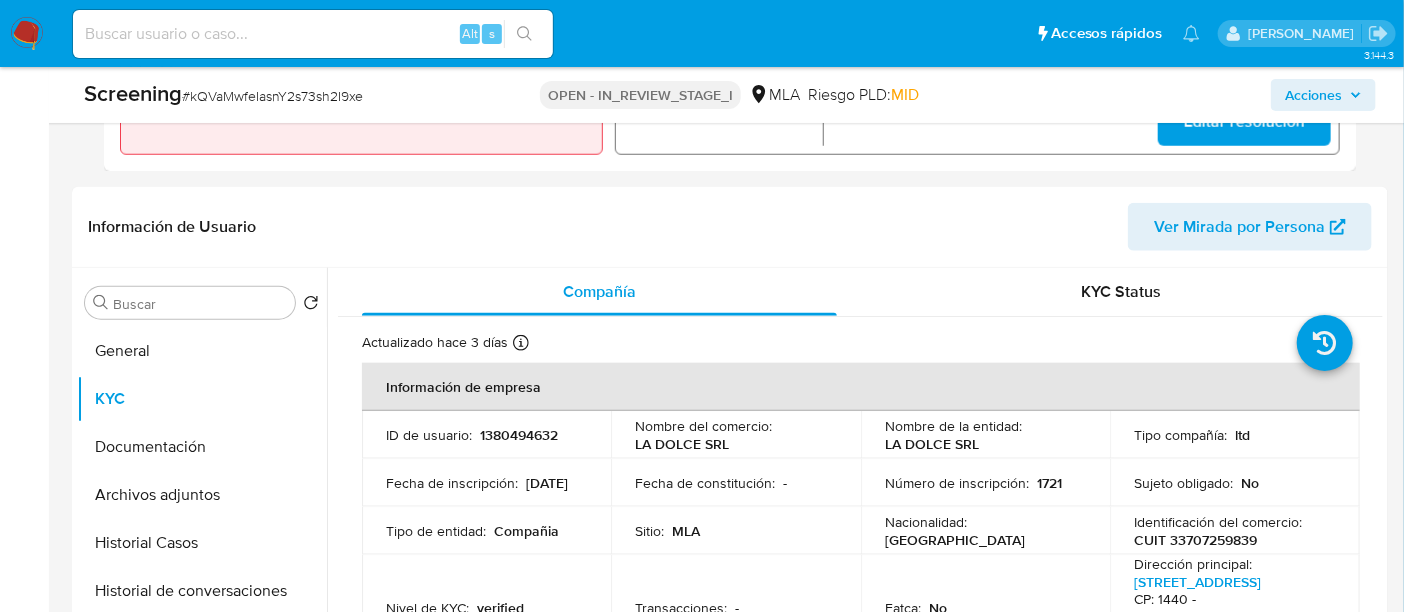 scroll, scrollTop: 874, scrollLeft: 0, axis: vertical 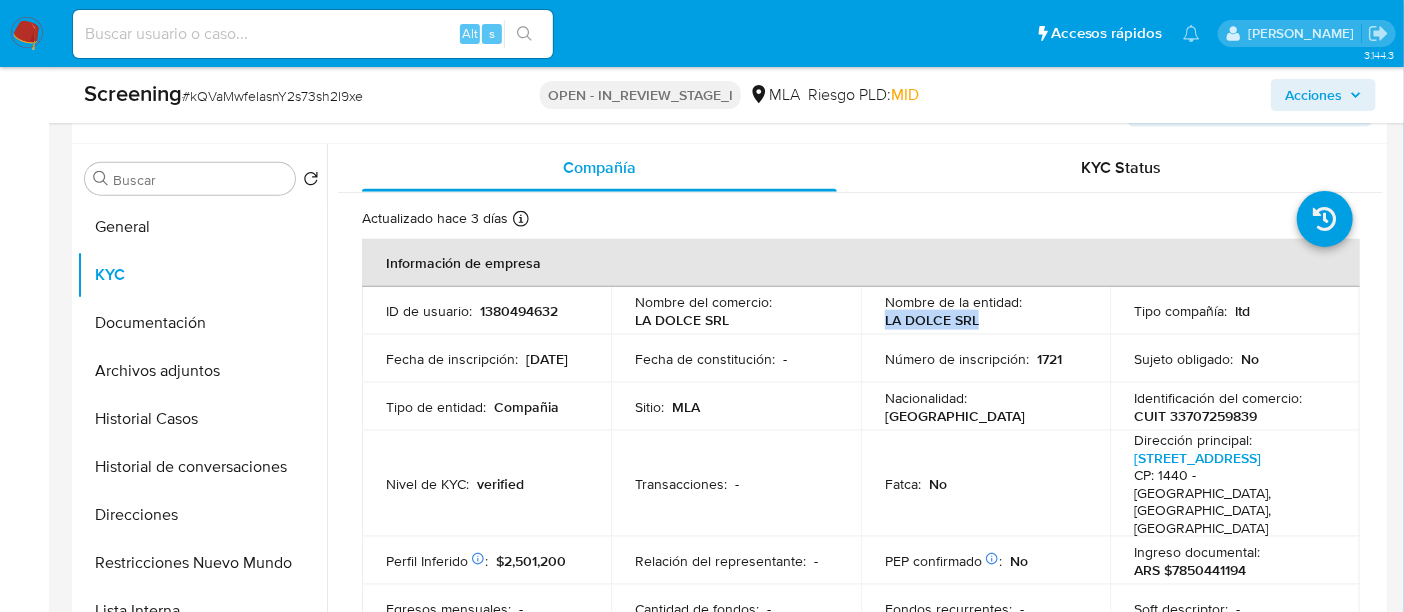drag, startPoint x: 884, startPoint y: 319, endPoint x: 976, endPoint y: 322, distance: 92.0489 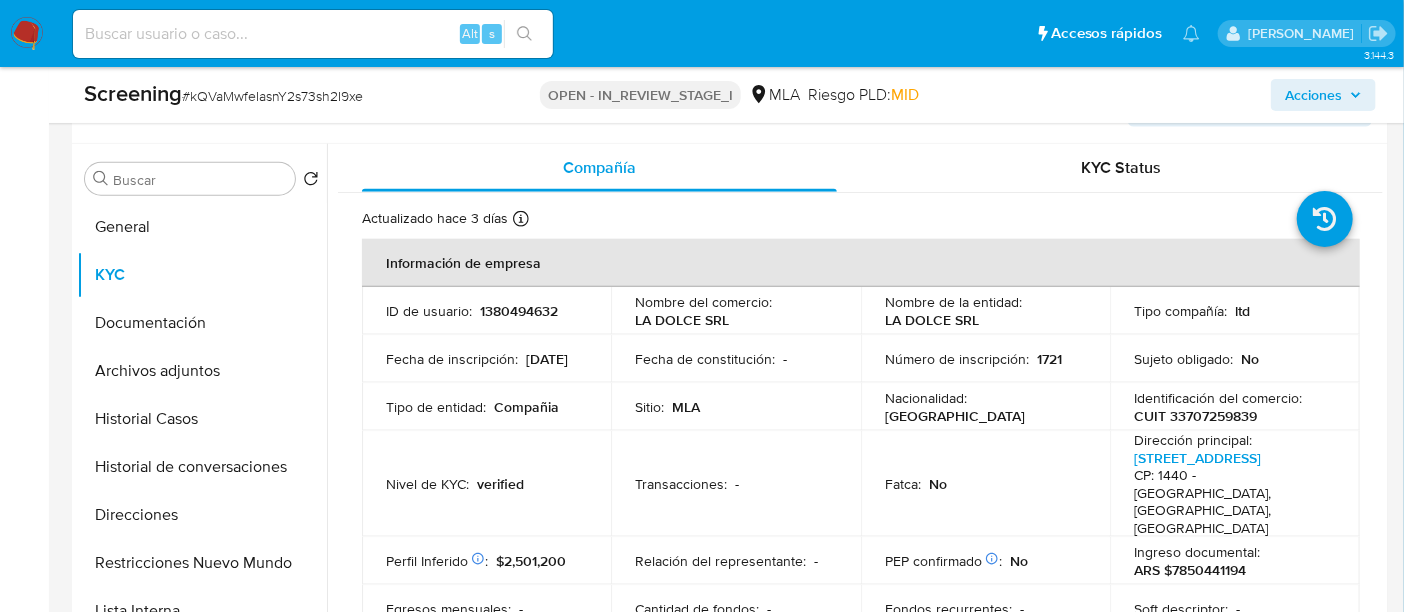 click on "CUIT 33707259839" at bounding box center (1195, 416) 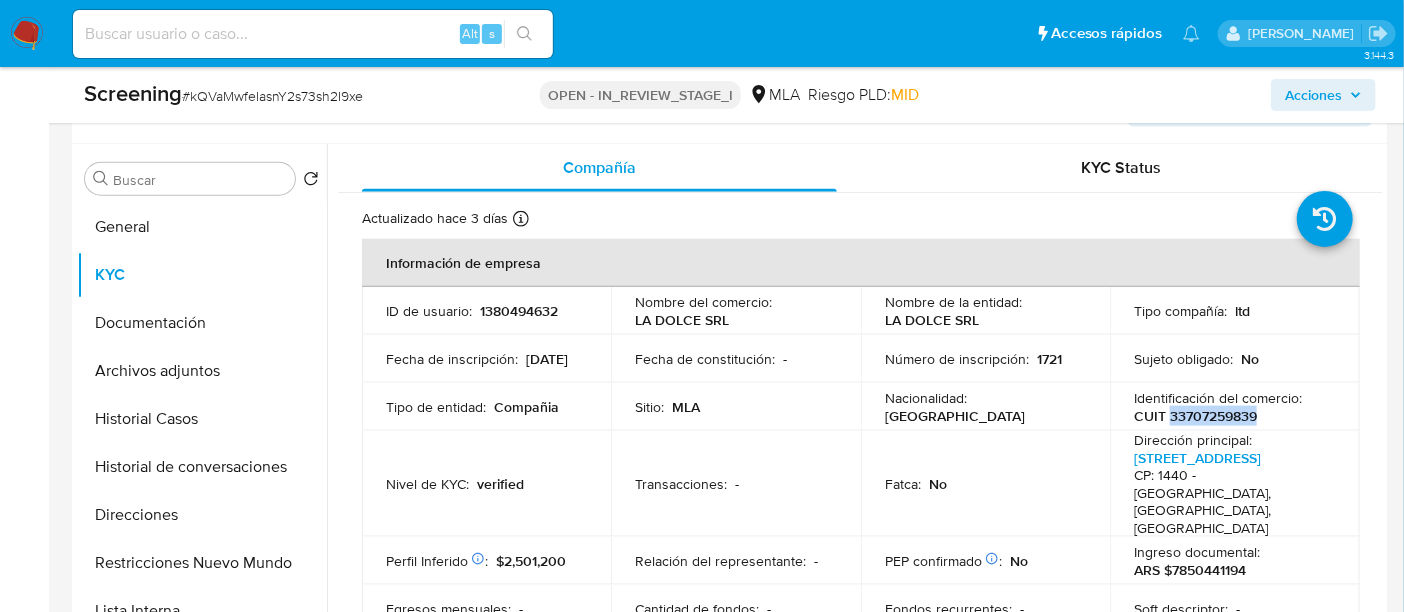 click on "CUIT 33707259839" at bounding box center (1195, 416) 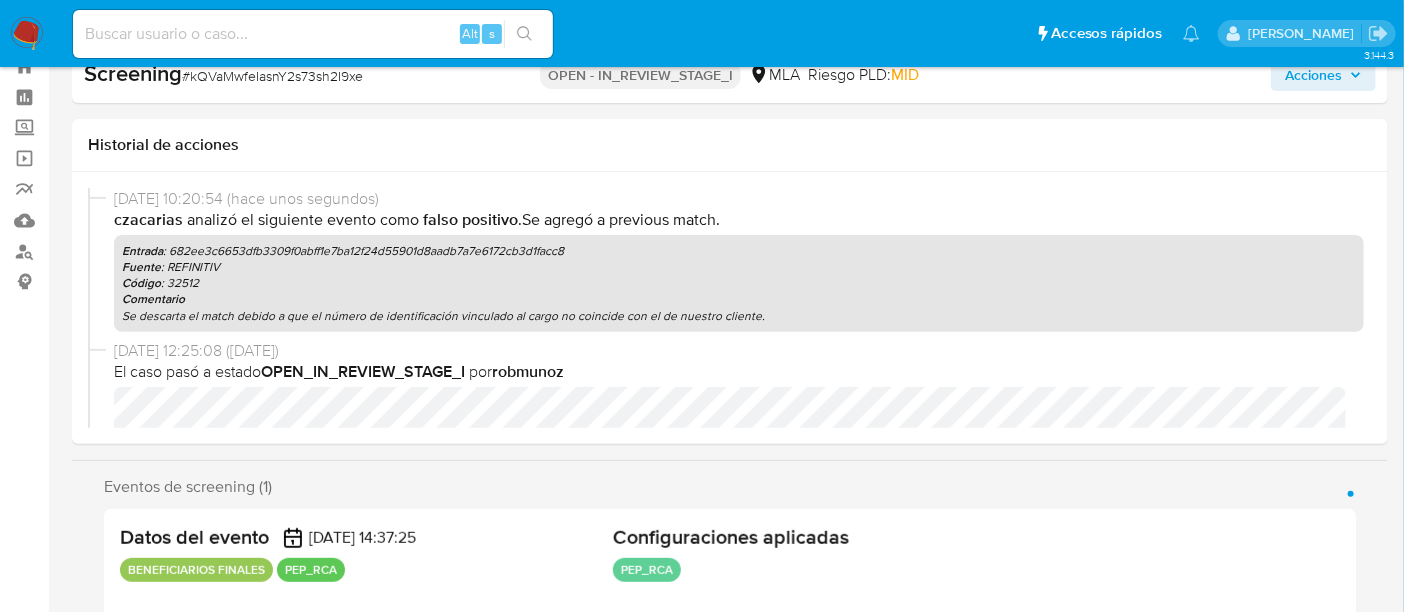 scroll, scrollTop: 0, scrollLeft: 0, axis: both 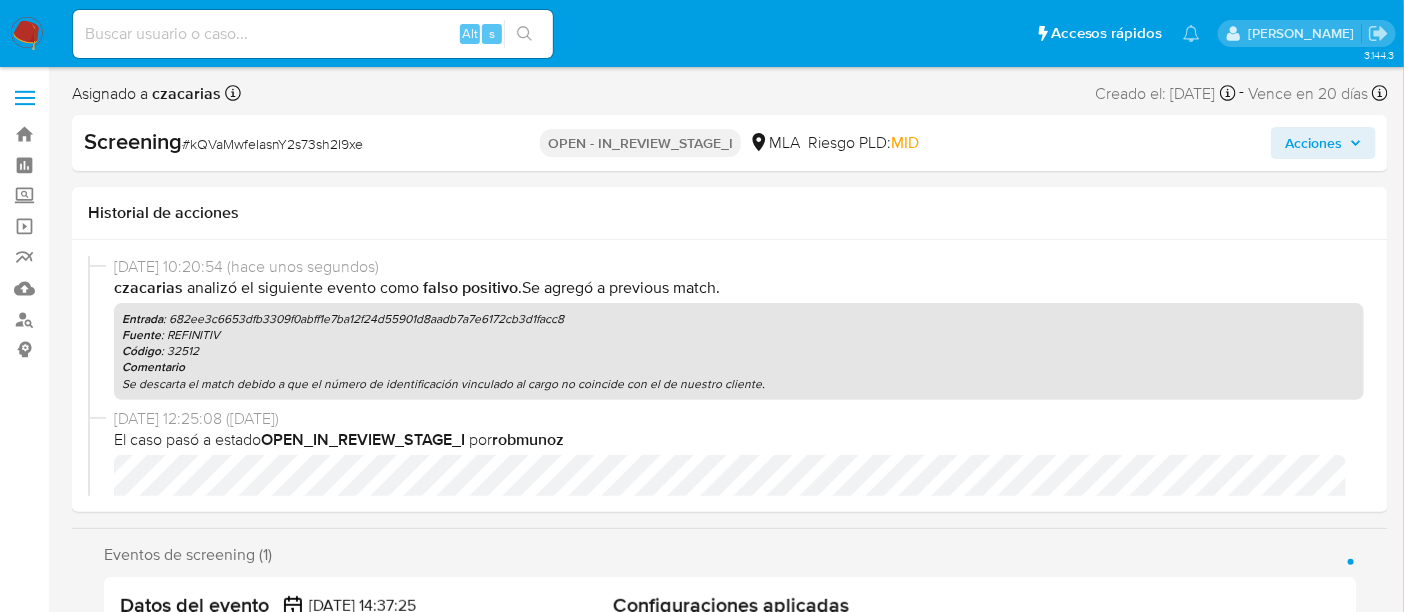 click on "Acciones" at bounding box center (1313, 143) 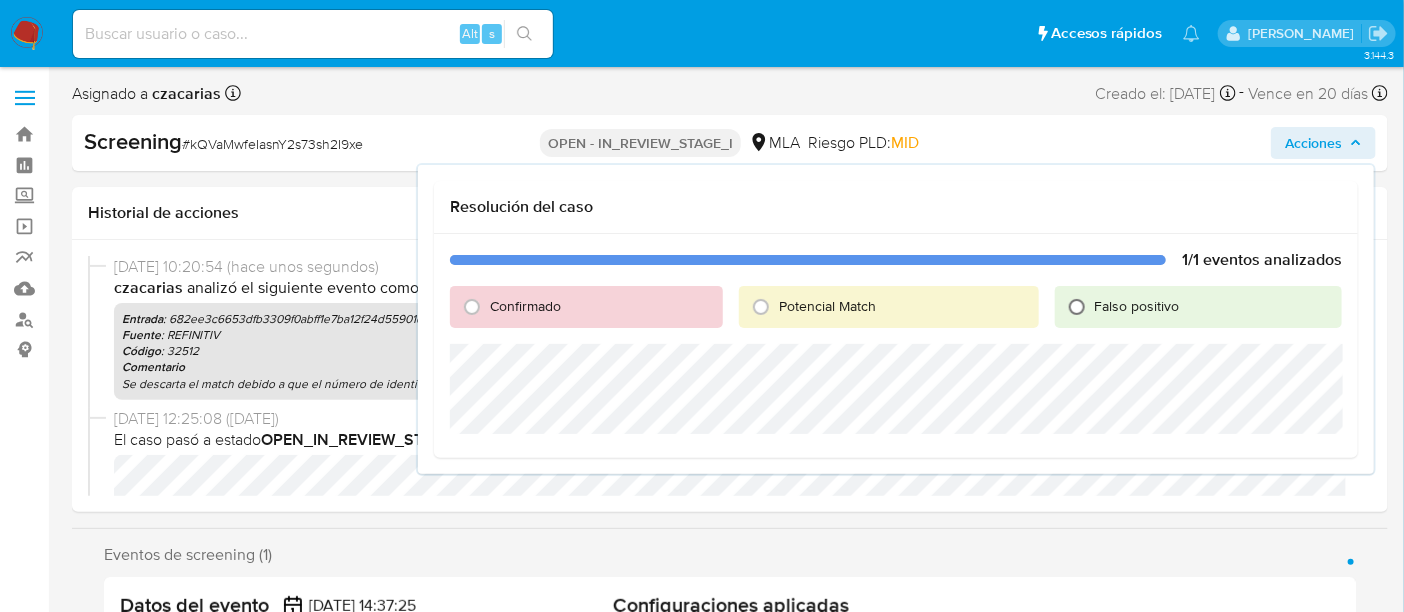 click on "Falso positivo" at bounding box center (1077, 307) 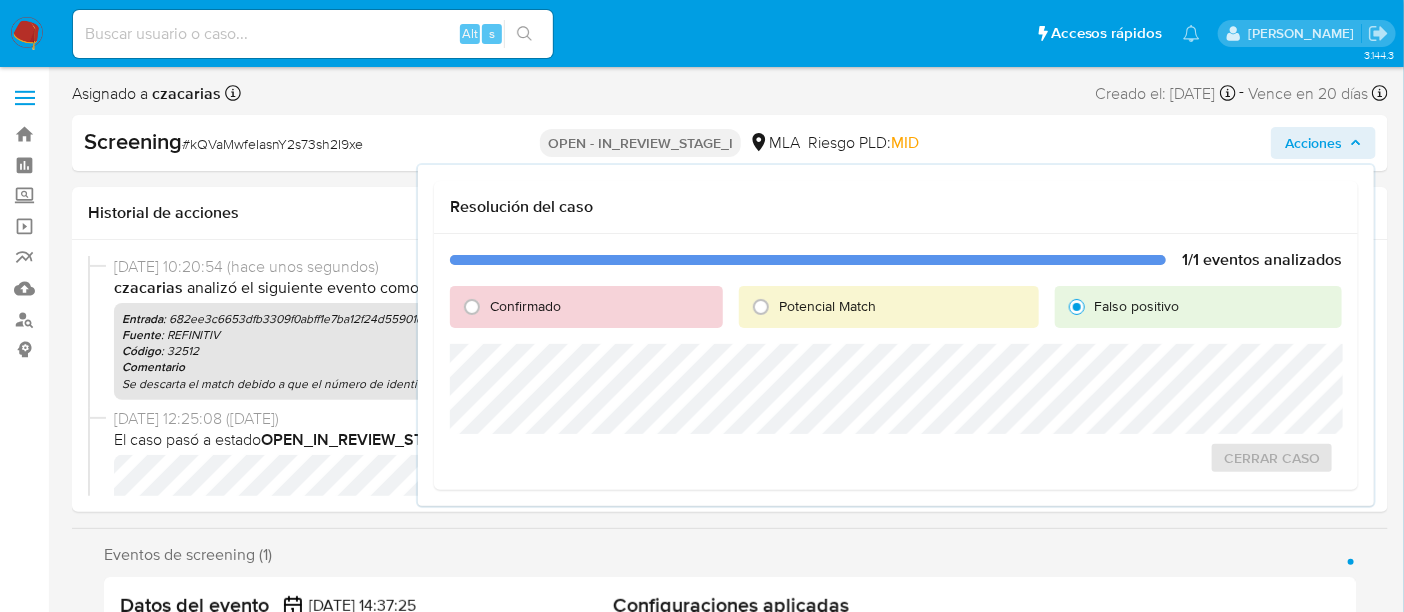 click on "19/05/2025 12:25:08 (hace 2 meses) El caso pasó a estado  OPEN_IN_REVIEW_STAGE_I      por  robmunoz" at bounding box center (730, 460) 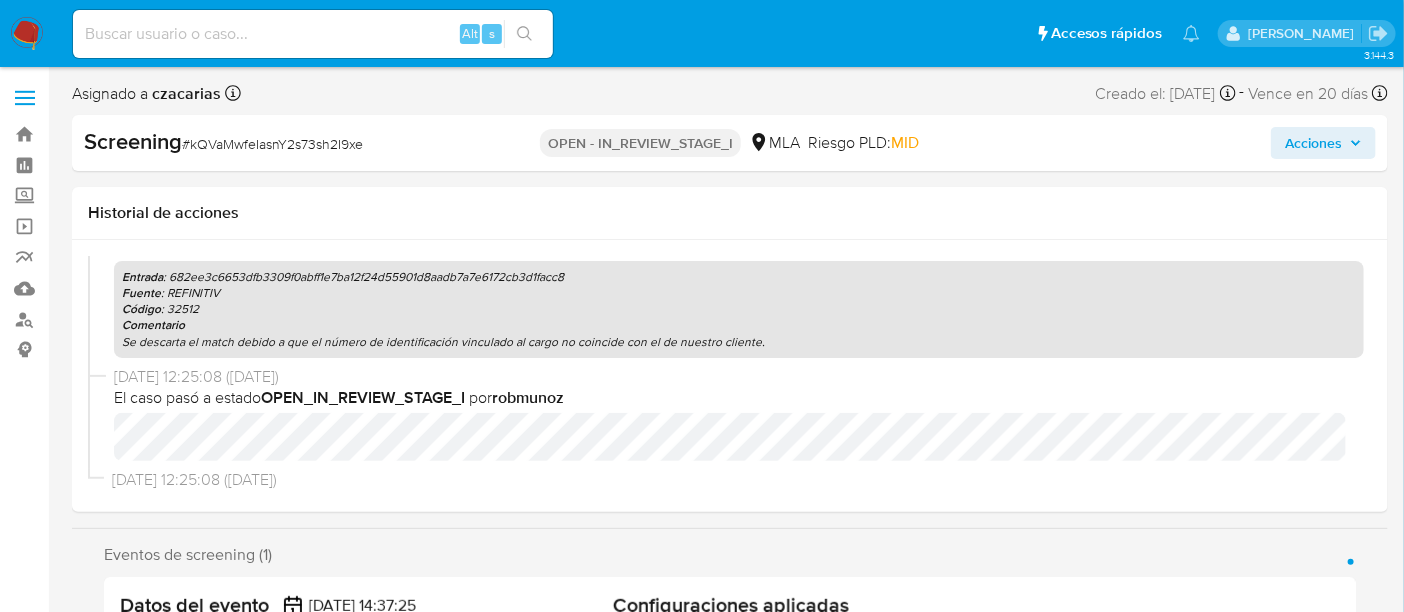 scroll, scrollTop: 66, scrollLeft: 0, axis: vertical 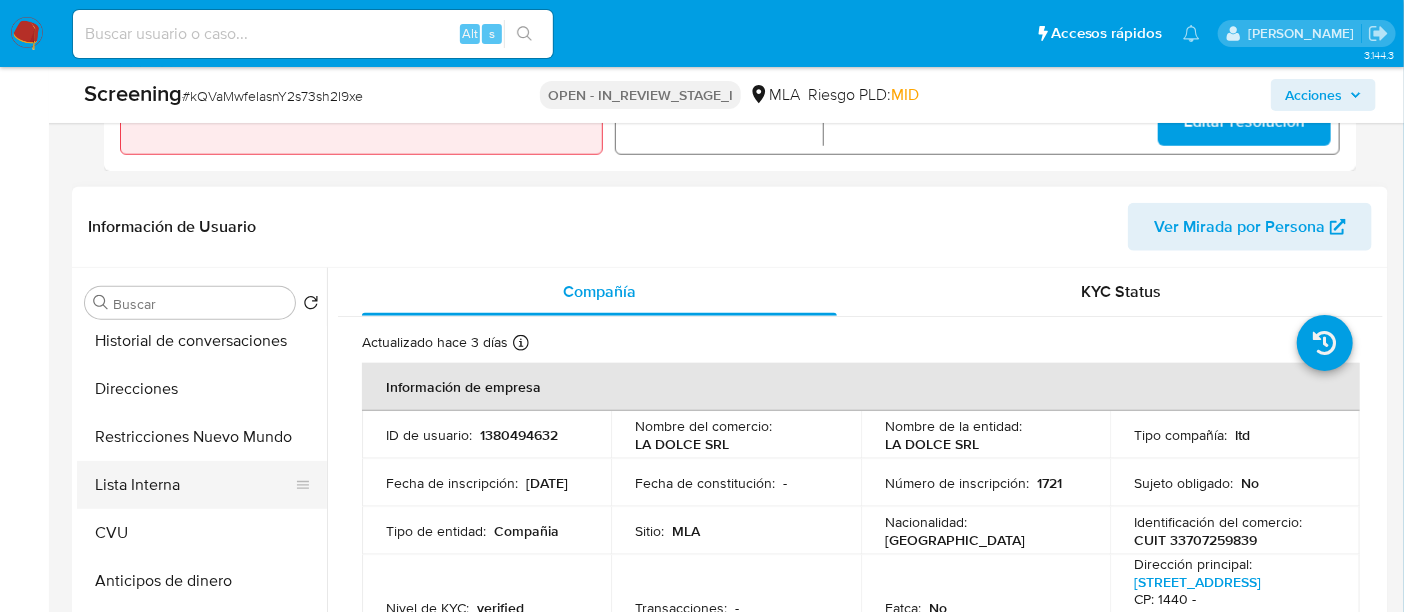 click on "Lista Interna" at bounding box center (194, 485) 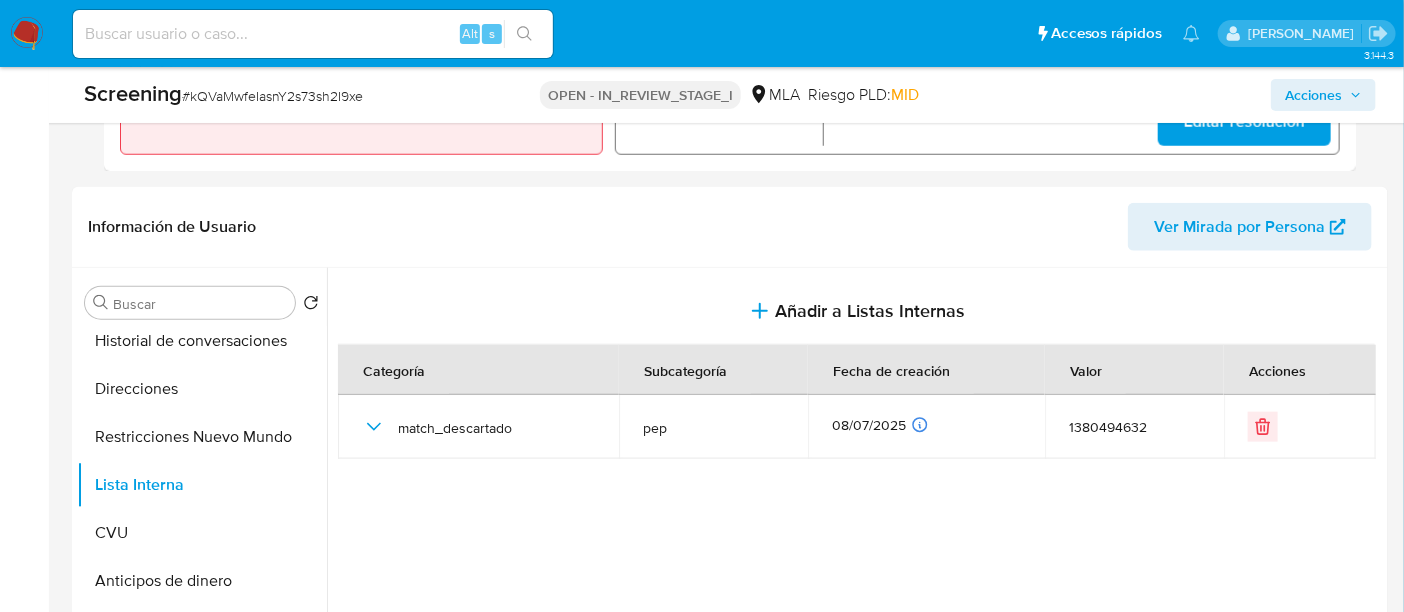 click on "Acciones" at bounding box center [1313, 95] 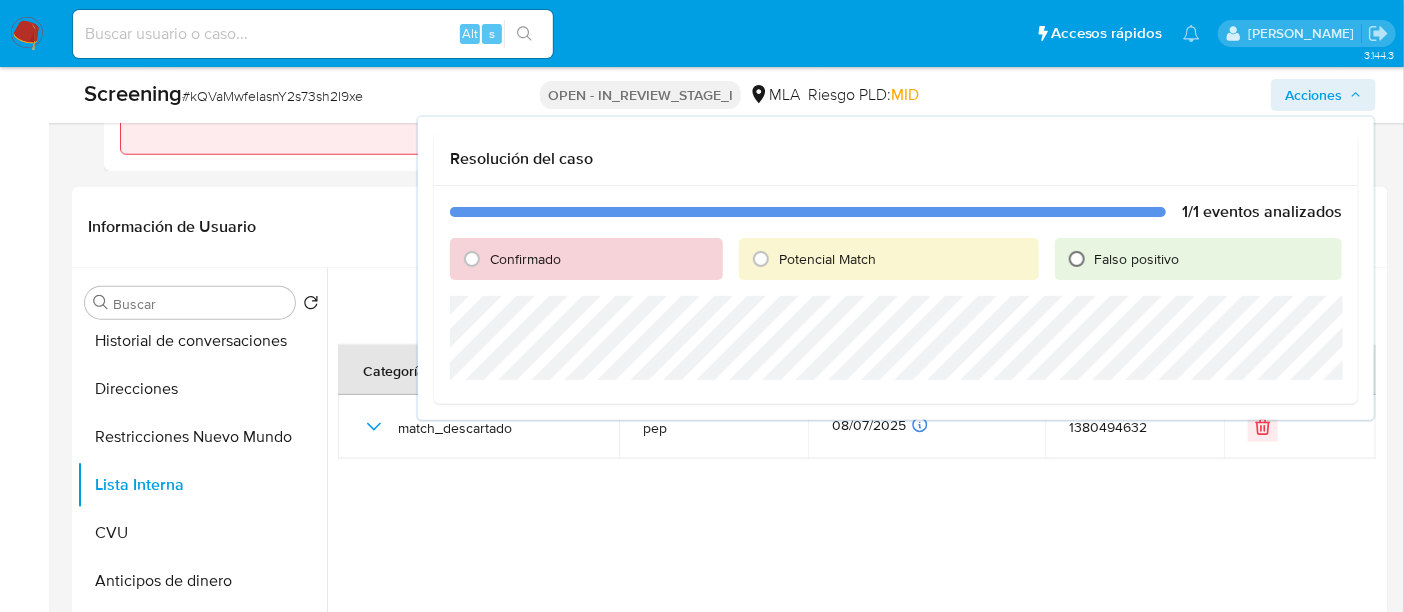 click on "Falso positivo" at bounding box center [1077, 259] 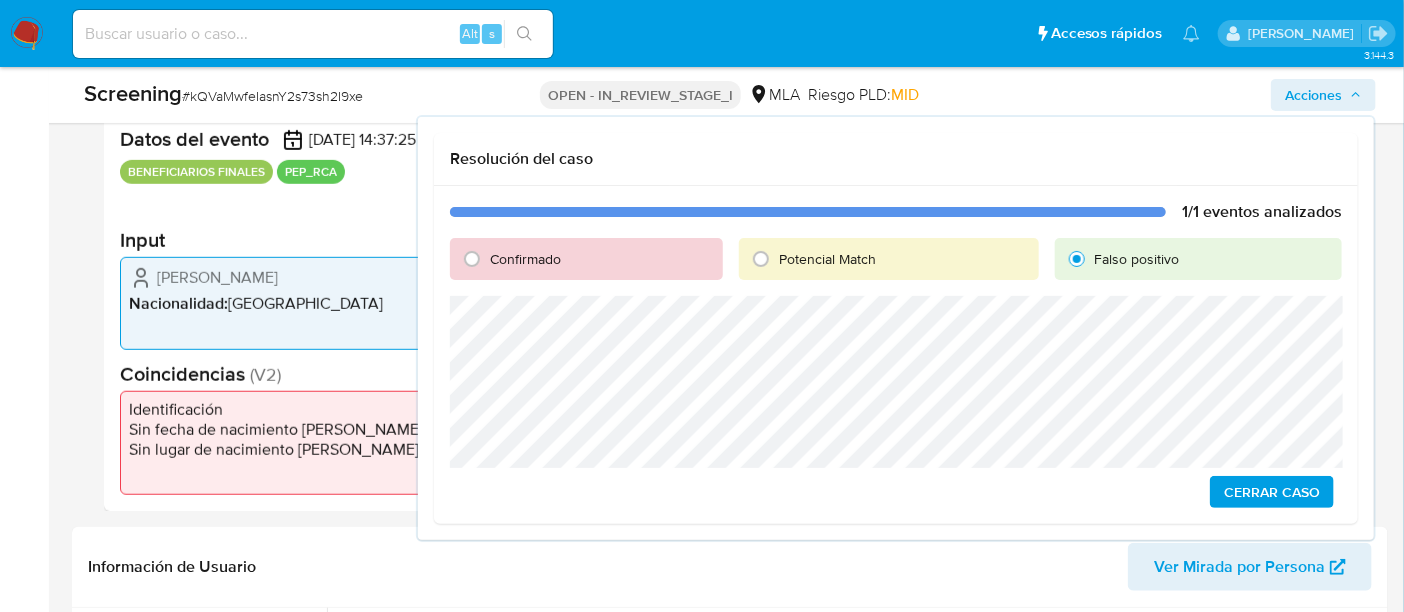 scroll, scrollTop: 374, scrollLeft: 0, axis: vertical 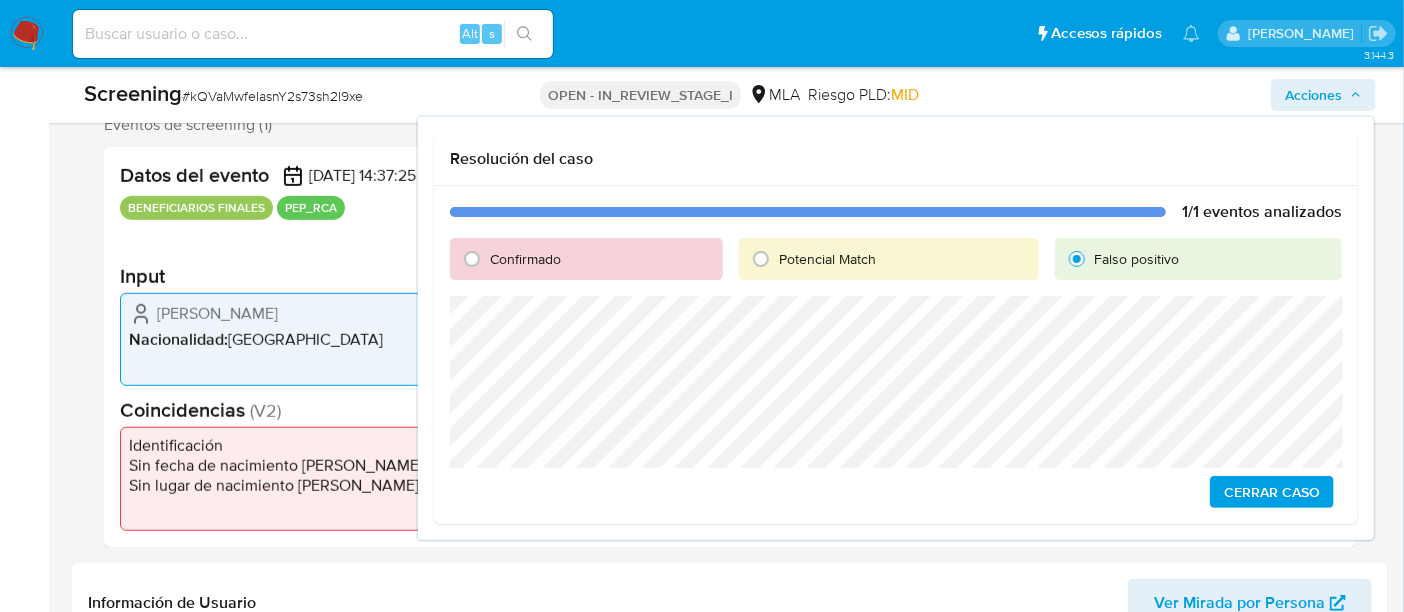 click on "1/1 eventos analizados Confirmado Potencial Match Falso positivo Cerrar Caso" at bounding box center (896, 355) 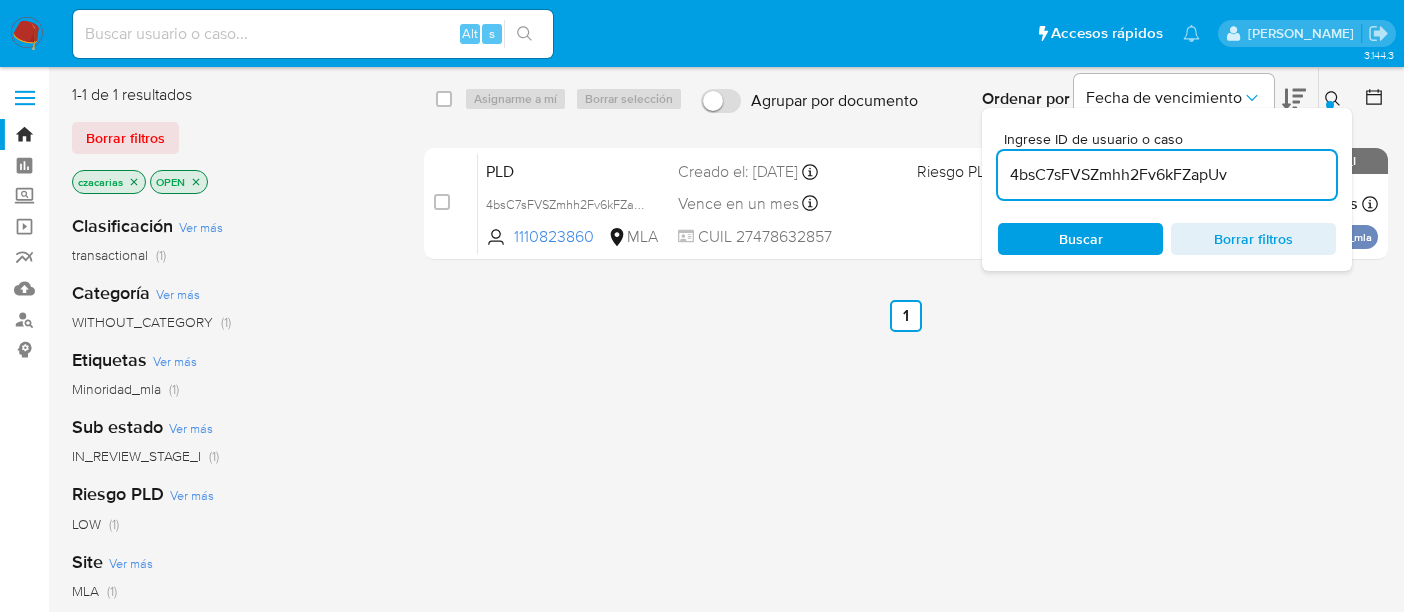 scroll, scrollTop: 0, scrollLeft: 0, axis: both 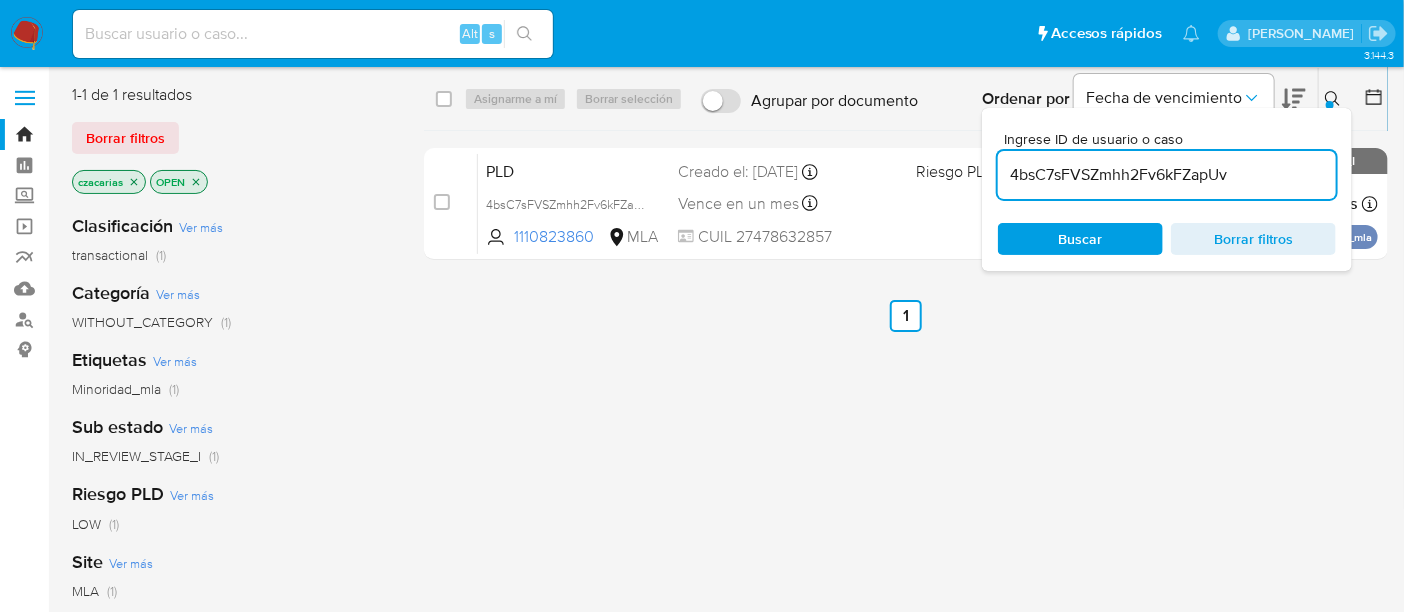 drag, startPoint x: 0, startPoint y: 0, endPoint x: 1061, endPoint y: 179, distance: 1075.9935 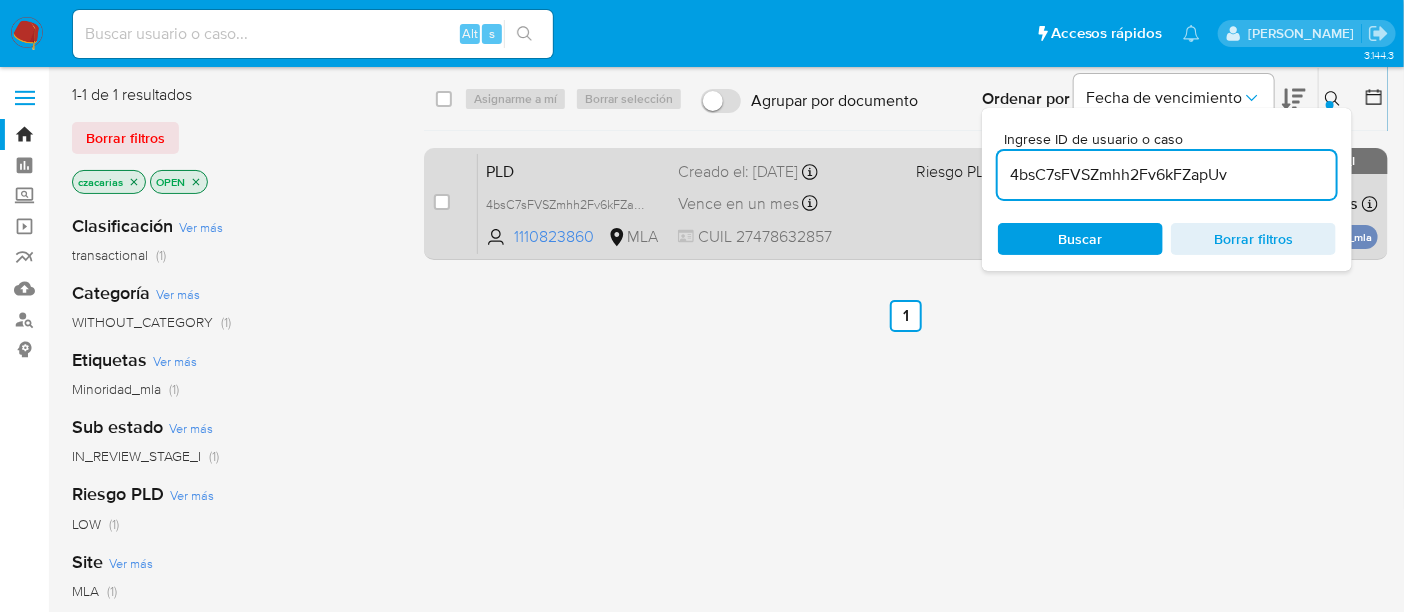 paste on "kQVaMwfeIasnY2s73sh2I9xe" 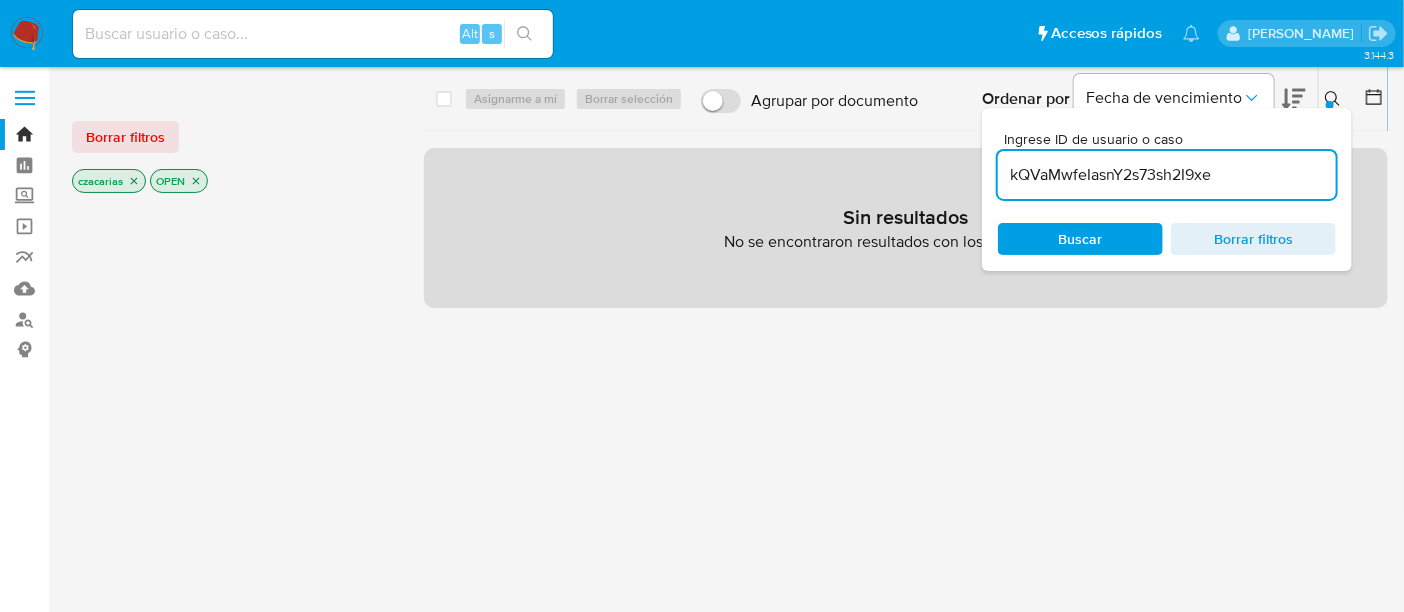 click on "kQVaMwfeIasnY2s73sh2I9xe" at bounding box center [1167, 175] 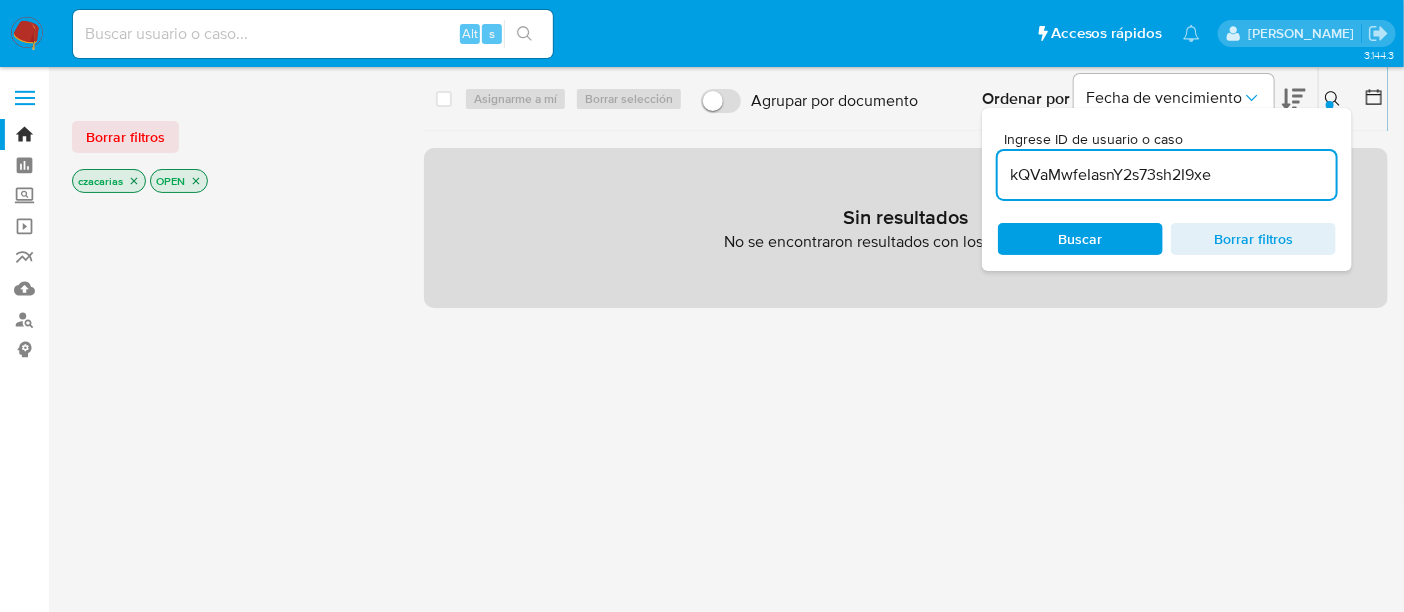 click on "kQVaMwfeIasnY2s73sh2I9xe" at bounding box center (1167, 175) 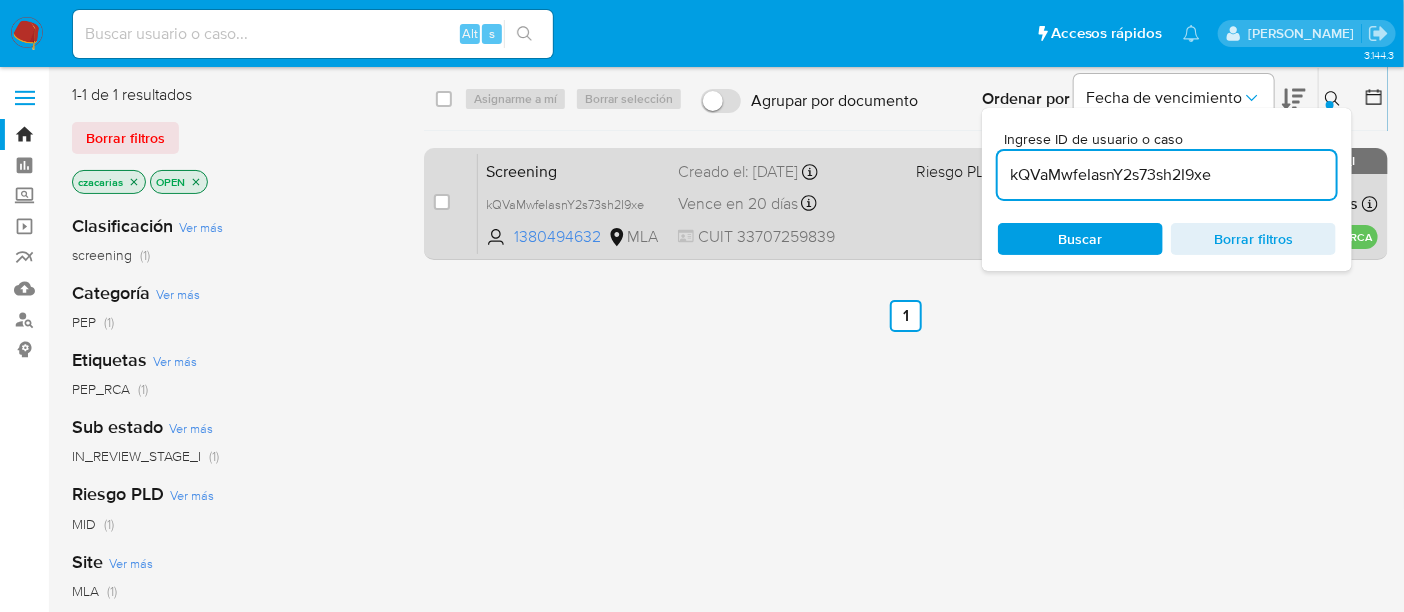 click on "Screening kQVaMwfeIasnY2s73sh2I9xe 1380494632 MLA Riesgo PLD:  MID Creado el: [DATE]   Creado el: [DATE] 11:37:25 Vence en 20 días   Vence el [DATE] 11:37:25 CUIT   33707259839 Asignado a   czacarias   Asignado el: [DATE] 12:25:08 PEP_RCA OPEN - IN_REVIEW_STAGE_I" at bounding box center (928, 203) 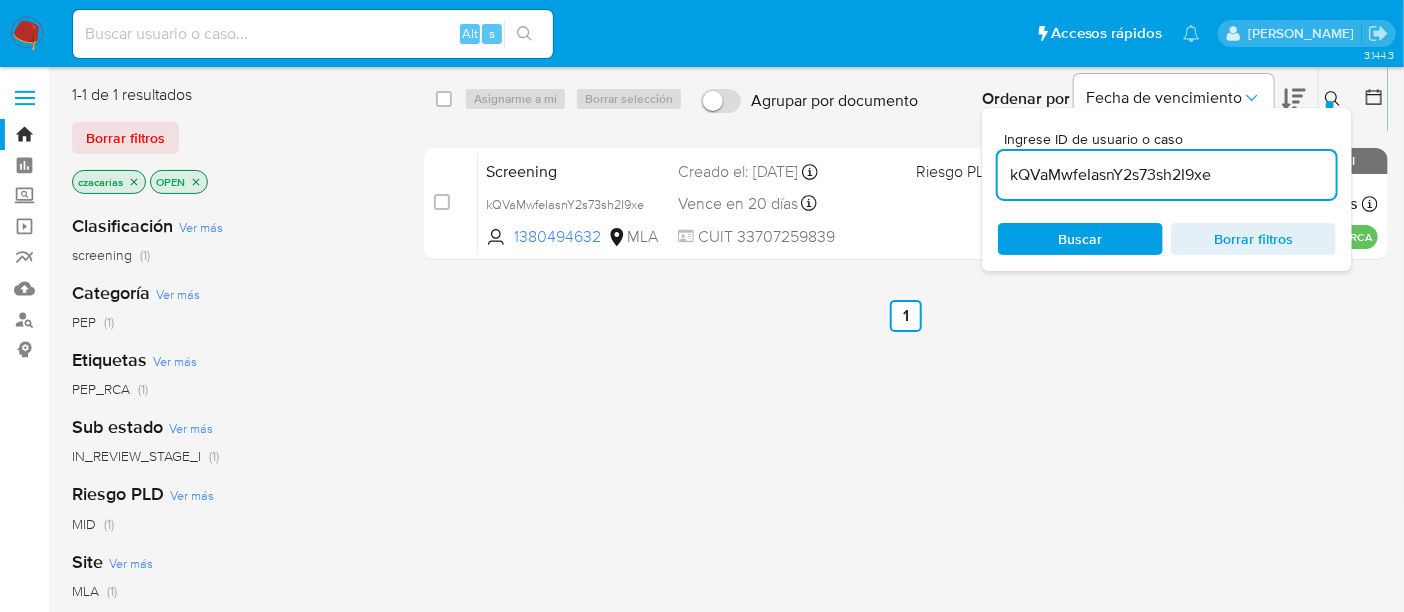 click at bounding box center (27, 34) 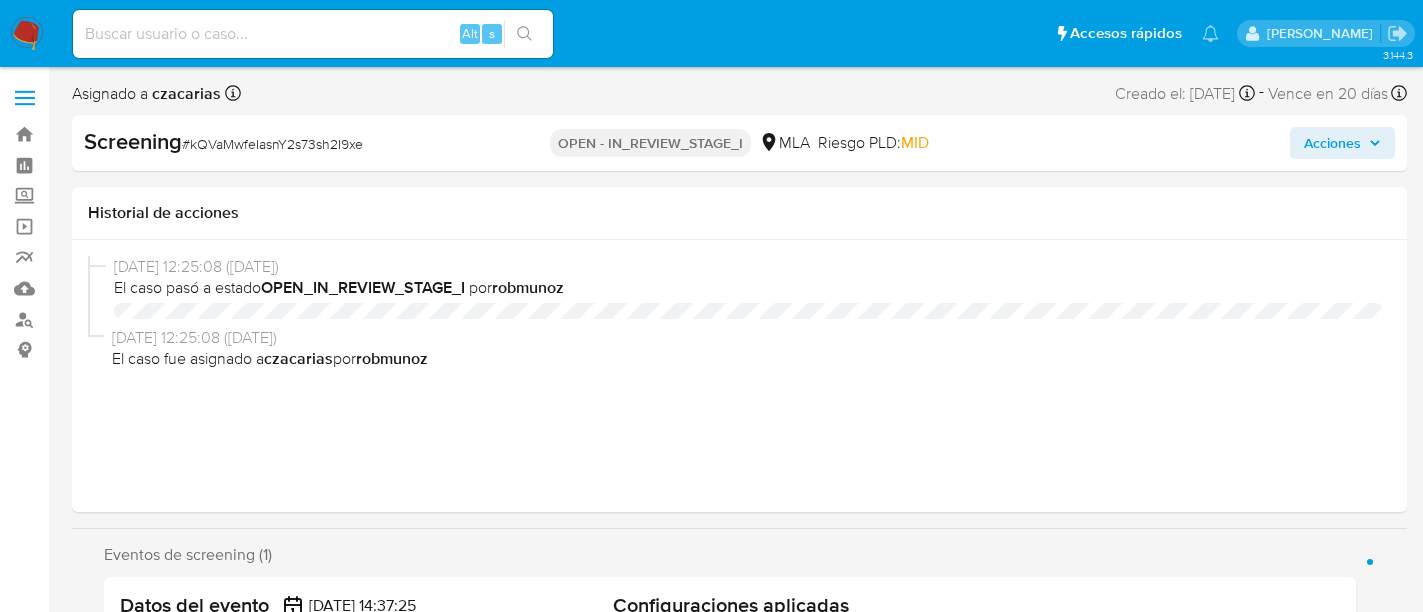 select on "10" 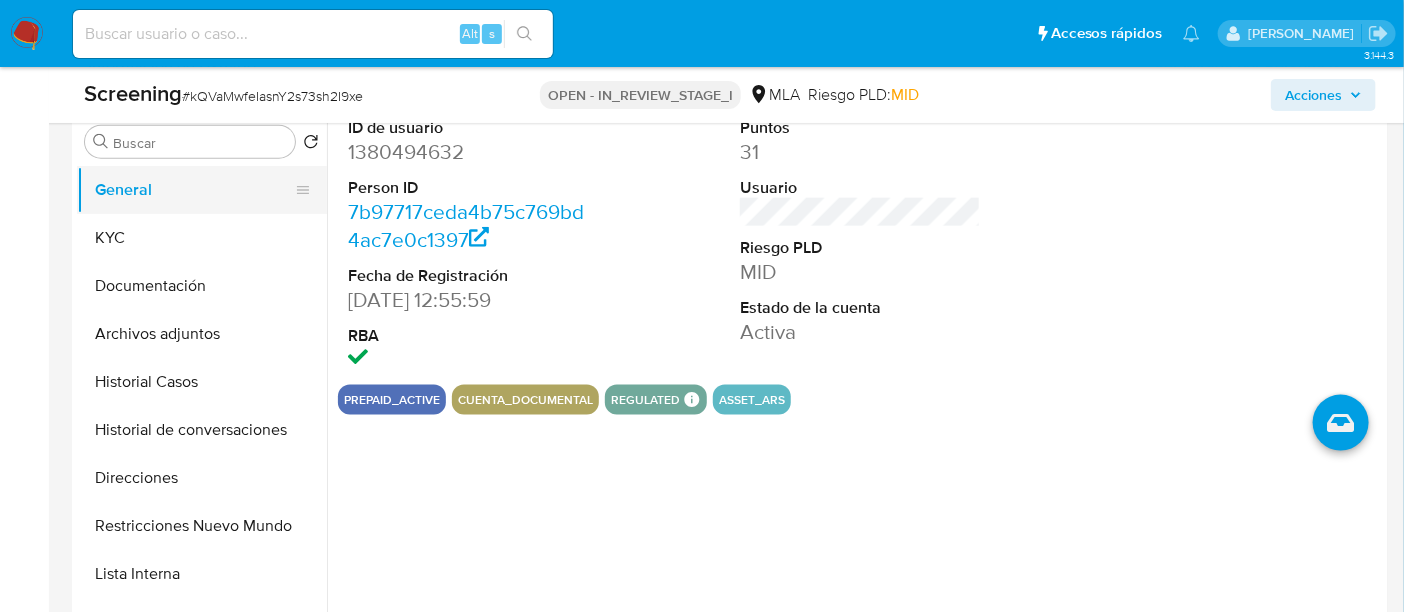 scroll, scrollTop: 874, scrollLeft: 0, axis: vertical 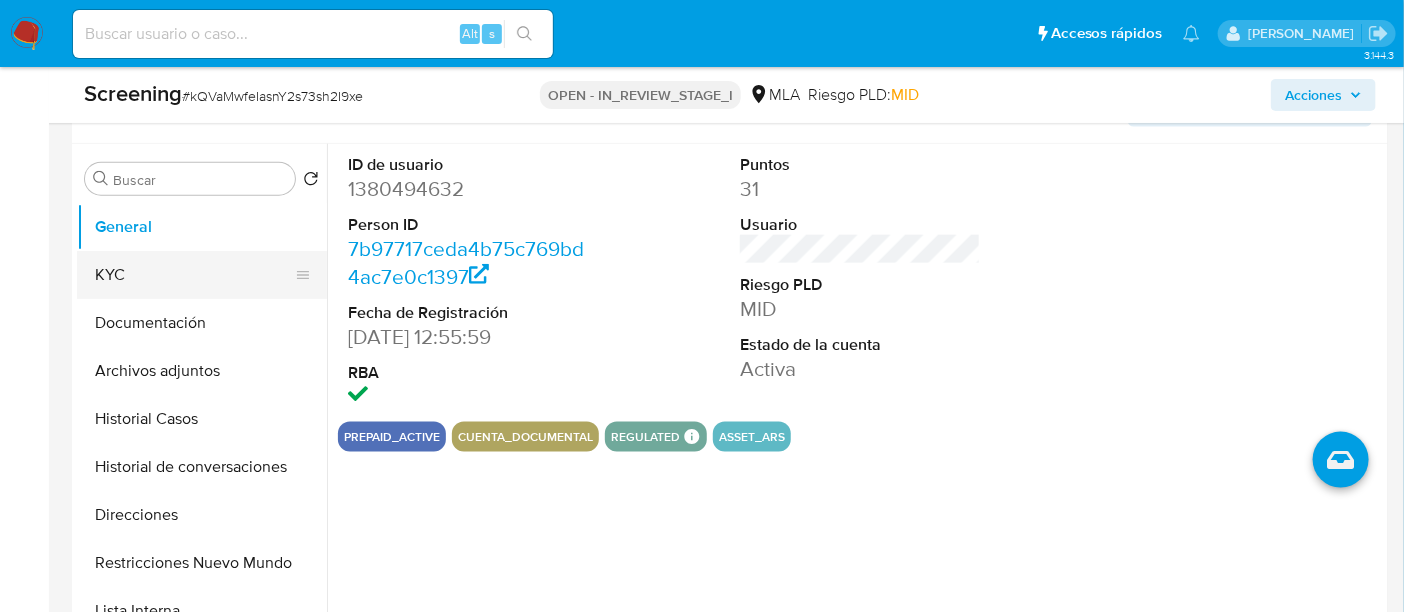 click on "KYC" at bounding box center (194, 275) 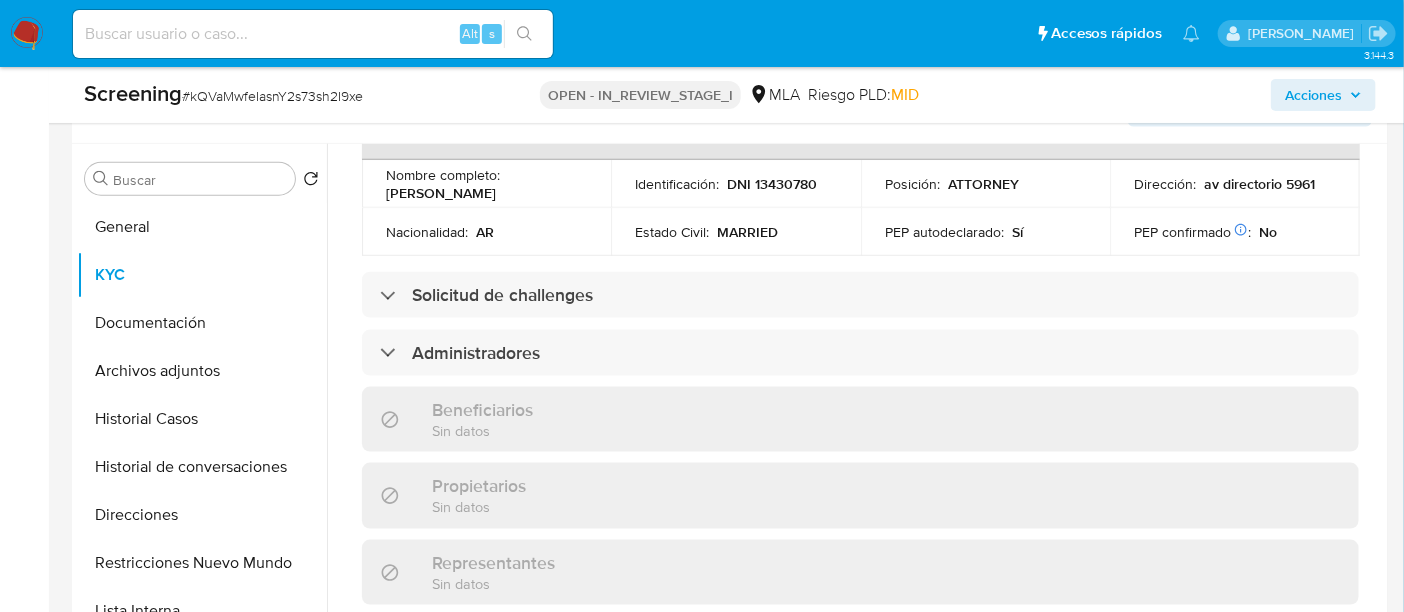 scroll, scrollTop: 1000, scrollLeft: 0, axis: vertical 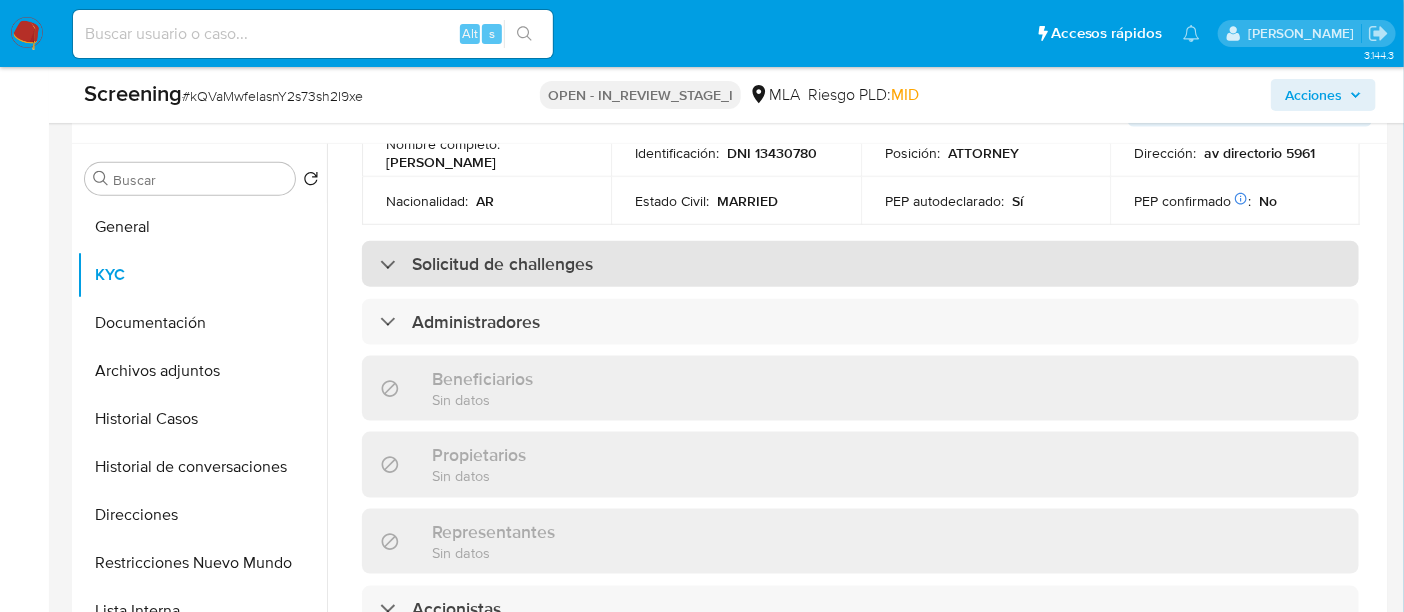 click on "Solicitud de challenges" at bounding box center (860, 264) 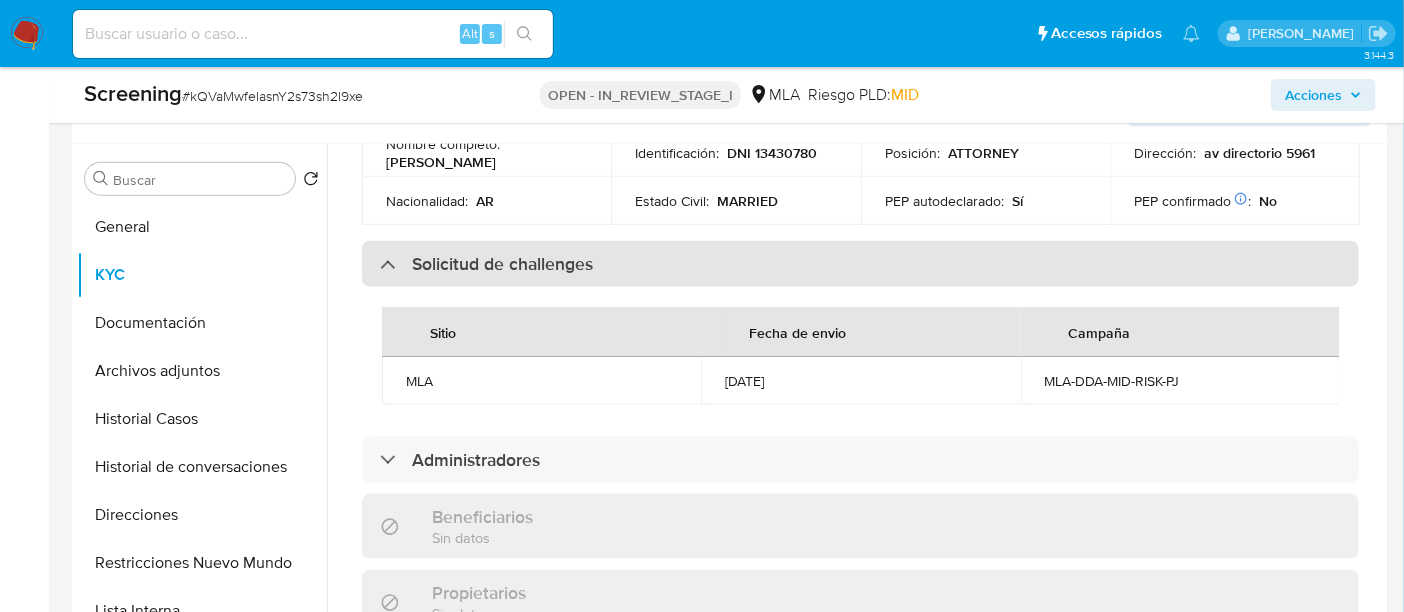 click on "Solicitud de challenges" at bounding box center (860, 264) 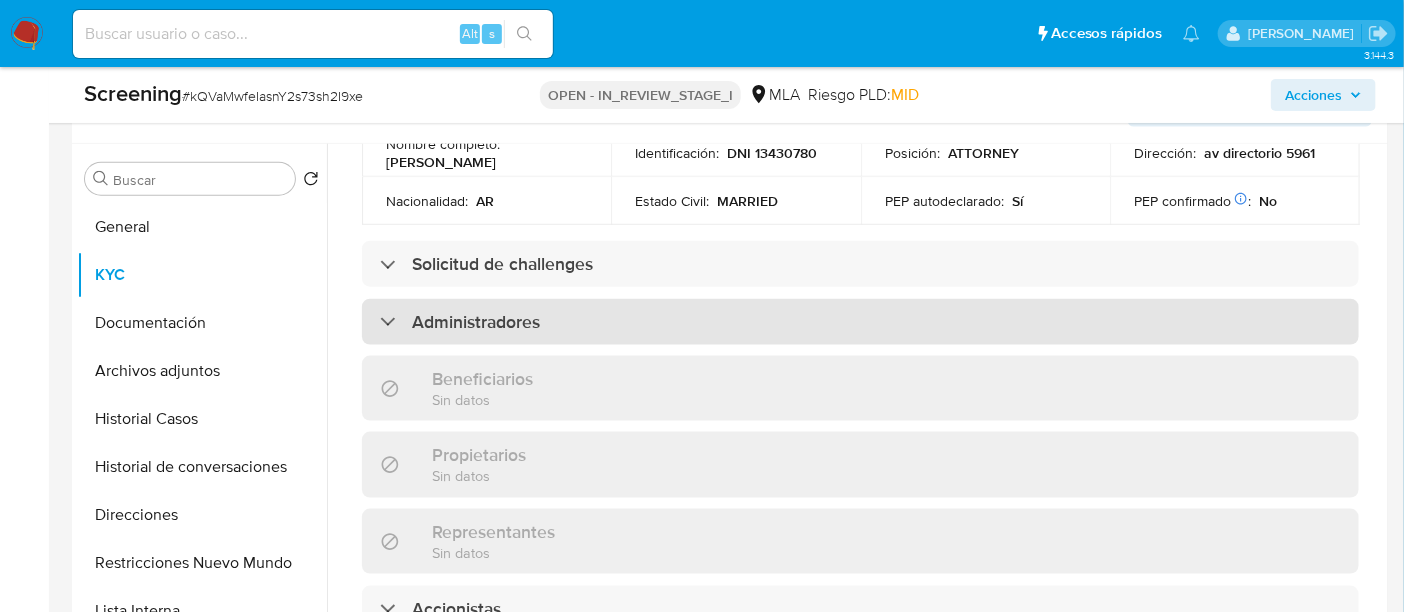 click on "Administradores" at bounding box center [860, 322] 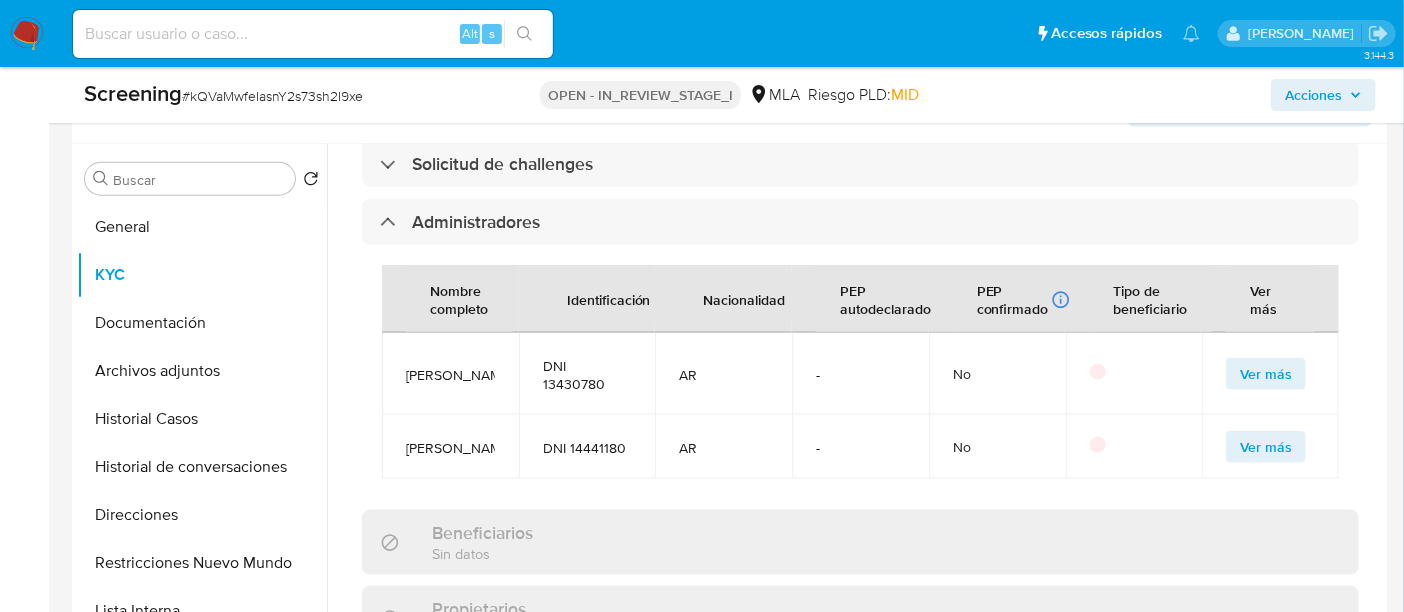 scroll, scrollTop: 1125, scrollLeft: 0, axis: vertical 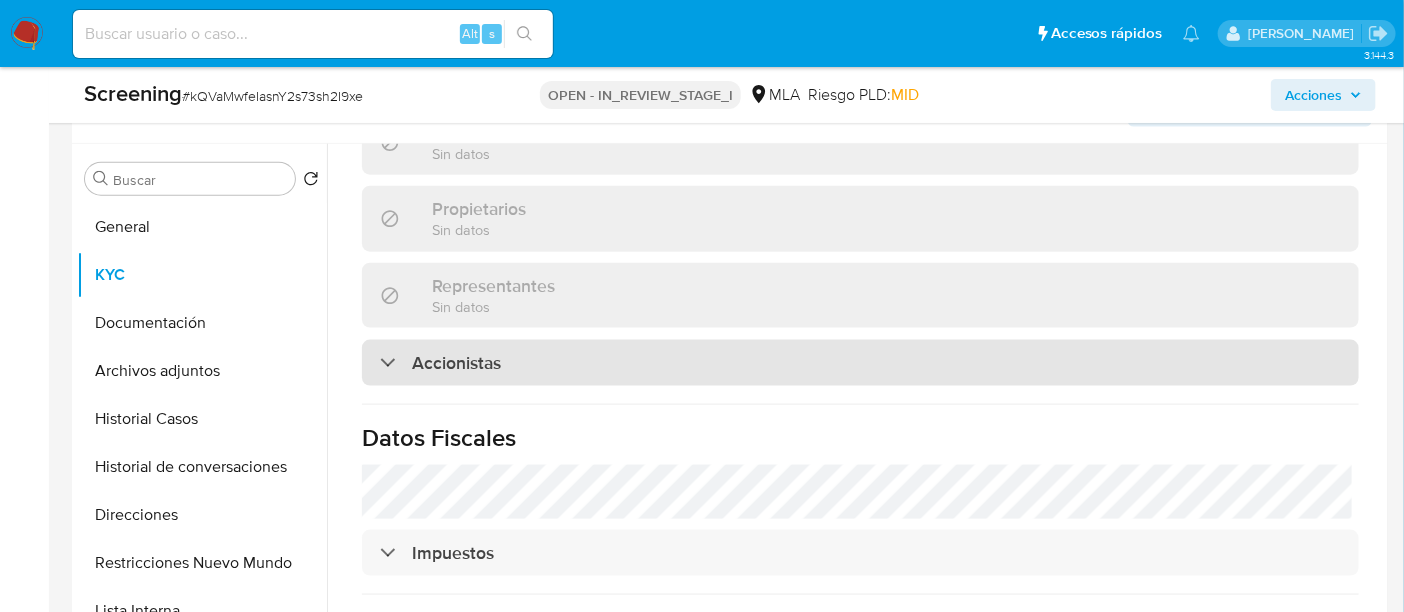 click on "Accionistas" at bounding box center [860, 363] 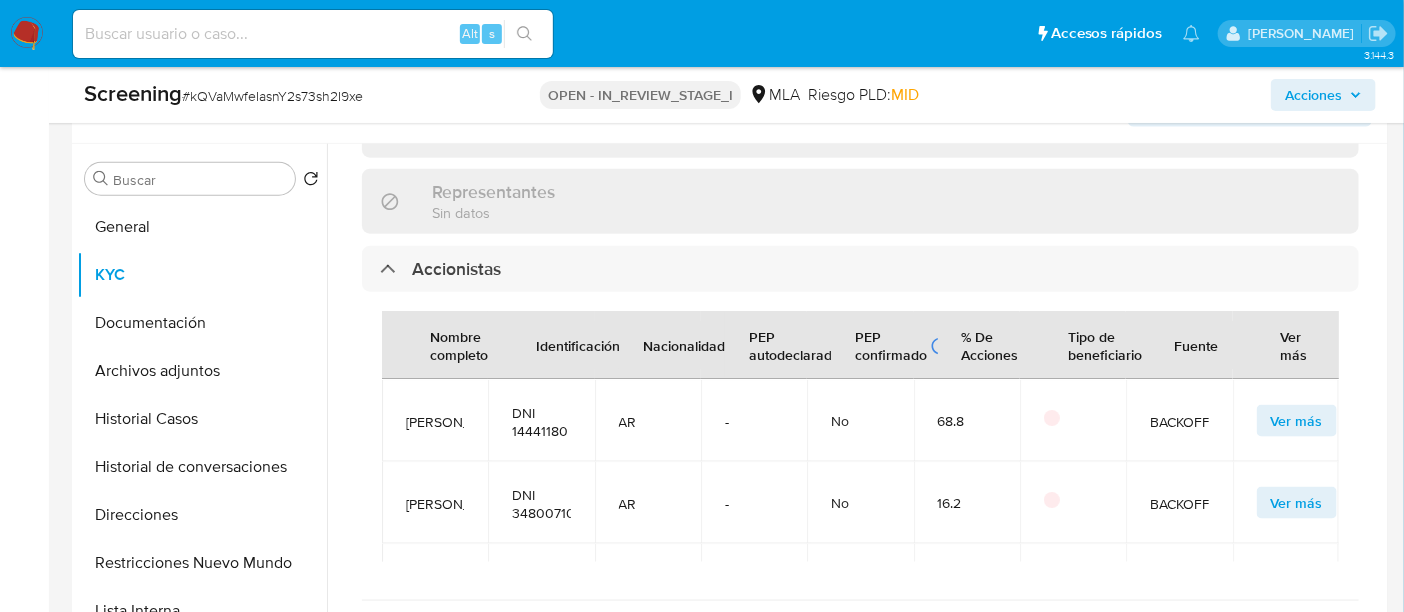 scroll, scrollTop: 1625, scrollLeft: 0, axis: vertical 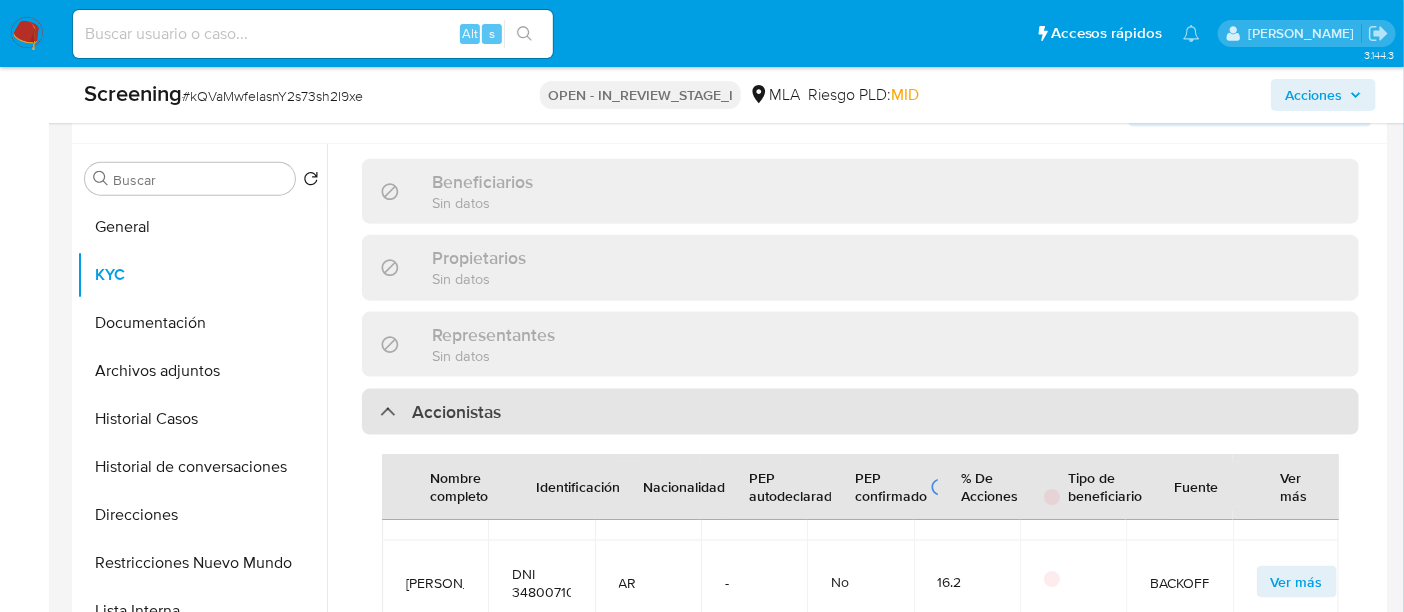 click on "Accionistas" at bounding box center (456, 412) 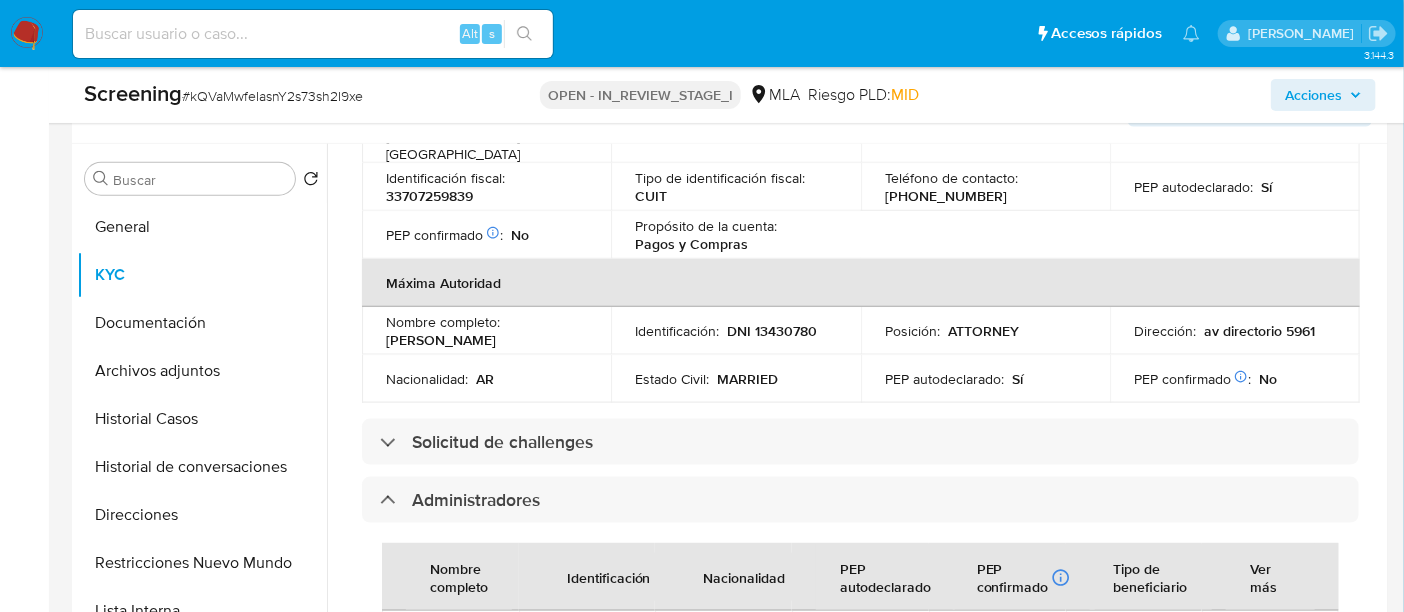 scroll, scrollTop: 786, scrollLeft: 0, axis: vertical 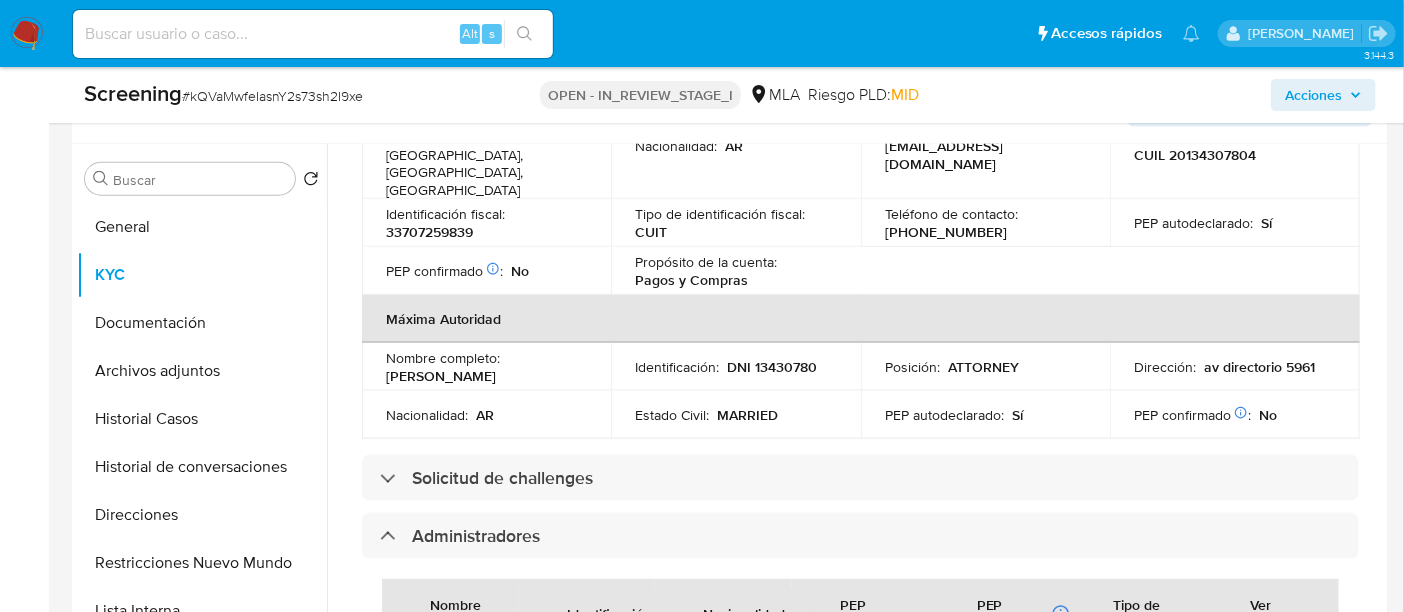 click on "Información de empresa   ID de usuario :    1380494632   Nombre del comercio :    LA DOLCE SRL   Nombre de la entidad :    LA DOLCE SRL   Tipo compañía :    ltd   Fecha de inscripción :    [DATE]   Fecha de constitución :    -   Número de inscripción :    1721   Sujeto obligado :    No   Tipo de entidad :    Compañia   Sitio :    MLA   Nacionalidad :    [DEMOGRAPHIC_DATA]   Identificación del comercio :    CUIT 33707259839   Nivel de KYC :    verified   Transacciones :    -   Fatca :    No   Dirección principal :    [STREET_ADDRESS]   Perfil Inferido   Éste campo indica la información de Nivel Socioeconómico del usuario :    $2,501,200   Relación del representante :    -   PEP confirmado   Obtenido de listas internas :    No   Ingreso documental :    ARS $7850441194   Egresos mensuales :    -   Cantidad de fondos :    -   Fondos recurrentes :    -   Soft descriptor :    -   Ingresos mensuales :    - Datos de contacto   :" at bounding box center (860, 512) 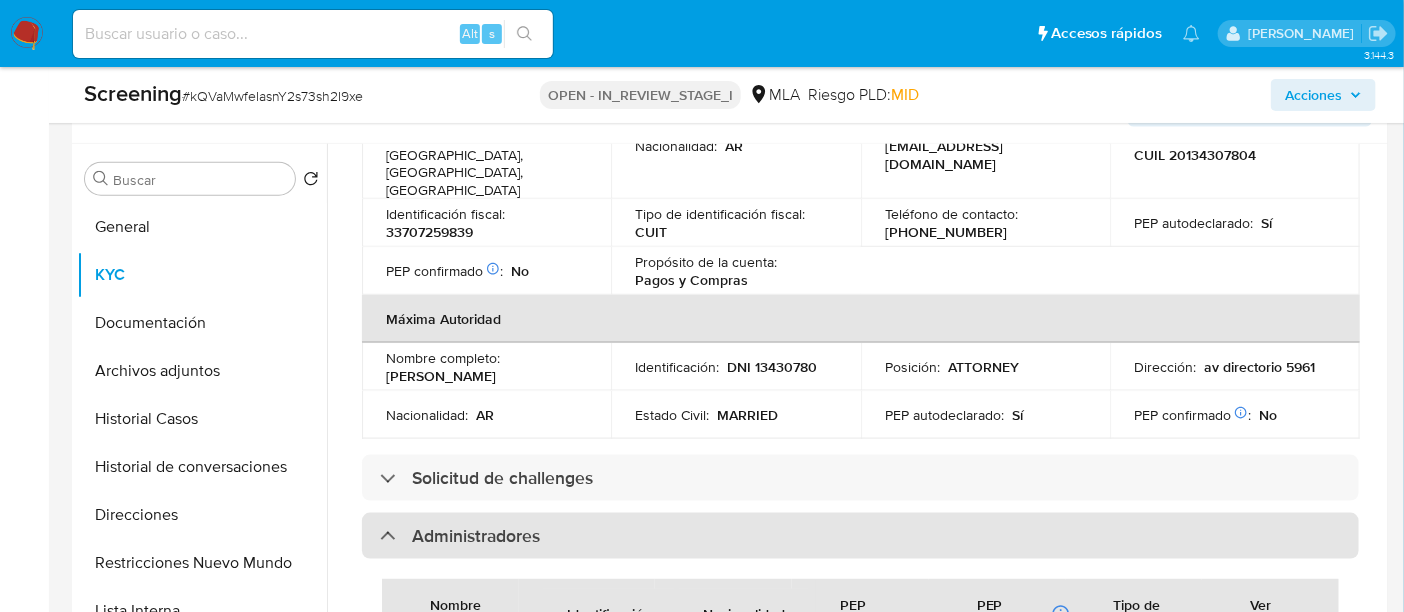 click on "Administradores" at bounding box center [860, 536] 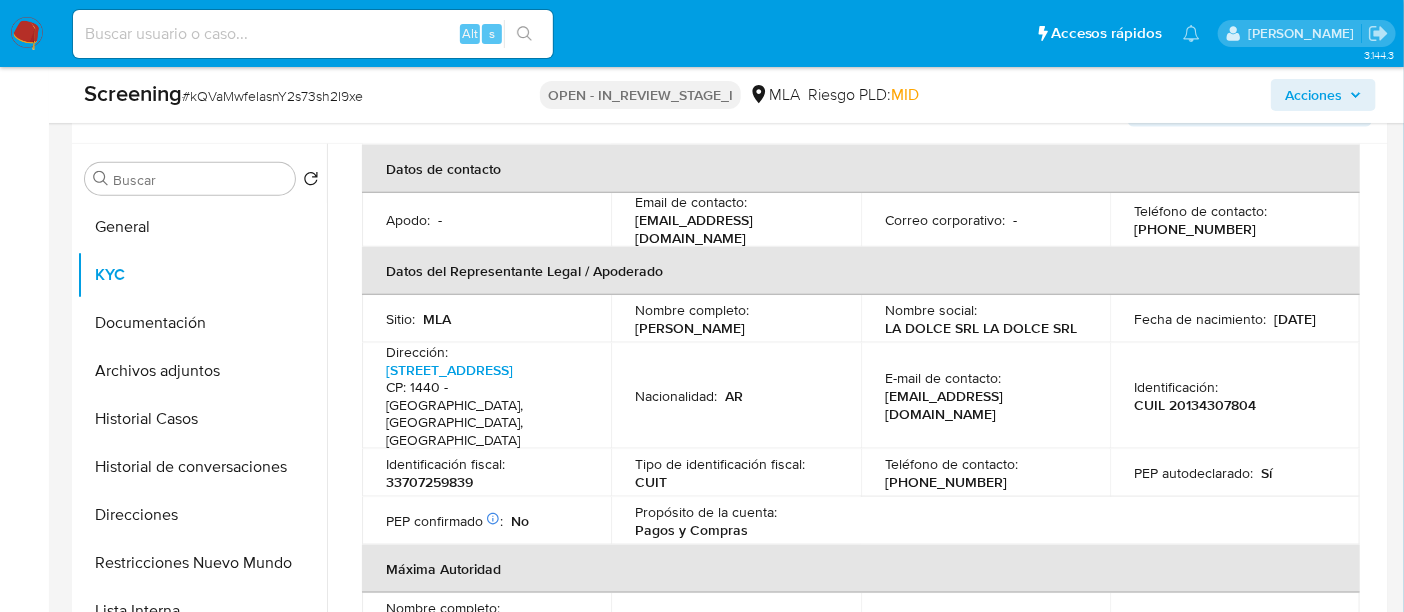 scroll, scrollTop: 661, scrollLeft: 0, axis: vertical 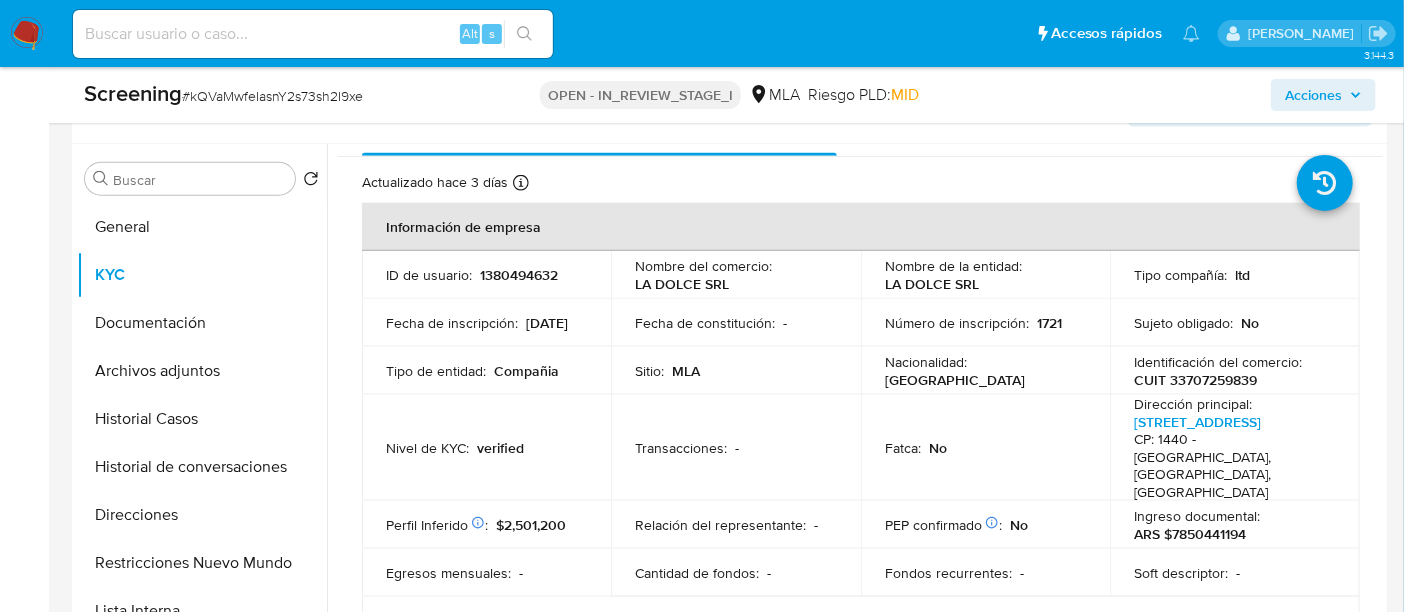 click on "CUIT 33707259839" at bounding box center (1195, 380) 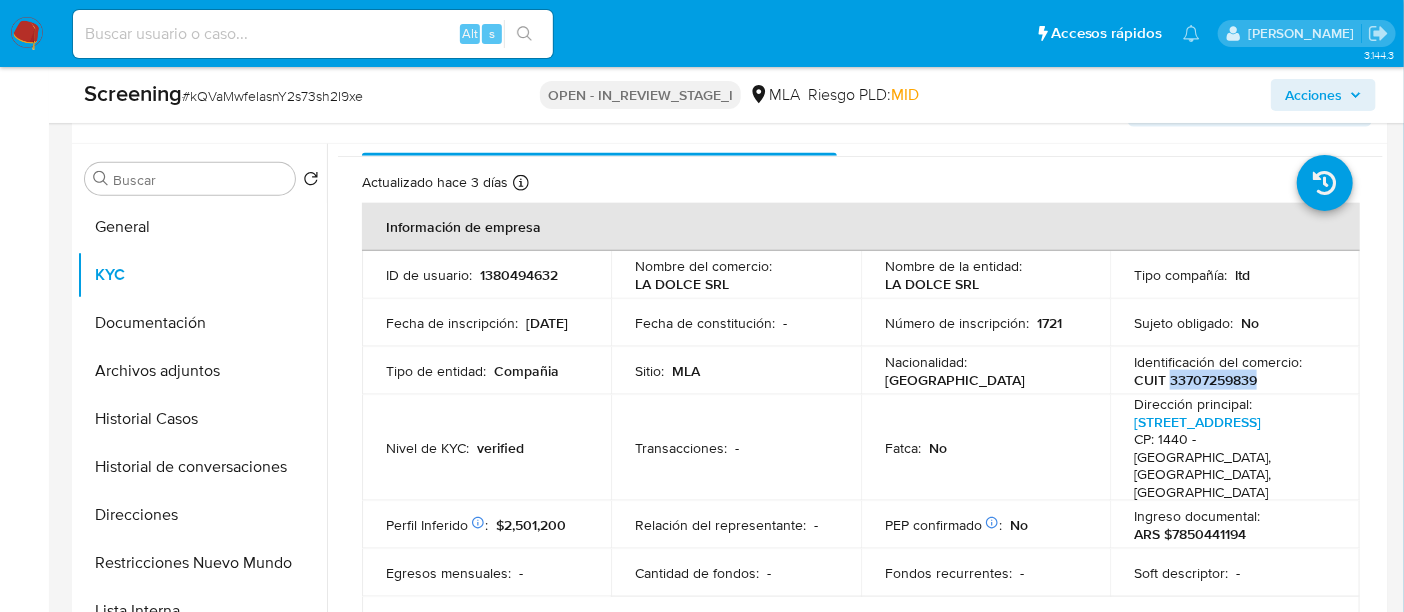 click on "CUIT 33707259839" at bounding box center (1195, 380) 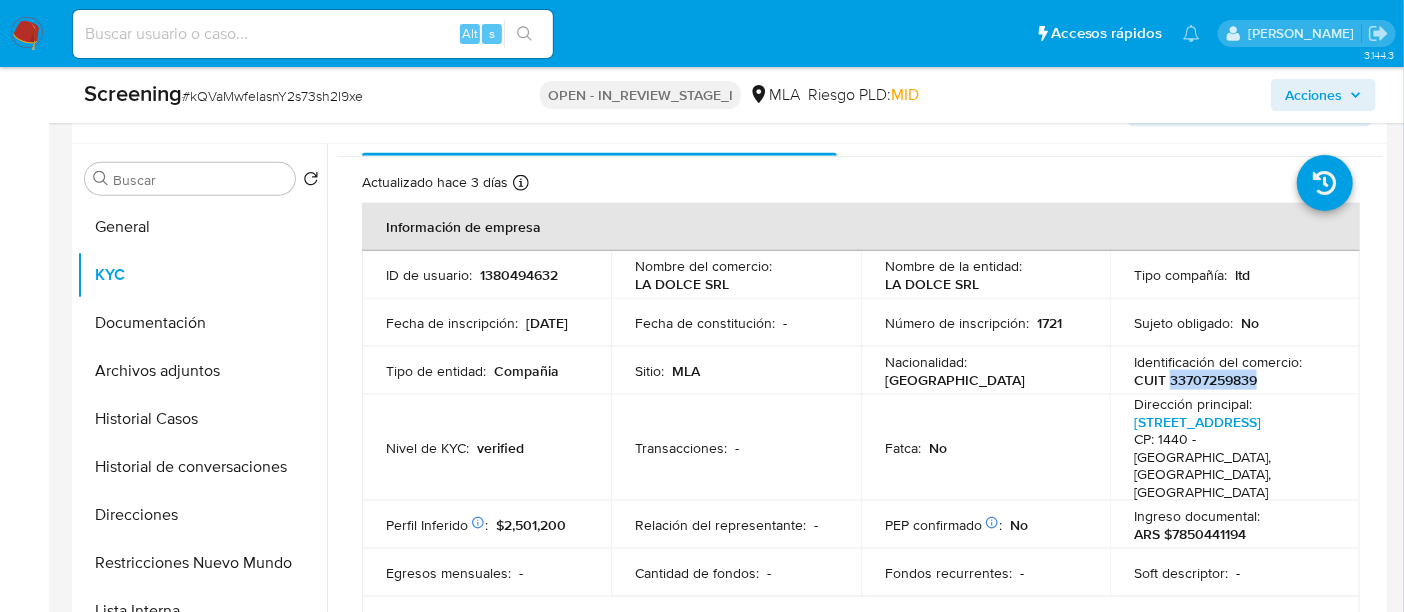 copy on "33707259839" 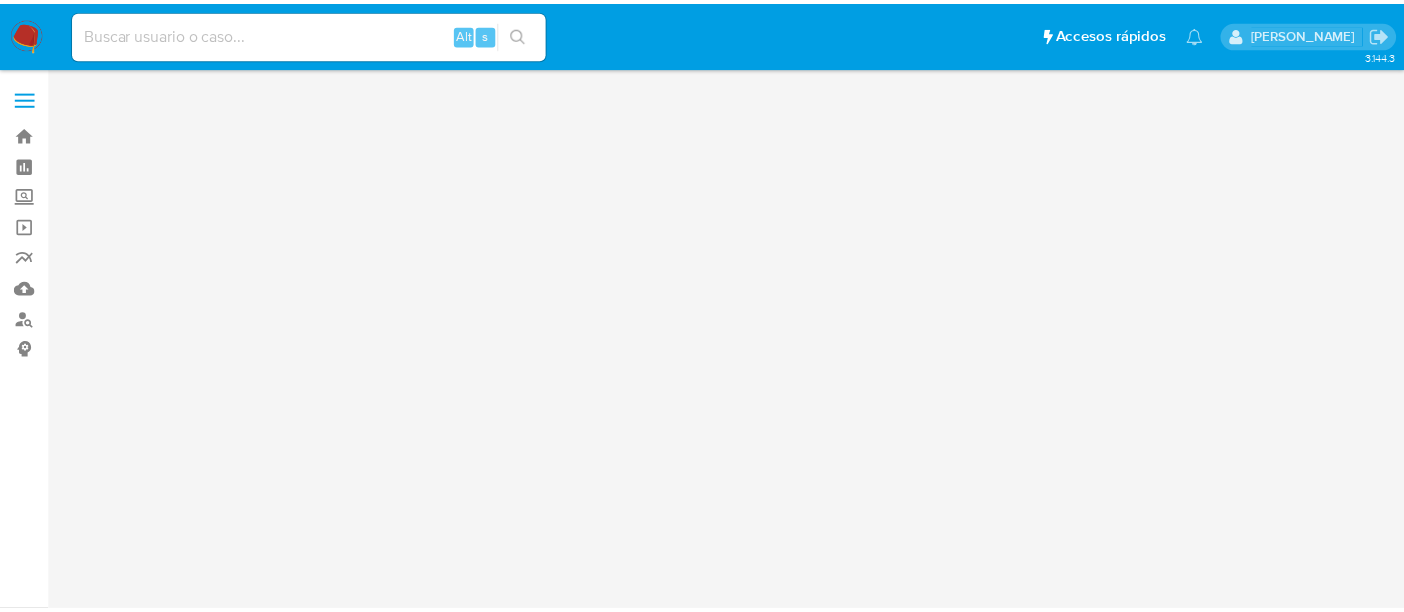 scroll, scrollTop: 0, scrollLeft: 0, axis: both 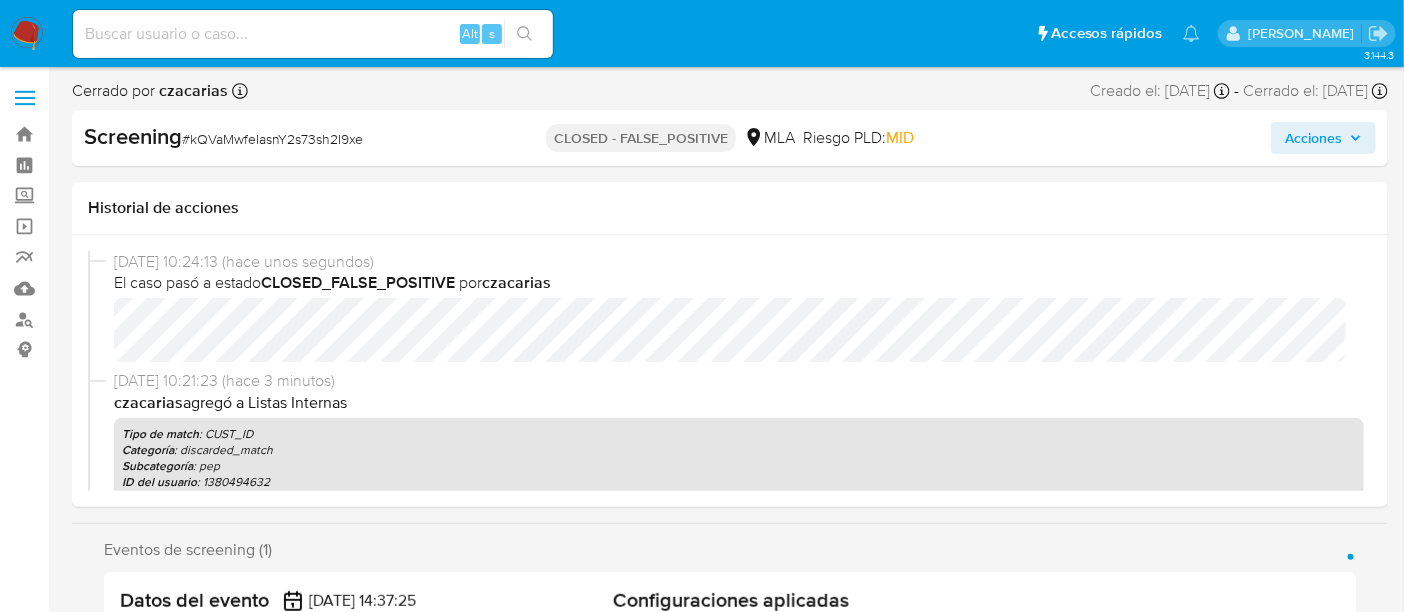 select on "10" 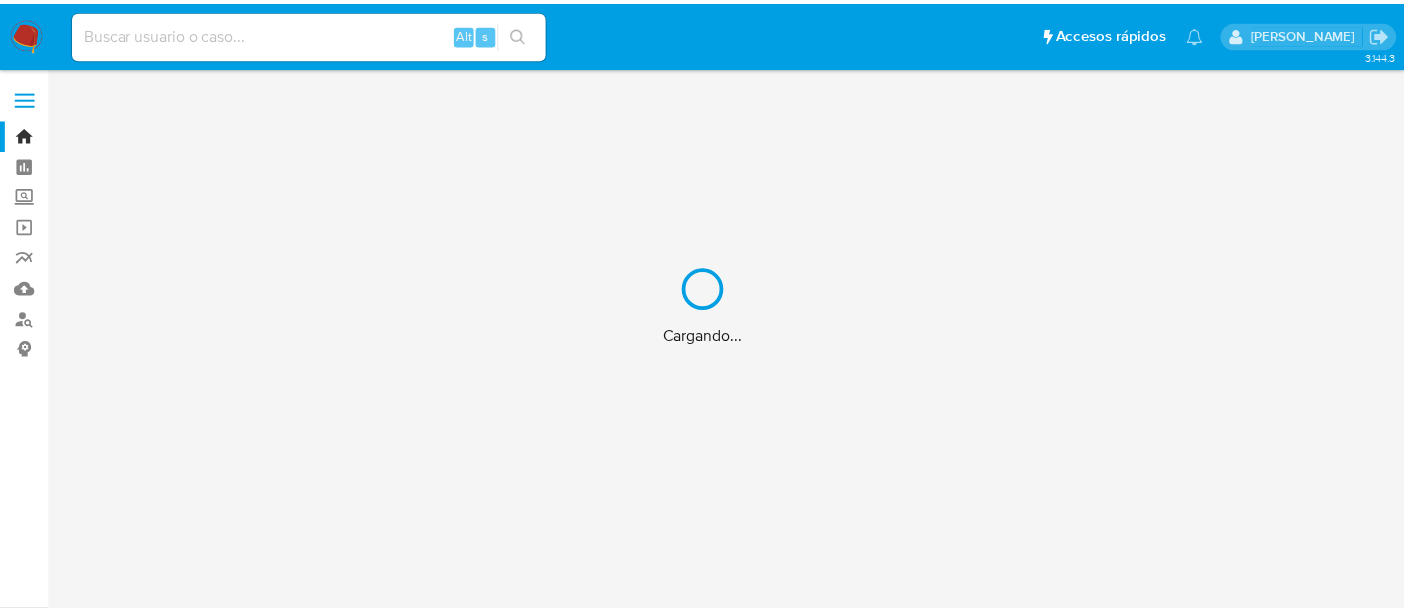 scroll, scrollTop: 0, scrollLeft: 0, axis: both 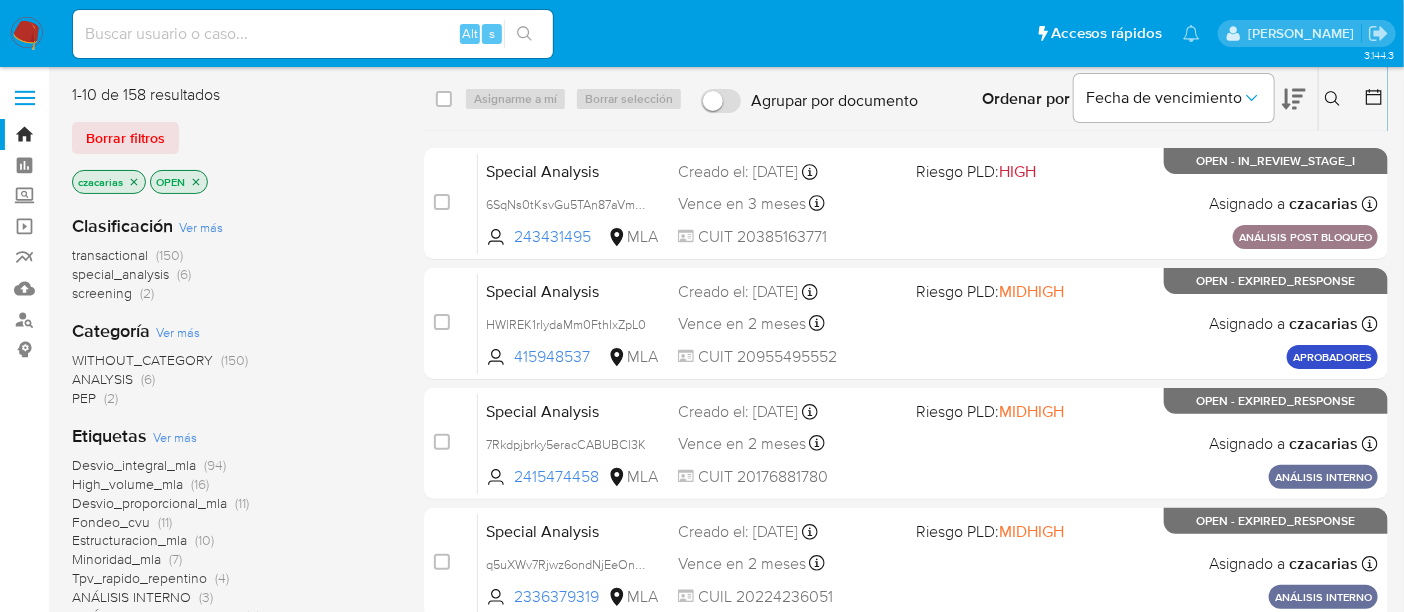 click at bounding box center (313, 34) 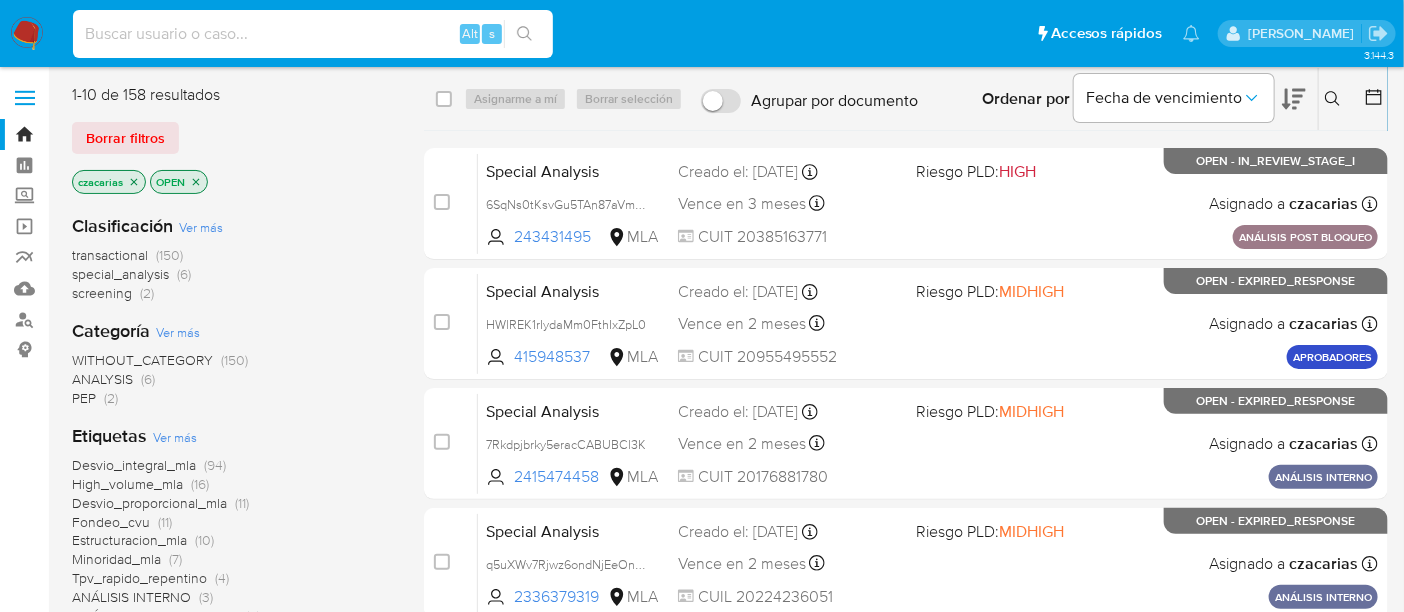 paste on "HR6ne1bejYsfVQdUPhOsIpBa" 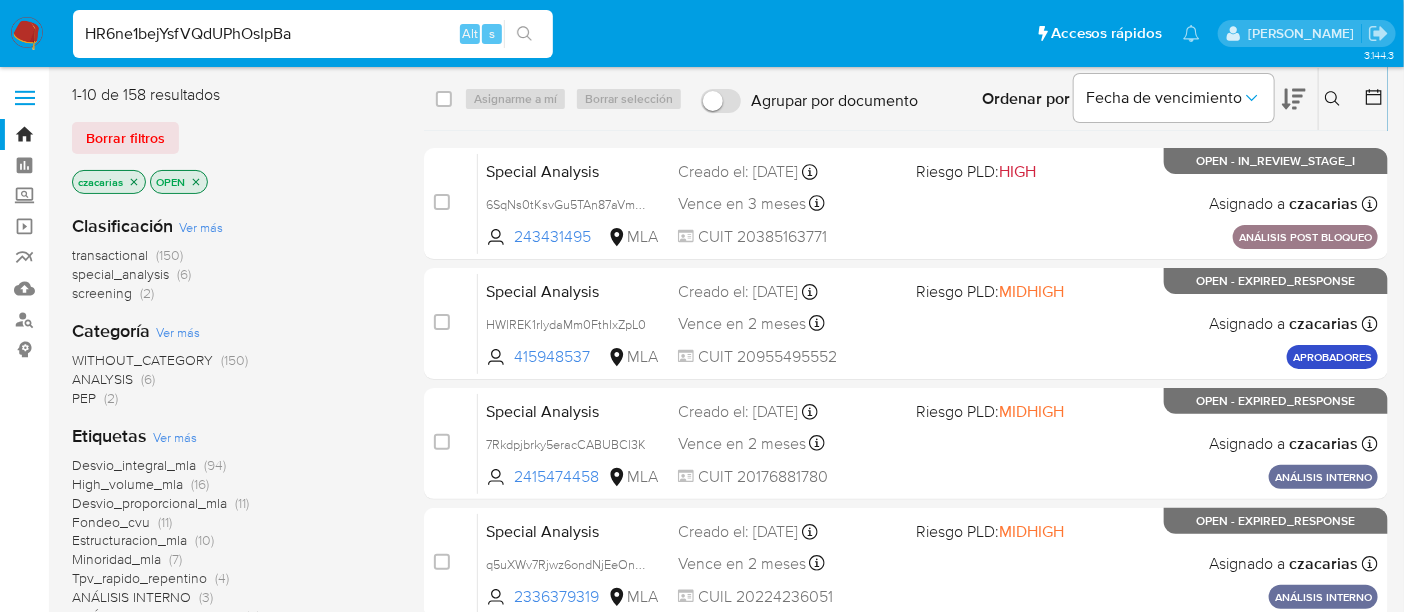 type on "HR6ne1bejYsfVQdUPhOsIpBa" 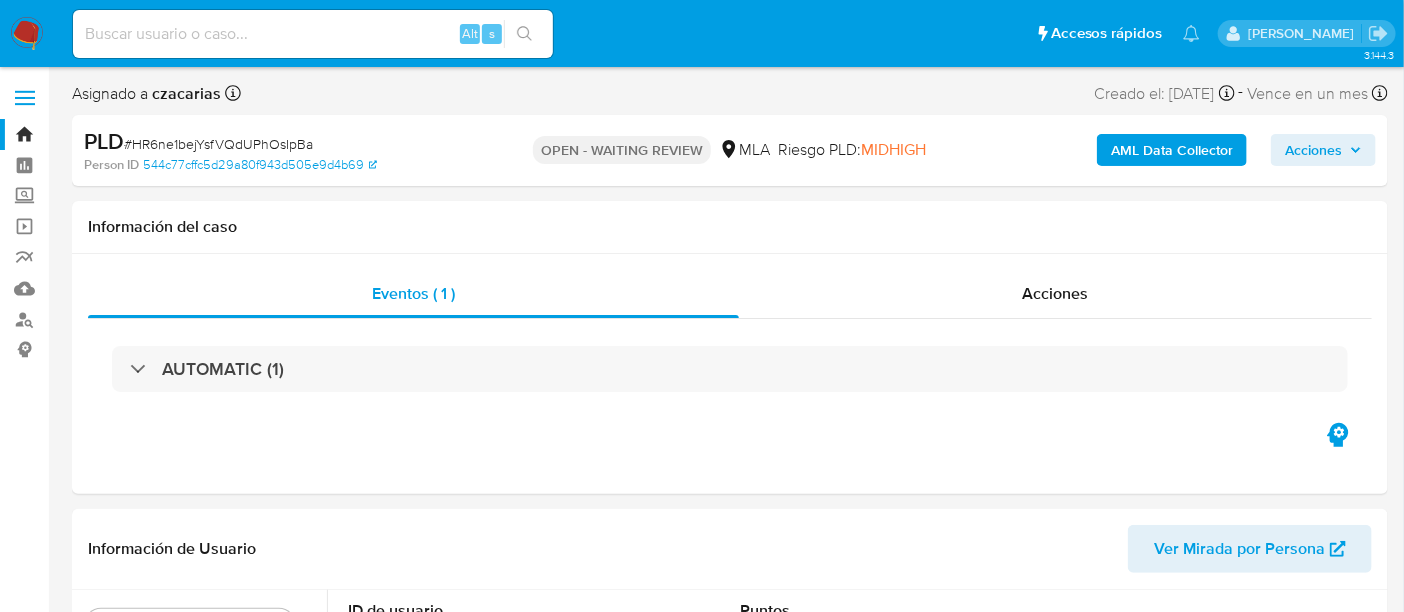 select on "10" 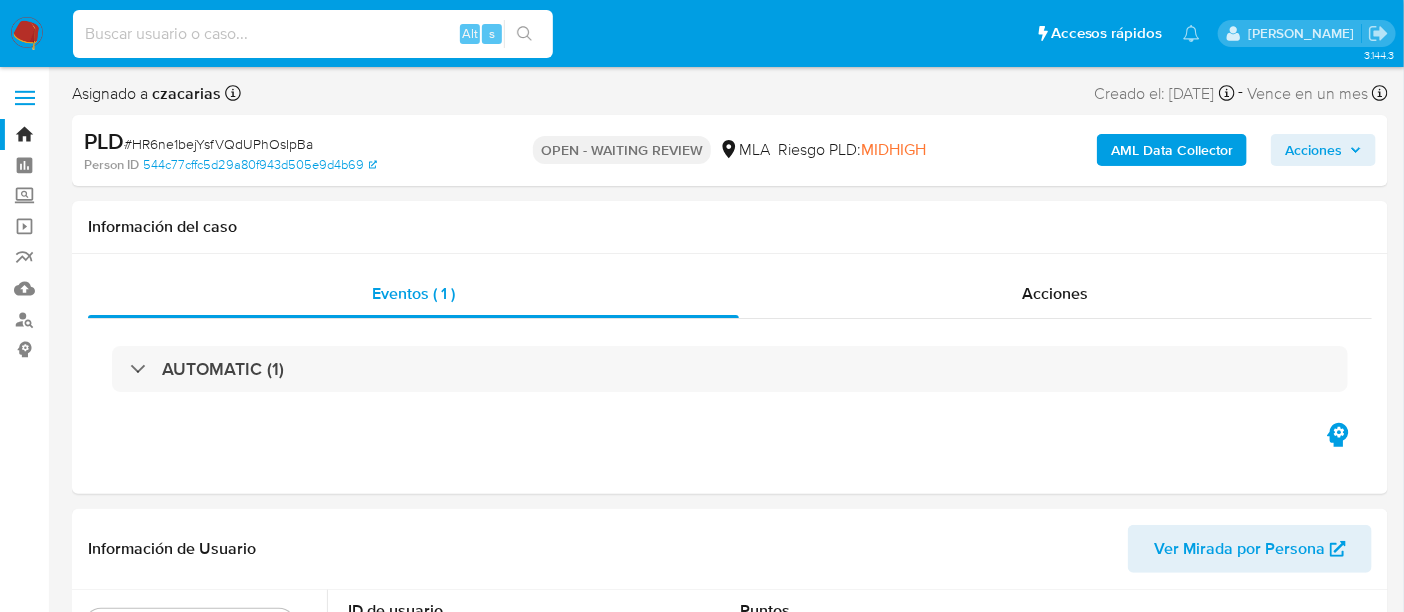 click at bounding box center [313, 34] 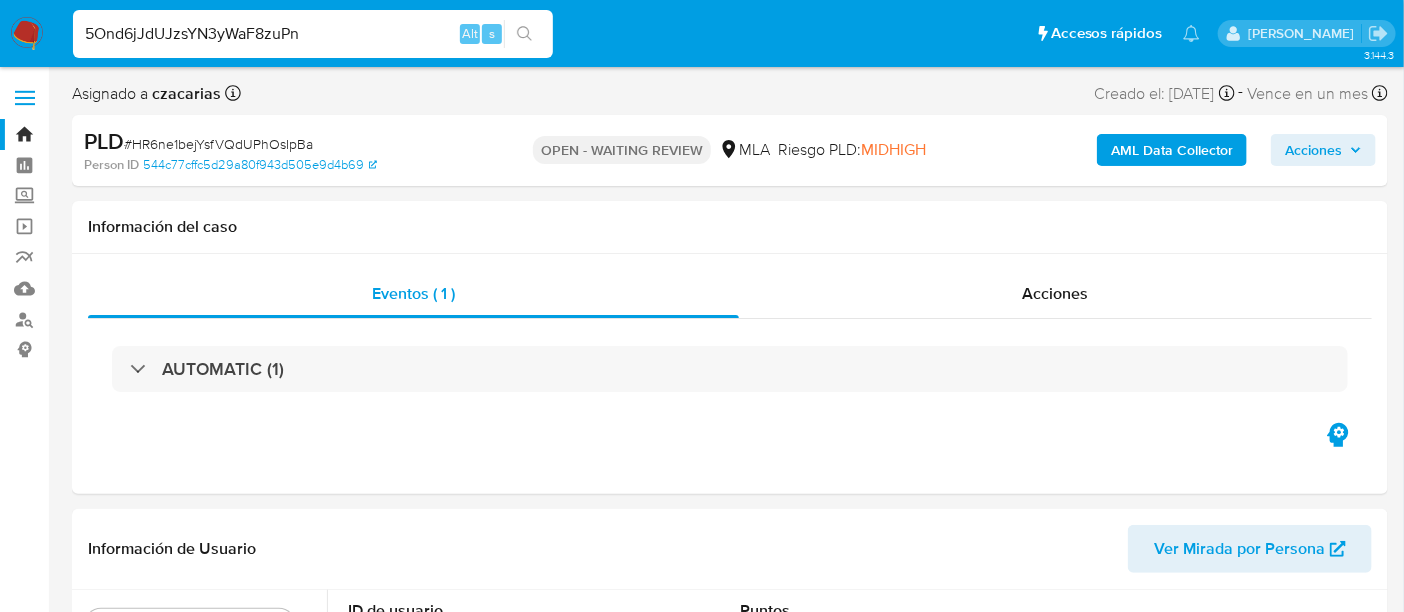 type on "5Ond6jJdUJzsYN3yWaF8zuPn" 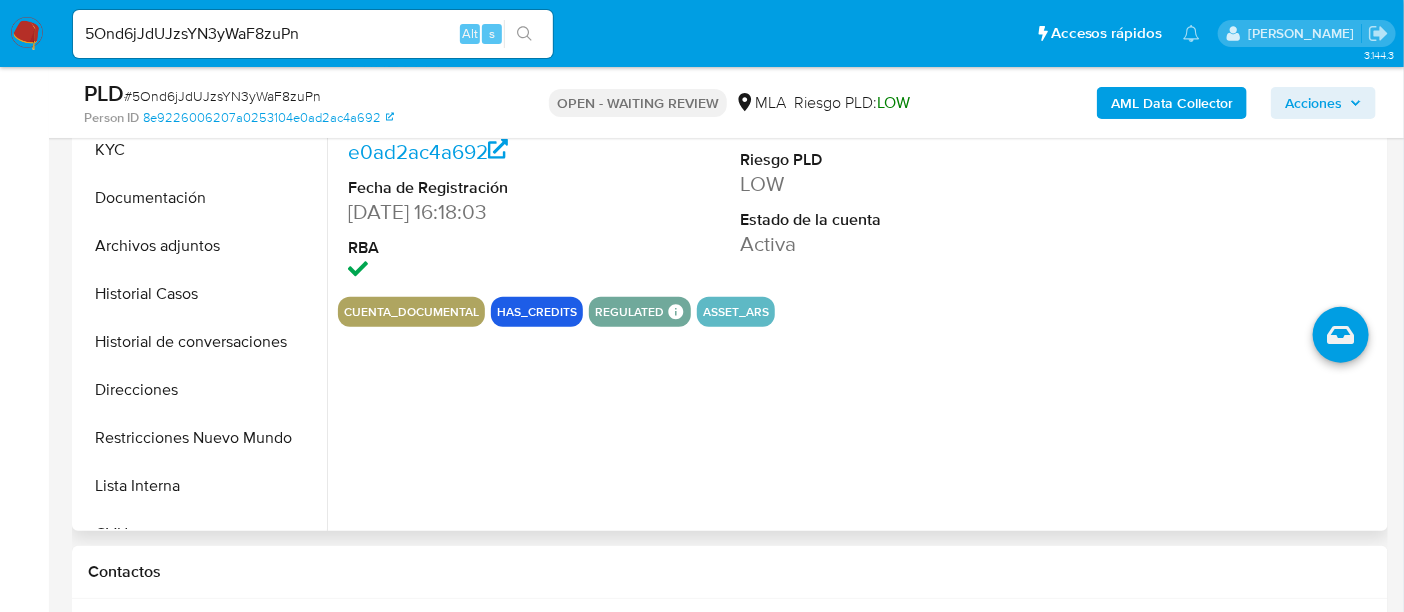 select on "10" 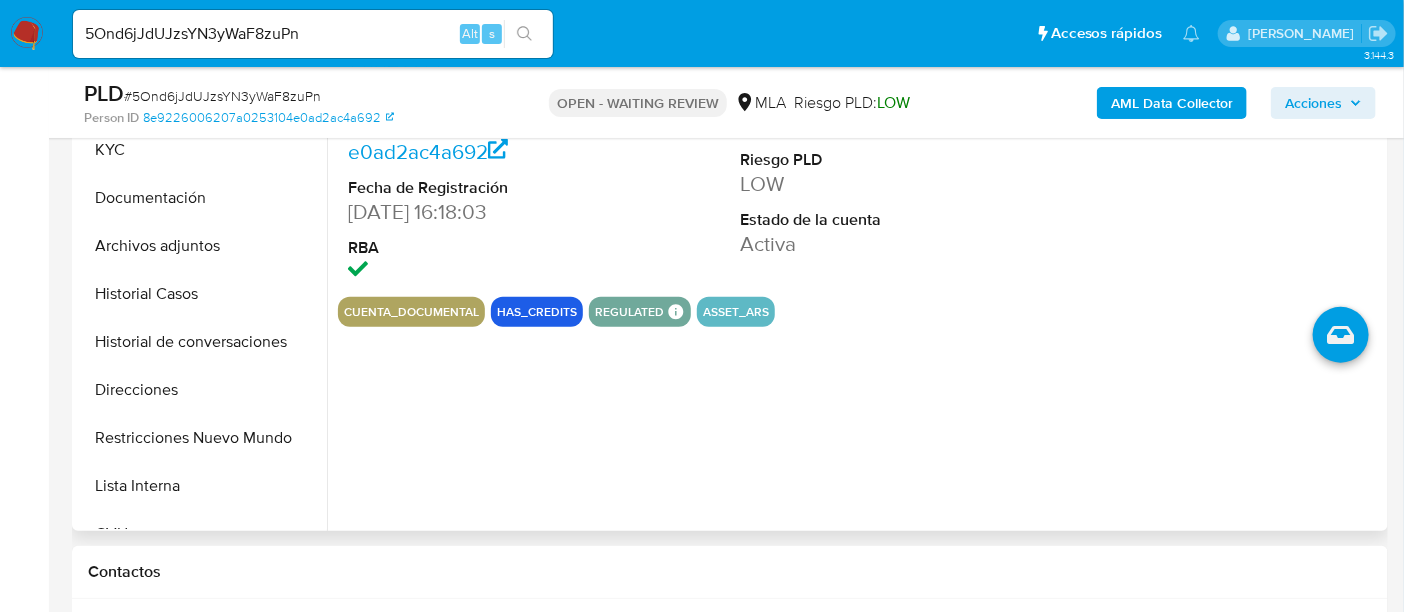 scroll, scrollTop: 750, scrollLeft: 0, axis: vertical 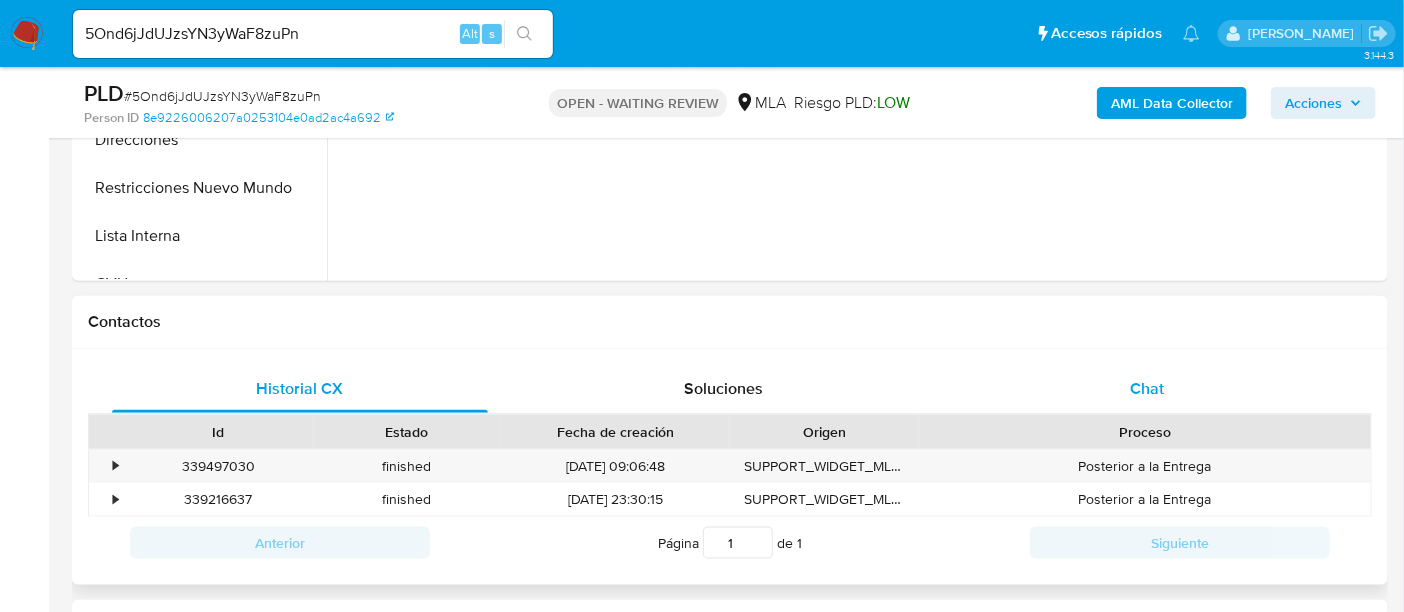 click on "Chat" at bounding box center [1147, 389] 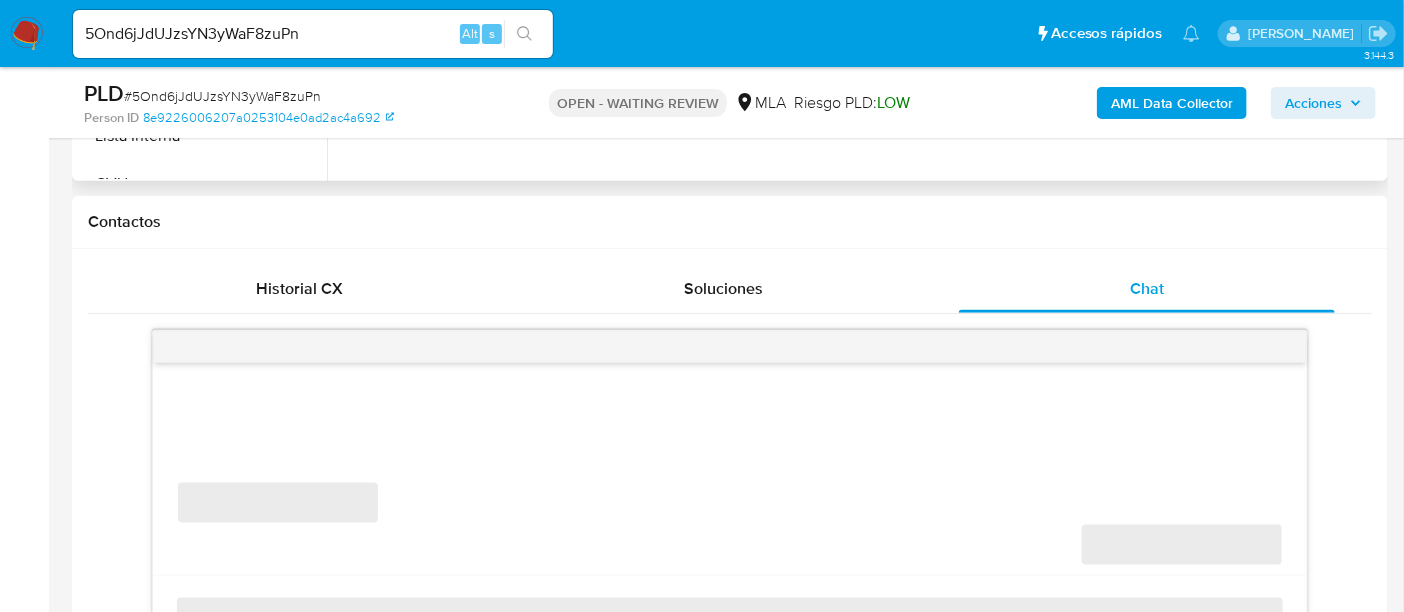 scroll, scrollTop: 1000, scrollLeft: 0, axis: vertical 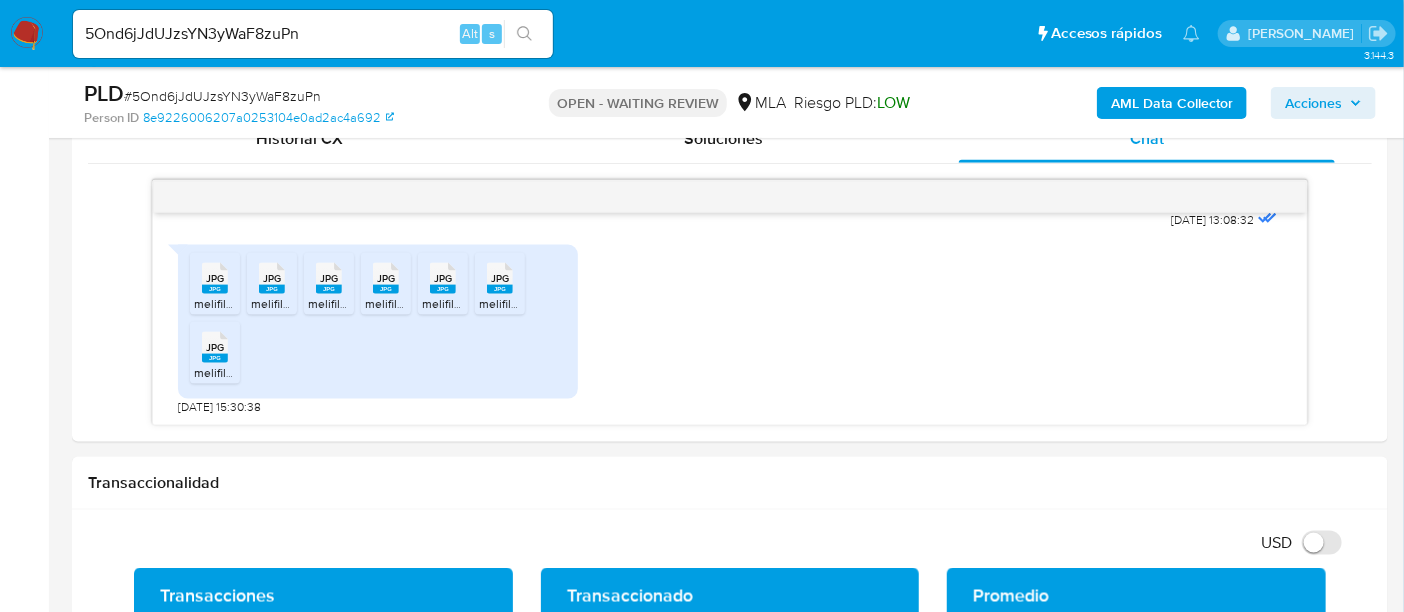 click on "5Ond6jJdUJzsYN3yWaF8zuPn" at bounding box center [313, 34] 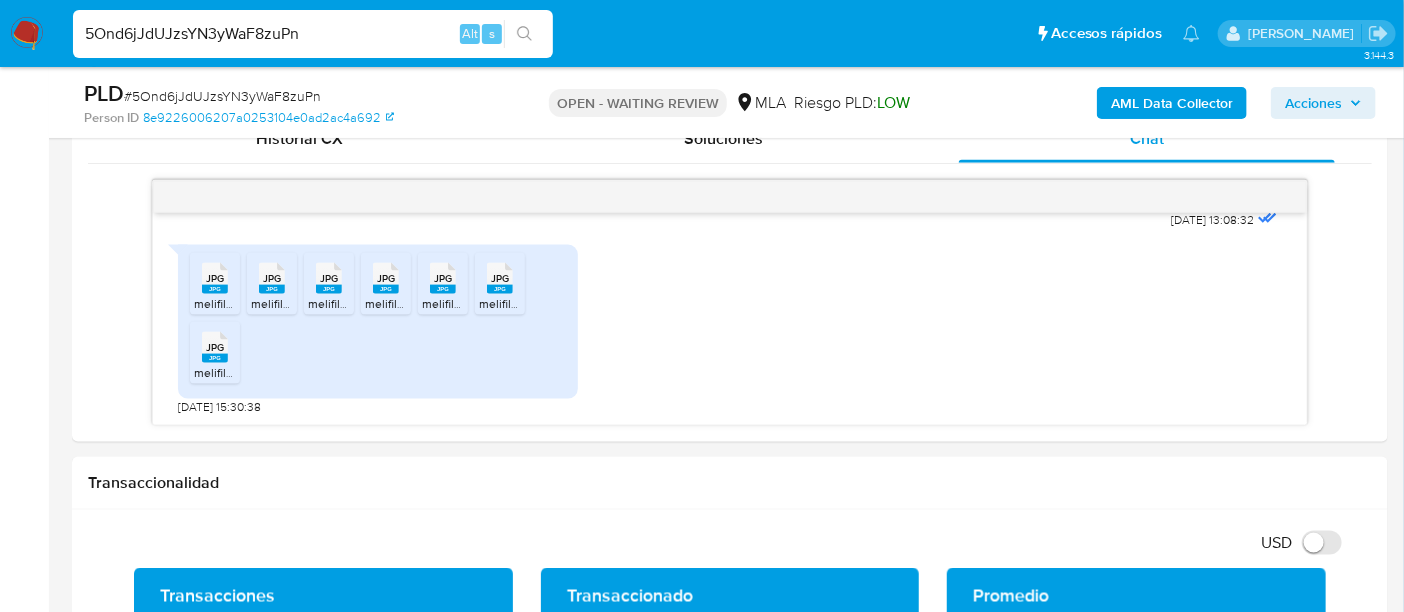 click on "5Ond6jJdUJzsYN3yWaF8zuPn" at bounding box center [313, 34] 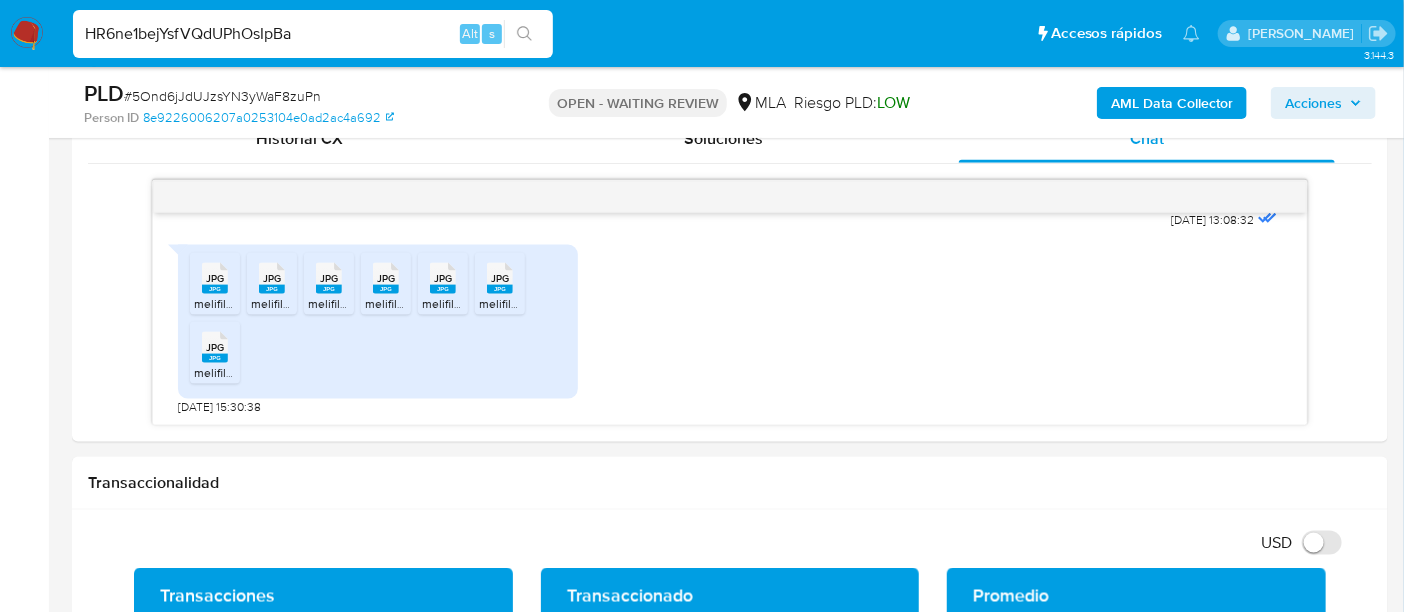 type on "HR6ne1bejYsfVQdUPhOsIpBa" 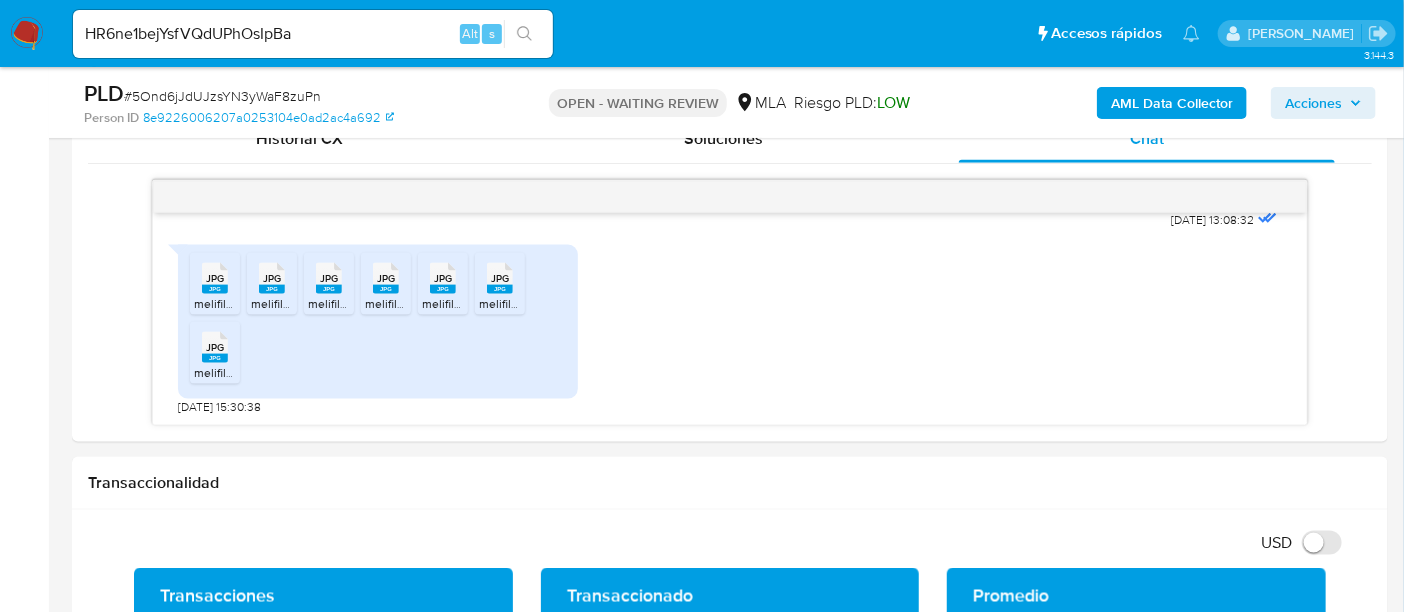 click at bounding box center (524, 34) 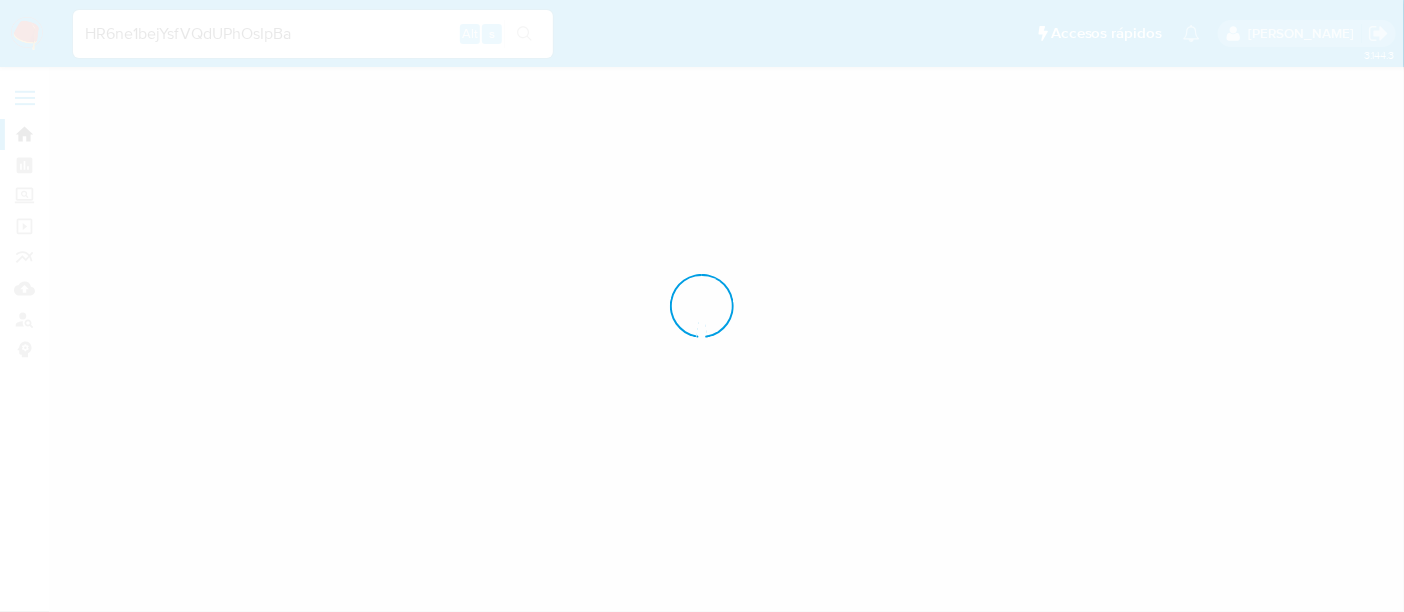 scroll, scrollTop: 0, scrollLeft: 0, axis: both 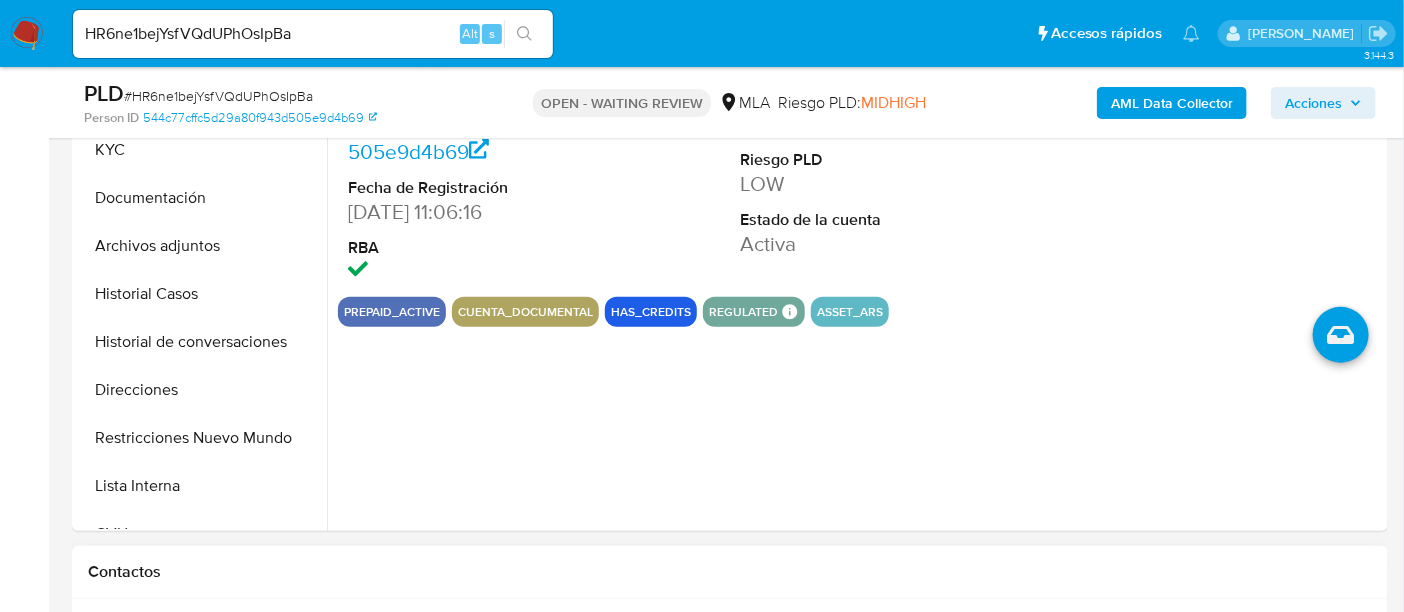 select on "10" 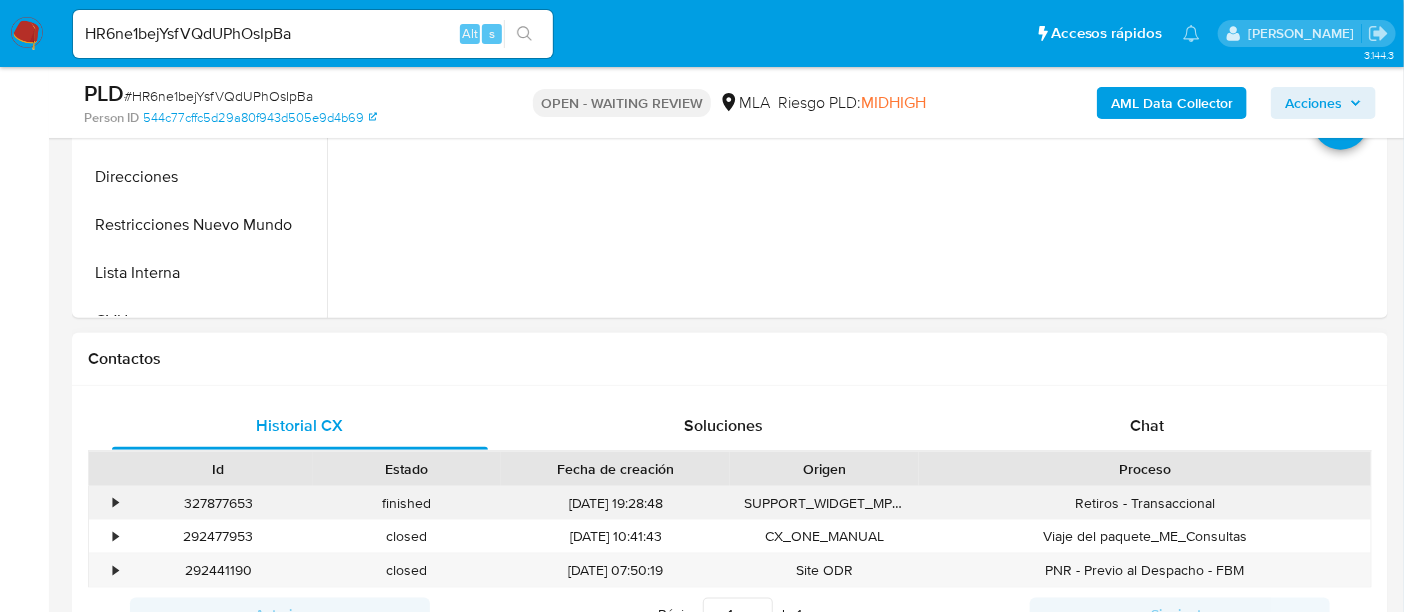 scroll, scrollTop: 750, scrollLeft: 0, axis: vertical 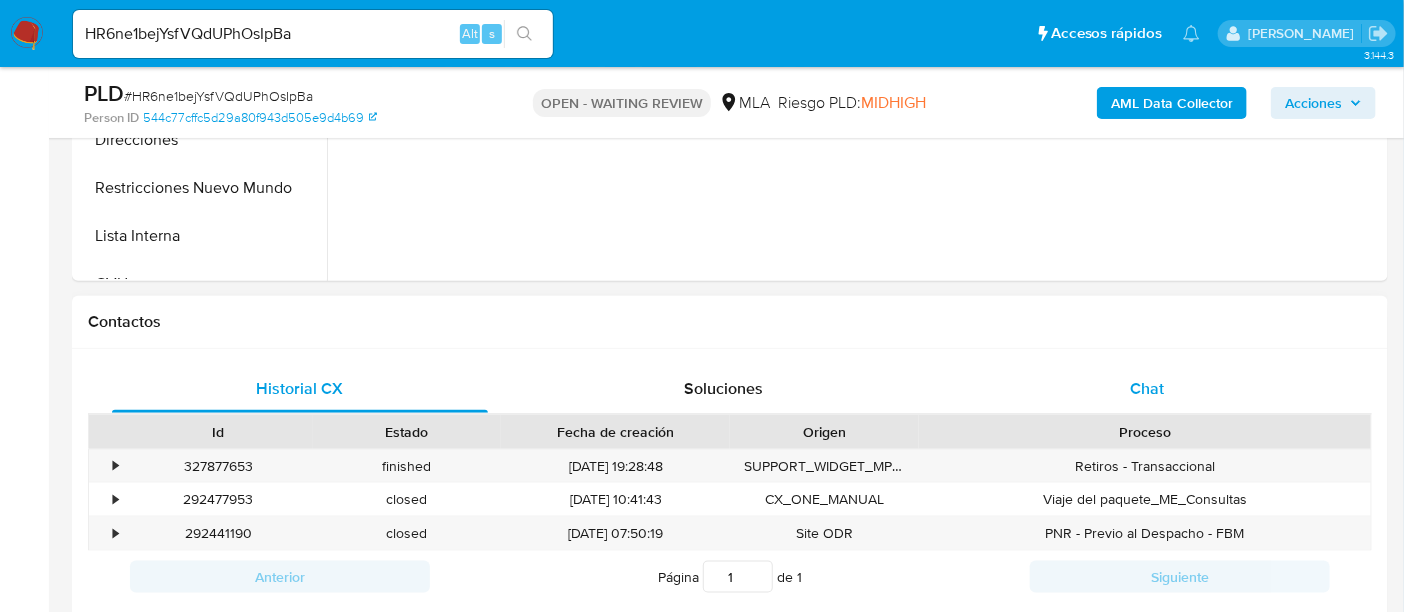 click on "Chat" at bounding box center (1147, 389) 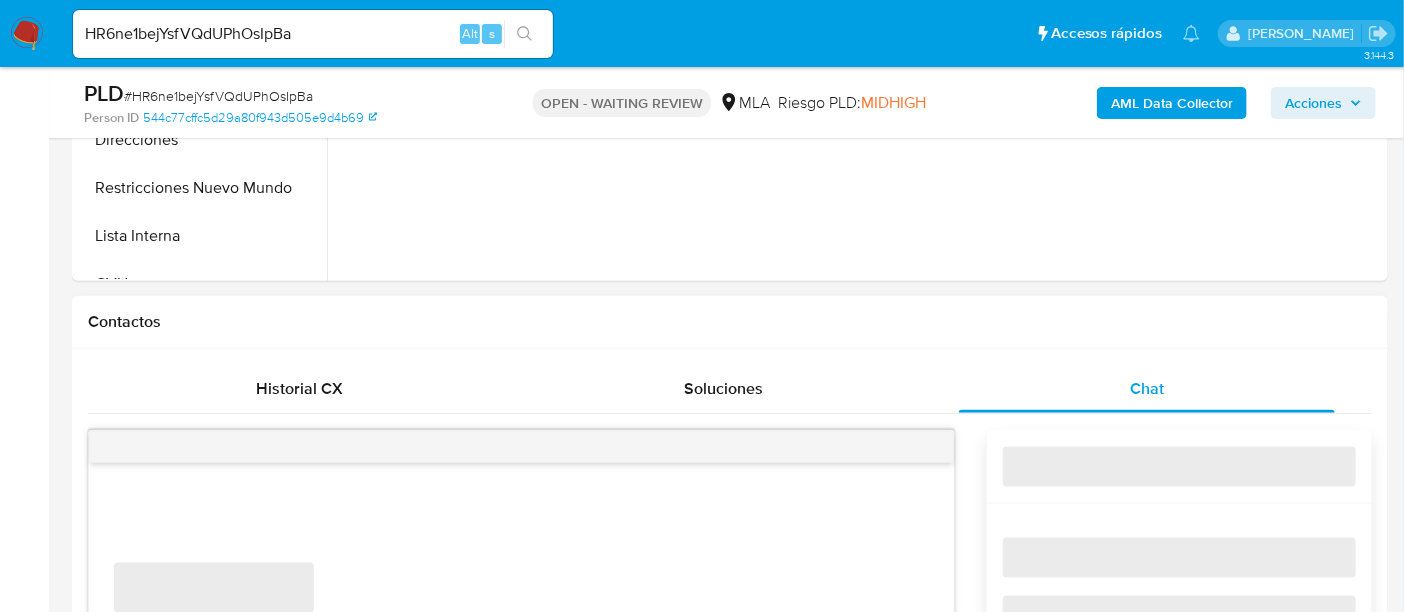scroll, scrollTop: 874, scrollLeft: 0, axis: vertical 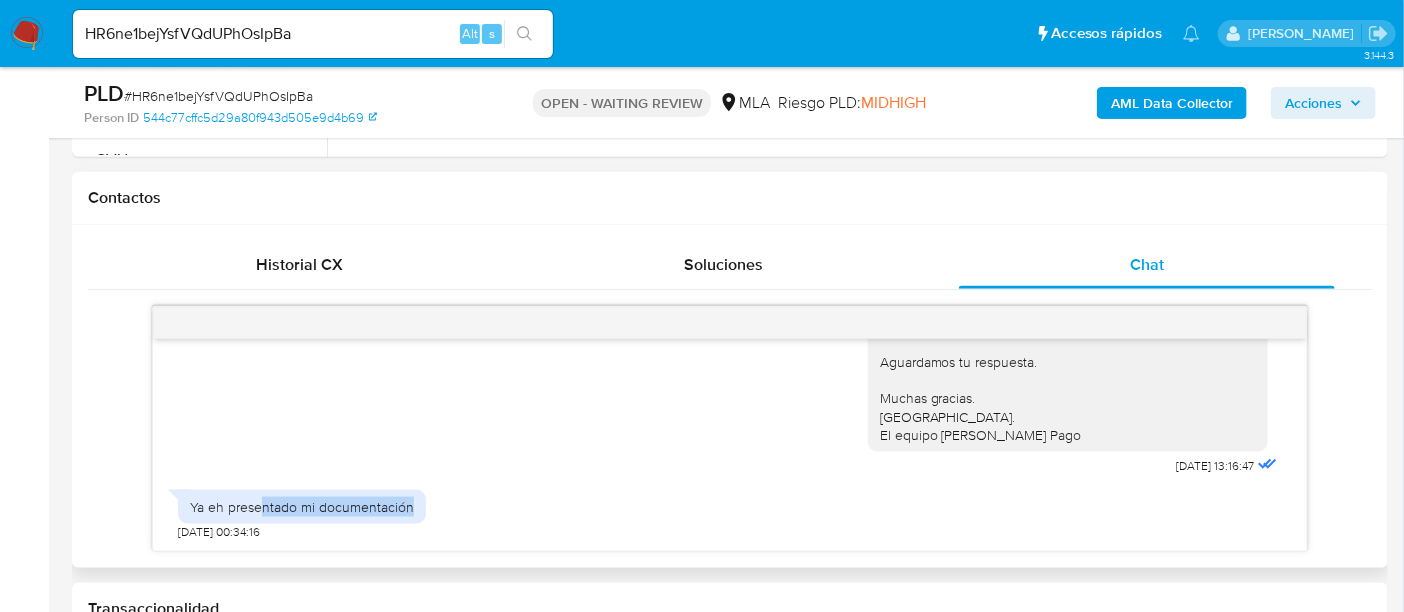 drag, startPoint x: 265, startPoint y: 509, endPoint x: 488, endPoint y: 516, distance: 223.10983 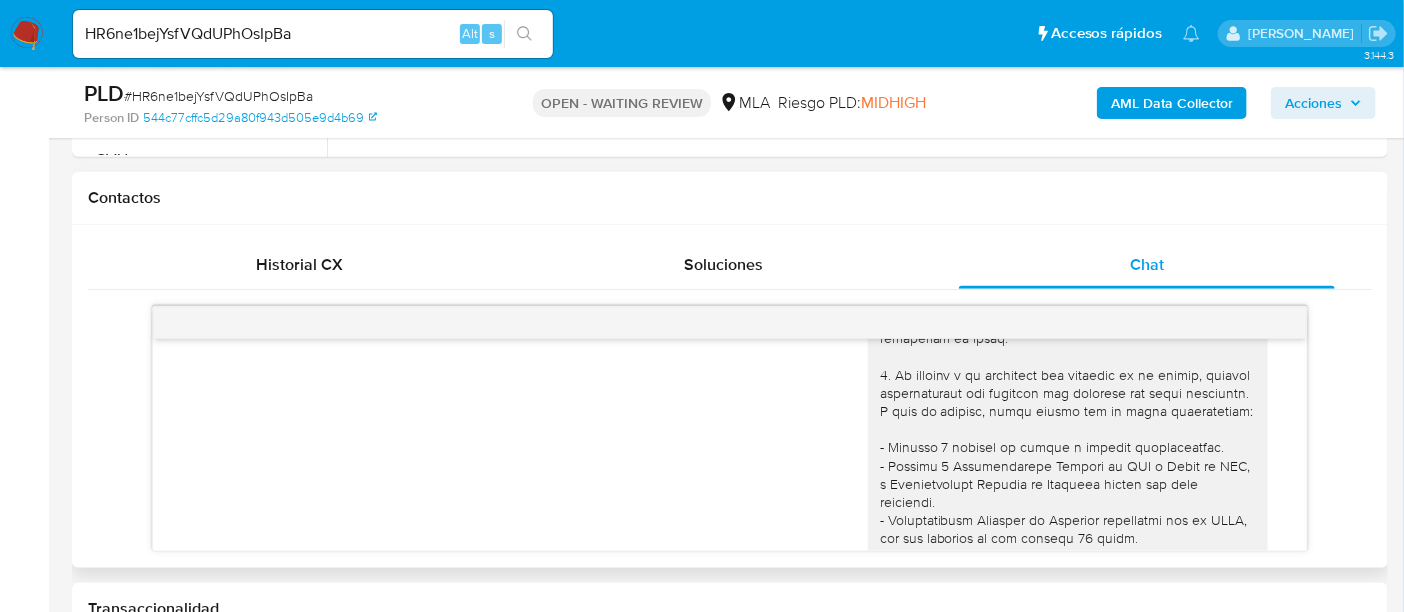 scroll, scrollTop: 0, scrollLeft: 0, axis: both 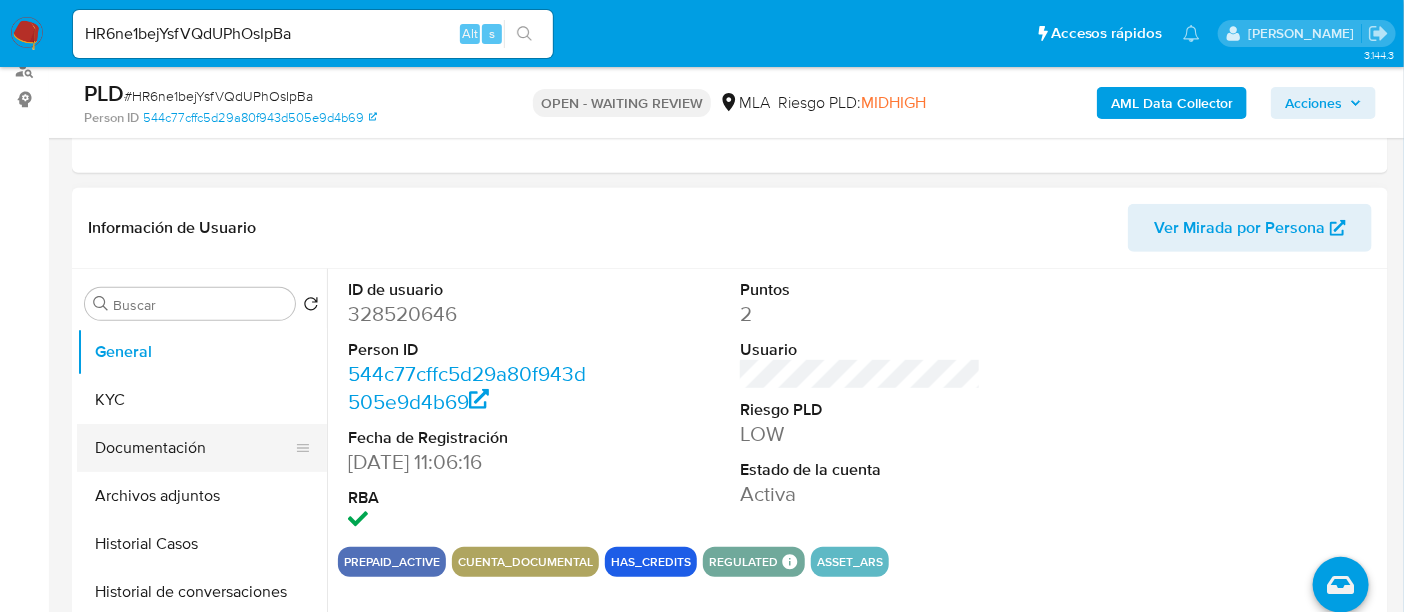 click on "Documentación" at bounding box center (194, 448) 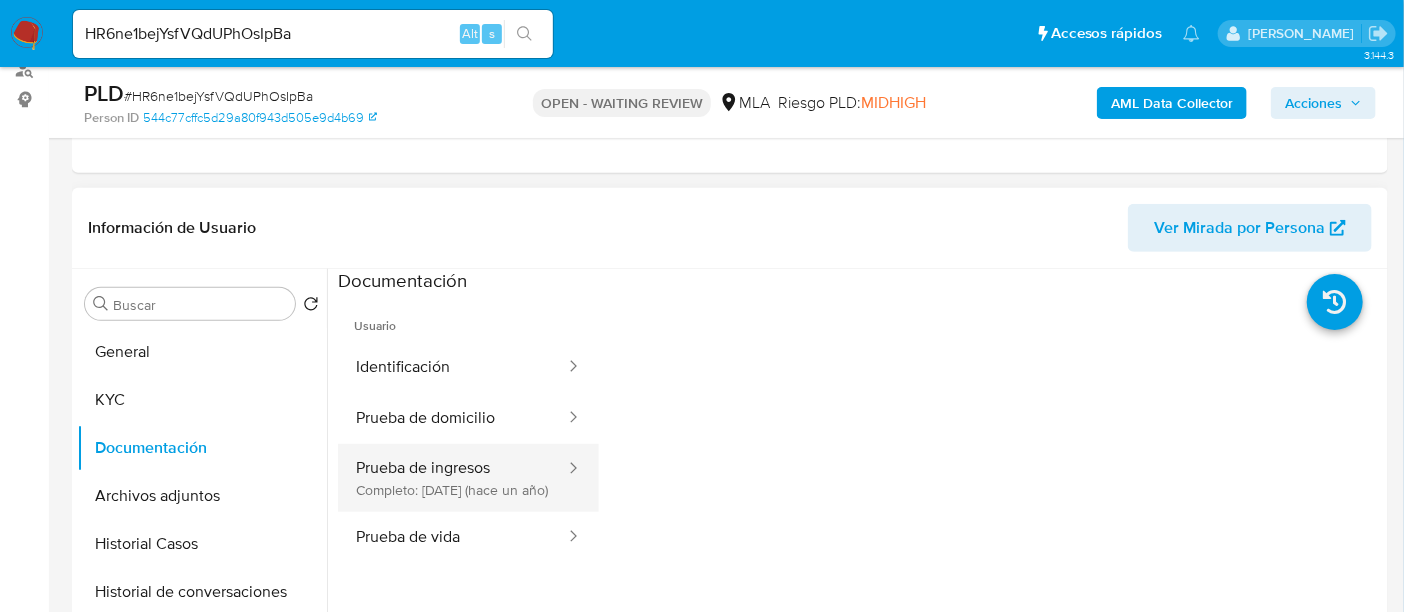 click on "Prueba de ingresos Completo: 12/04/2024 (hace un año)" at bounding box center [452, 478] 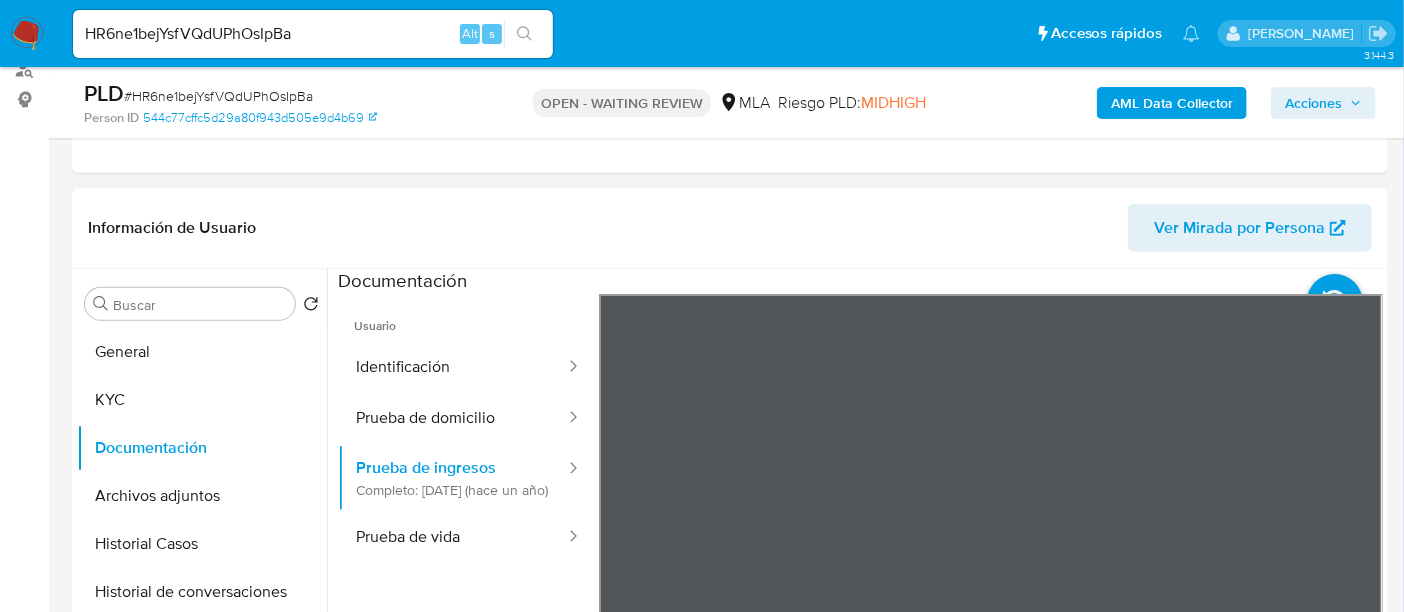 click on "Información de Usuario Ver Mirada por Persona Buscar   Volver al orden por defecto General KYC Documentación Archivos adjuntos Historial Casos Historial de conversaciones Direcciones Restricciones Nuevo Mundo Lista Interna CVU Anticipos de dinero Cruces y Relaciones Créditos Cuentas Bancarias Datos Modificados Devices Geolocation Dispositivos Point Fecha Compliant Historial Riesgo PLD IV Challenges Información de accesos Insurtech Inversiones Items Listas Externas Marcas AML Perfiles Tarjetas" at bounding box center [730, 484] 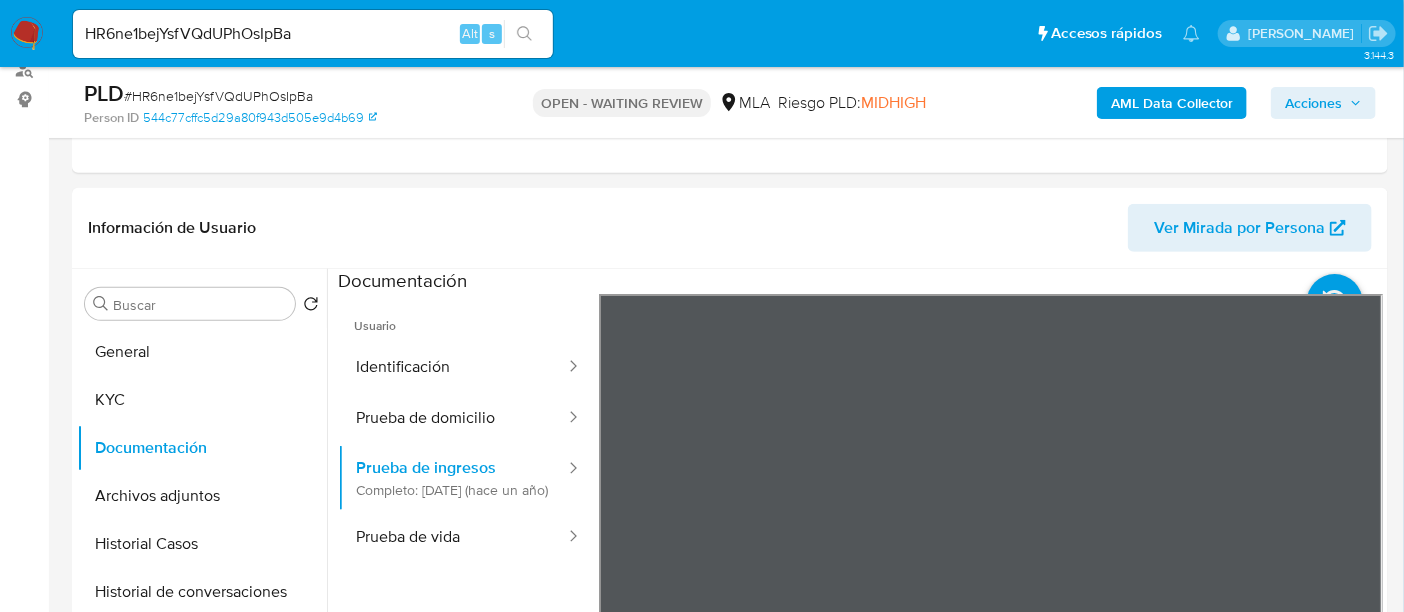 click on "HR6ne1bejYsfVQdUPhOsIpBa" at bounding box center [313, 34] 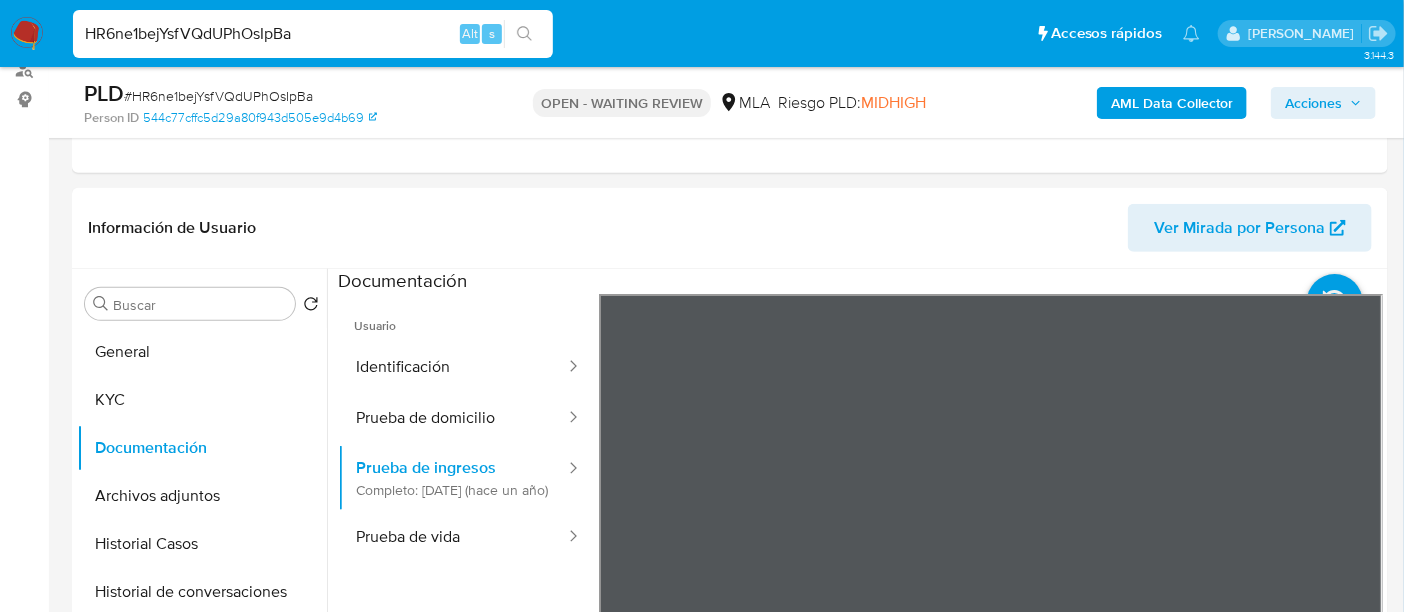click on "HR6ne1bejYsfVQdUPhOsIpBa" at bounding box center (313, 34) 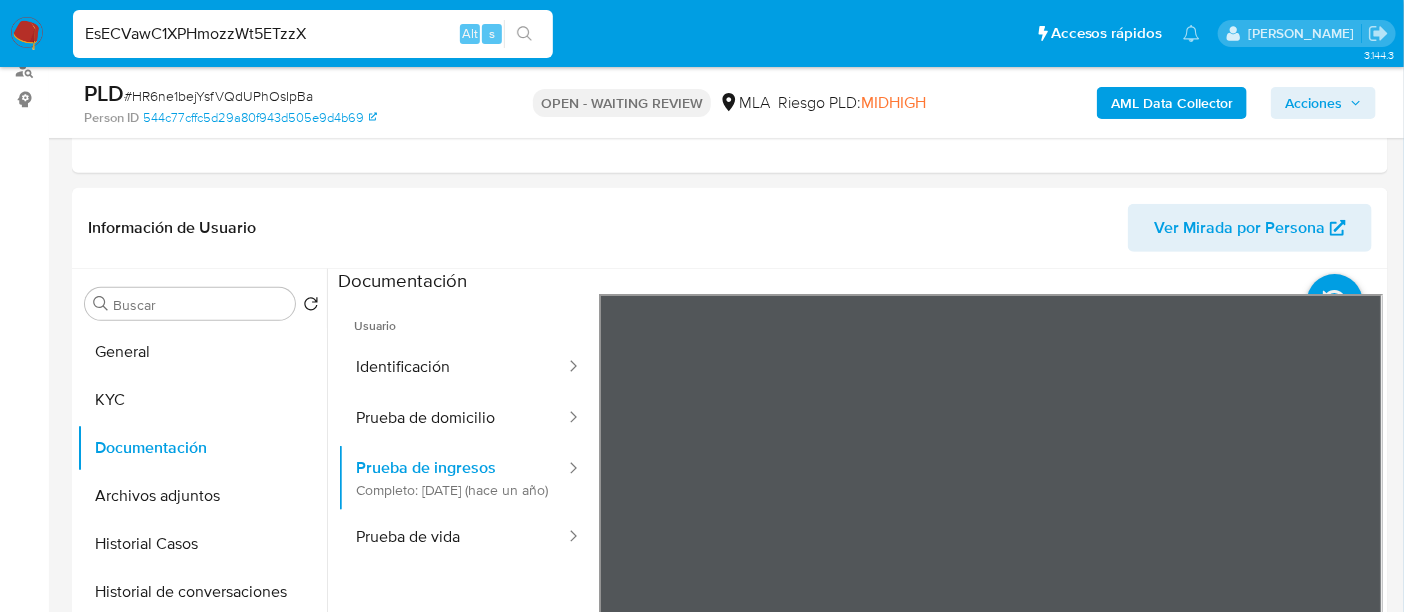 type on "EsECVawC1XPHmozzWt5ETzzX" 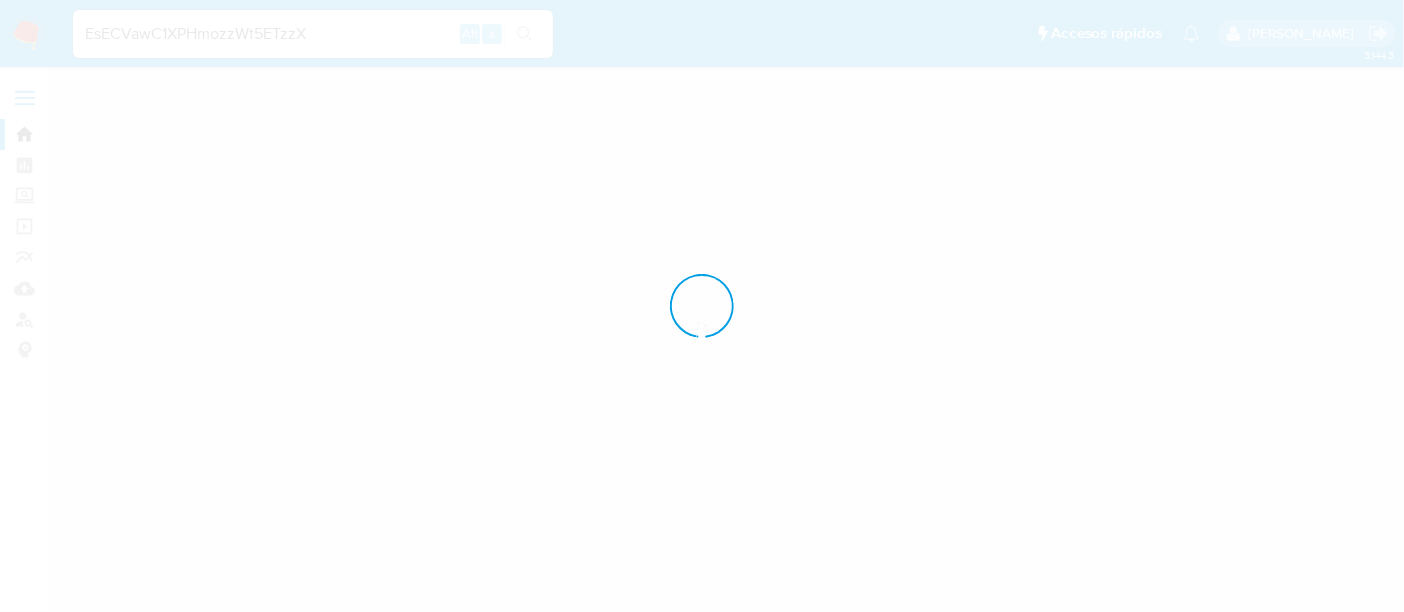 scroll, scrollTop: 0, scrollLeft: 0, axis: both 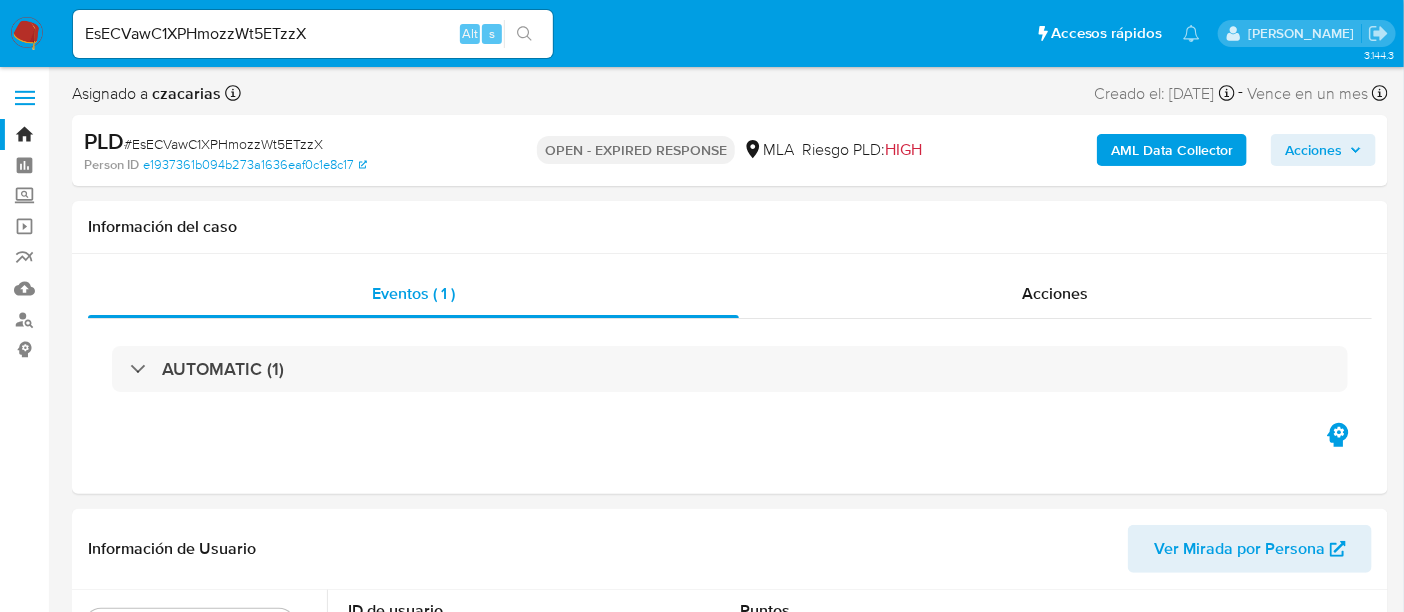 select on "10" 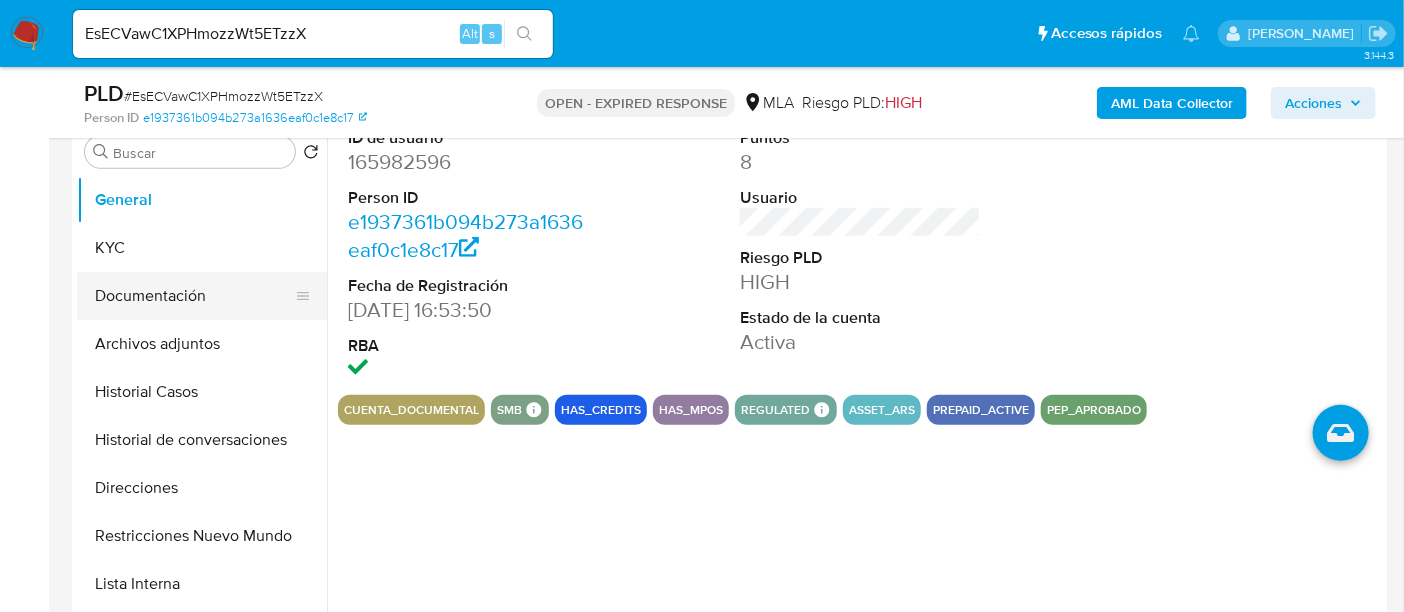 scroll, scrollTop: 500, scrollLeft: 0, axis: vertical 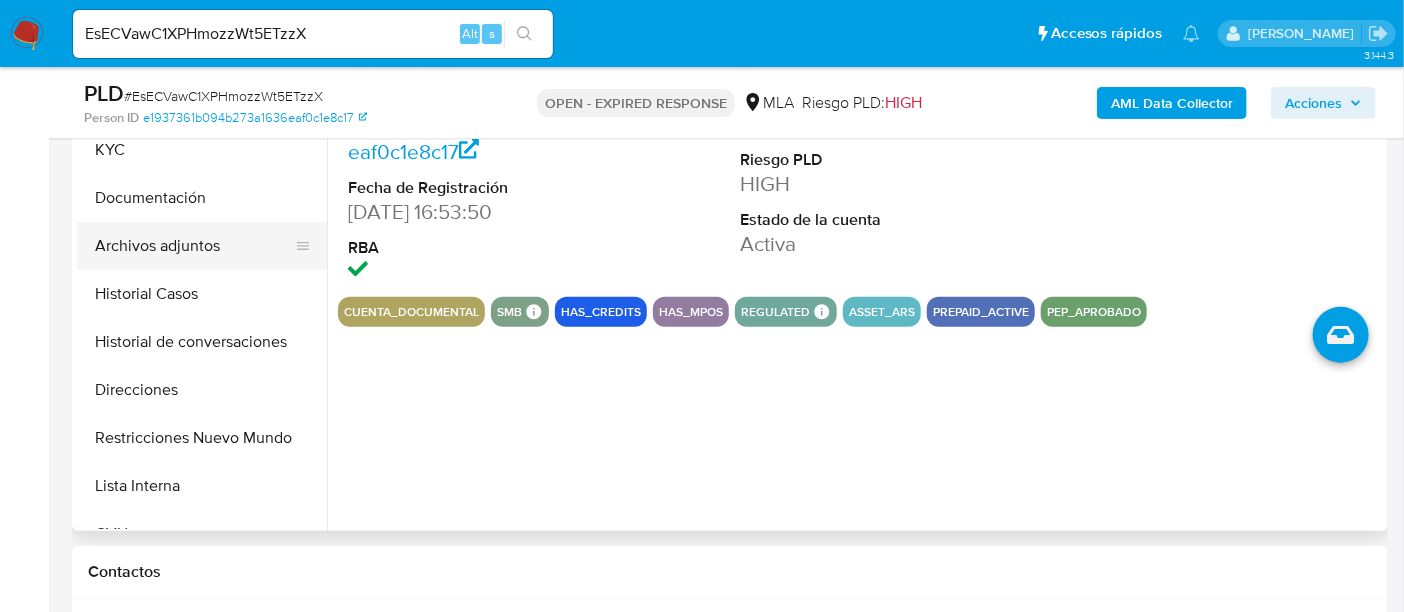 click on "Archivos adjuntos" at bounding box center (194, 246) 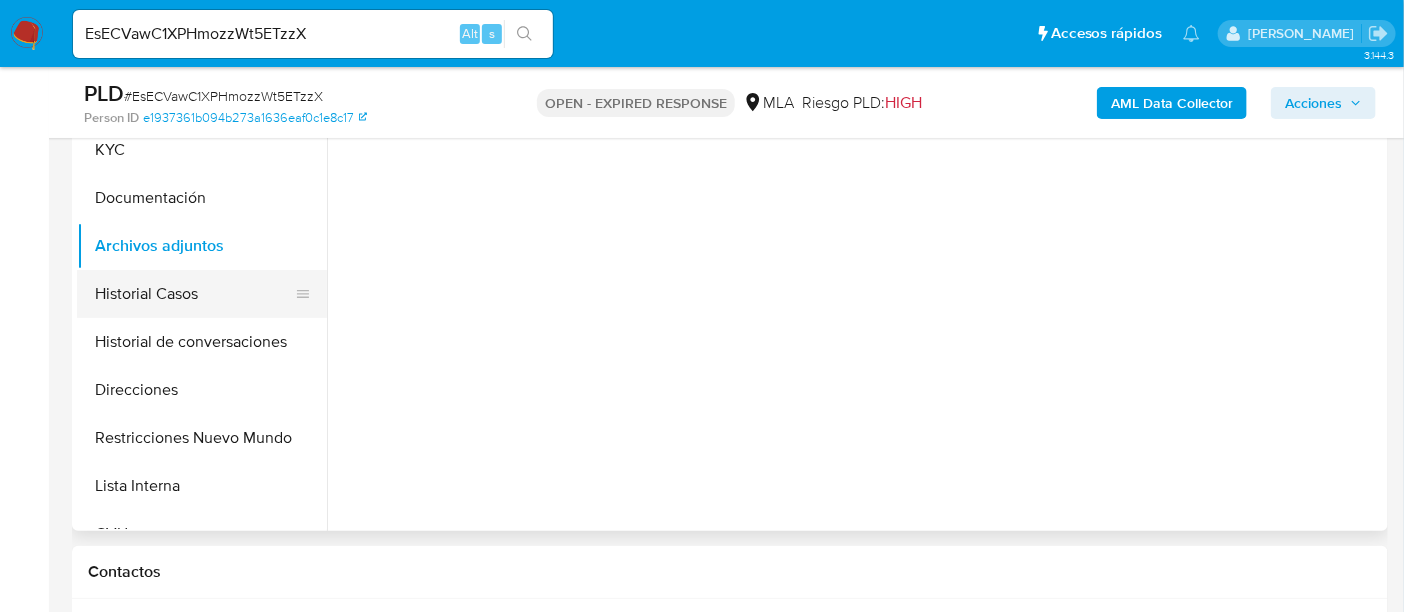 click on "Historial Casos" at bounding box center (194, 294) 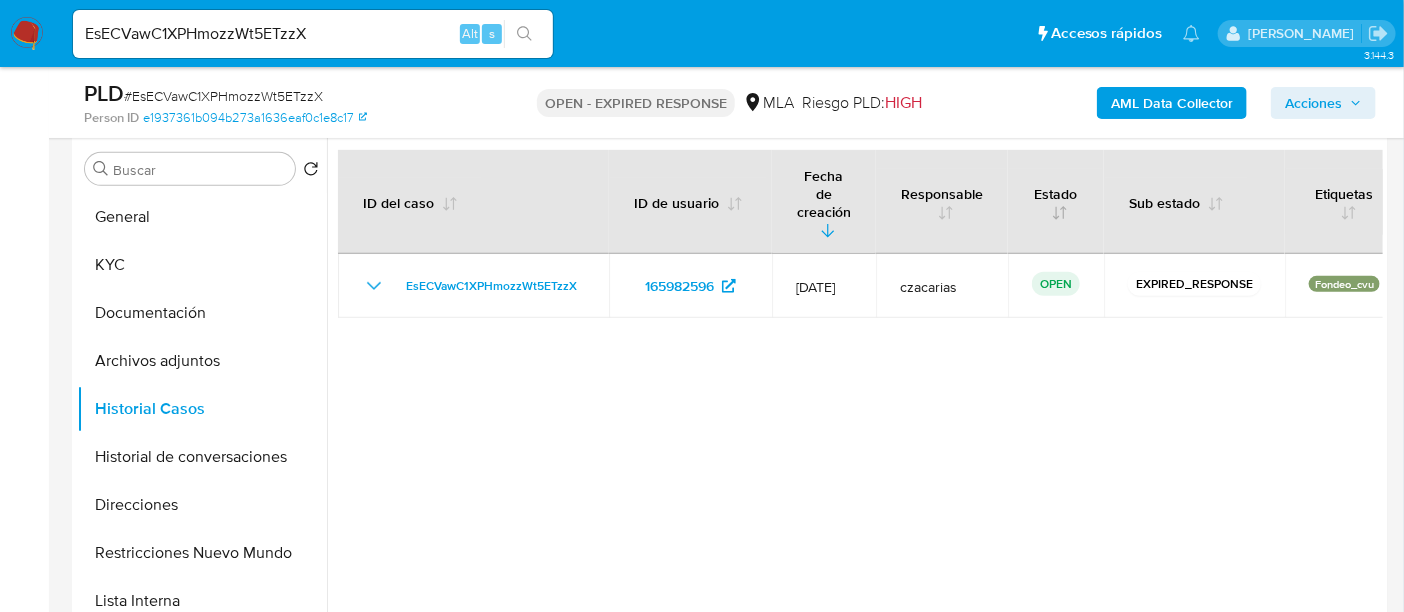 scroll, scrollTop: 250, scrollLeft: 0, axis: vertical 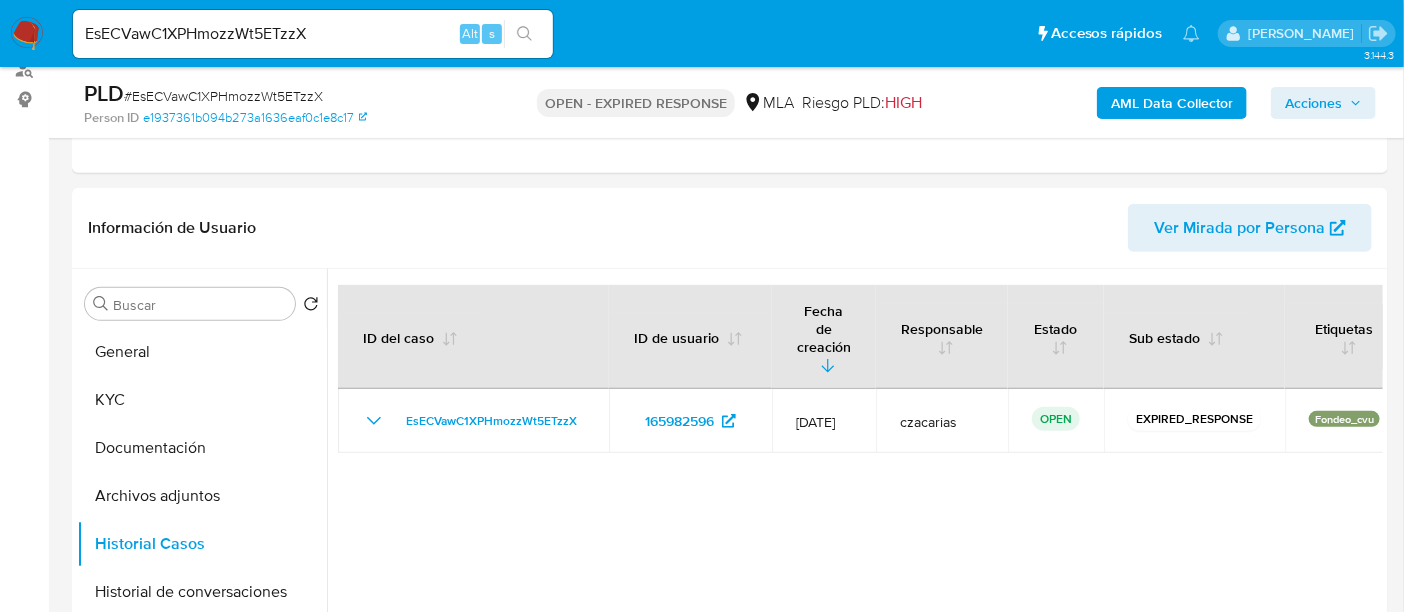 click on "EsECVawC1XPHmozzWt5ETzzX Alt s" at bounding box center (313, 34) 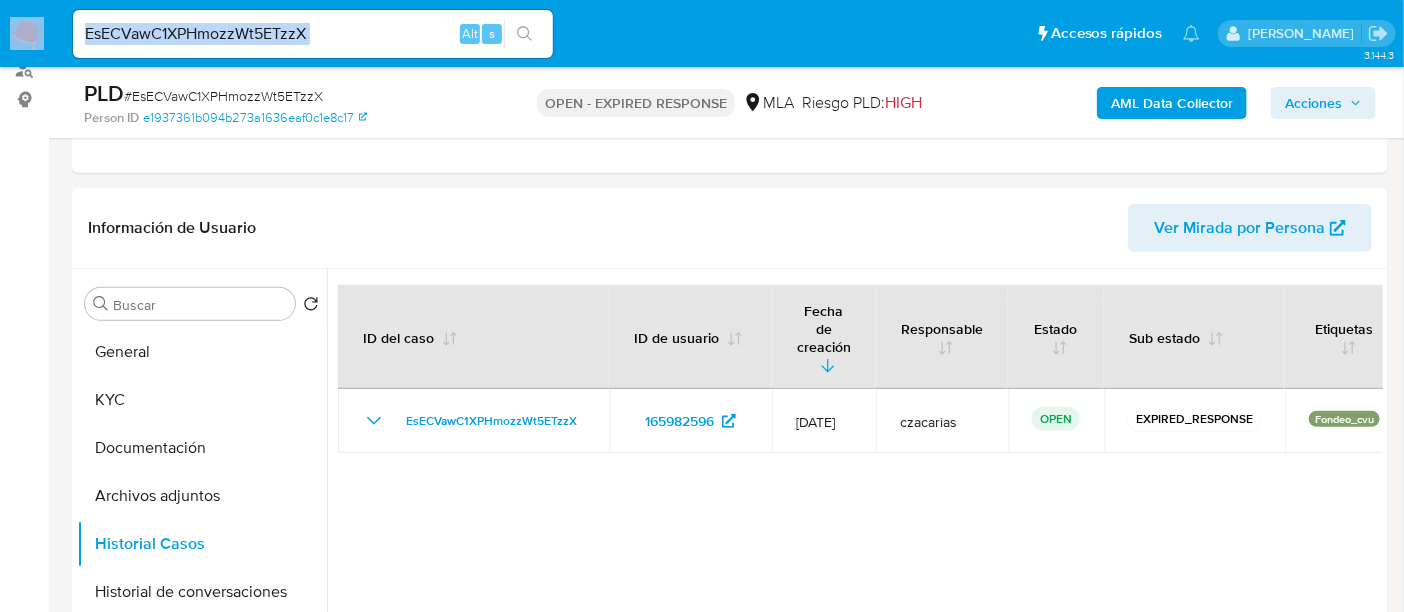 click on "EsECVawC1XPHmozzWt5ETzzX Alt s" at bounding box center [313, 34] 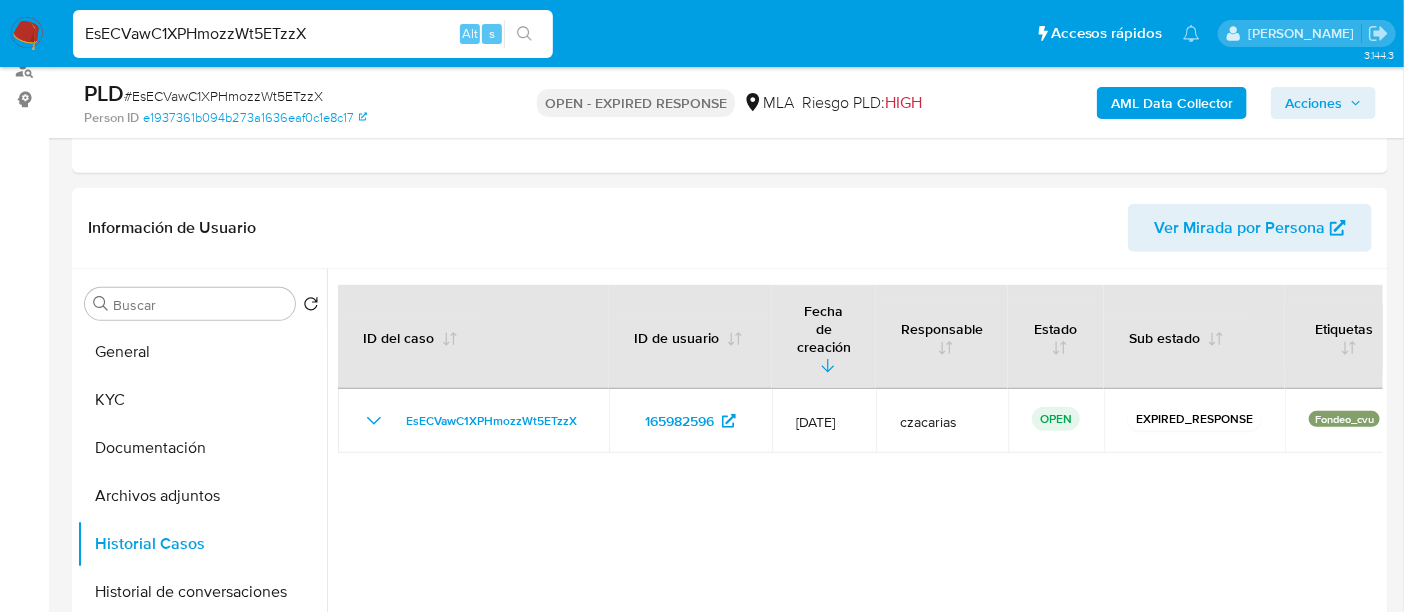 click on "EsECVawC1XPHmozzWt5ETzzX" at bounding box center (313, 34) 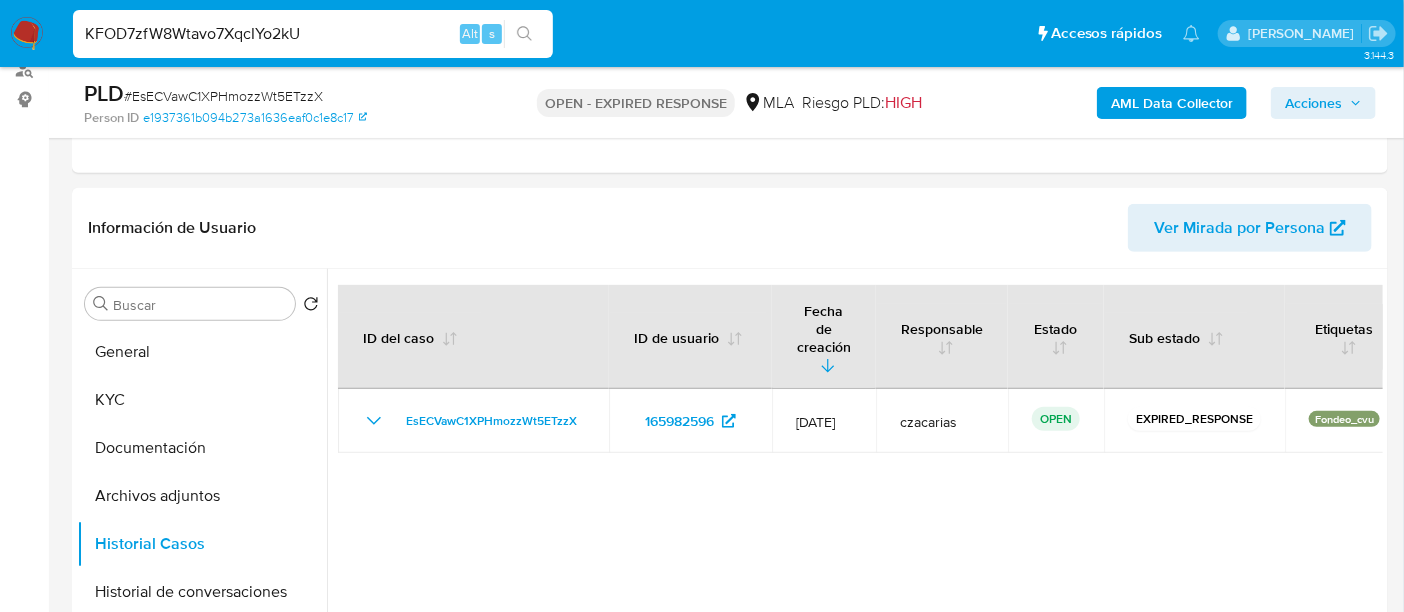 type on "KFOD7zfW8Wtavo7XqcIYo2kU" 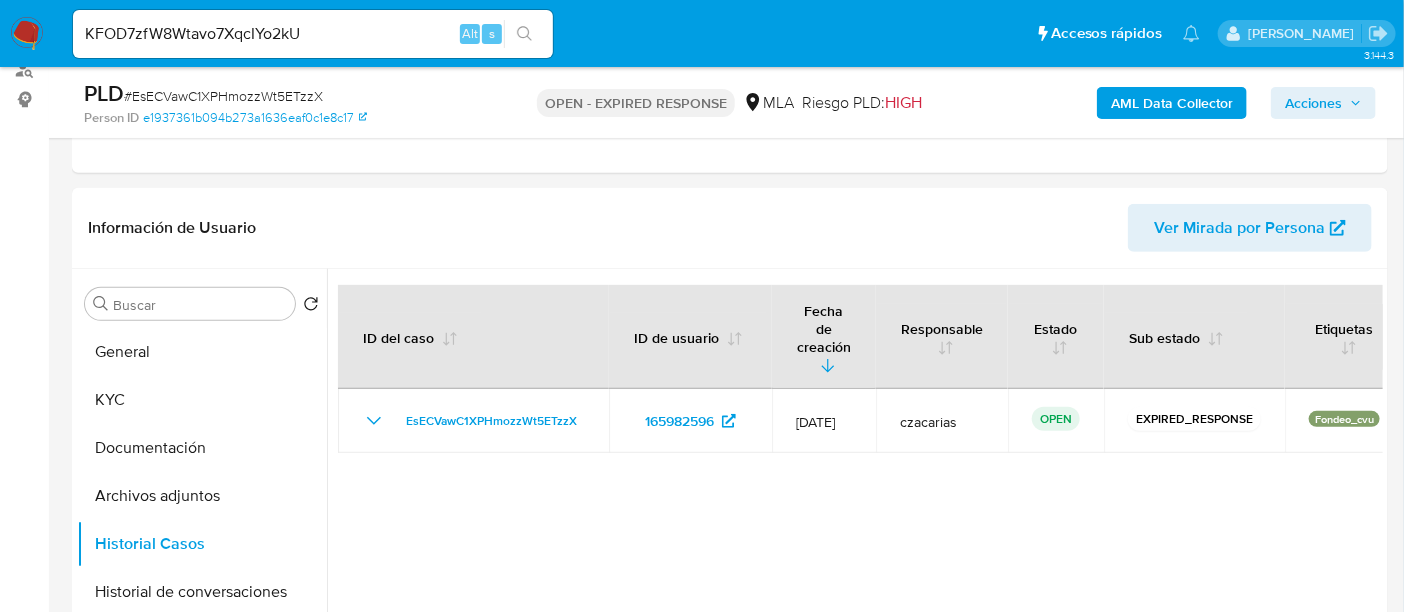 click at bounding box center (524, 34) 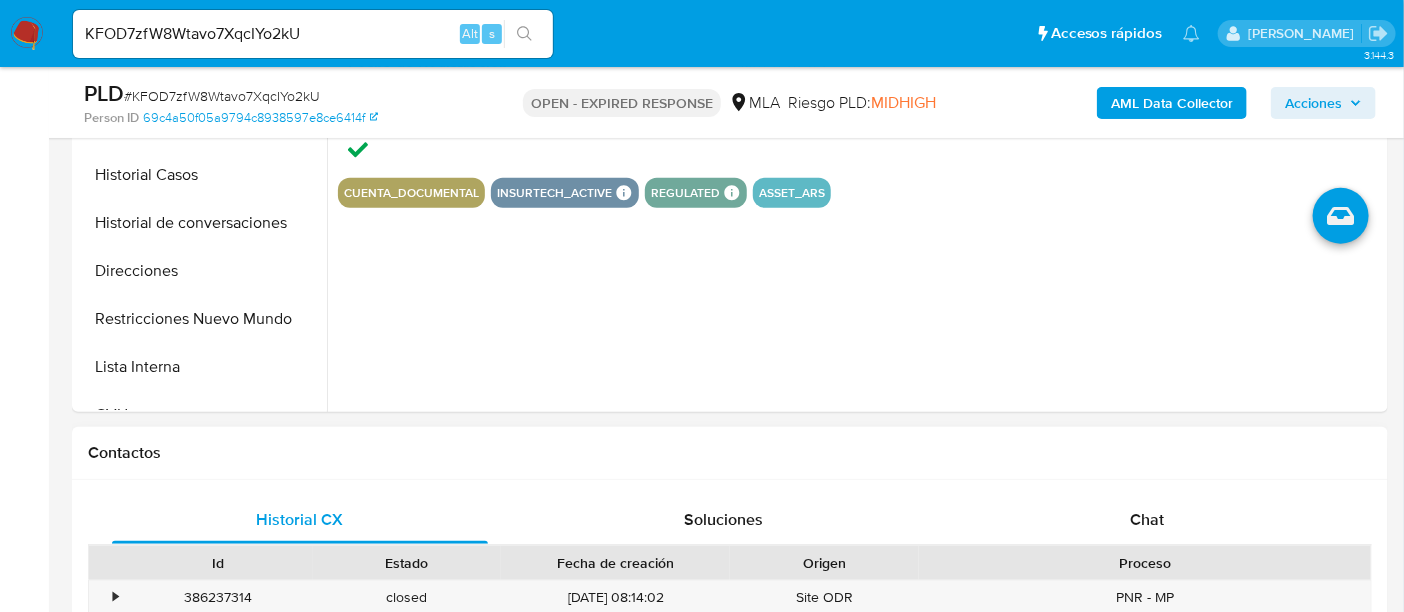scroll, scrollTop: 625, scrollLeft: 0, axis: vertical 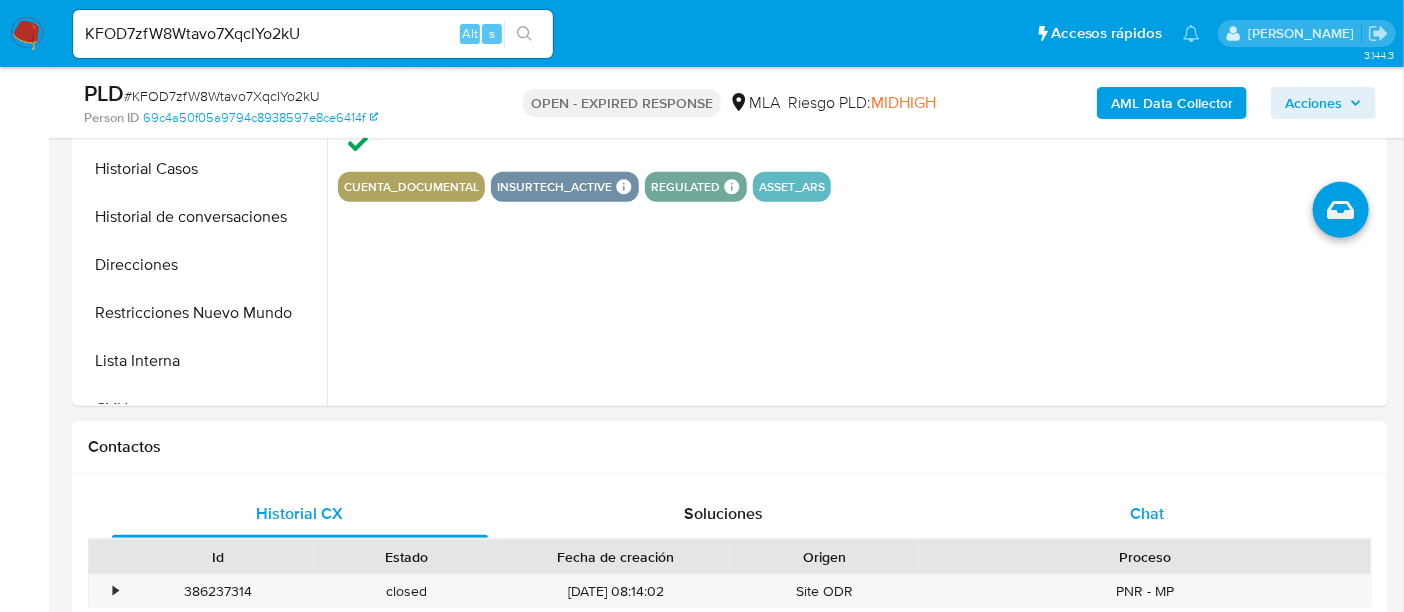 select on "10" 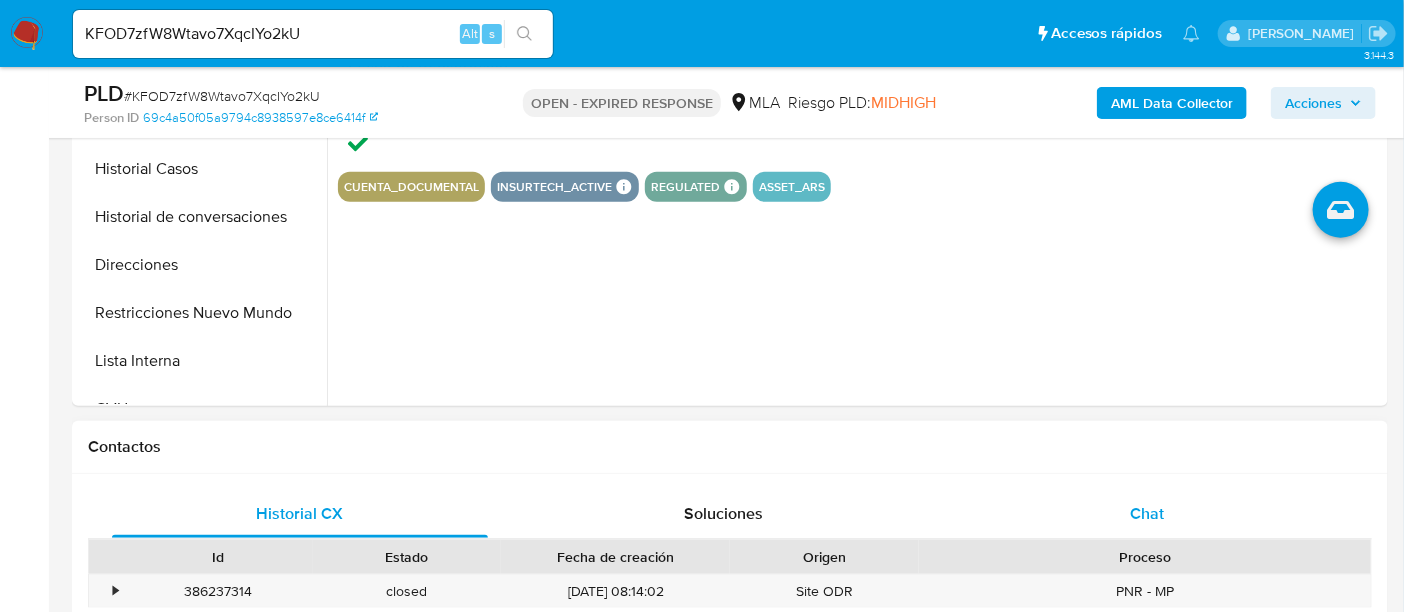 click on "Chat" at bounding box center [1147, 513] 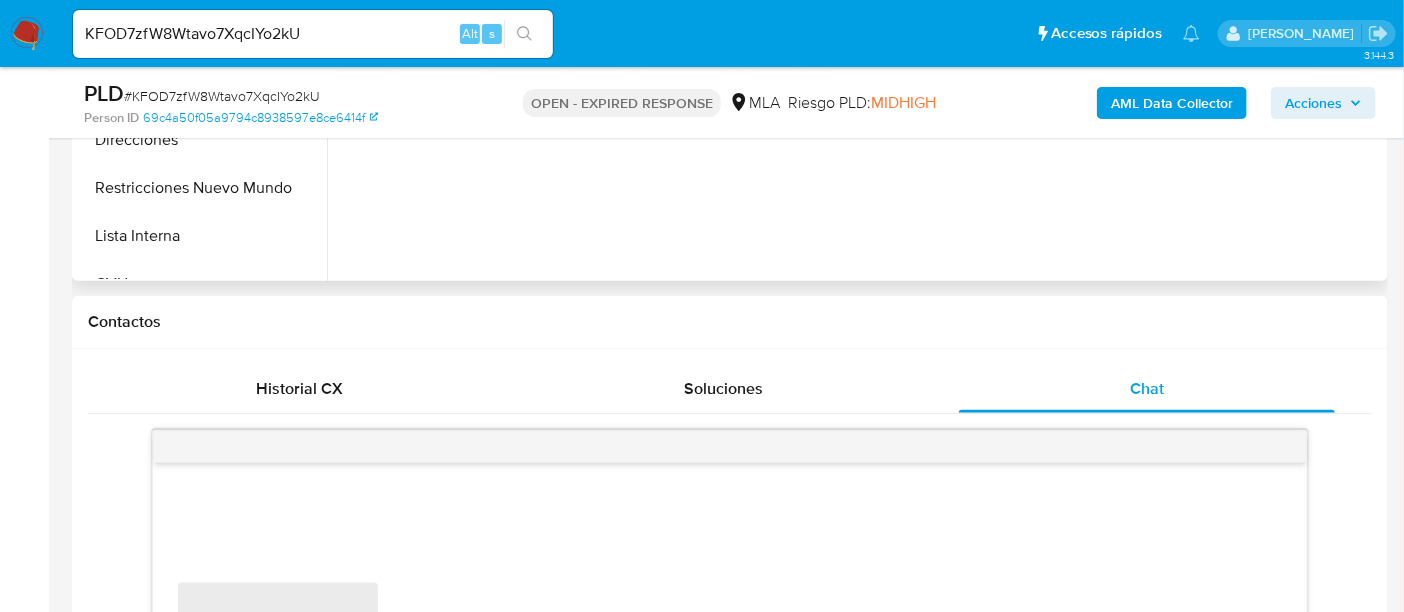 scroll, scrollTop: 874, scrollLeft: 0, axis: vertical 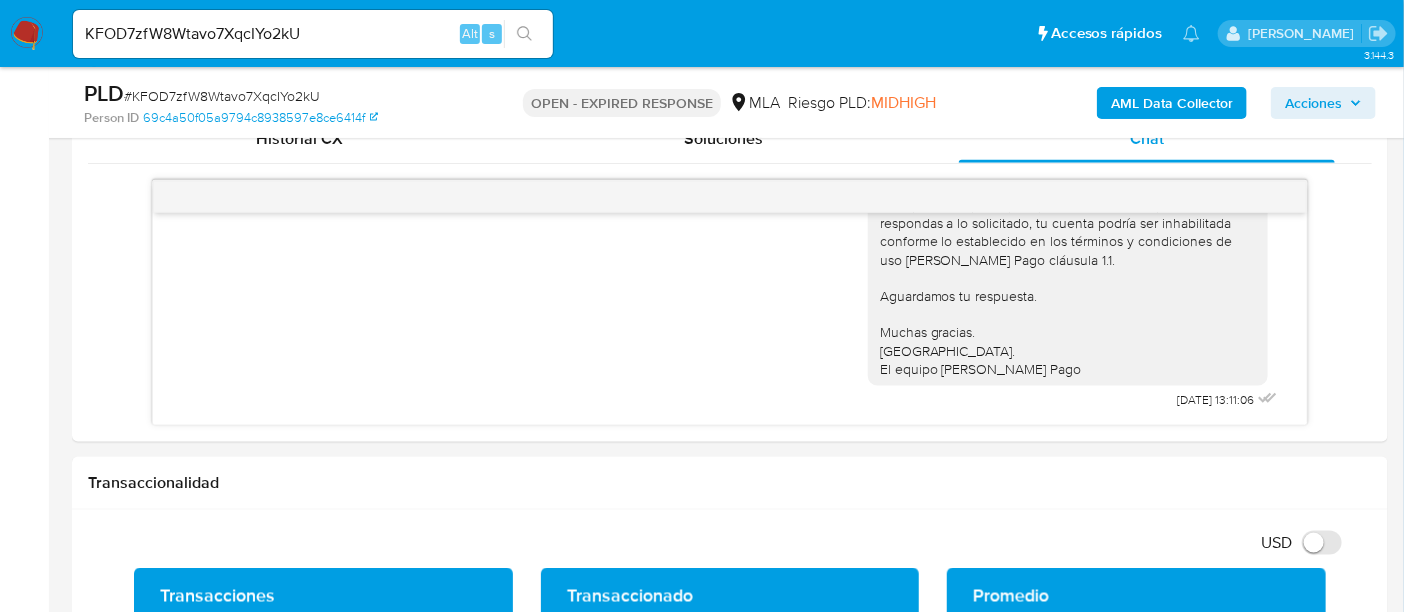 click on "KFOD7zfW8Wtavo7XqcIYo2kU" at bounding box center [313, 34] 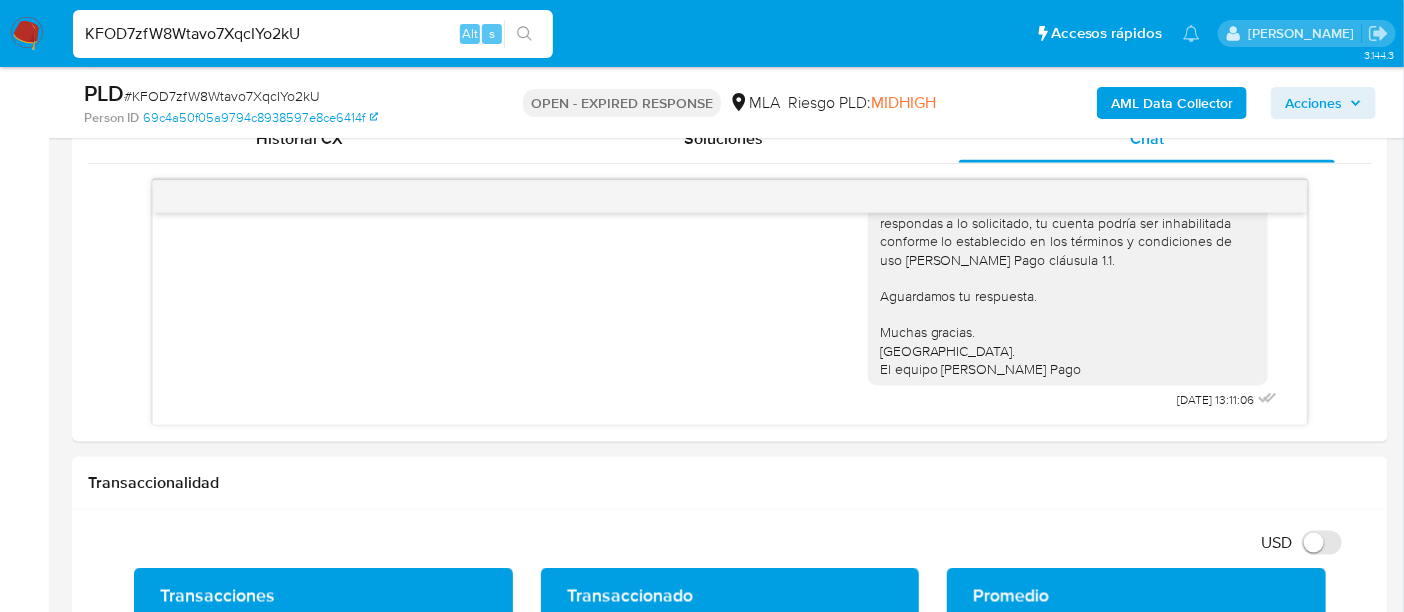 click on "KFOD7zfW8Wtavo7XqcIYo2kU" at bounding box center (313, 34) 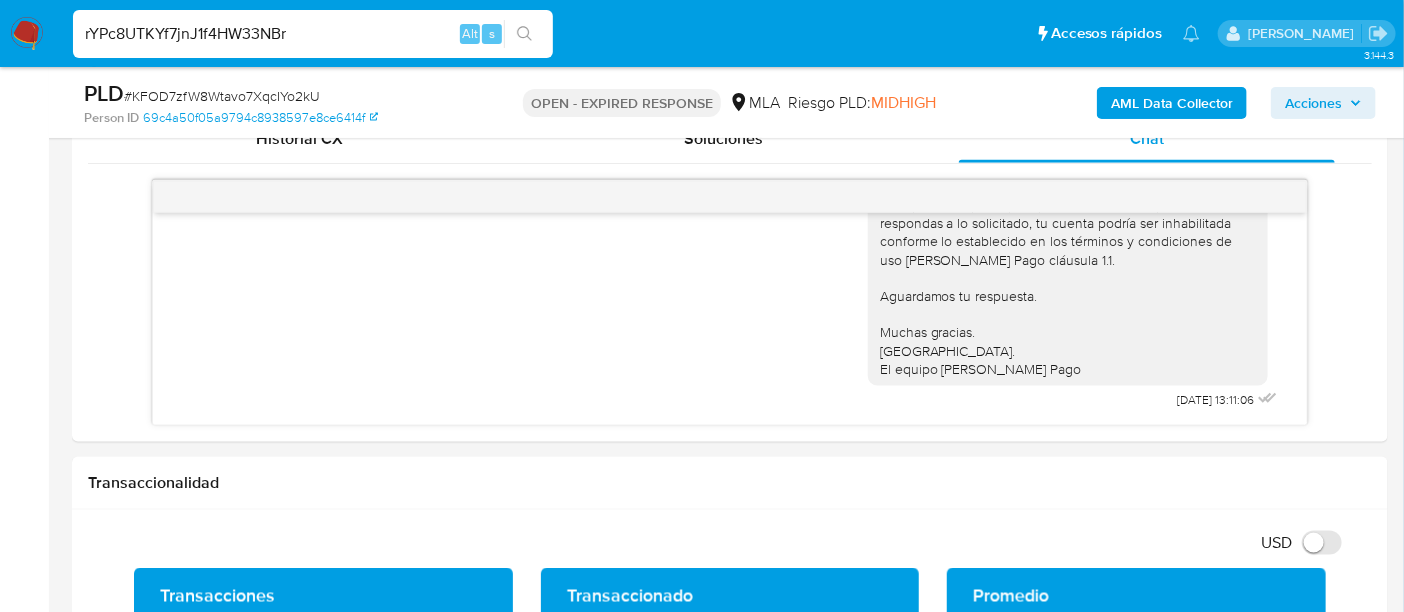 type on "rYPc8UTKYf7jnJ1f4HW33NBr" 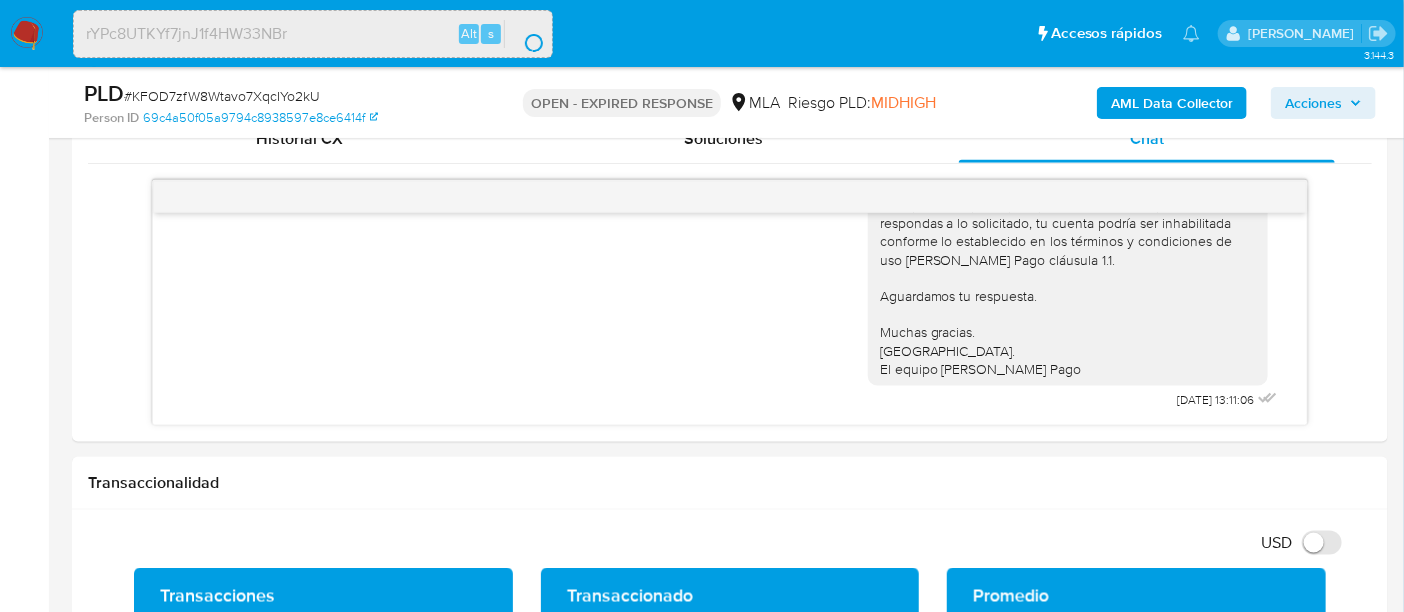 scroll, scrollTop: 0, scrollLeft: 0, axis: both 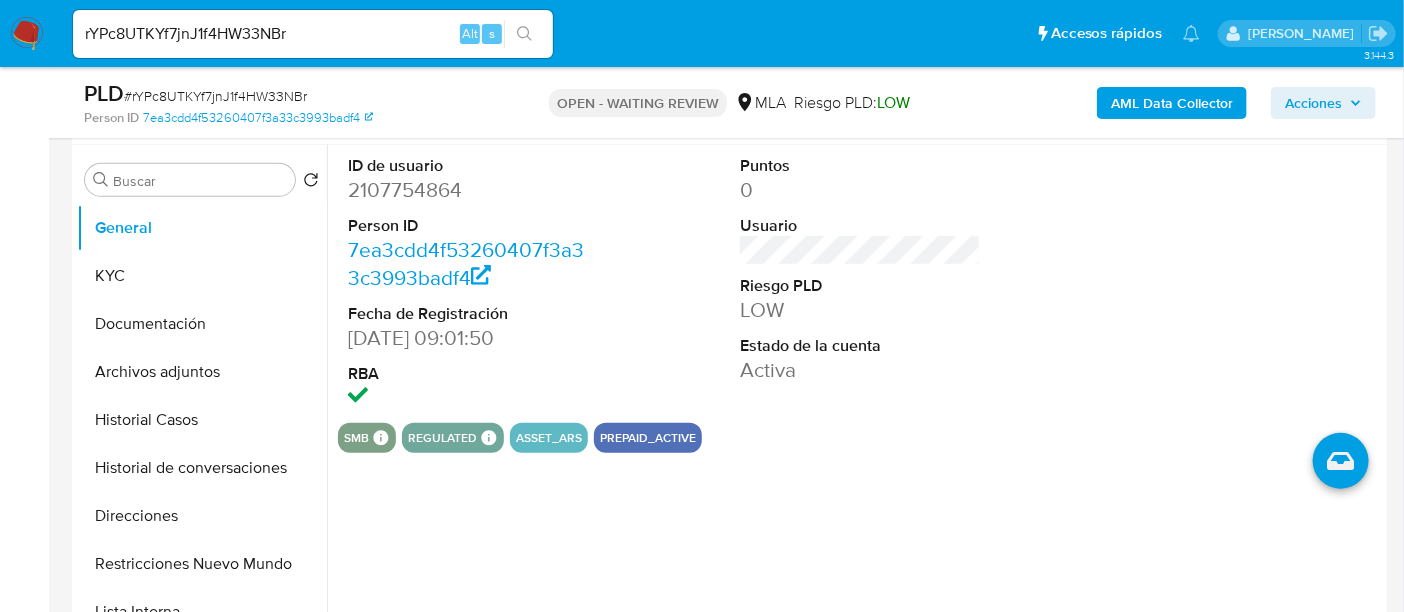 select on "10" 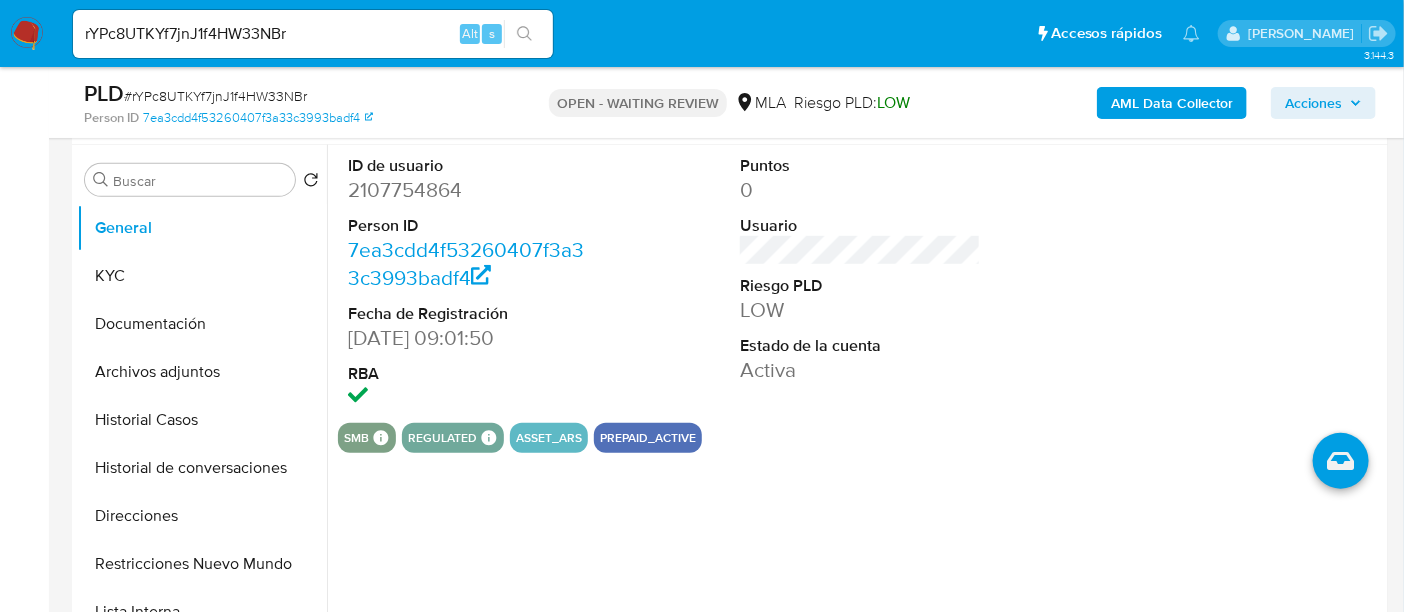 scroll, scrollTop: 750, scrollLeft: 0, axis: vertical 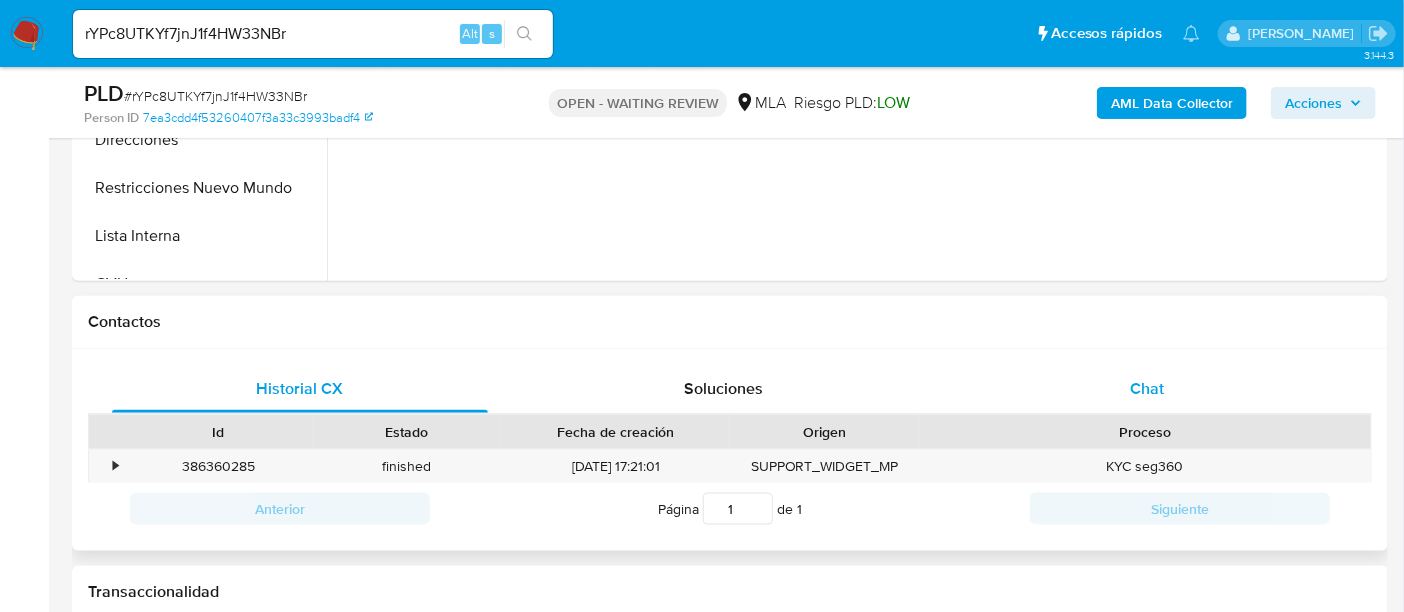 click on "Chat" at bounding box center [1147, 389] 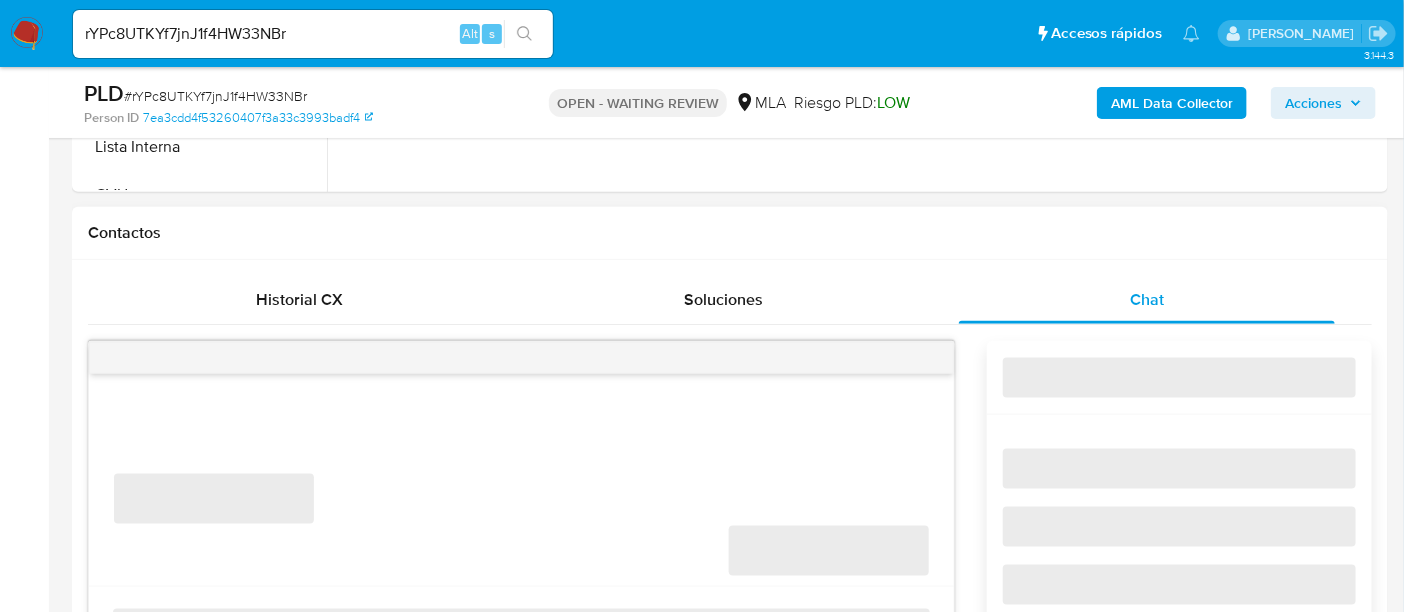 scroll, scrollTop: 874, scrollLeft: 0, axis: vertical 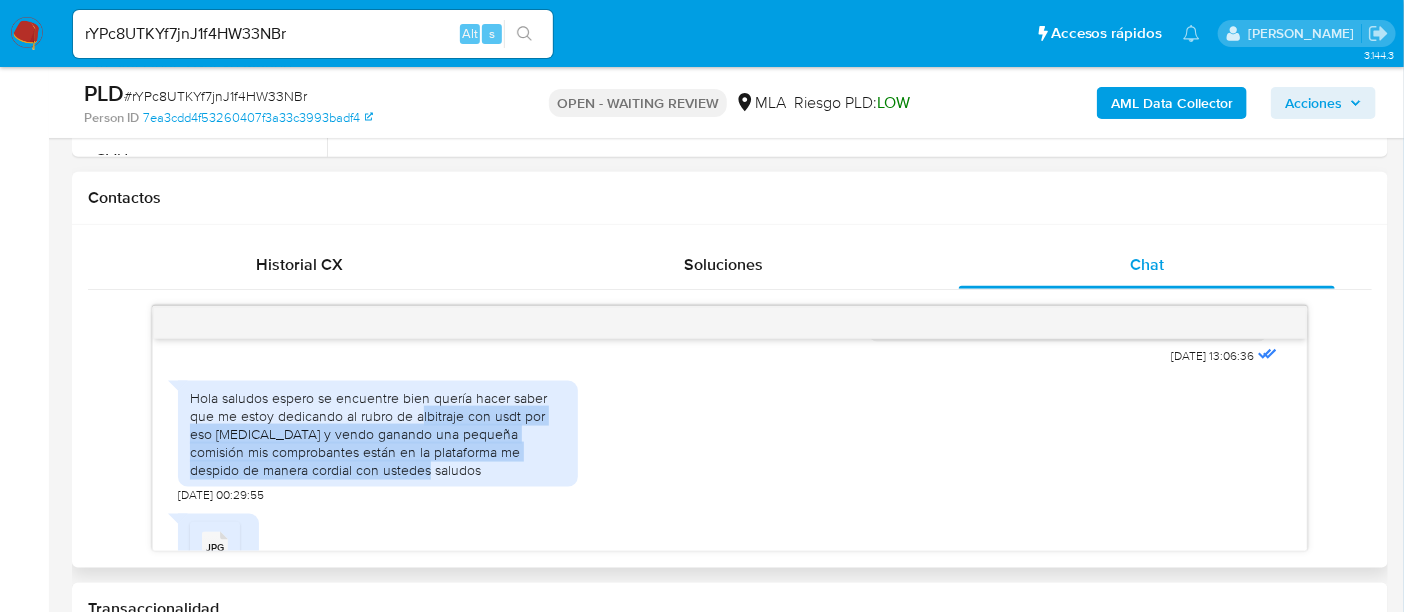 drag, startPoint x: 418, startPoint y: 443, endPoint x: 425, endPoint y: 522, distance: 79.30952 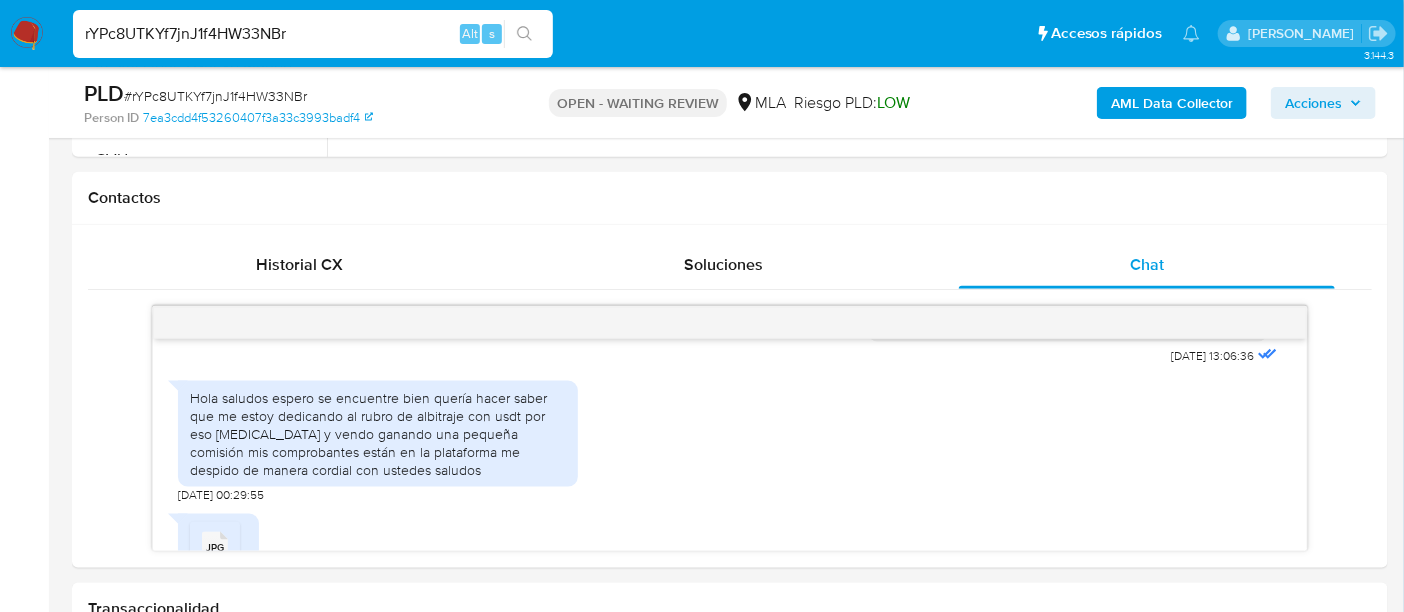 click on "rYPc8UTKYf7jnJ1f4HW33NBr" at bounding box center (313, 34) 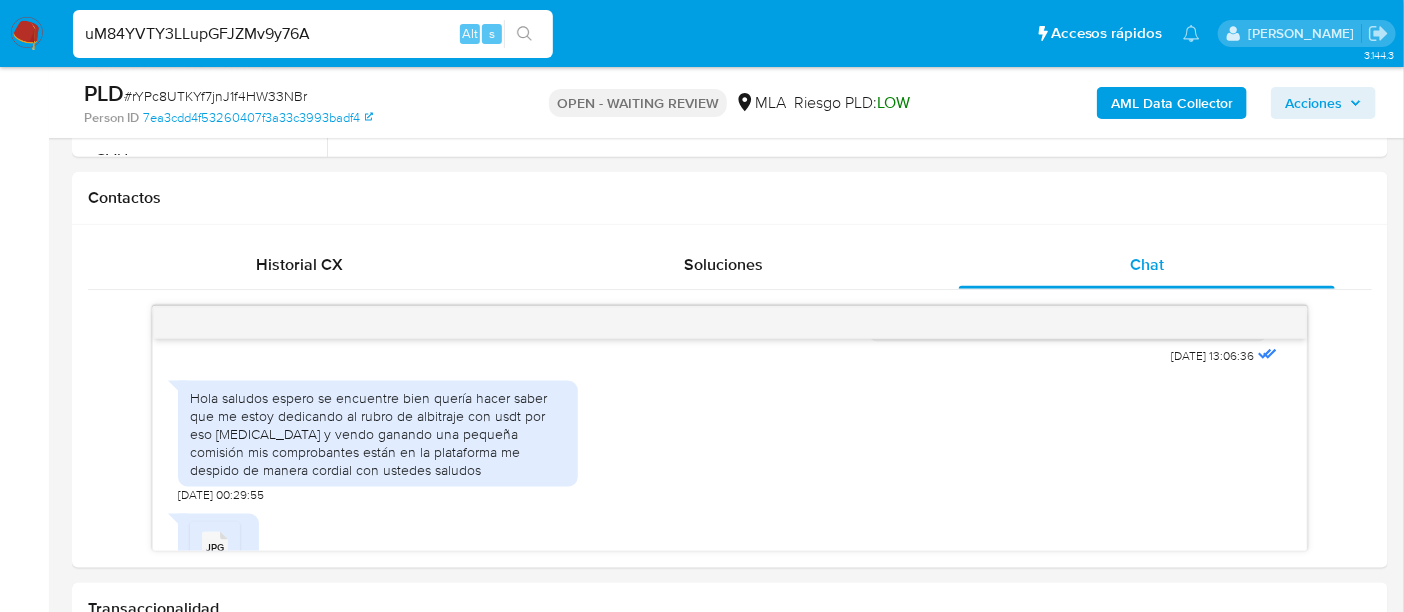 type on "uM84YVTY3LLupGFJZMv9y76A" 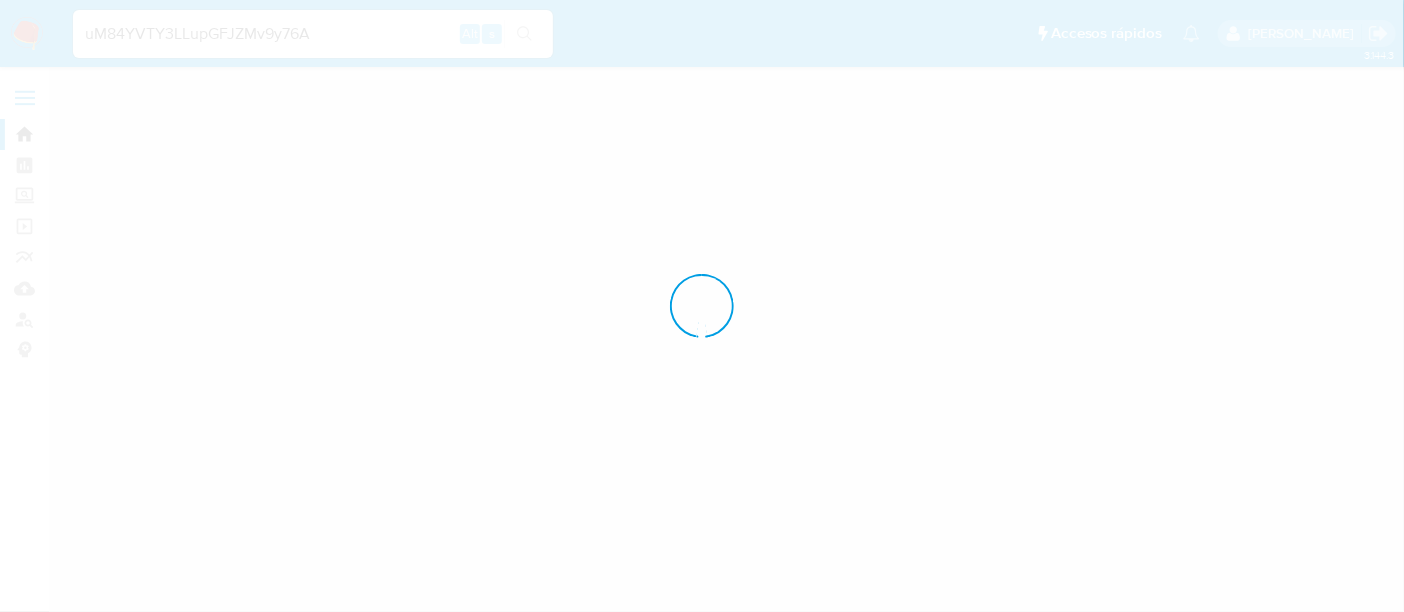 scroll, scrollTop: 0, scrollLeft: 0, axis: both 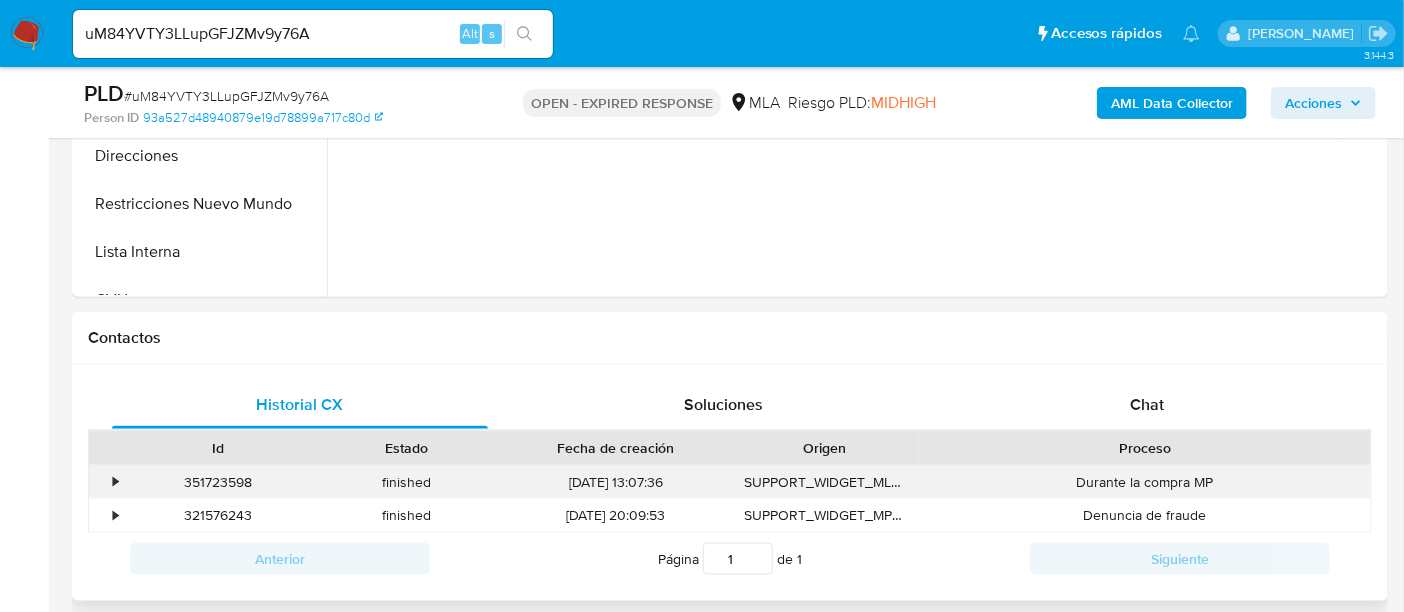 select on "10" 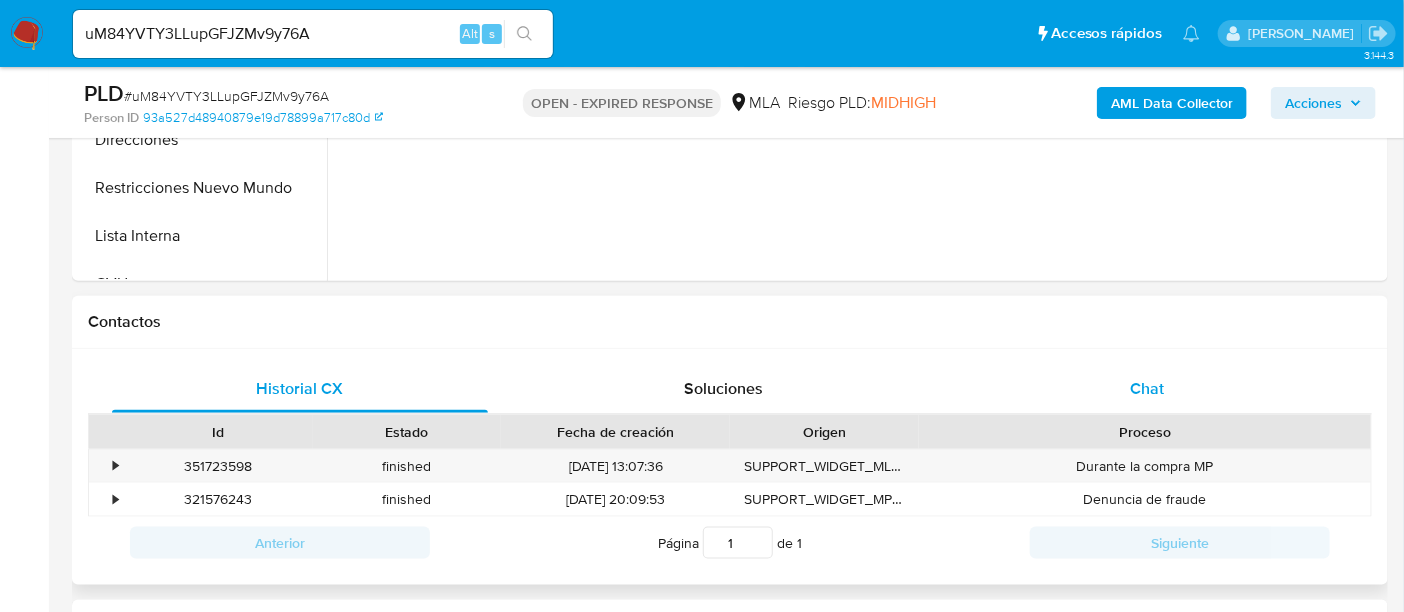 click on "Chat" at bounding box center (1147, 389) 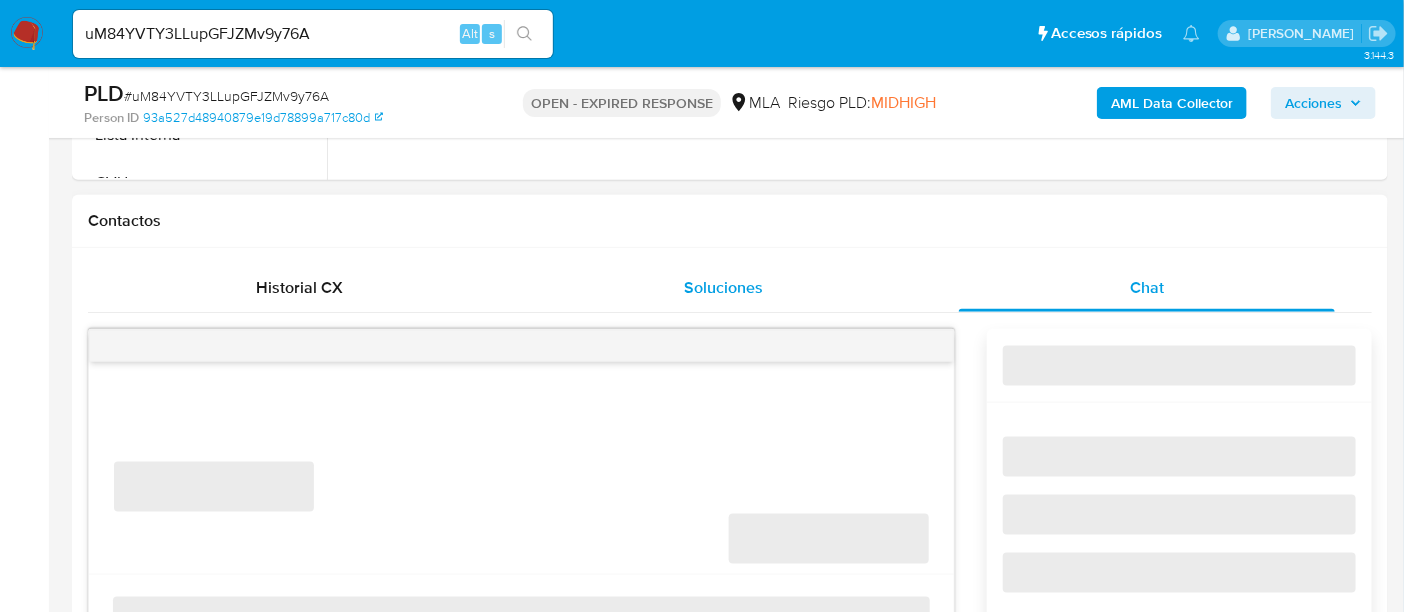scroll, scrollTop: 1000, scrollLeft: 0, axis: vertical 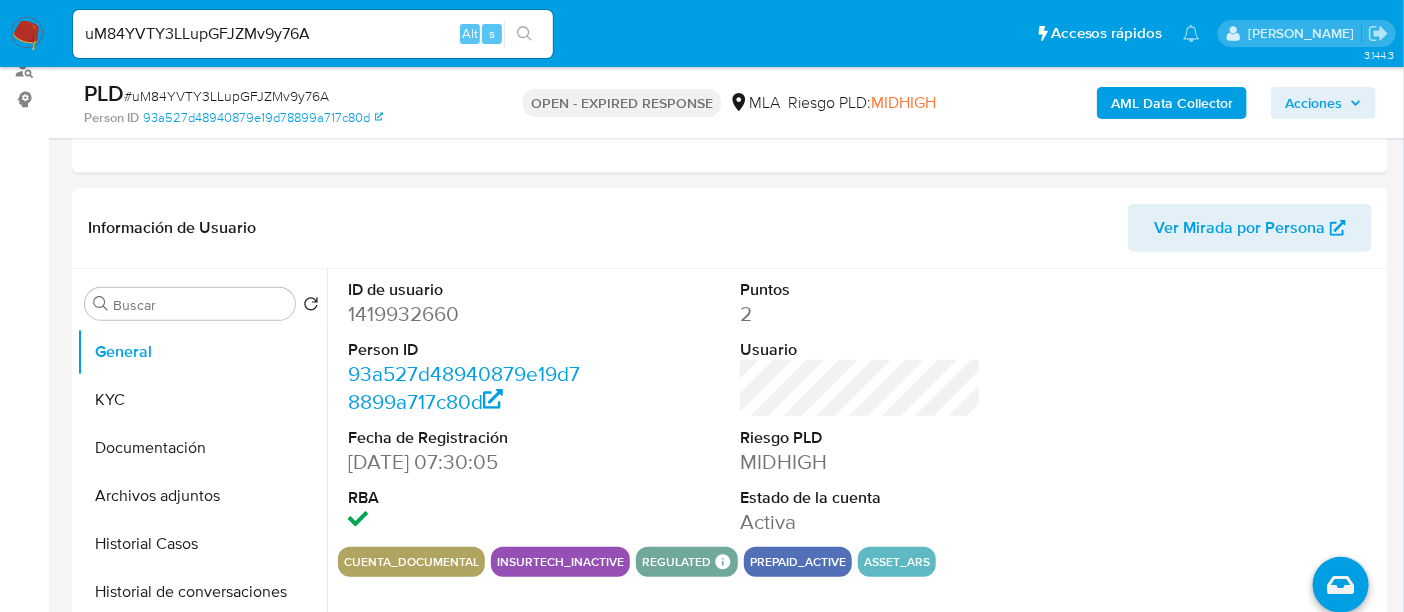 click on "uM84YVTY3LLupGFJZMv9y76A" at bounding box center (313, 34) 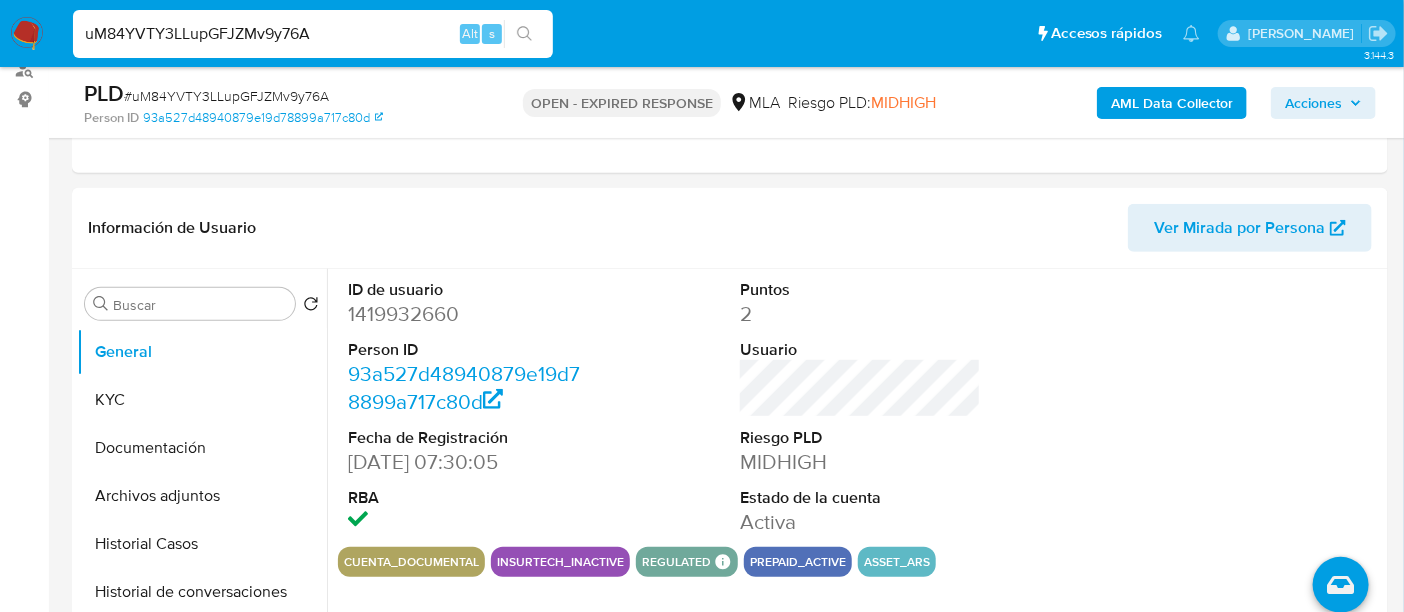 click on "uM84YVTY3LLupGFJZMv9y76A" at bounding box center (313, 34) 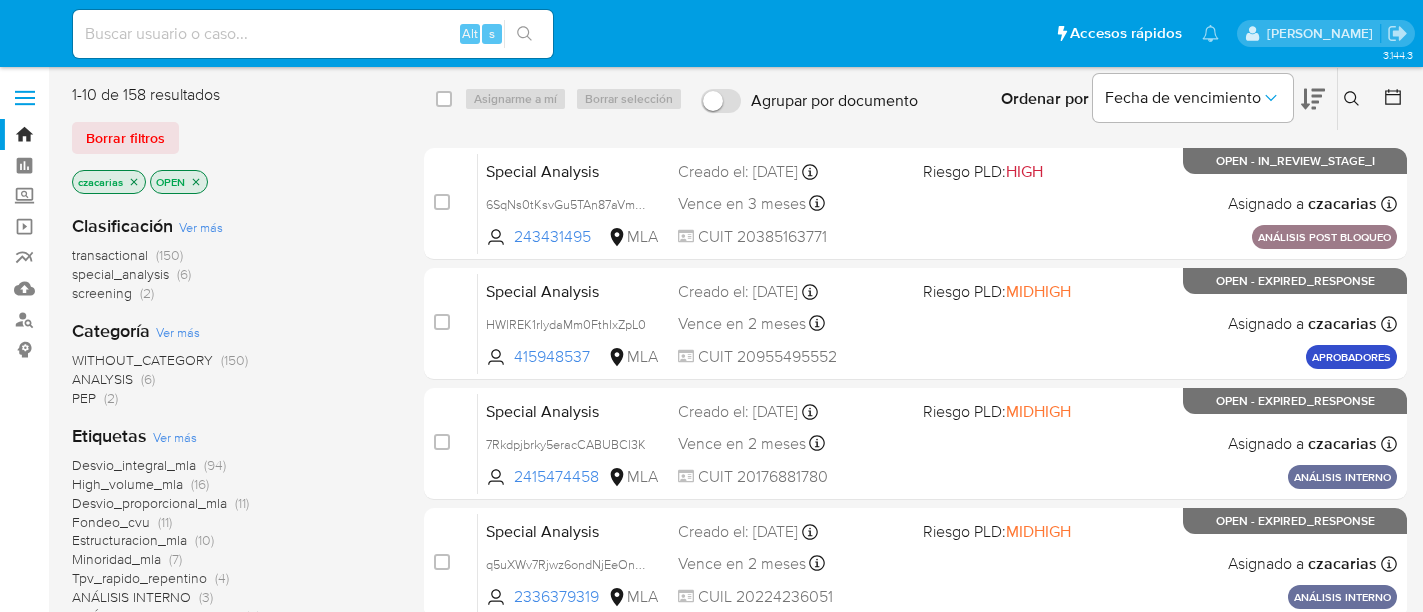 scroll, scrollTop: 0, scrollLeft: 0, axis: both 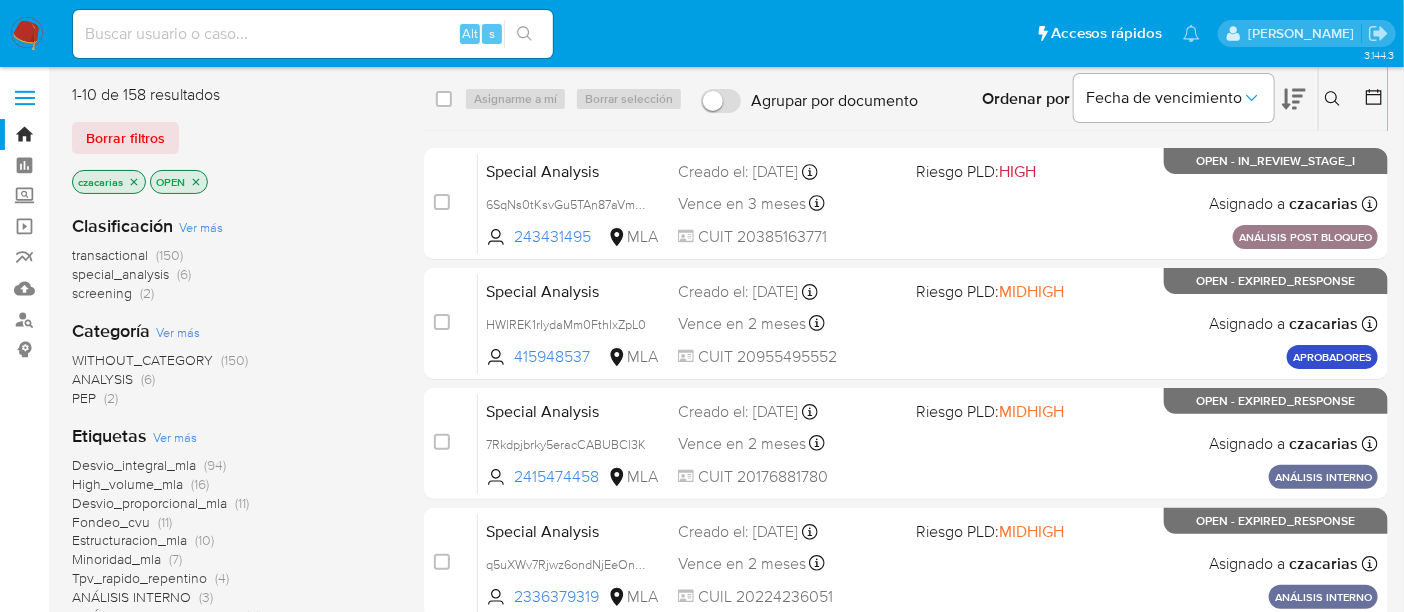 click 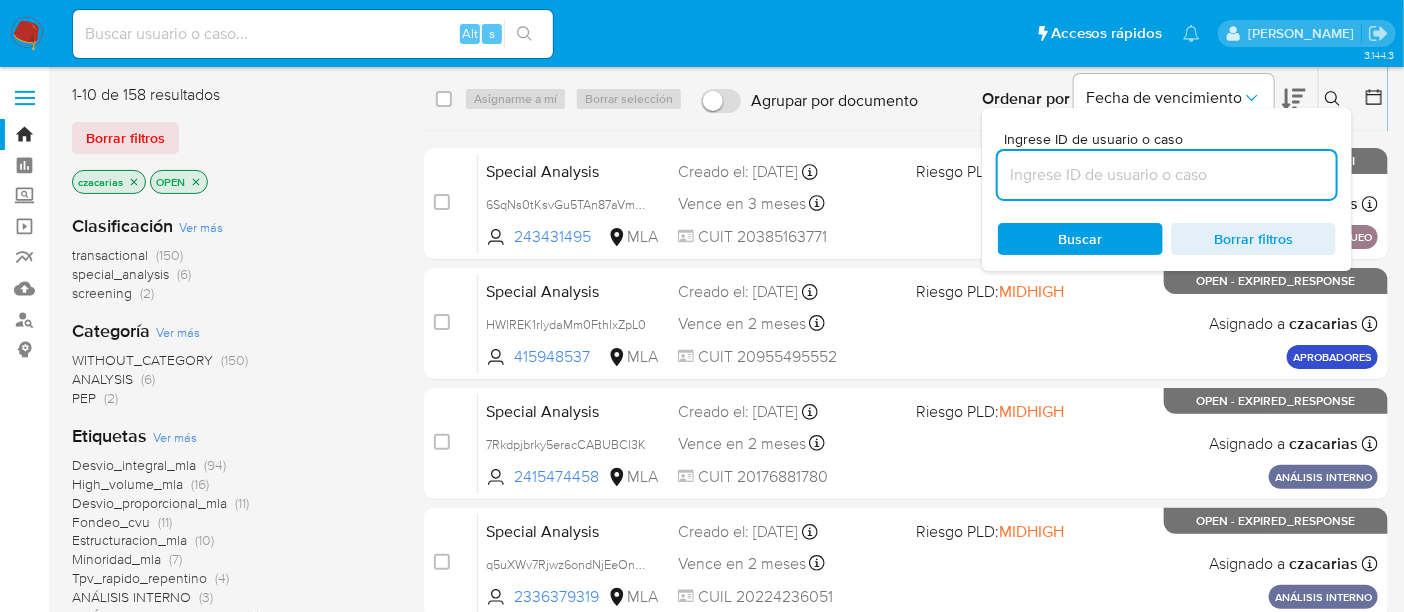 click at bounding box center [1167, 175] 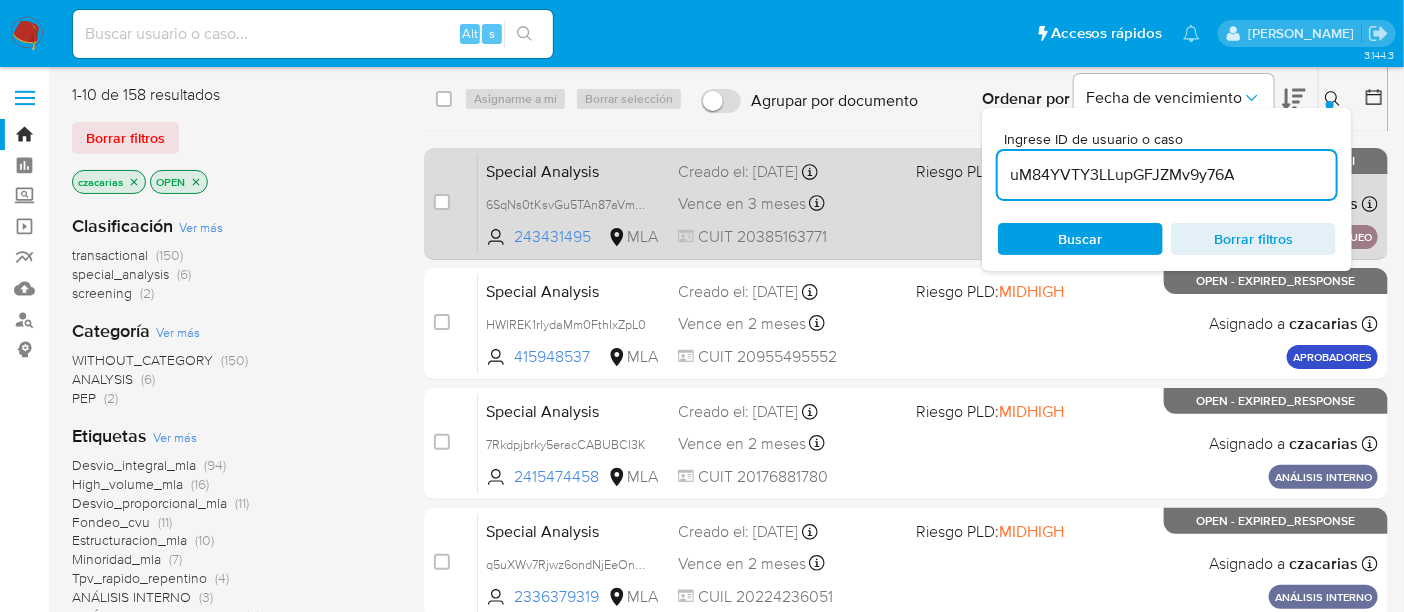 type on "uM84YVTY3LLupGFJZMv9y76A" 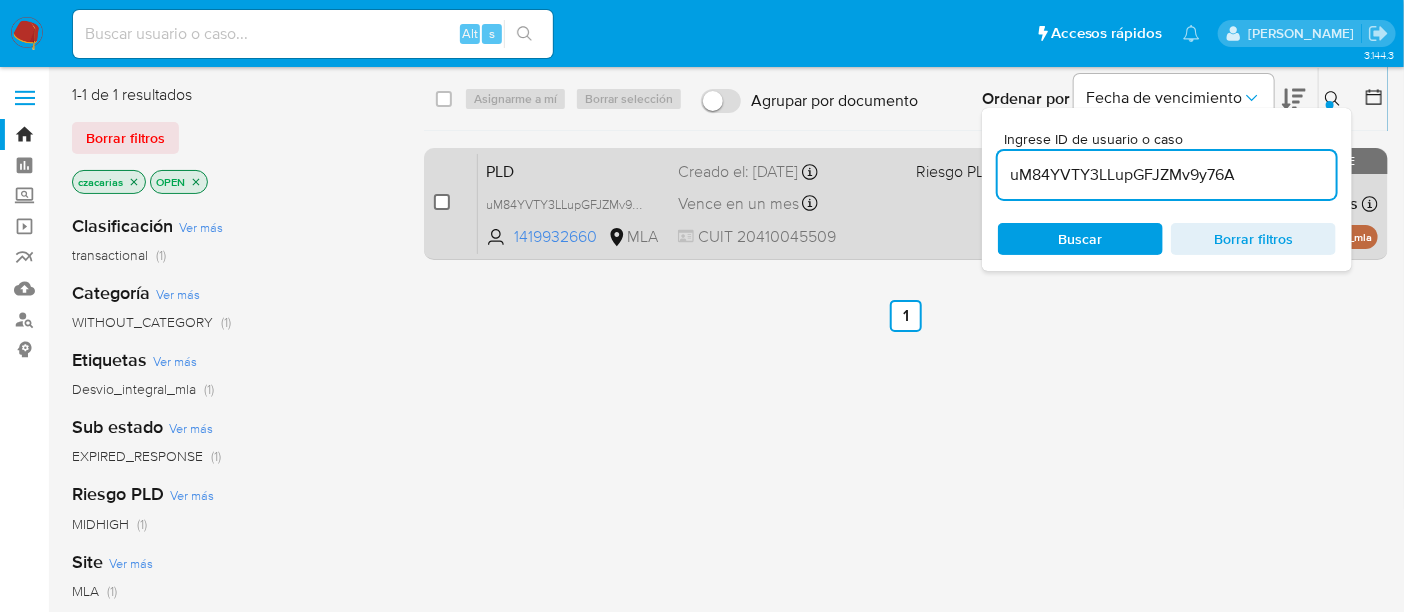 click at bounding box center (442, 202) 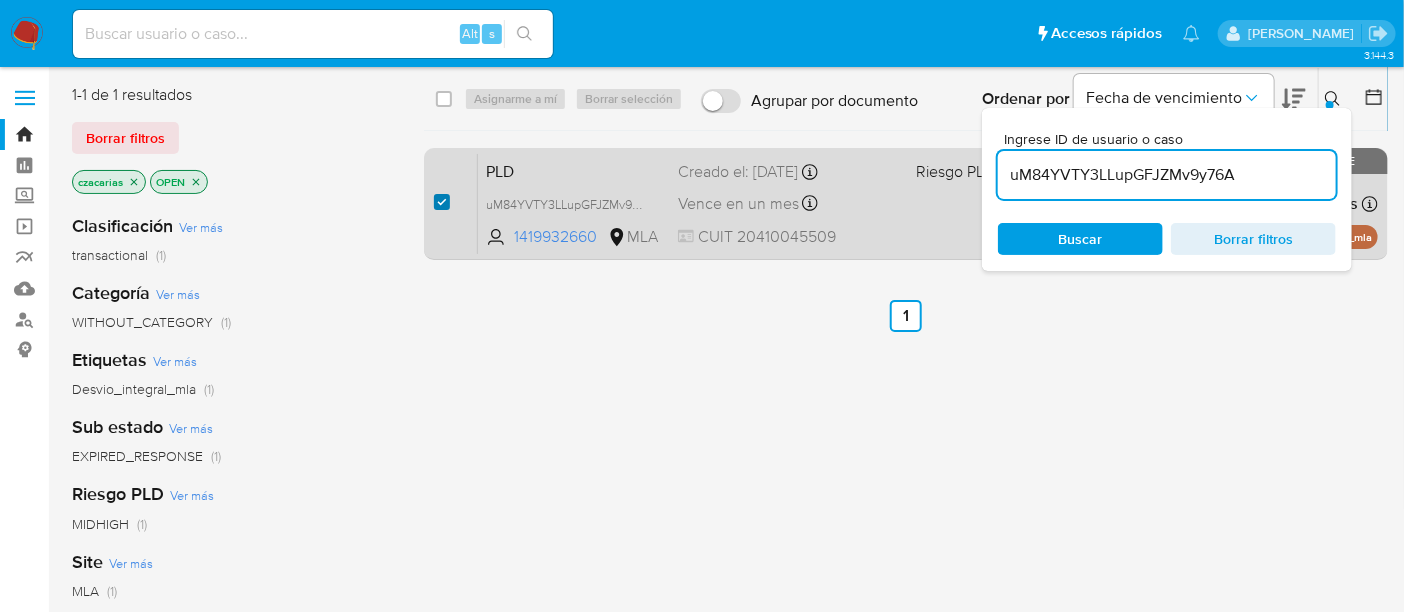 checkbox on "true" 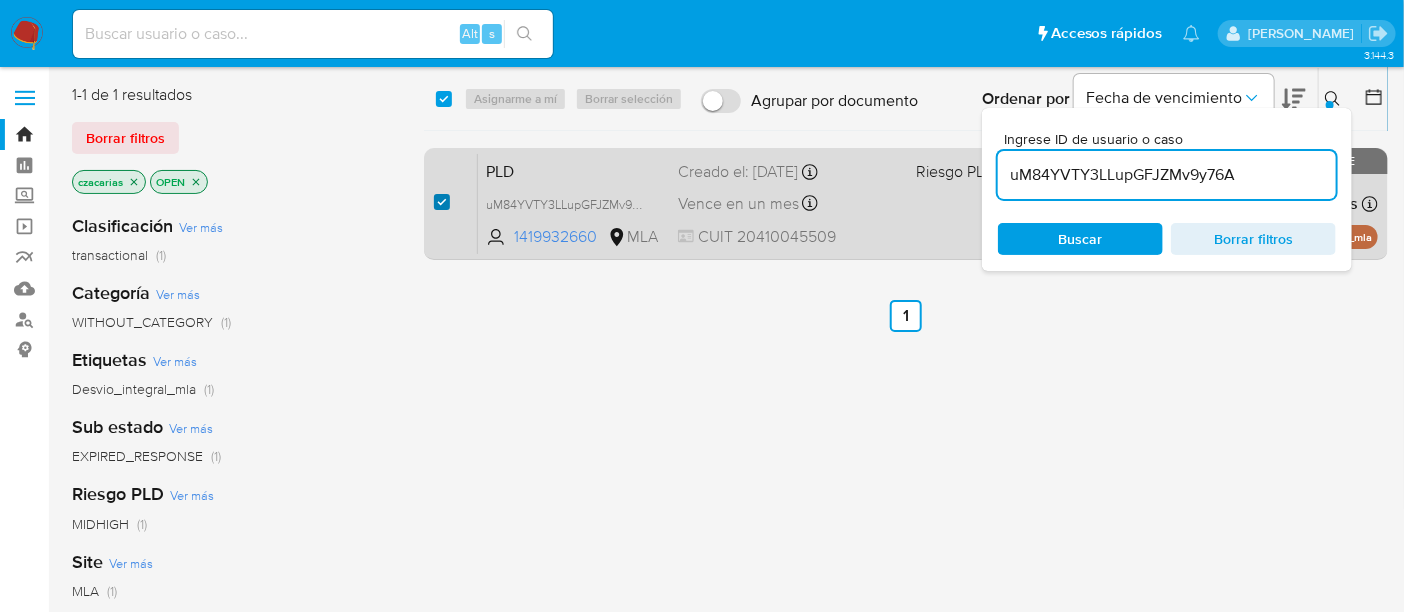 checkbox on "true" 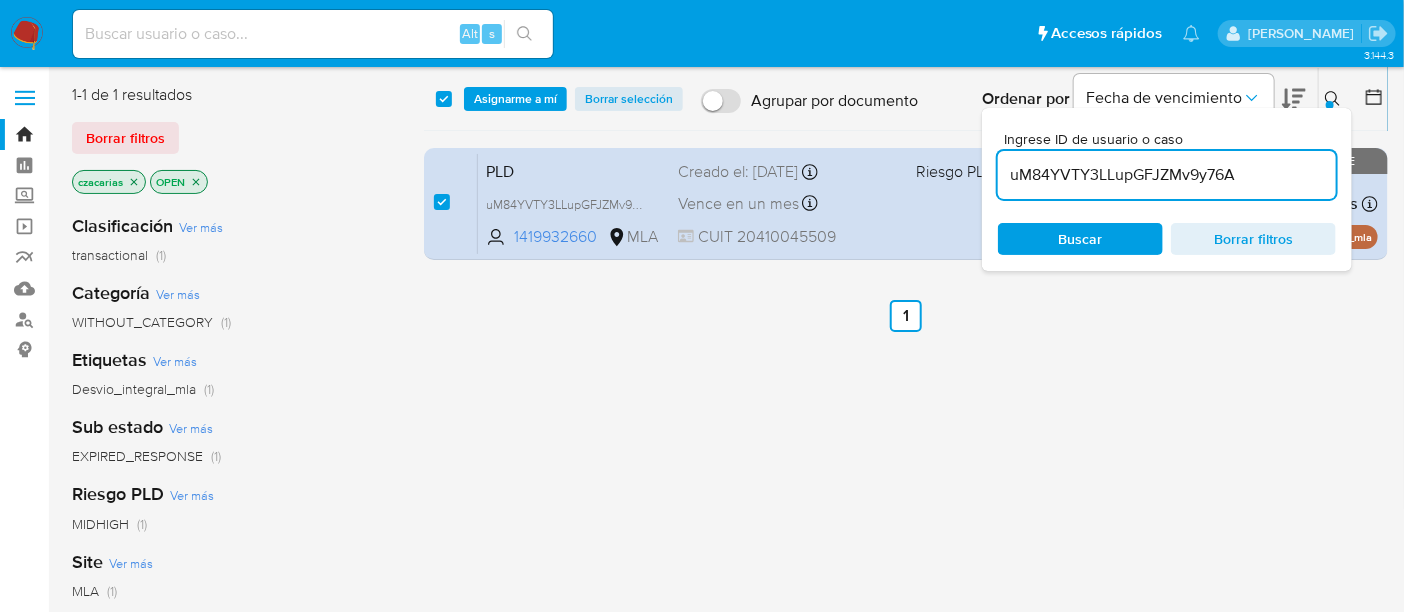 click on "select-all-cases-checkbox Asignarme a mí Borrar selección Agrupar por documento Ordenar por Fecha de vencimiento   No es posible ordenar los resultados mientras se encuentren agrupados. Ingrese ID de usuario o caso uM84YVTY3LLupGFJZMv9y76A Buscar Borrar filtros" at bounding box center (906, 99) 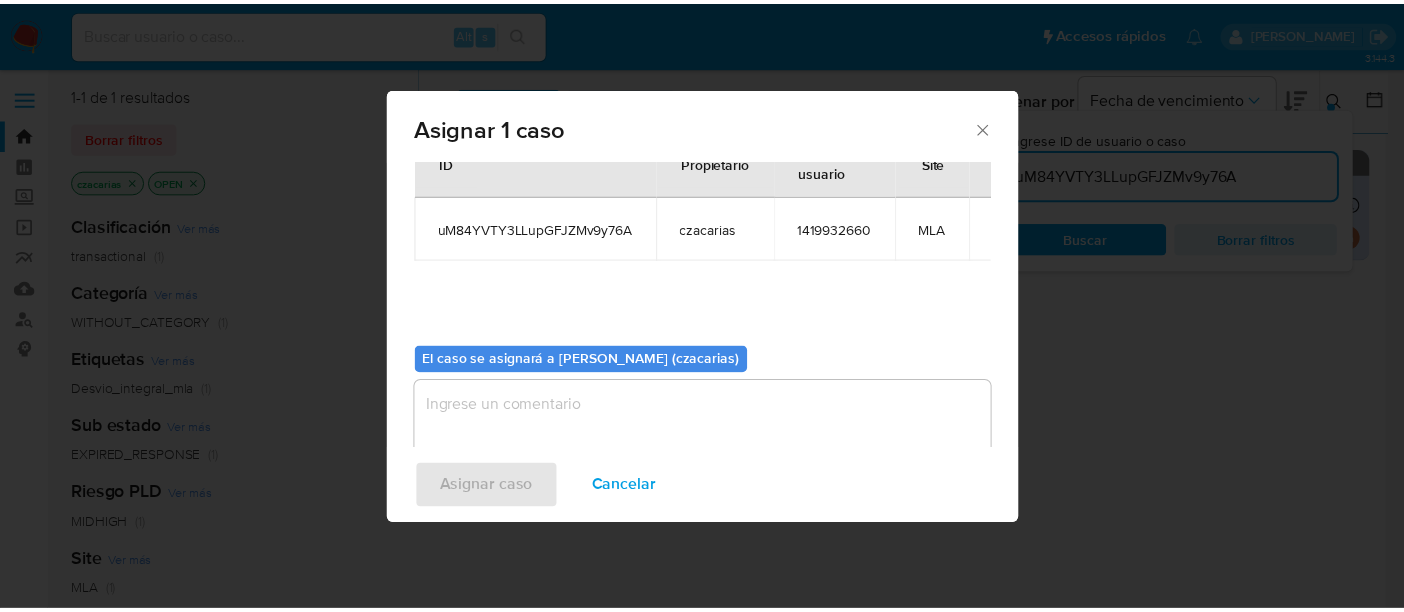 scroll, scrollTop: 102, scrollLeft: 0, axis: vertical 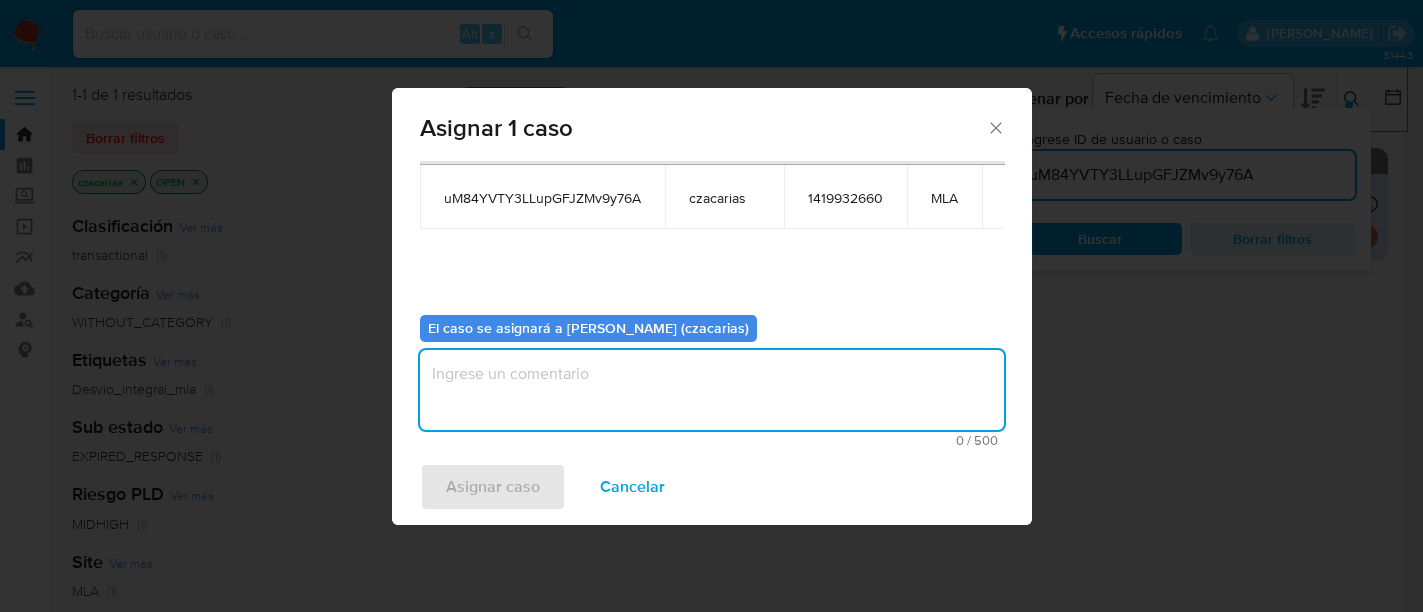 click at bounding box center [712, 390] 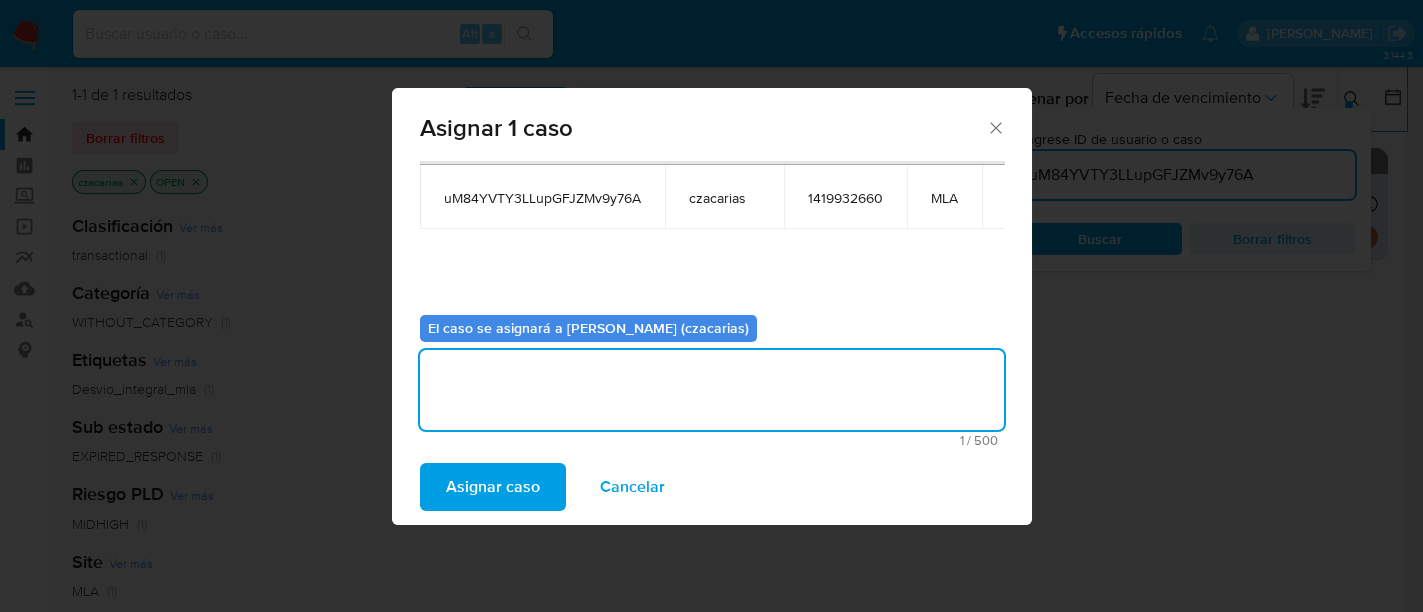 click on "Asignar caso Cancelar" at bounding box center [712, 487] 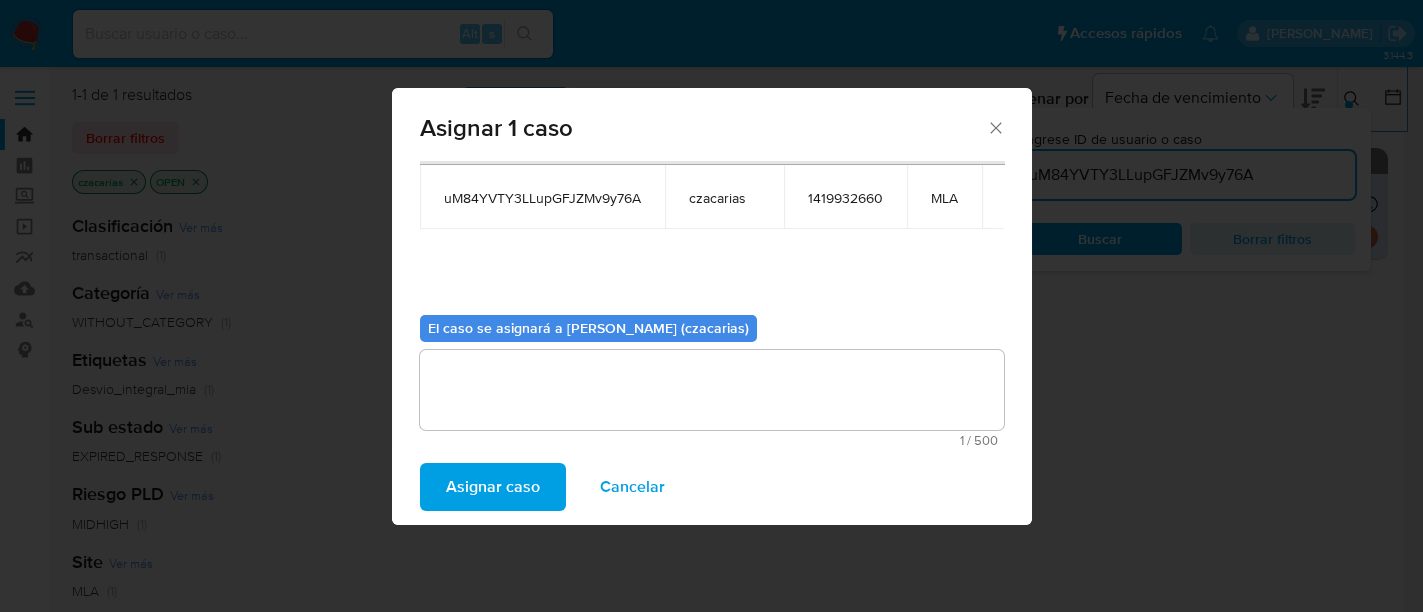 click on "Asignar caso" at bounding box center [493, 487] 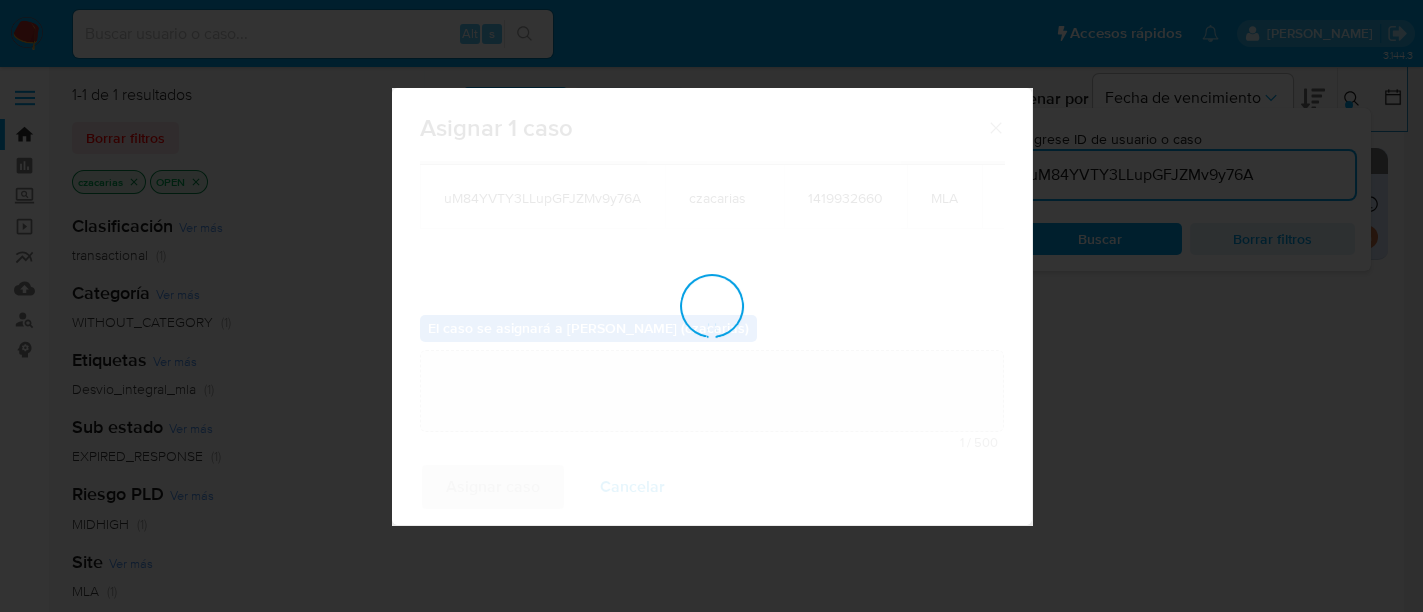 type 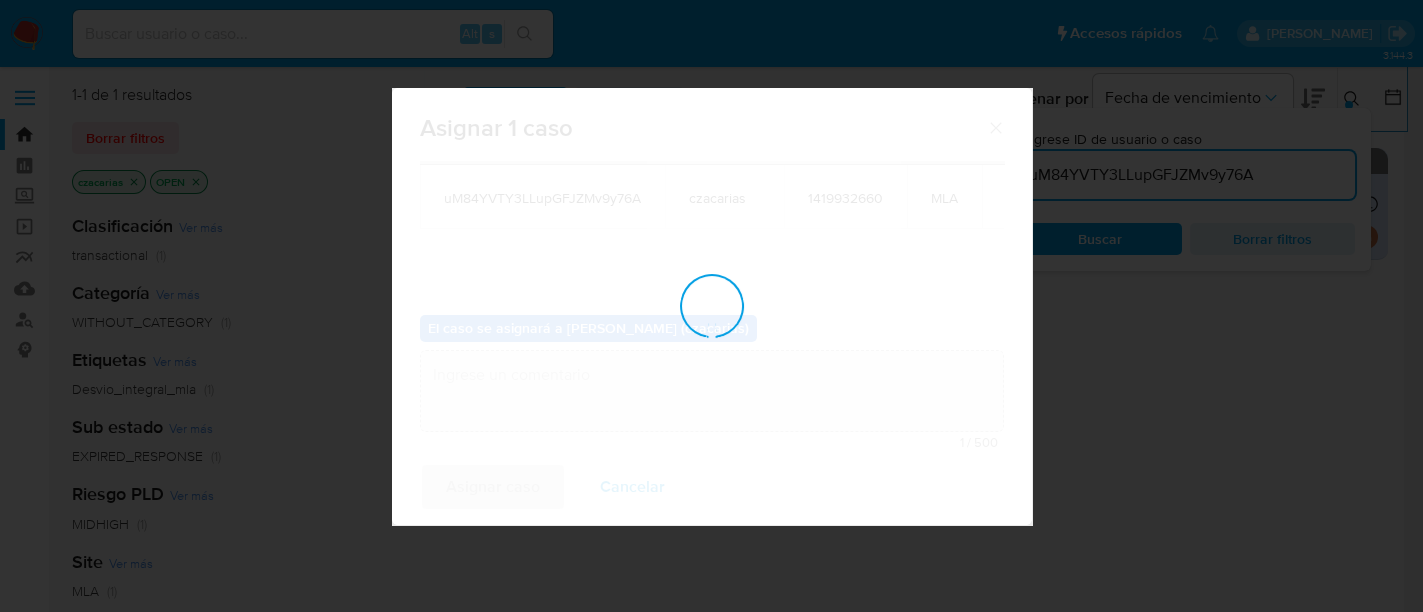 checkbox on "false" 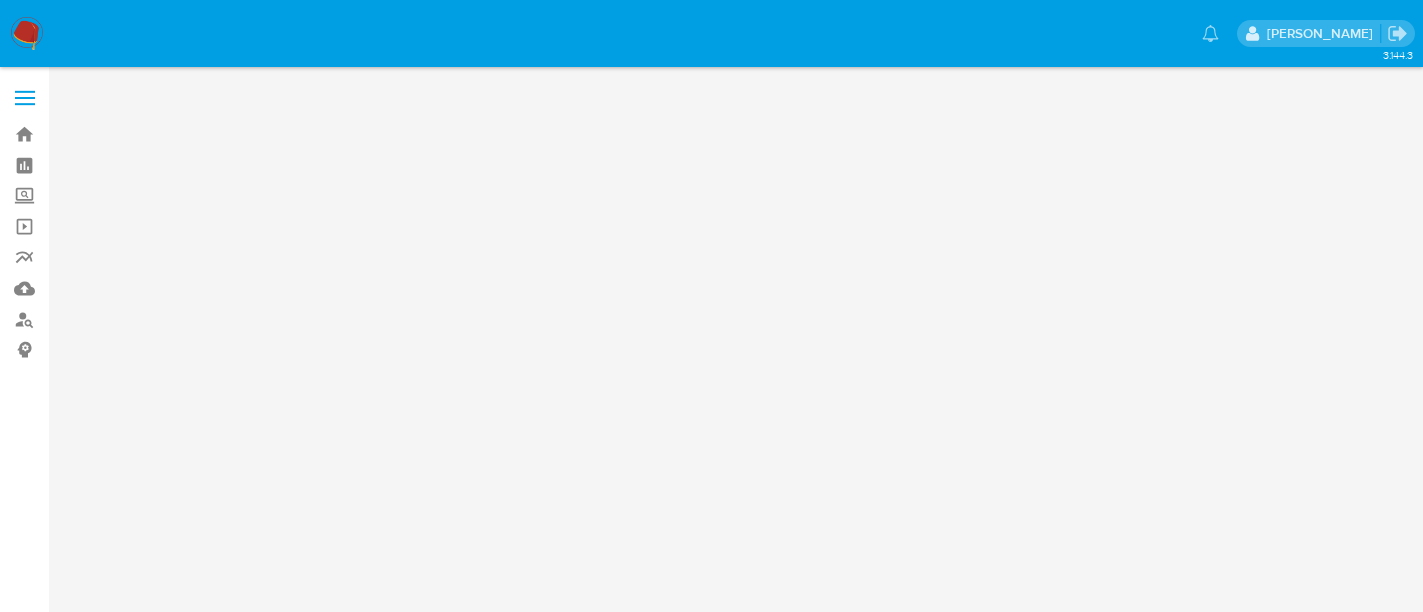 scroll, scrollTop: 0, scrollLeft: 0, axis: both 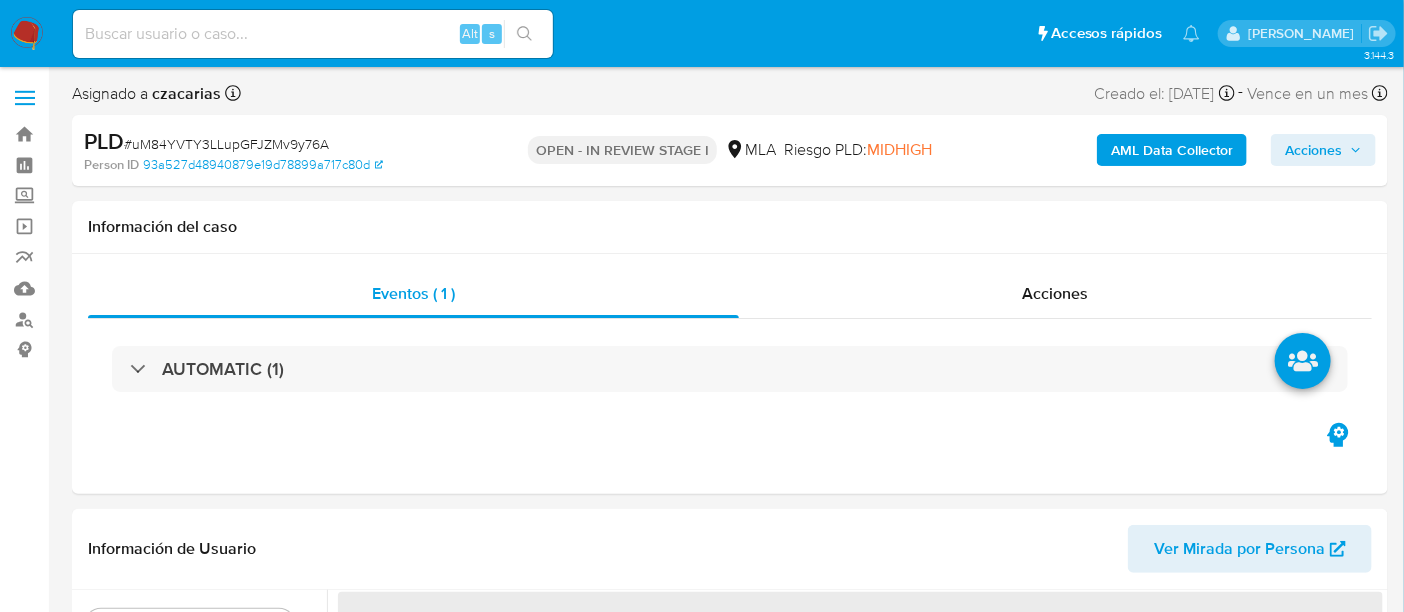 click on "AML Data Collector" at bounding box center [1172, 150] 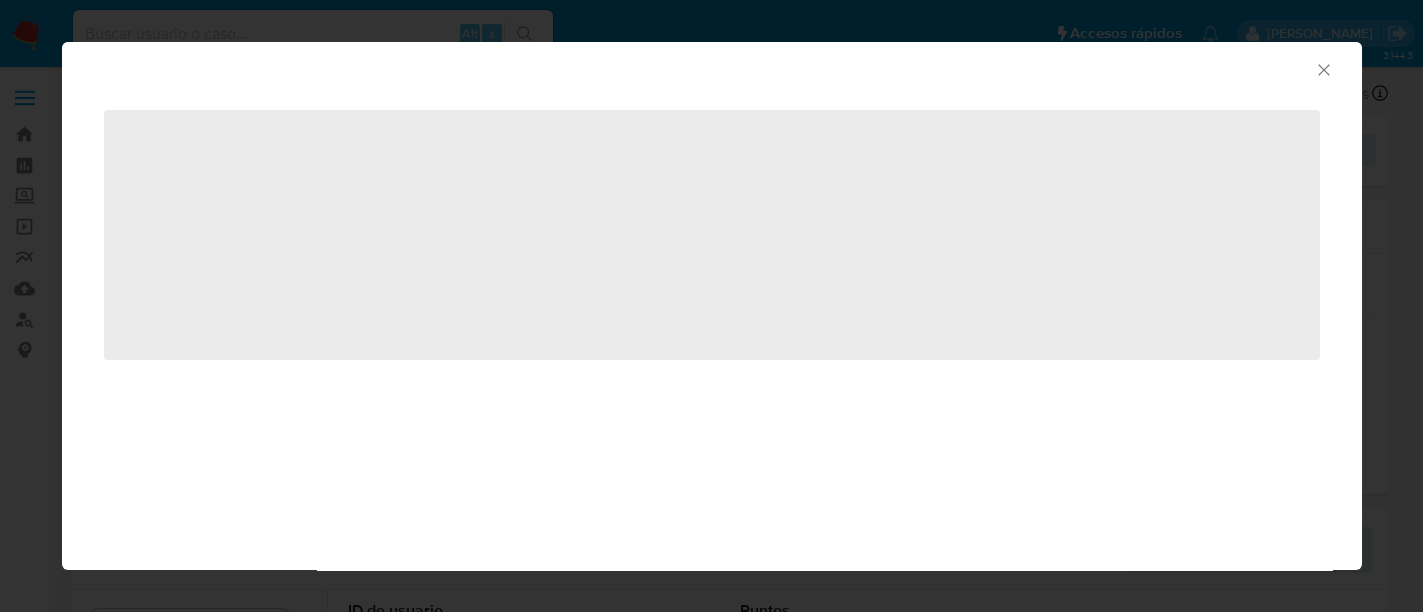 select on "10" 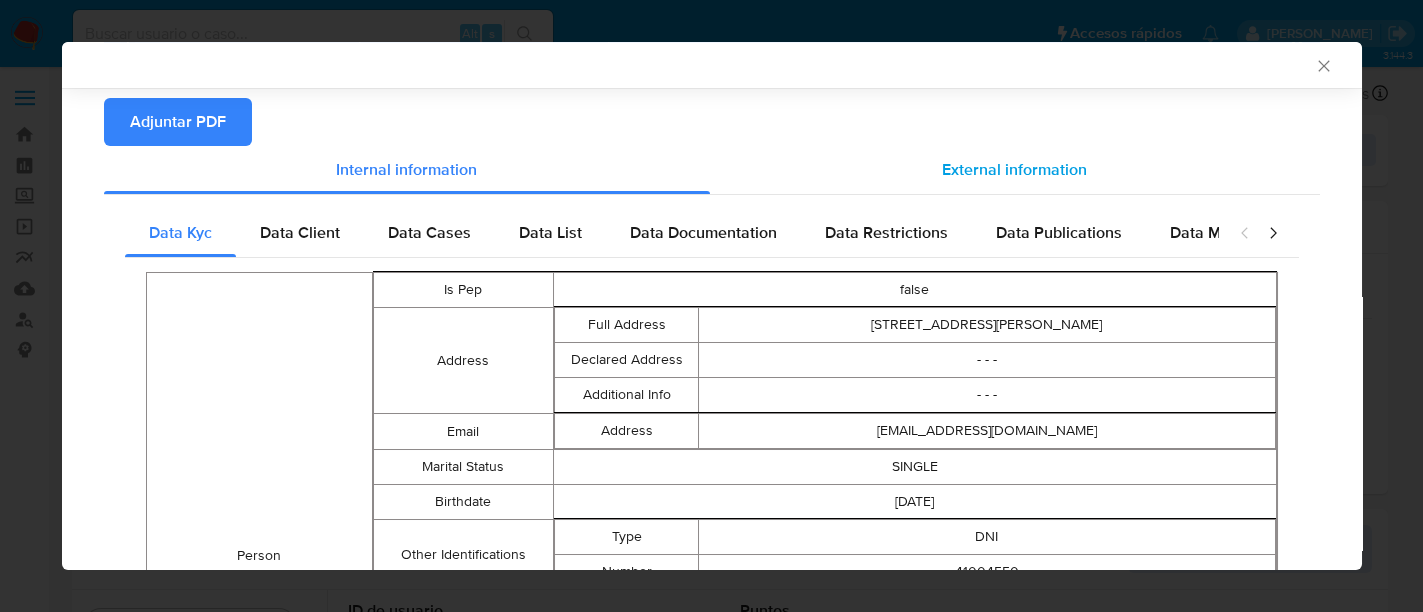 click on "External information" at bounding box center (1015, 170) 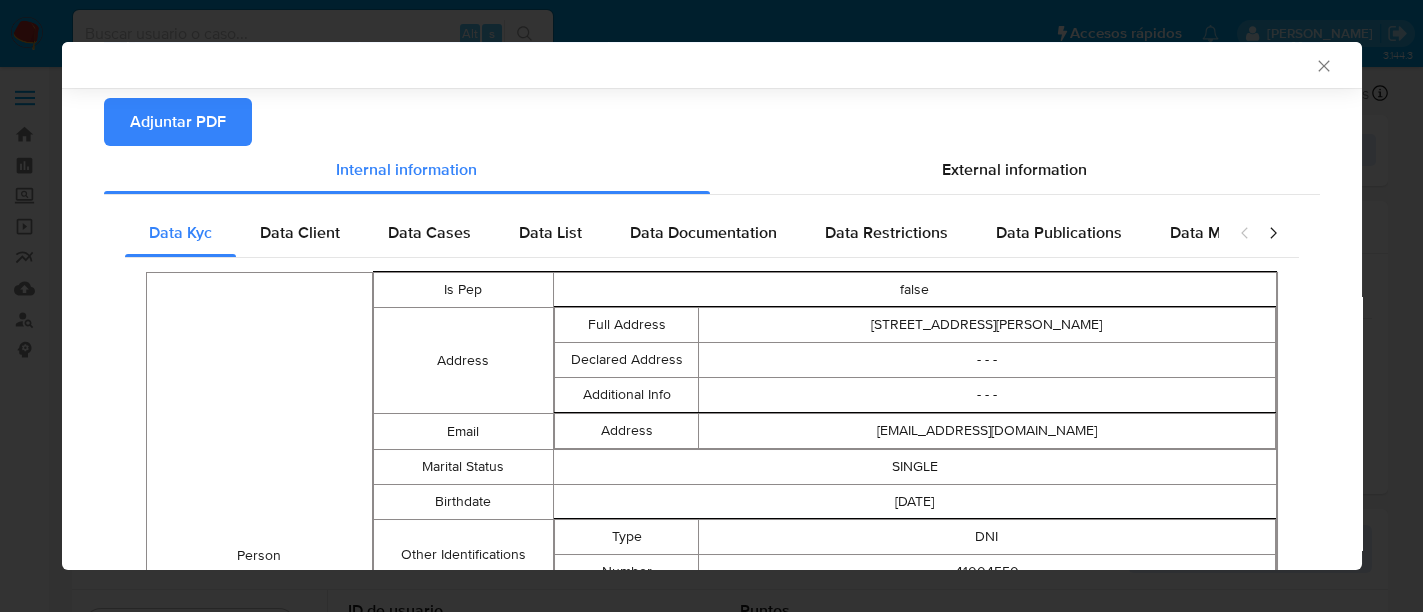 scroll, scrollTop: 90, scrollLeft: 0, axis: vertical 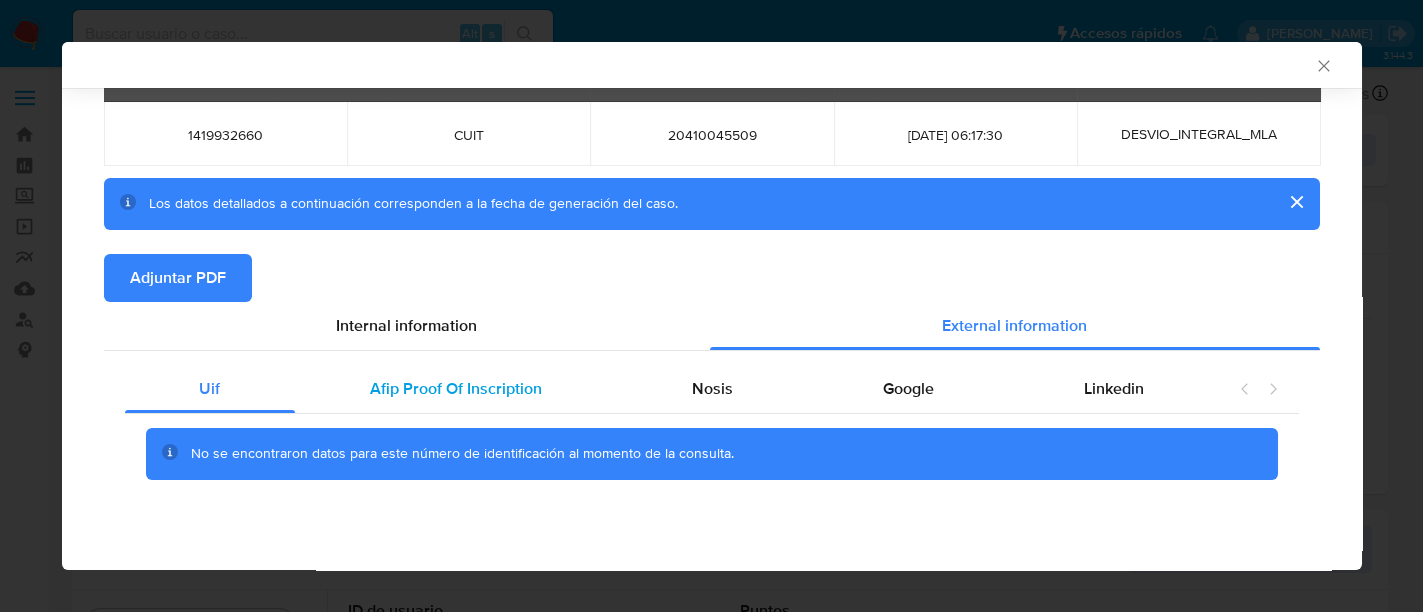 click on "Afip Proof Of Inscription" at bounding box center (456, 389) 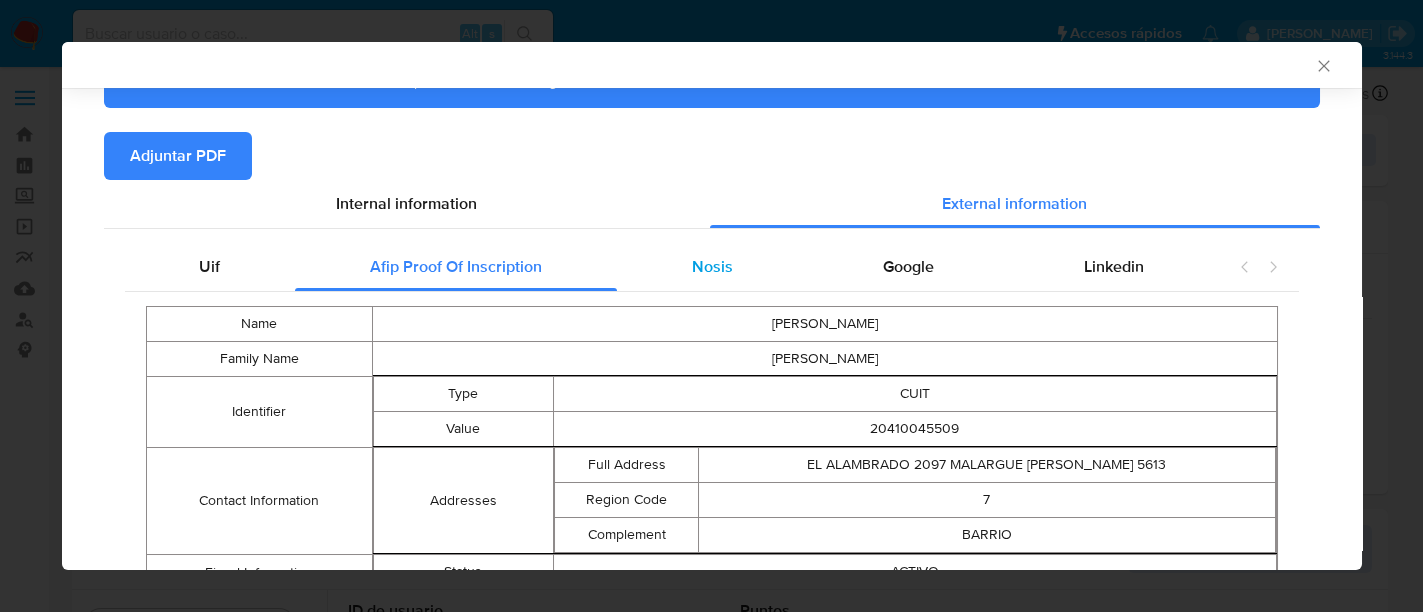 click on "Nosis" at bounding box center (712, 267) 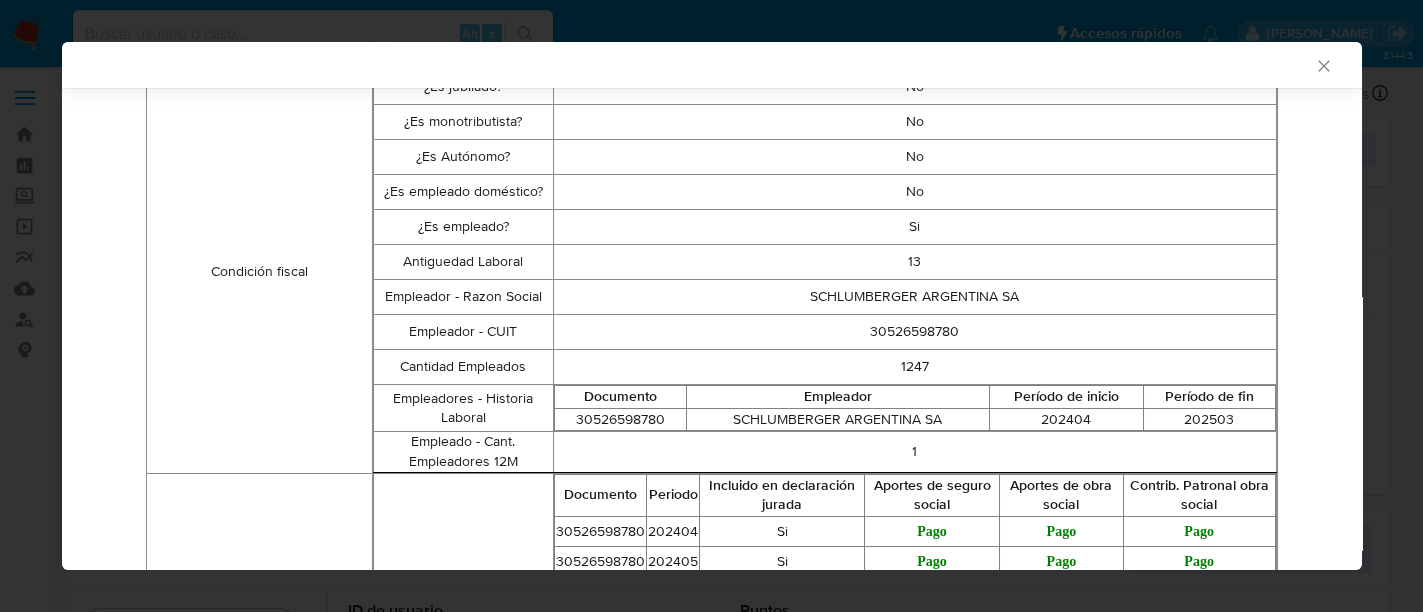 scroll, scrollTop: 712, scrollLeft: 0, axis: vertical 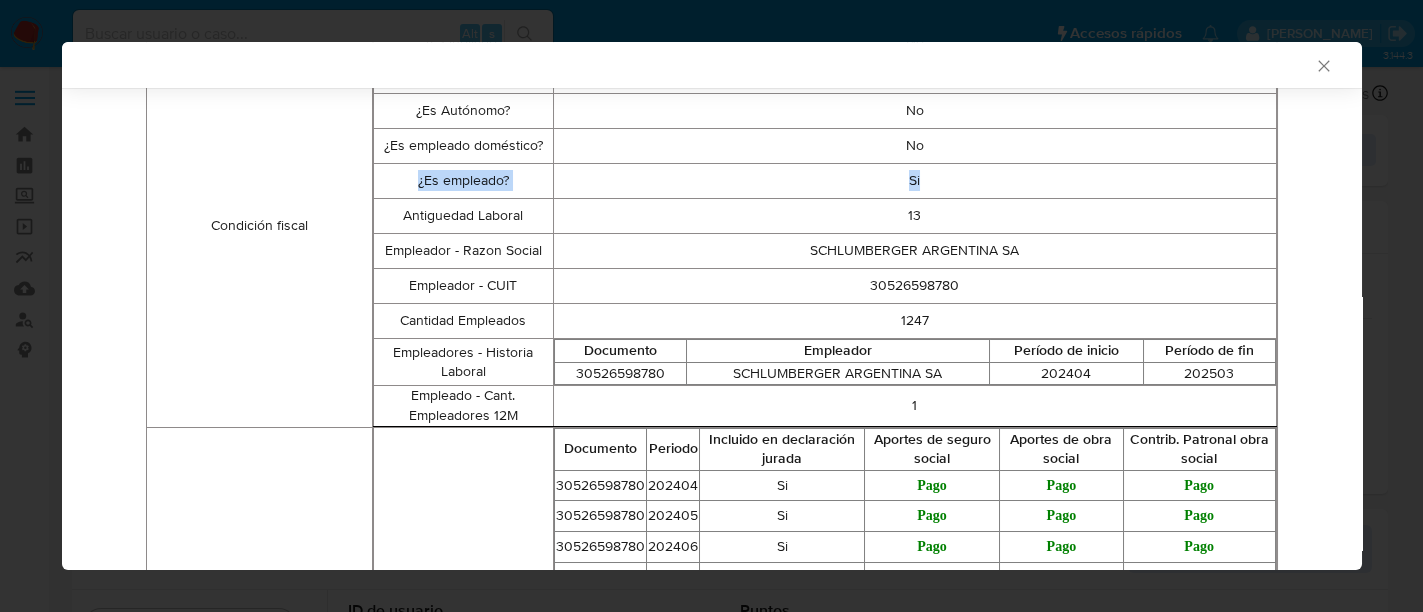 drag, startPoint x: 922, startPoint y: 184, endPoint x: 408, endPoint y: 182, distance: 514.0039 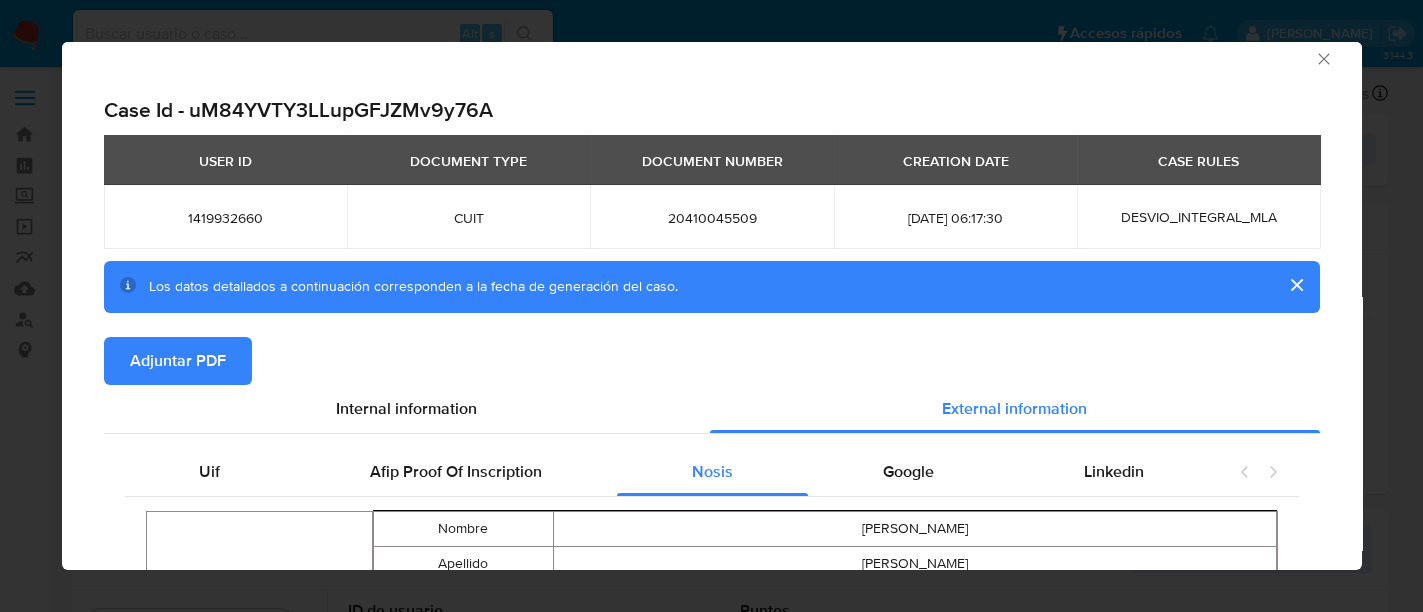 scroll, scrollTop: 0, scrollLeft: 0, axis: both 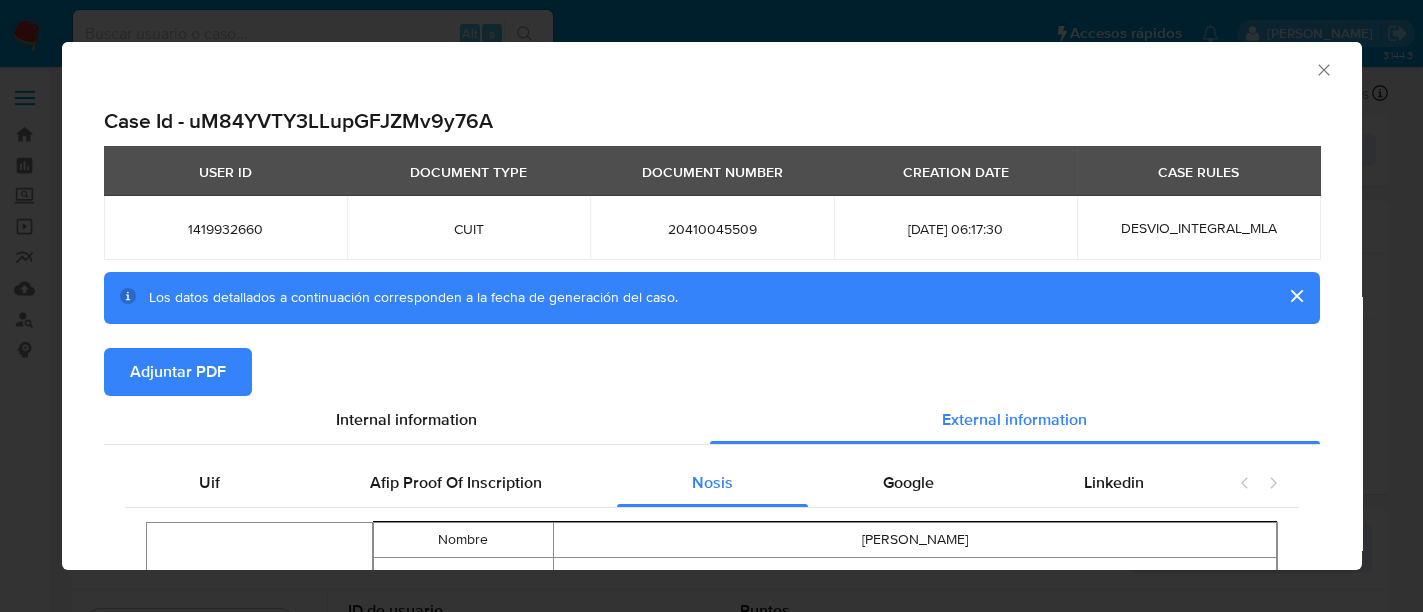 click on "Adjuntar PDF" at bounding box center [178, 372] 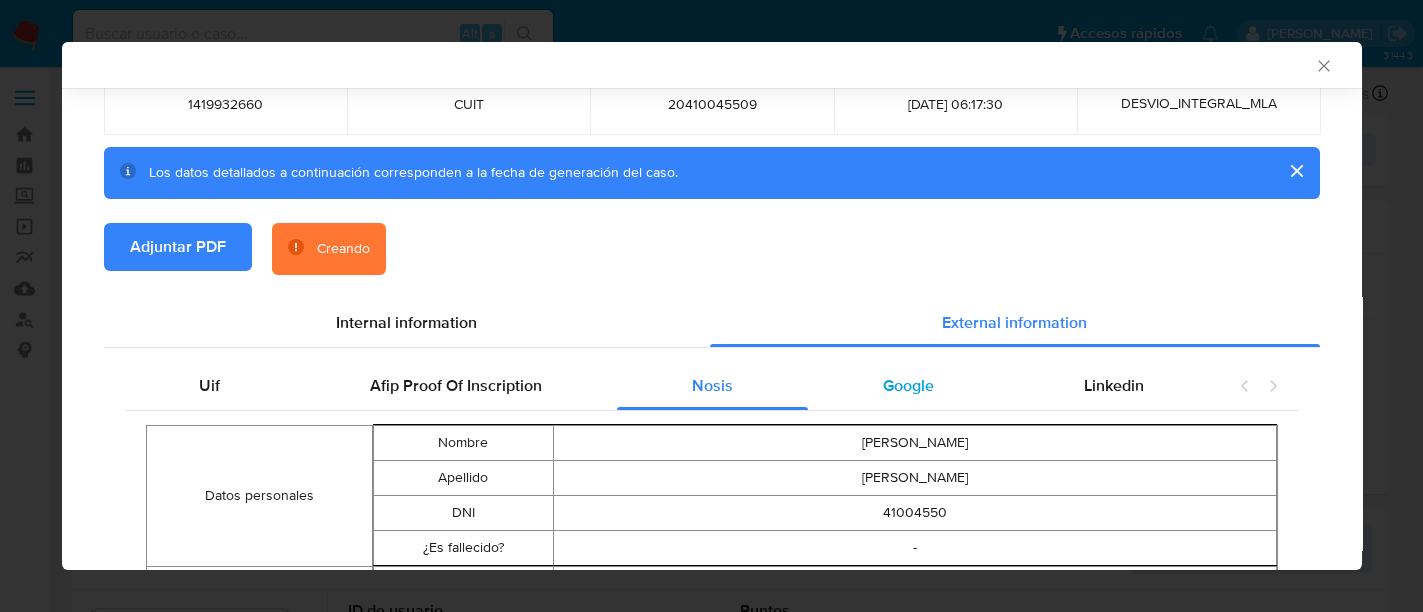 click on "Google" at bounding box center [908, 386] 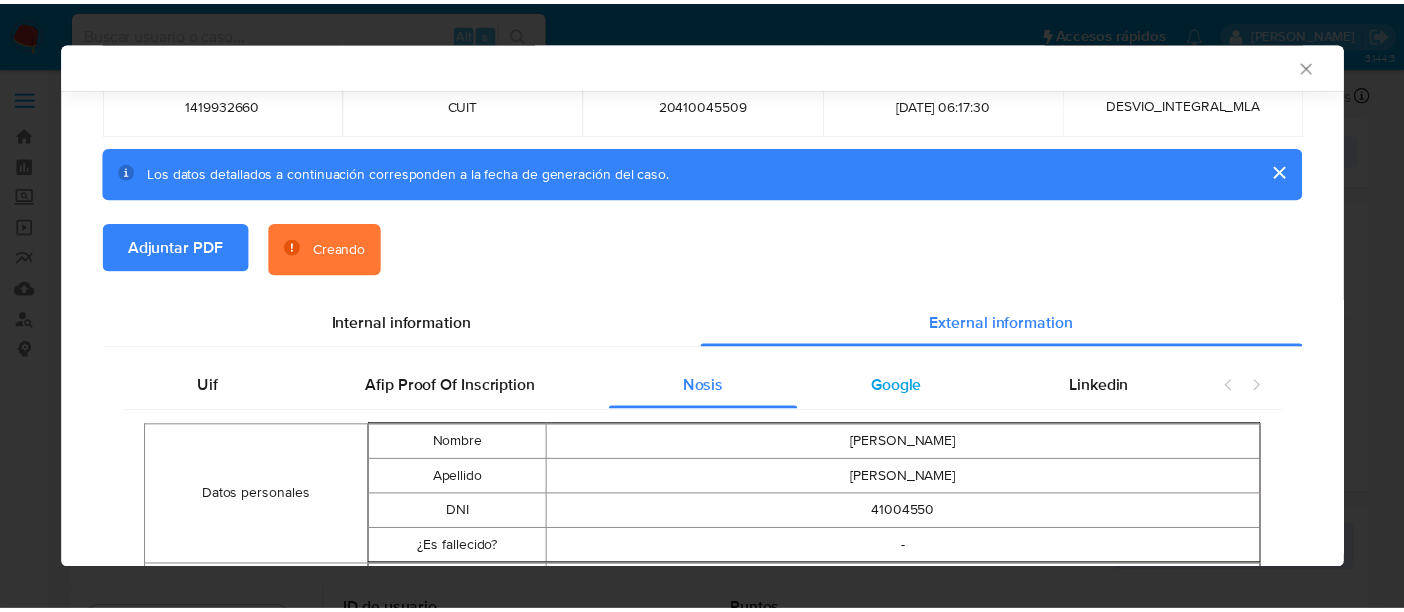 scroll, scrollTop: 117, scrollLeft: 0, axis: vertical 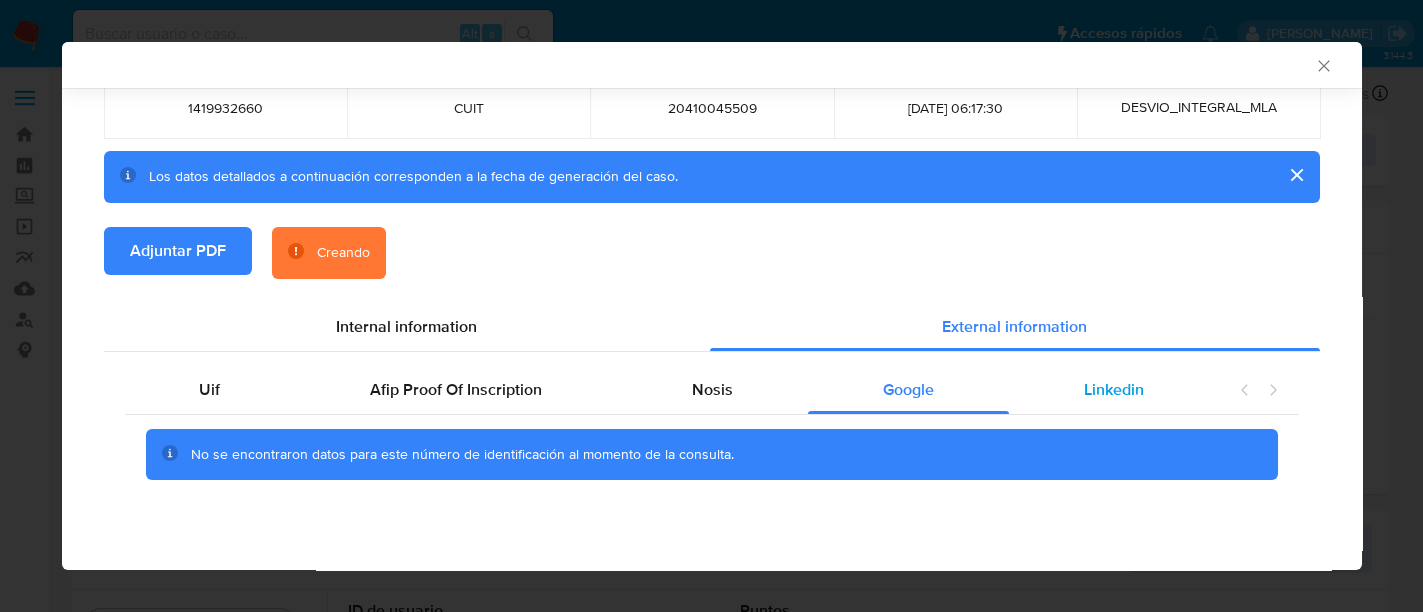 click on "Linkedin" at bounding box center [1114, 389] 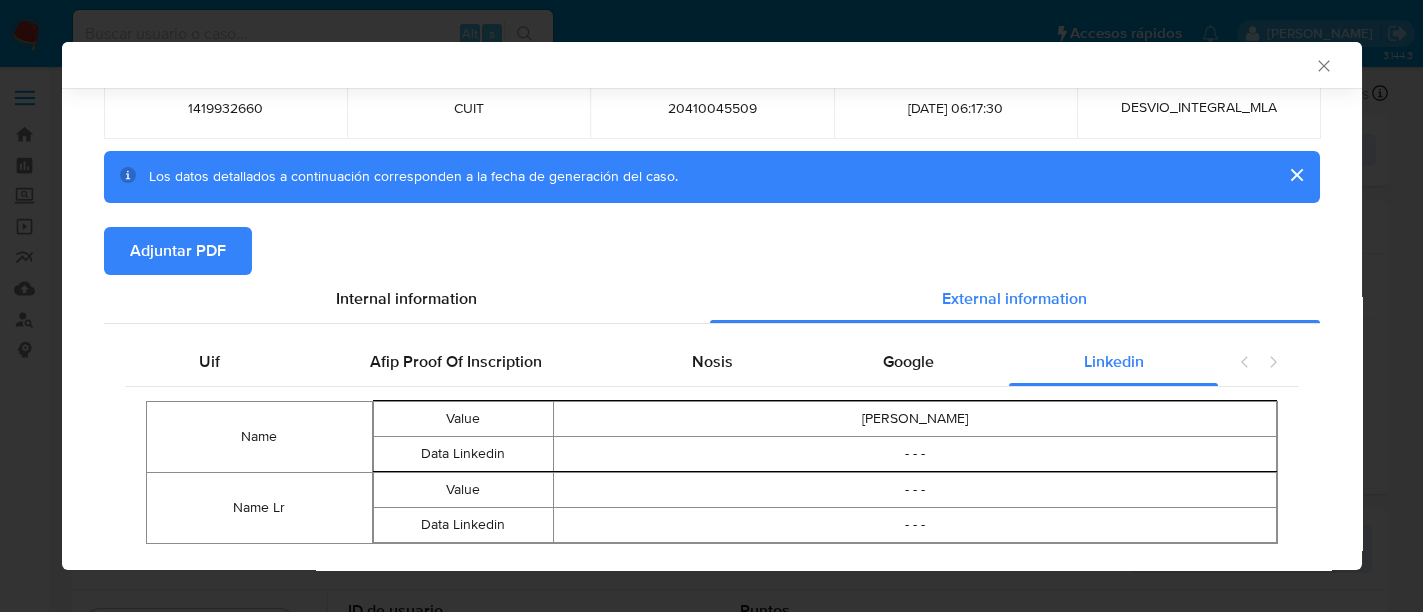 click 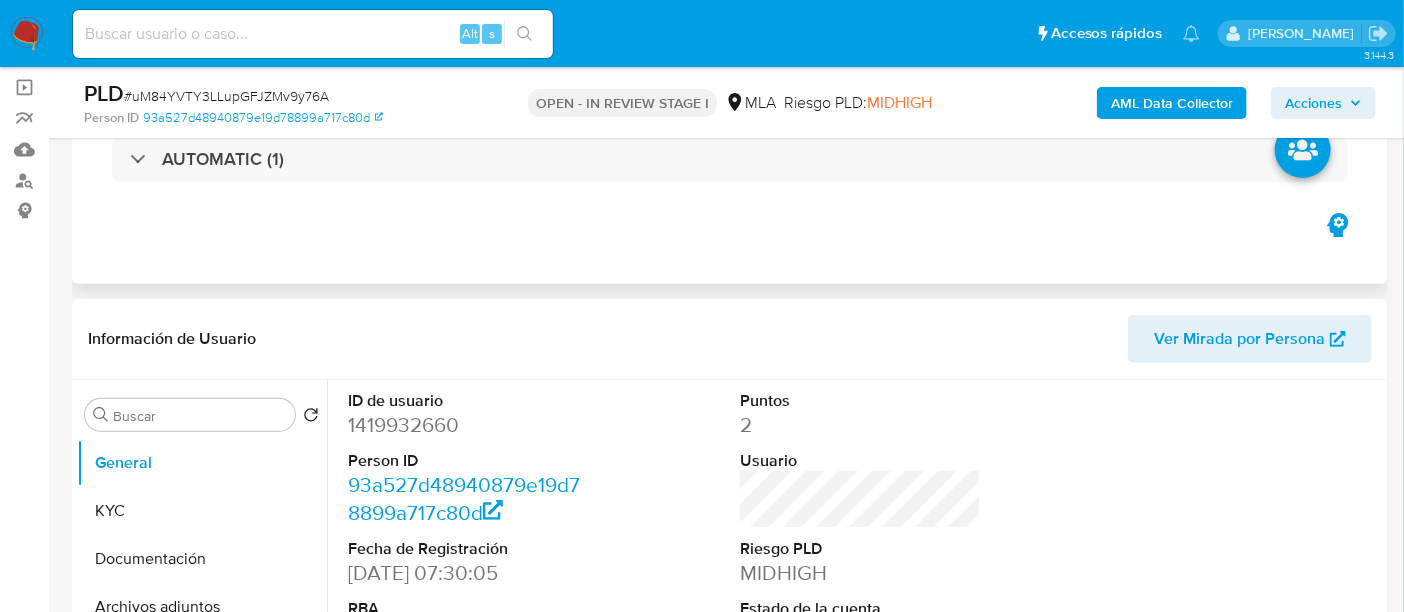 scroll, scrollTop: 250, scrollLeft: 0, axis: vertical 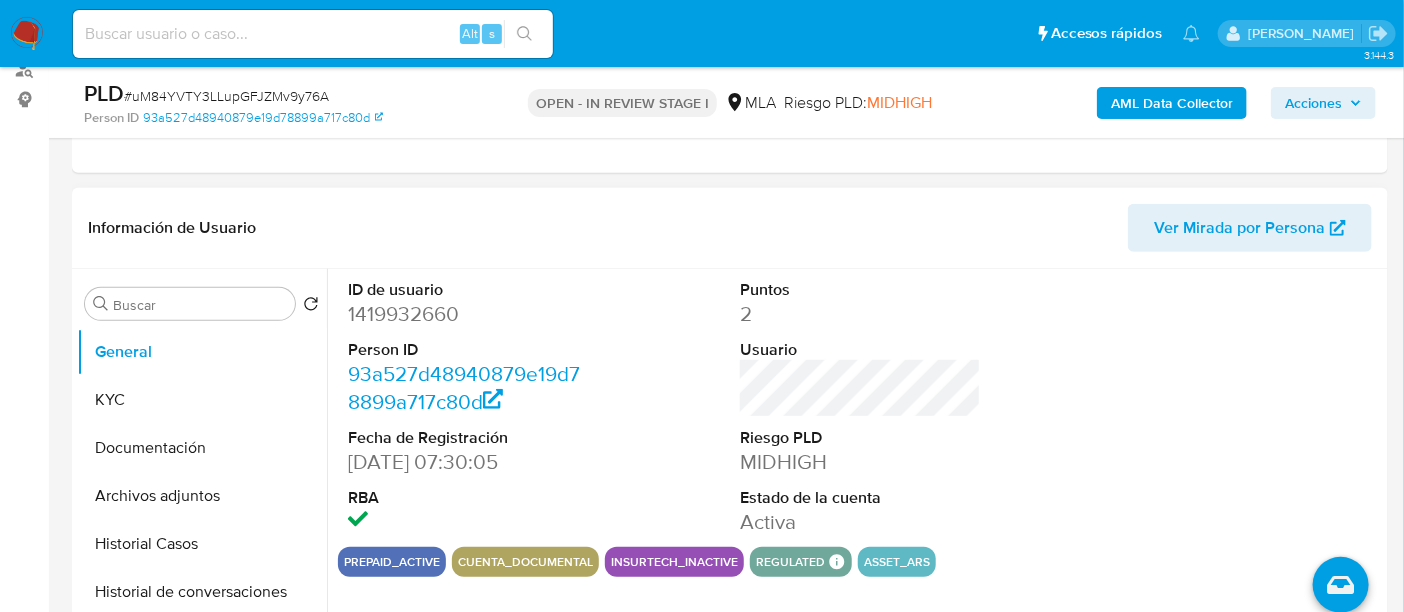 click on "ID de usuario" at bounding box center [468, 290] 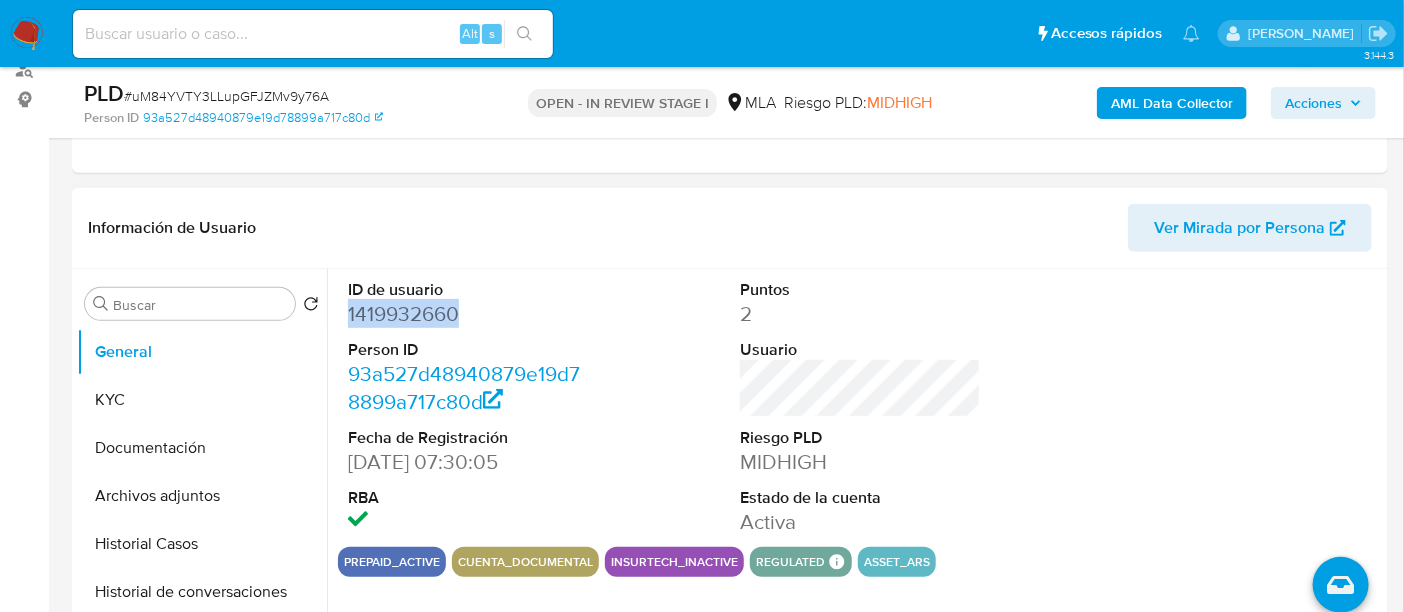 click on "1419932660" at bounding box center [468, 314] 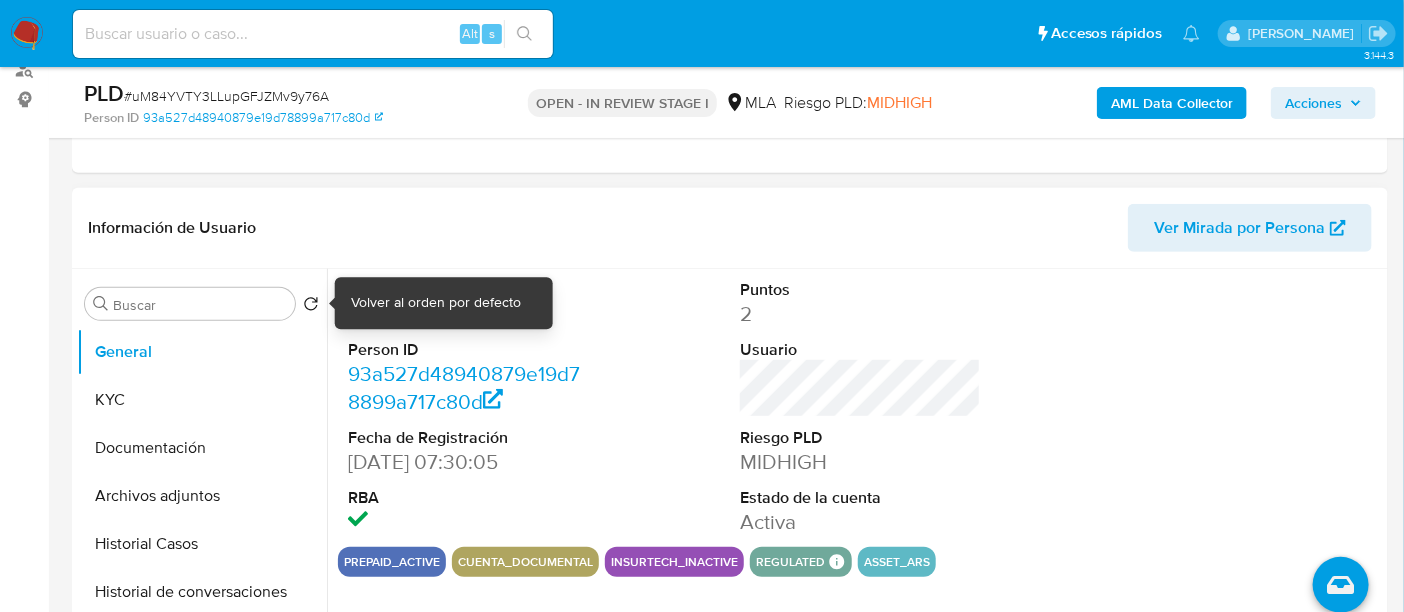 click on "1419932660" at bounding box center [468, 314] 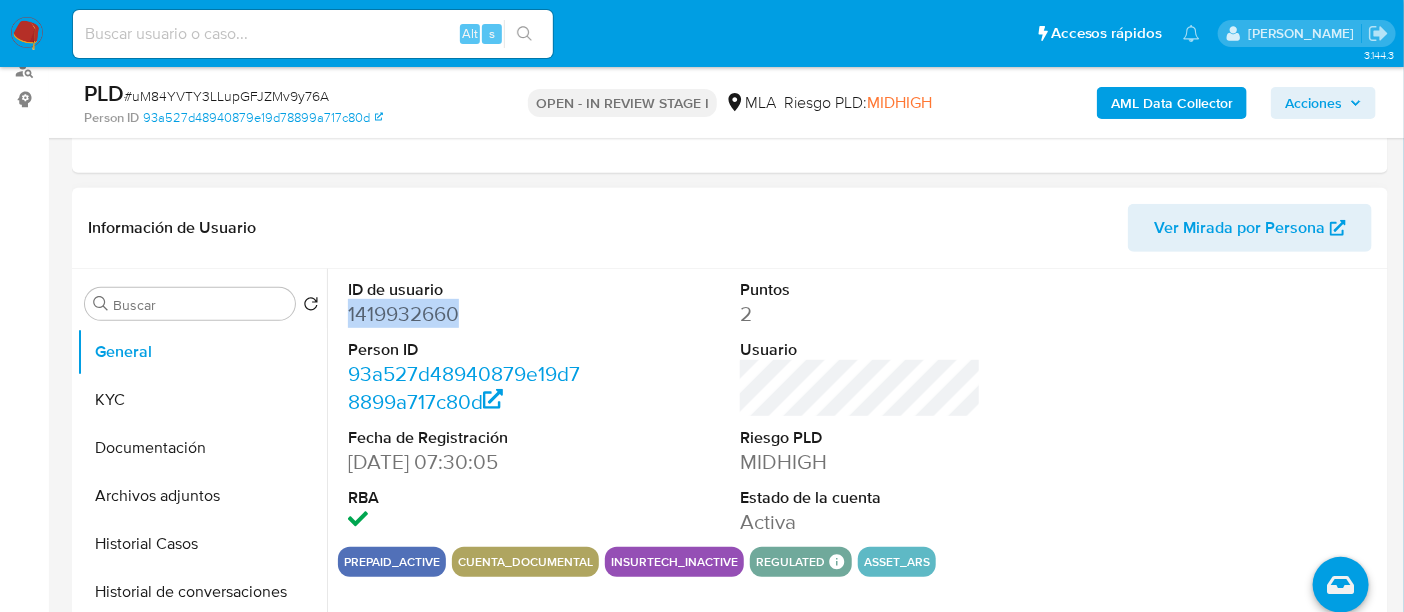 click on "1419932660" at bounding box center (468, 314) 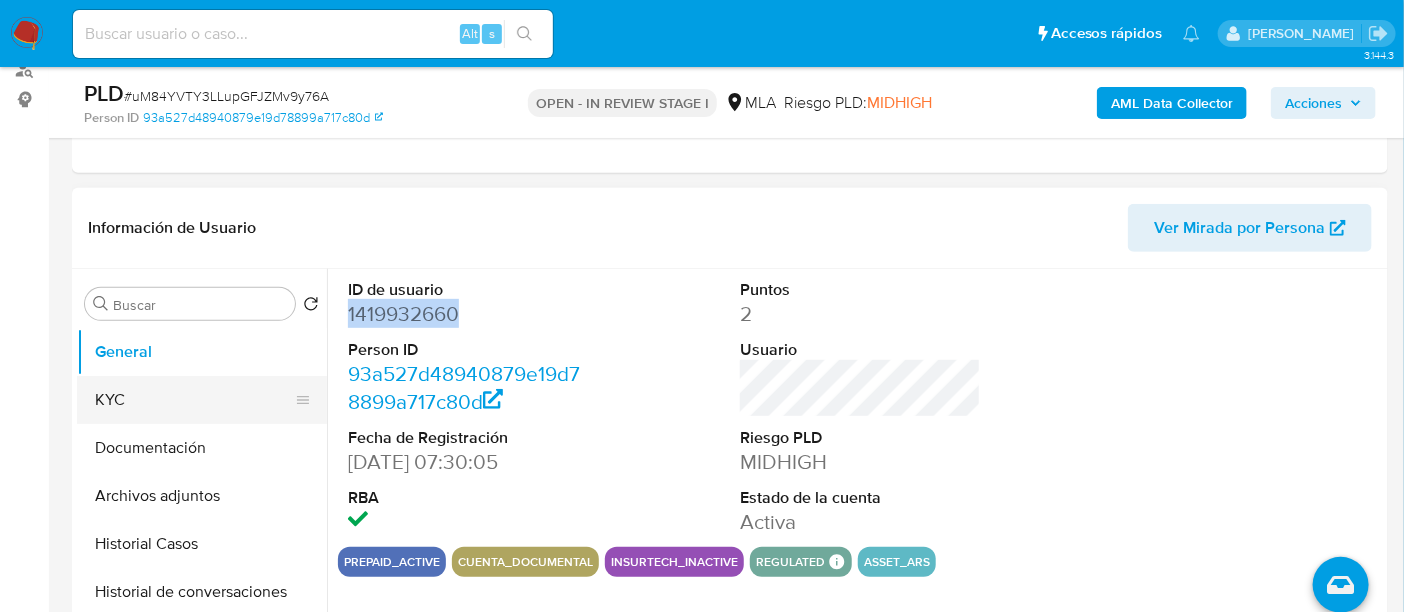 click on "KYC" at bounding box center [194, 400] 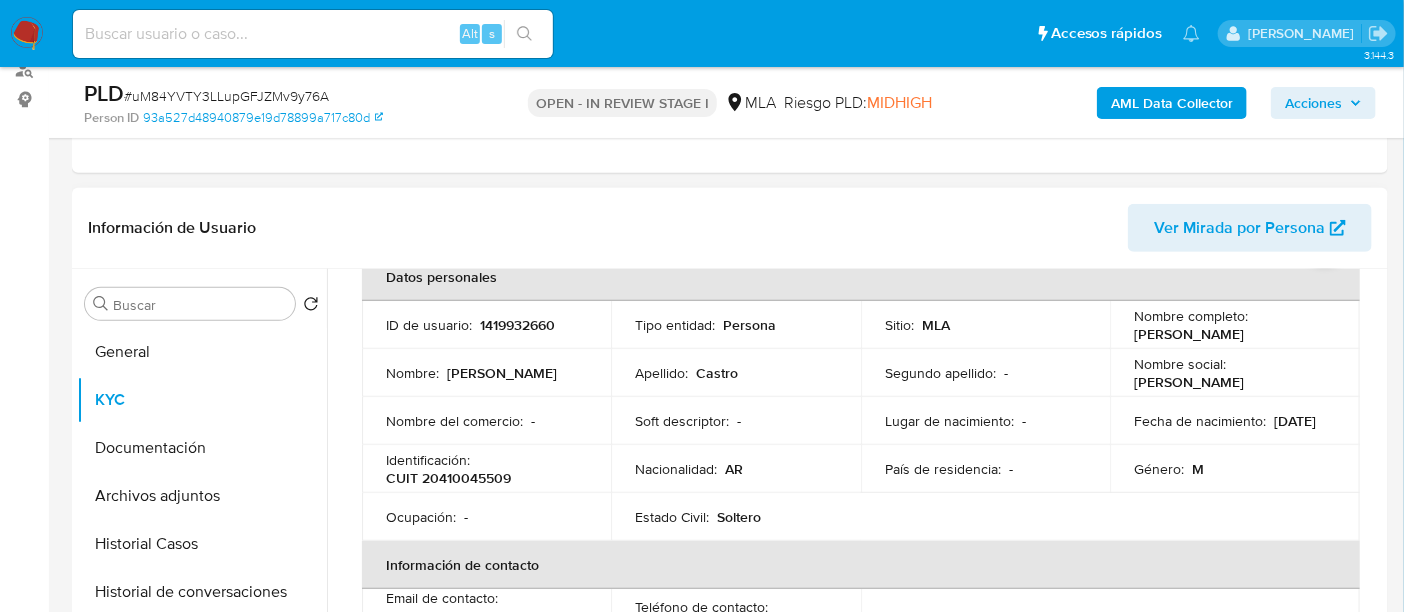 scroll, scrollTop: 250, scrollLeft: 0, axis: vertical 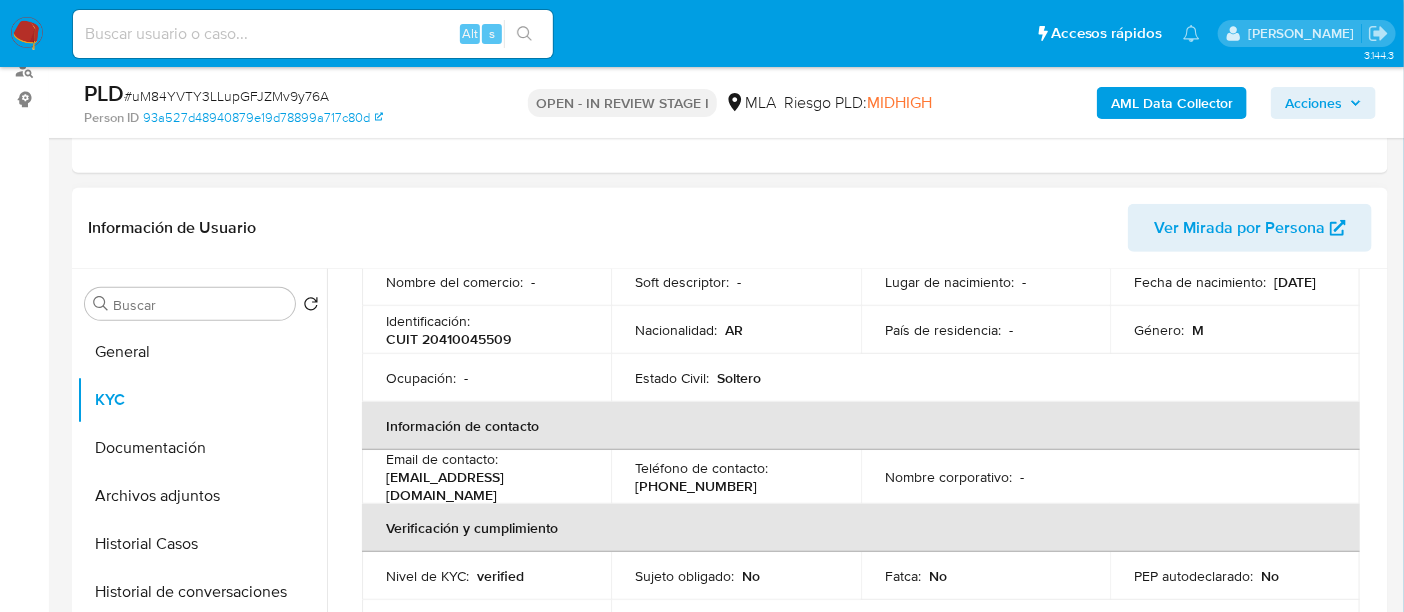 click on "Identificación :    CUIT 20410045509" at bounding box center (486, 330) 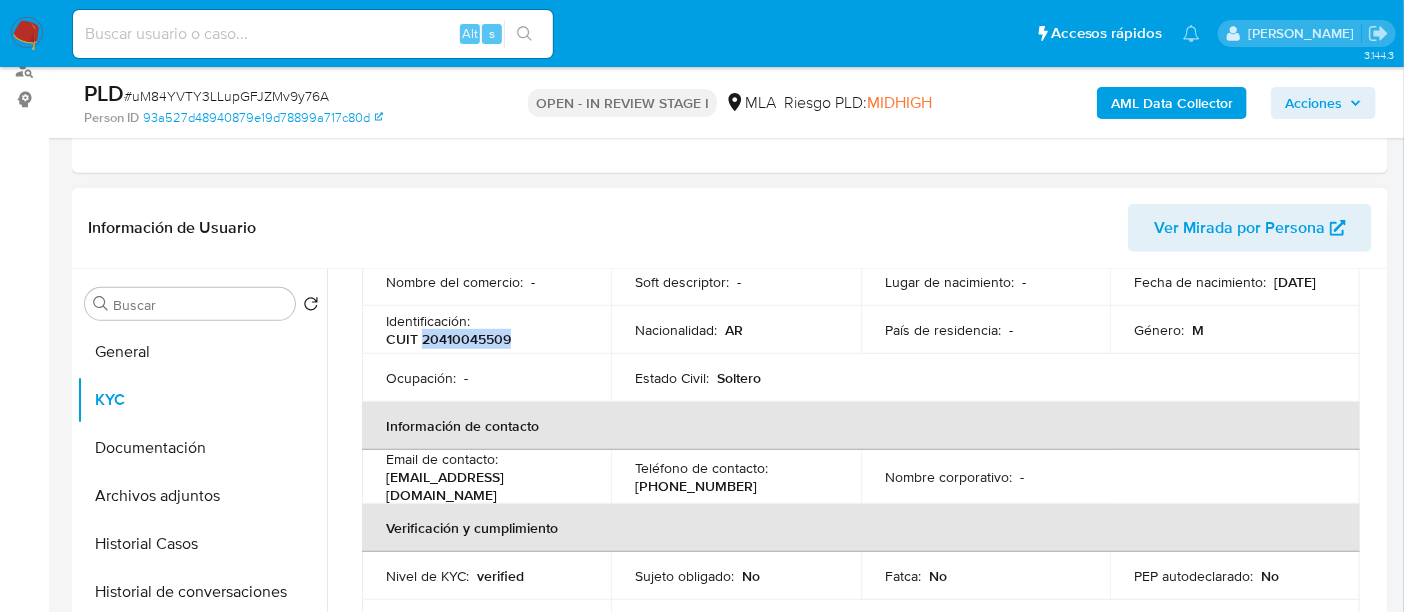 click on "Identificación :    CUIT 20410045509" at bounding box center (486, 330) 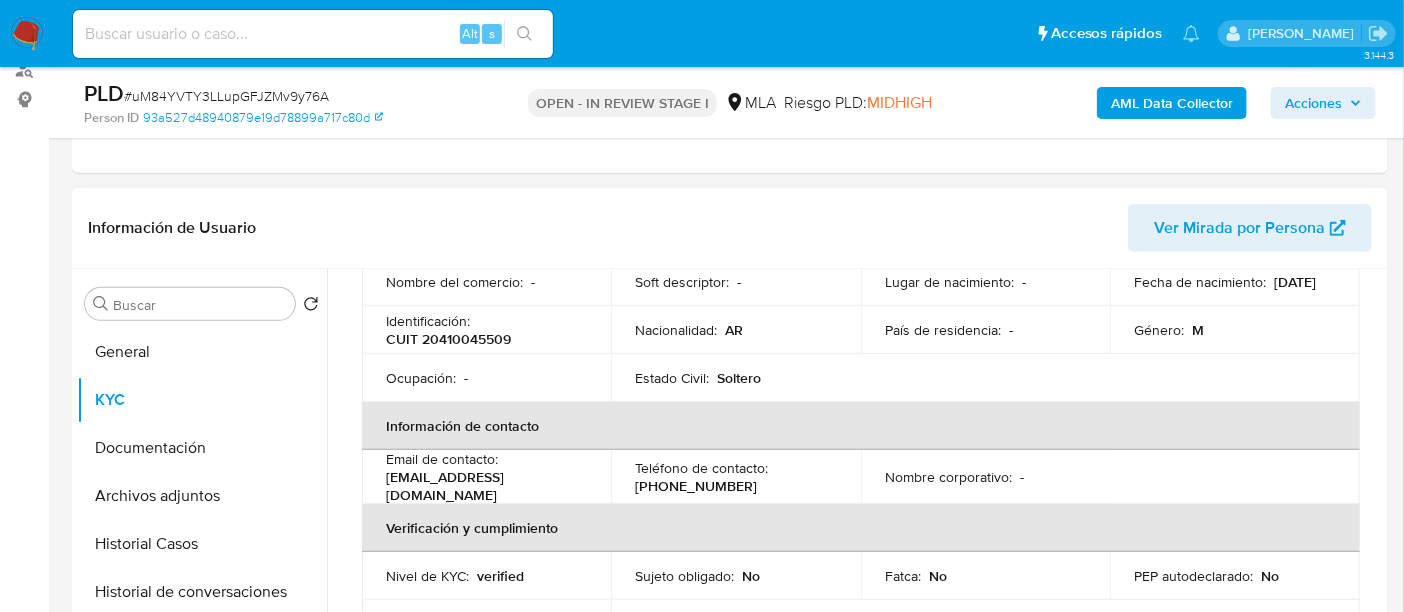 click on "CUIT 20410045509" at bounding box center [448, 339] 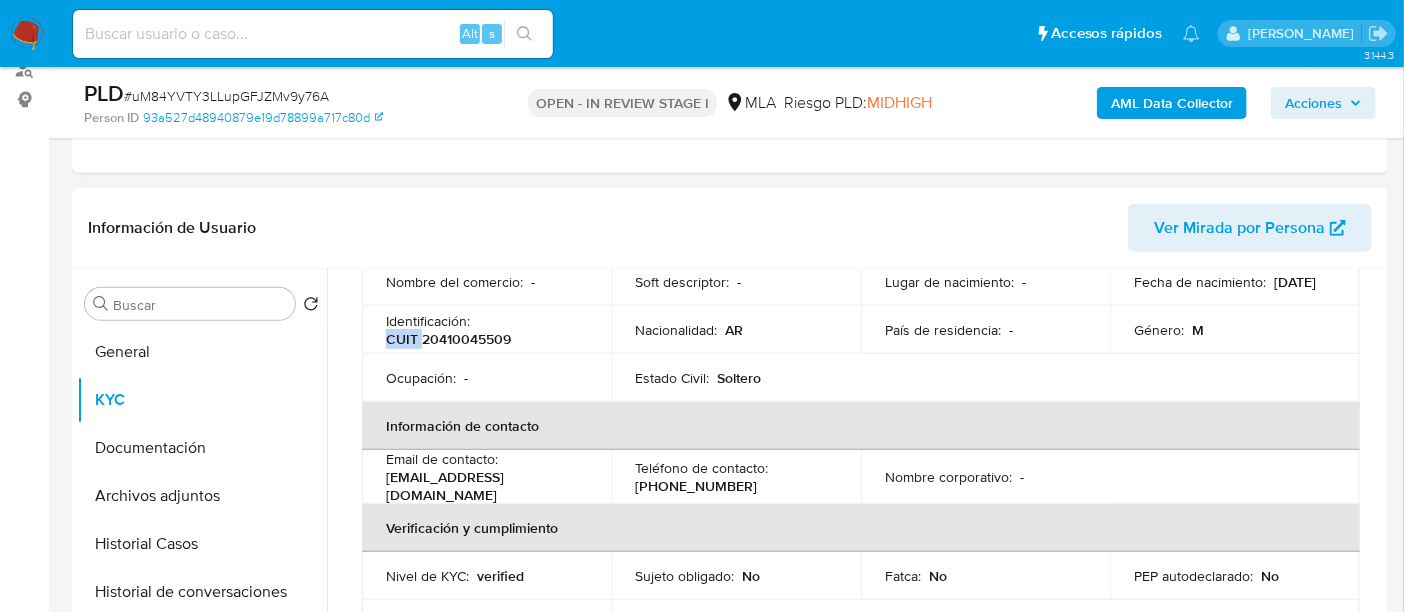click on "CUIT 20410045509" at bounding box center (448, 339) 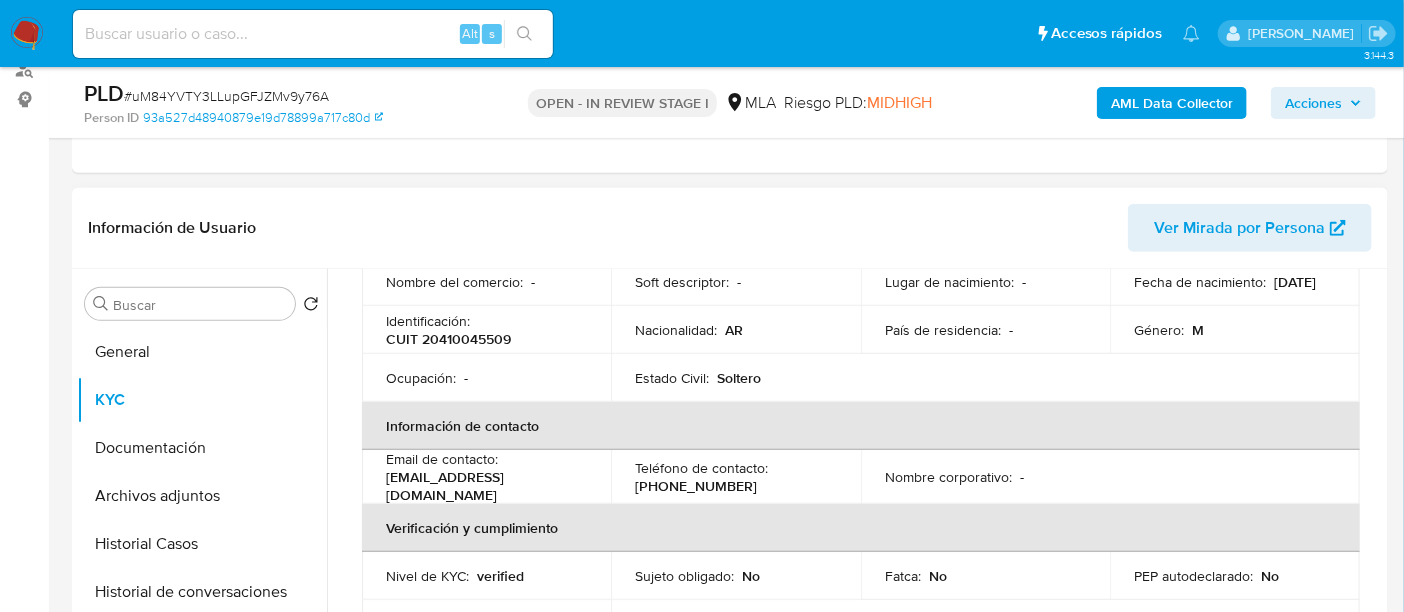 click on "CUIT 20410045509" at bounding box center [448, 339] 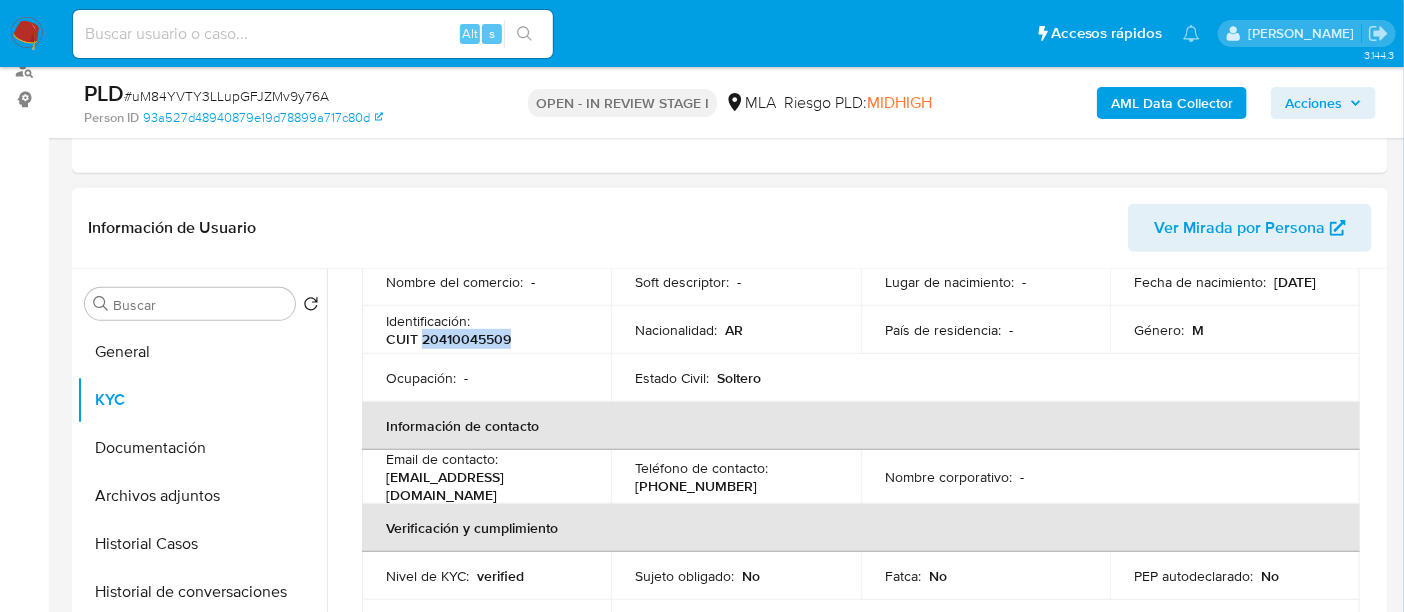 click on "CUIT 20410045509" at bounding box center [448, 339] 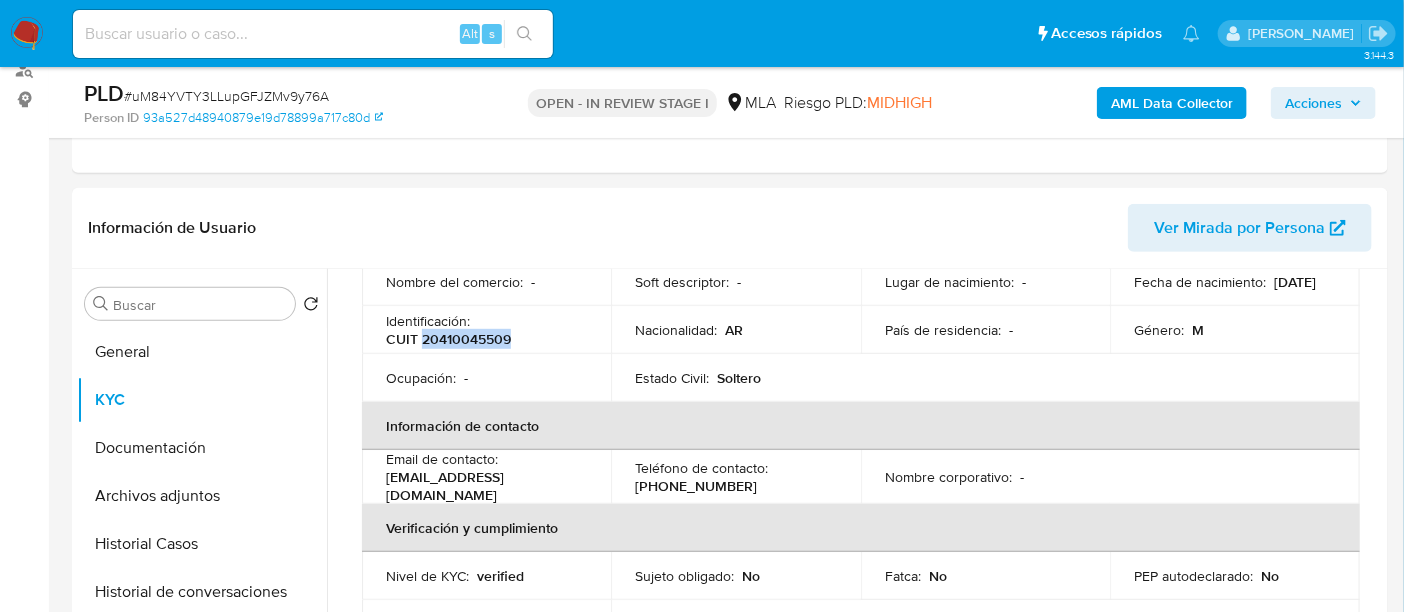 copy on "20410045509" 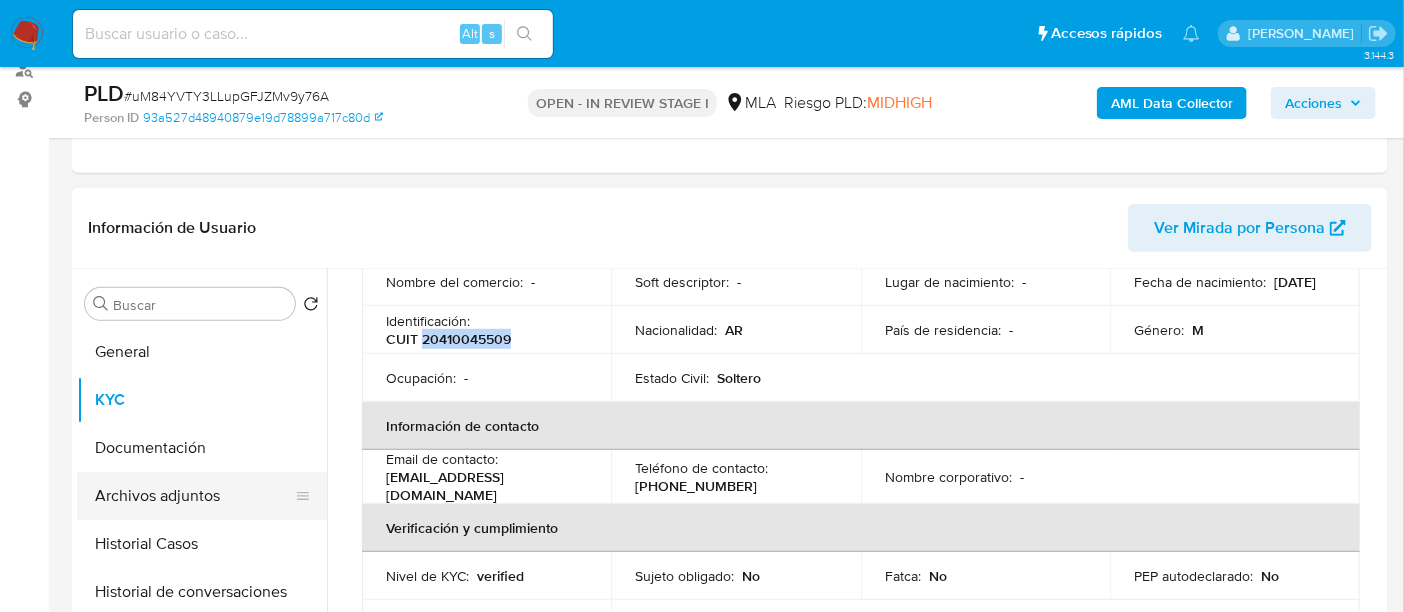 click on "Archivos adjuntos" at bounding box center [194, 496] 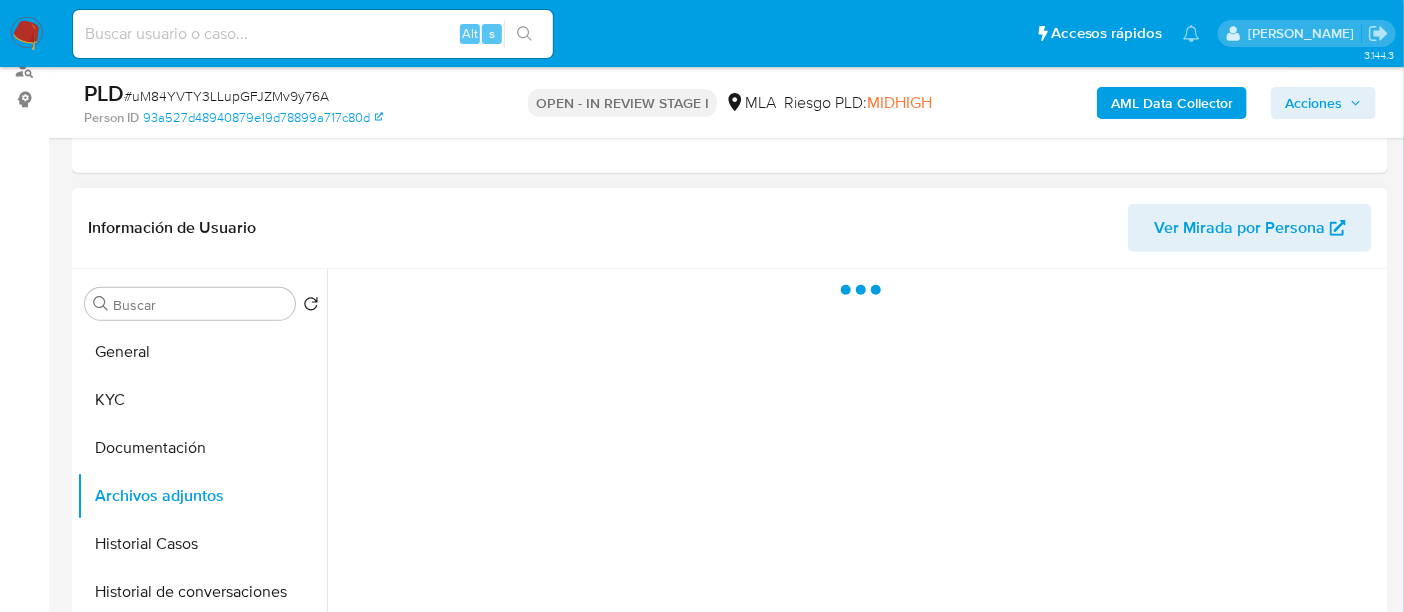 scroll, scrollTop: 0, scrollLeft: 0, axis: both 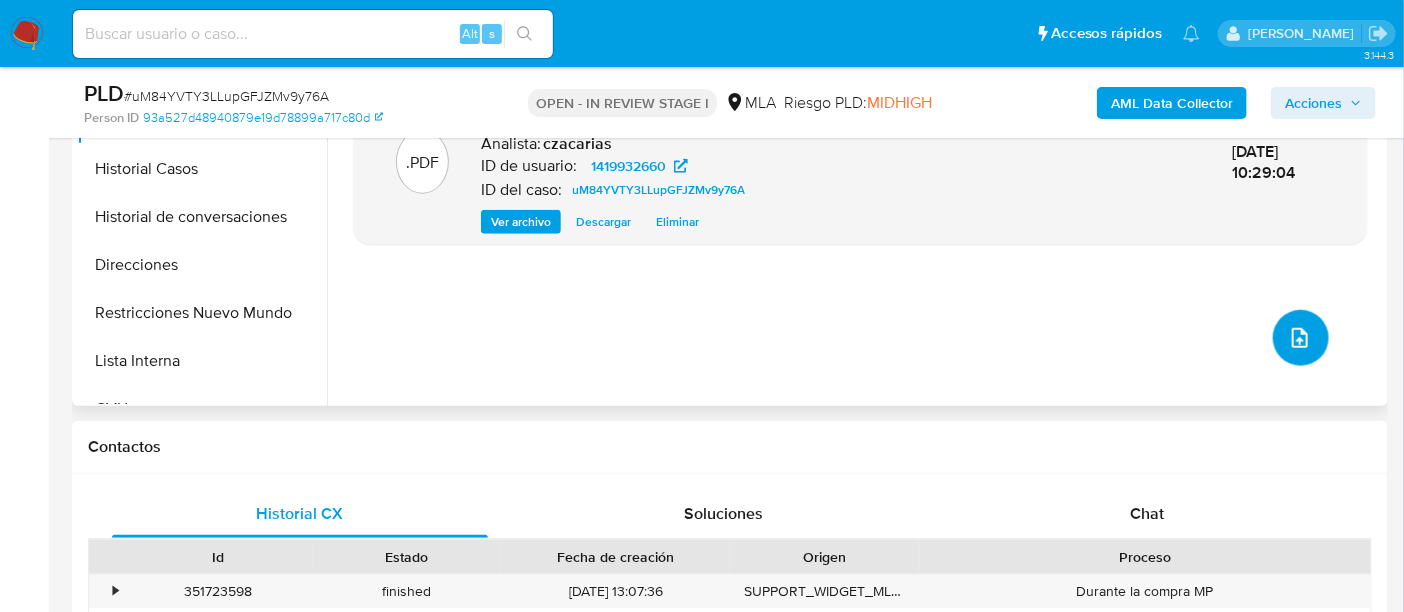 click at bounding box center (1301, 338) 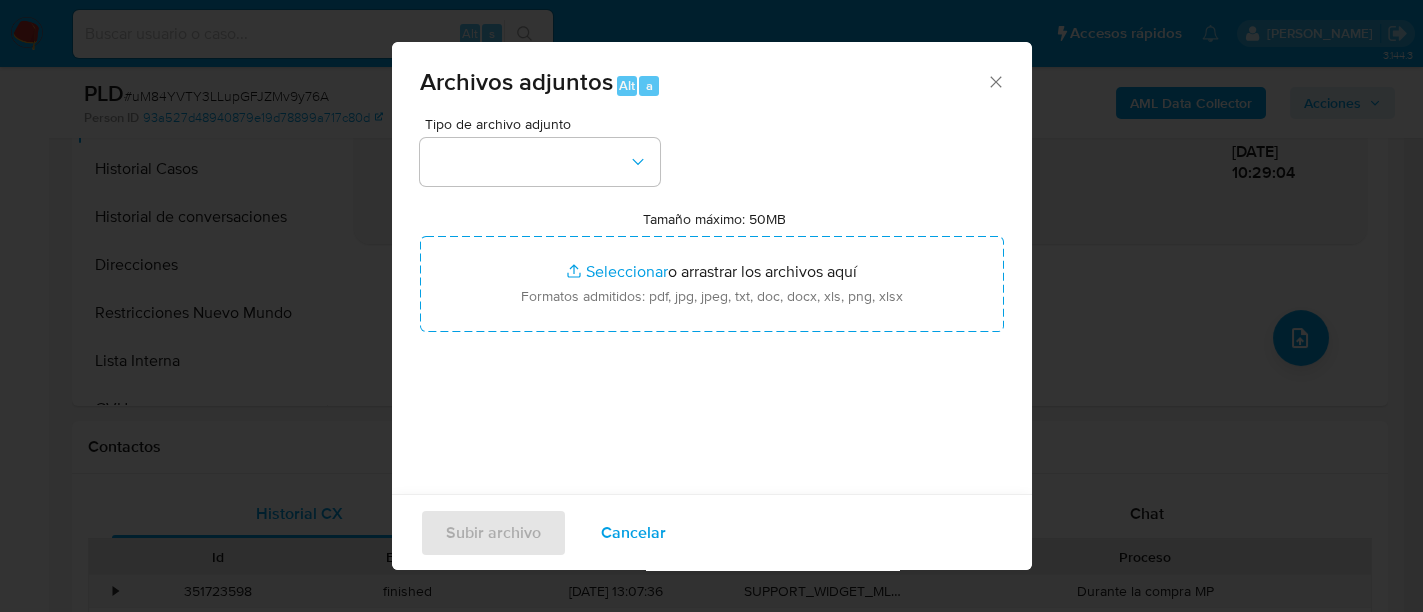 click on "Tipo de archivo adjunto" at bounding box center (540, 151) 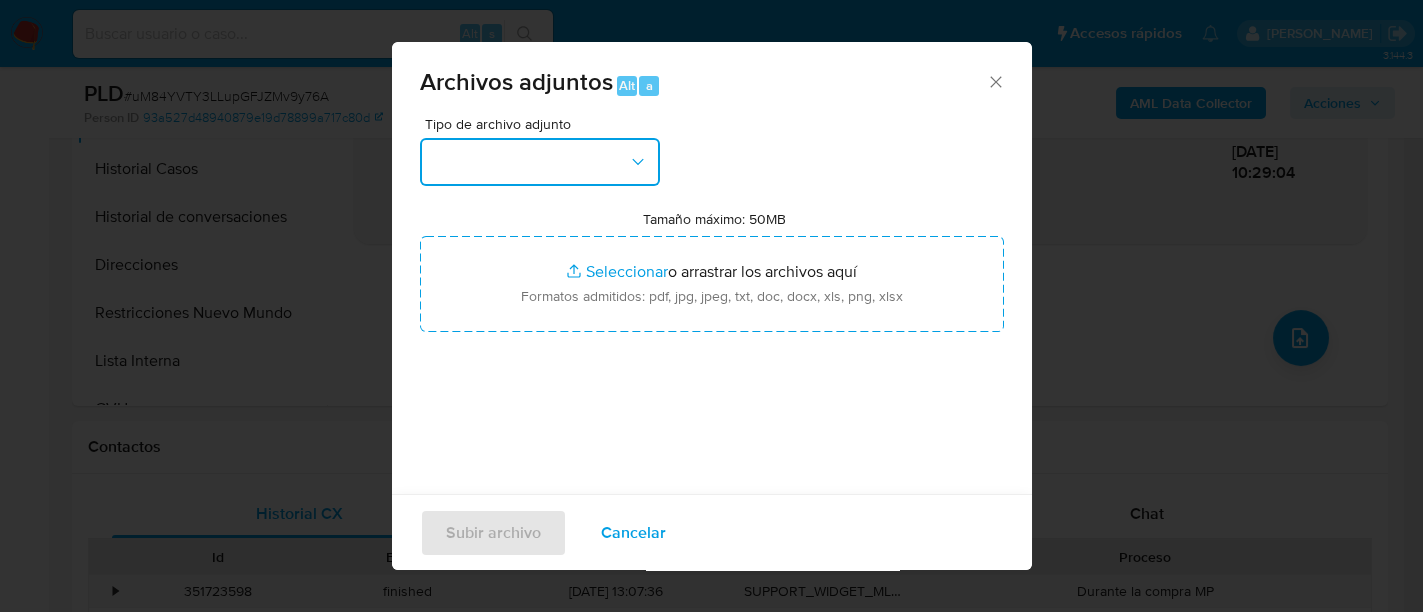 click at bounding box center (540, 162) 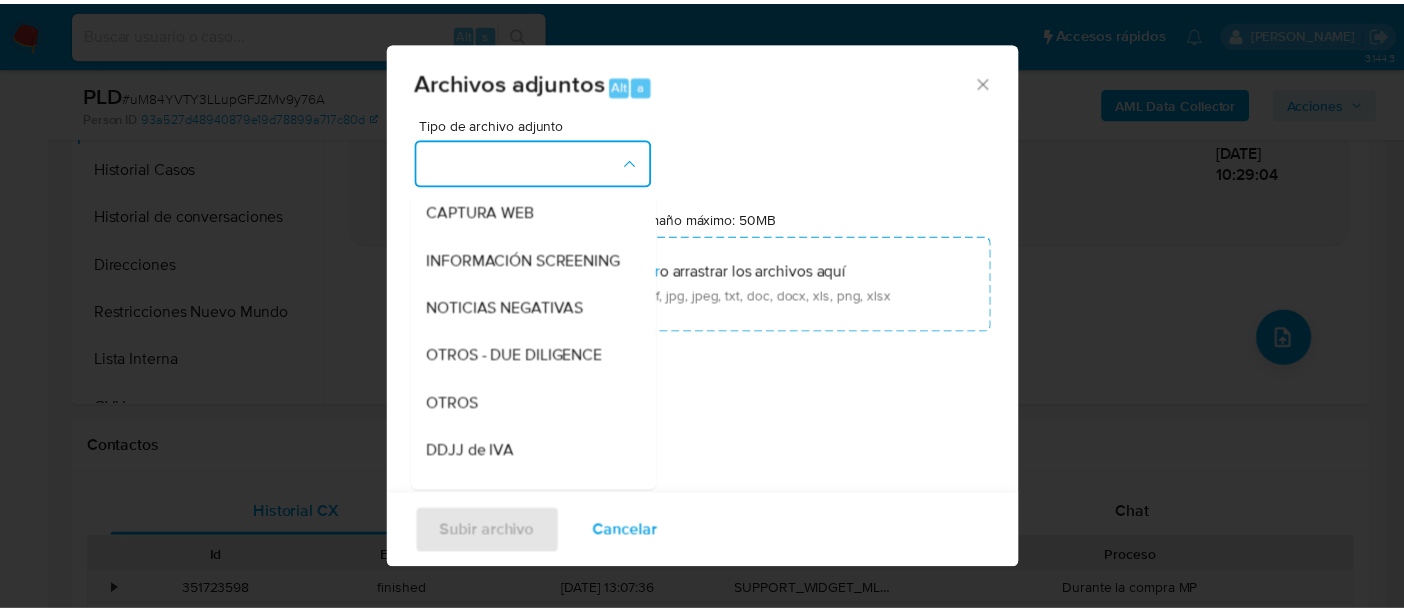 scroll, scrollTop: 250, scrollLeft: 0, axis: vertical 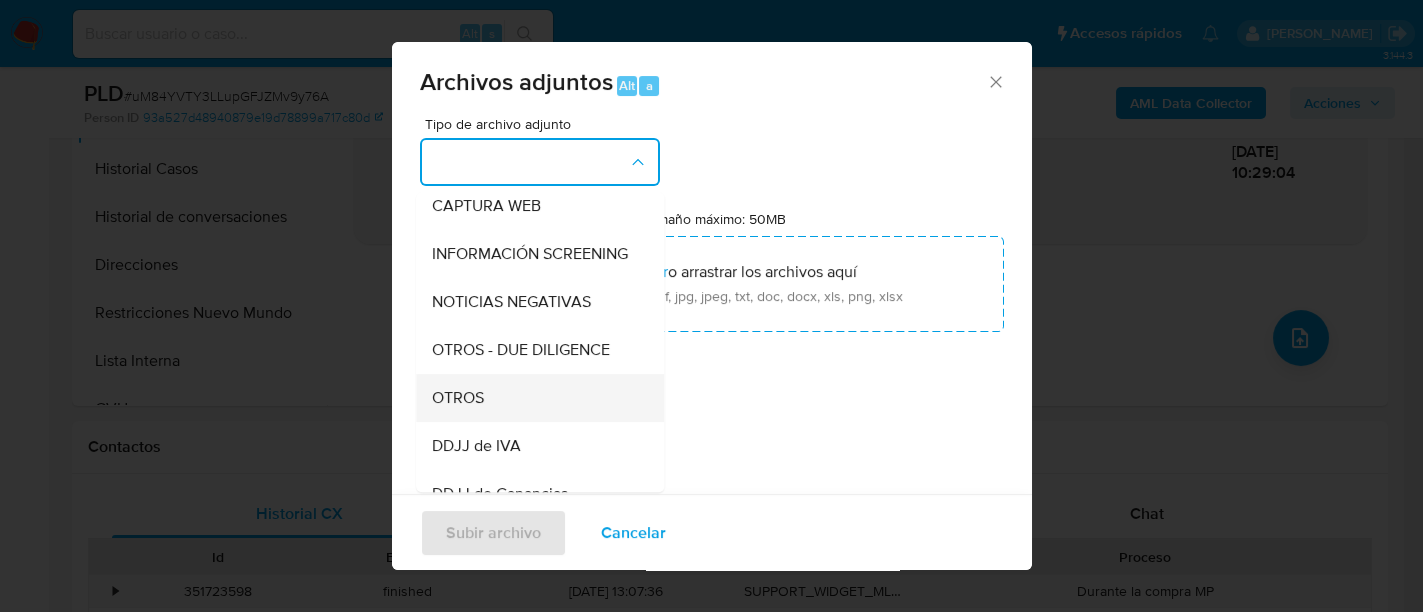 click on "OTROS" at bounding box center (534, 398) 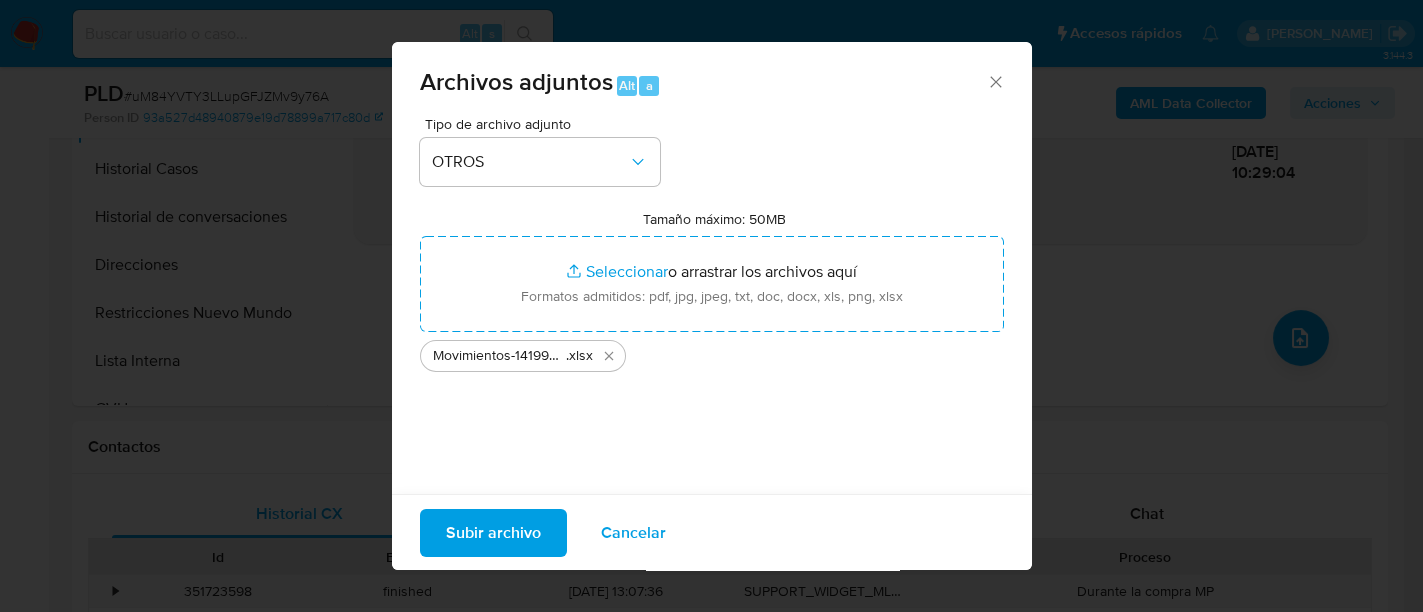 click on "Subir archivo" at bounding box center [493, 532] 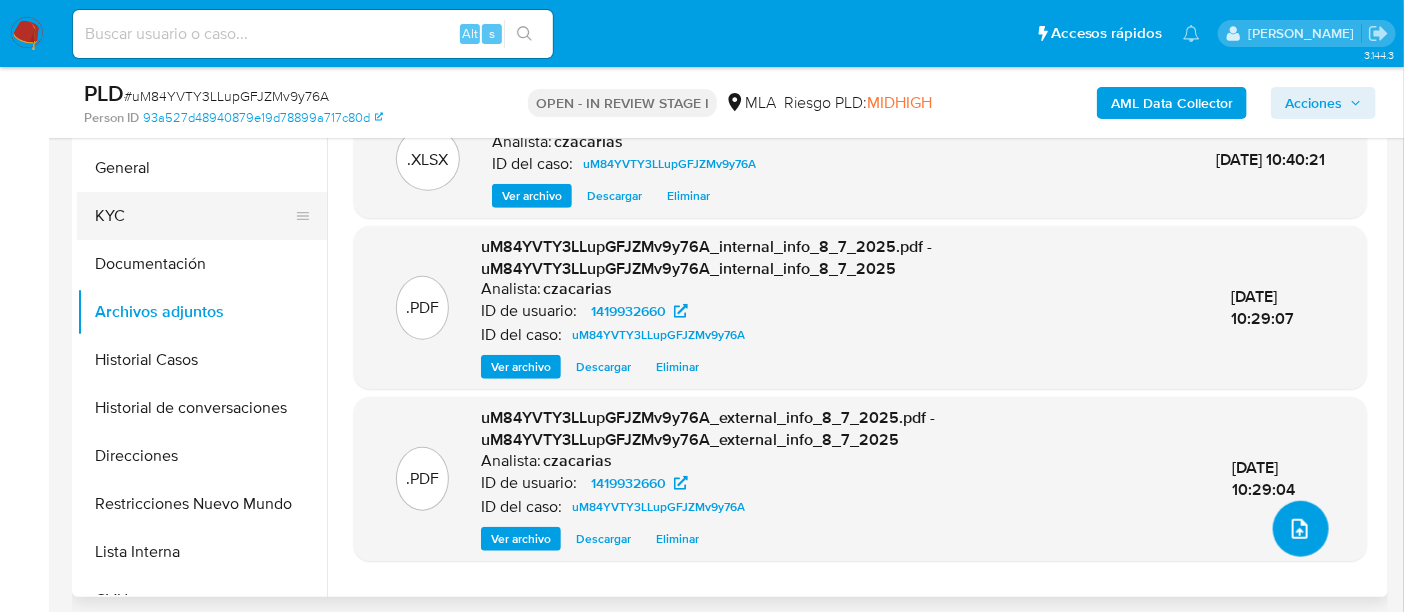 scroll, scrollTop: 374, scrollLeft: 0, axis: vertical 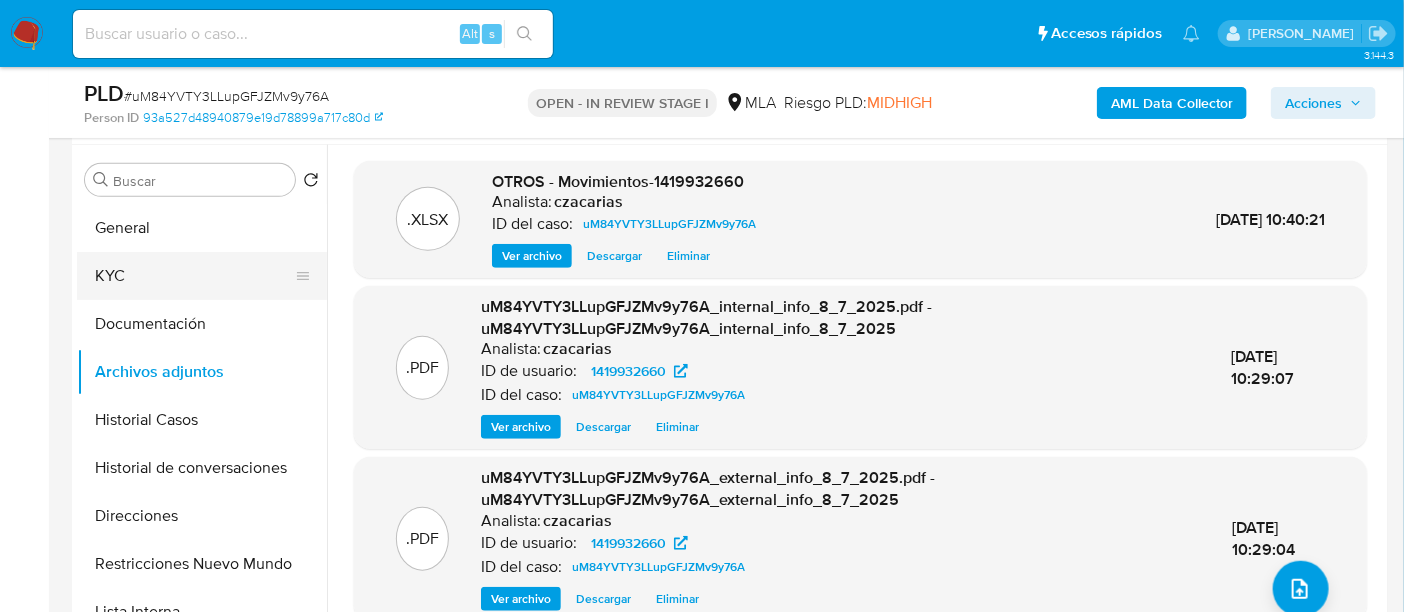 click on "KYC" at bounding box center [194, 276] 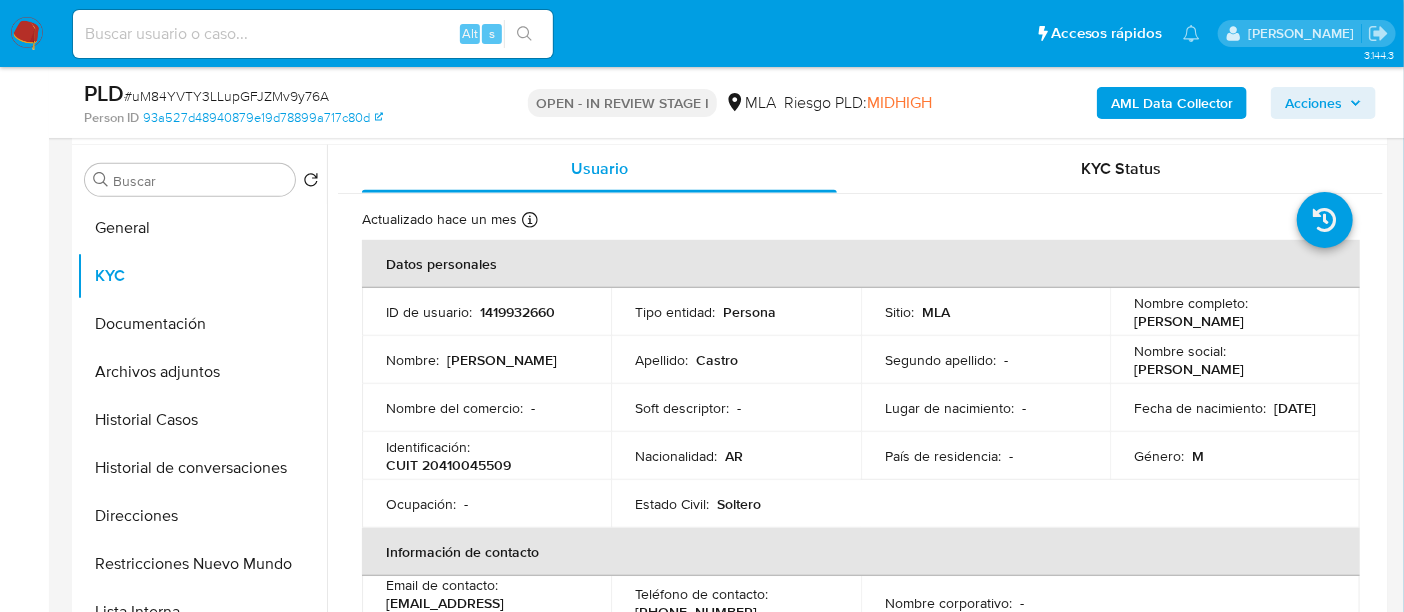 click on "CUIT 20410045509" at bounding box center [448, 465] 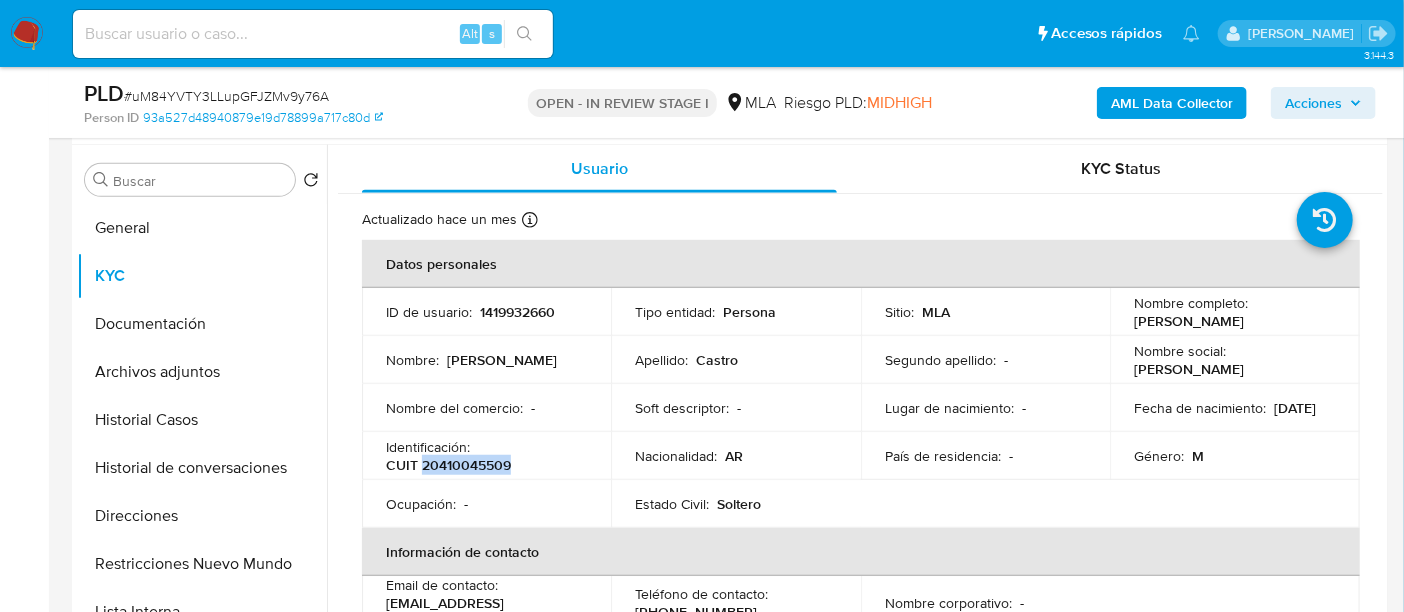 click on "CUIT 20410045509" at bounding box center [448, 465] 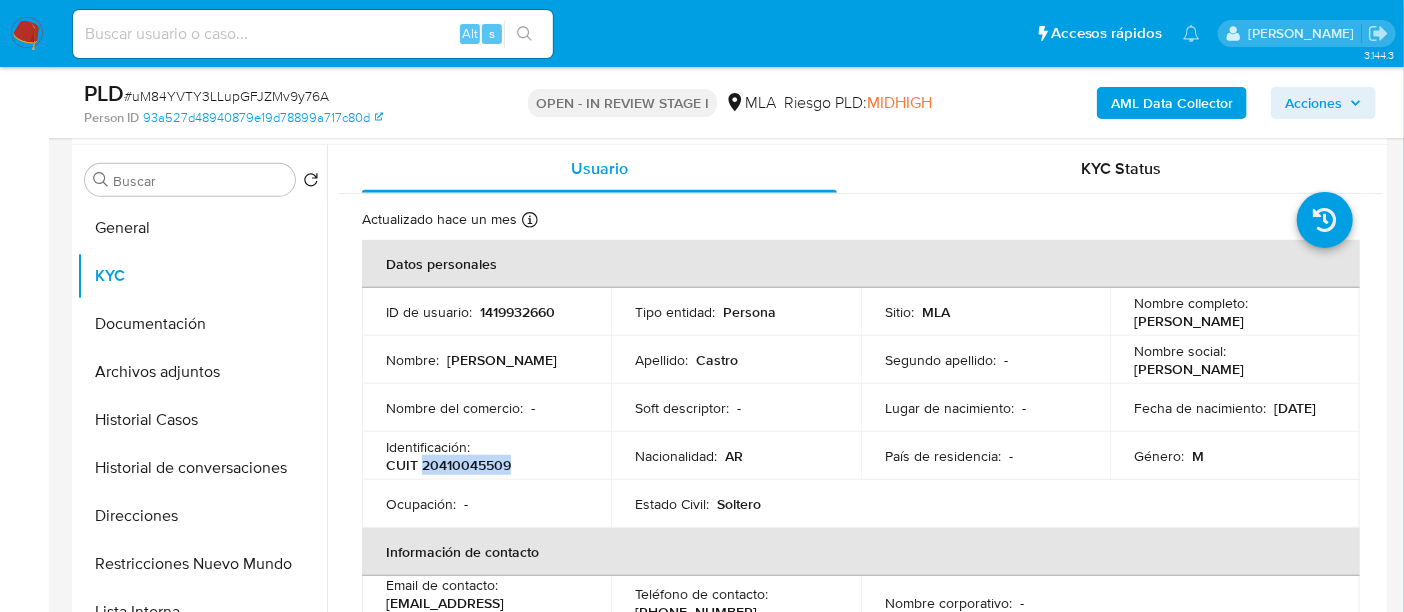 copy on "20410045509" 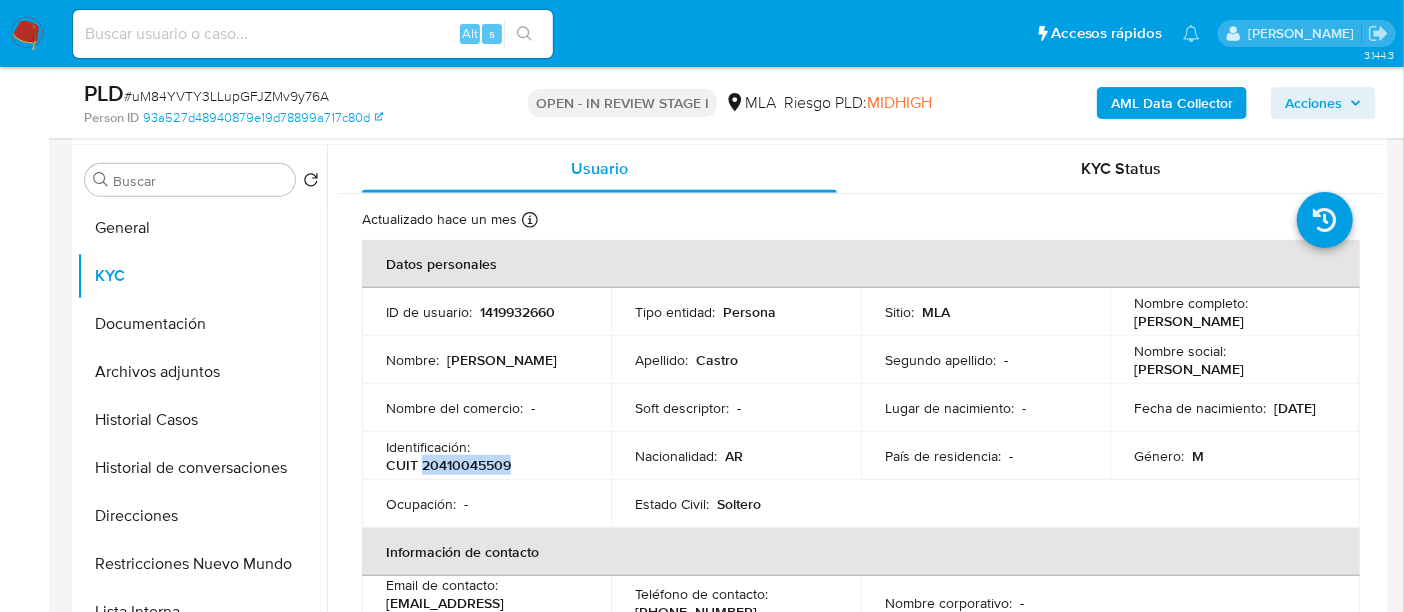 scroll, scrollTop: 250, scrollLeft: 0, axis: vertical 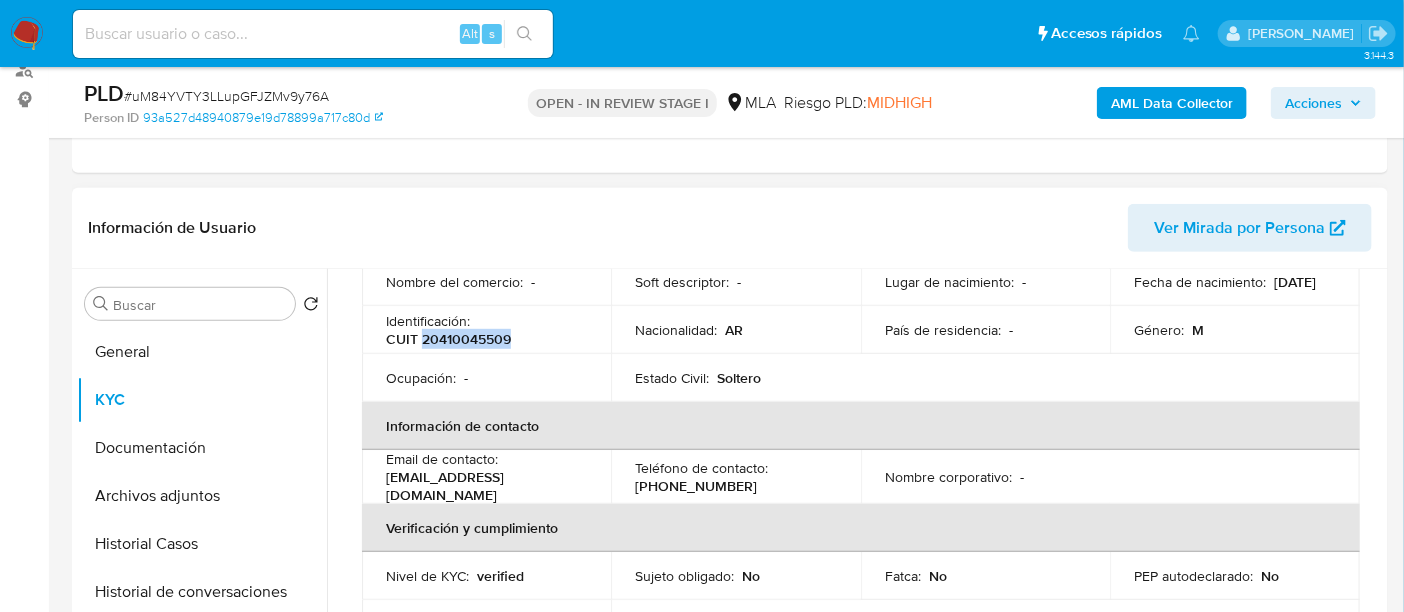 click on "CUIT 20410045509" at bounding box center [448, 339] 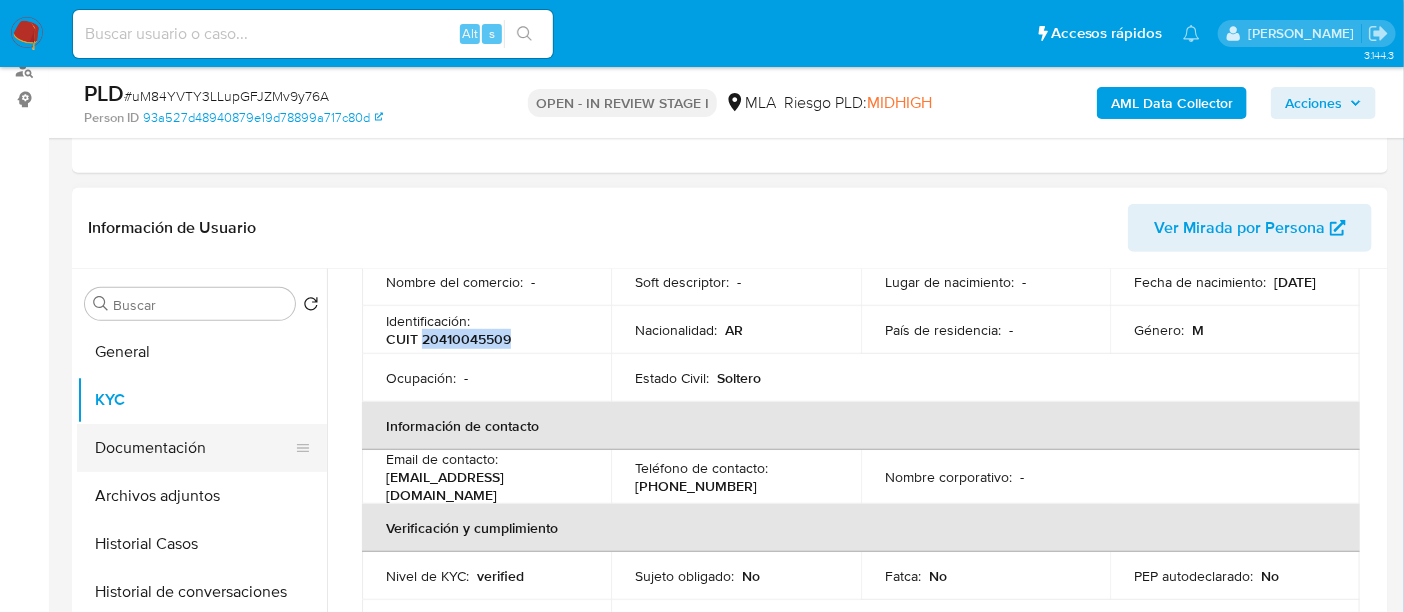 click on "Documentación" at bounding box center (194, 448) 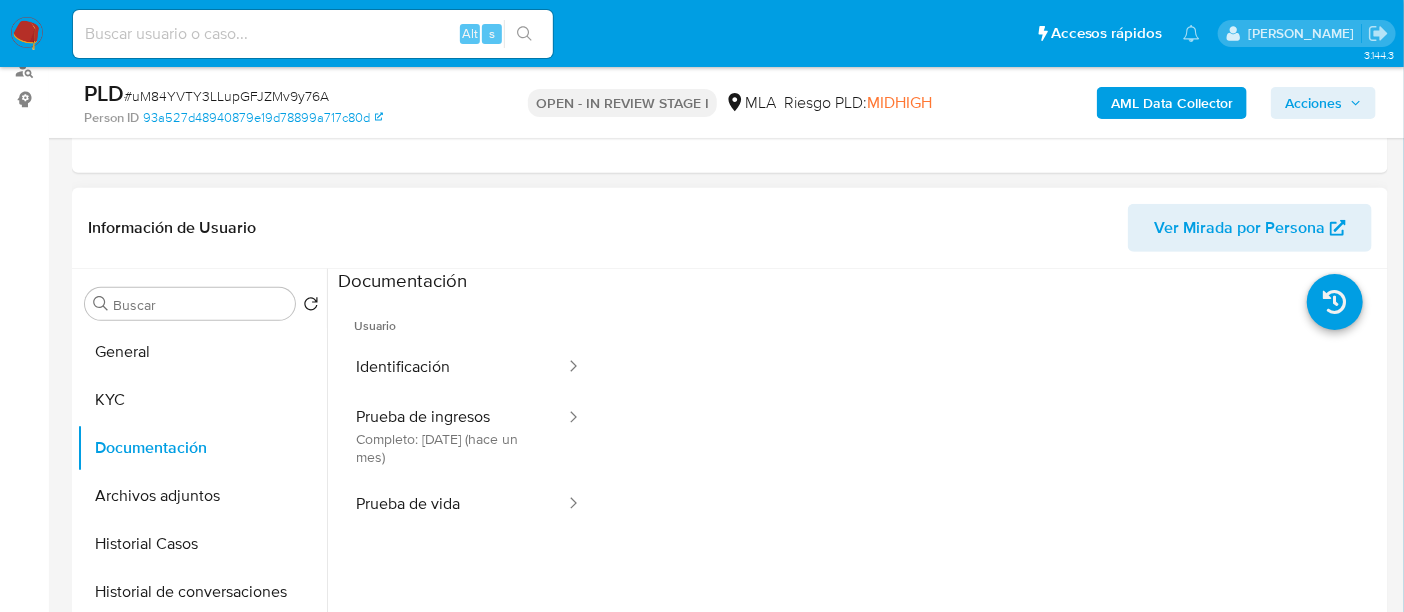scroll, scrollTop: 374, scrollLeft: 0, axis: vertical 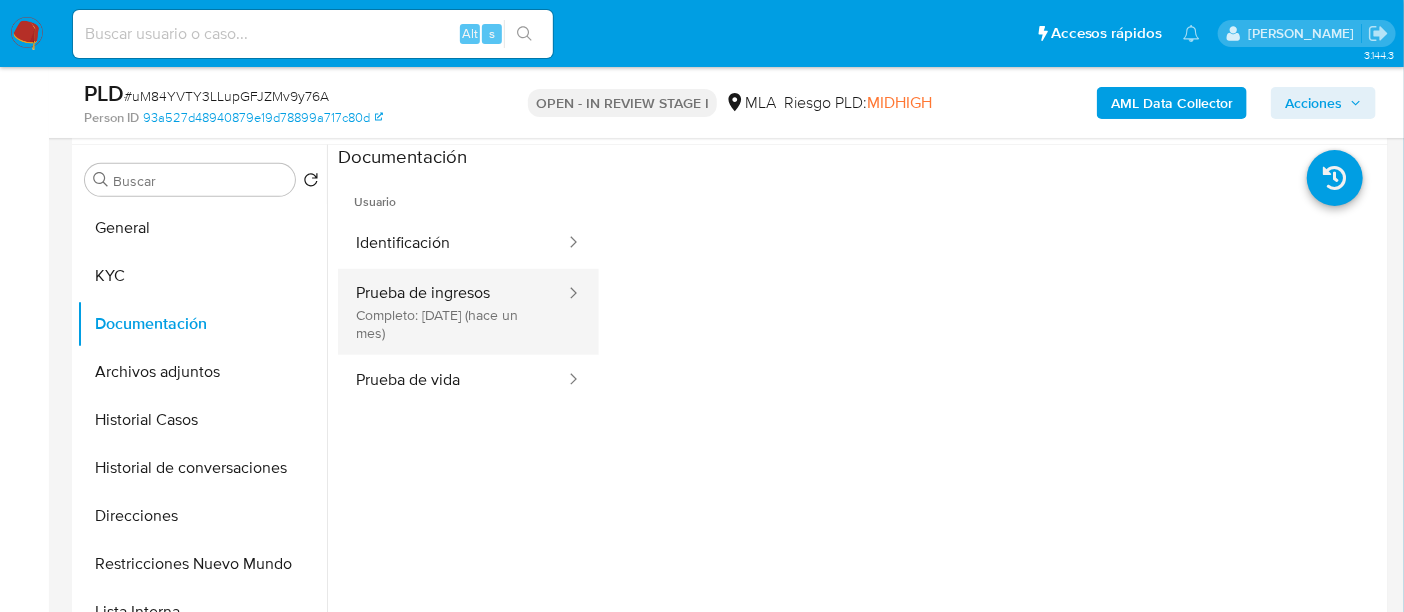 click on "Prueba de ingresos Completo: 25/05/2025 (hace un mes)" at bounding box center (452, 312) 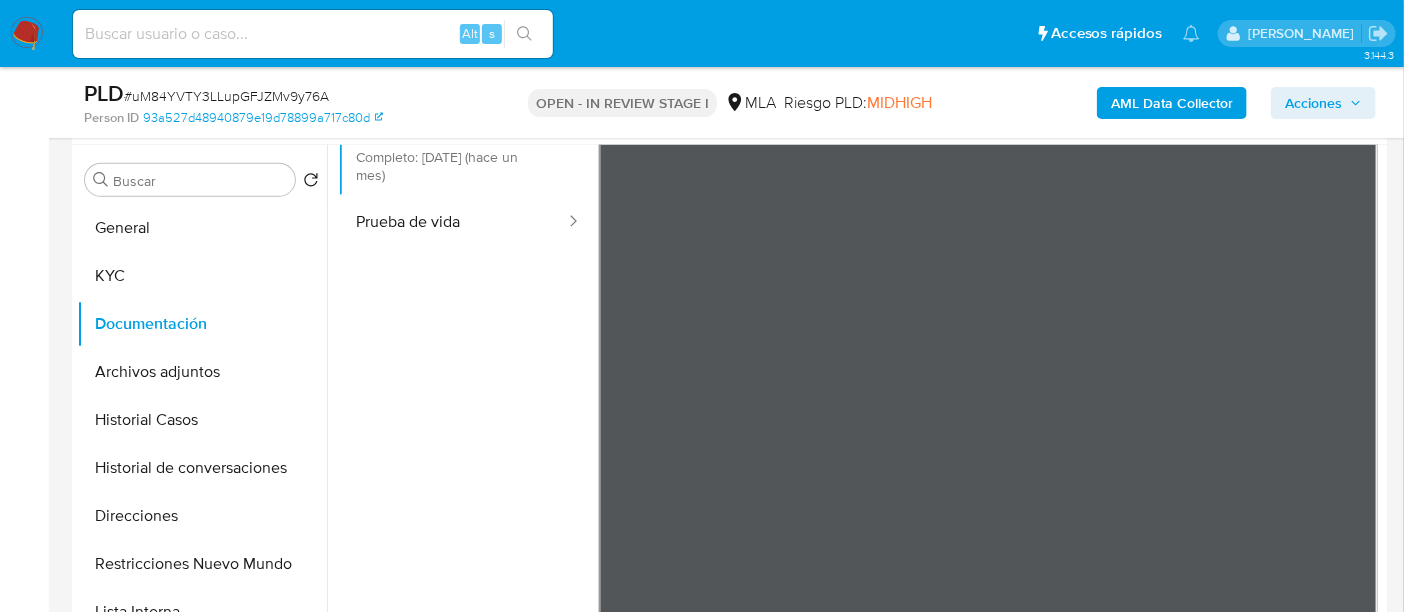 scroll, scrollTop: 174, scrollLeft: 0, axis: vertical 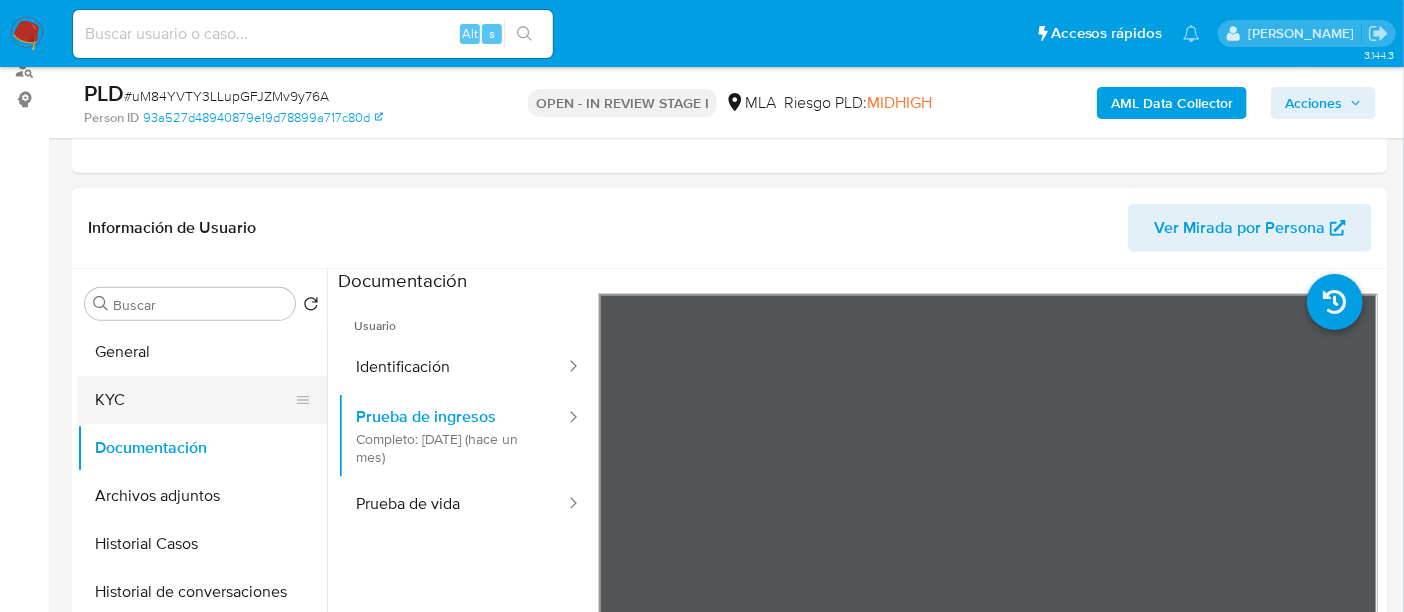 click on "KYC" at bounding box center (194, 400) 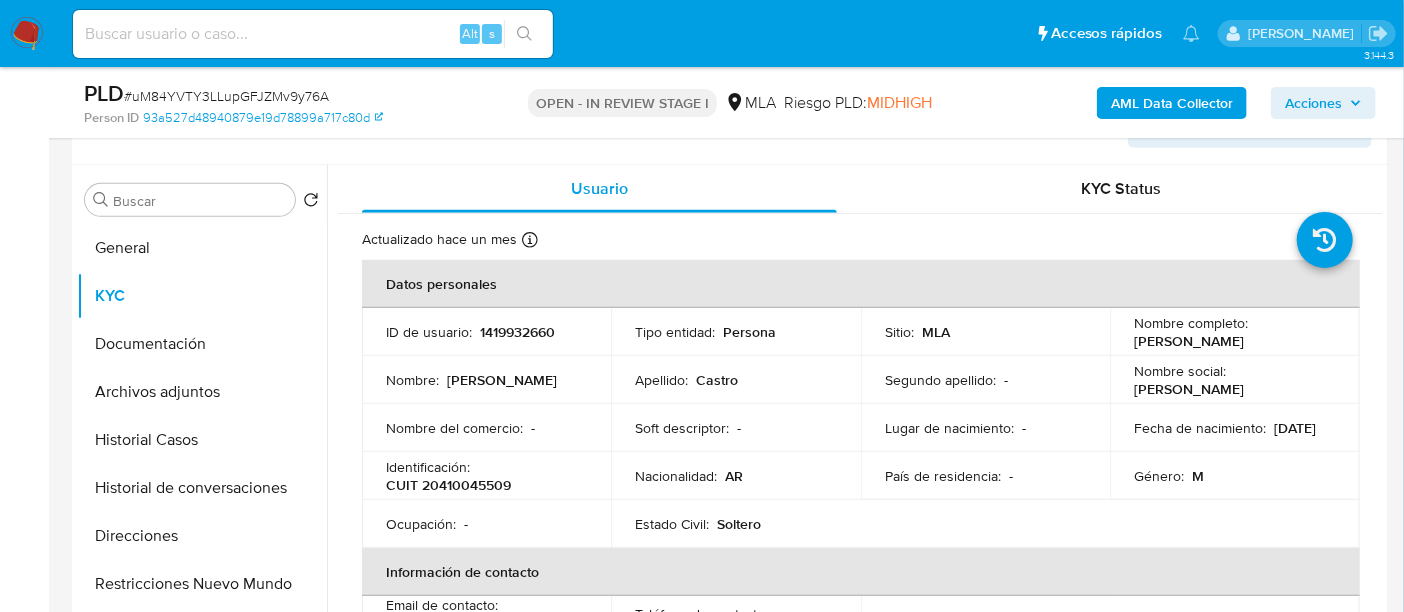scroll, scrollTop: 374, scrollLeft: 0, axis: vertical 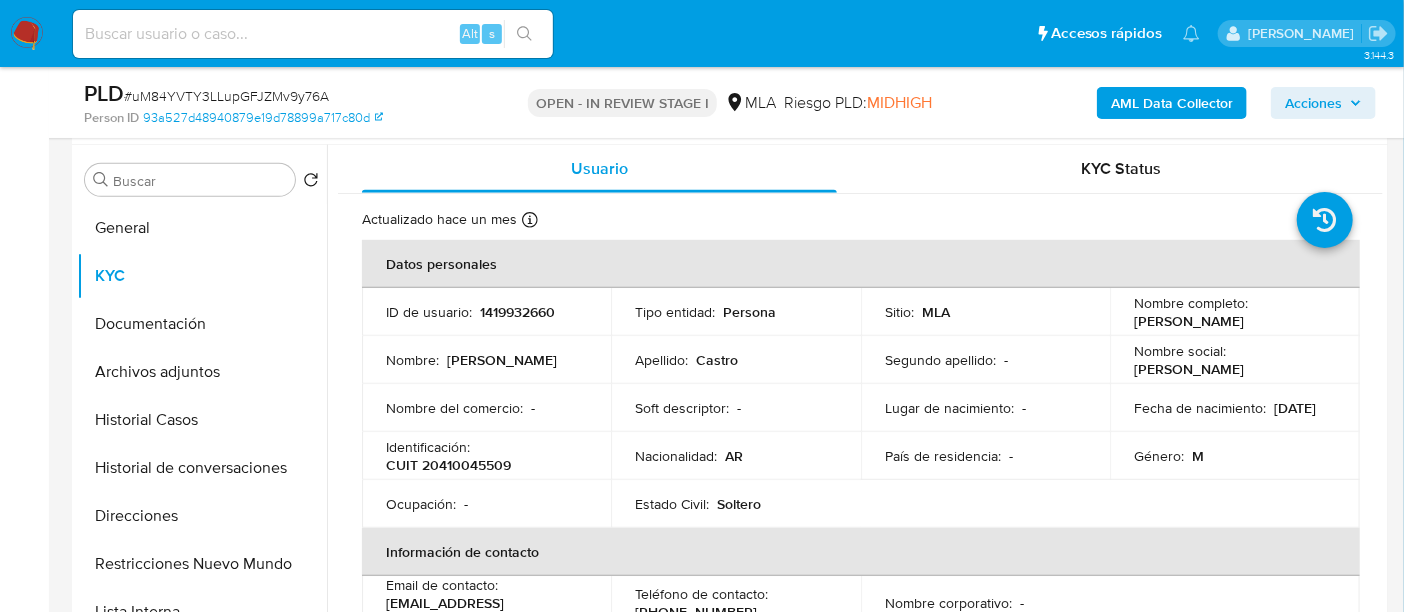 drag, startPoint x: 1130, startPoint y: 327, endPoint x: 1267, endPoint y: 322, distance: 137.09122 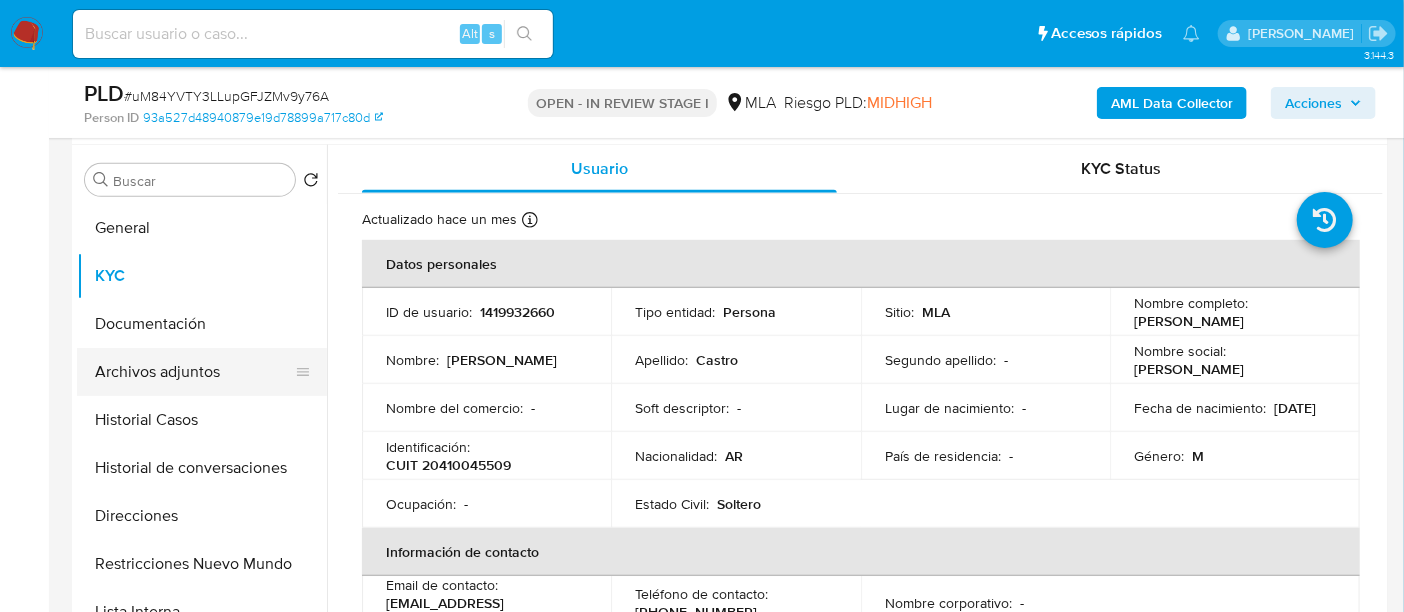 click on "Archivos adjuntos" at bounding box center [194, 372] 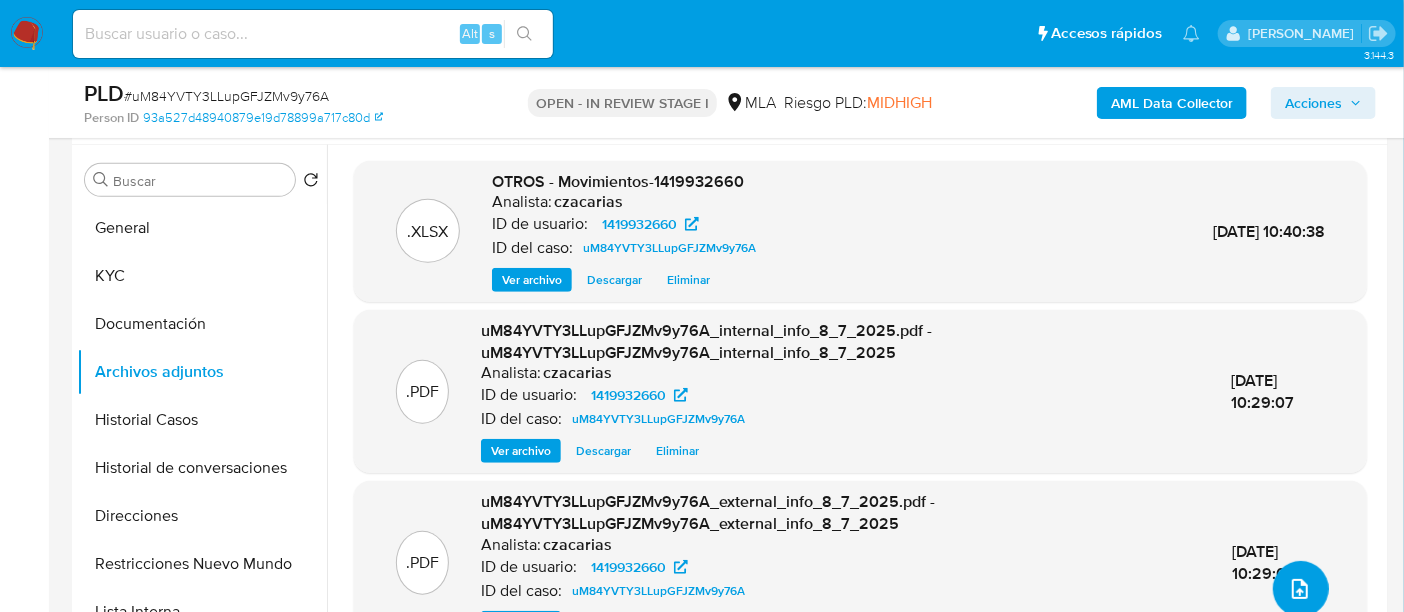 click at bounding box center [1301, 589] 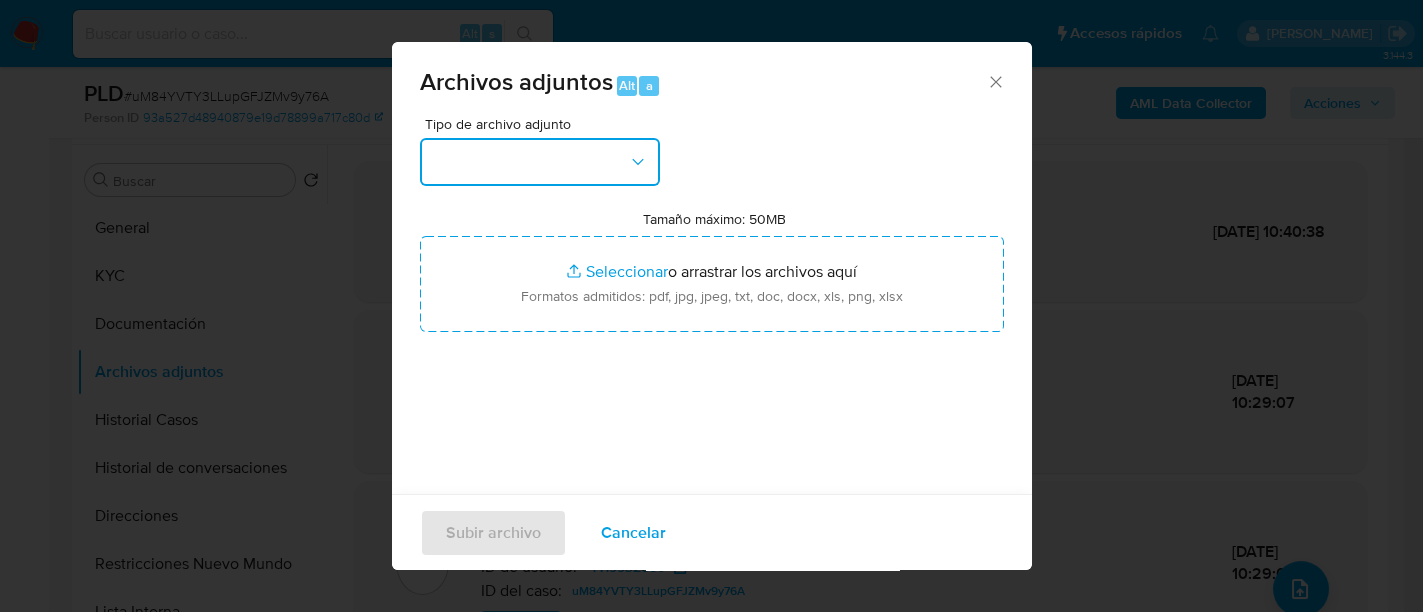 click at bounding box center [540, 162] 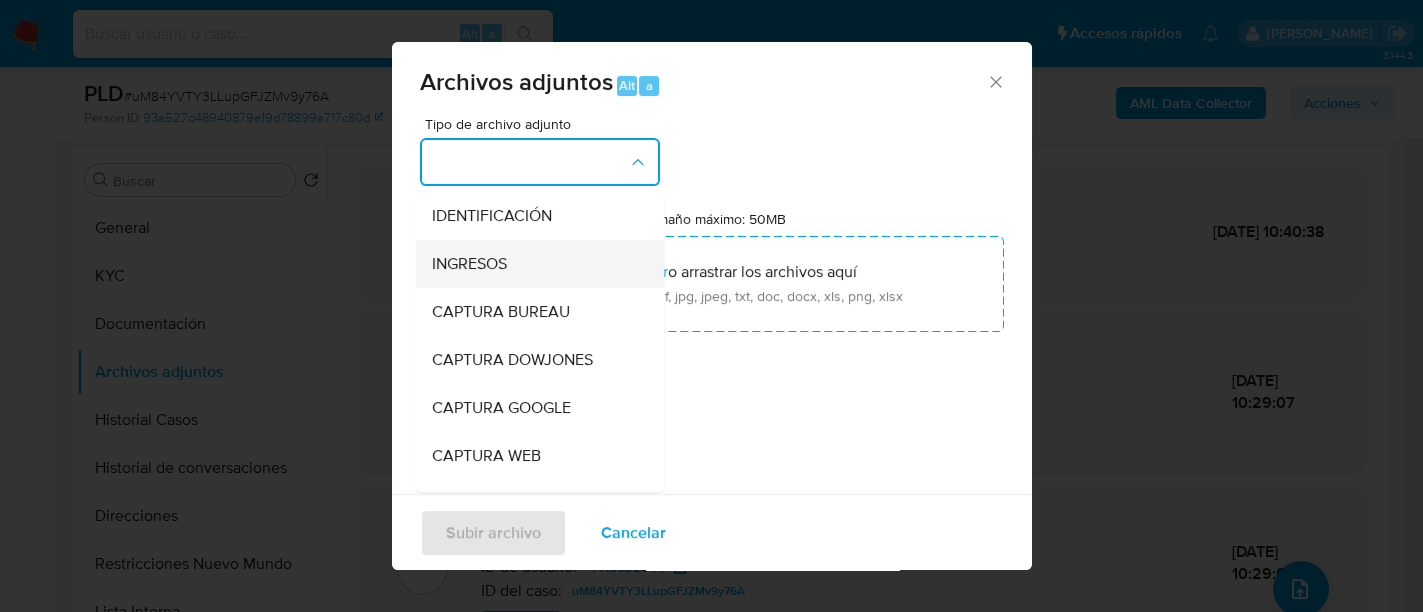 click on "INGRESOS" at bounding box center [534, 264] 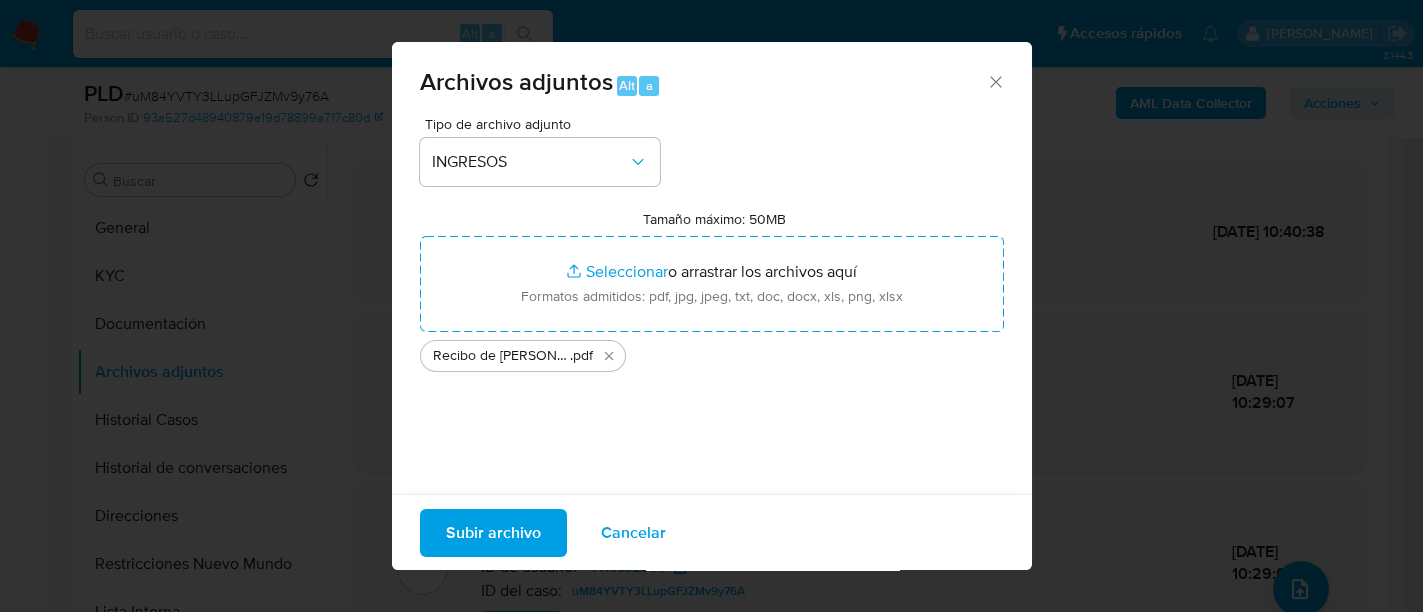 click on "Subir archivo" at bounding box center (493, 532) 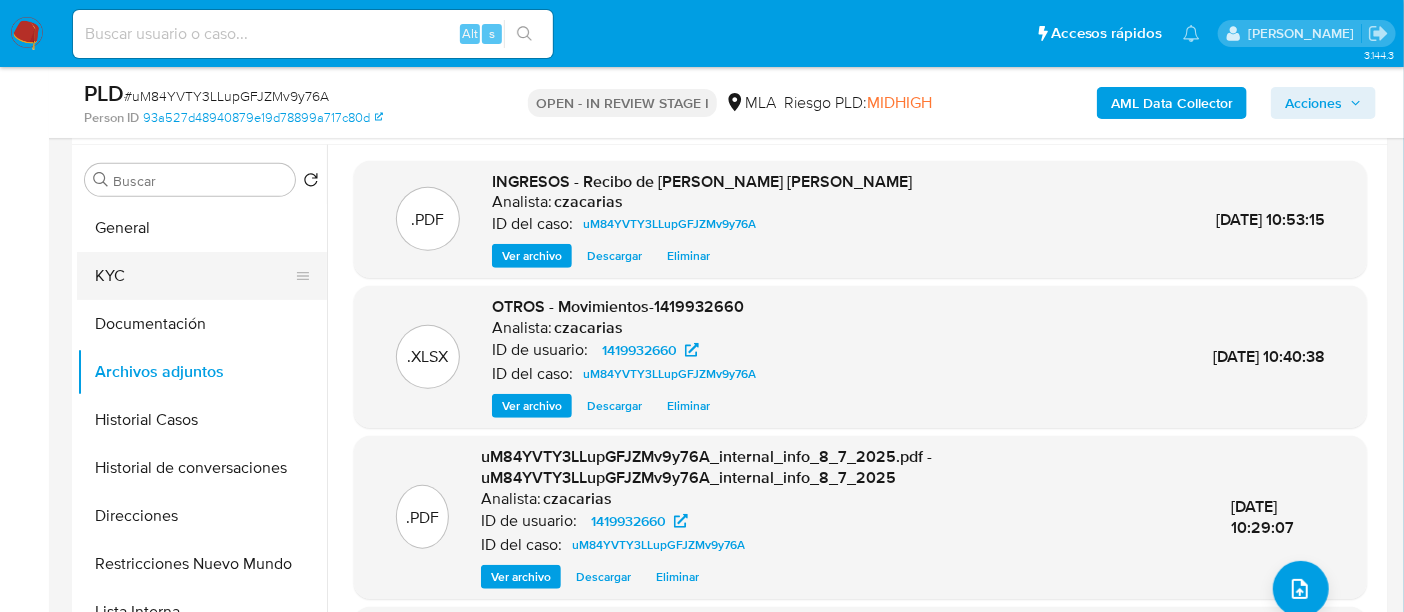 click on "KYC" at bounding box center (194, 276) 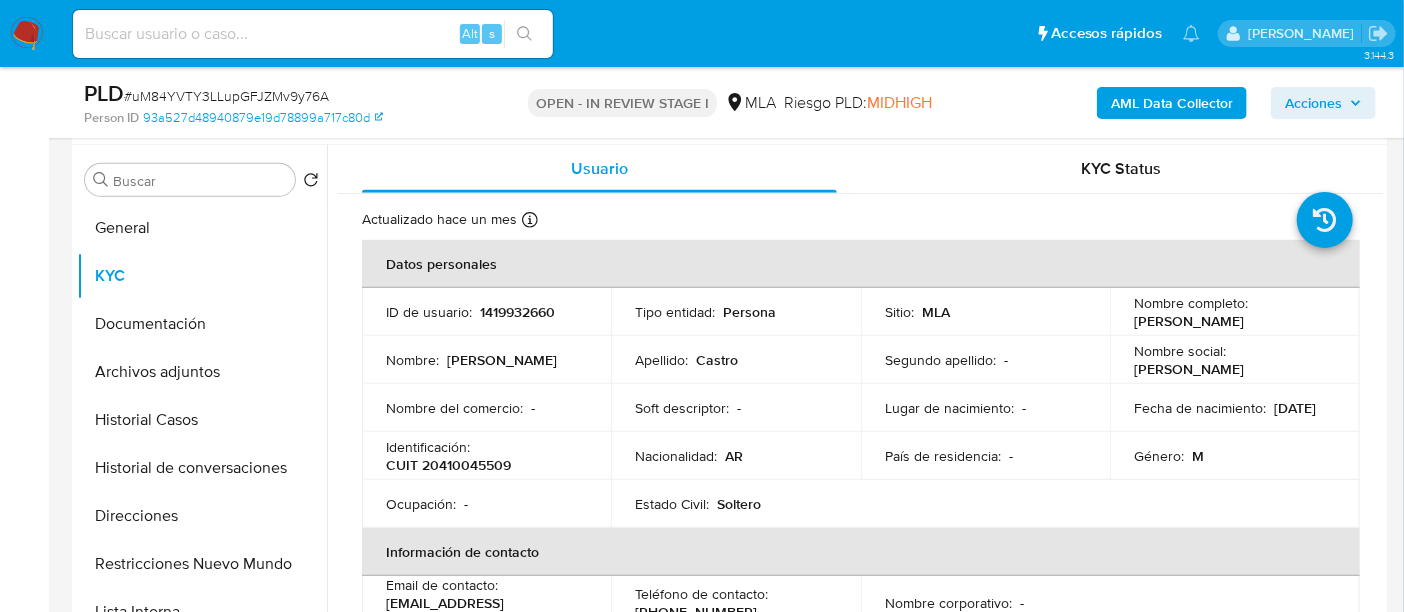click on "CUIT 20410045509" at bounding box center (448, 465) 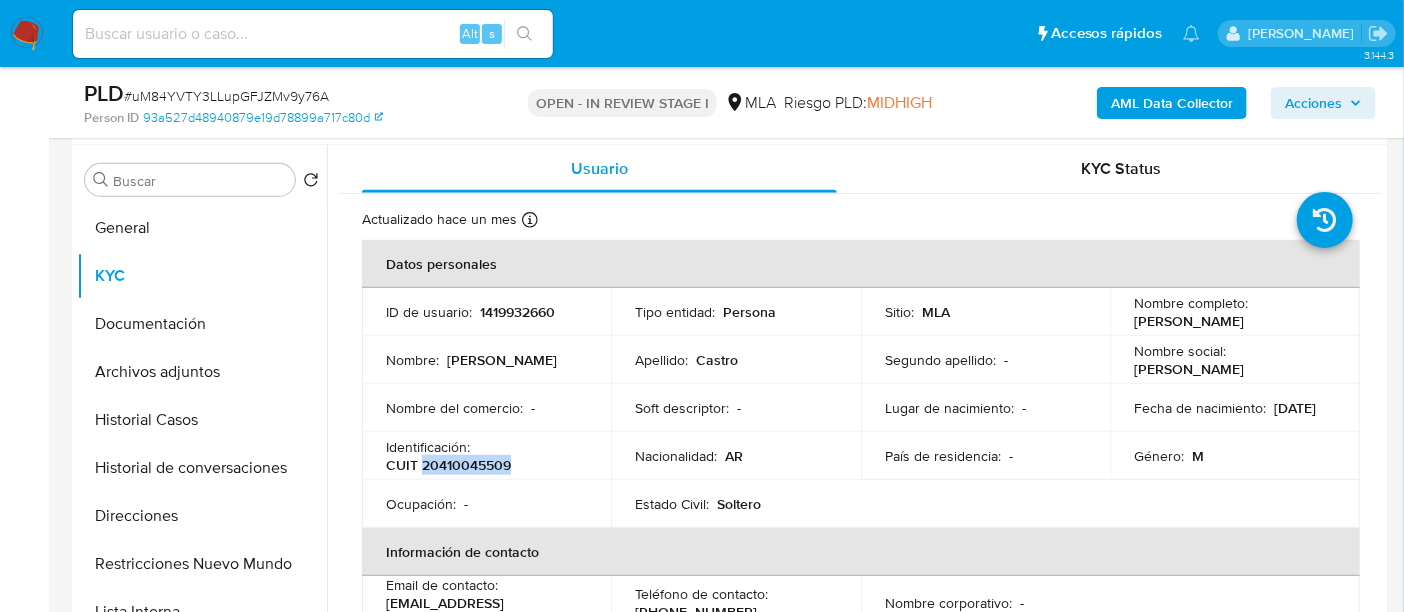 click on "CUIT 20410045509" at bounding box center [448, 465] 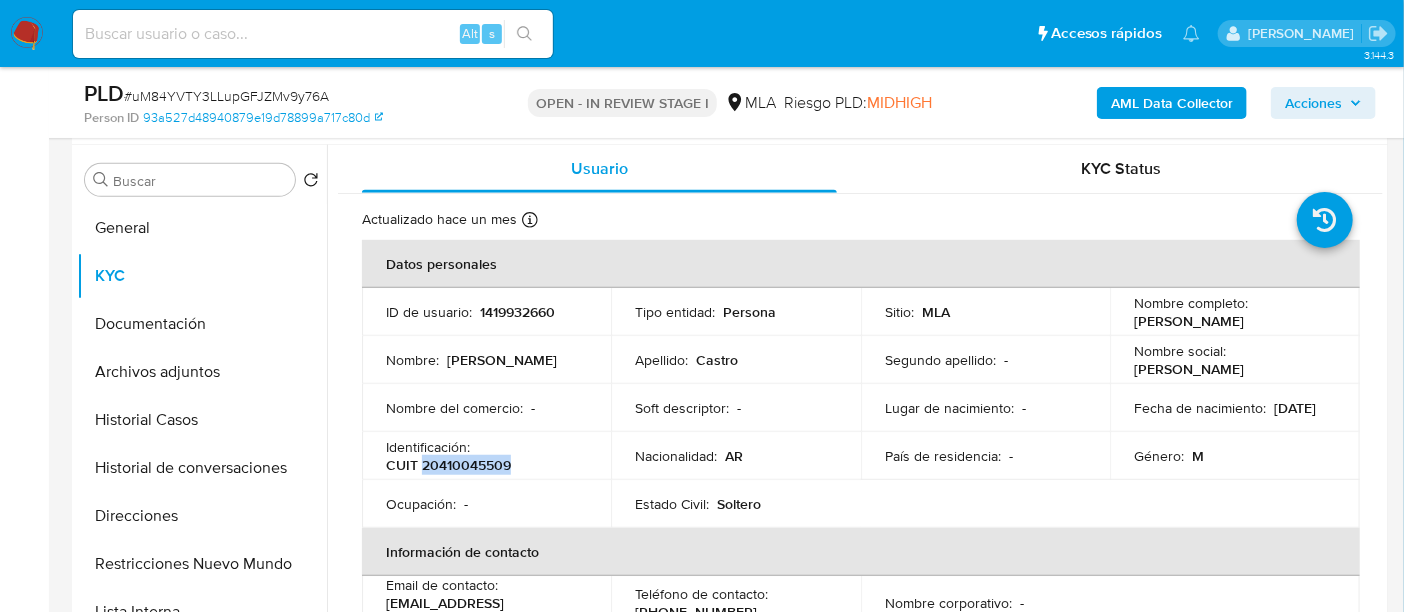 copy on "20410045509" 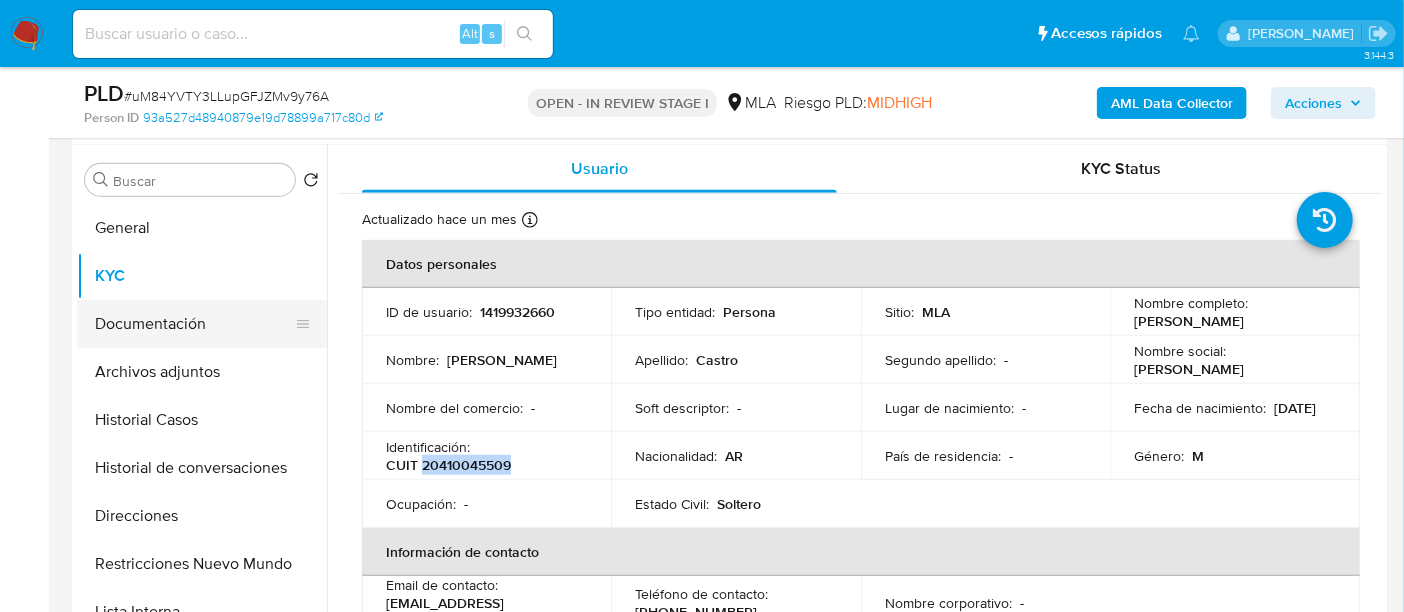 click on "Documentación" at bounding box center (194, 324) 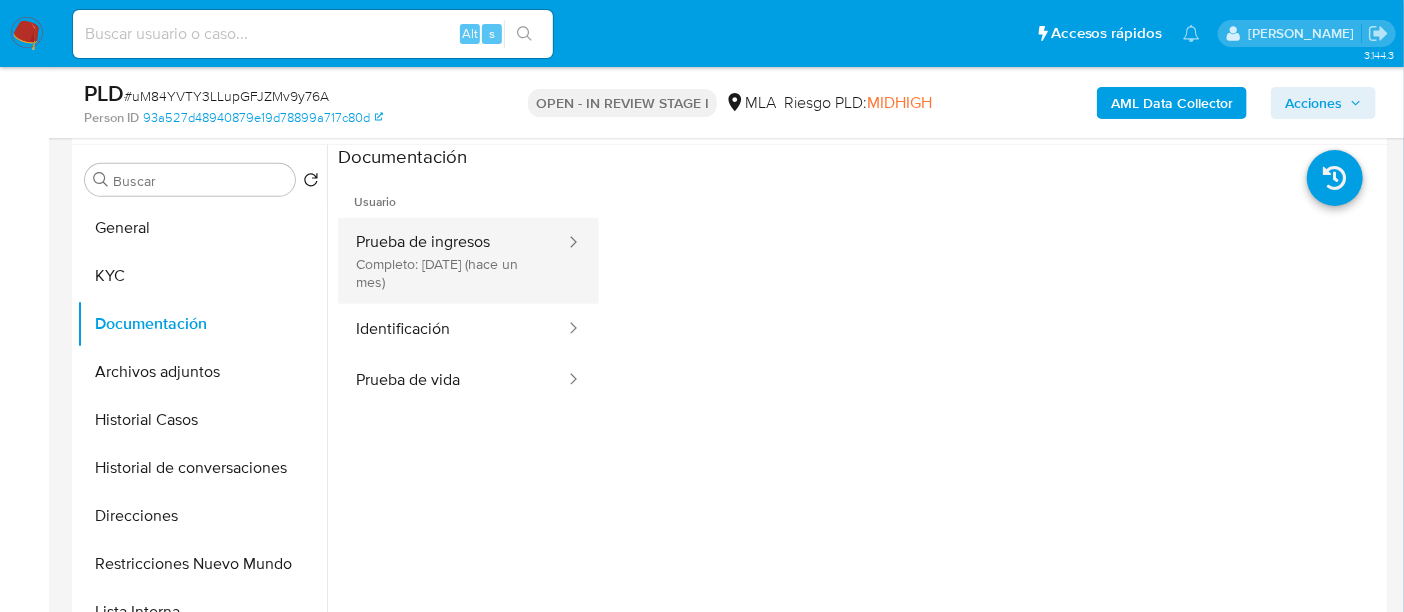 click on "Prueba de ingresos Completo: 25/05/2025 (hace un mes)" at bounding box center (452, 261) 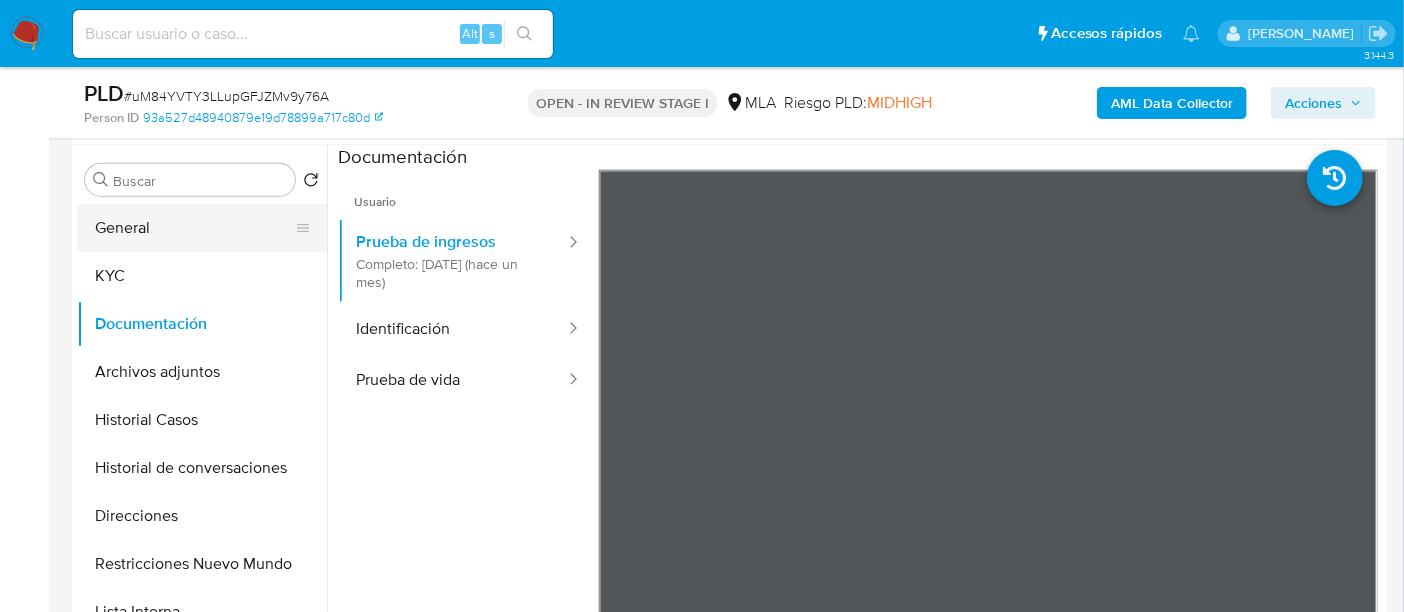 click on "General" at bounding box center (194, 228) 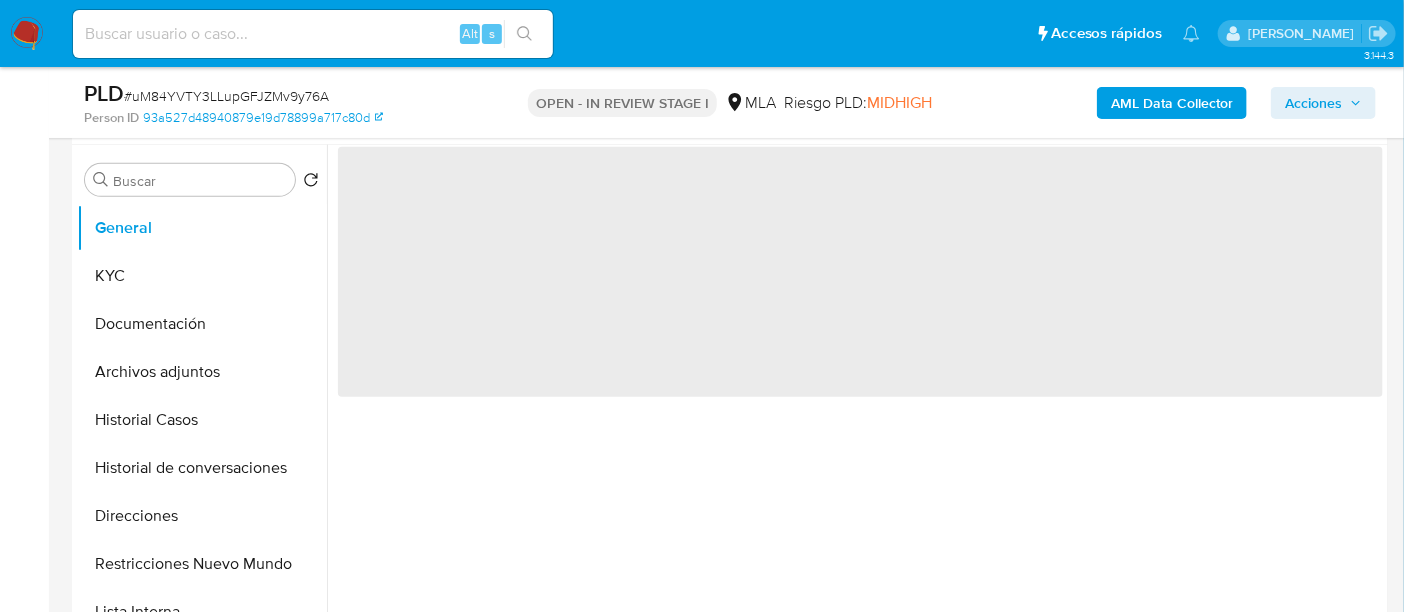 click on "‌" at bounding box center [860, 272] 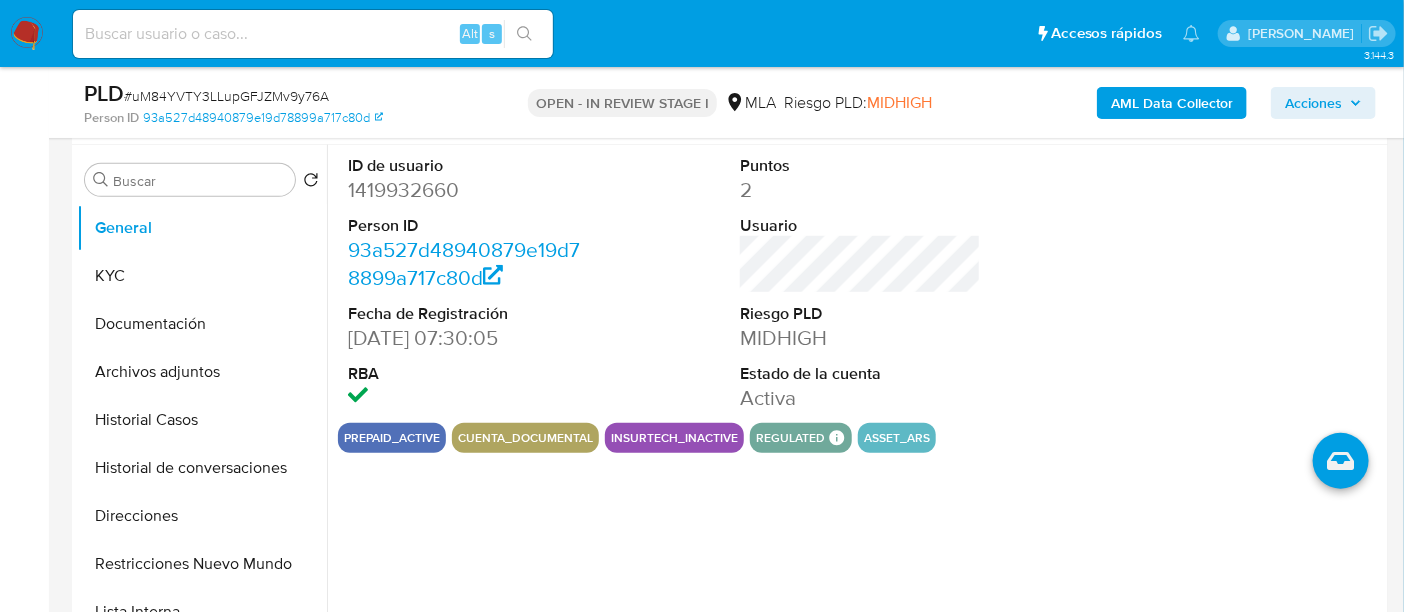 click on "1419932660" at bounding box center (468, 190) 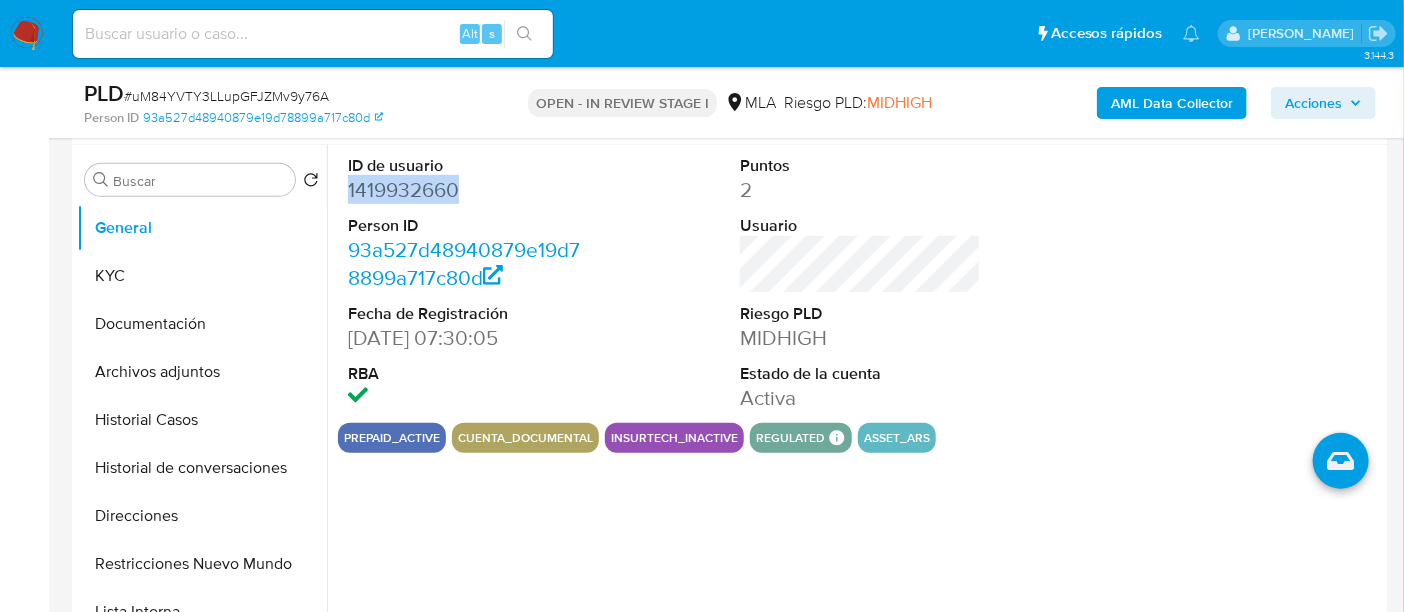 click on "1419932660" at bounding box center [468, 190] 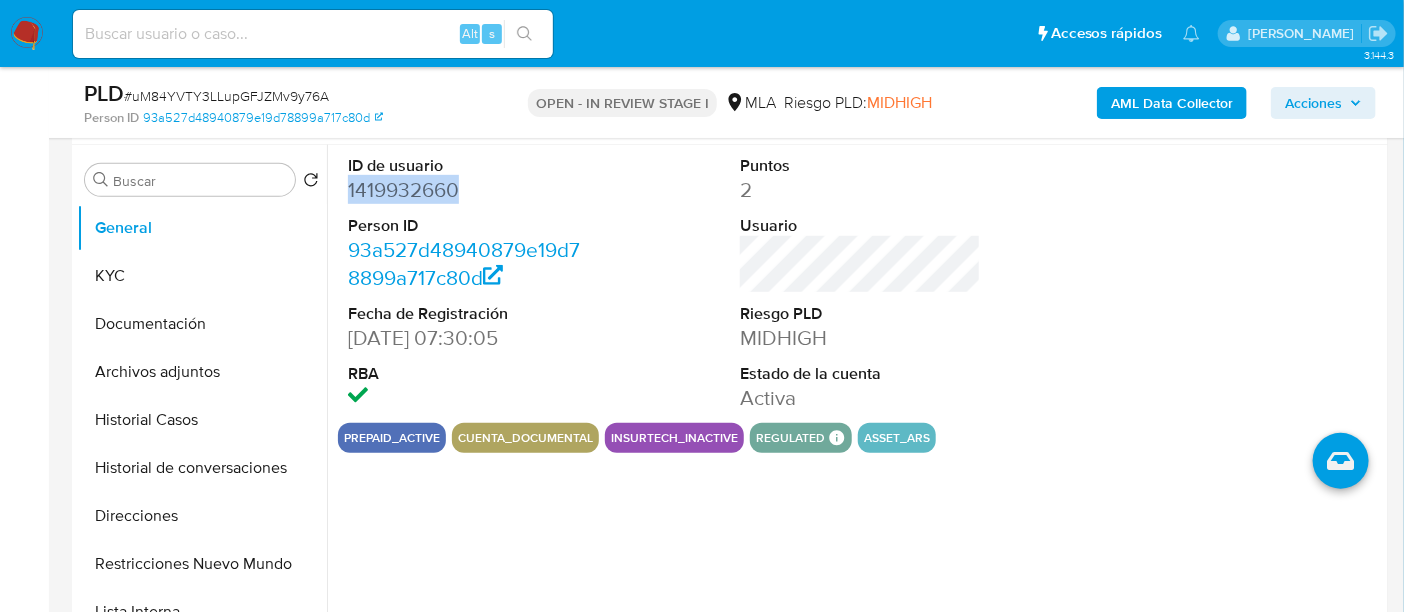 copy on "1419932660" 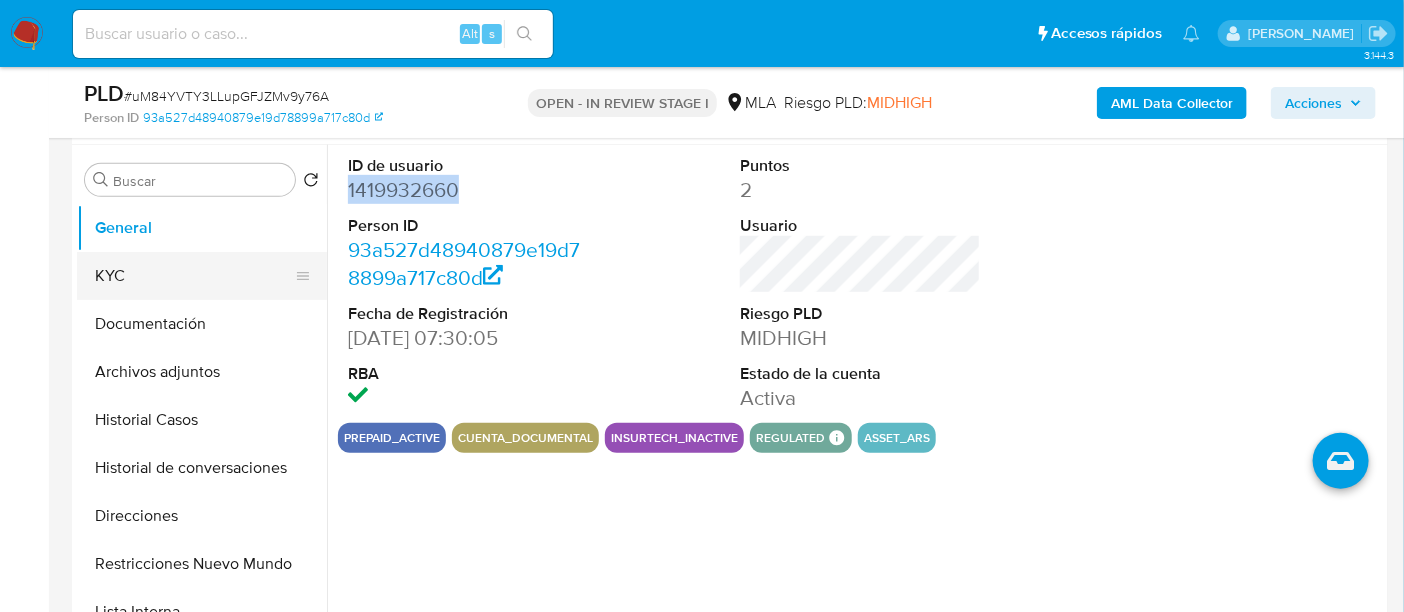 click on "KYC" at bounding box center [194, 276] 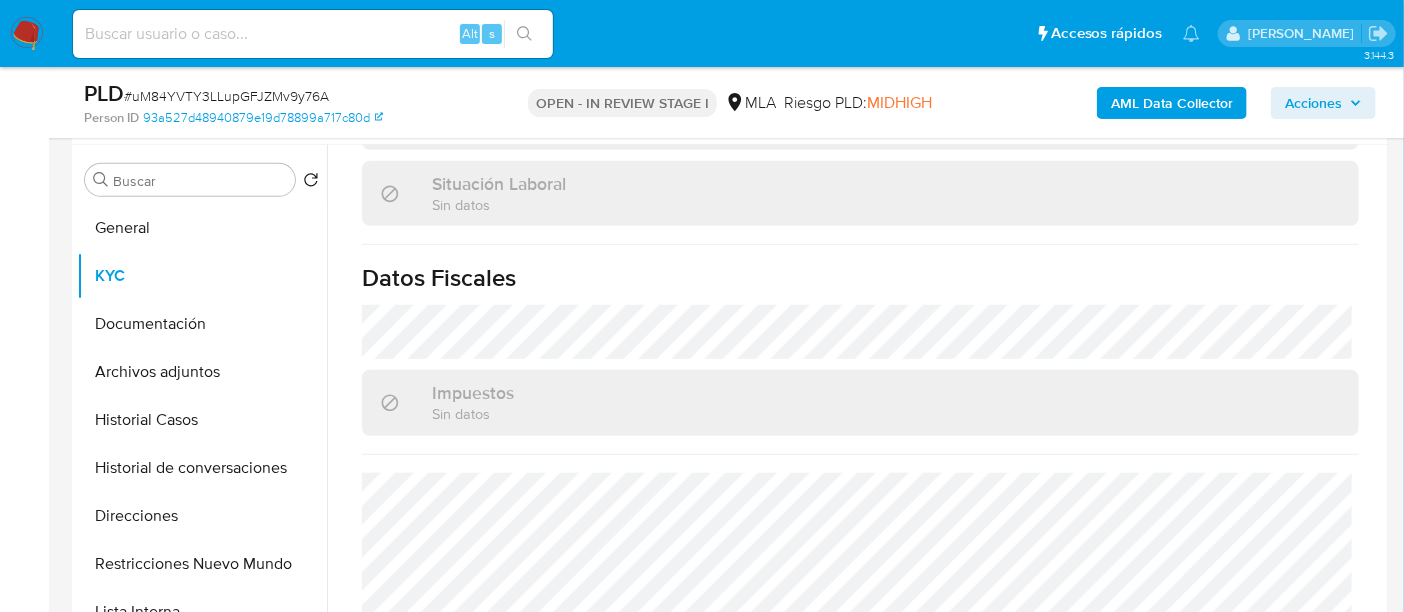 scroll, scrollTop: 1051, scrollLeft: 0, axis: vertical 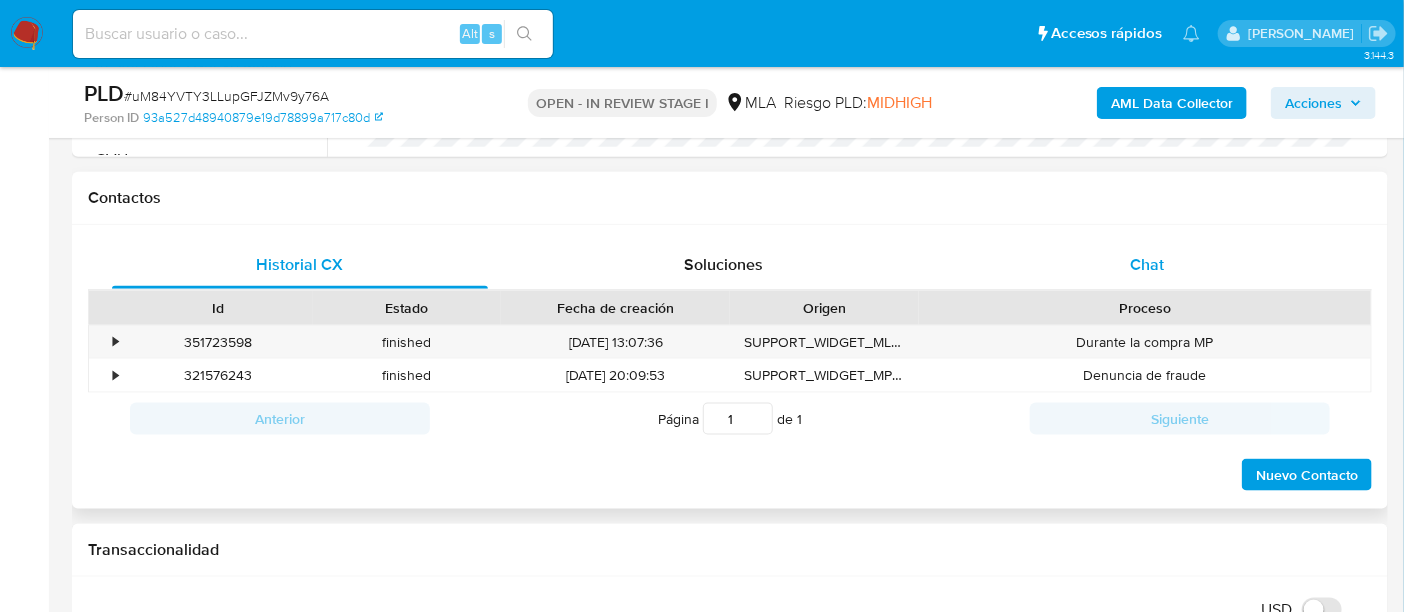 click on "Chat" at bounding box center [1147, 265] 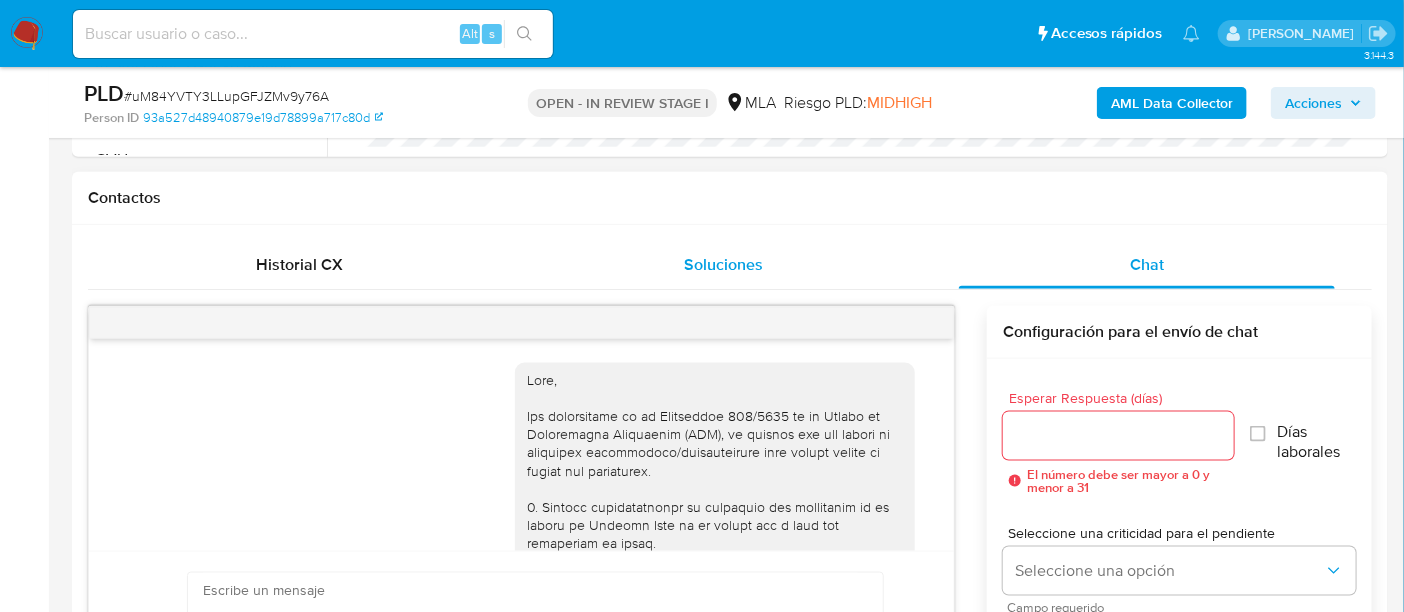 scroll, scrollTop: 1234, scrollLeft: 0, axis: vertical 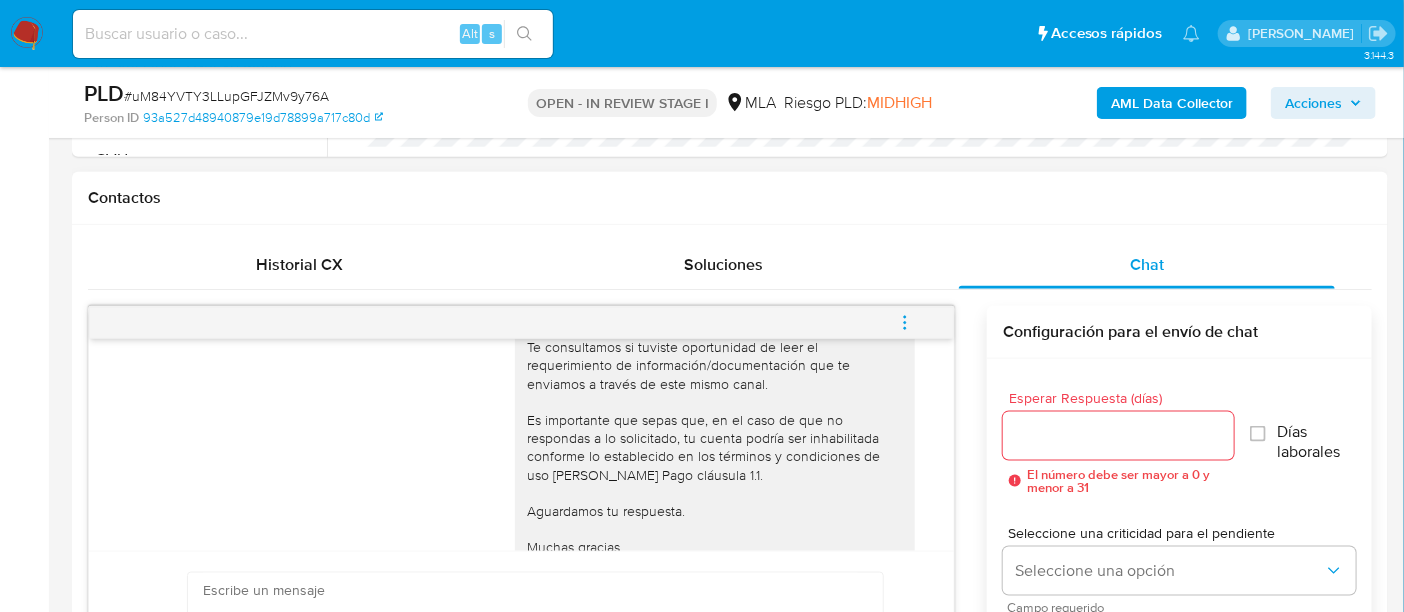 click at bounding box center (905, 323) 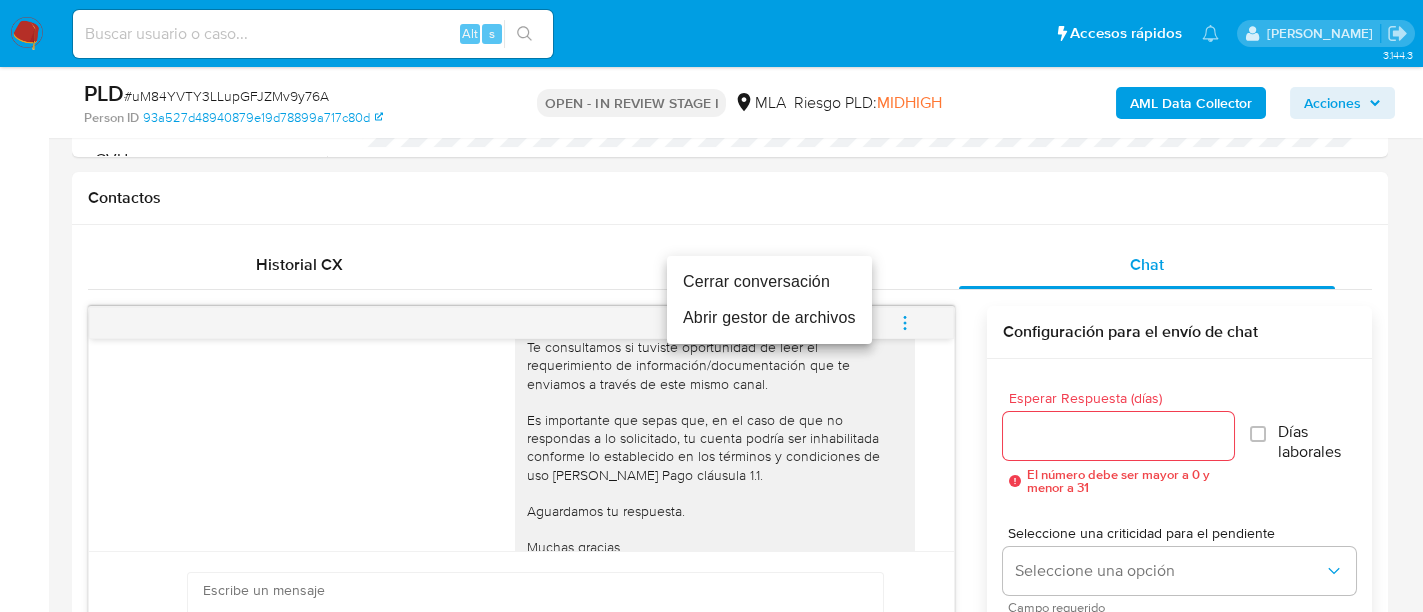 click on "Cerrar conversación" at bounding box center (769, 282) 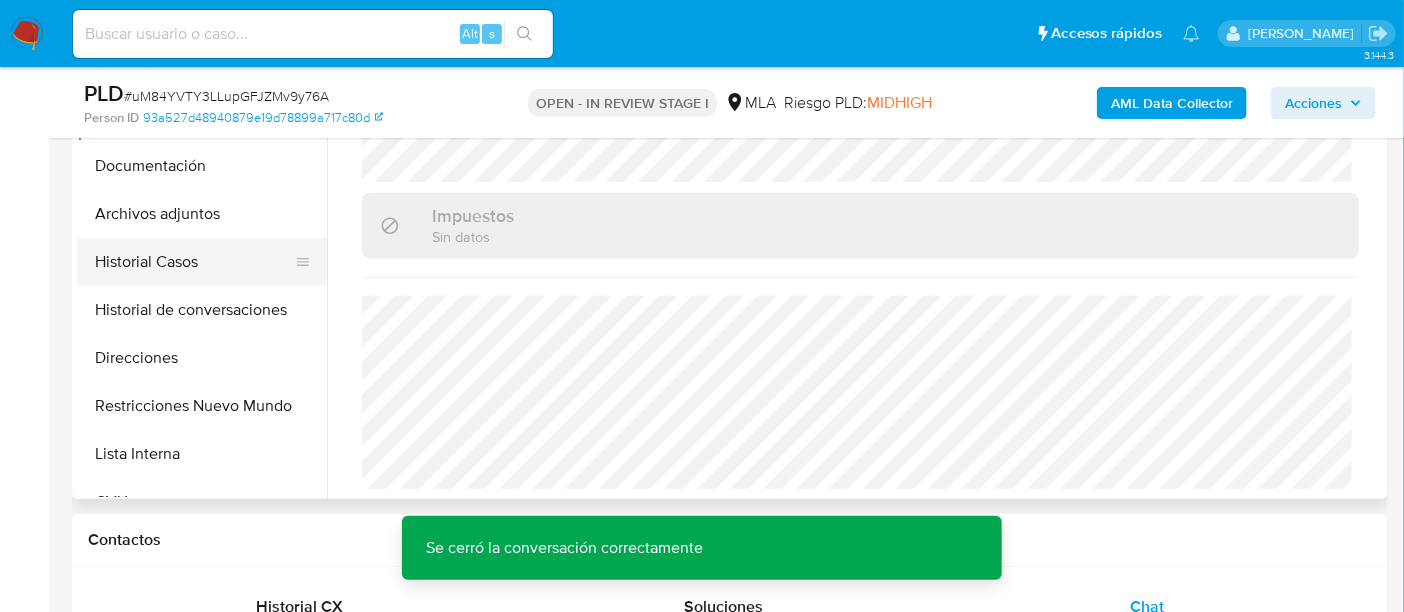 scroll, scrollTop: 500, scrollLeft: 0, axis: vertical 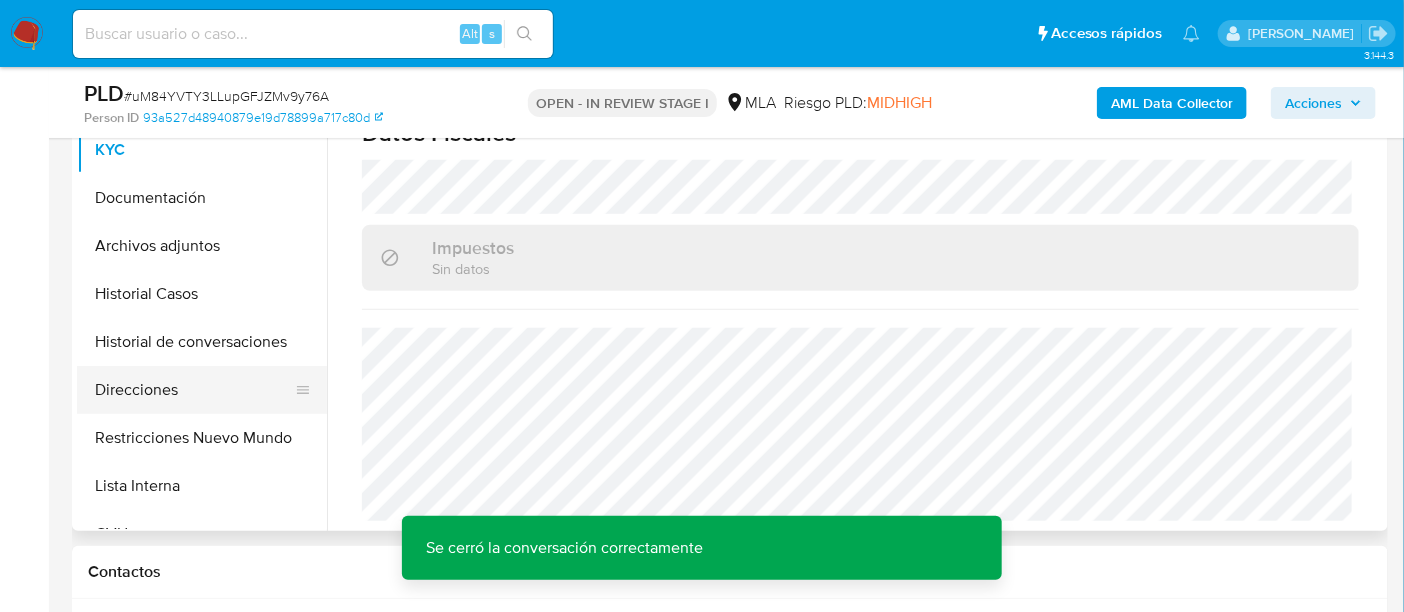 click on "Direcciones" at bounding box center (194, 390) 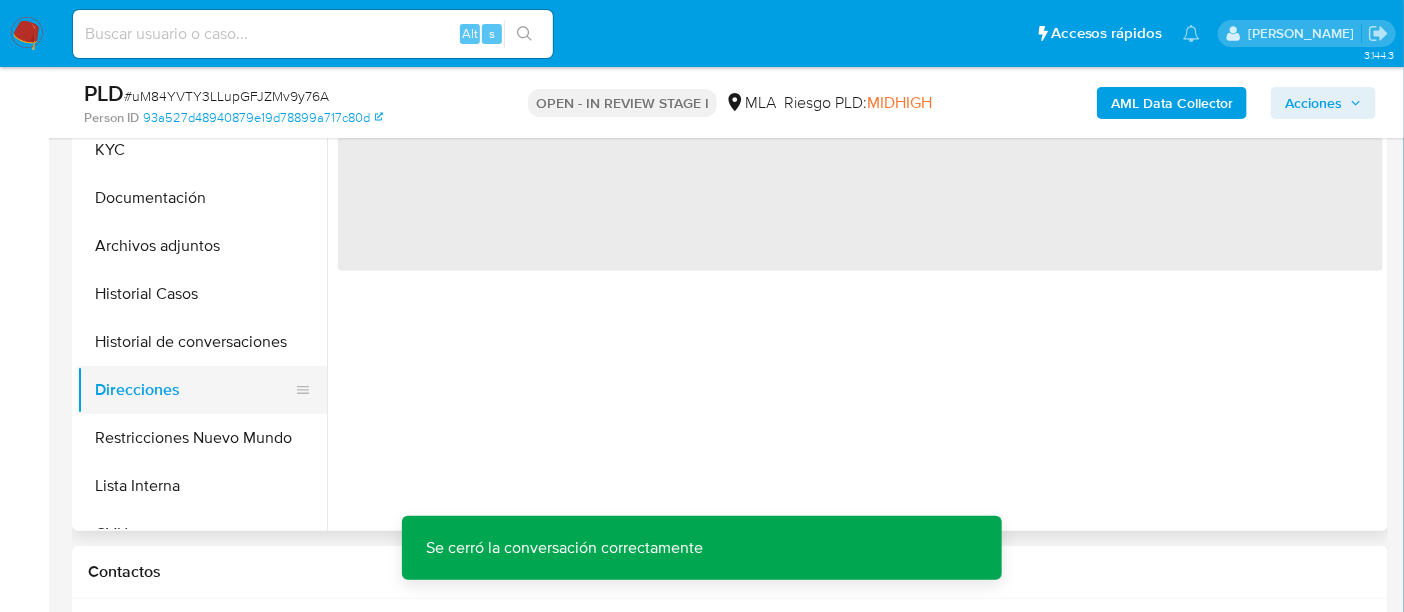 scroll, scrollTop: 0, scrollLeft: 0, axis: both 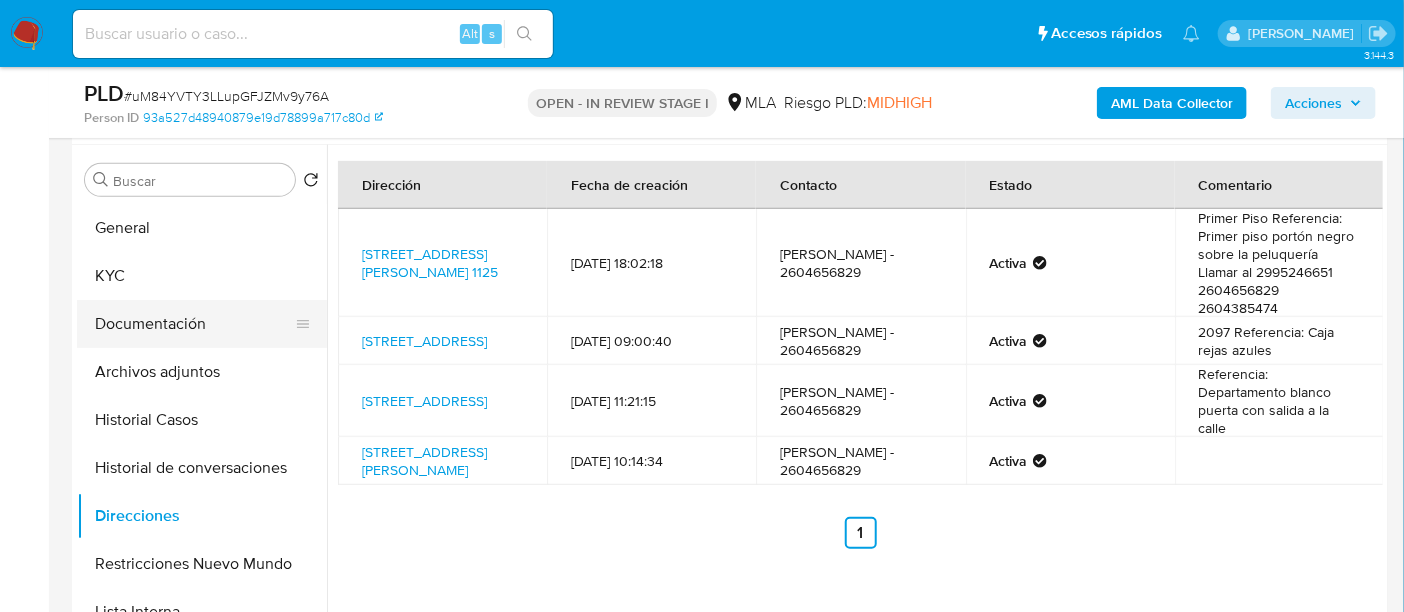 click on "Documentación" at bounding box center [194, 324] 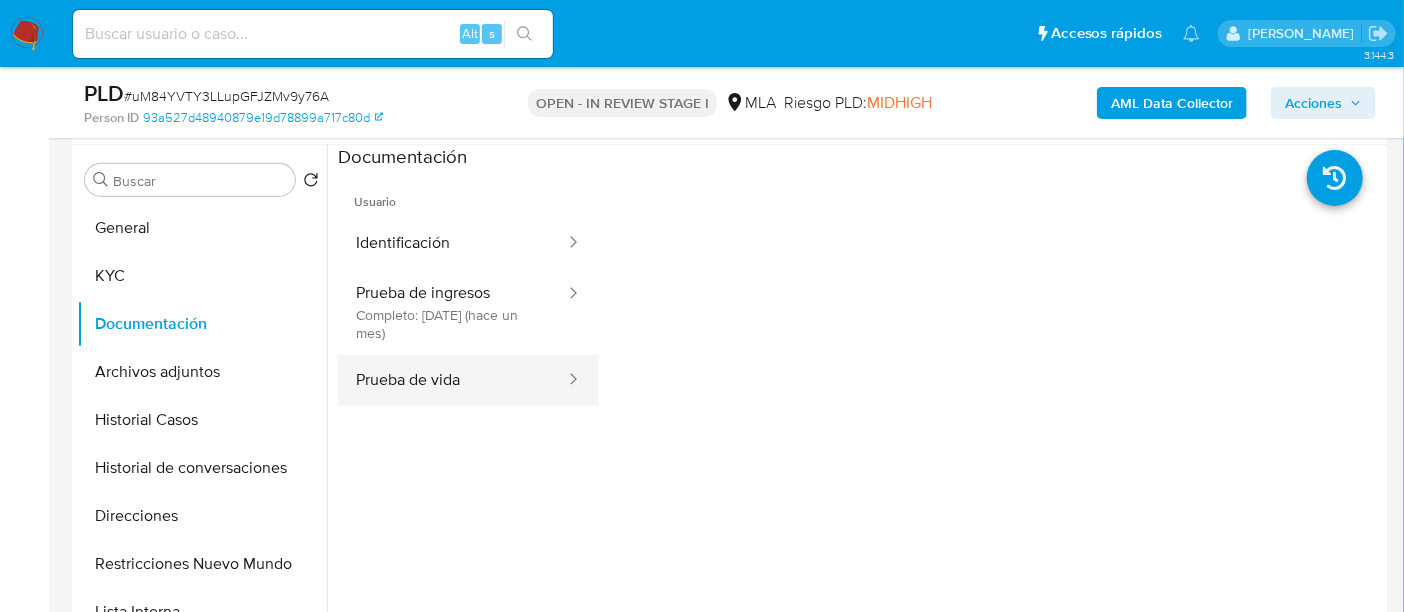 click on "Prueba de vida" at bounding box center [452, 380] 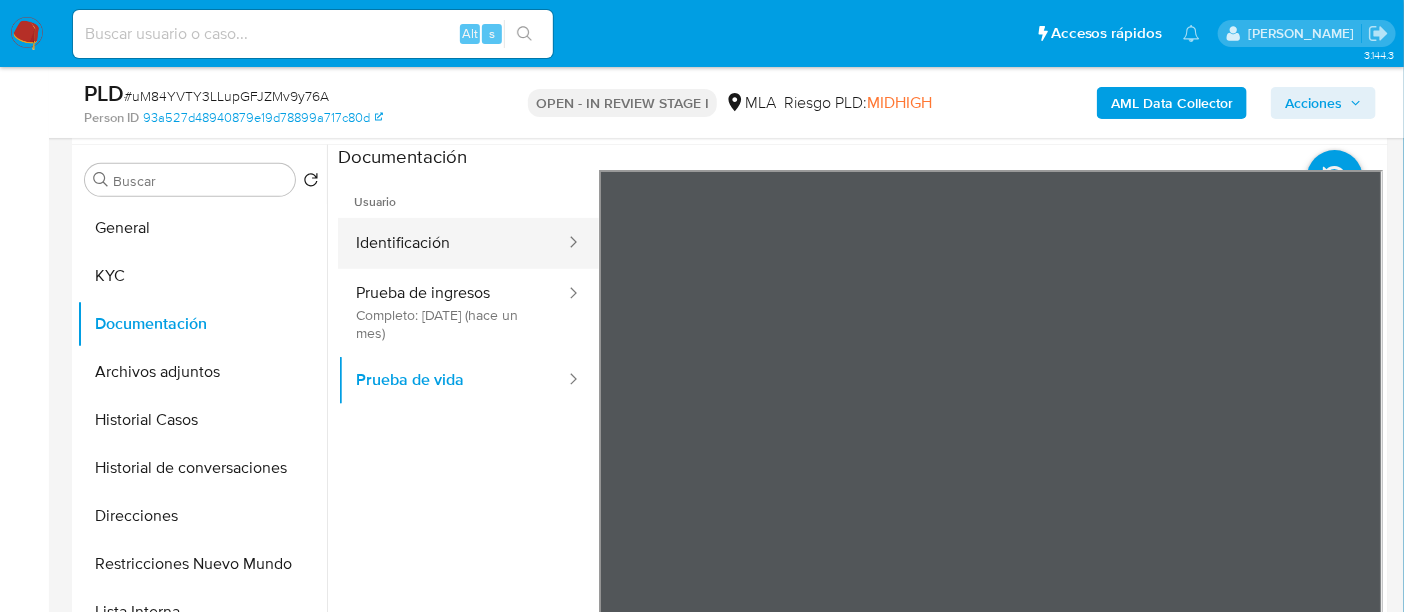 click on "Identificación" at bounding box center [452, 243] 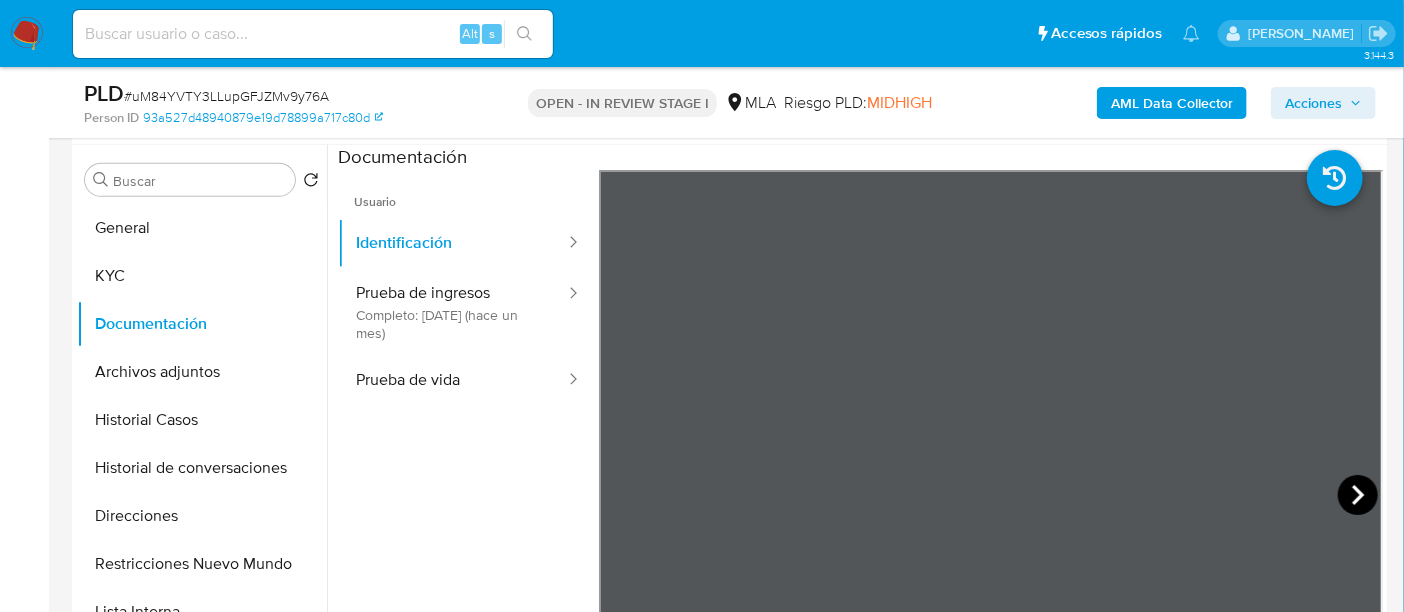 click 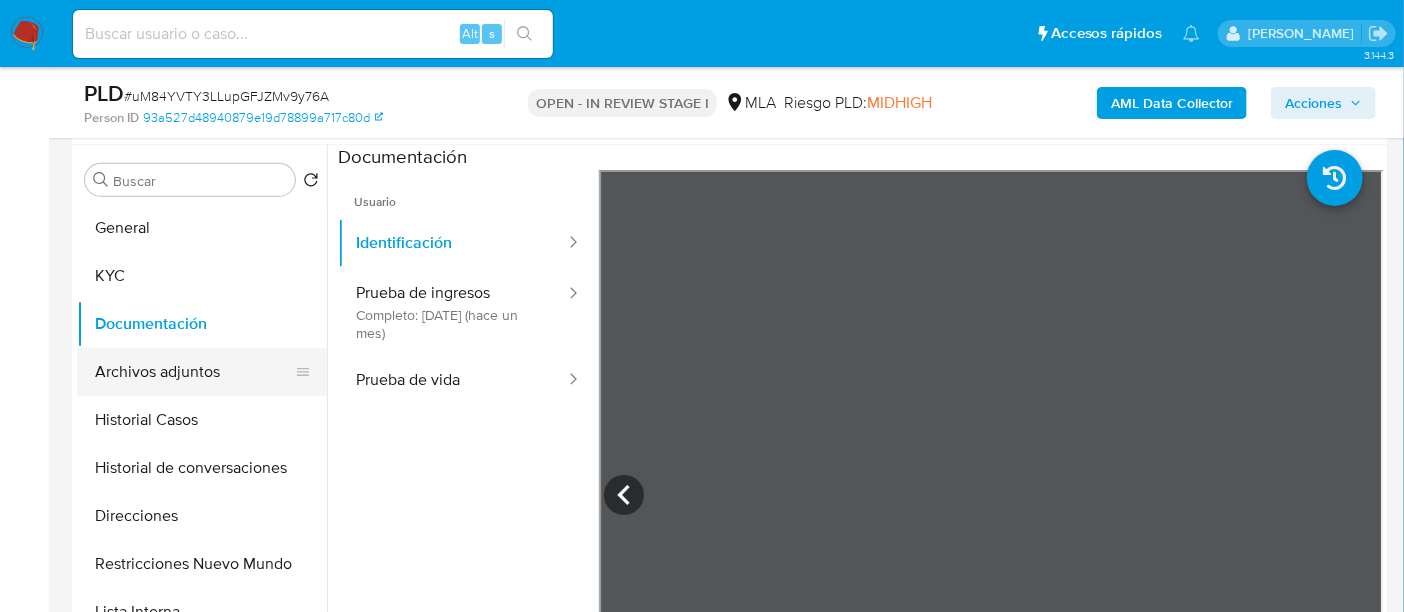 click on "Archivos adjuntos" at bounding box center [194, 372] 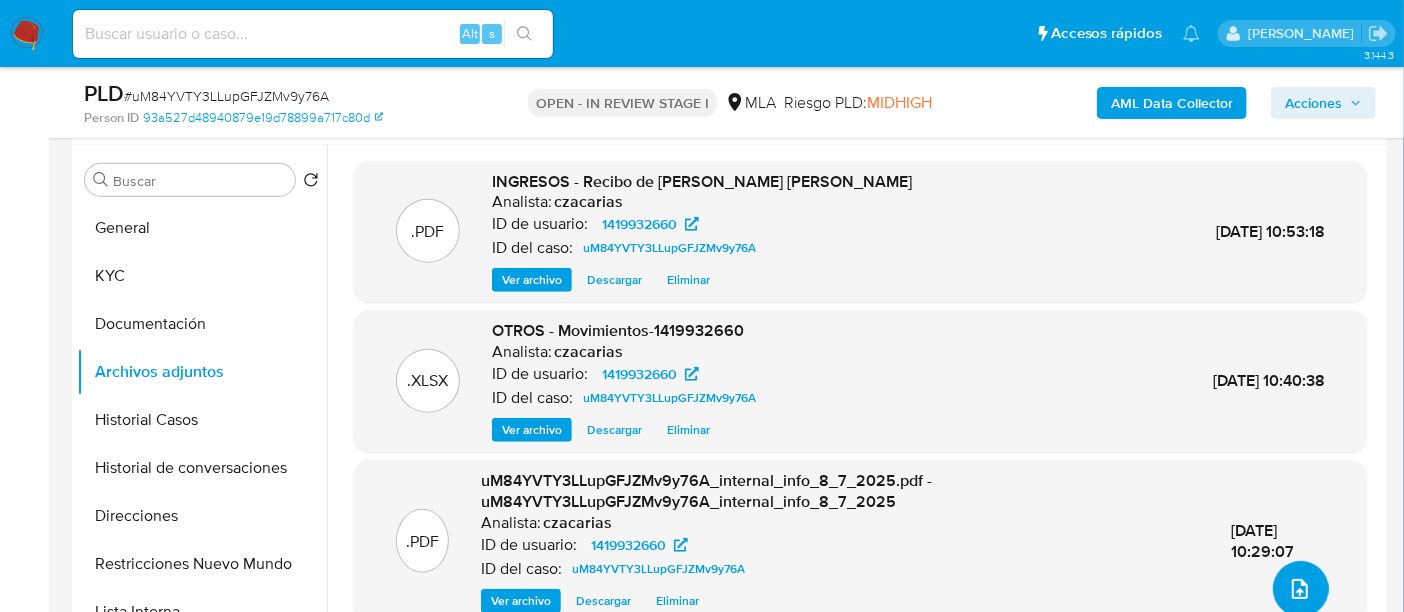 click at bounding box center (1300, 589) 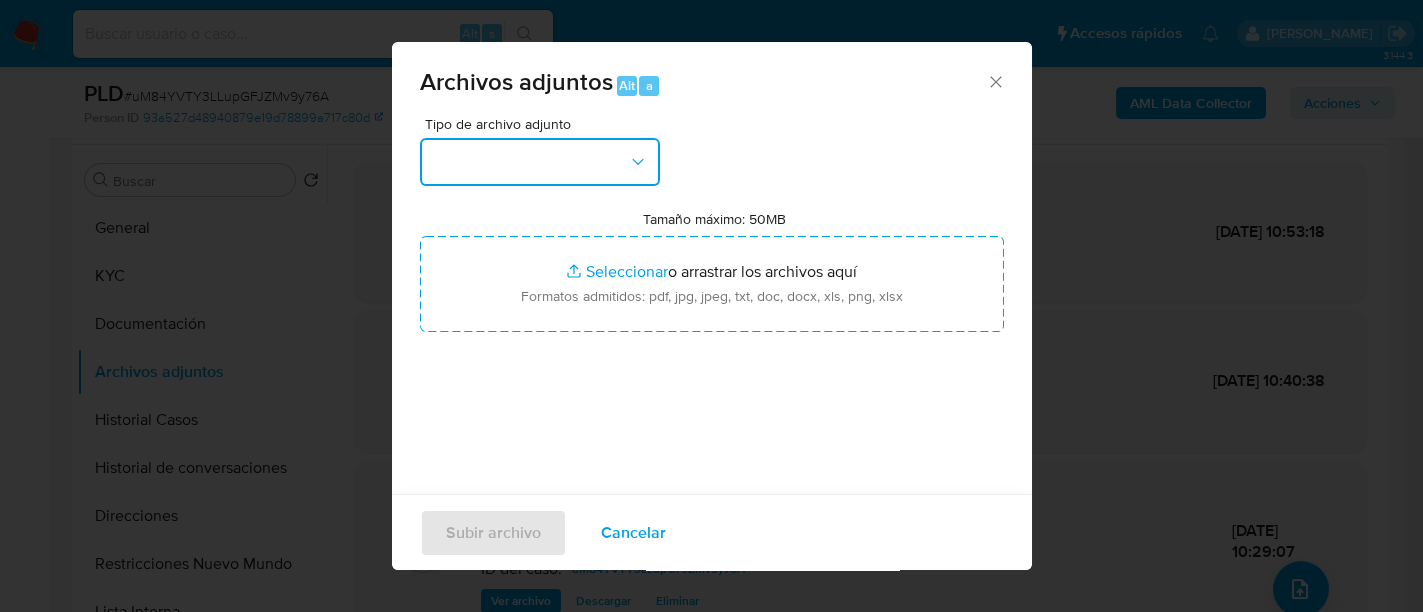 click at bounding box center (540, 162) 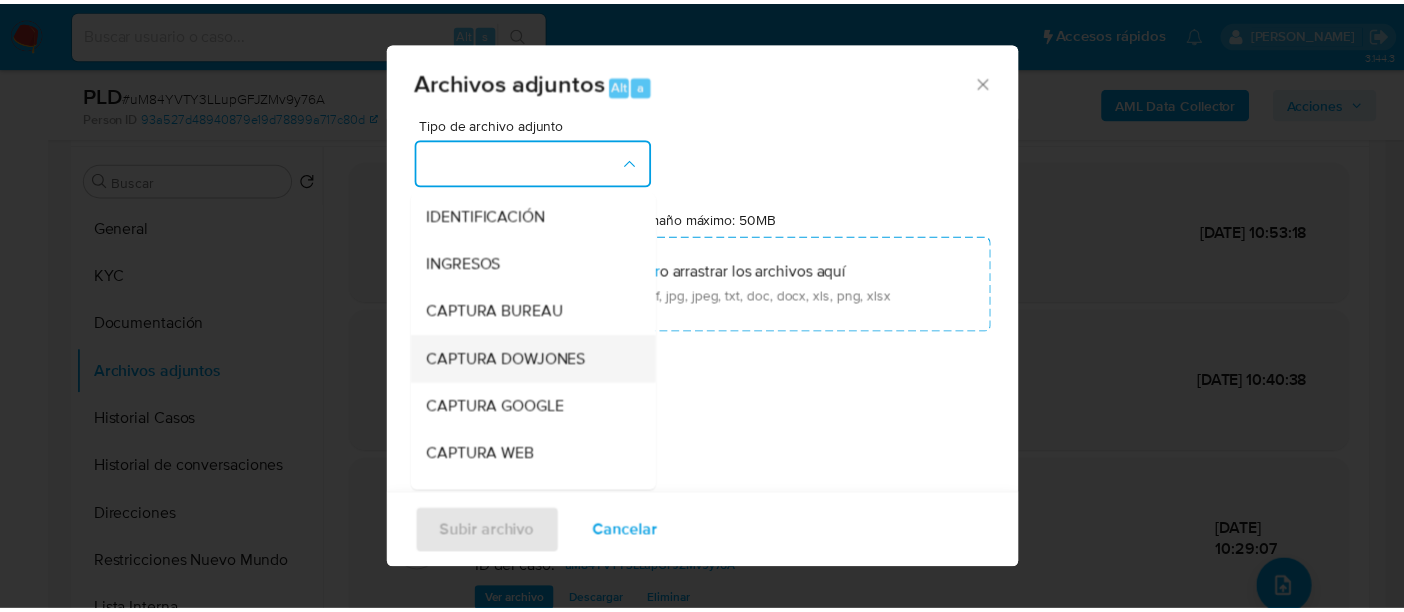 scroll, scrollTop: 250, scrollLeft: 0, axis: vertical 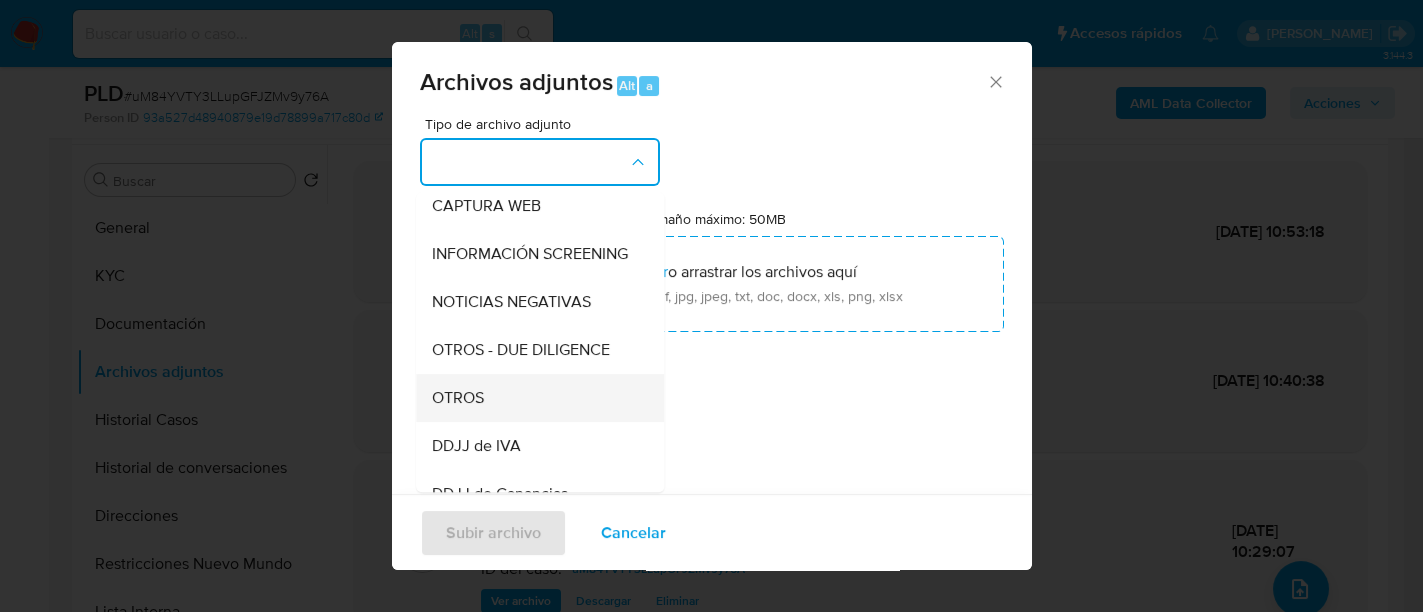 click on "OTROS" at bounding box center (534, 398) 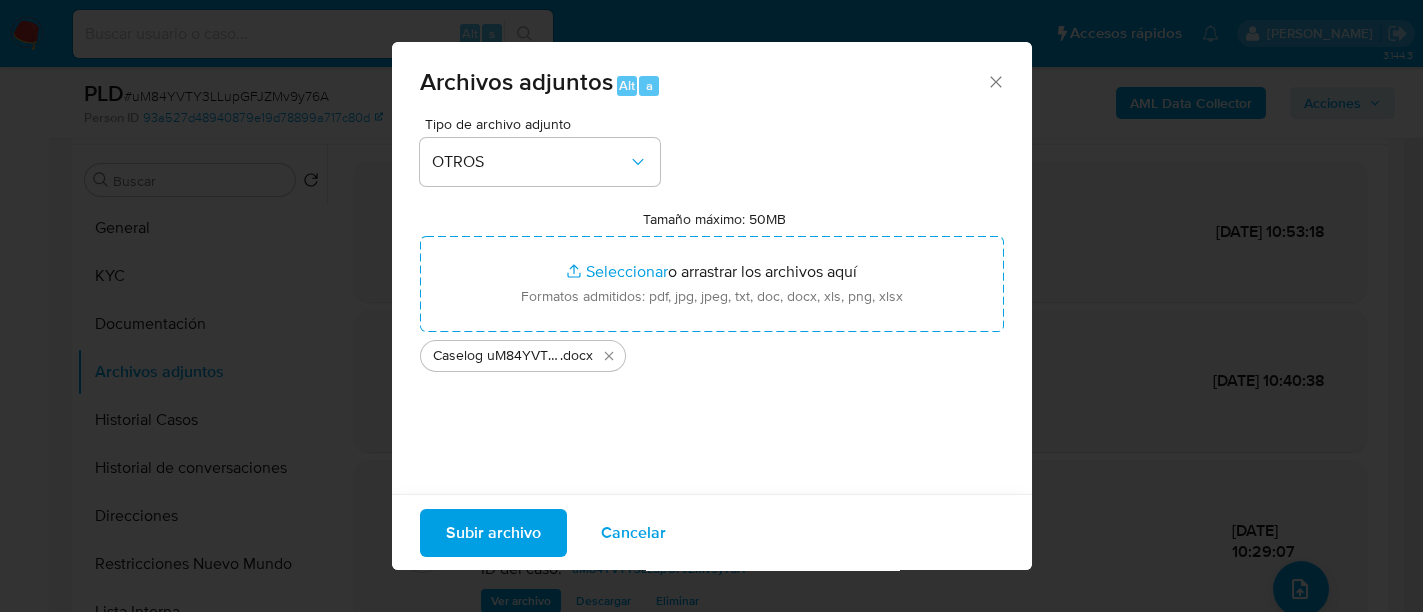 click on "Tipo de archivo adjunto OTROS Tamaño máximo: 50MB Seleccionar archivos Seleccionar  o arrastrar los archivos aquí Formatos admitidos: pdf, jpg, jpeg, txt, doc, docx, xls, png, xlsx Caselog uM84YVTY3LLupGFJZMv9y76A_2025_05_20_17_30_36 .docx" at bounding box center (712, 353) 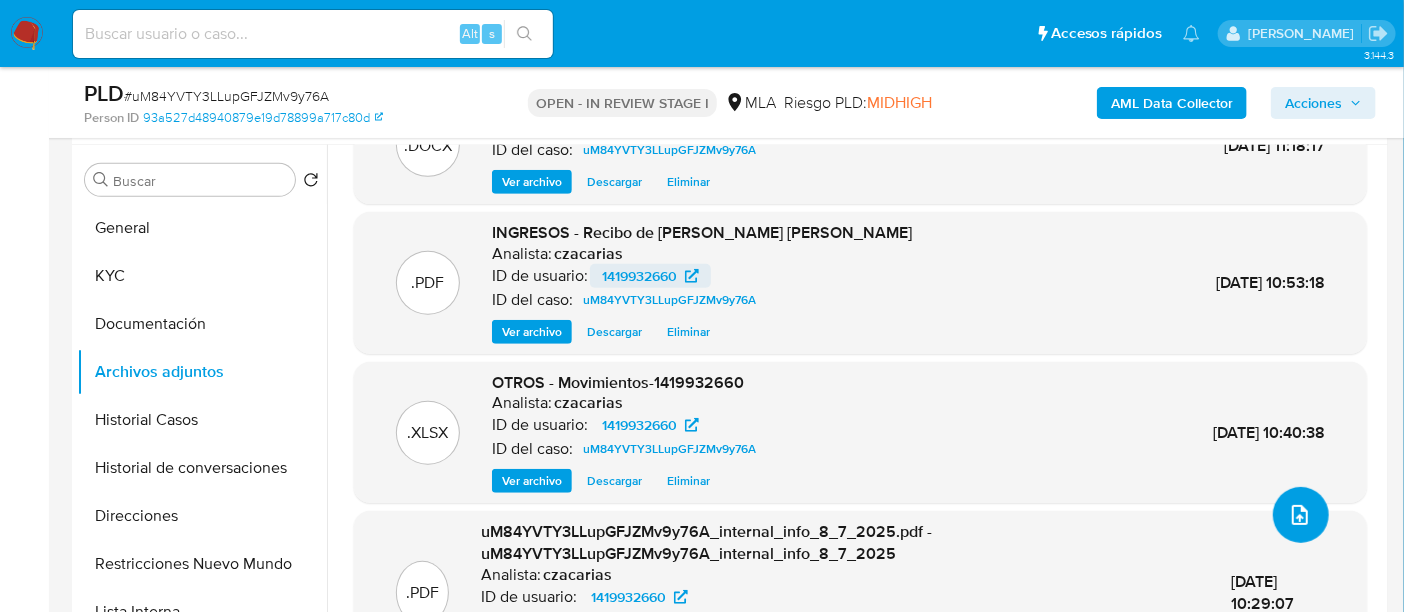 scroll, scrollTop: 109, scrollLeft: 0, axis: vertical 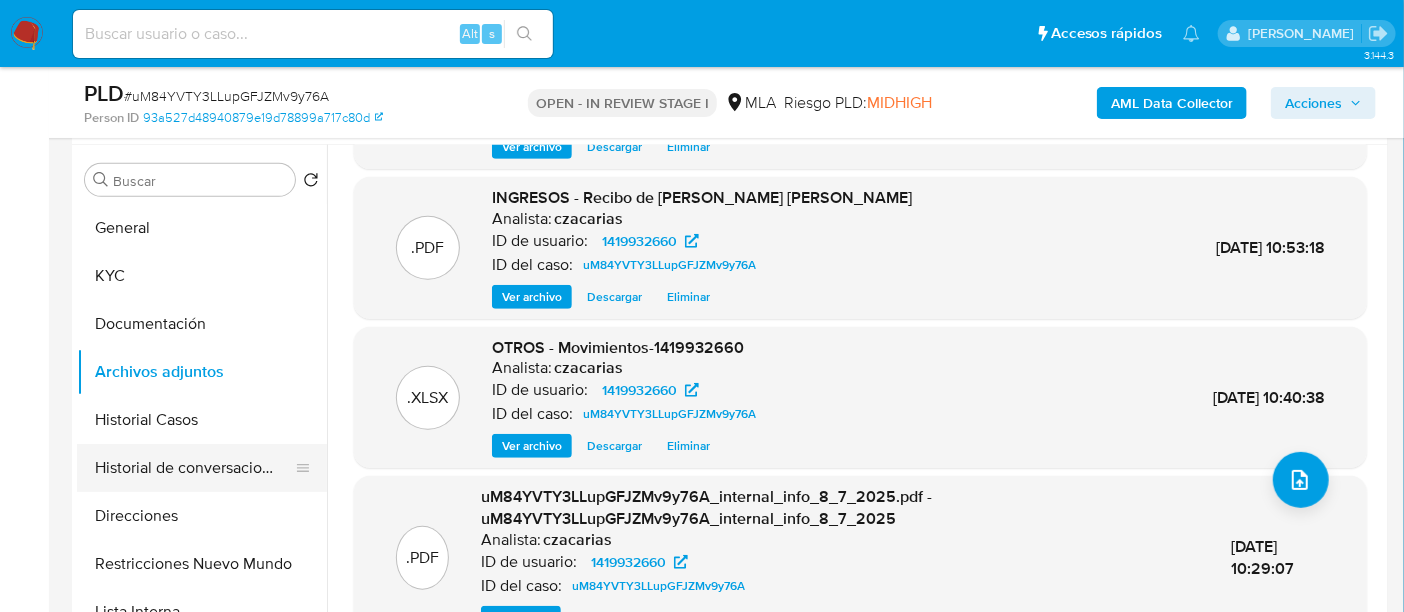 click on "Historial de conversaciones" at bounding box center [194, 468] 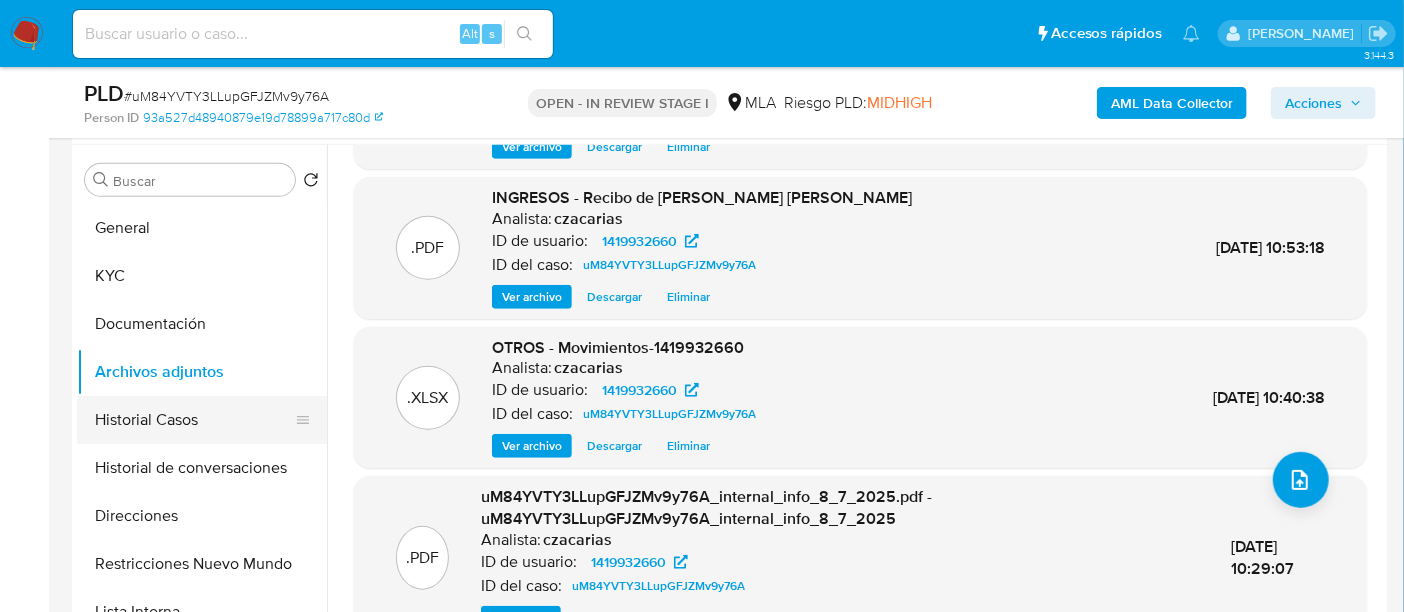 scroll, scrollTop: 0, scrollLeft: 0, axis: both 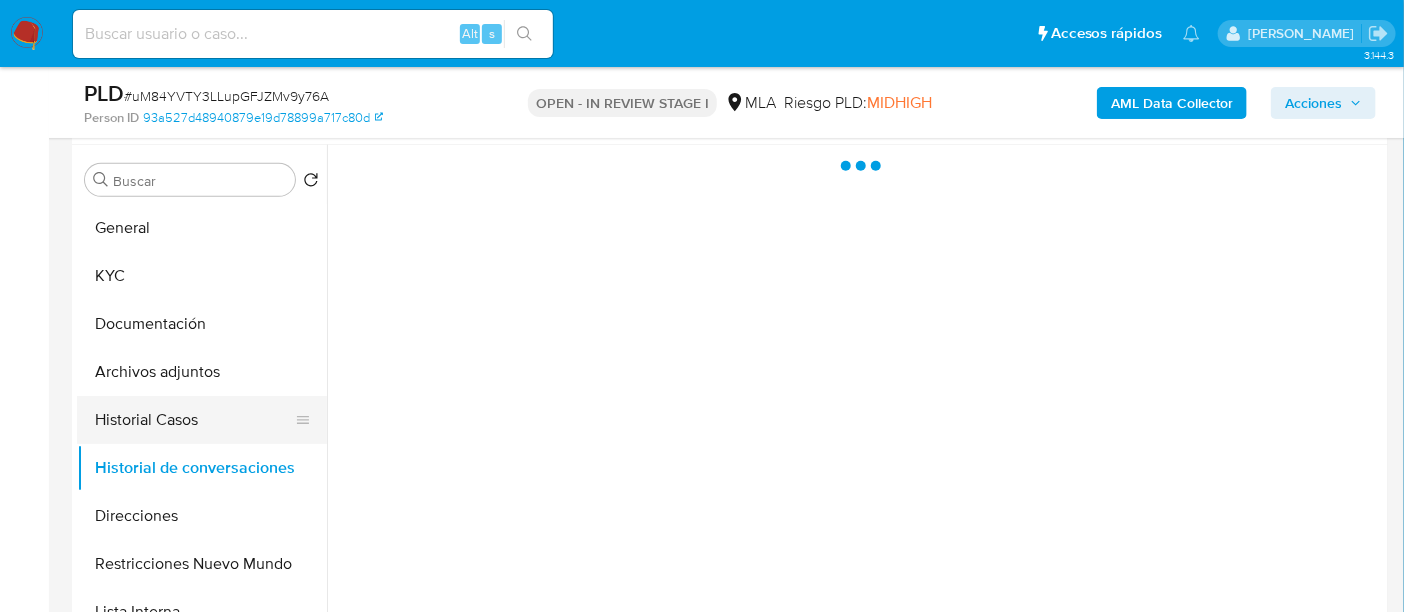 click on "Historial Casos" at bounding box center (194, 420) 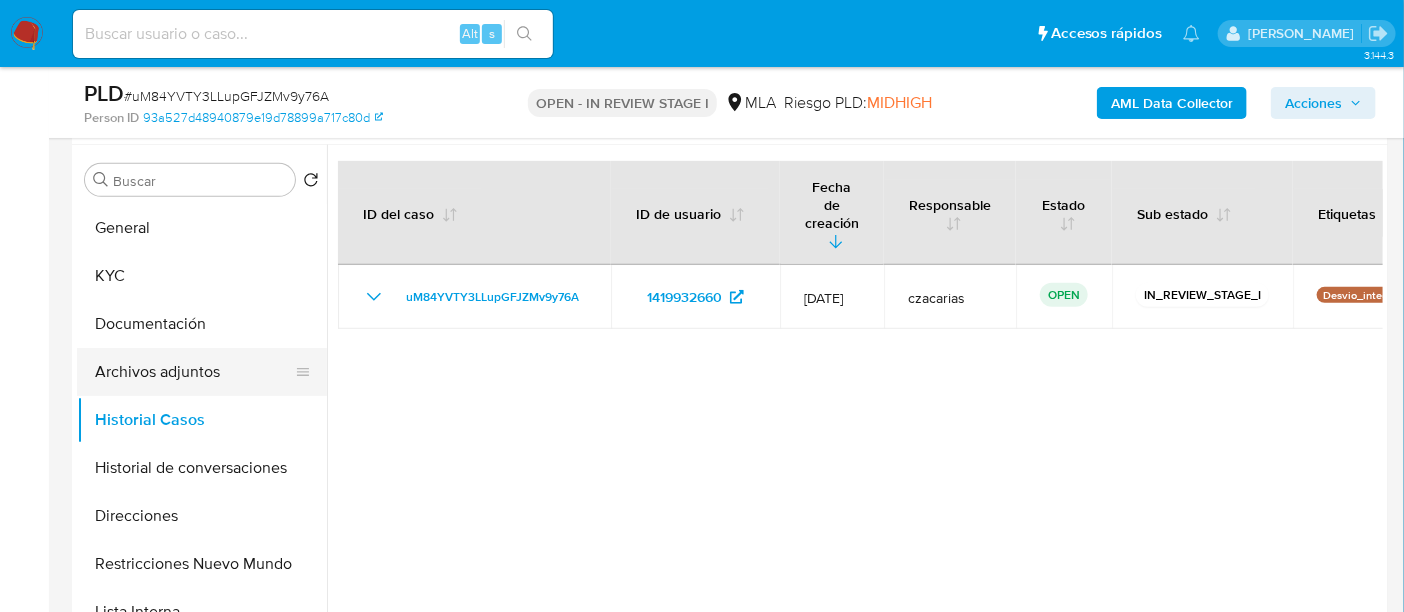 click on "Archivos adjuntos" at bounding box center (194, 372) 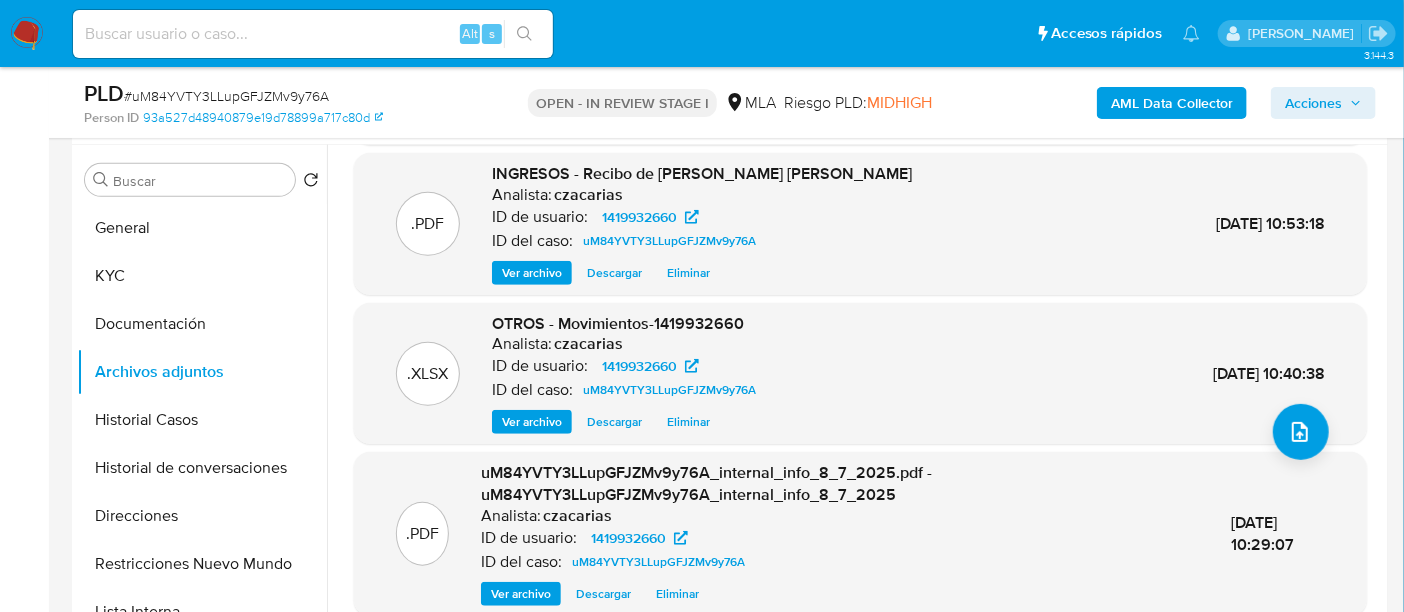 scroll, scrollTop: 189, scrollLeft: 0, axis: vertical 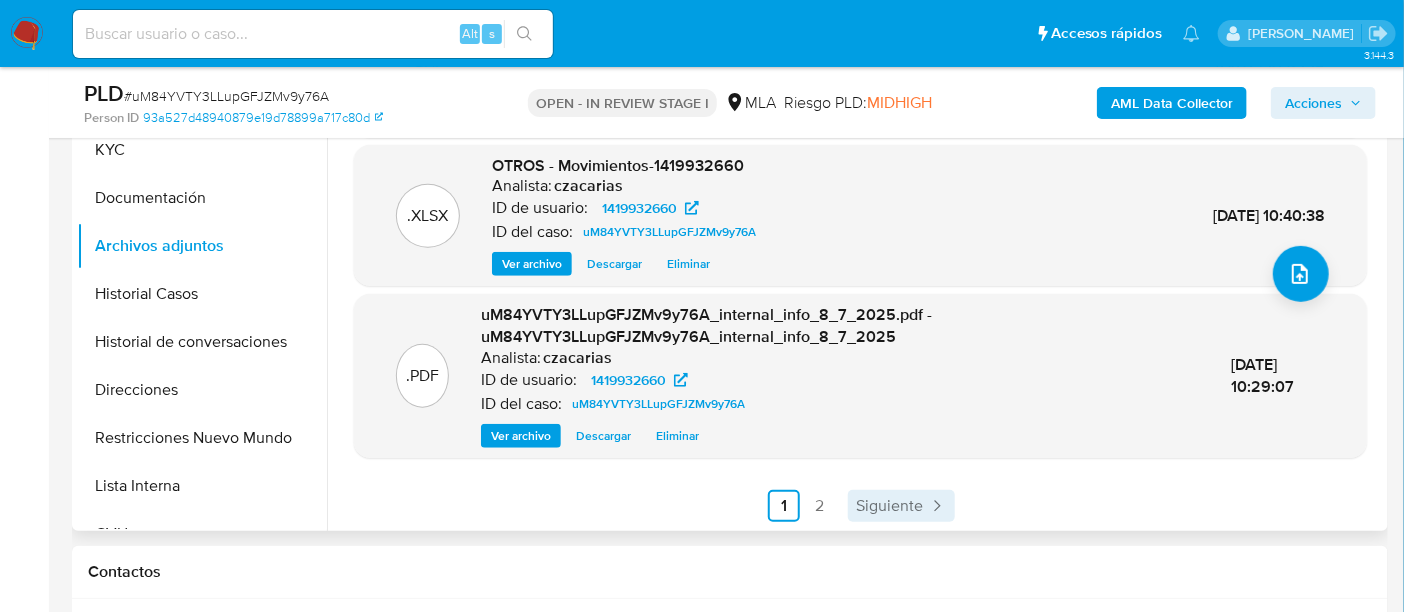 click on "Siguiente" at bounding box center (889, 506) 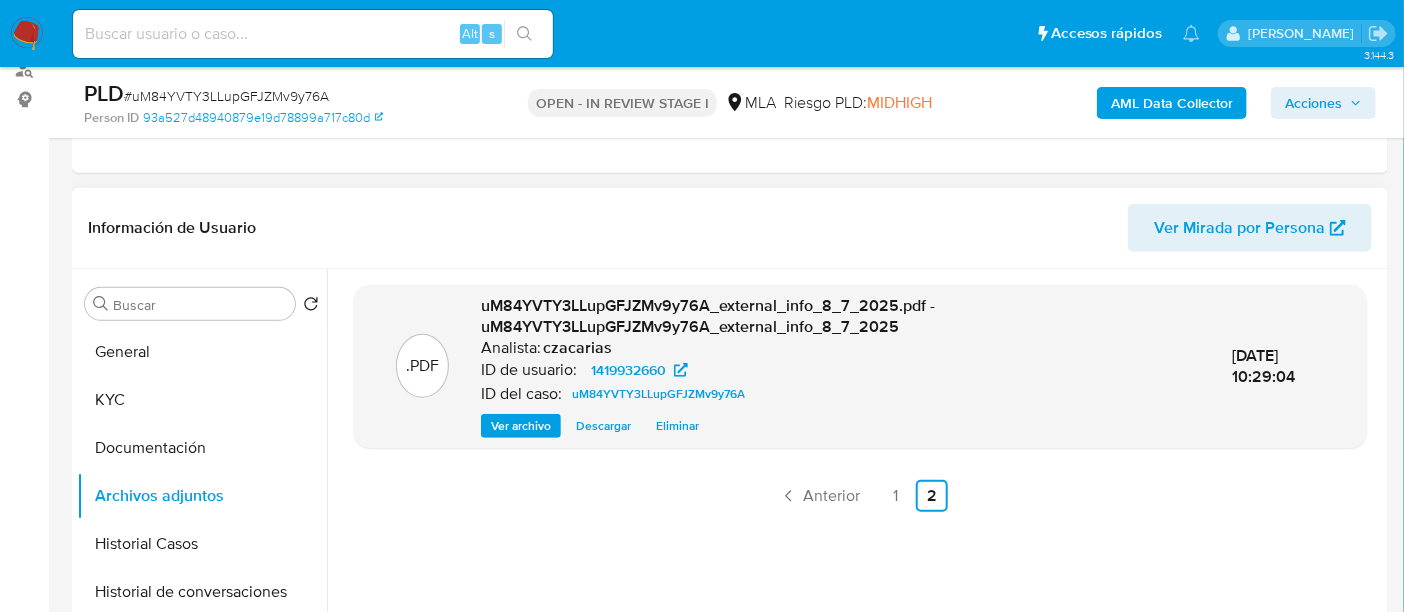 scroll, scrollTop: 500, scrollLeft: 0, axis: vertical 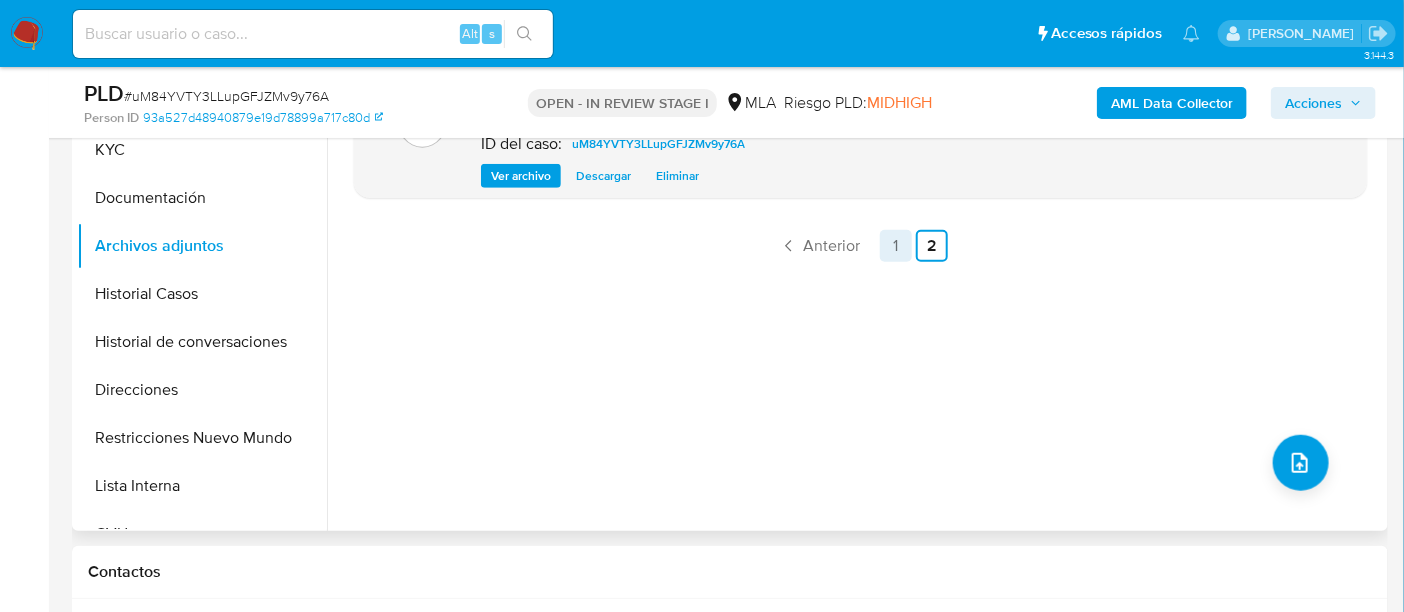click on "1" at bounding box center (896, 246) 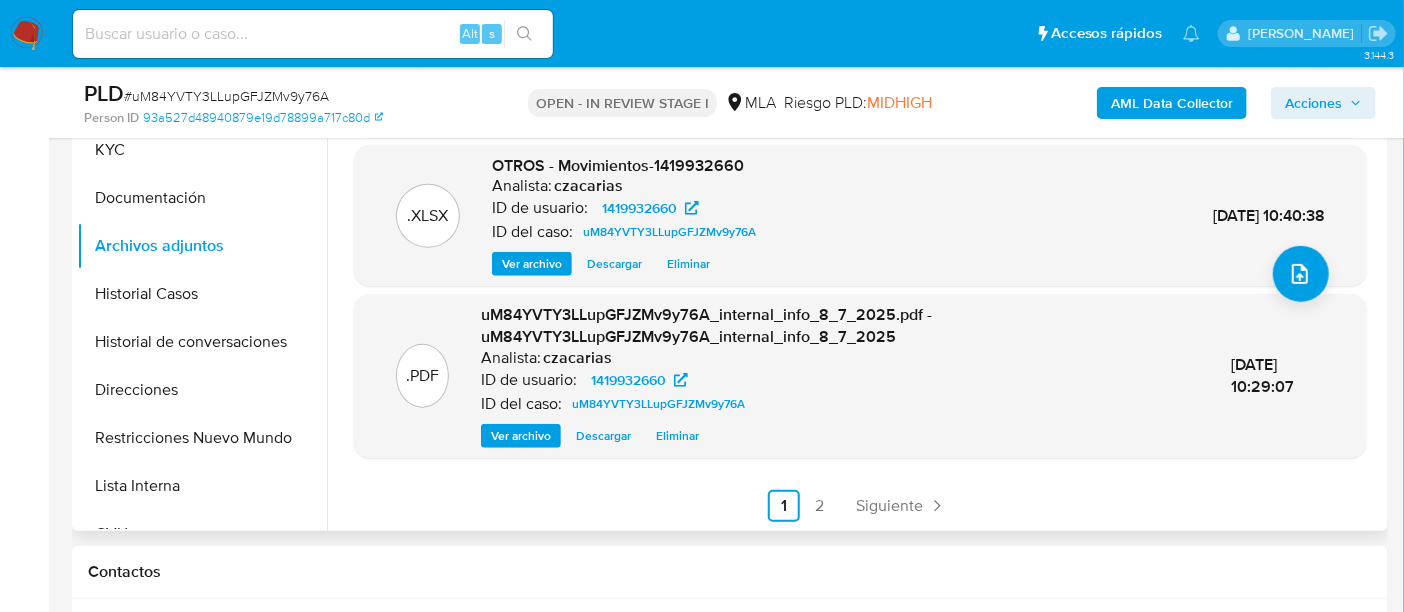scroll, scrollTop: 0, scrollLeft: 0, axis: both 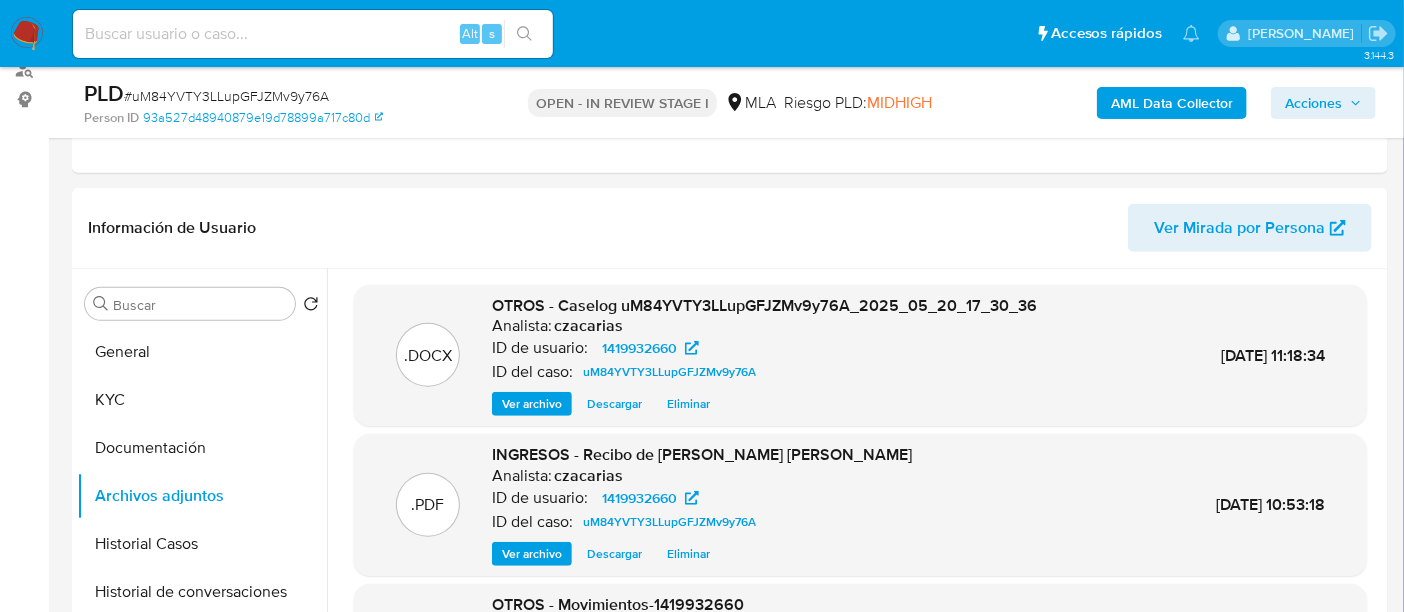 click on "Acciones" at bounding box center (1313, 103) 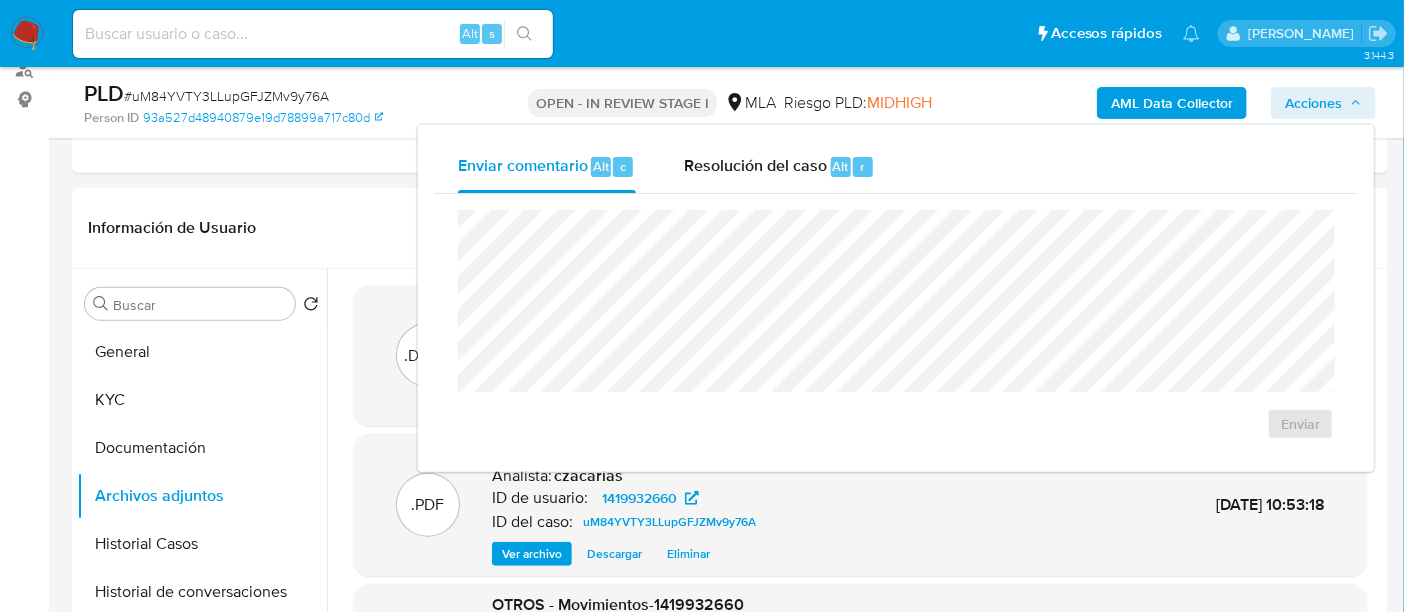 drag, startPoint x: 769, startPoint y: 193, endPoint x: 802, endPoint y: 208, distance: 36.249138 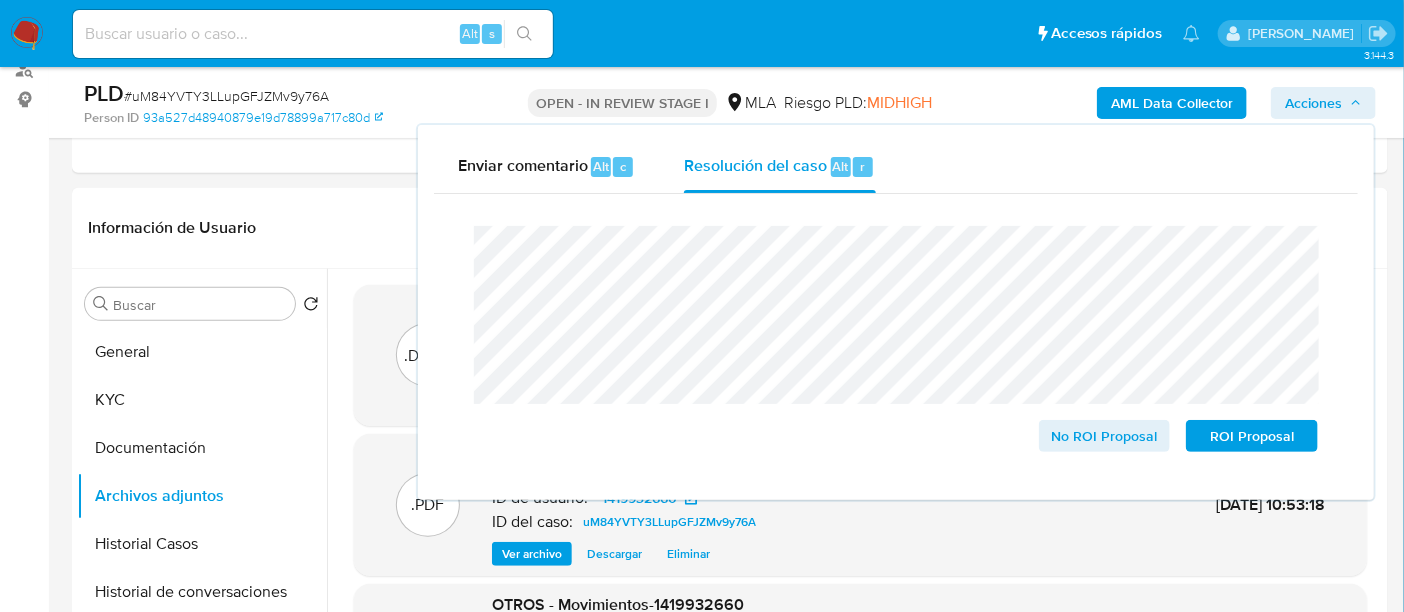 click on "# uM84YVTY3LLupGFJZMv9y76A" at bounding box center [226, 96] 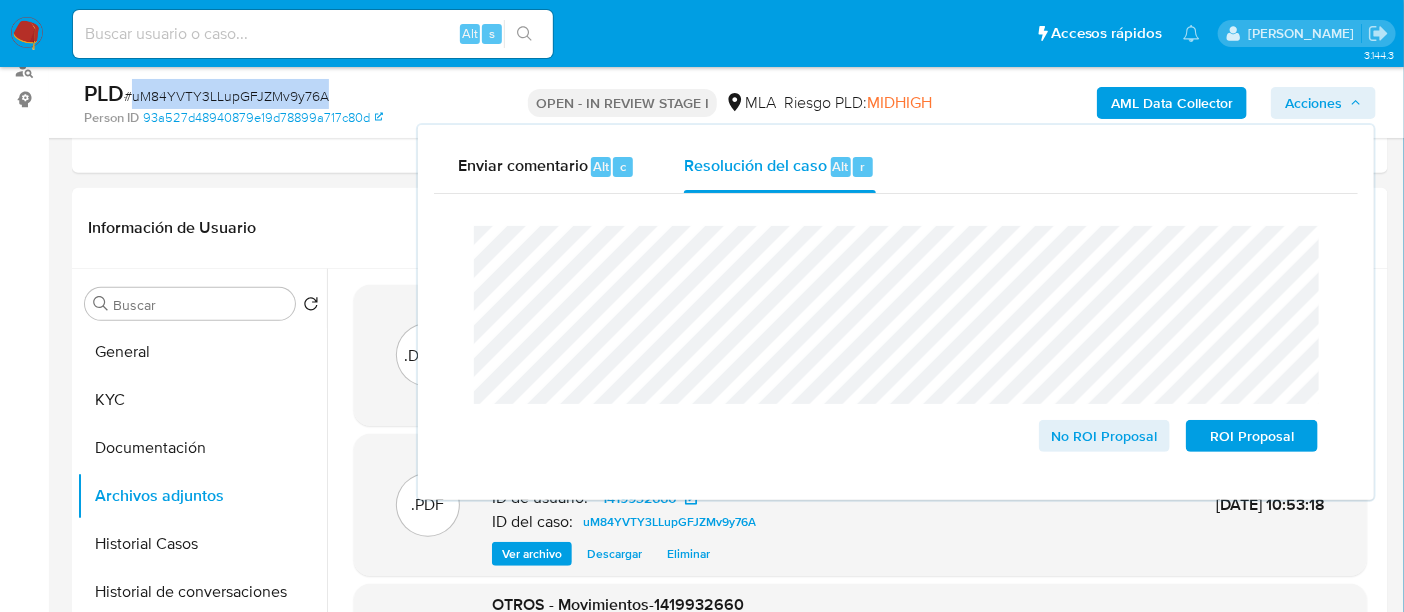 click on "# uM84YVTY3LLupGFJZMv9y76A" at bounding box center (226, 96) 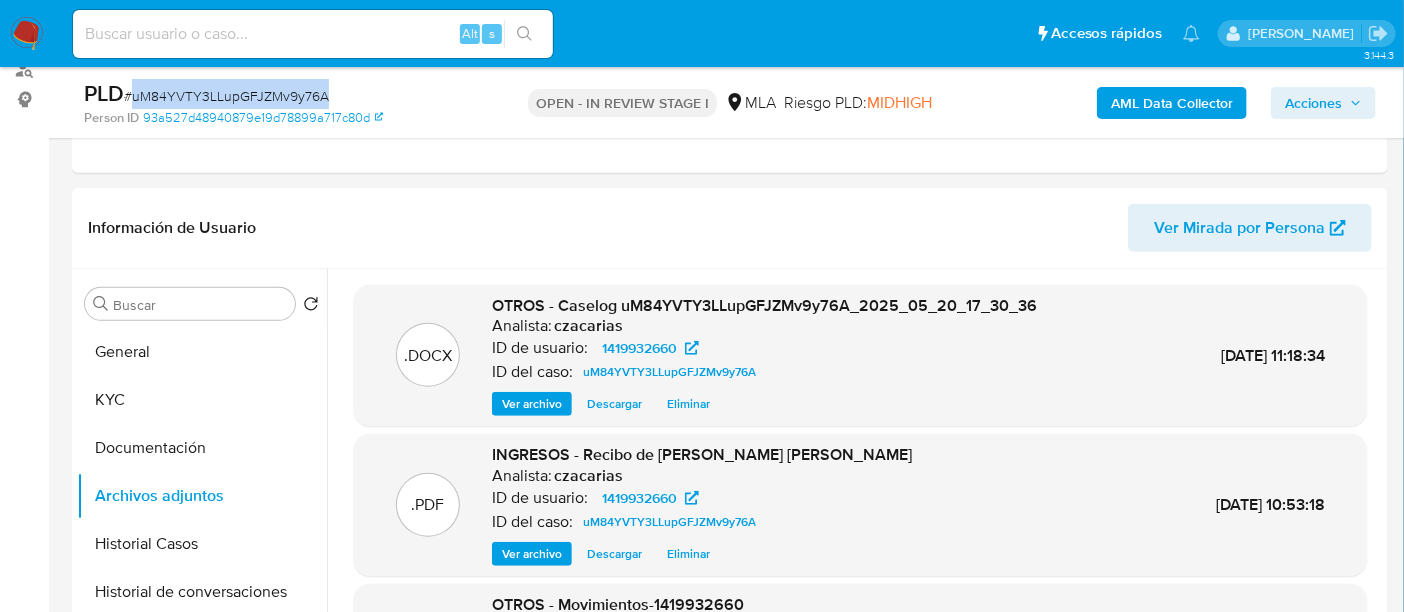 copy on "uM84YVTY3LLupGFJZMv9y76A" 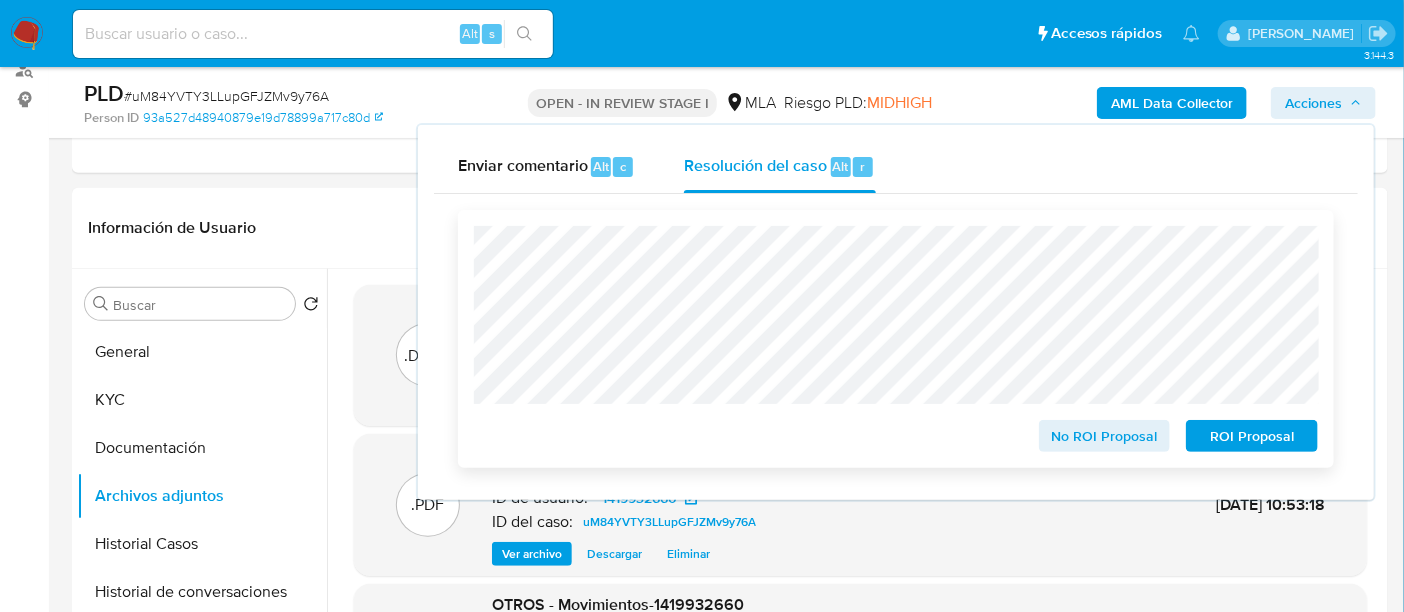 click on "No ROI Proposal" at bounding box center (1105, 436) 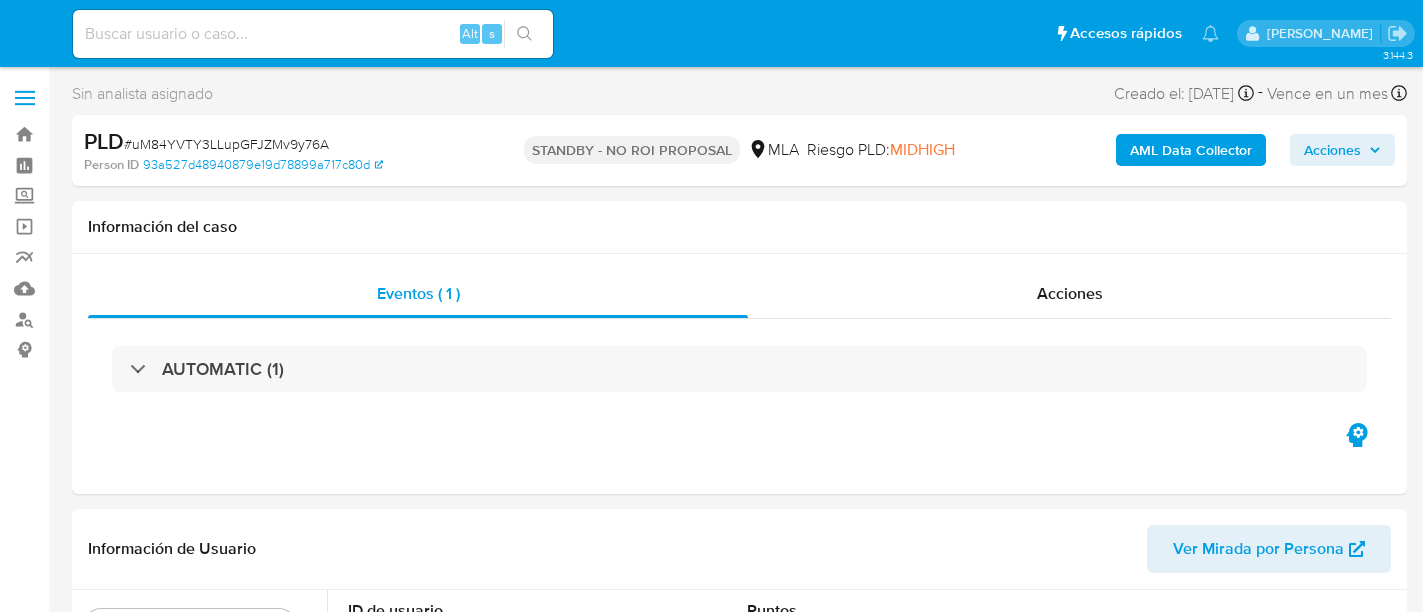select on "10" 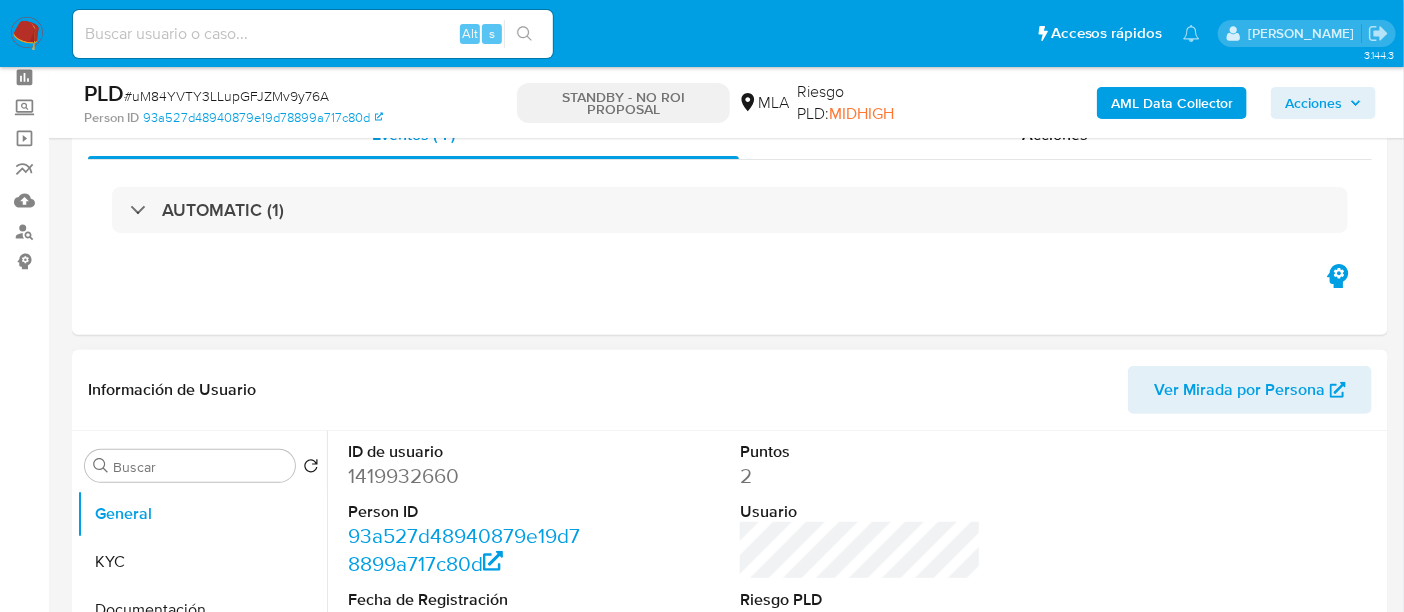 scroll, scrollTop: 125, scrollLeft: 0, axis: vertical 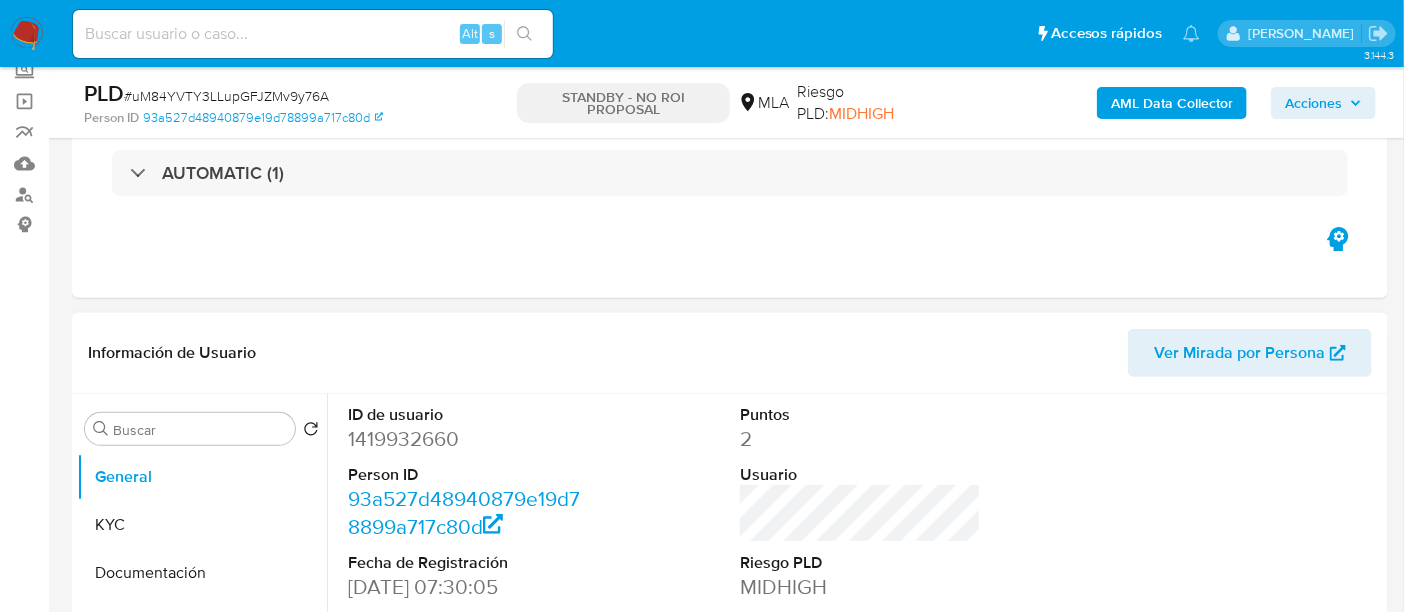 click on "1419932660" at bounding box center [468, 439] 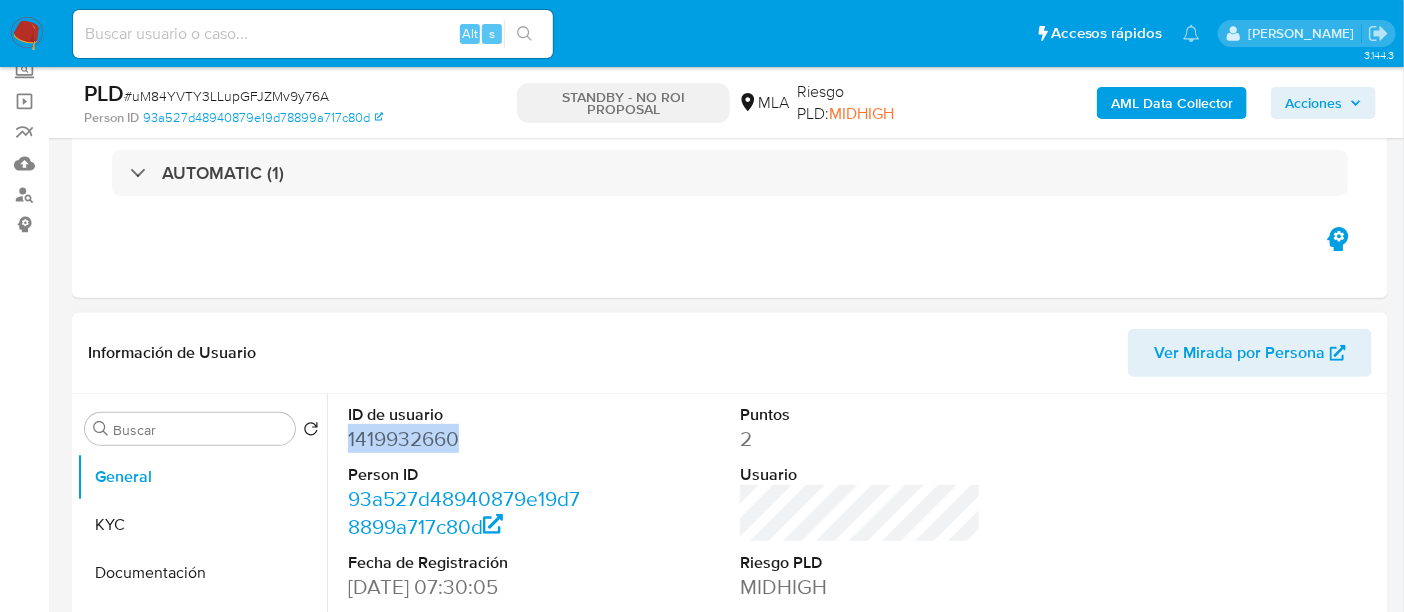 drag, startPoint x: 377, startPoint y: 439, endPoint x: 390, endPoint y: 455, distance: 20.615528 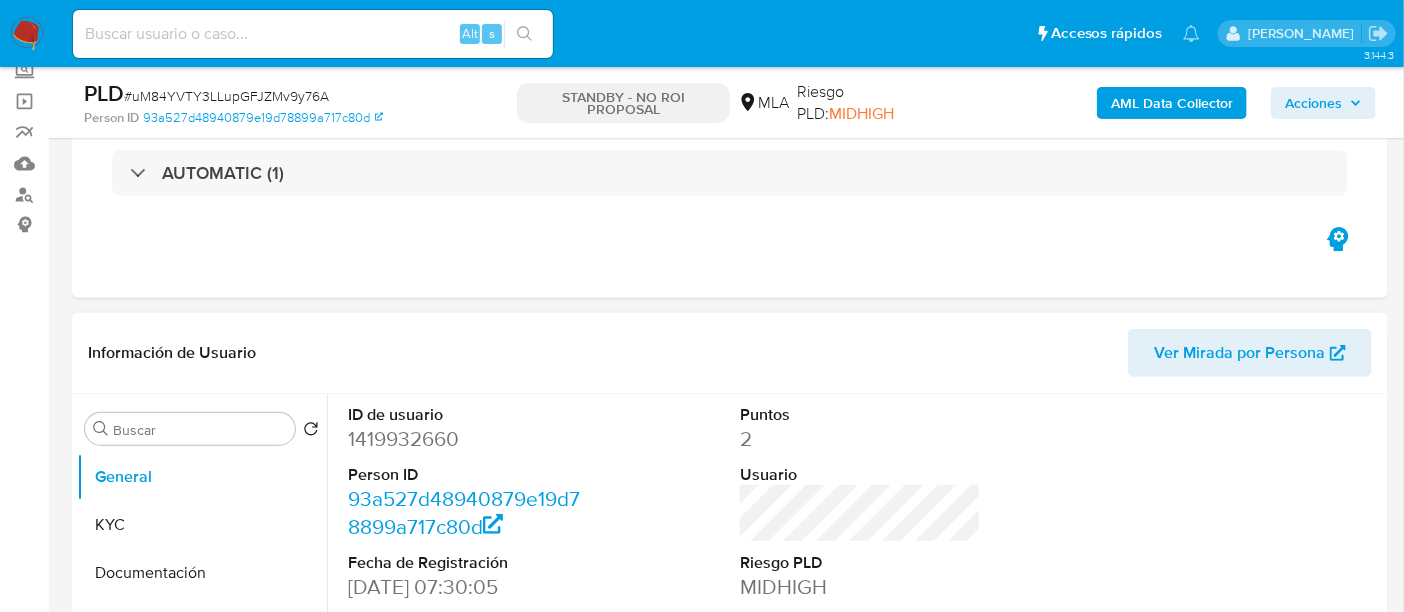 click on "Información de Usuario Ver Mirada por Persona" at bounding box center [730, 353] 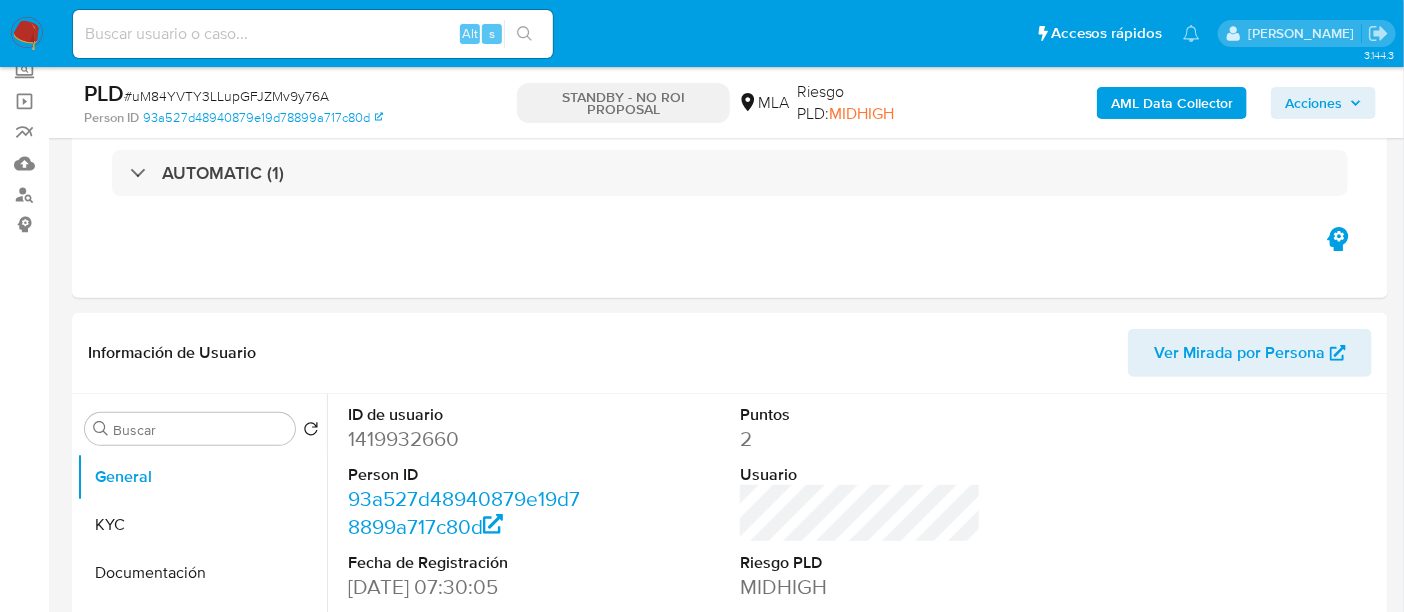 click at bounding box center [313, 34] 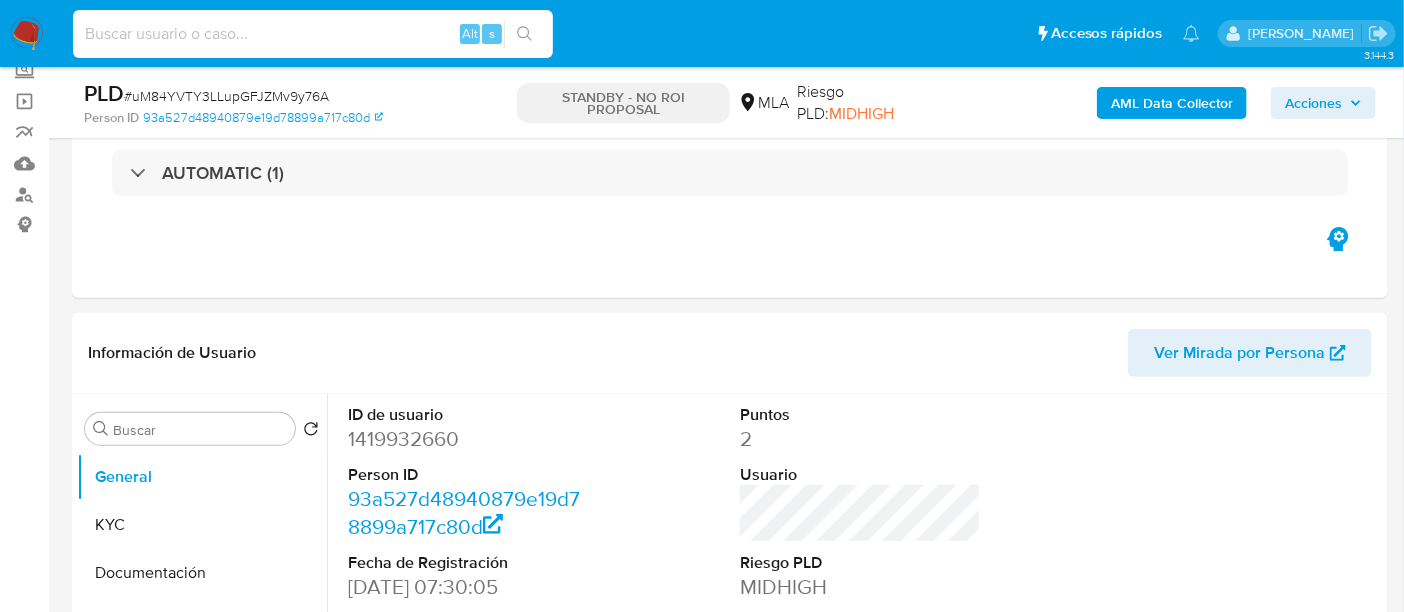 paste on "KFOD7zfW8Wtavo7XqcIYo2kU" 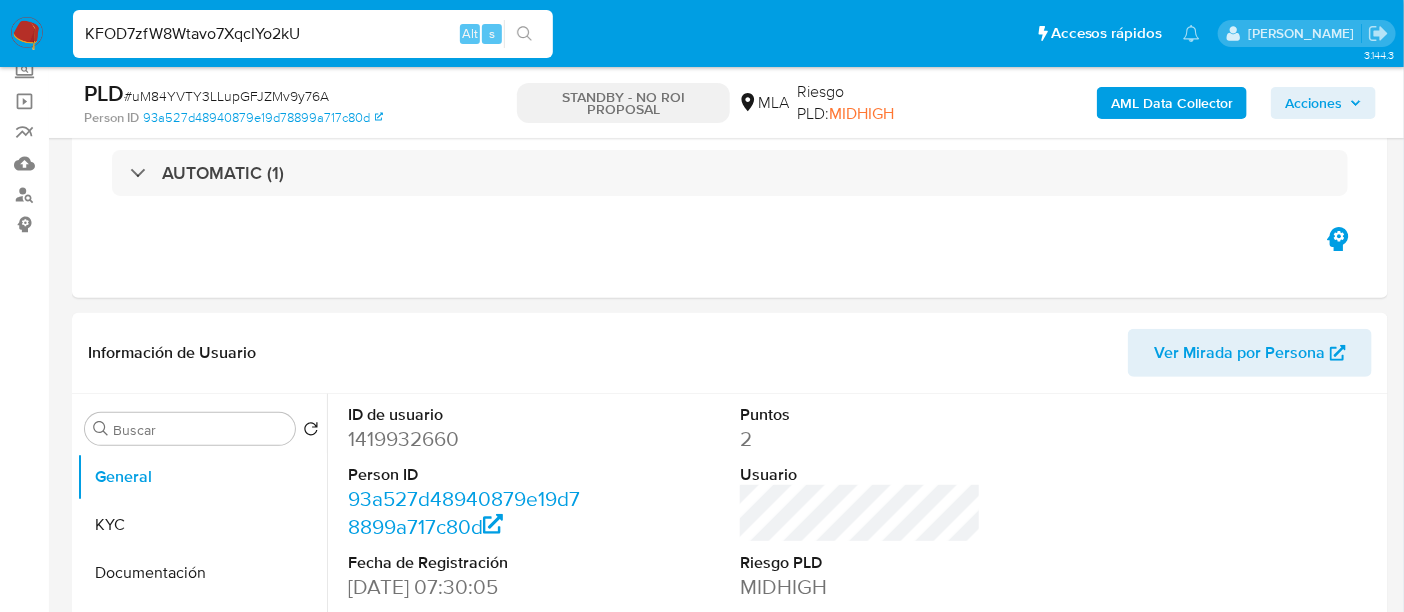 type on "KFOD7zfW8Wtavo7XqcIYo2kU" 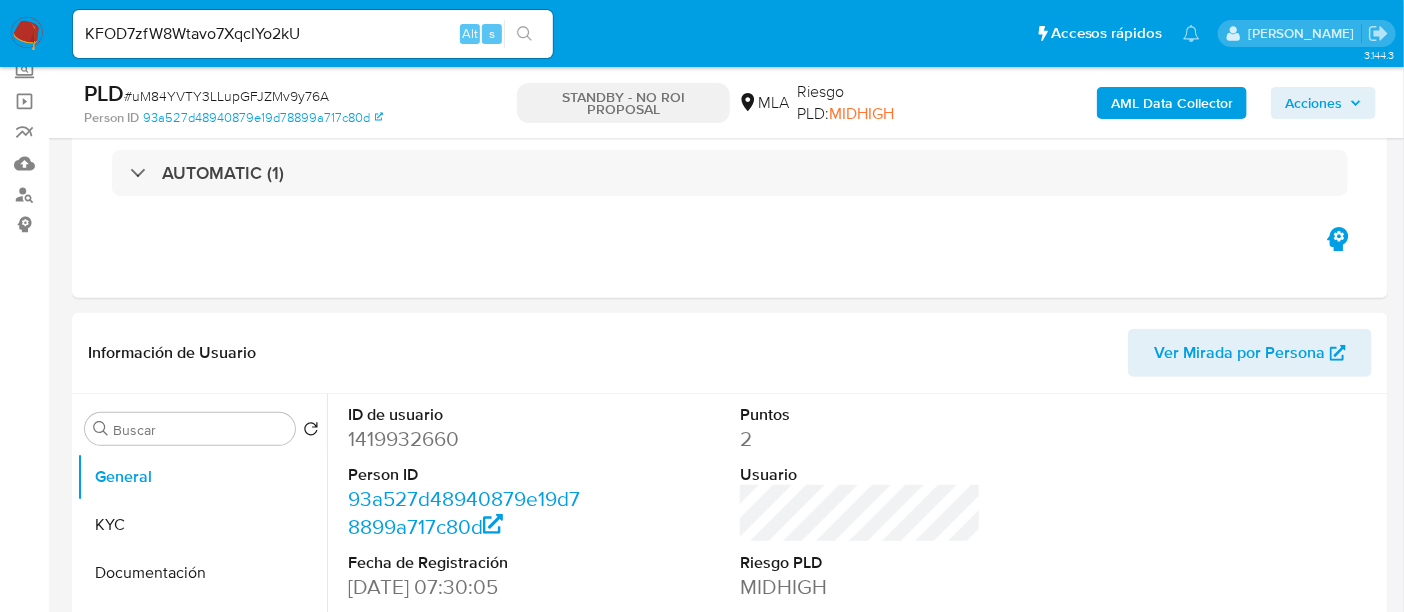 click 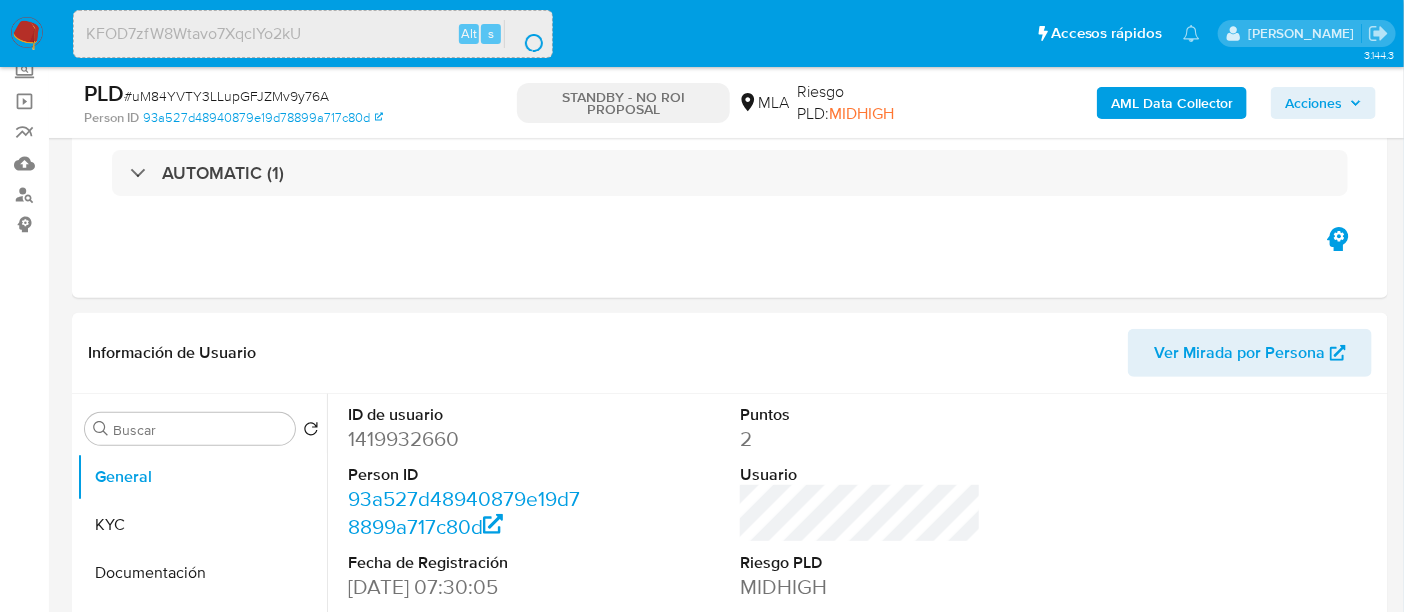 scroll, scrollTop: 0, scrollLeft: 0, axis: both 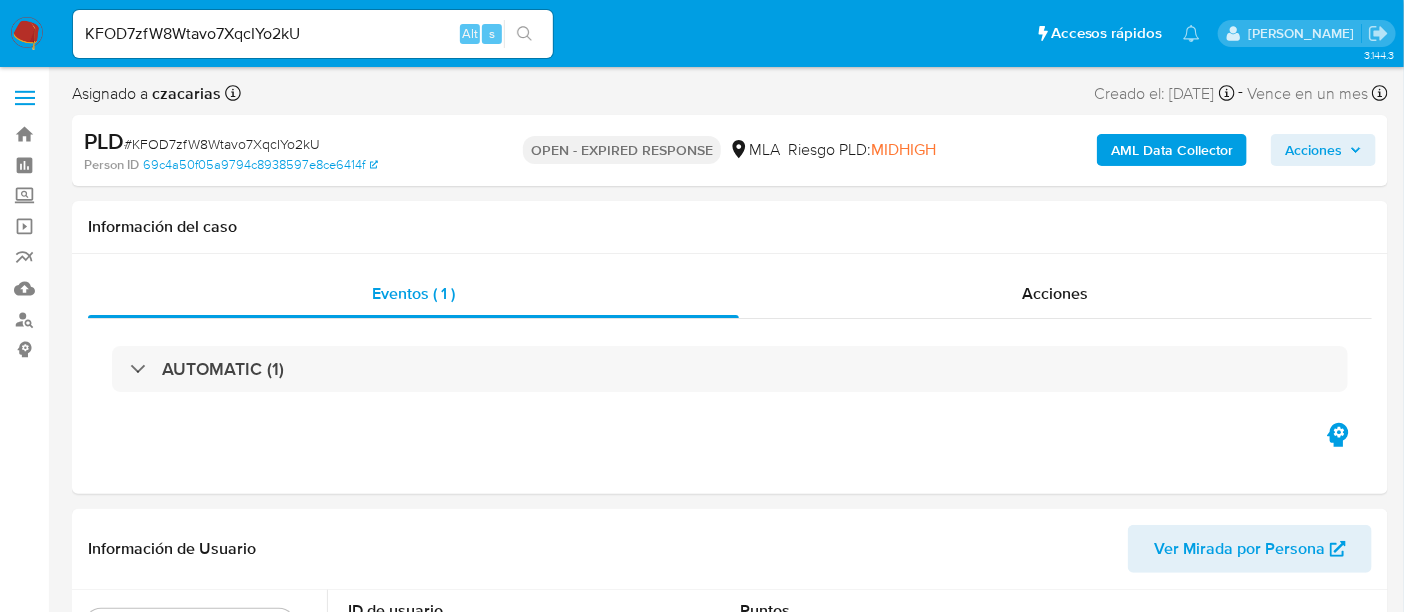 select on "10" 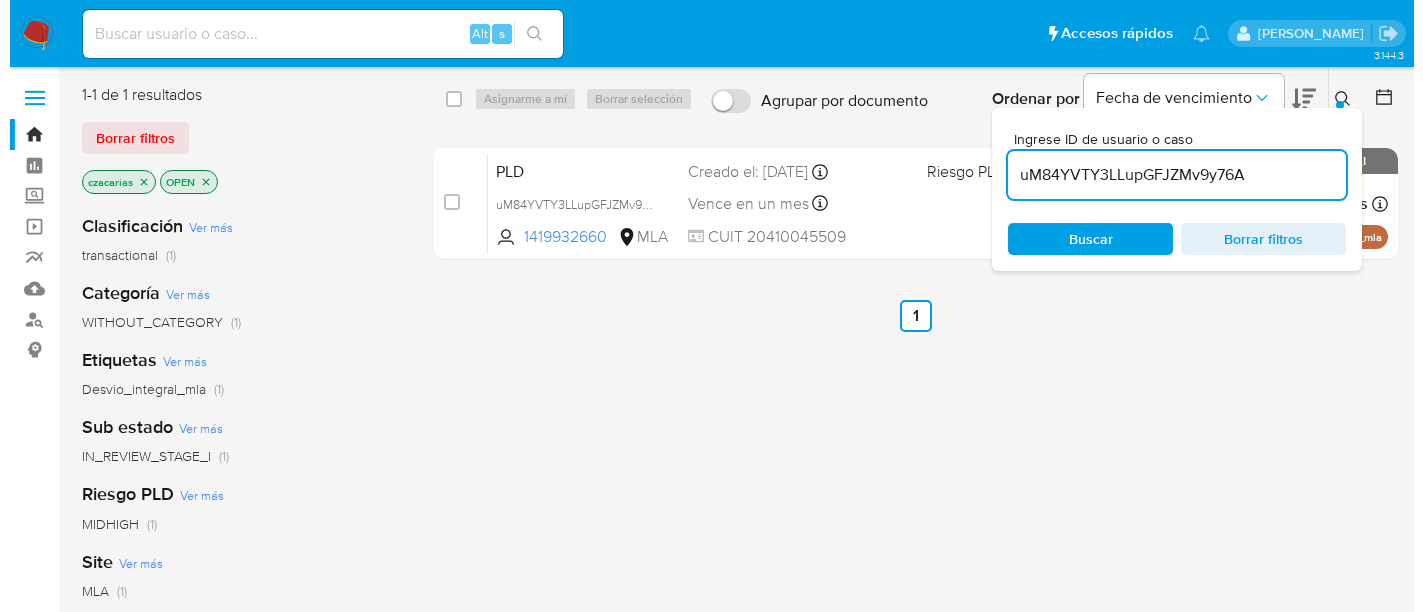 scroll, scrollTop: 0, scrollLeft: 0, axis: both 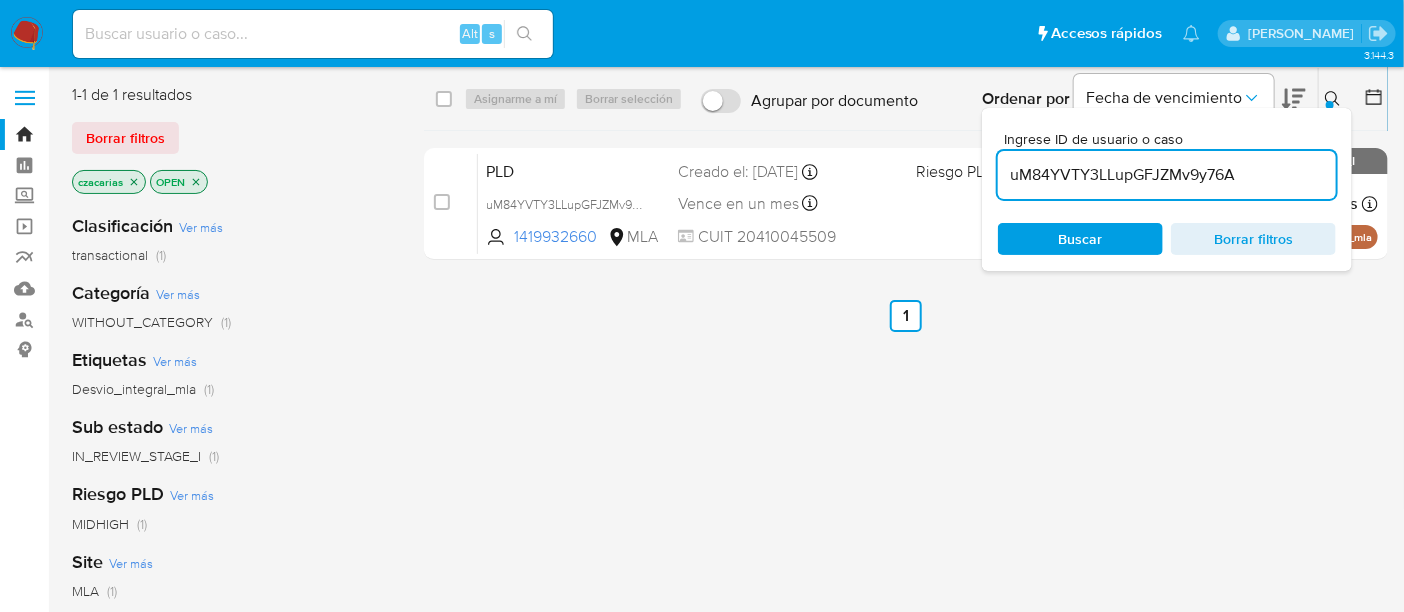 click on "uM84YVTY3LLupGFJZMv9y76A" at bounding box center (1167, 175) 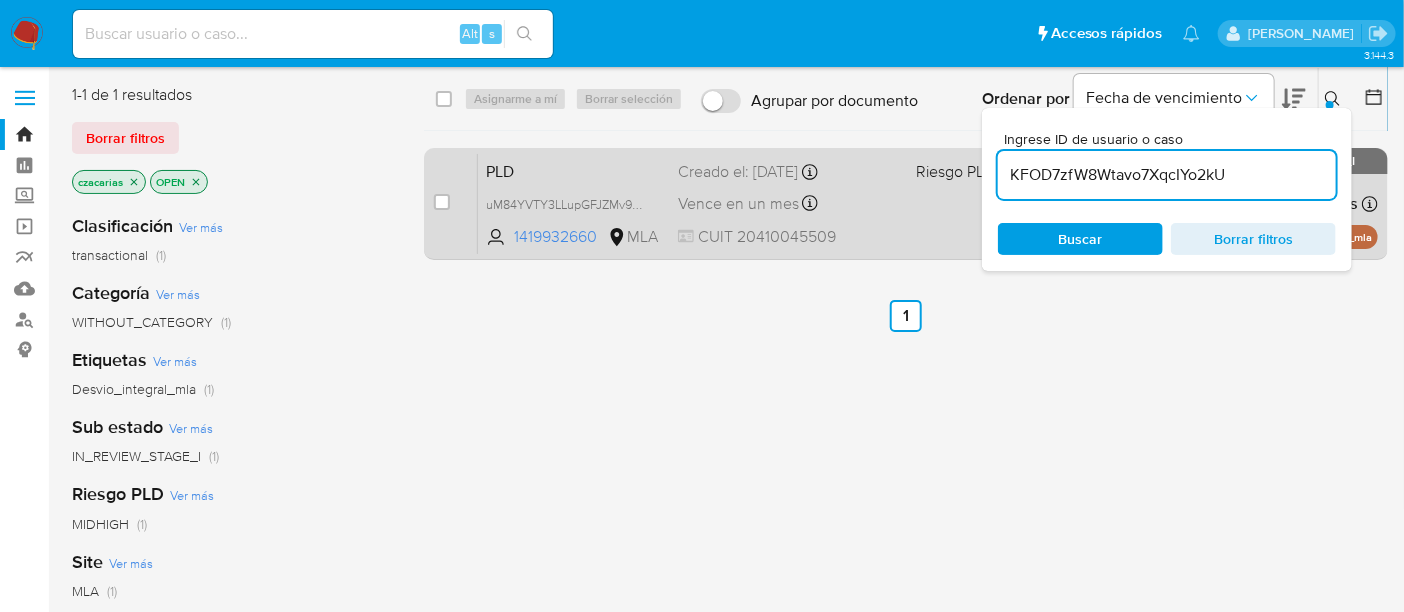 type on "KFOD7zfW8Wtavo7XqcIYo2kU" 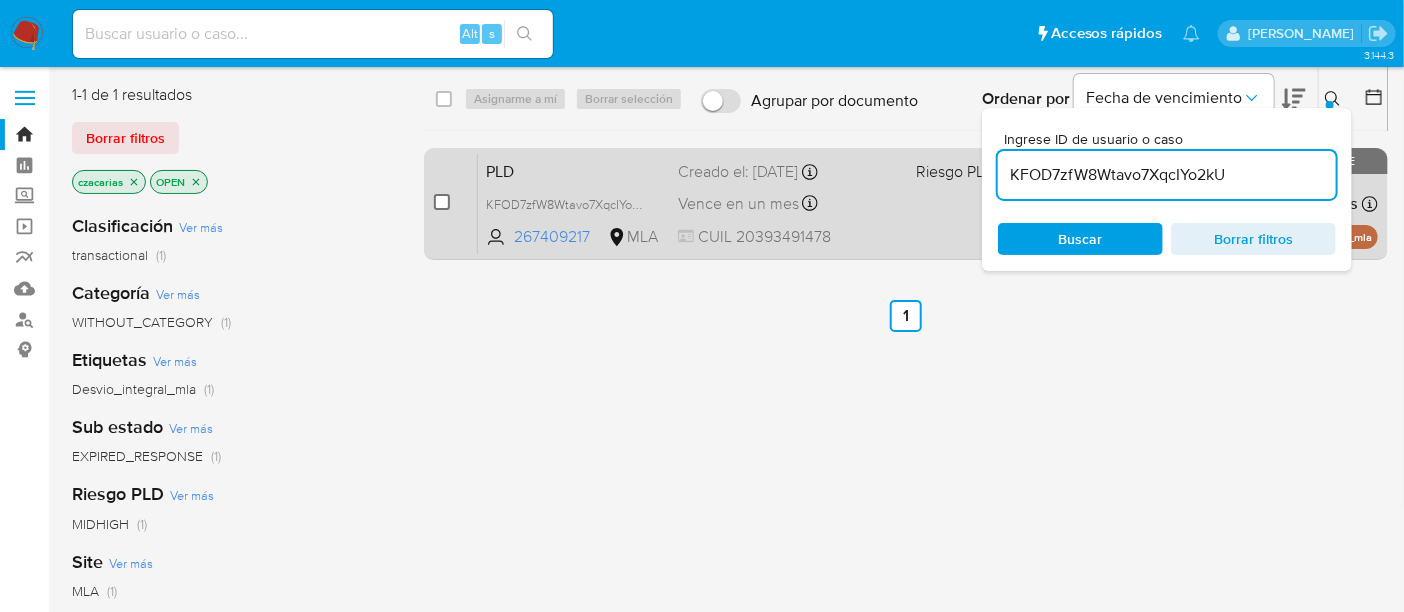 click at bounding box center (442, 202) 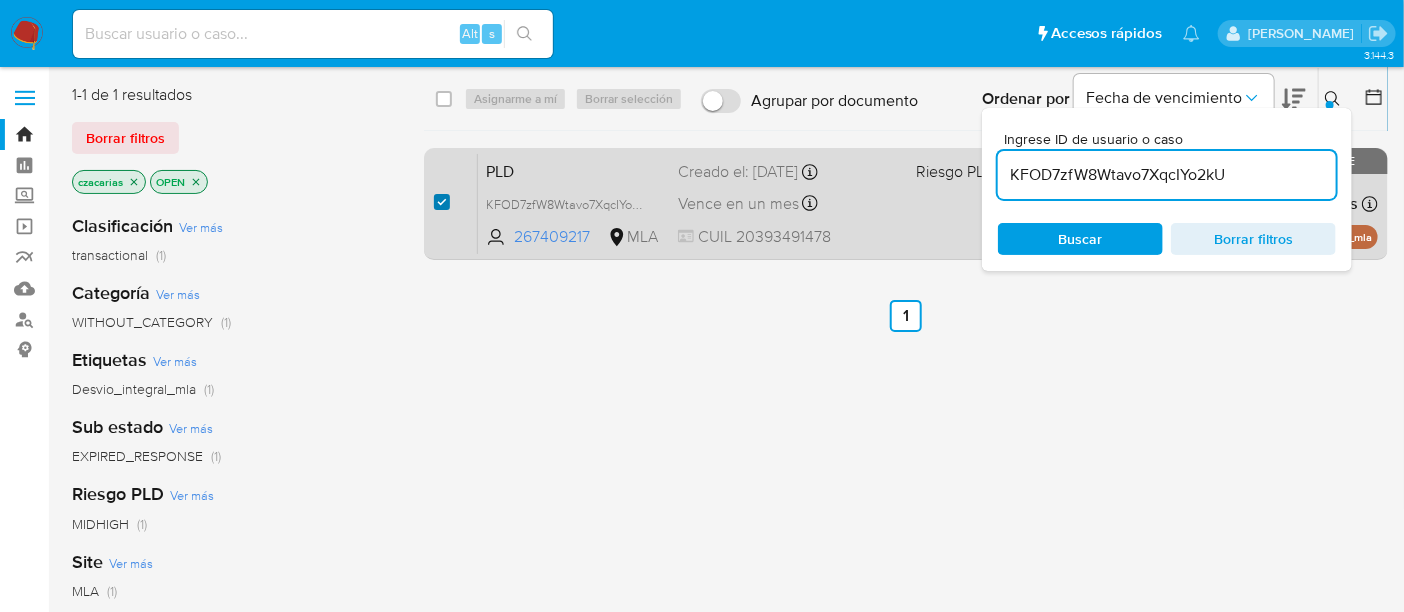 checkbox on "true" 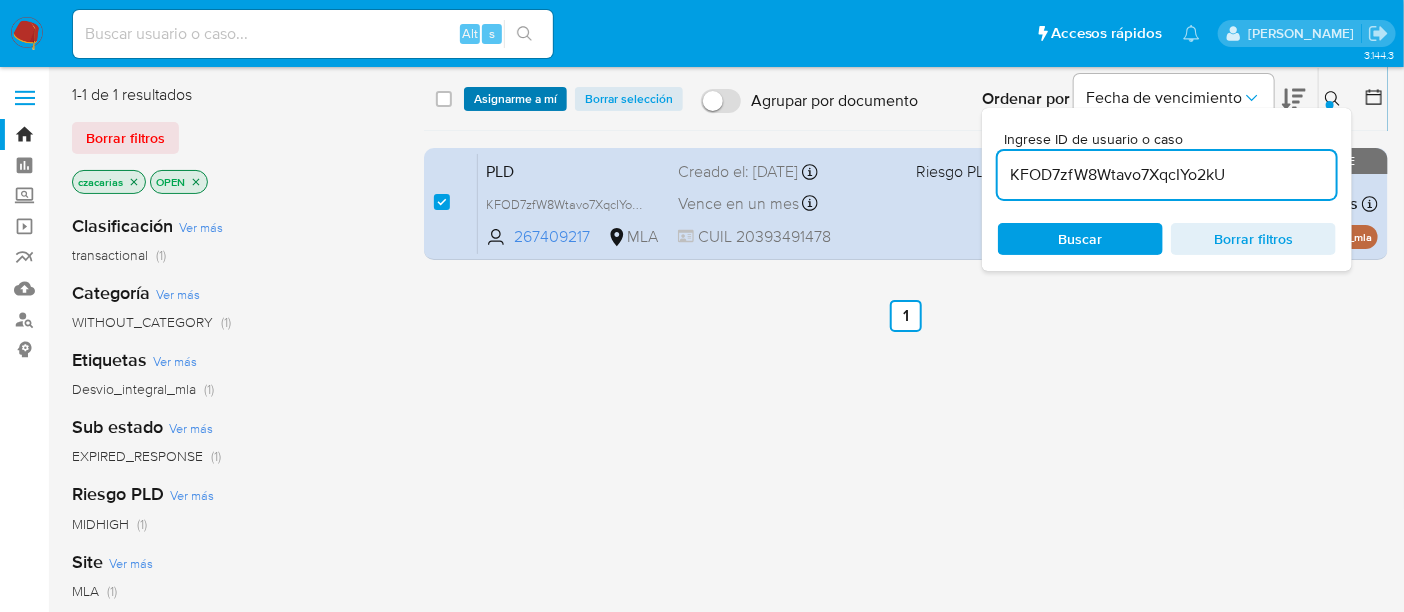 click on "Asignarme a mí" at bounding box center (515, 99) 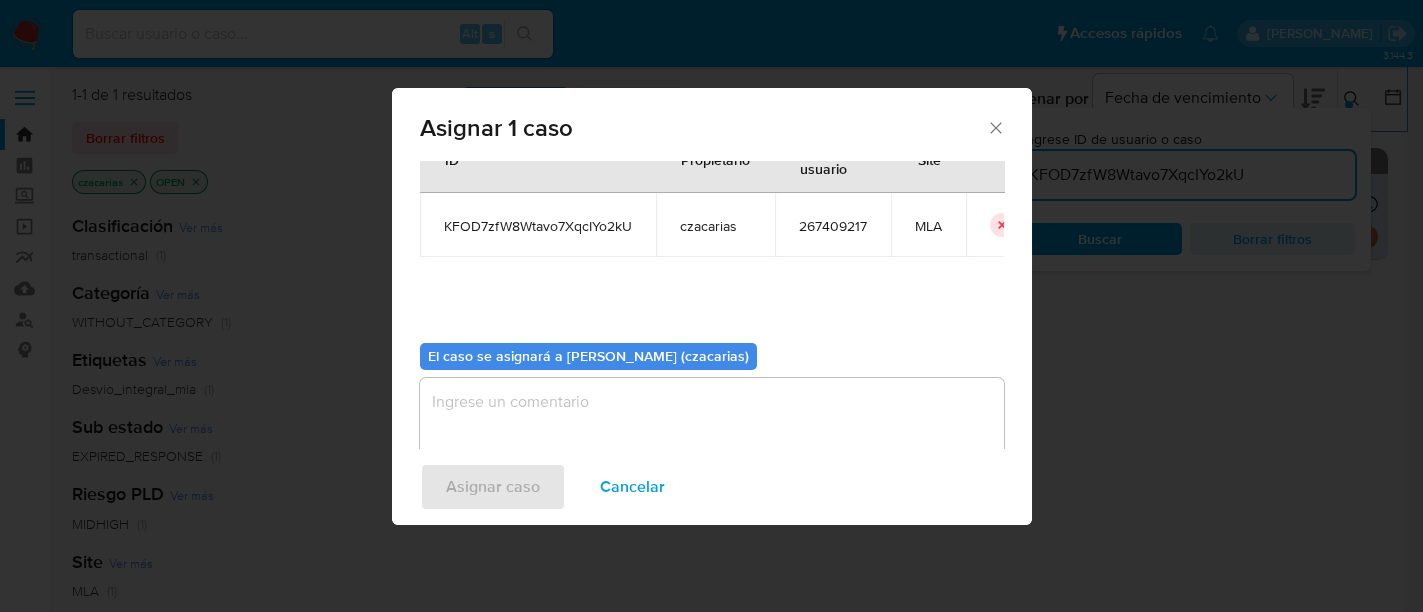 scroll, scrollTop: 102, scrollLeft: 0, axis: vertical 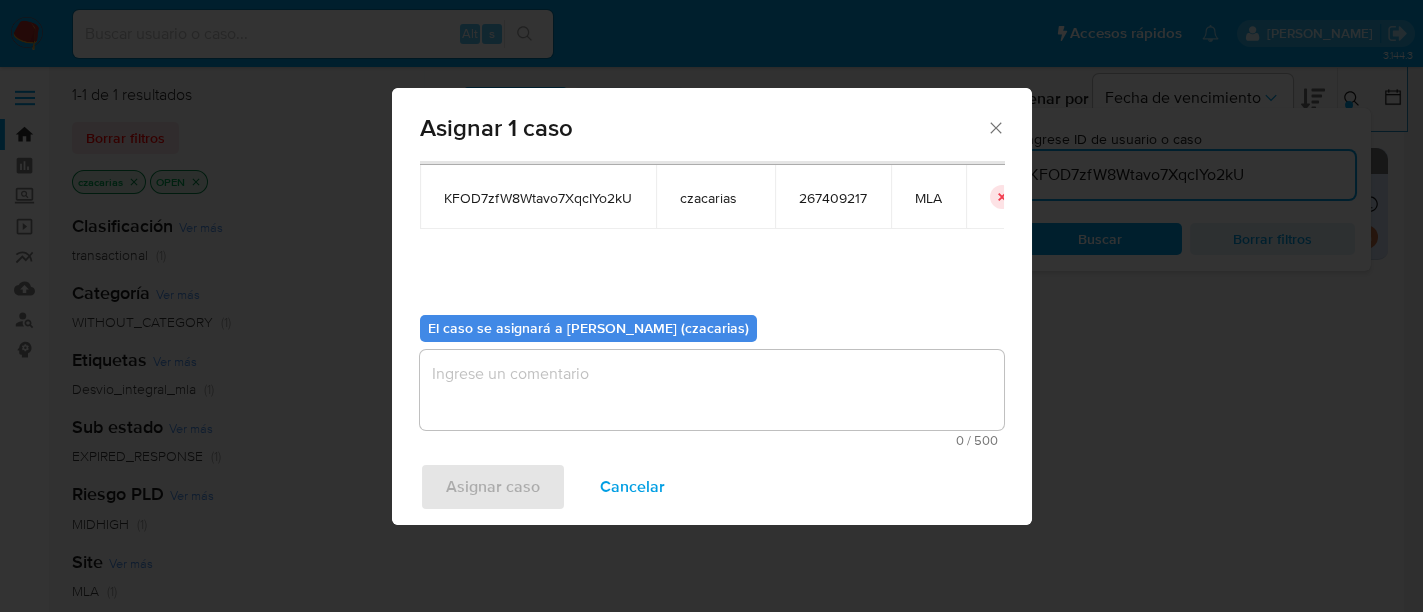click at bounding box center [712, 390] 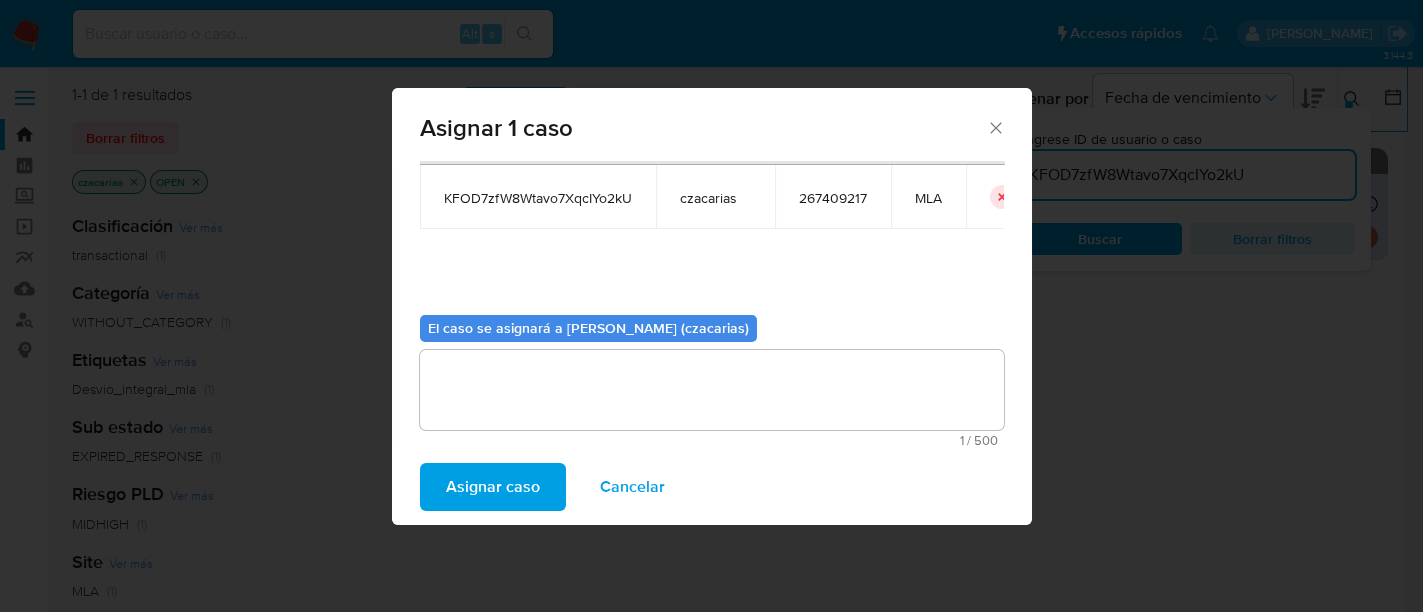 click on "Asignar caso" at bounding box center (493, 487) 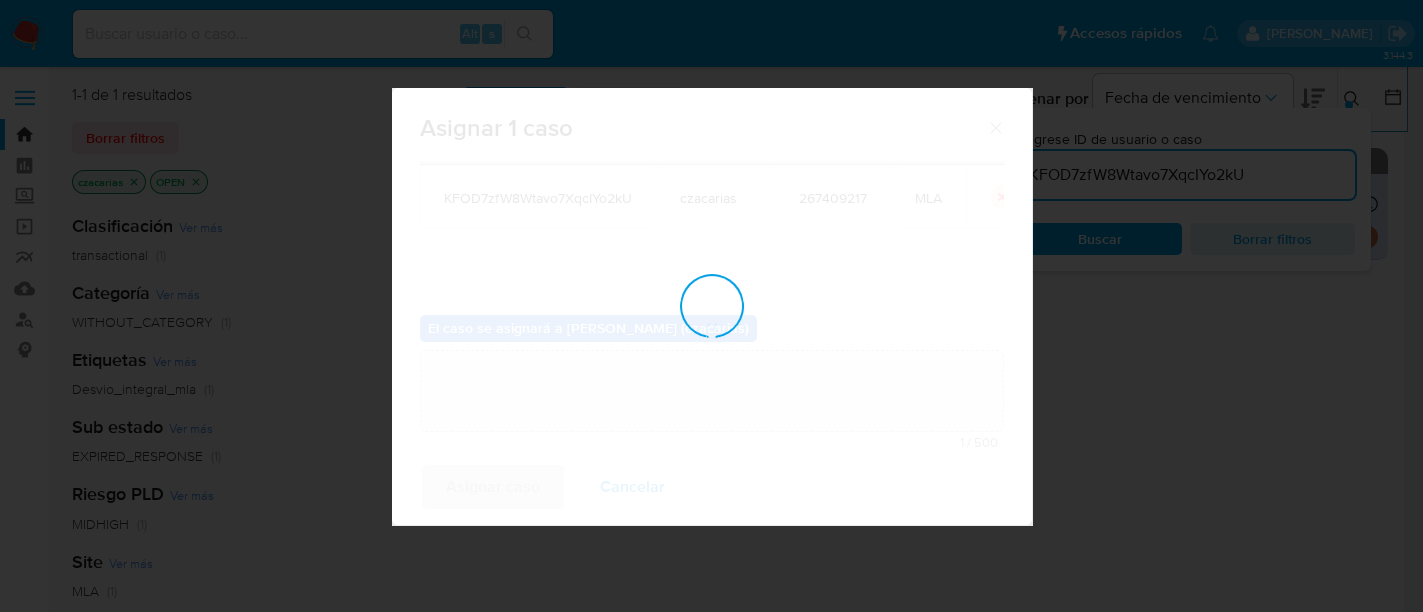 type 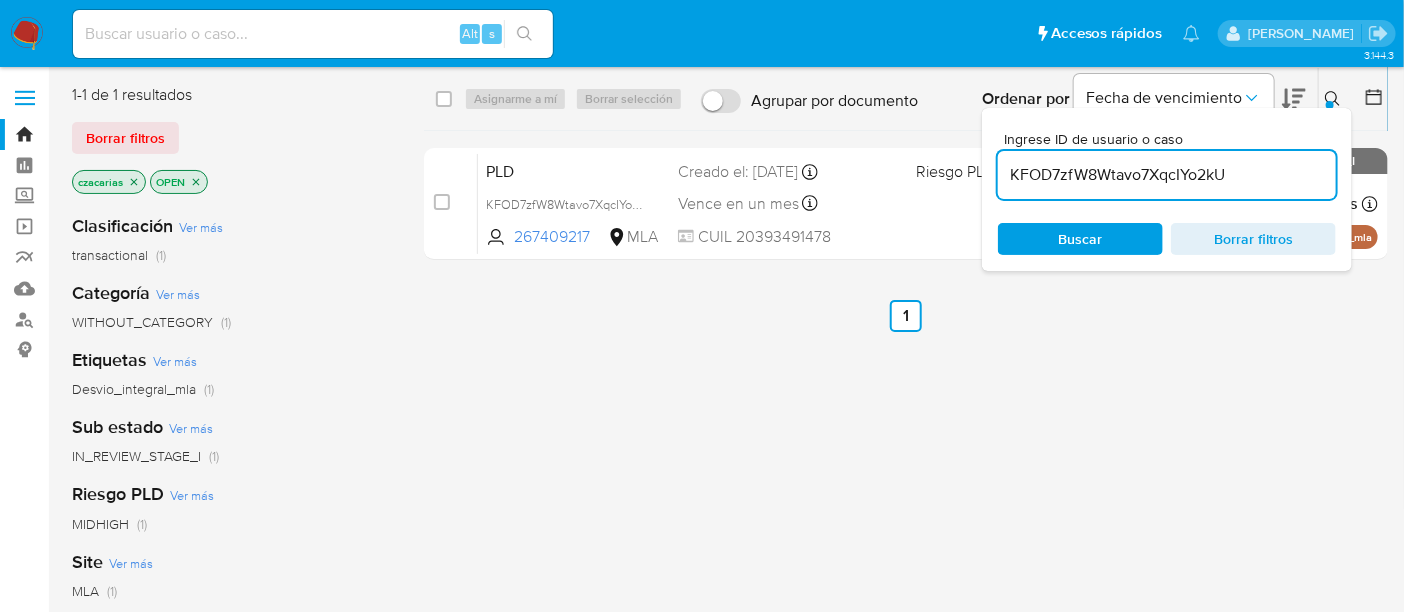 drag, startPoint x: 1167, startPoint y: 190, endPoint x: 1157, endPoint y: 174, distance: 18.867962 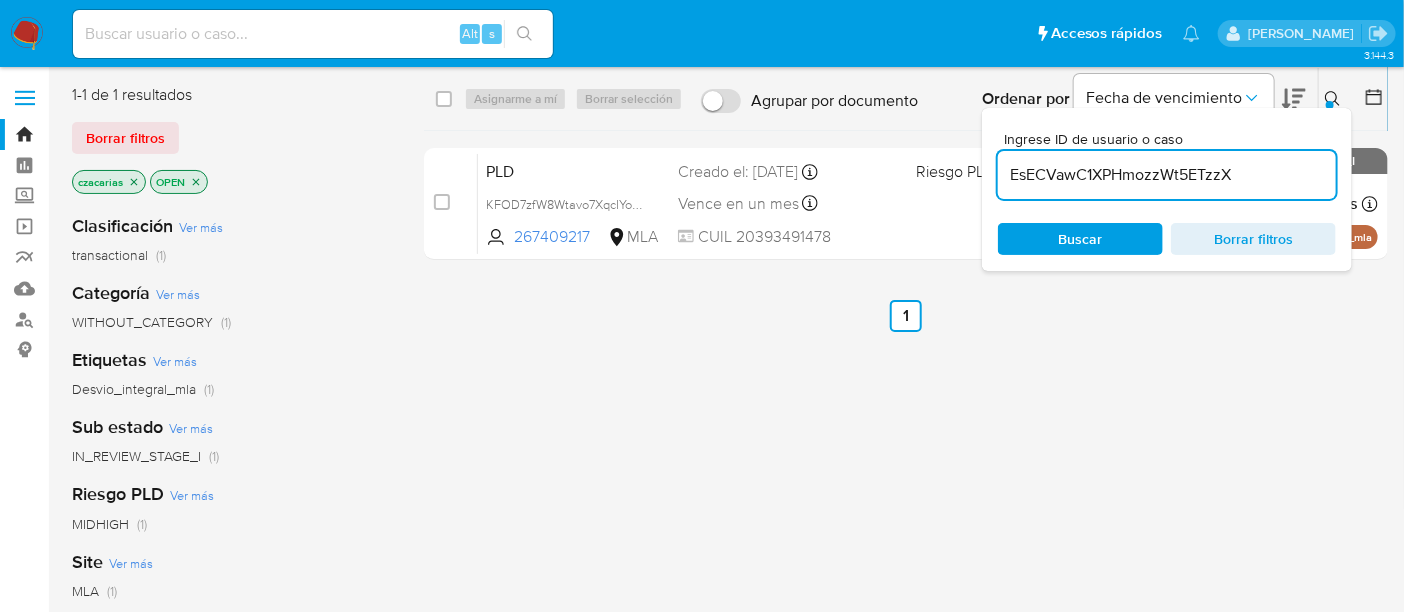 type on "EsECVawC1XPHmozzWt5ETzzX" 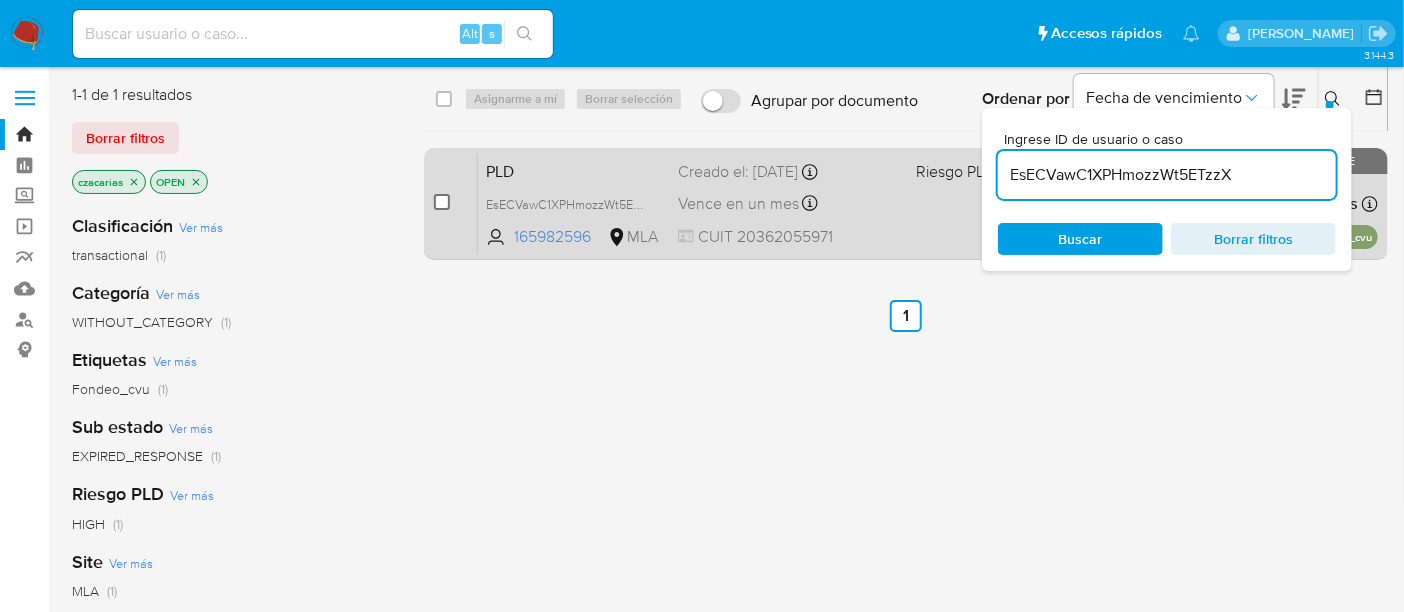 click at bounding box center [442, 202] 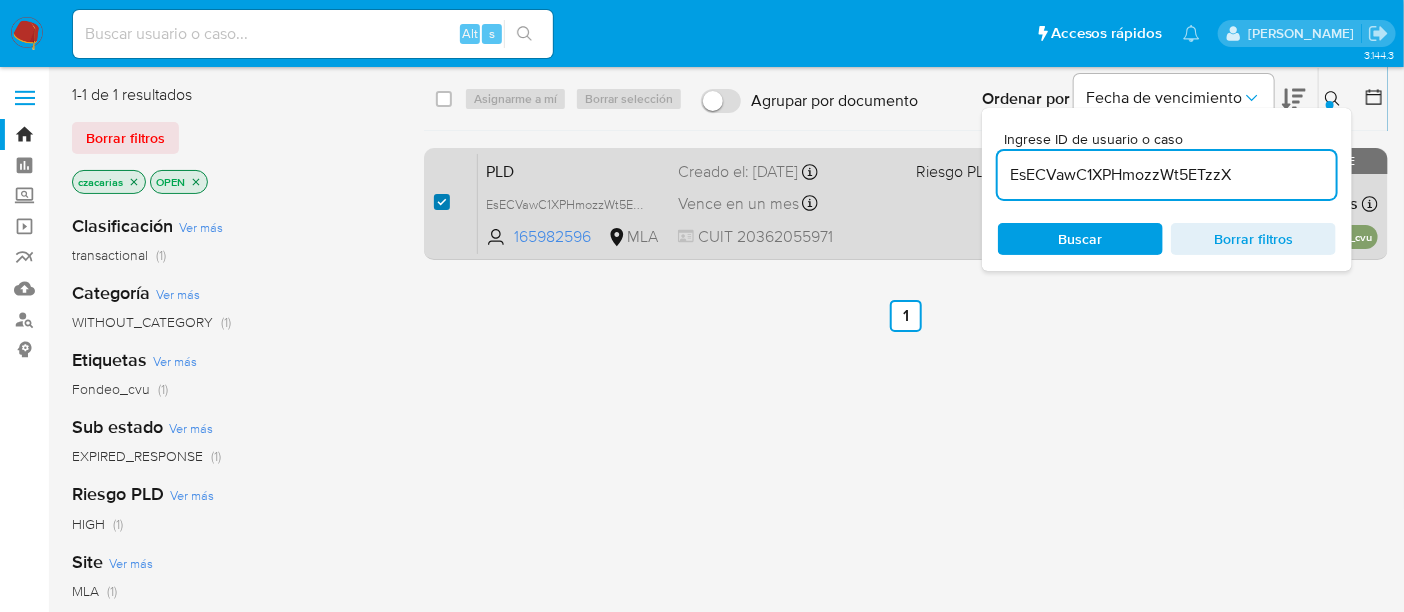 checkbox on "true" 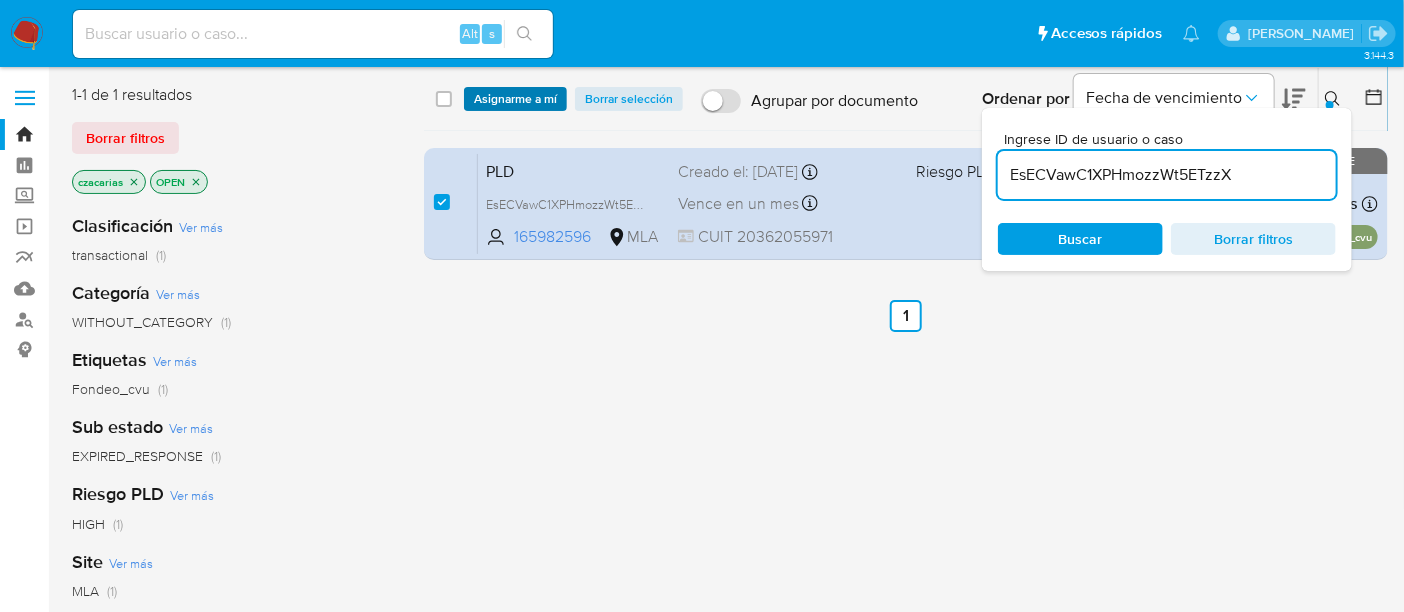 click on "Asignarme a mí" at bounding box center [515, 99] 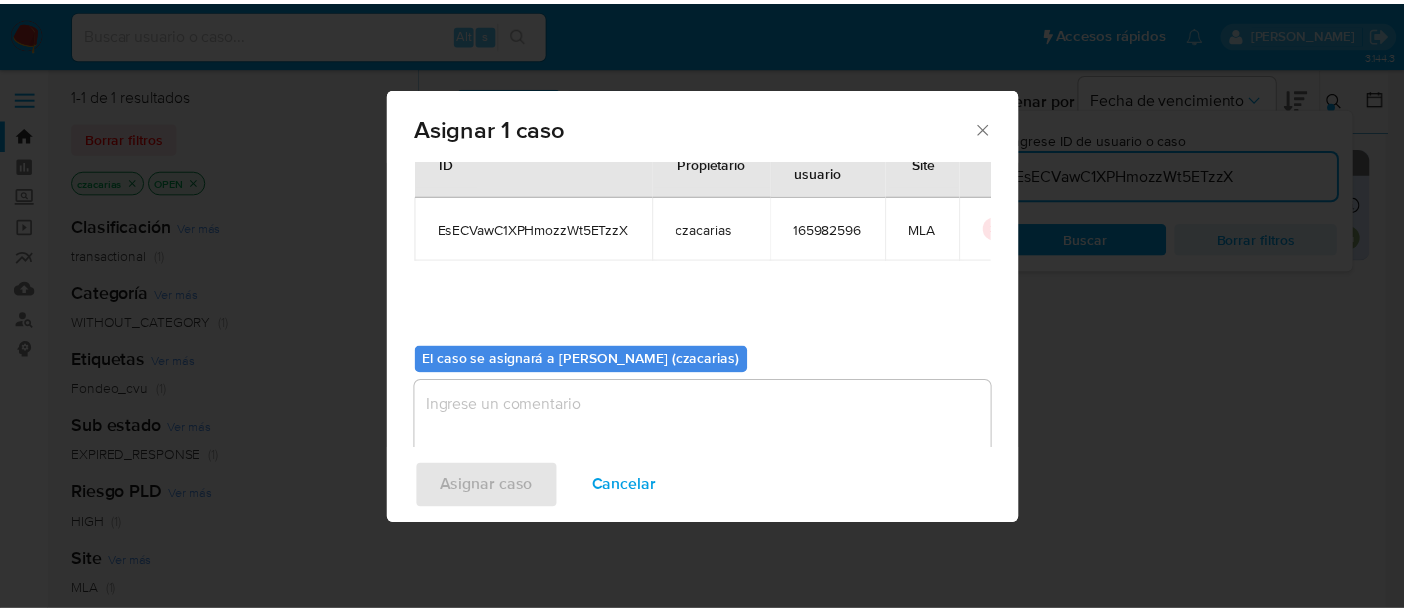 scroll, scrollTop: 102, scrollLeft: 0, axis: vertical 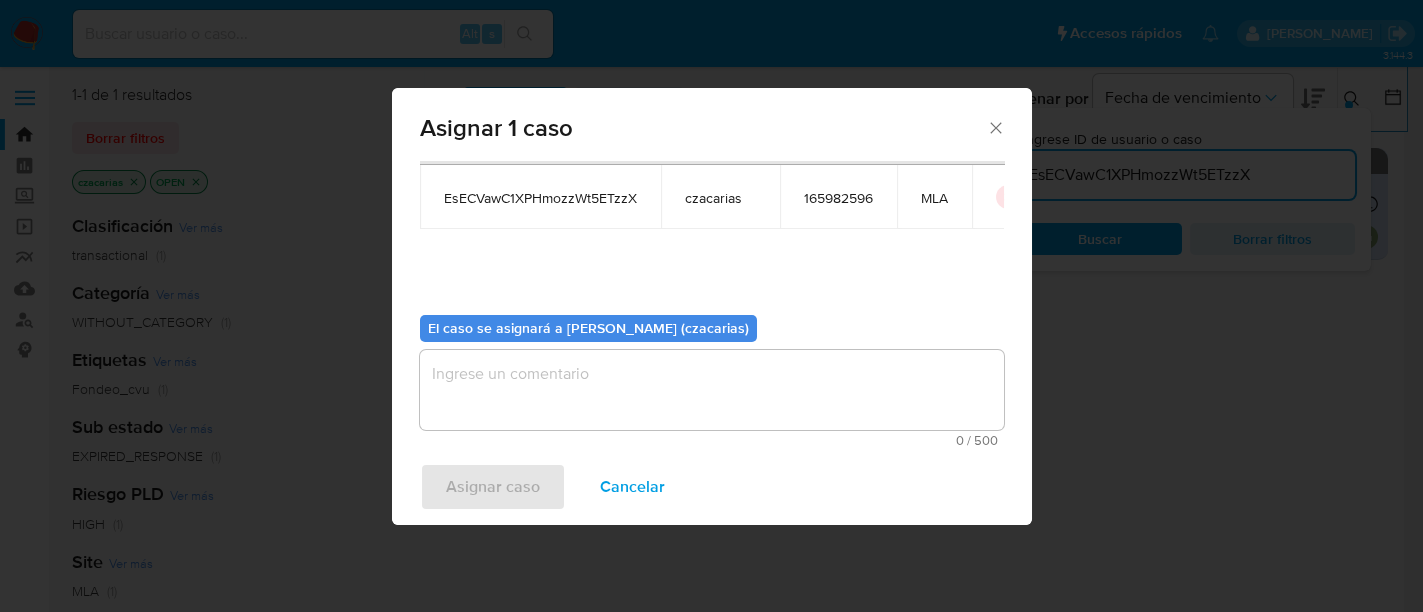 click at bounding box center (712, 390) 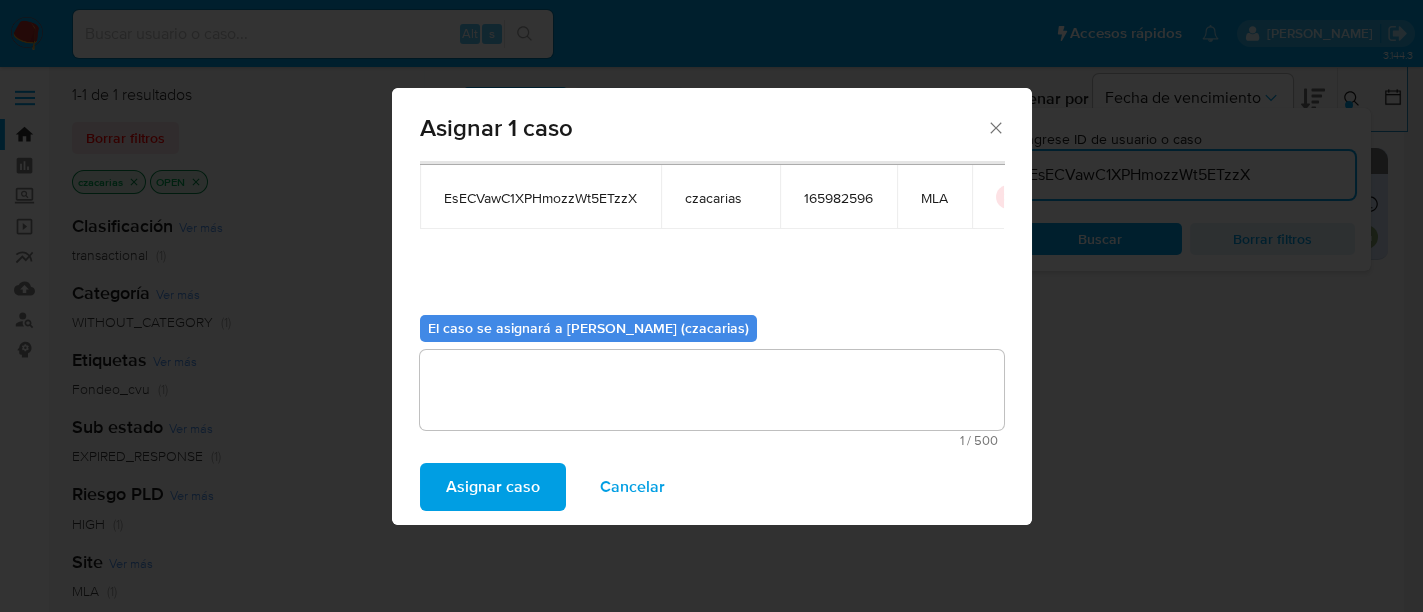 click on "Asignar caso" at bounding box center [493, 487] 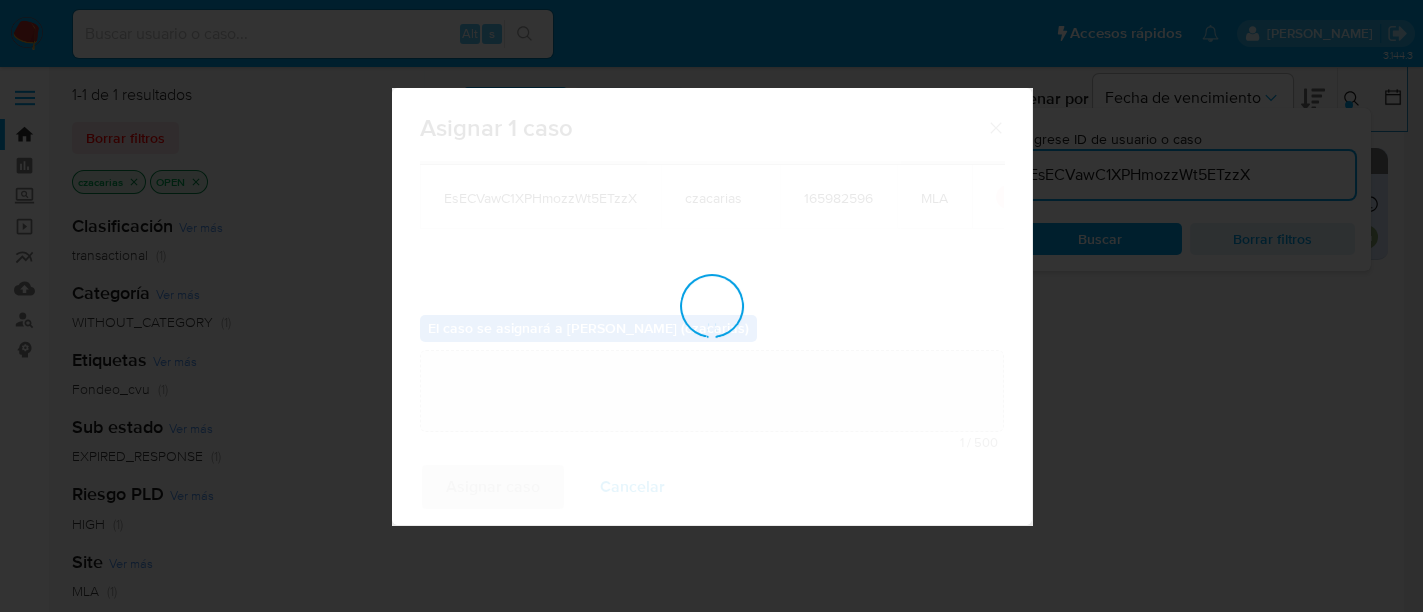 type 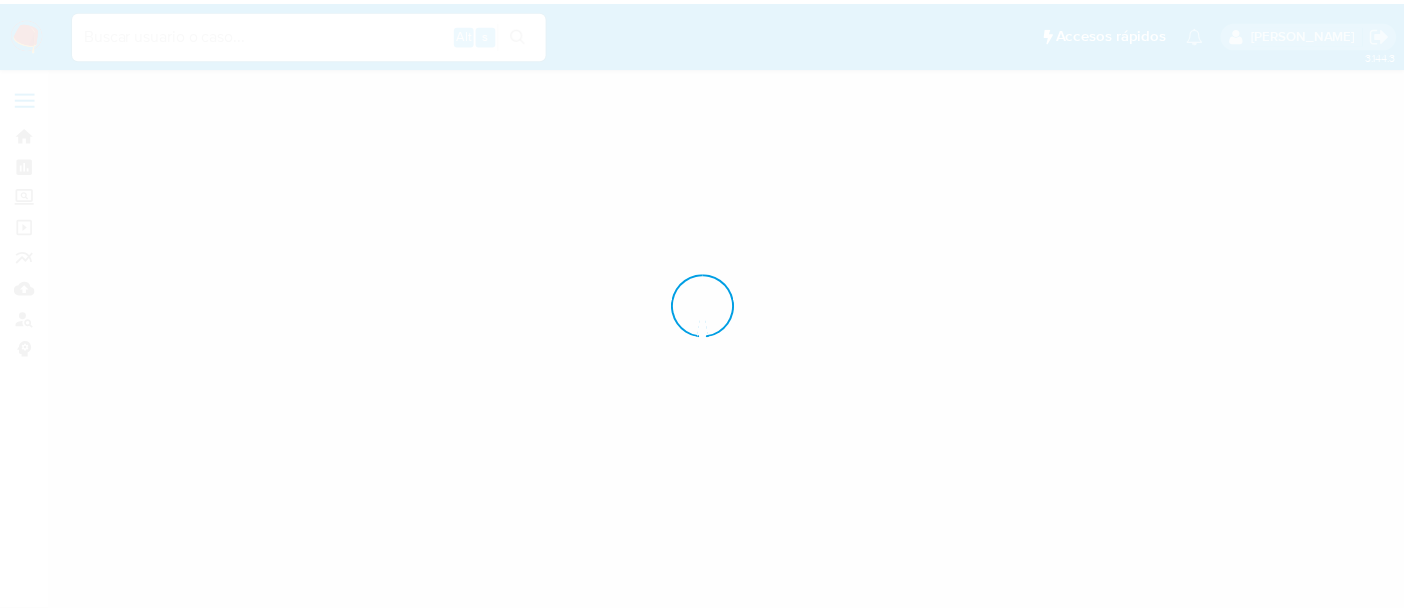 scroll, scrollTop: 0, scrollLeft: 0, axis: both 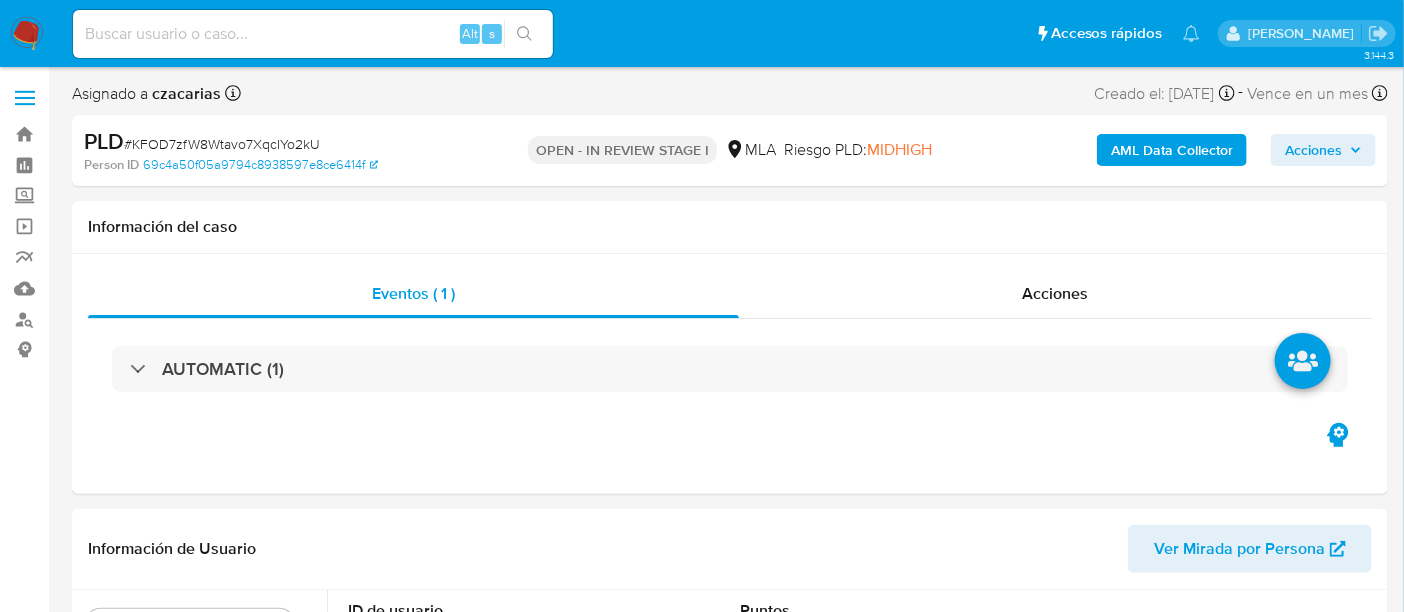 select on "10" 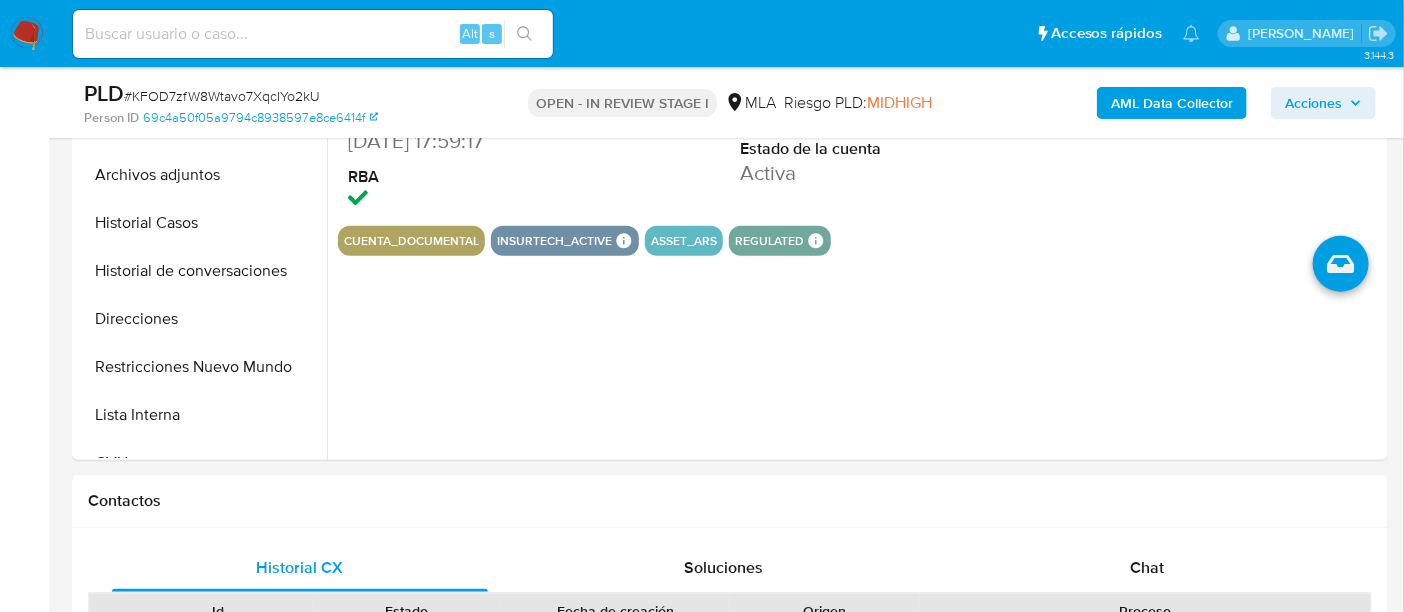 scroll, scrollTop: 625, scrollLeft: 0, axis: vertical 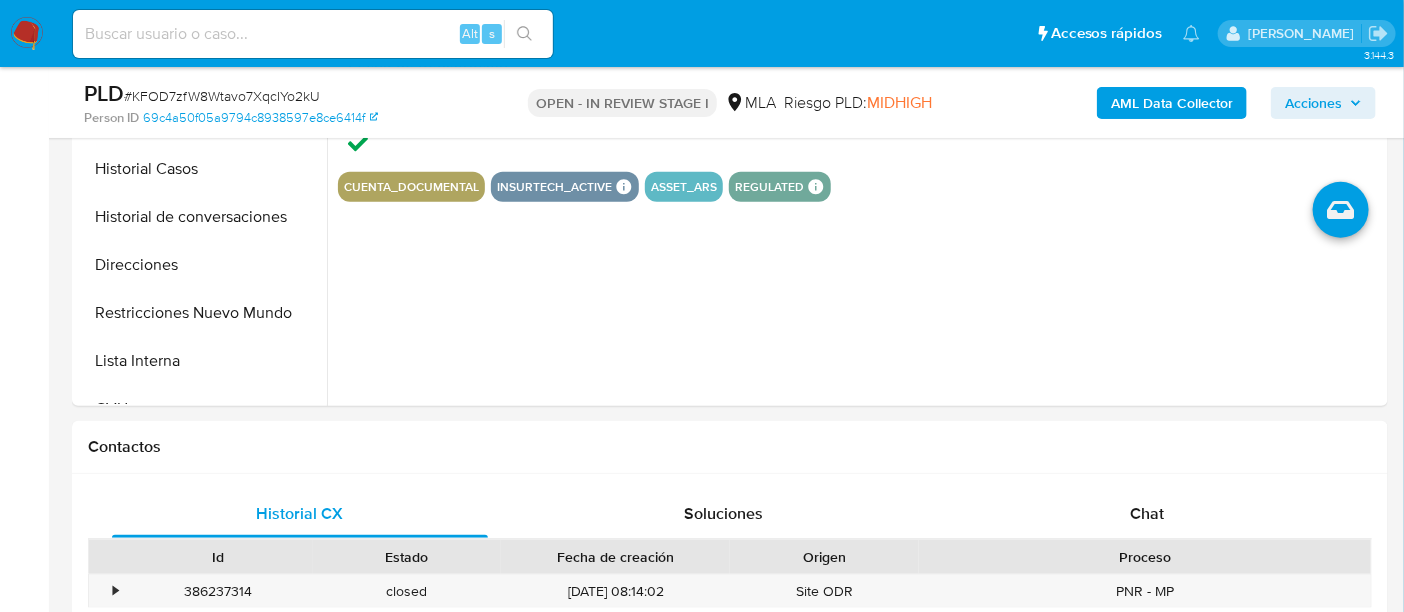 click on "PLD # KFOD7zfW8Wtavo7XqcIYo2kU Person ID 69c4a50f05a9794c8938597e8ce6414f OPEN - IN REVIEW STAGE I  MLA Riesgo PLD:  MIDHIGH AML Data Collector Acciones" at bounding box center [730, 102] 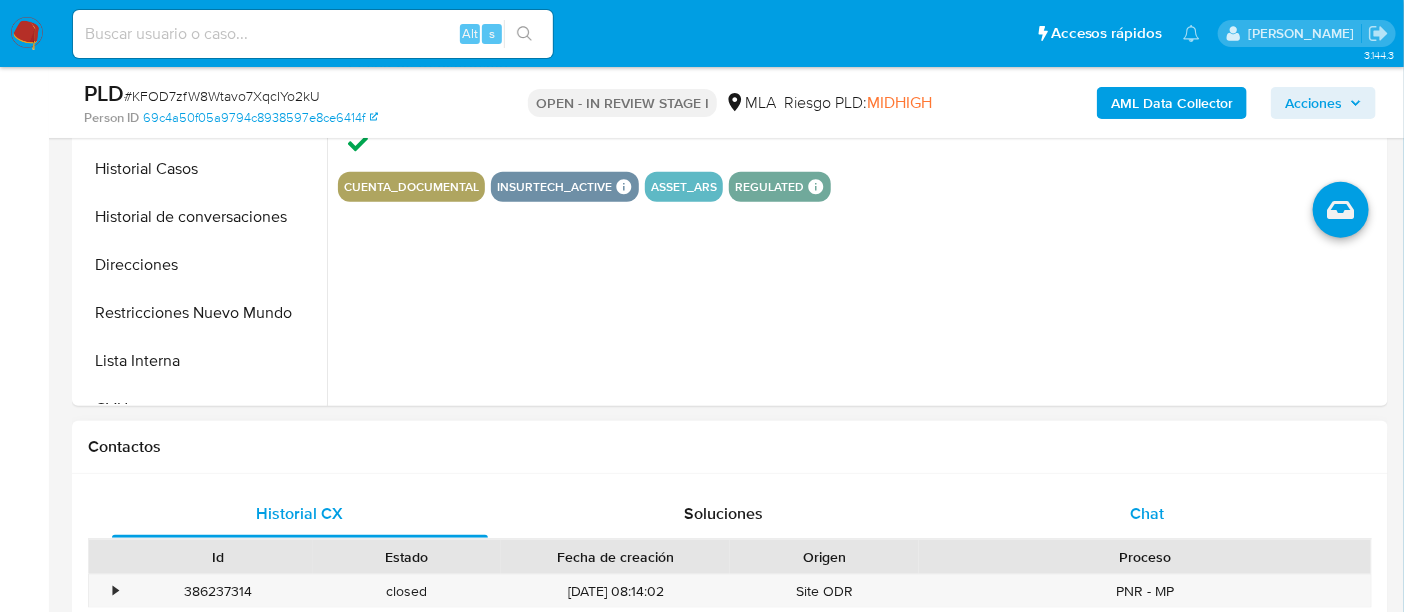 click on "Chat" at bounding box center [1147, 514] 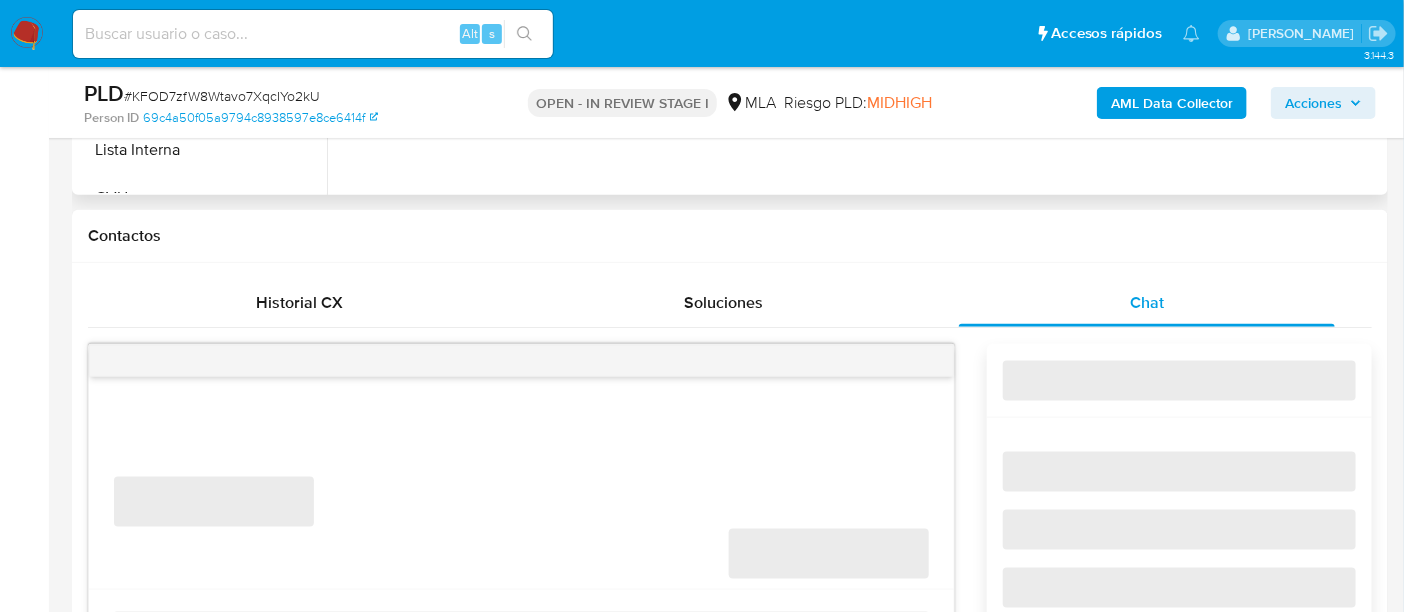 scroll, scrollTop: 874, scrollLeft: 0, axis: vertical 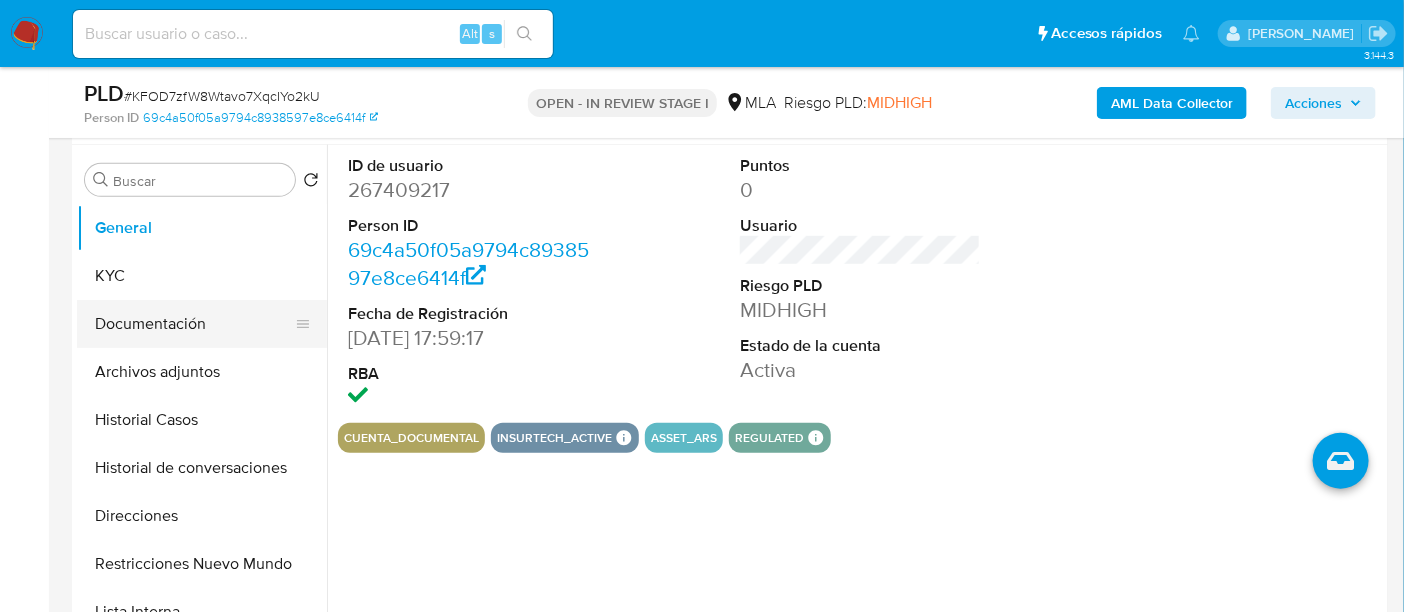 click on "Documentación" at bounding box center [194, 324] 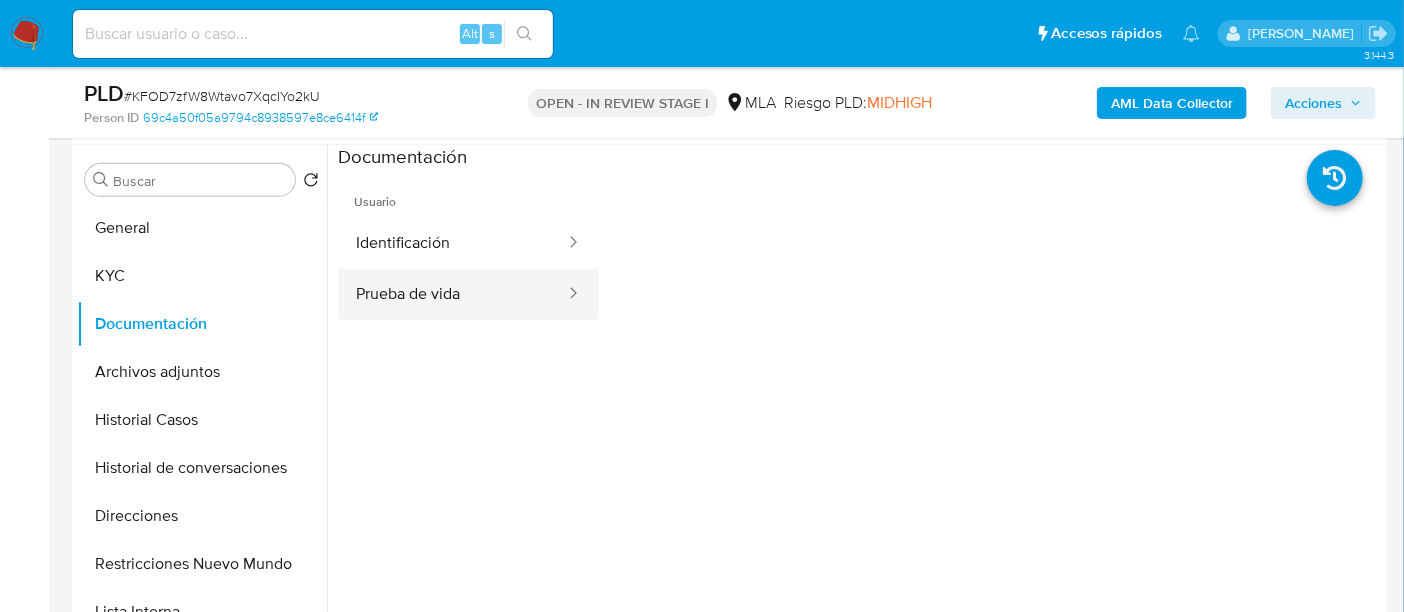 click on "Prueba de vida" at bounding box center [452, 294] 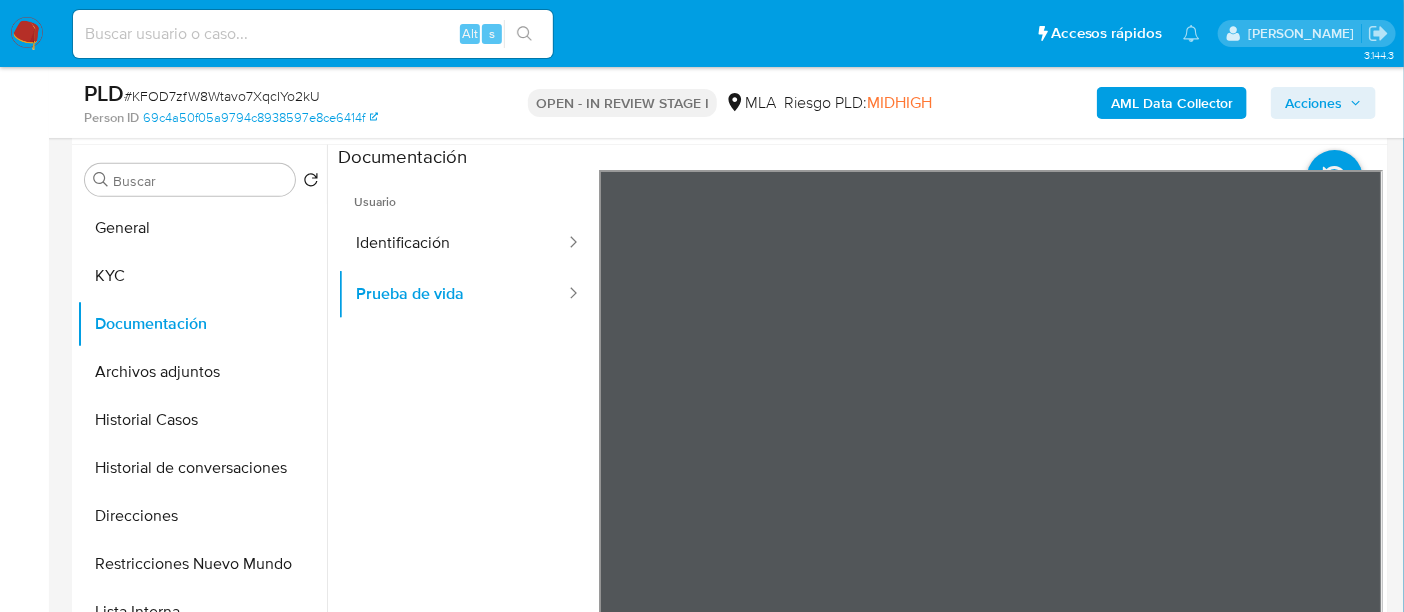 click on "Usuario" at bounding box center (468, 194) 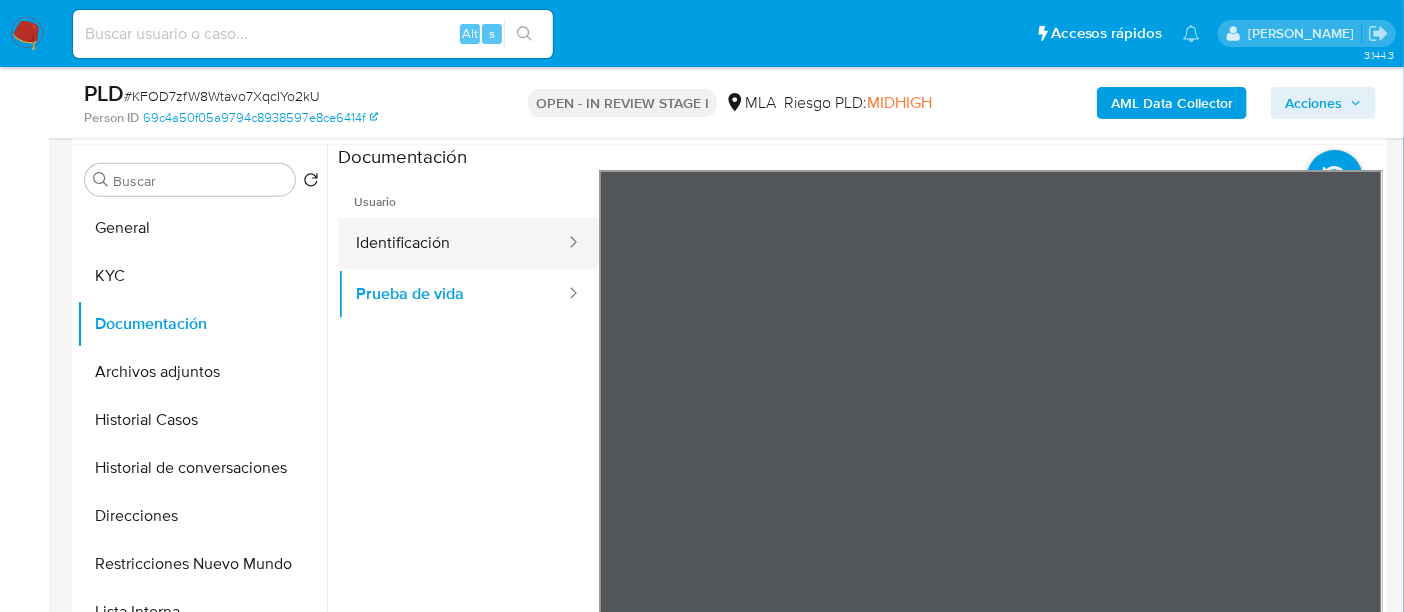 click on "Identificación" at bounding box center [452, 243] 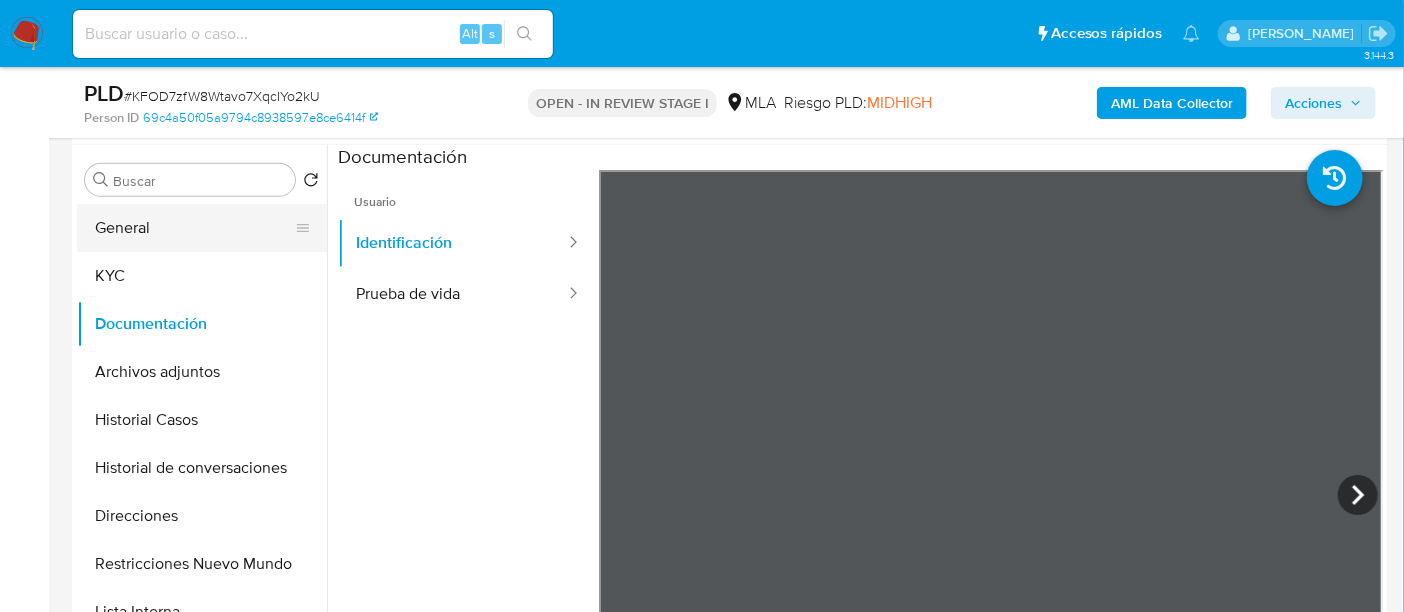 click on "General" at bounding box center [194, 228] 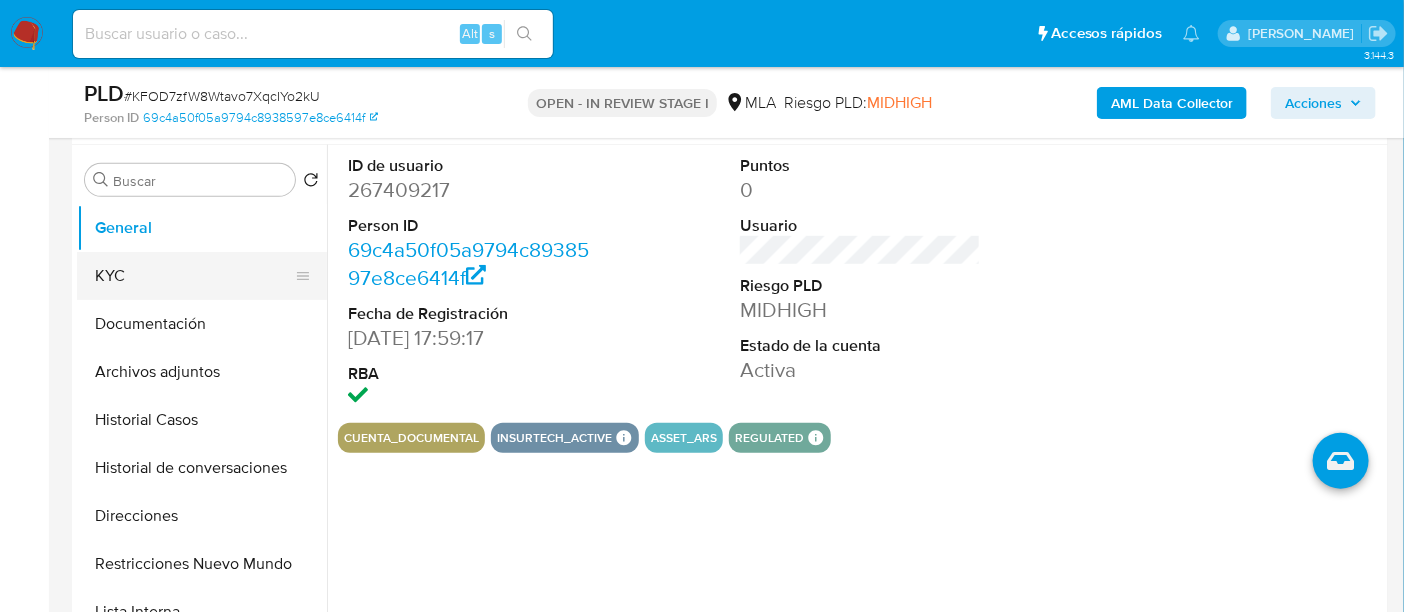 click on "KYC" at bounding box center (194, 276) 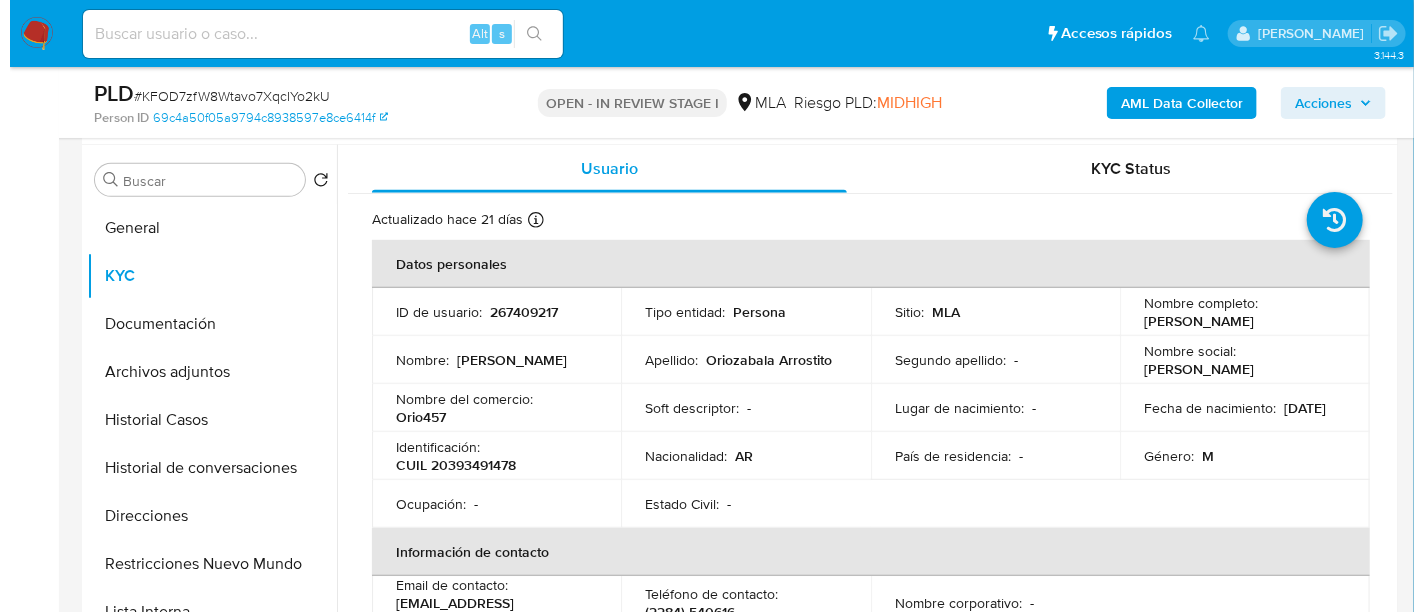 scroll, scrollTop: 0, scrollLeft: 0, axis: both 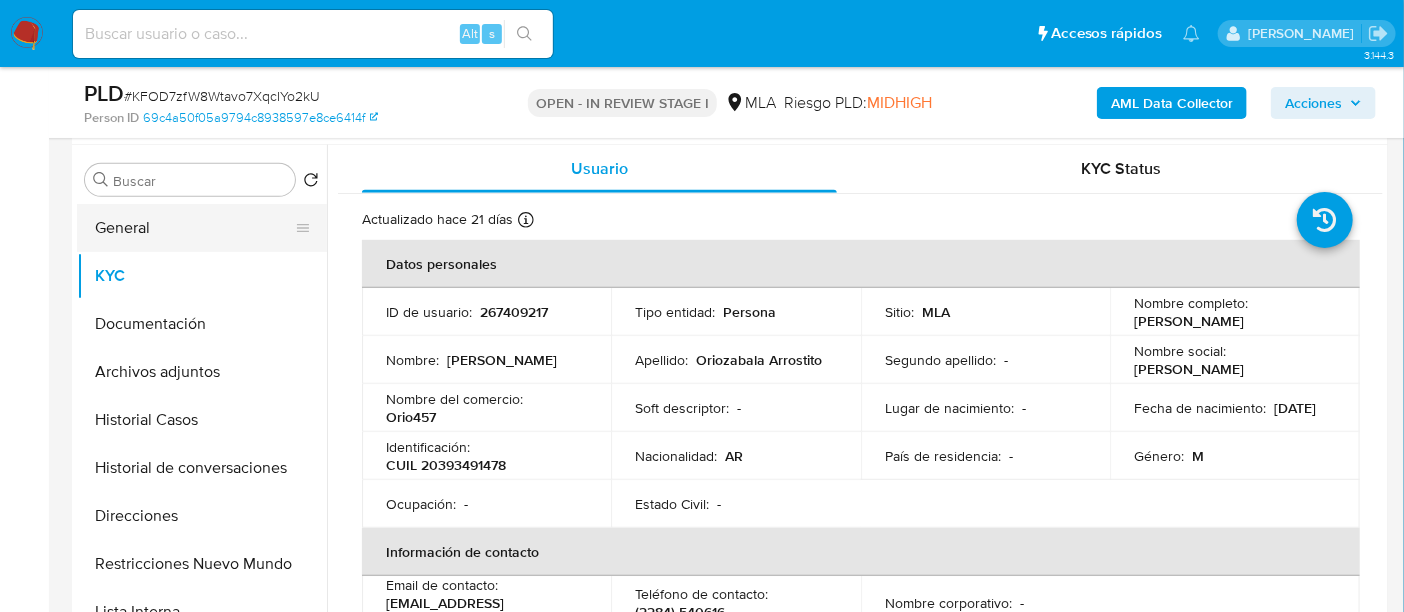 click on "General" at bounding box center [194, 228] 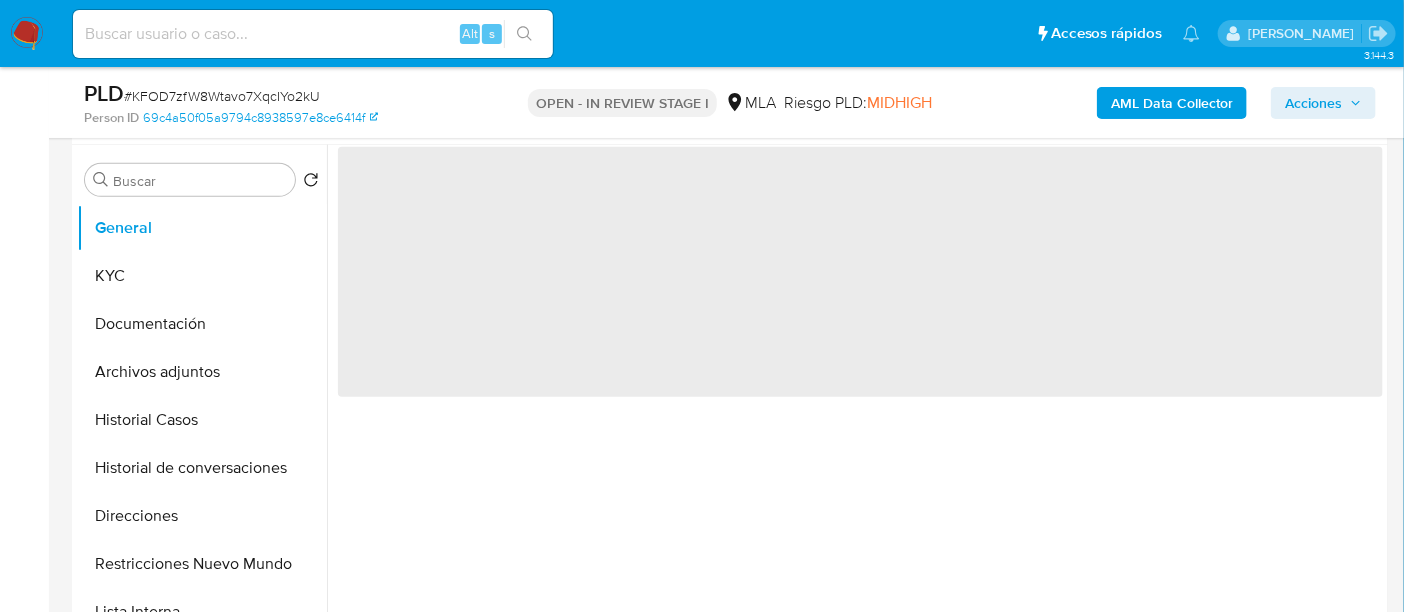 click on "‌" at bounding box center [860, 272] 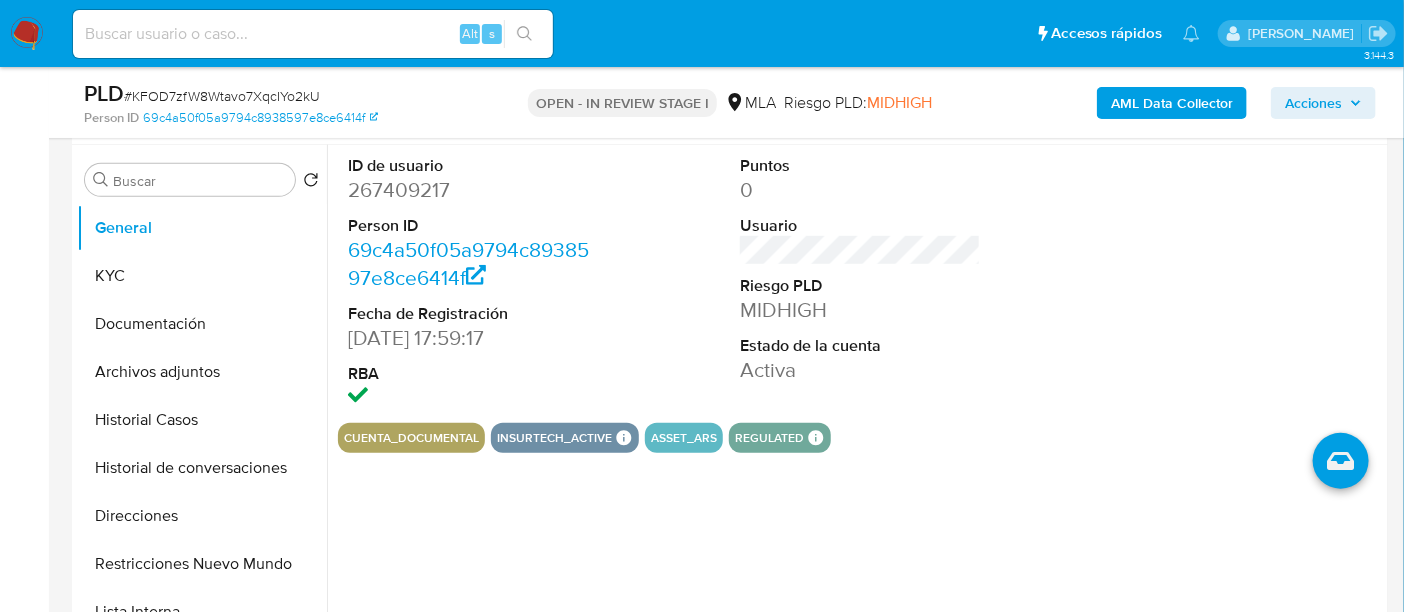 click on "267409217" at bounding box center (468, 190) 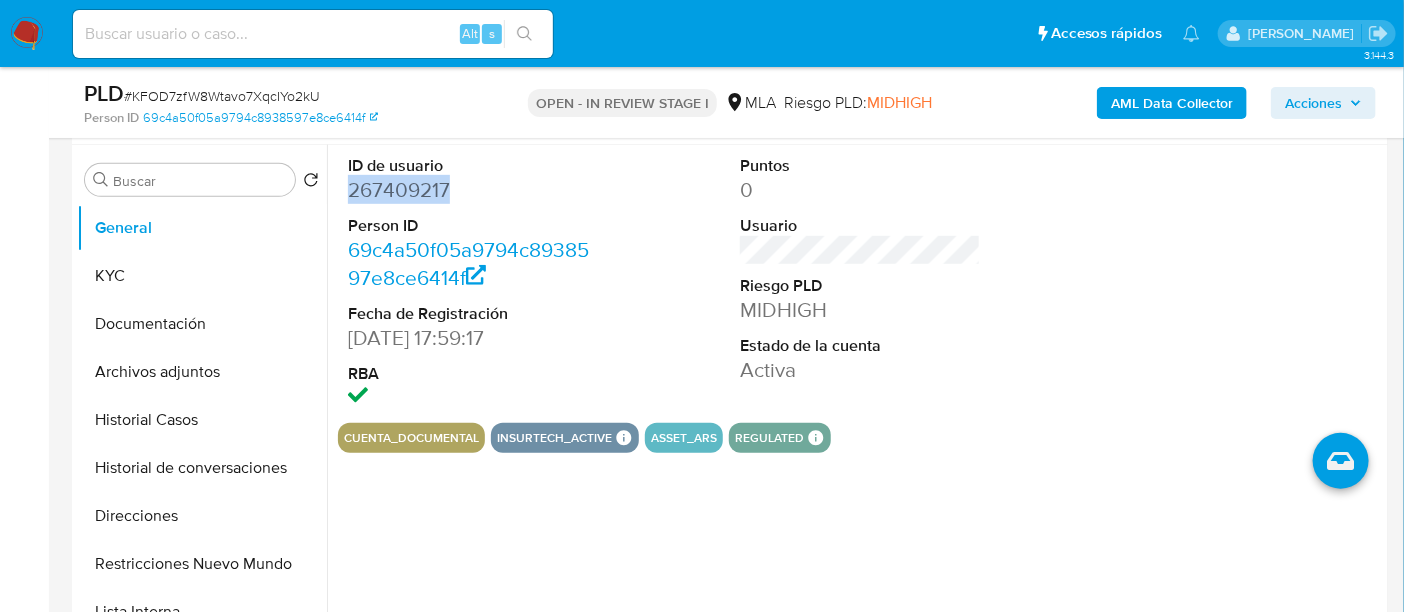click on "267409217" at bounding box center [468, 190] 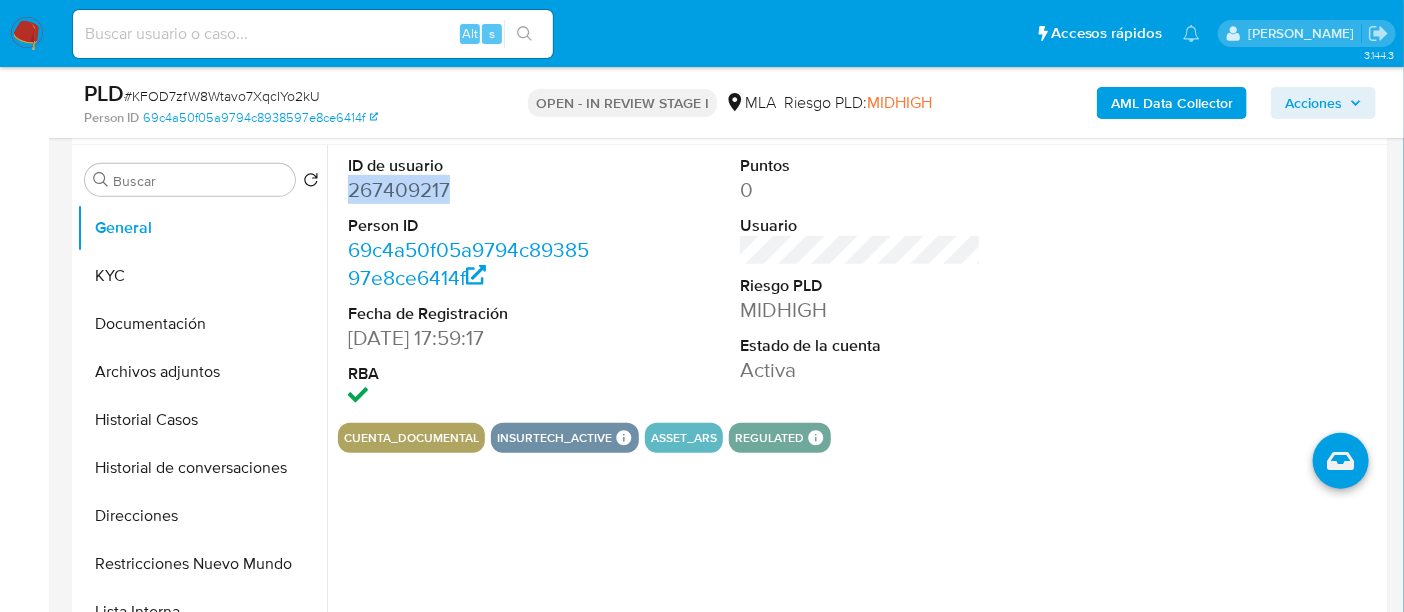 click on "AML Data Collector" at bounding box center [1172, 103] 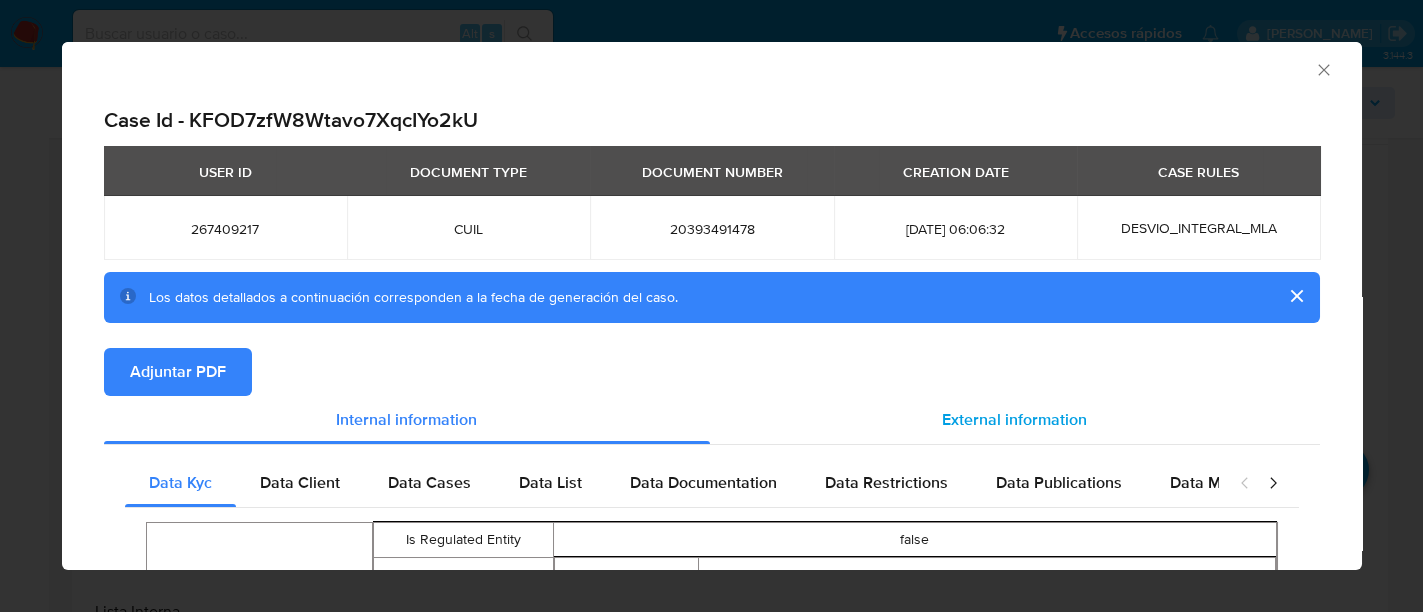 click on "External information" at bounding box center [1014, 419] 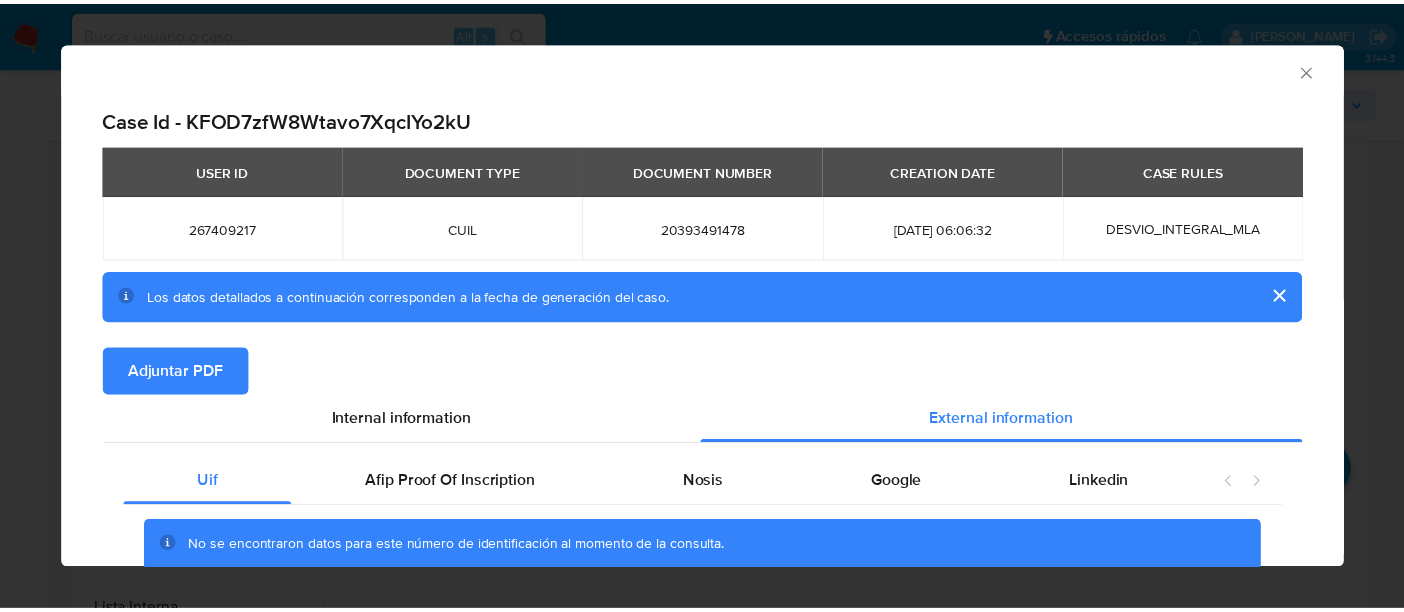 scroll, scrollTop: 90, scrollLeft: 0, axis: vertical 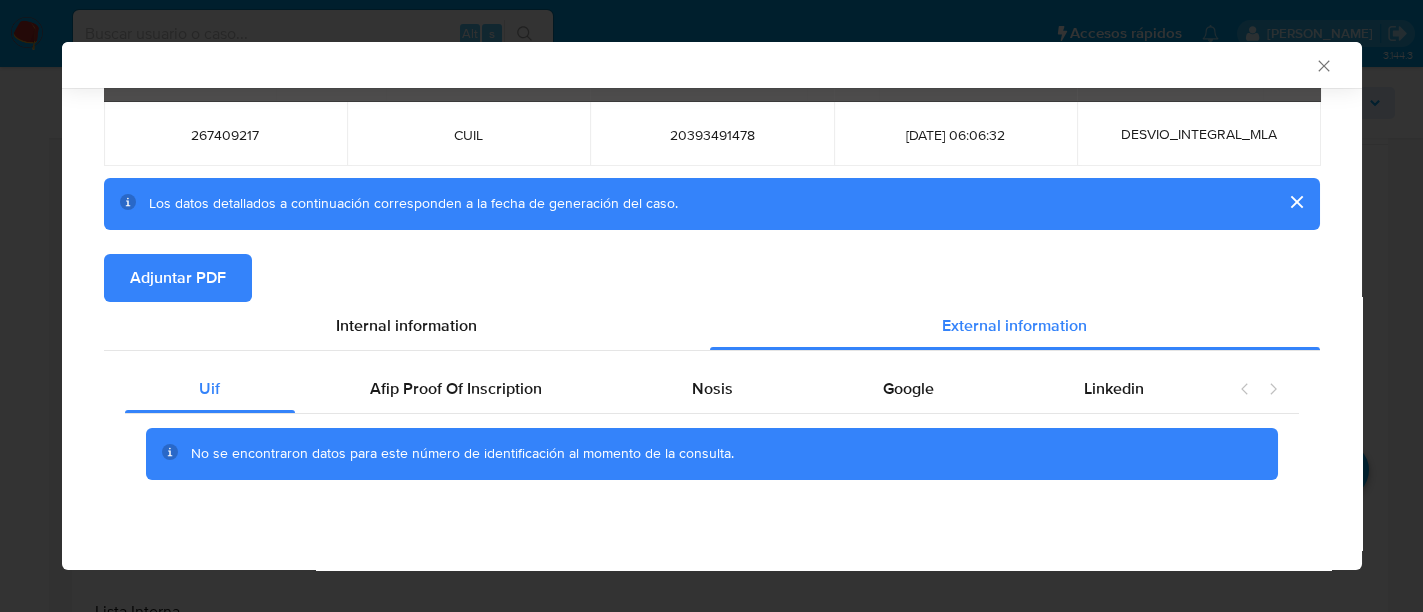 click on "Adjuntar PDF" at bounding box center (178, 278) 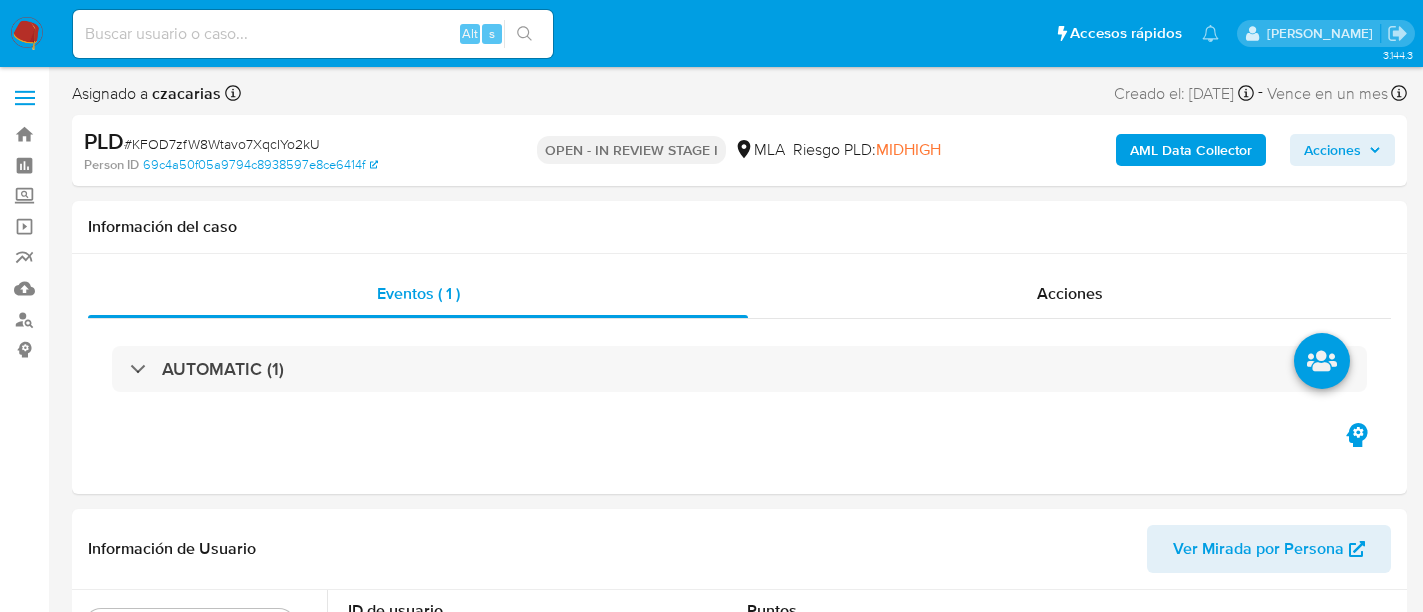 select on "10" 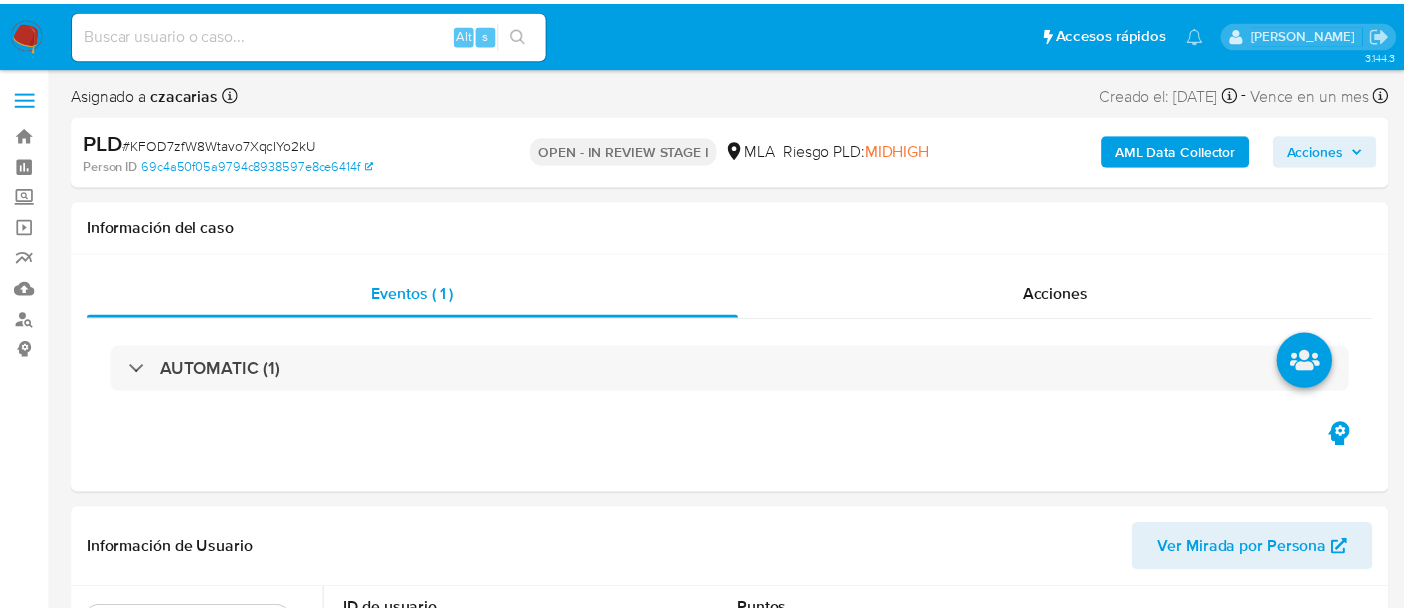 scroll, scrollTop: 0, scrollLeft: 0, axis: both 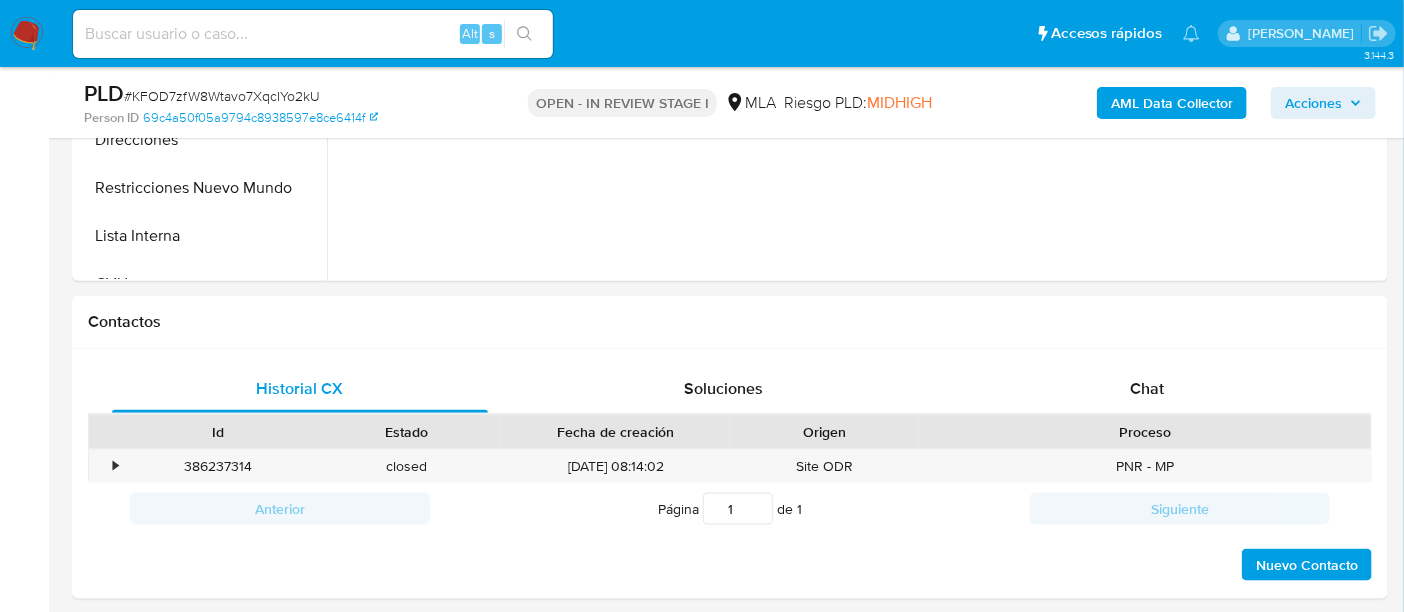 drag, startPoint x: 1175, startPoint y: 381, endPoint x: 942, endPoint y: 290, distance: 250.13995 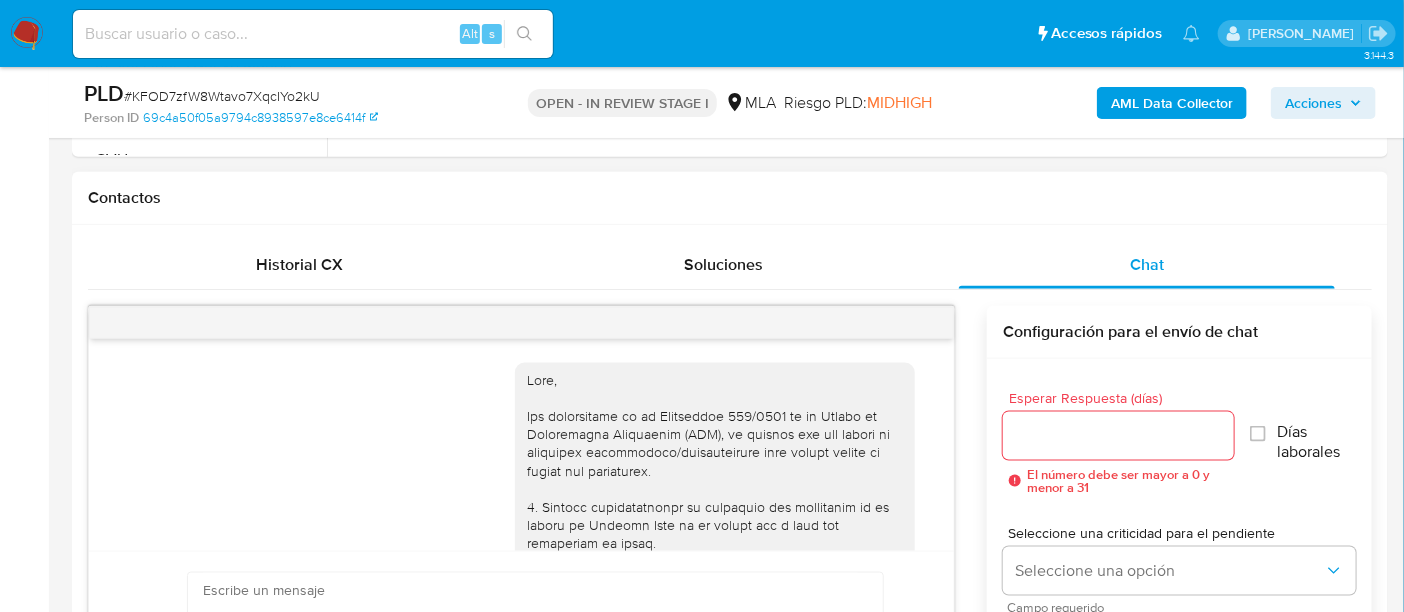 scroll, scrollTop: 1000, scrollLeft: 0, axis: vertical 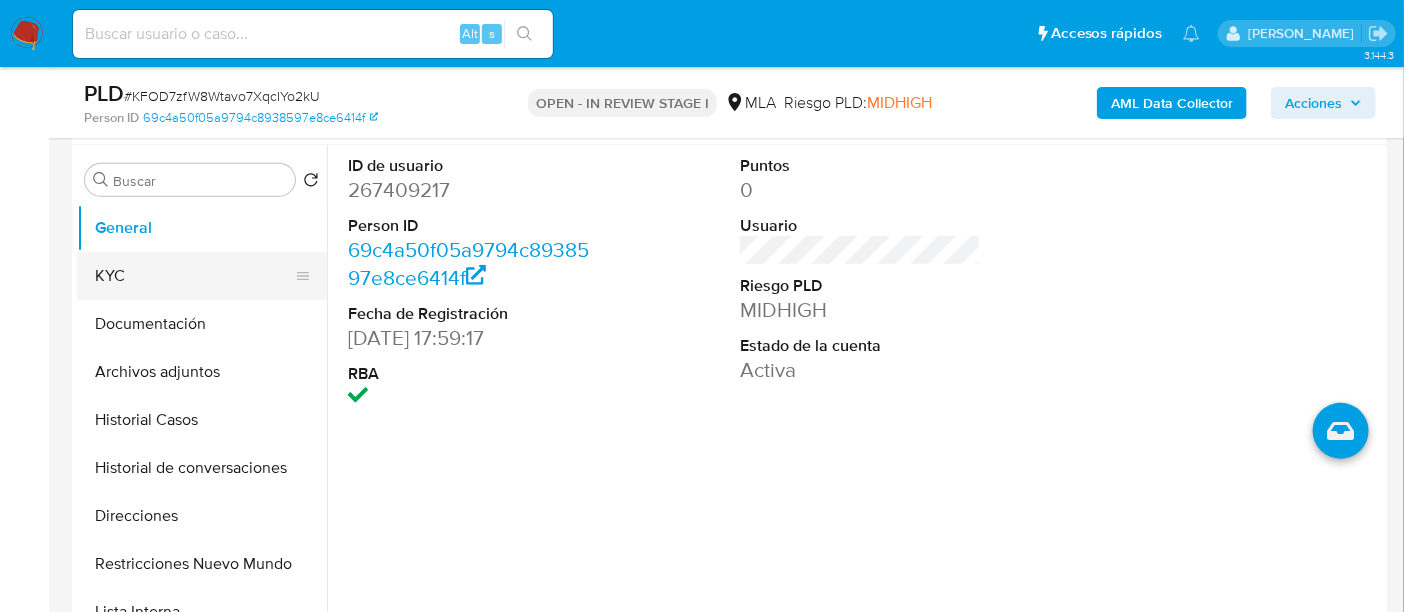 click on "KYC" at bounding box center [194, 276] 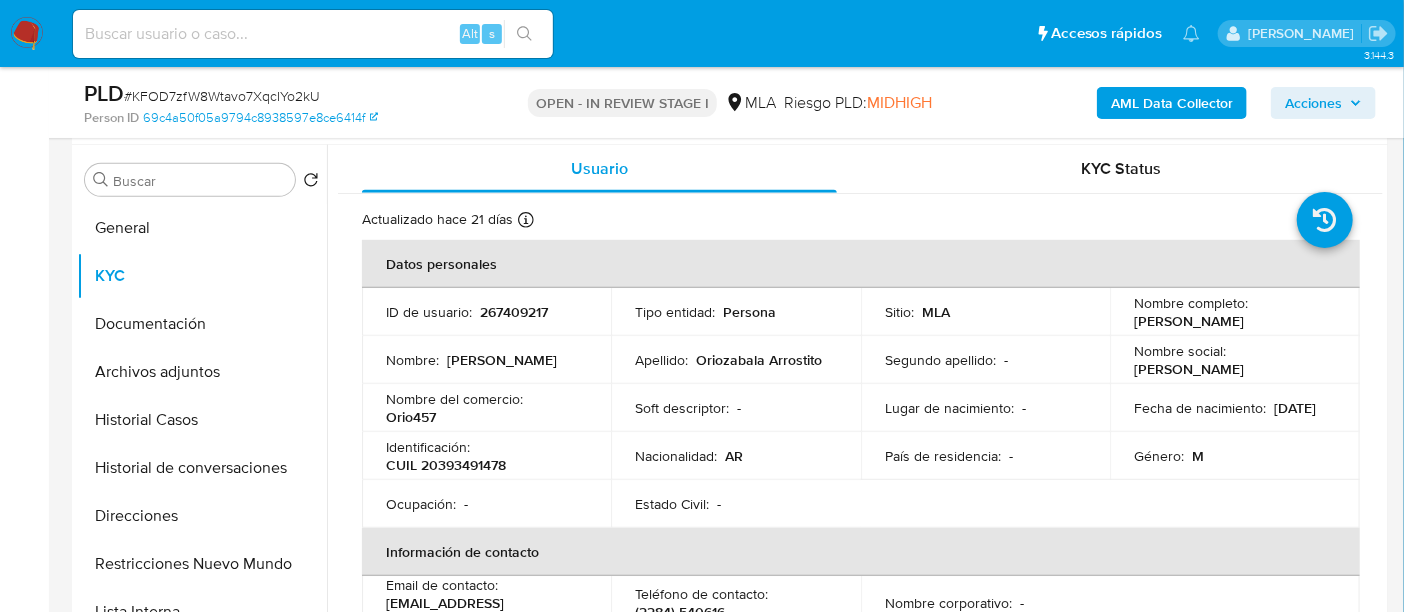 click on "Identificación :    CUIL 20393491478" at bounding box center [486, 456] 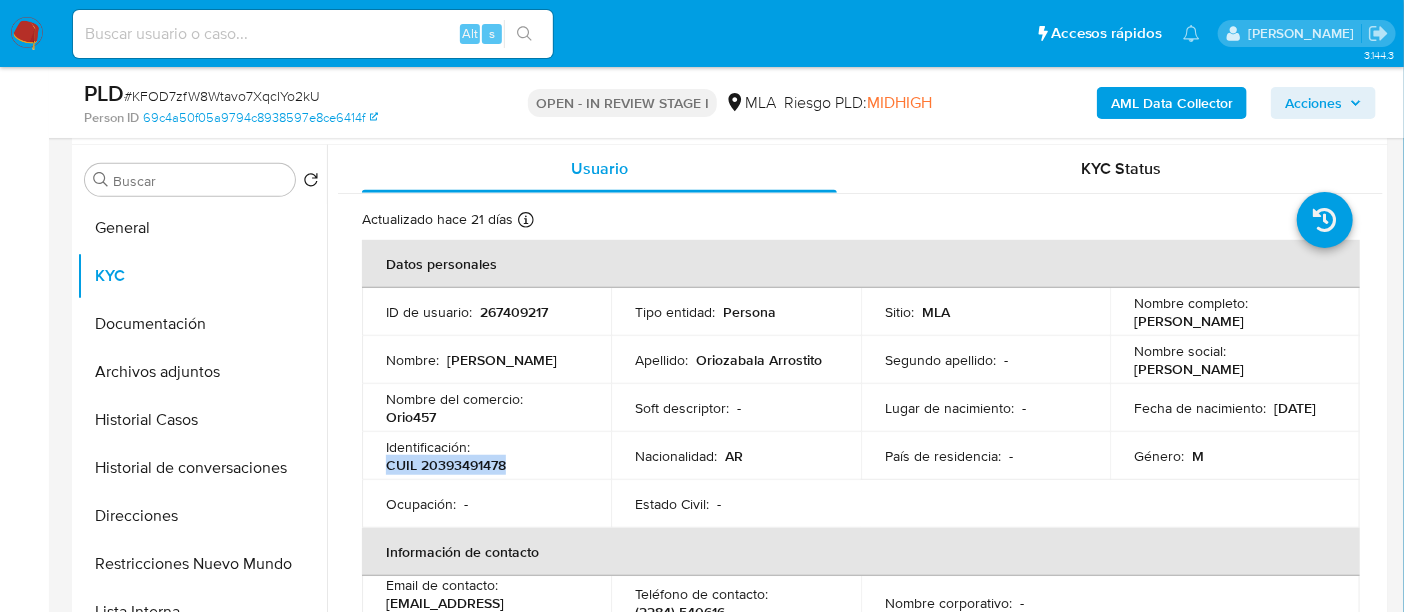 click on "CUIL 20393491478" at bounding box center [446, 465] 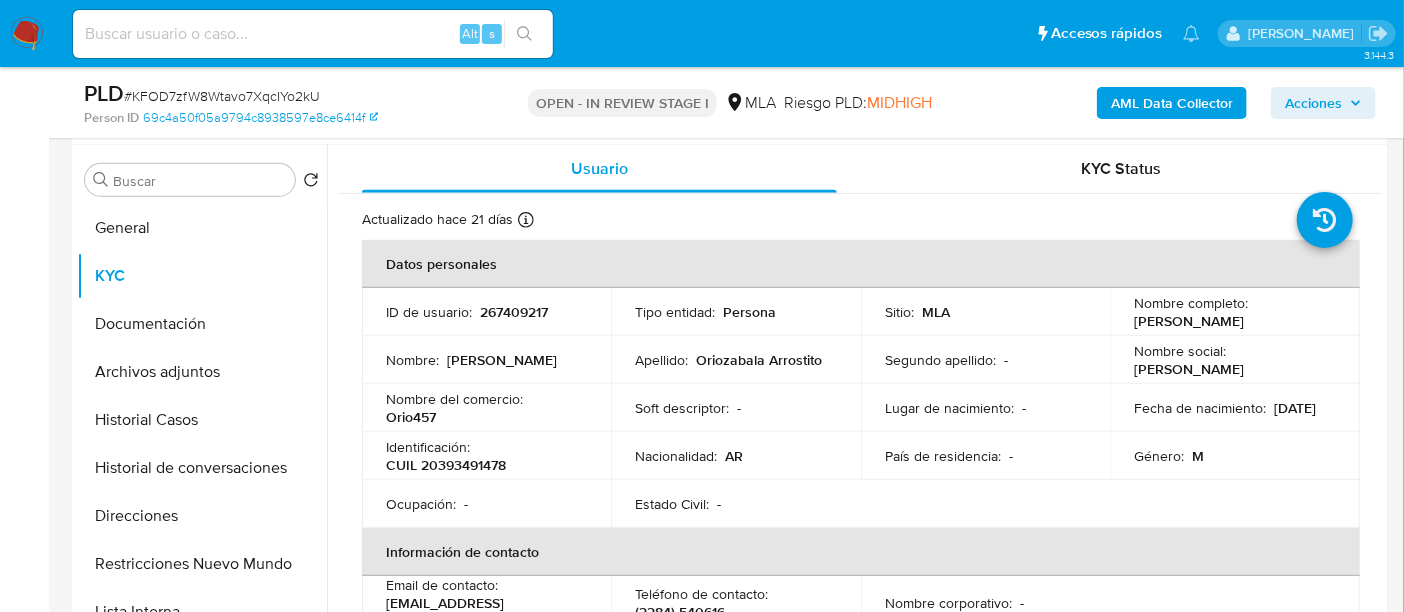 click on "Identificación :" at bounding box center (428, 447) 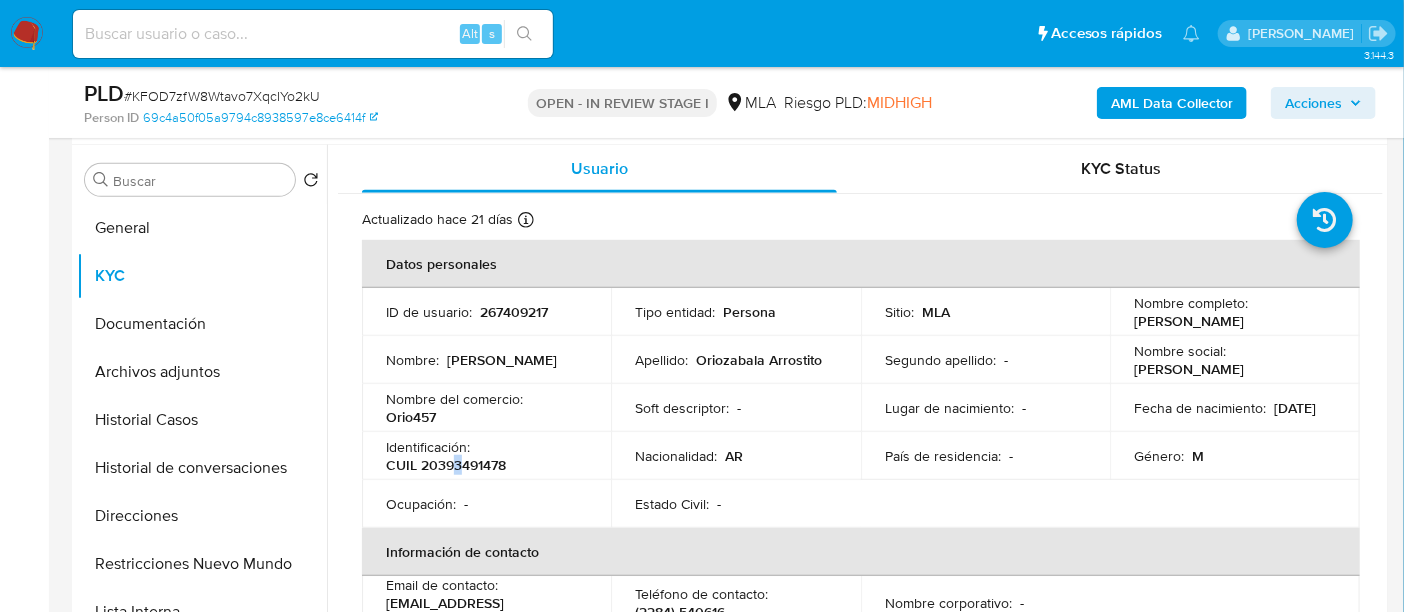 drag, startPoint x: 457, startPoint y: 457, endPoint x: 472, endPoint y: 465, distance: 17 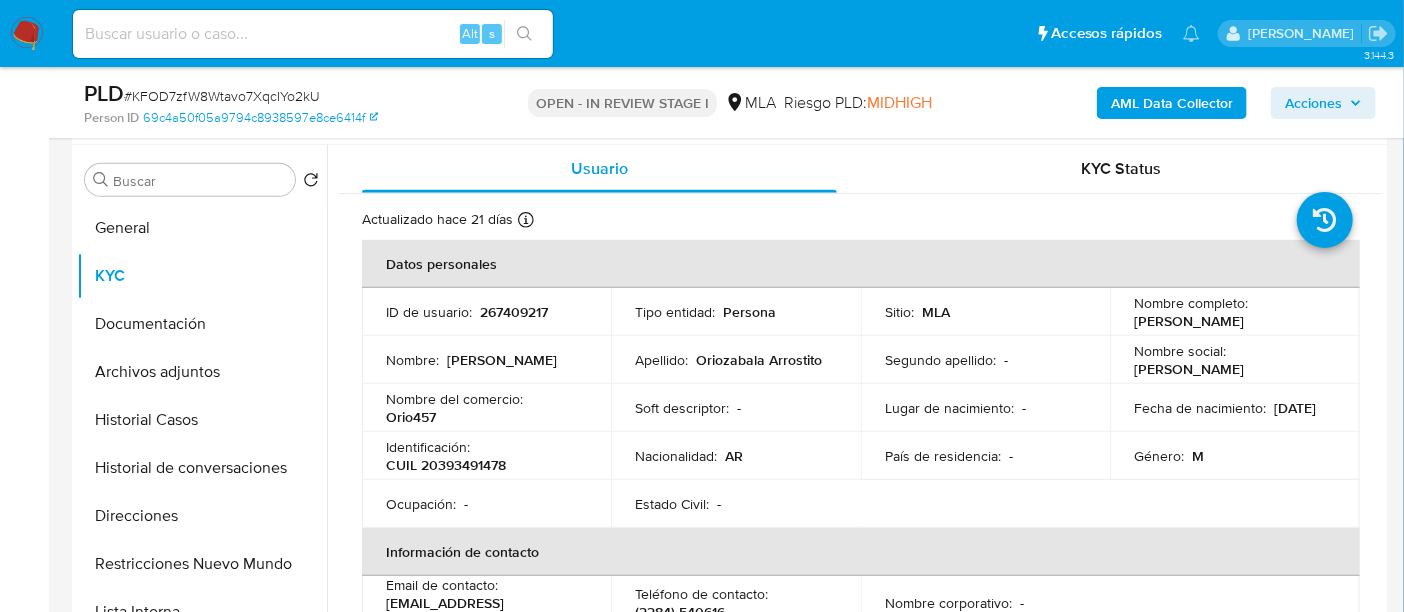 click on "CUIL 20393491478" at bounding box center (446, 465) 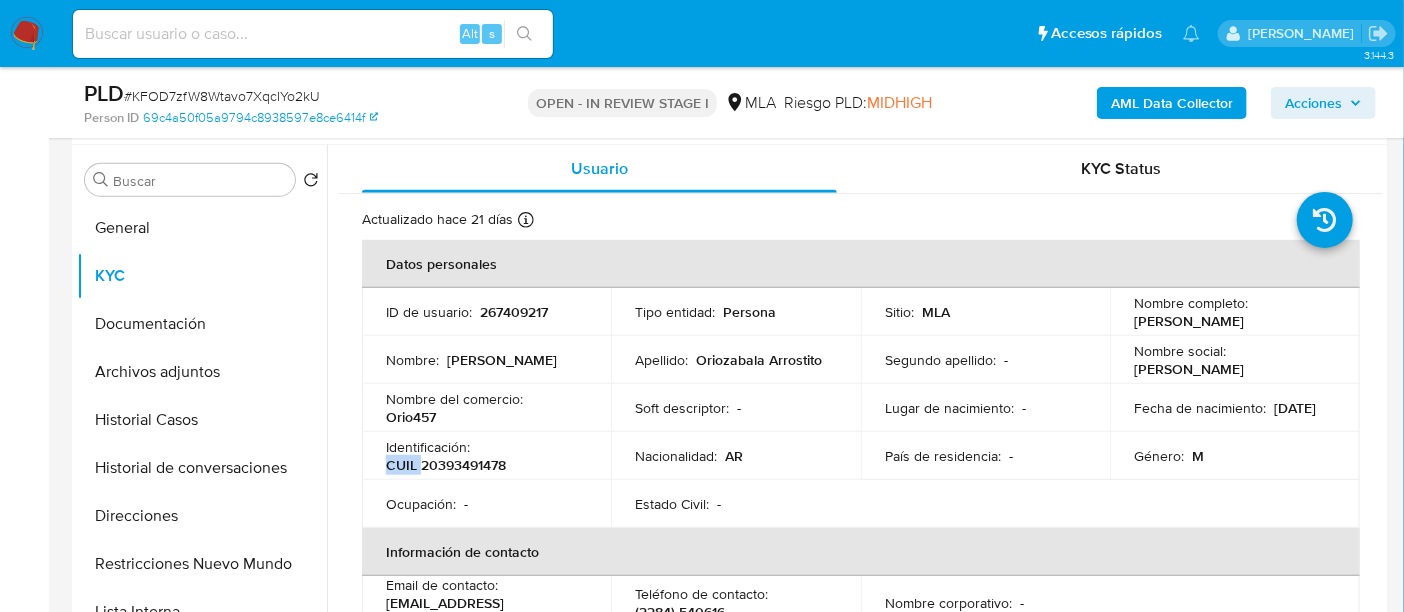 click on "CUIL 20393491478" at bounding box center (446, 465) 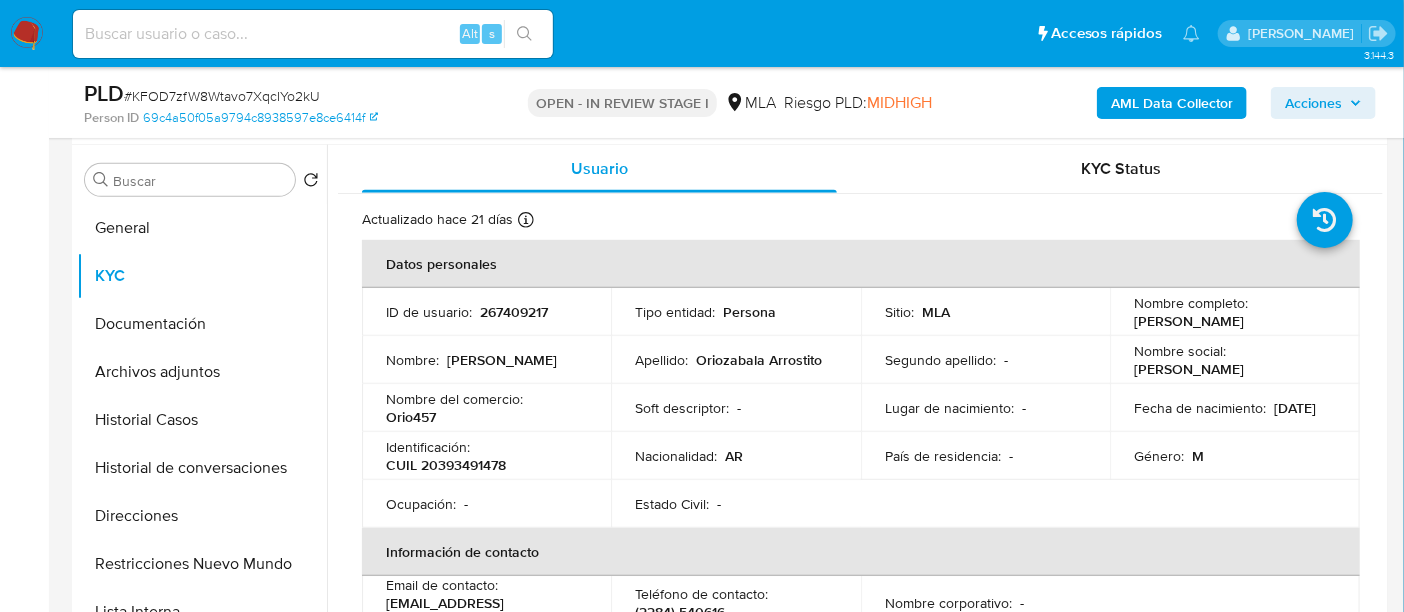 click on "Identificación :" at bounding box center (428, 447) 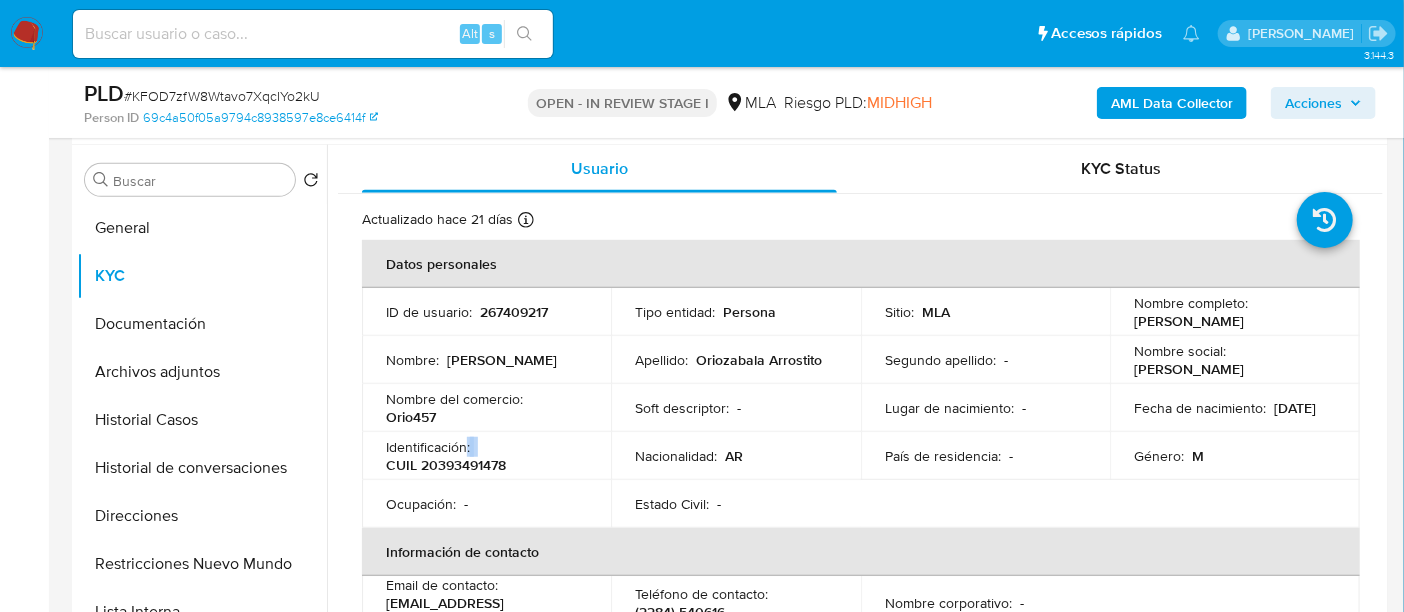 click on "Identificación :" at bounding box center (428, 447) 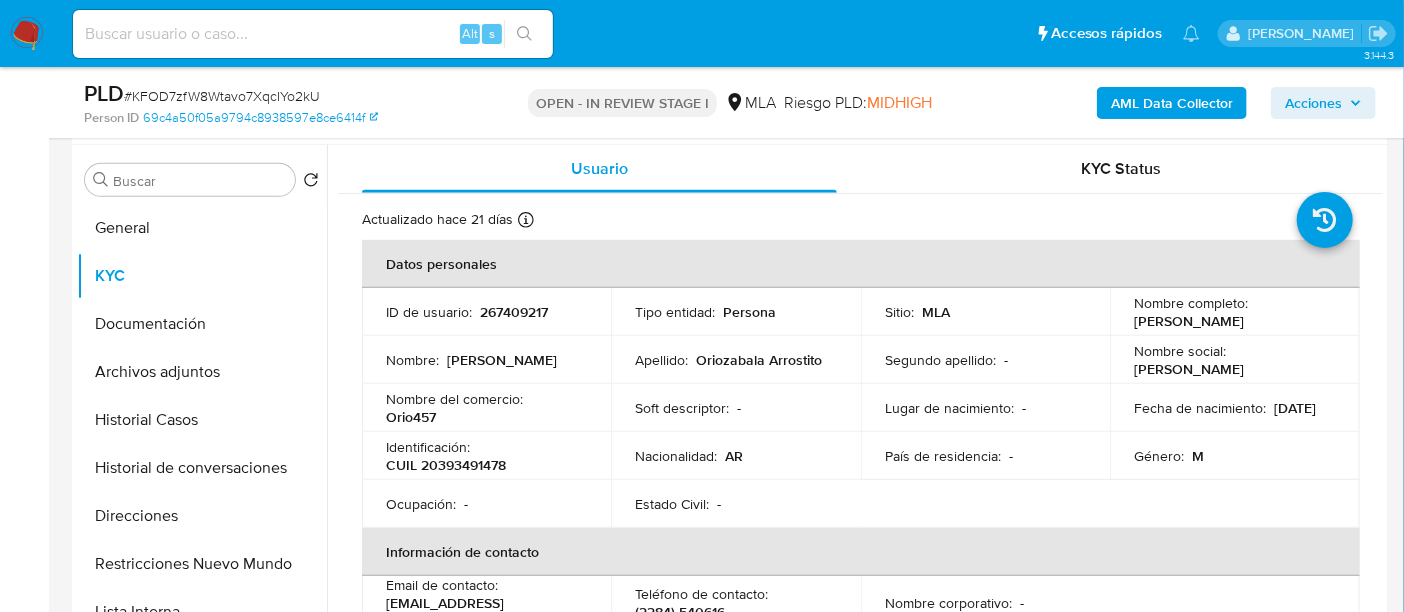 click on "CUIL 20393491478" at bounding box center [446, 465] 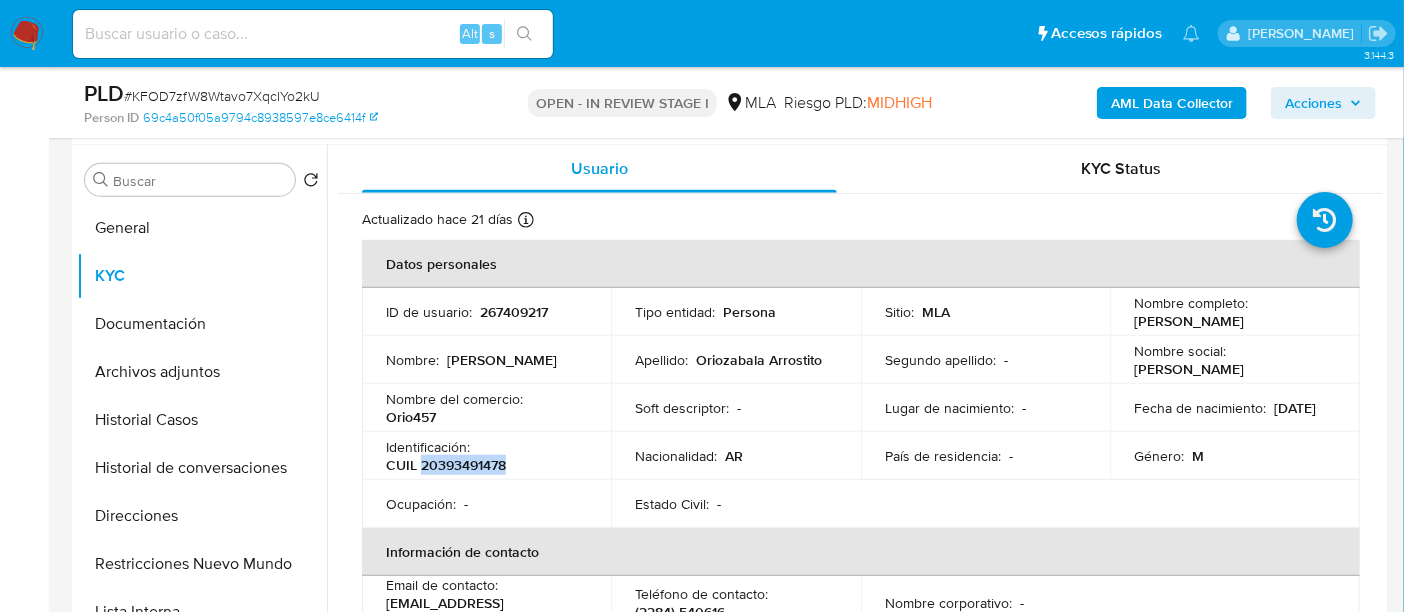 click on "CUIL 20393491478" at bounding box center (446, 465) 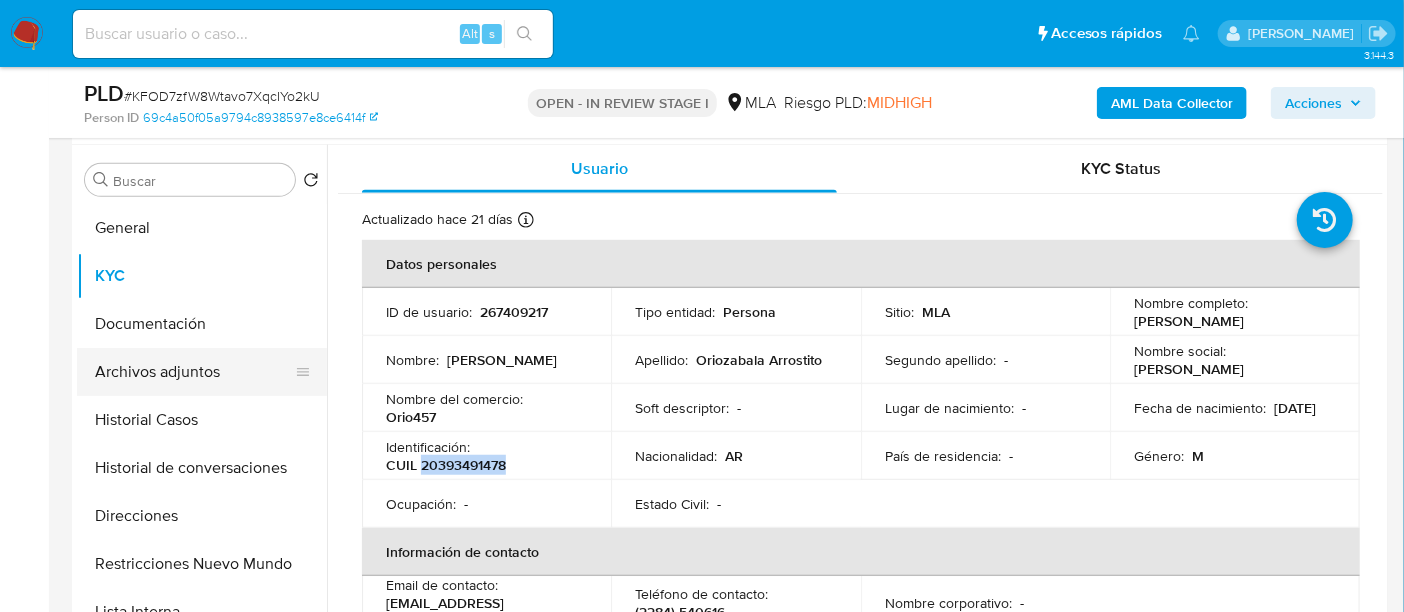 click on "Archivos adjuntos" at bounding box center [194, 372] 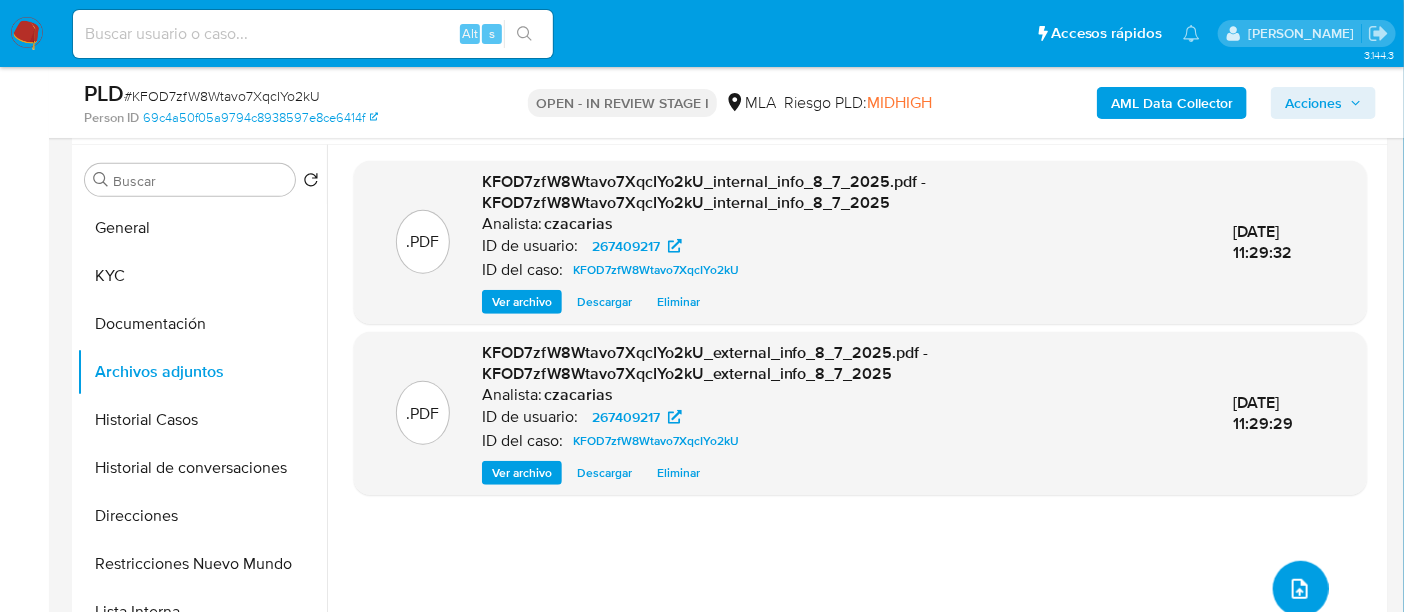 click 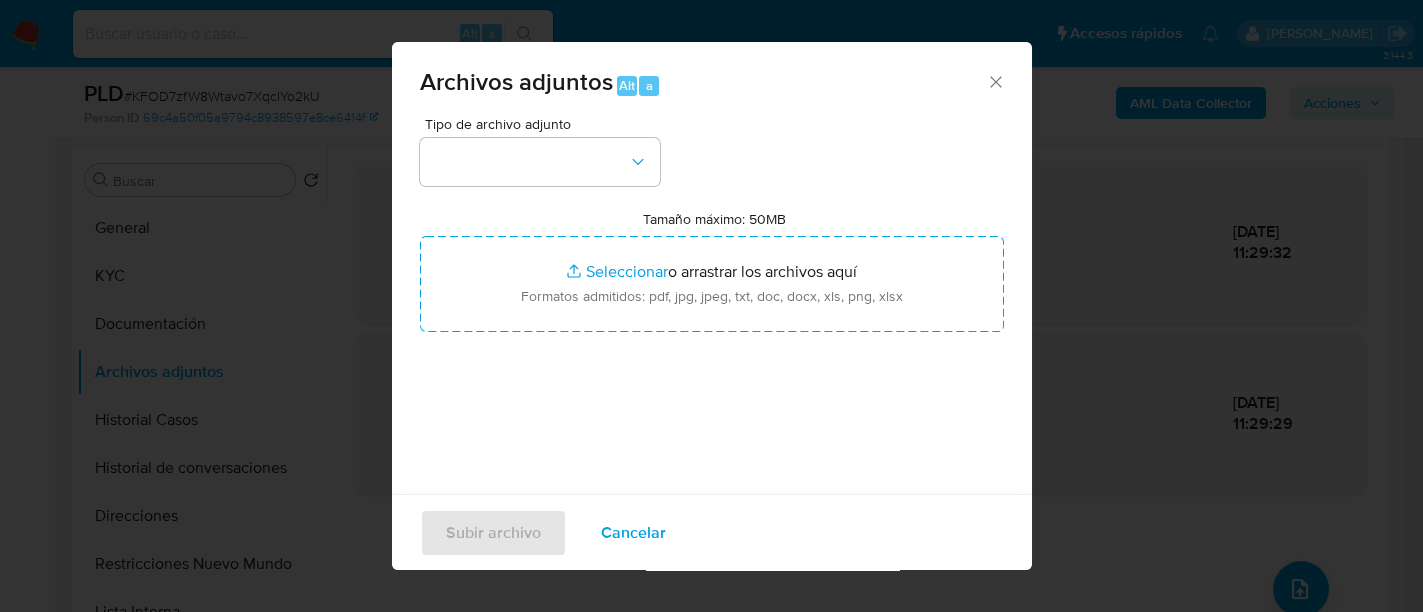 click on "Tipo de archivo adjunto" at bounding box center [540, 151] 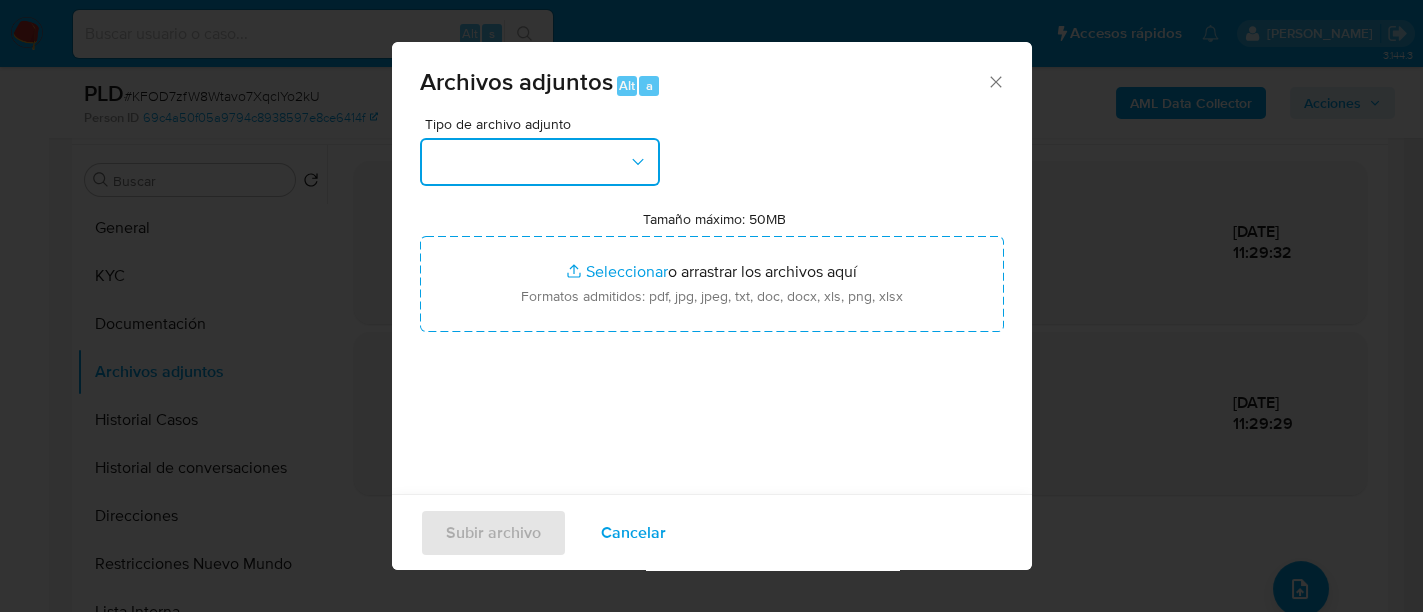 click at bounding box center (540, 162) 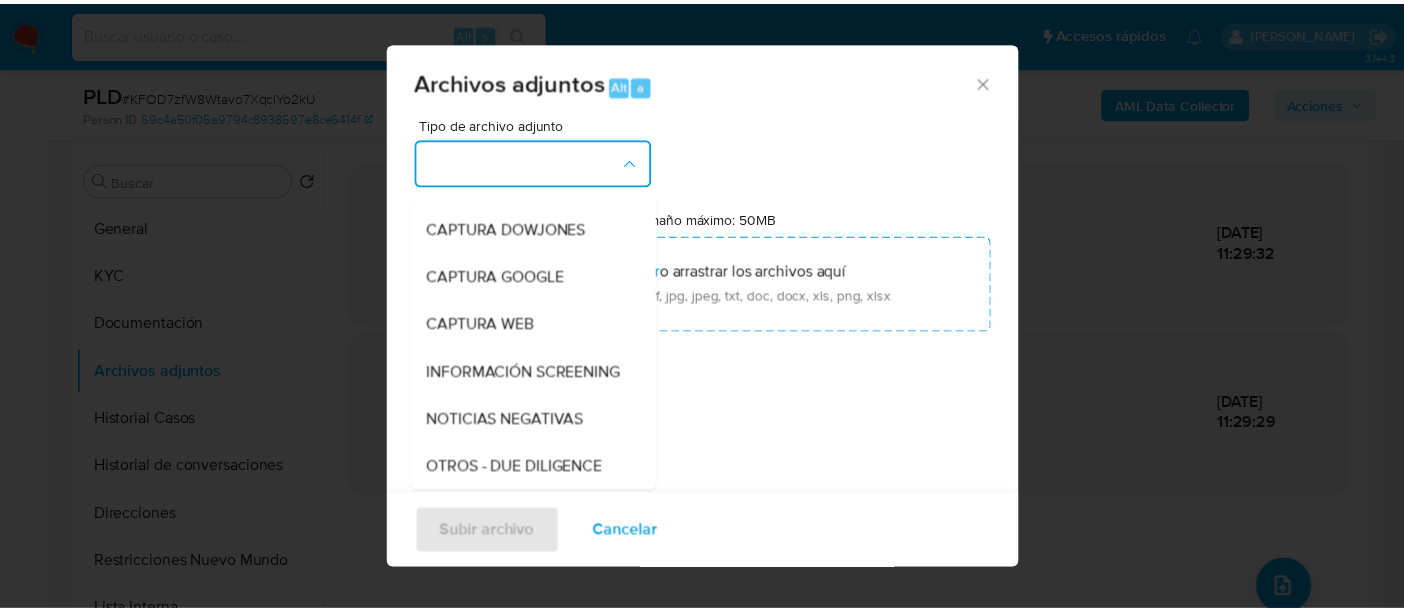 scroll, scrollTop: 374, scrollLeft: 0, axis: vertical 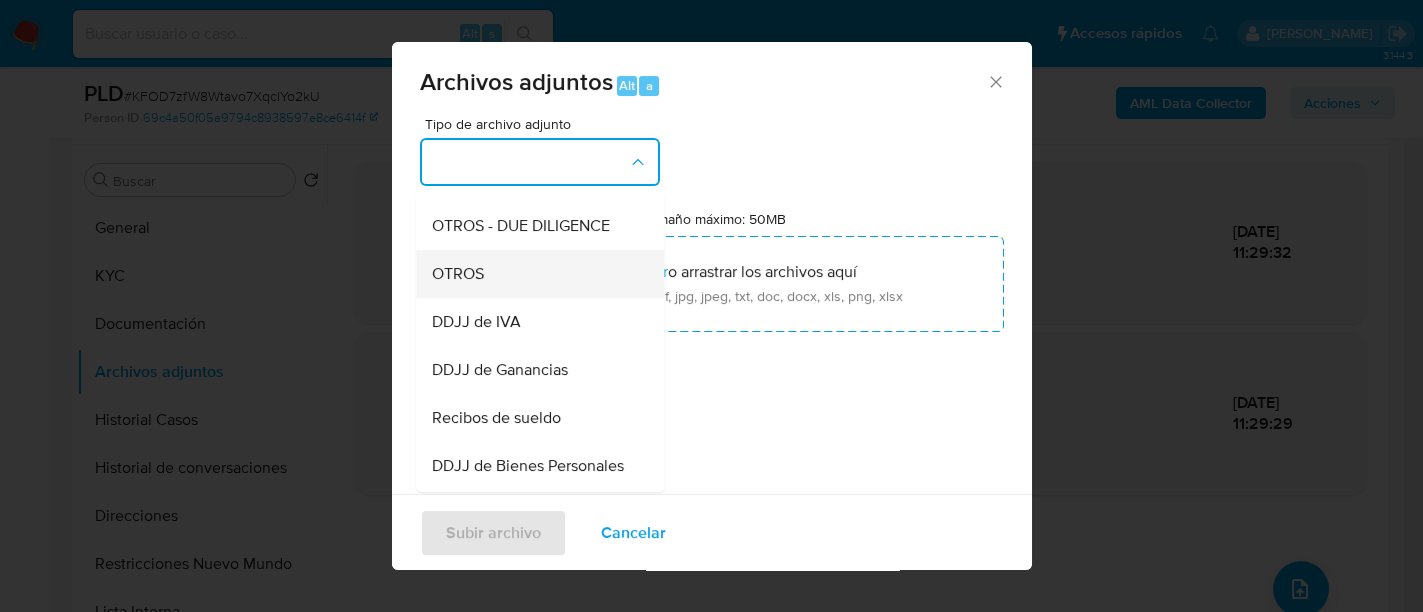 click on "OTROS" at bounding box center (534, 274) 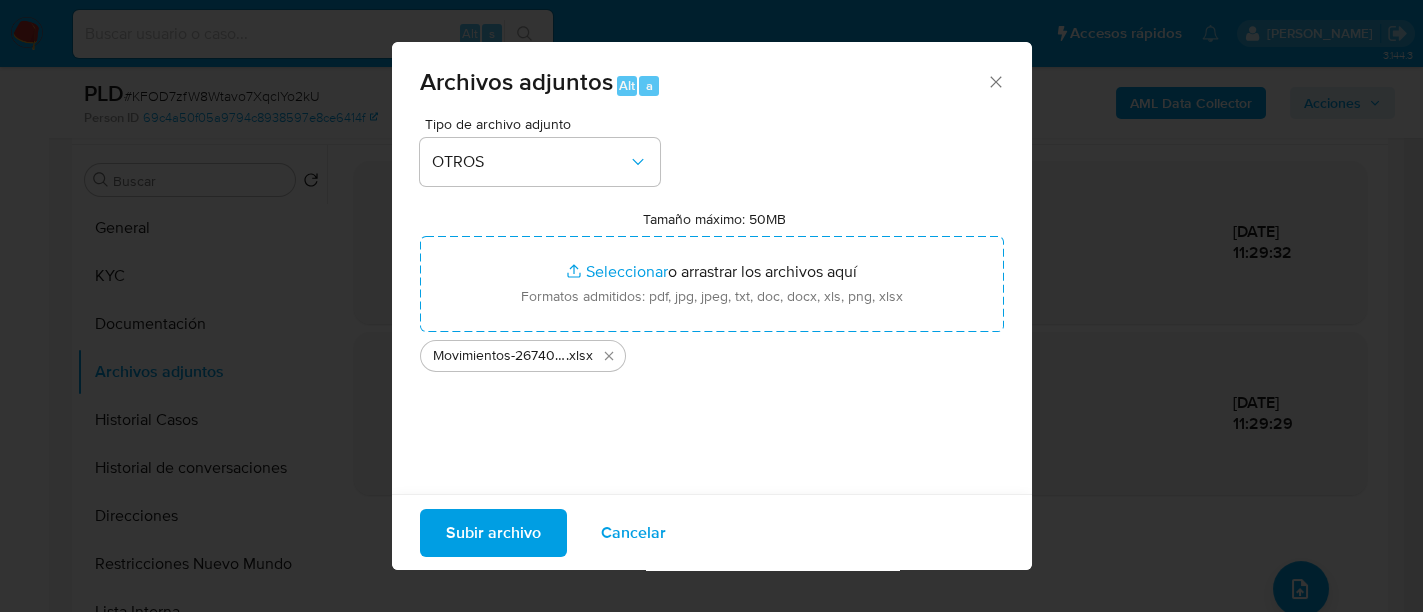 click on "Subir archivo" at bounding box center (493, 532) 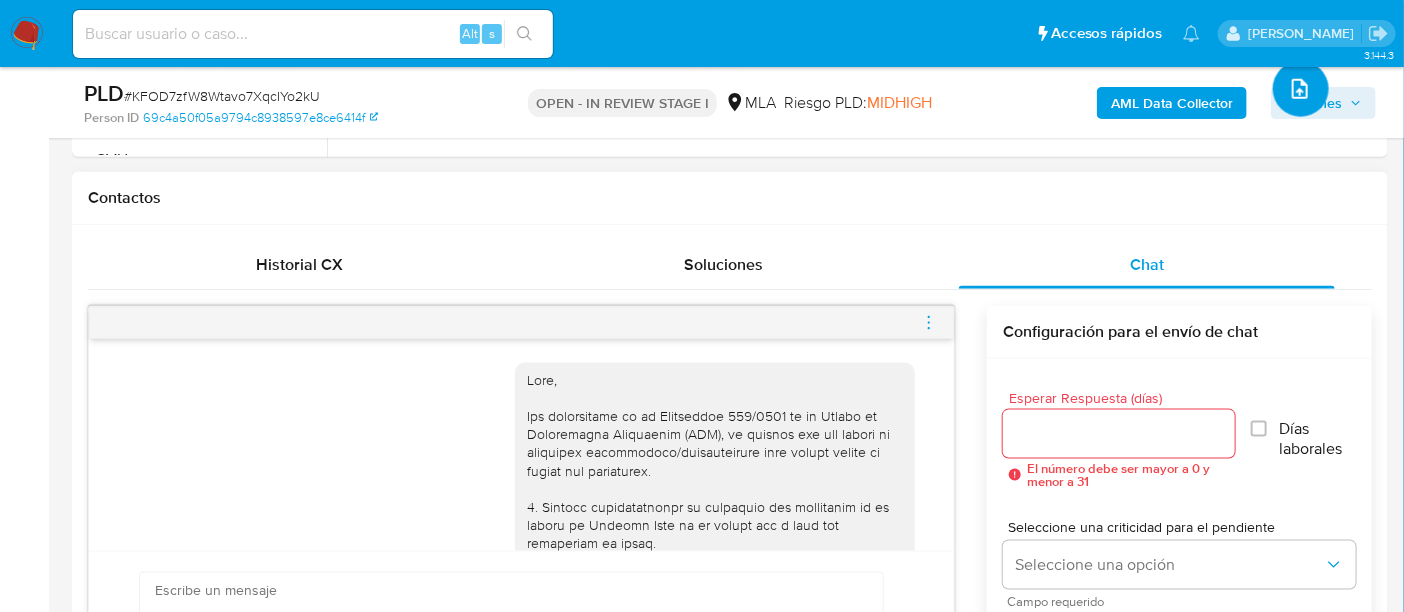 scroll, scrollTop: 874, scrollLeft: 0, axis: vertical 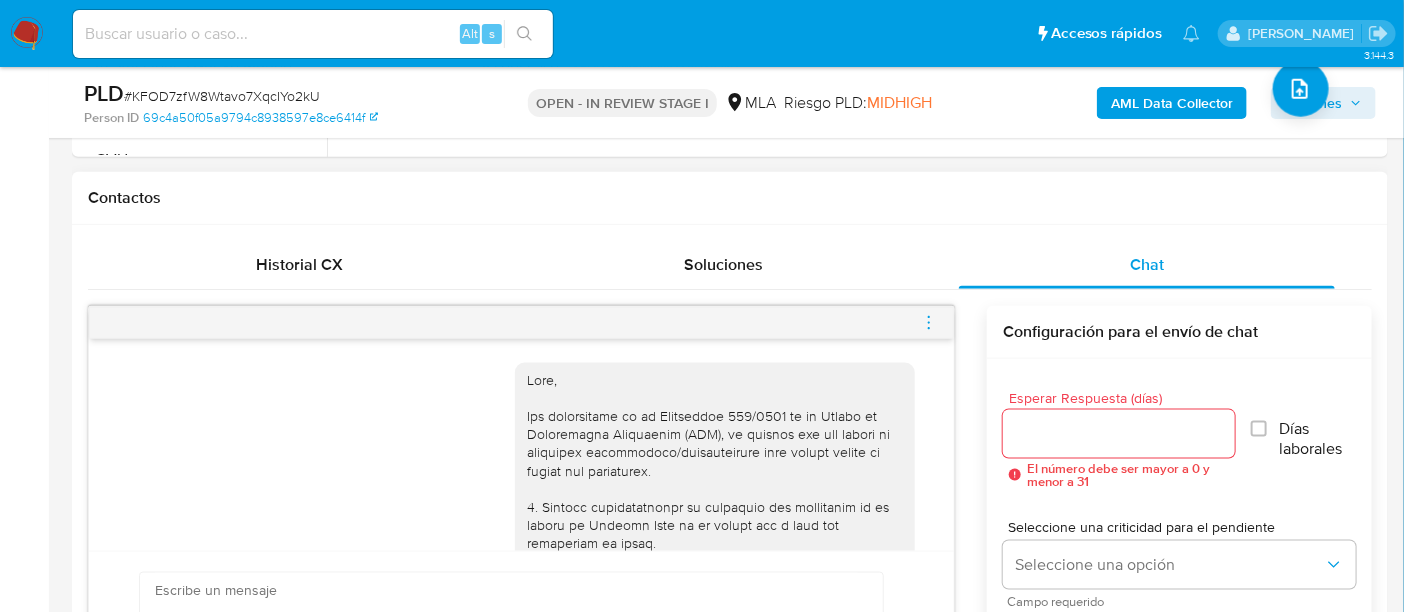 click 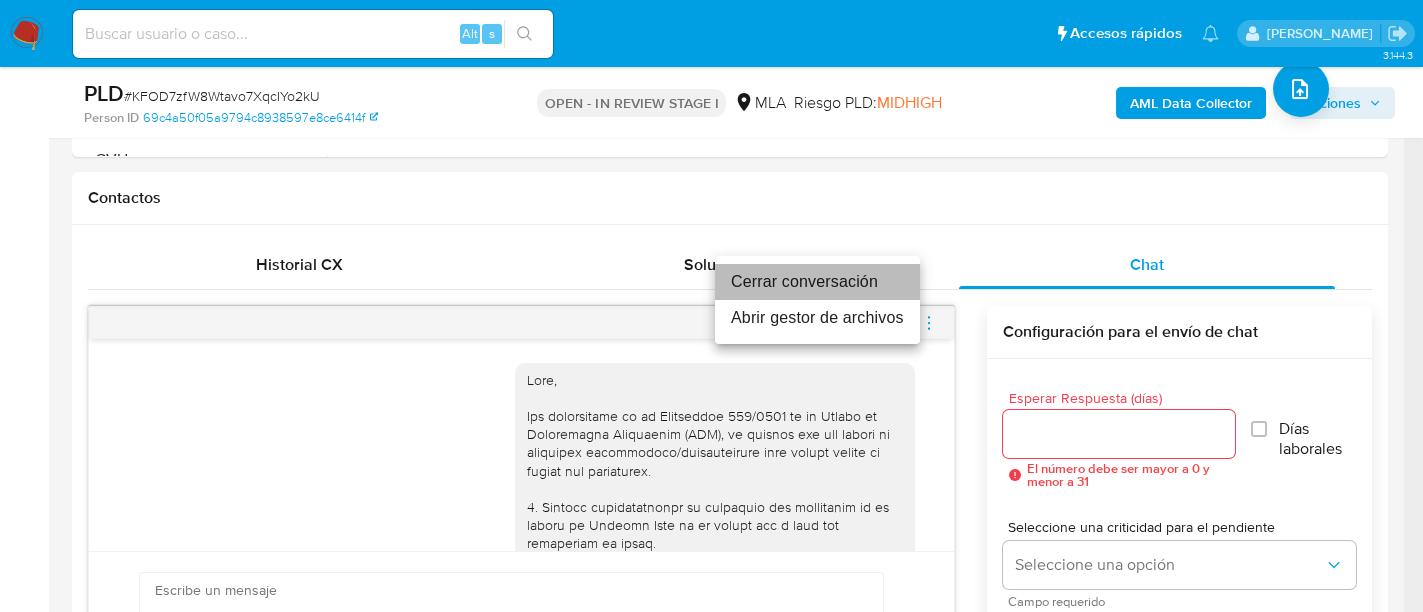 click on "Cerrar conversación" at bounding box center [817, 282] 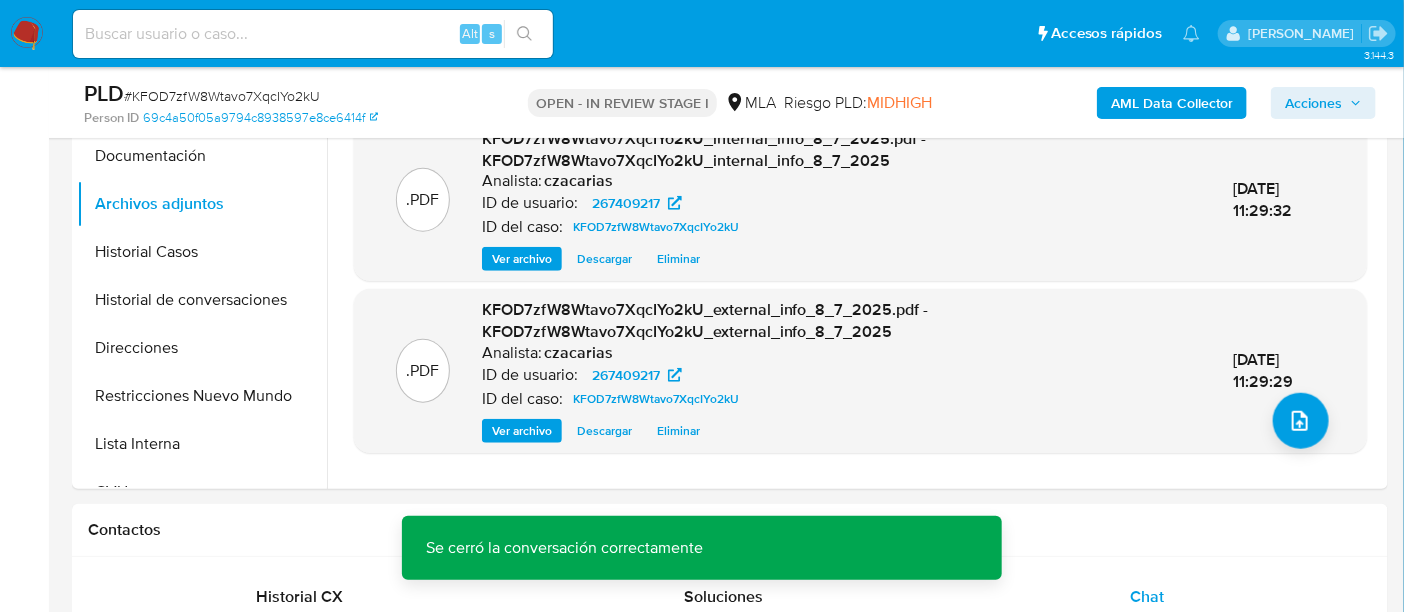 scroll, scrollTop: 374, scrollLeft: 0, axis: vertical 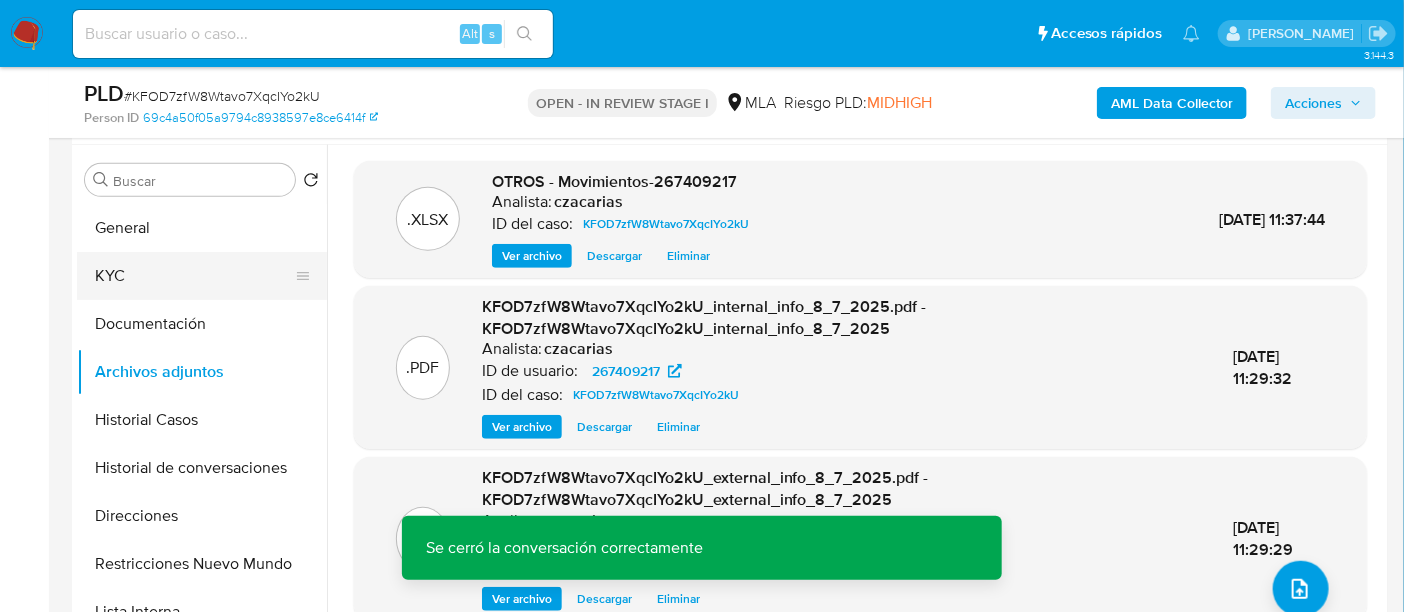 click on "KYC" at bounding box center (194, 276) 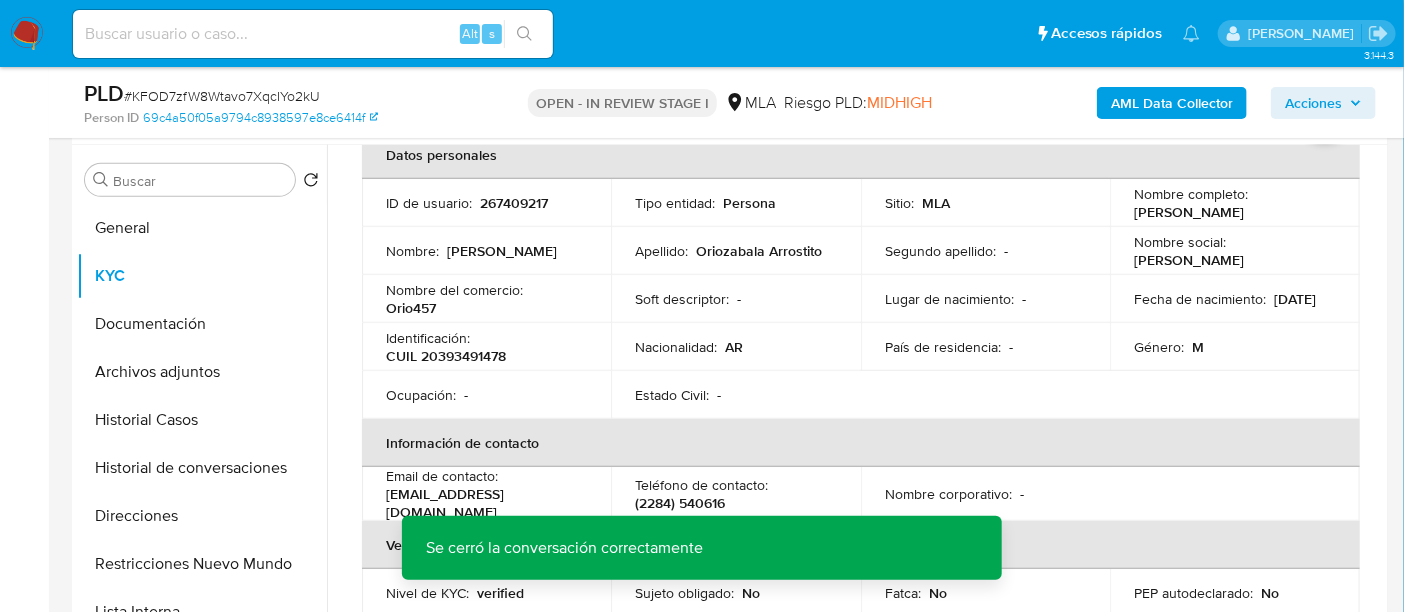 scroll, scrollTop: 125, scrollLeft: 0, axis: vertical 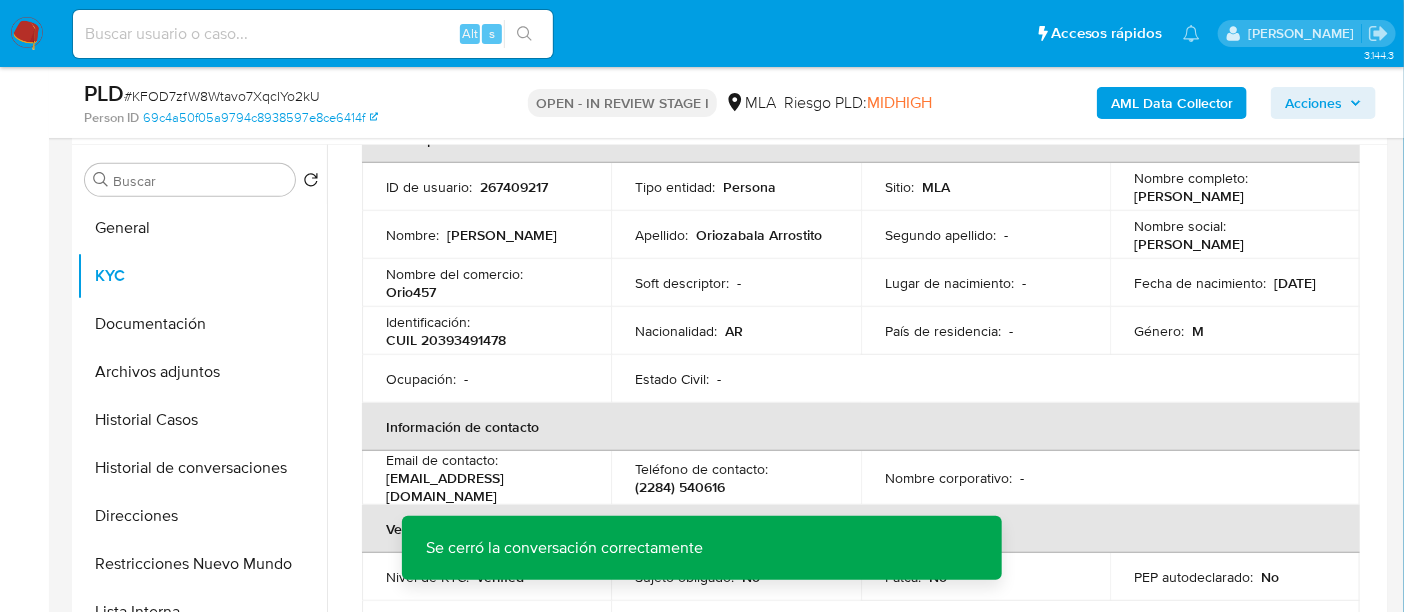 click on "CUIL 20393491478" at bounding box center [446, 340] 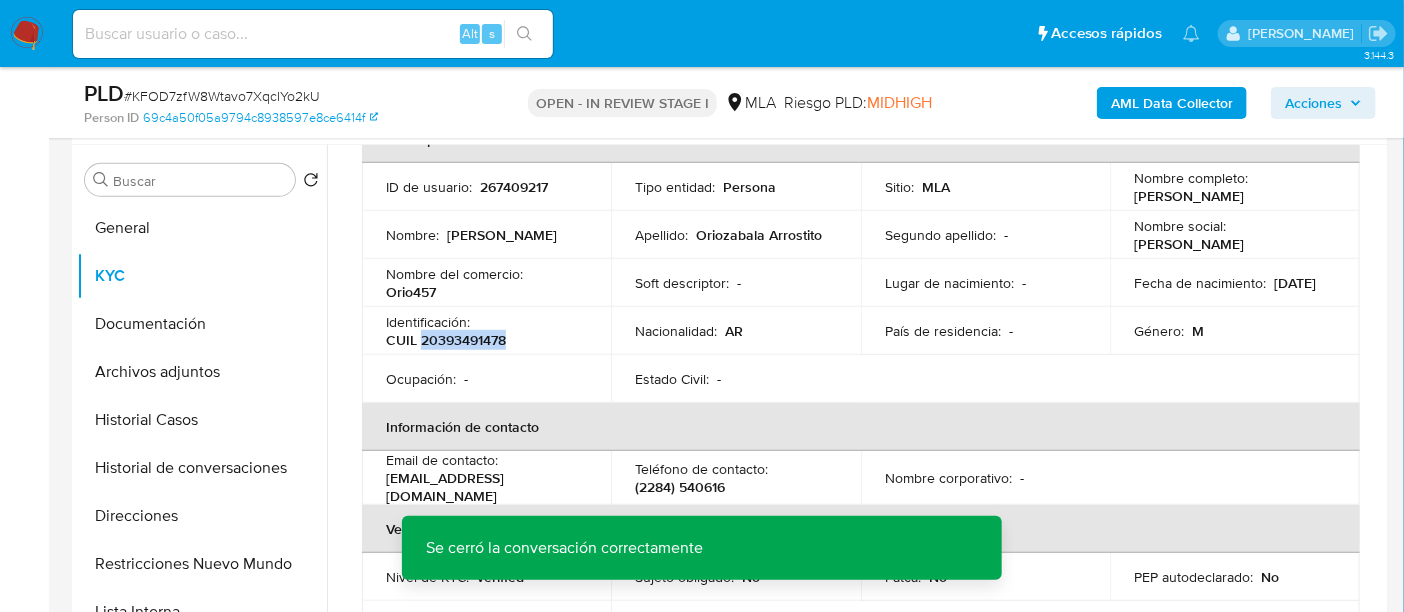 click on "CUIL 20393491478" at bounding box center [446, 340] 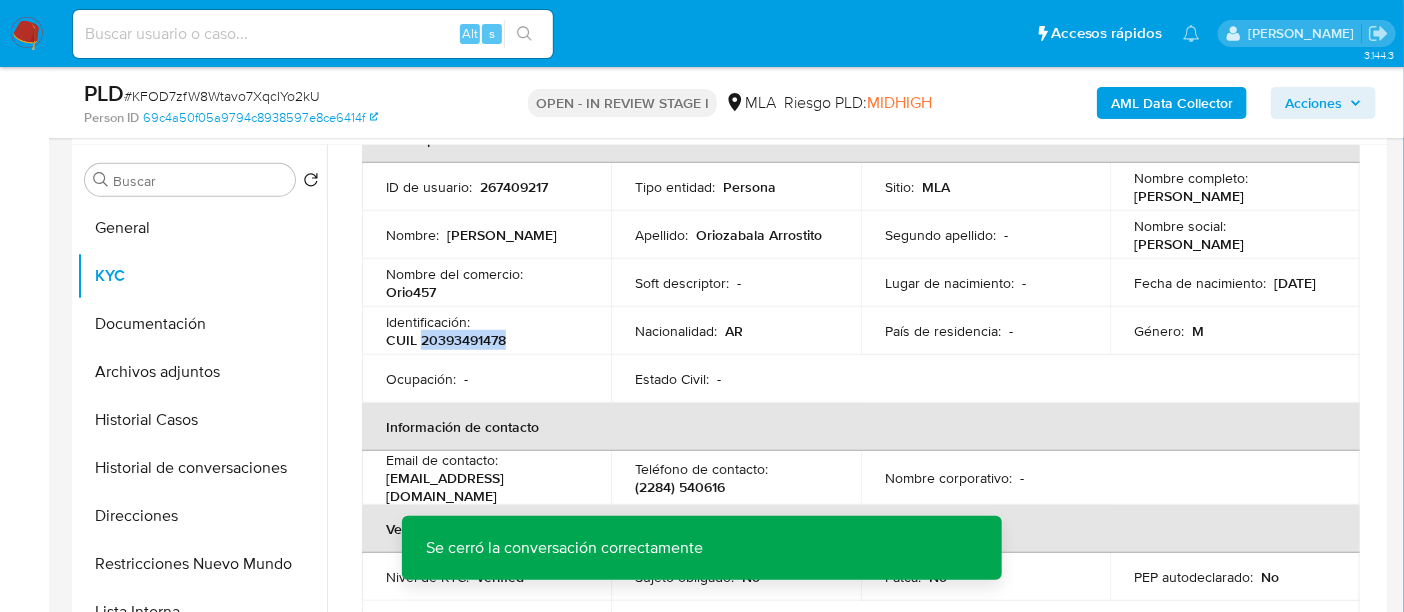 copy on "20393491478" 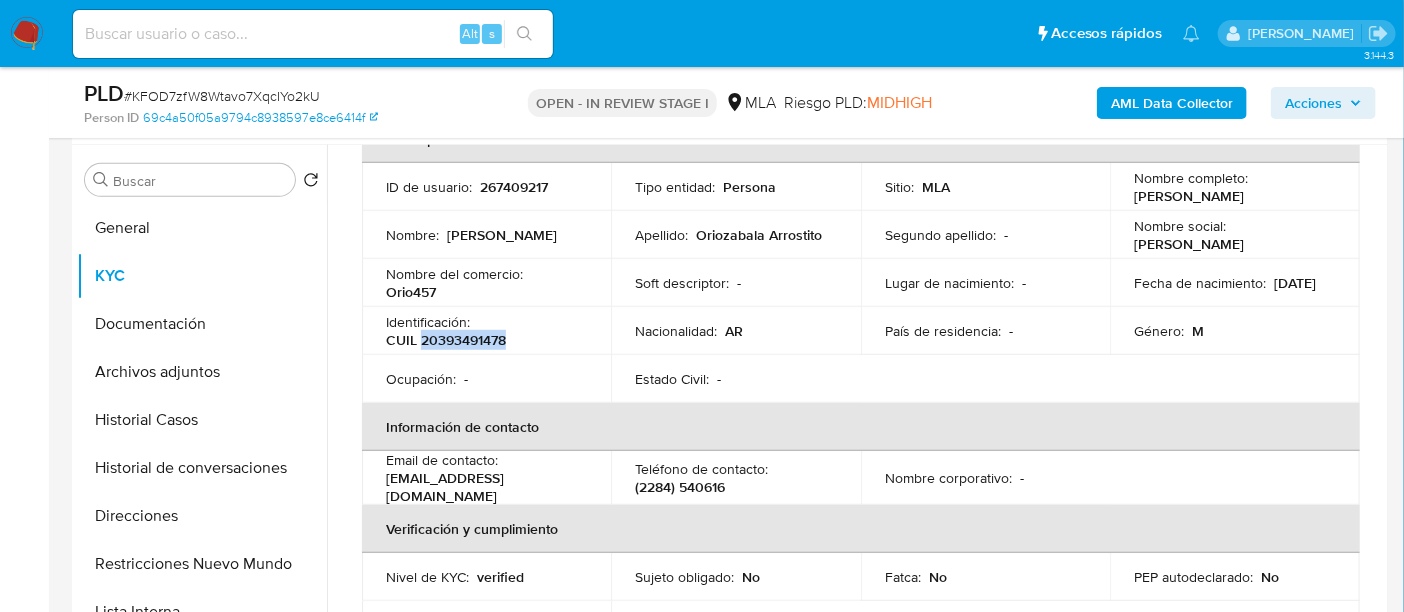 drag, startPoint x: 1131, startPoint y: 198, endPoint x: 1300, endPoint y: 196, distance: 169.01184 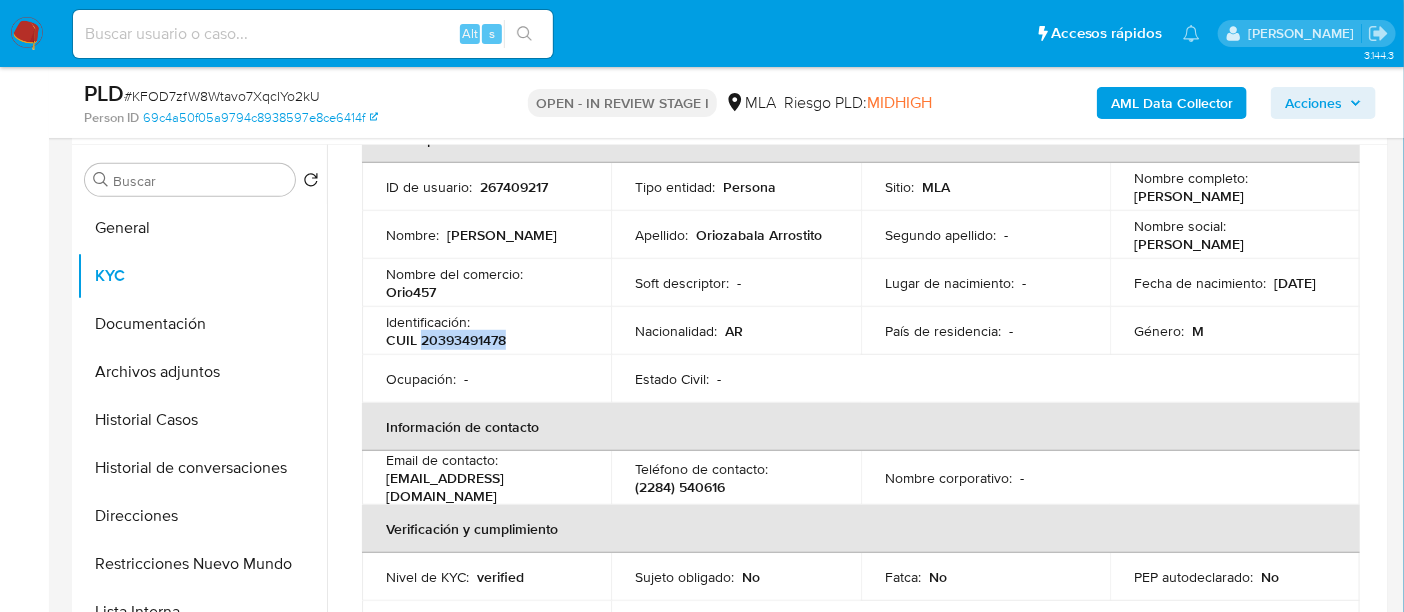 copy on "Emilio Oriozabala Arrostito" 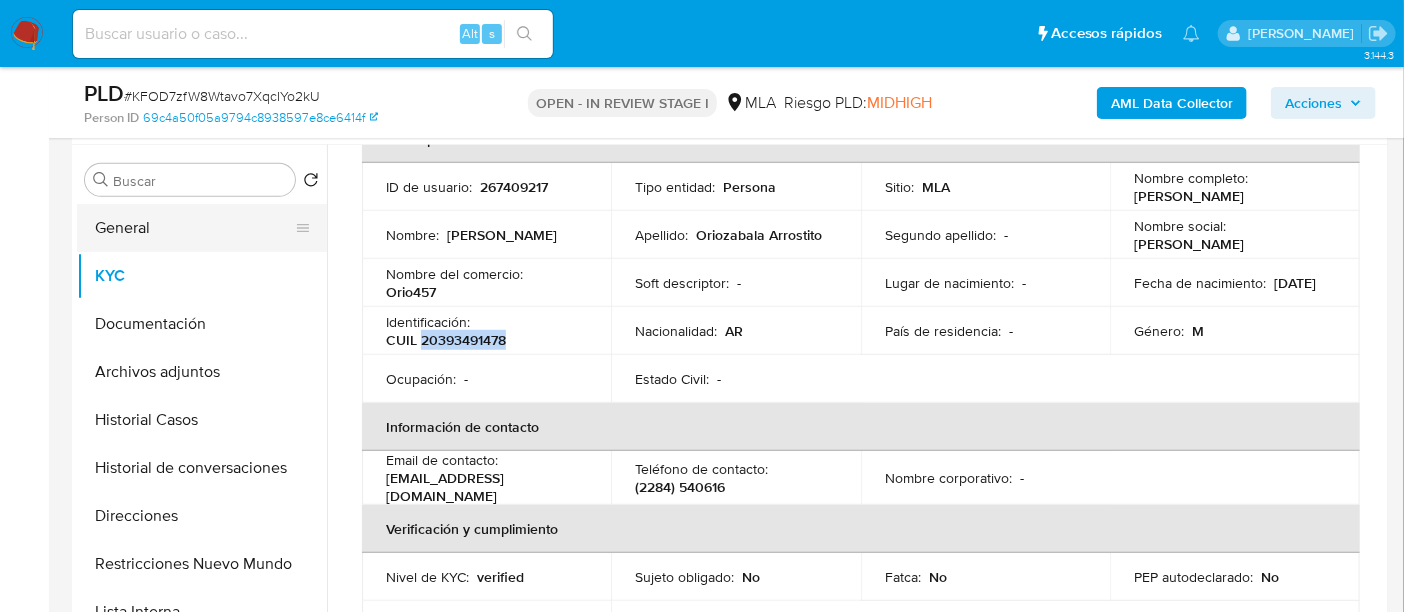 click on "General" at bounding box center [194, 228] 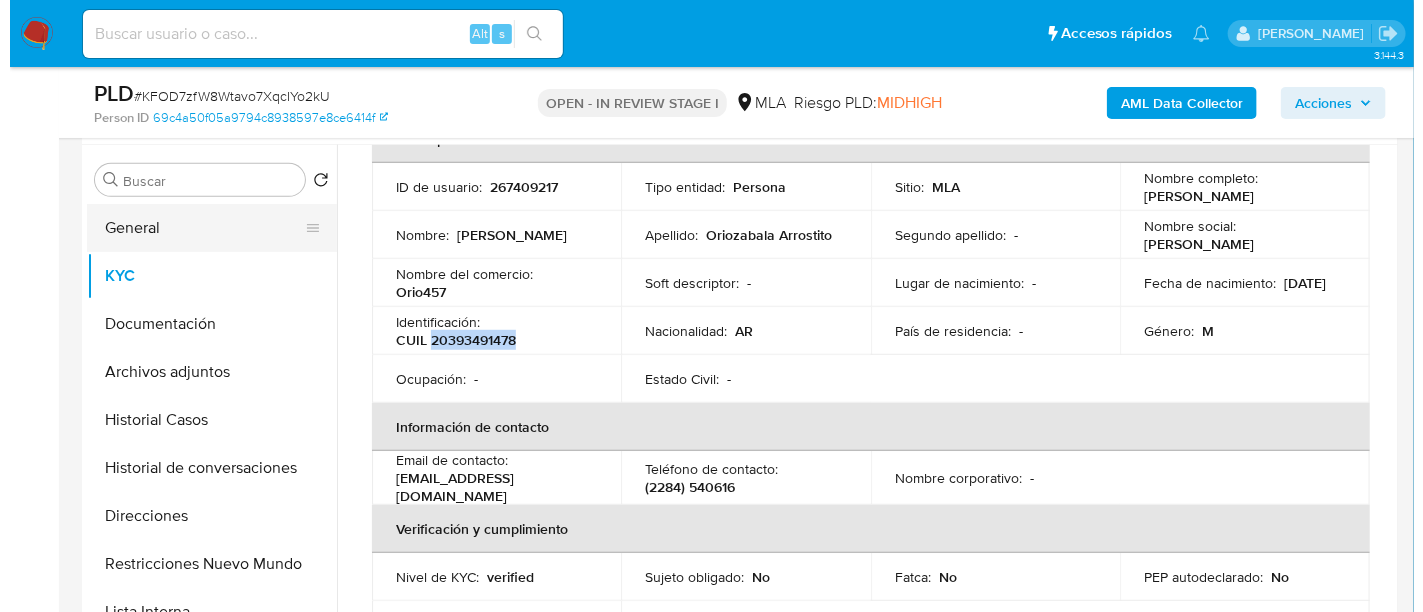 scroll, scrollTop: 0, scrollLeft: 0, axis: both 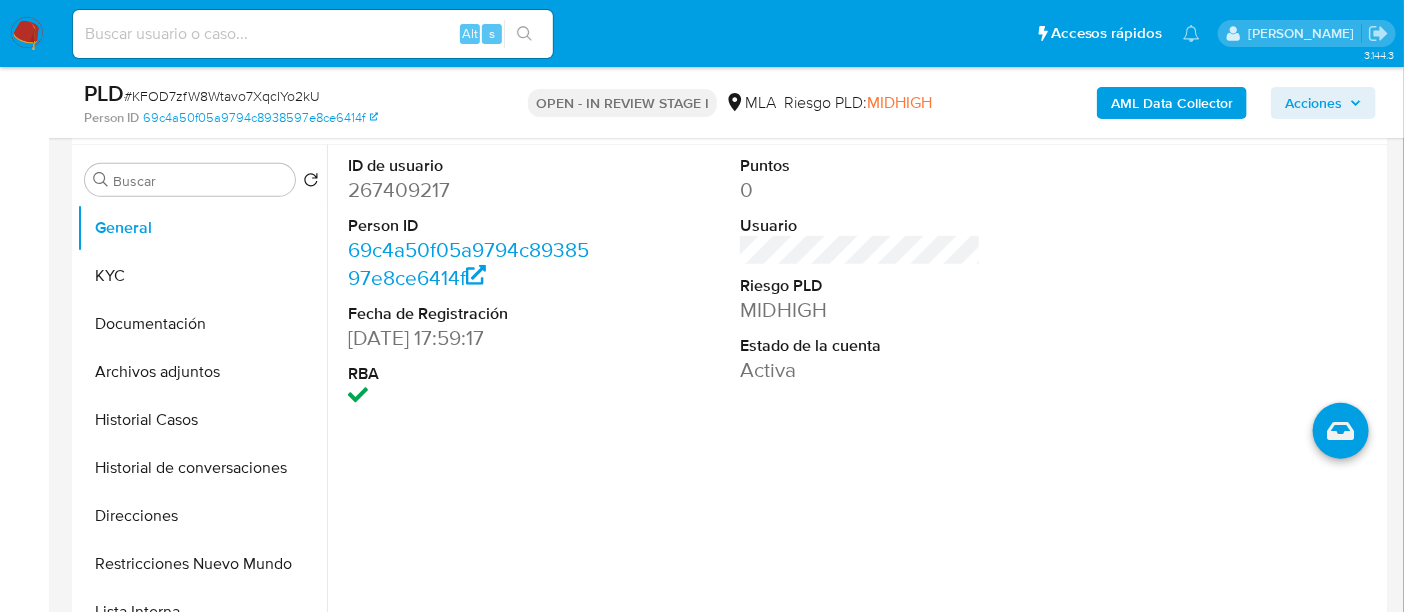 click on "267409217" at bounding box center (468, 190) 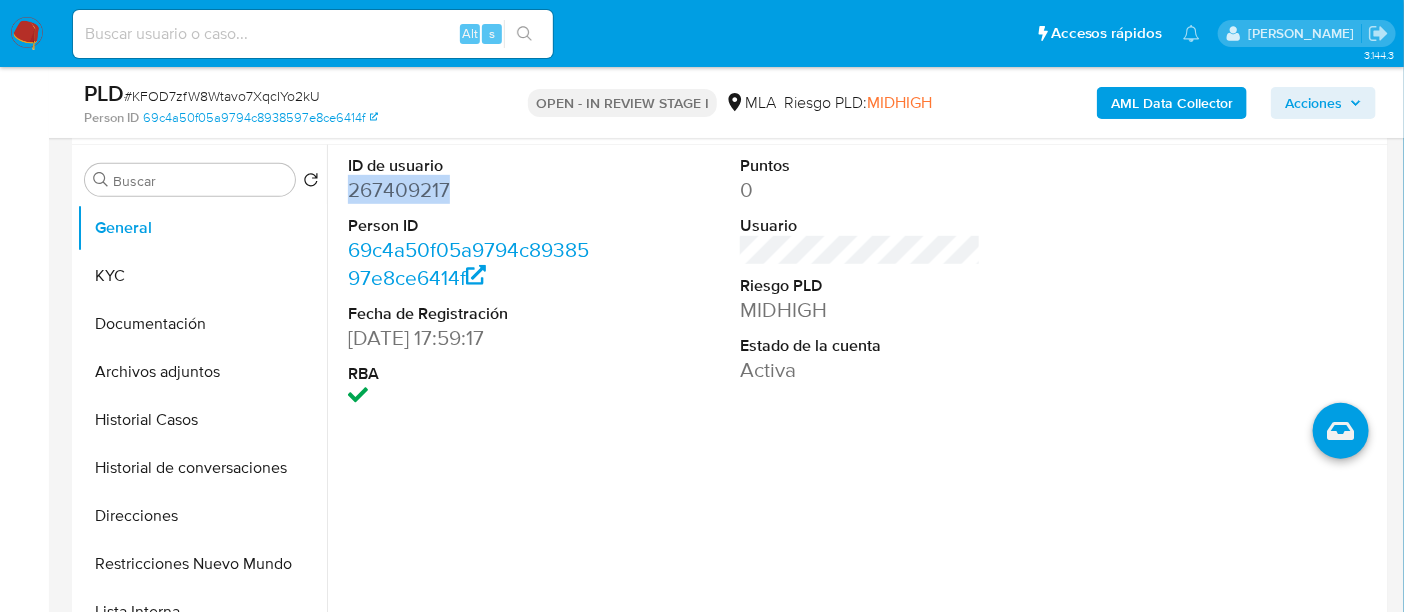 click on "267409217" at bounding box center (468, 190) 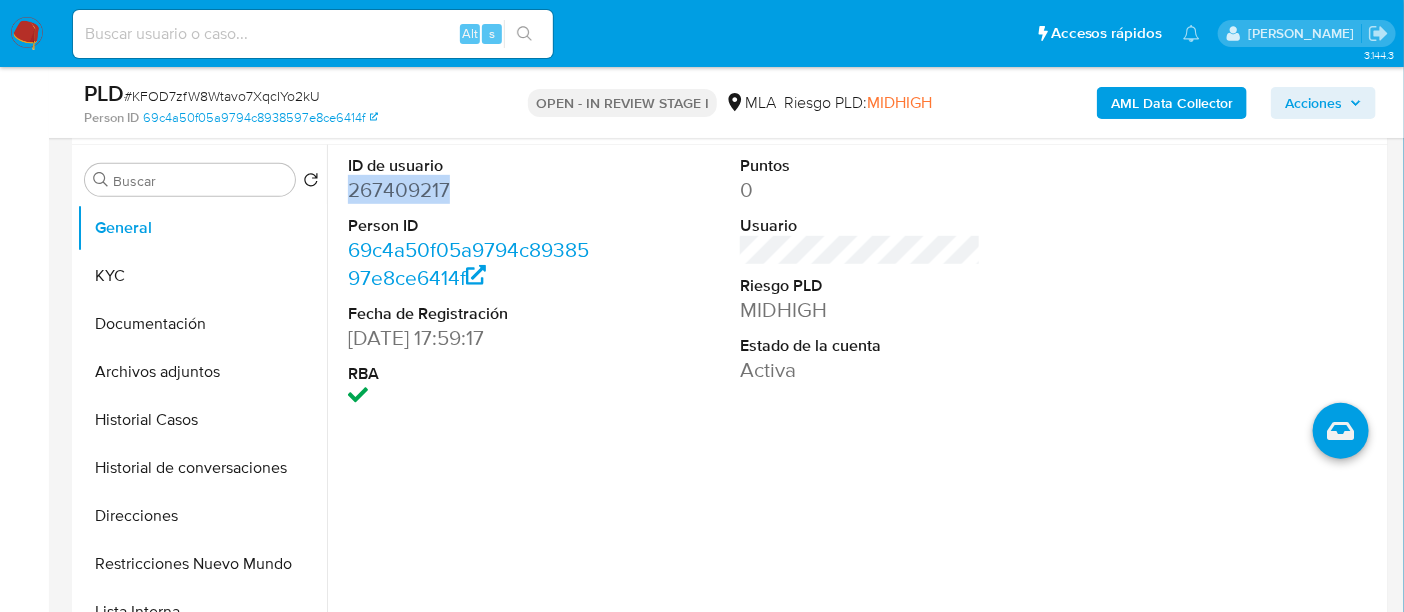copy on "267409217" 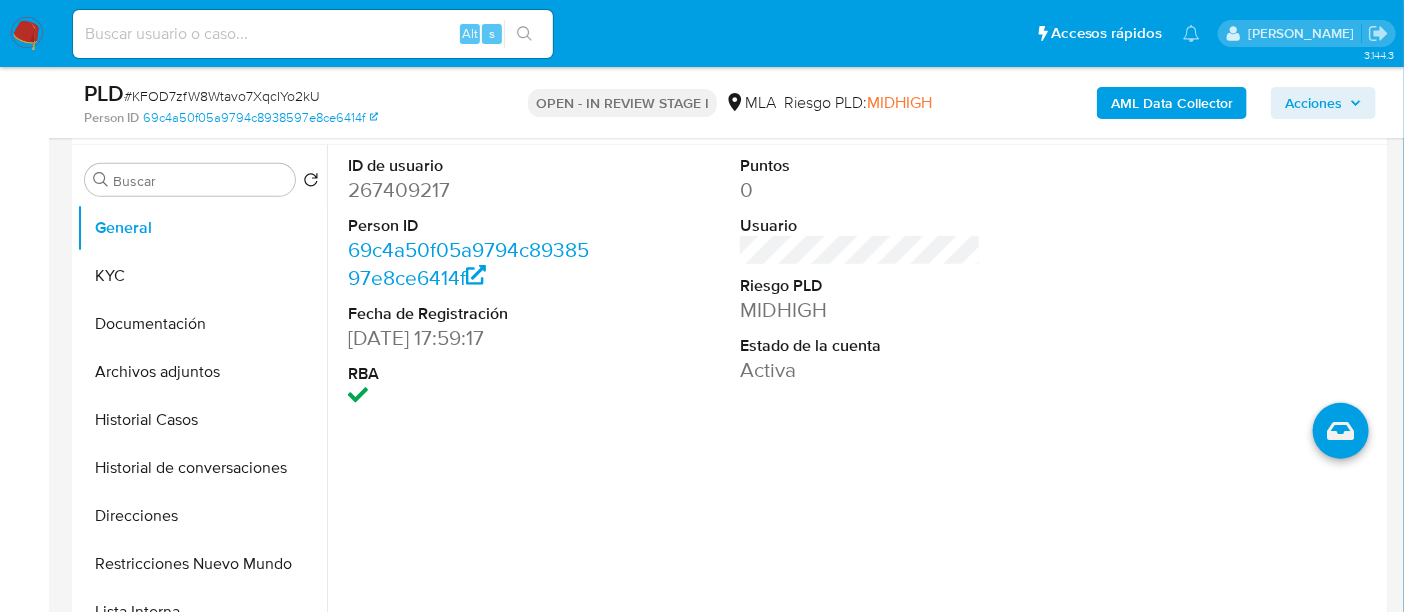 click on "# KFOD7zfW8Wtavo7XqcIYo2kU" at bounding box center (222, 96) 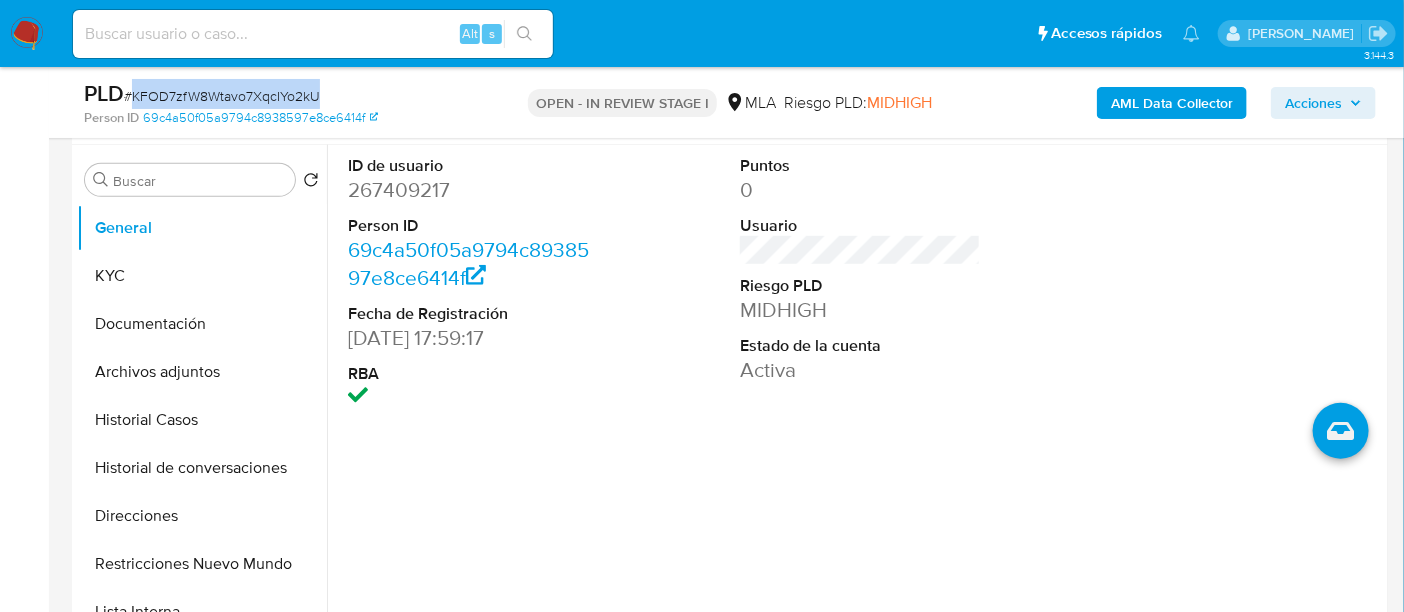 click on "# KFOD7zfW8Wtavo7XqcIYo2kU" at bounding box center (222, 96) 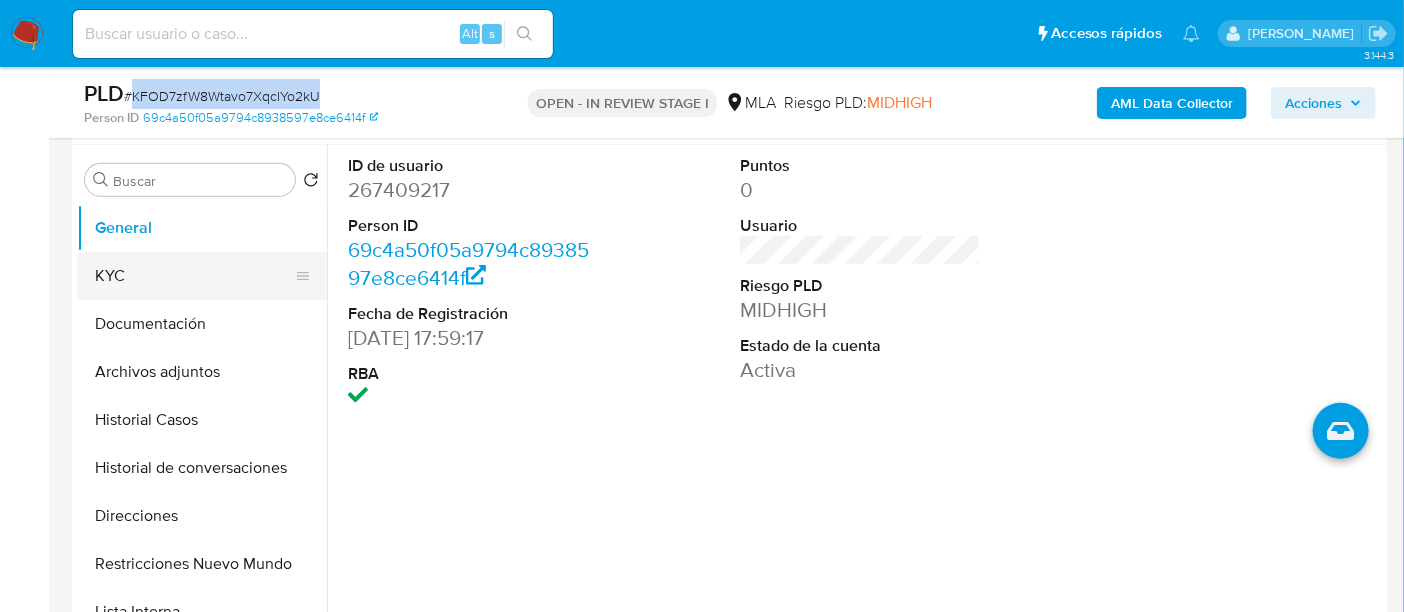 copy on "KFOD7zfW8Wtavo7XqcIYo2kU" 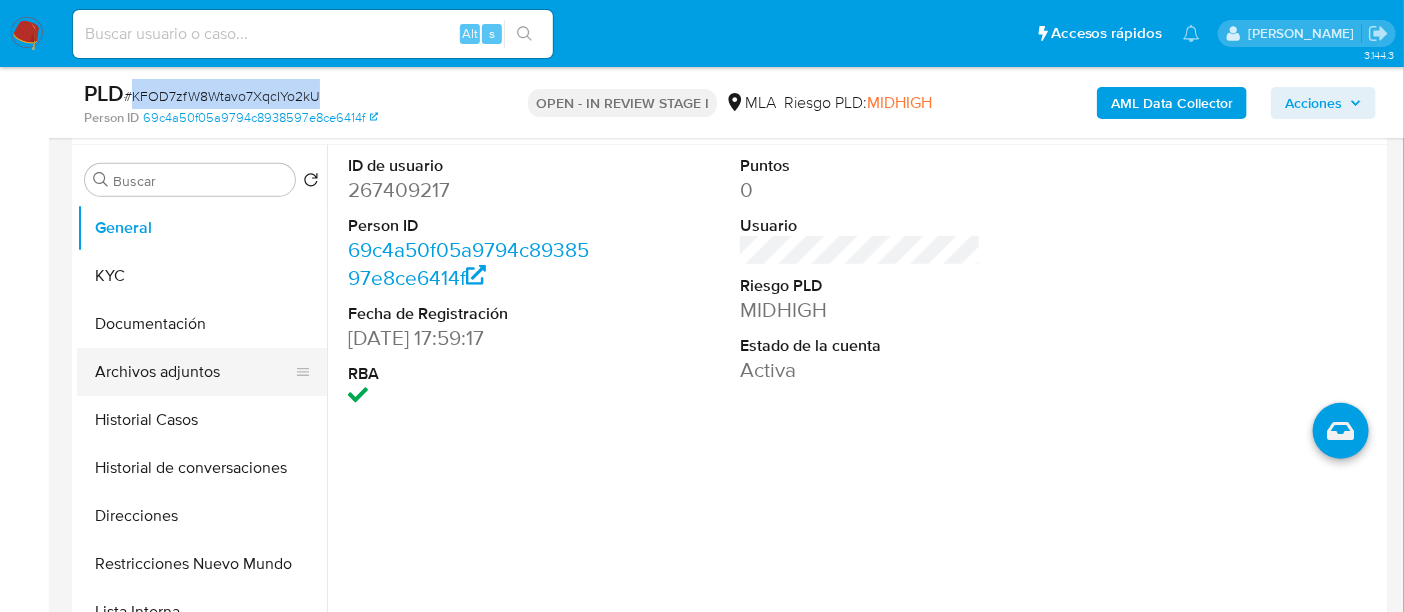 click on "Archivos adjuntos" at bounding box center [194, 372] 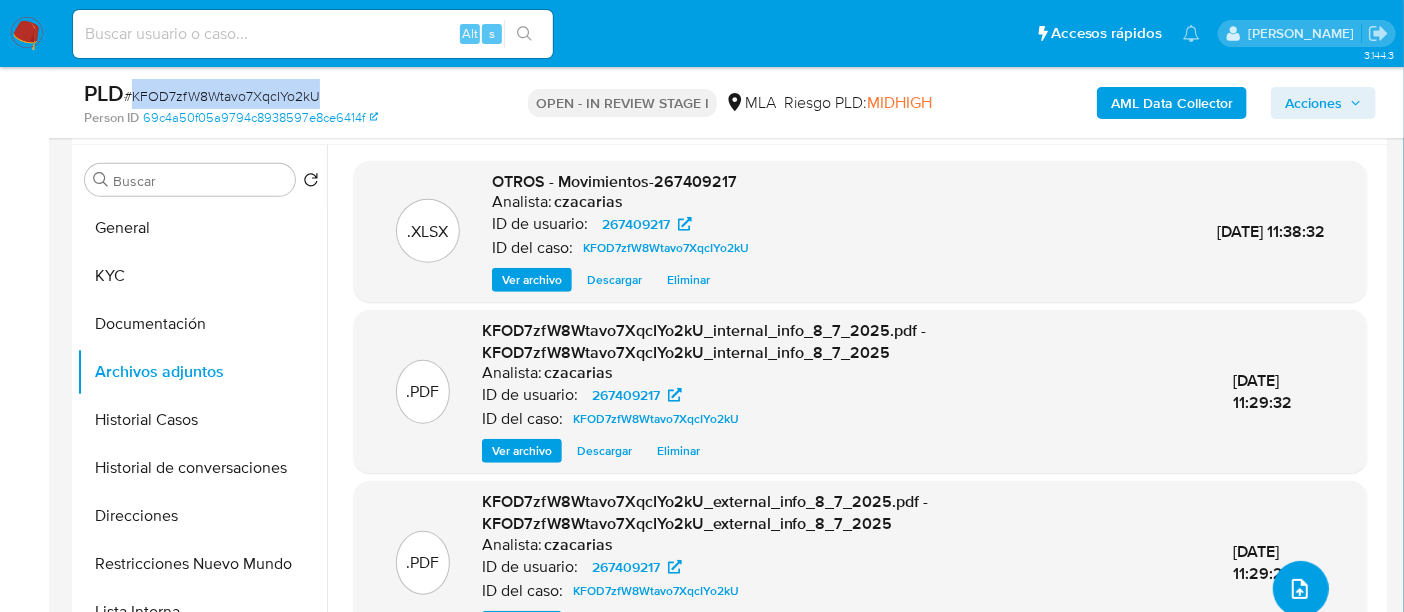 click at bounding box center [1300, 589] 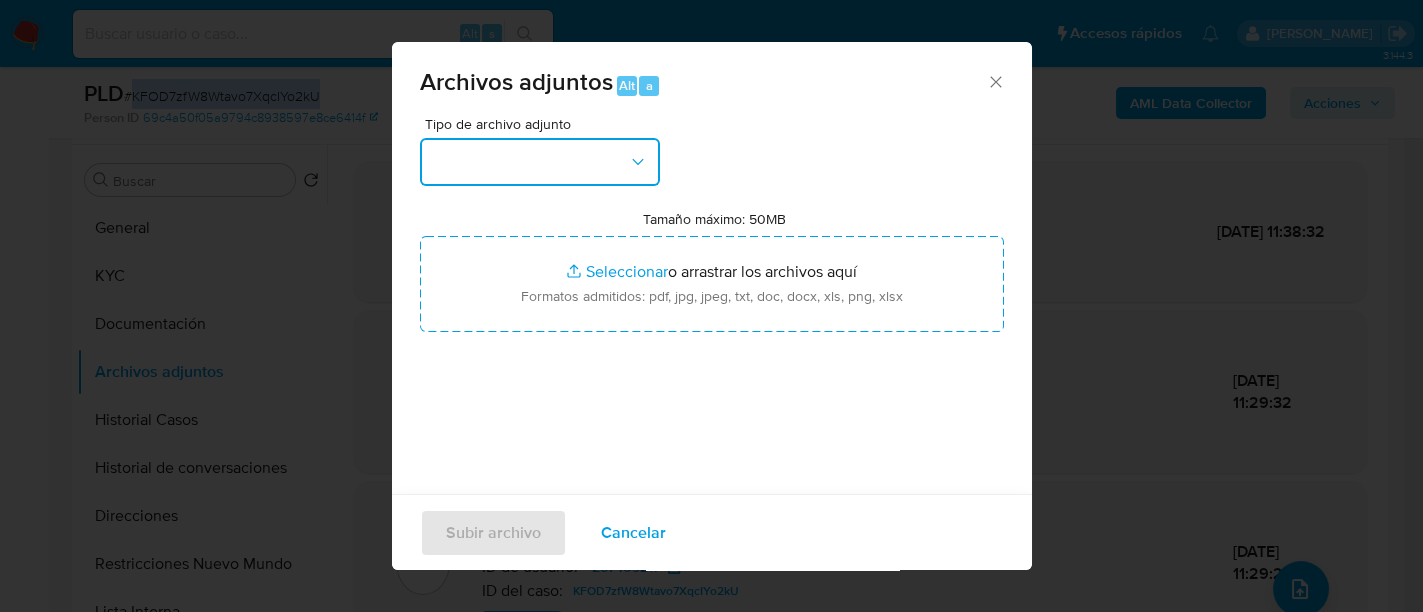 click at bounding box center [540, 162] 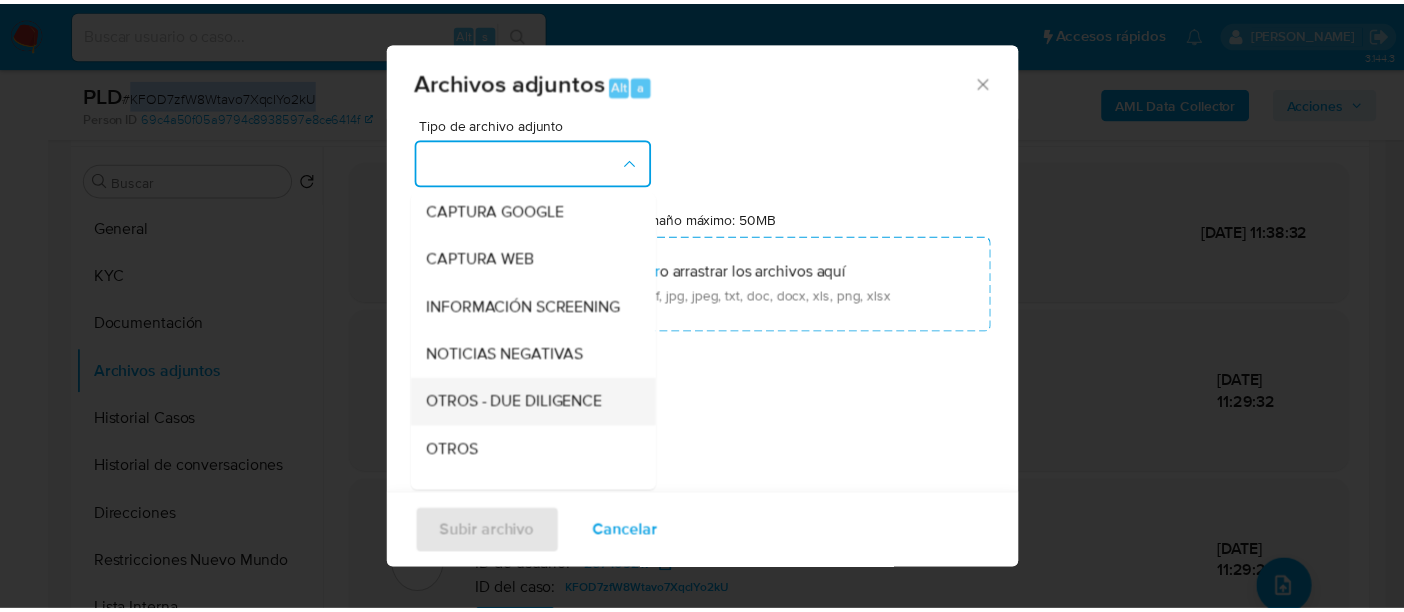 scroll, scrollTop: 250, scrollLeft: 0, axis: vertical 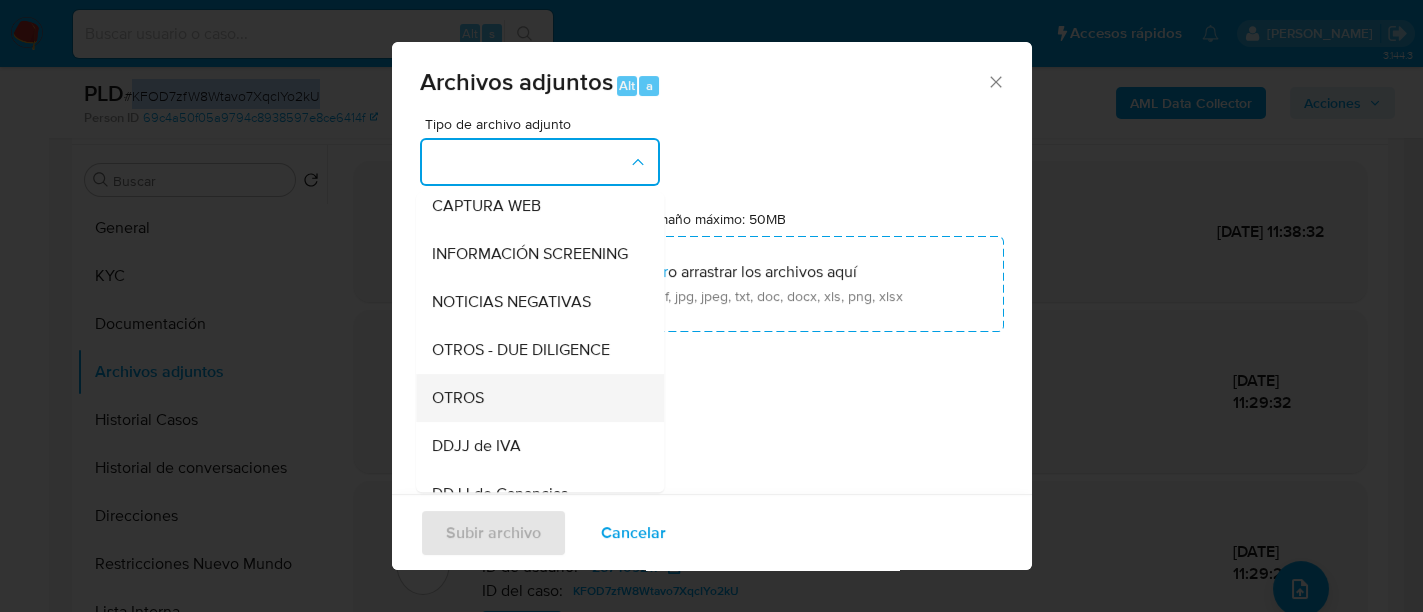 click on "OTROS" at bounding box center (534, 398) 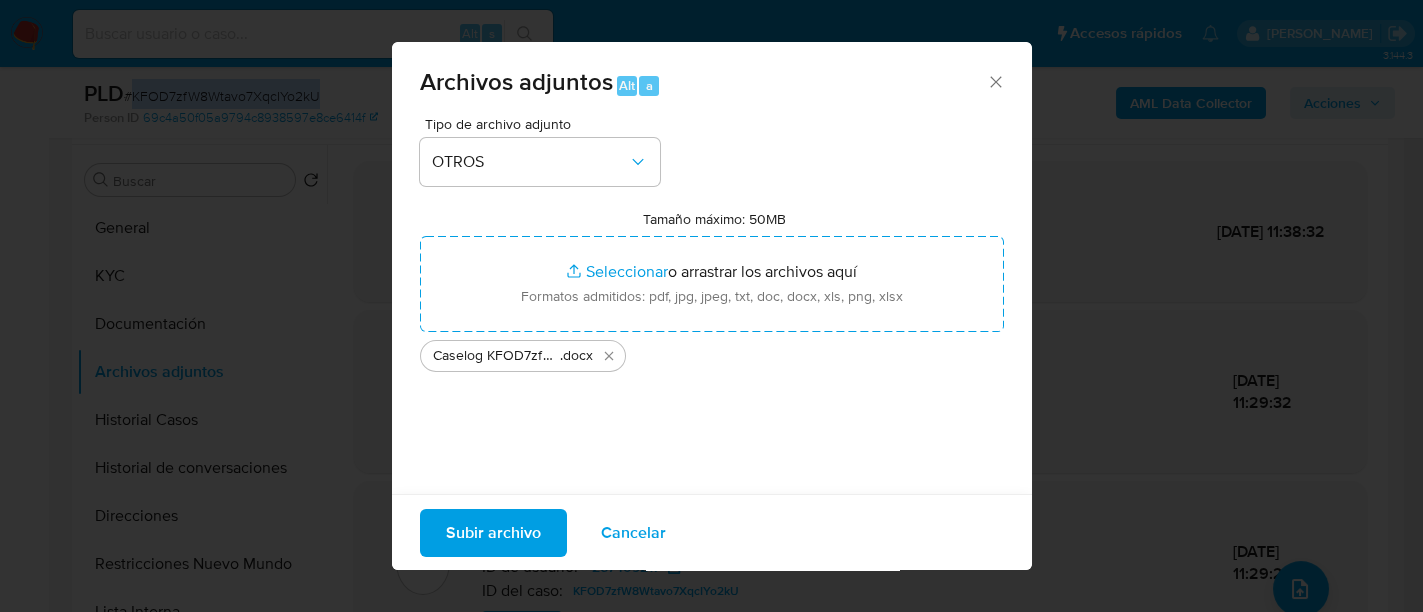 click on "Subir archivo" at bounding box center (493, 532) 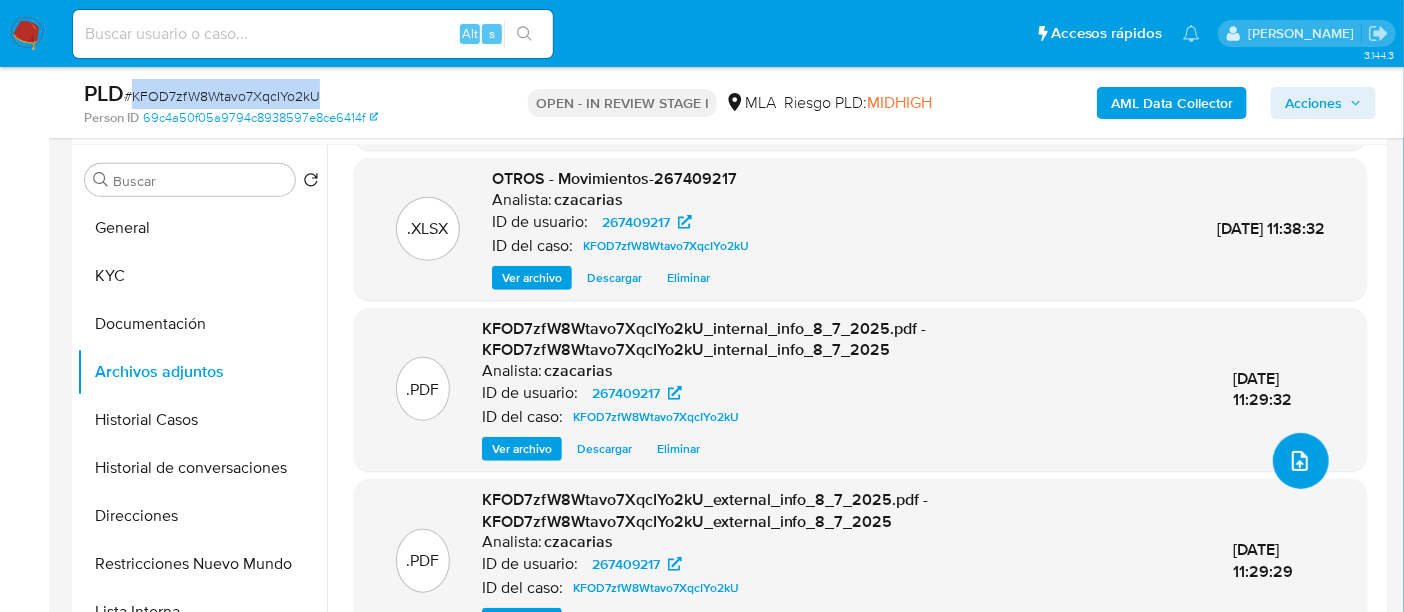scroll, scrollTop: 131, scrollLeft: 0, axis: vertical 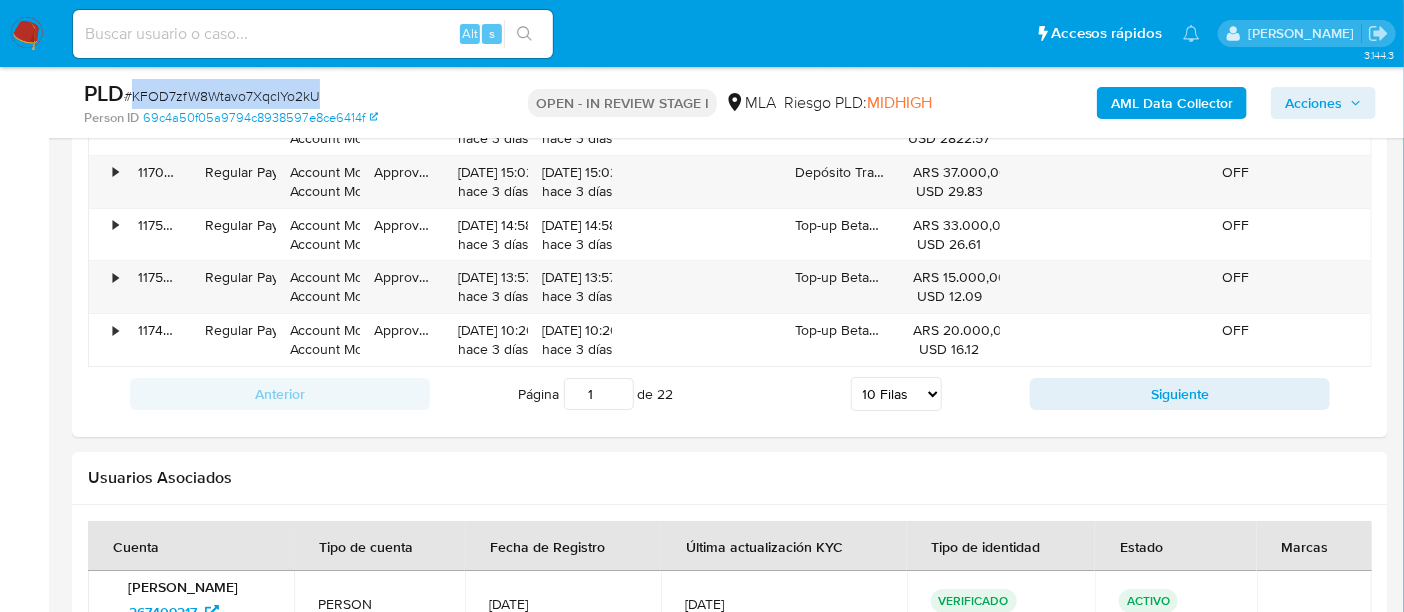 drag, startPoint x: 1350, startPoint y: 101, endPoint x: 1341, endPoint y: 107, distance: 10.816654 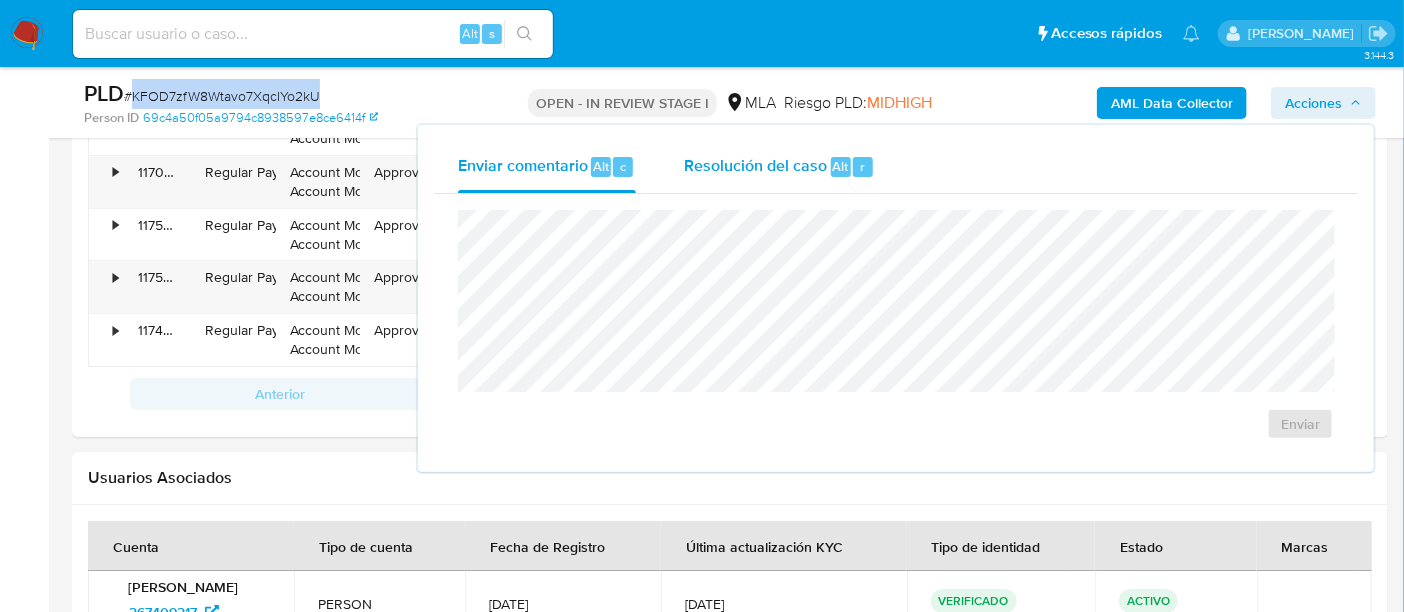 drag, startPoint x: 845, startPoint y: 151, endPoint x: 840, endPoint y: 176, distance: 25.495098 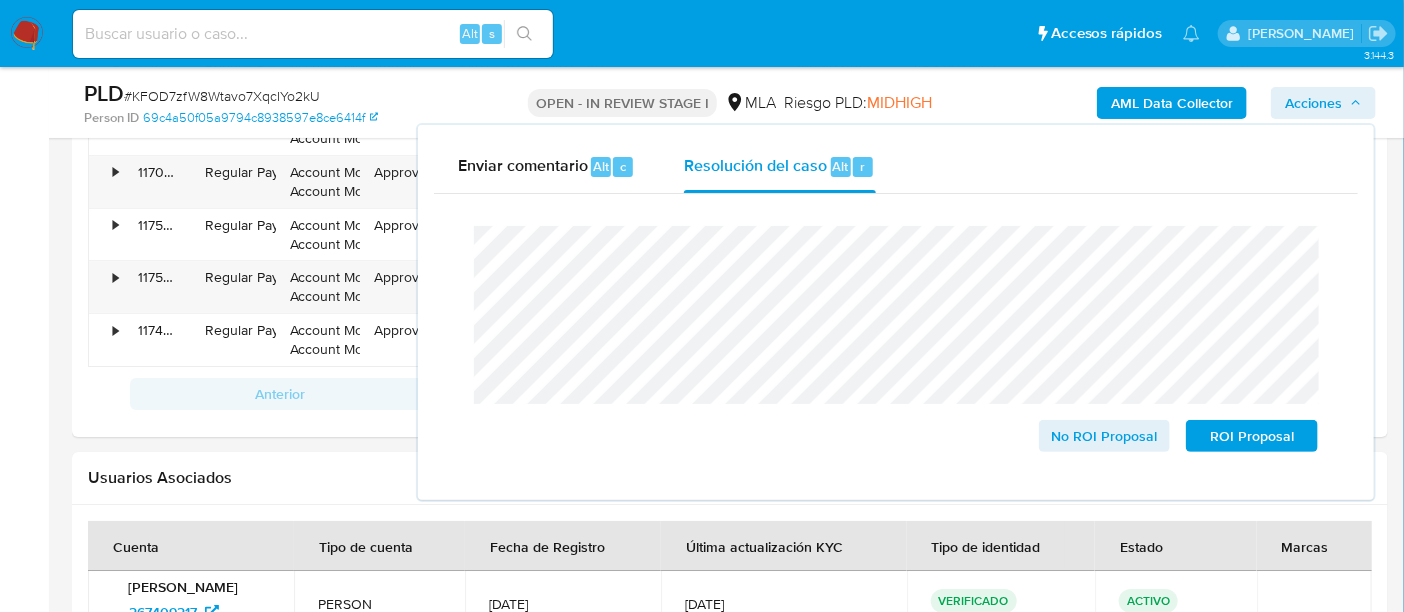 click on "# KFOD7zfW8Wtavo7XqcIYo2kU" at bounding box center (222, 96) 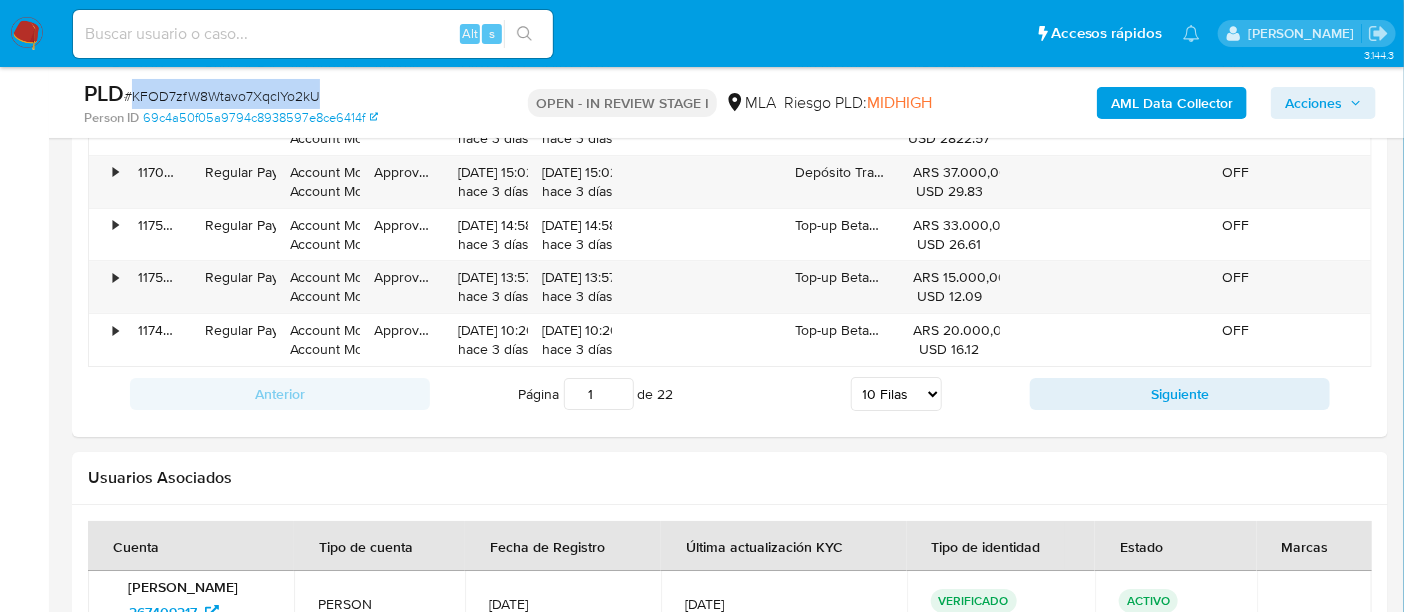 click on "# KFOD7zfW8Wtavo7XqcIYo2kU" at bounding box center (222, 96) 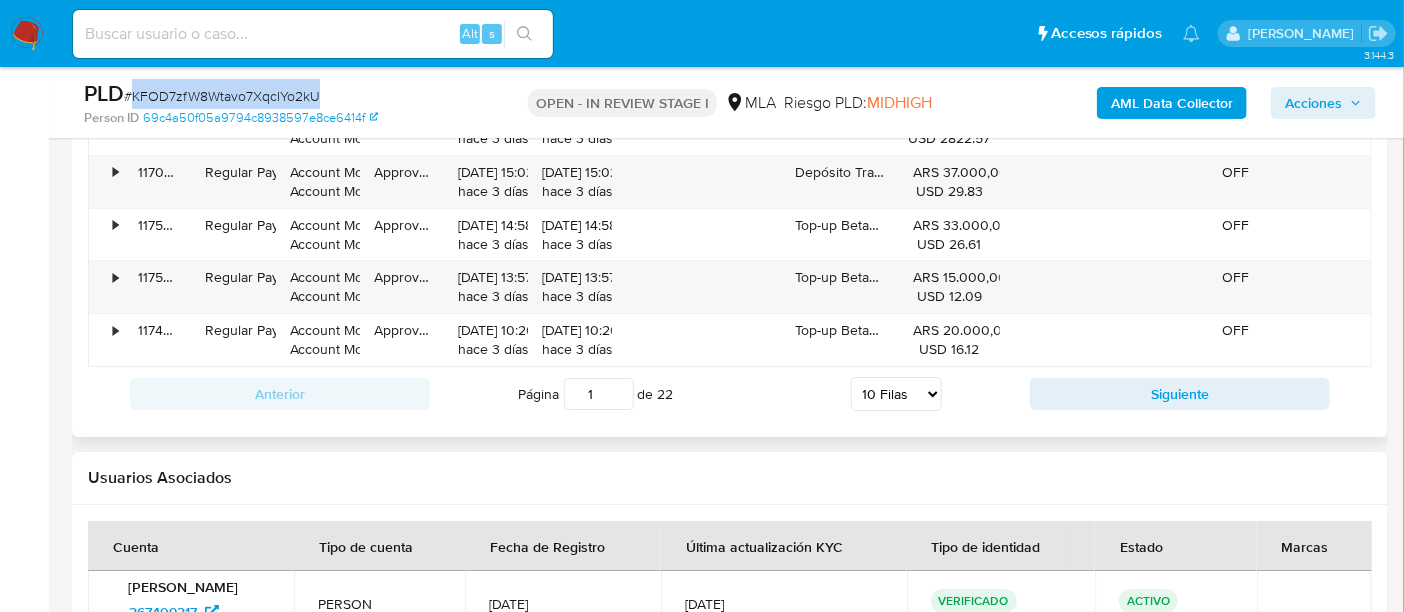 copy on "KFOD7zfW8Wtavo7XqcIYo2kU" 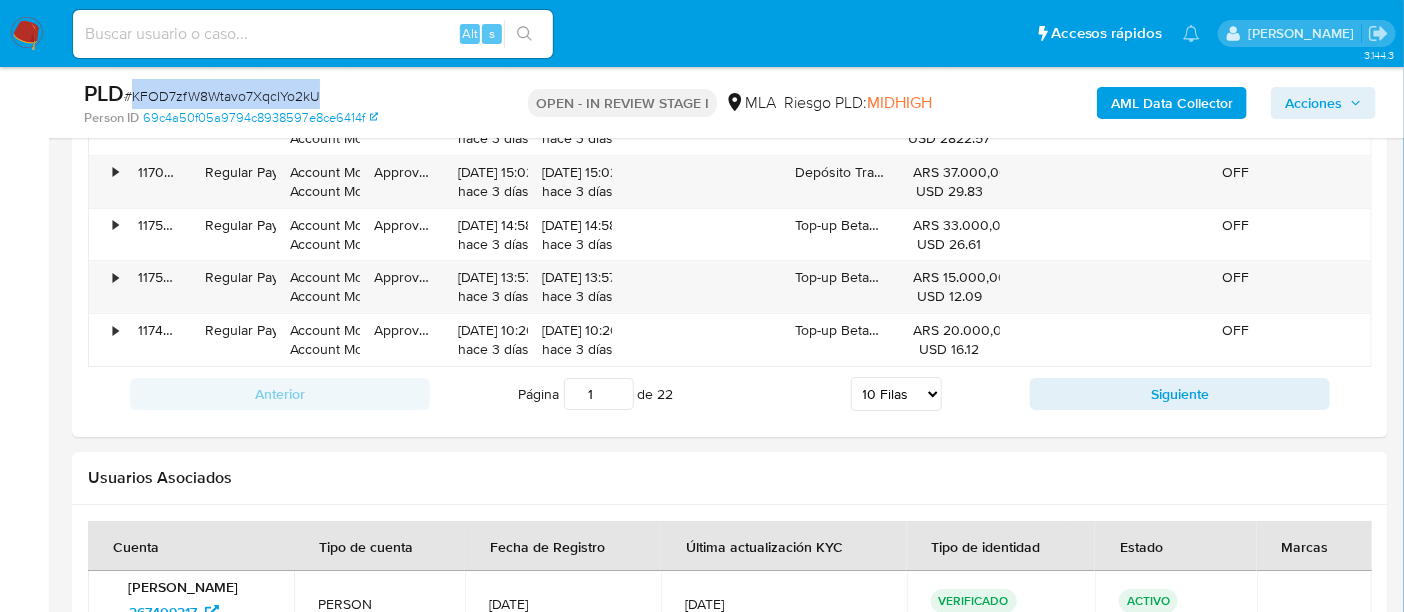 click on "Acciones" at bounding box center (1323, 103) 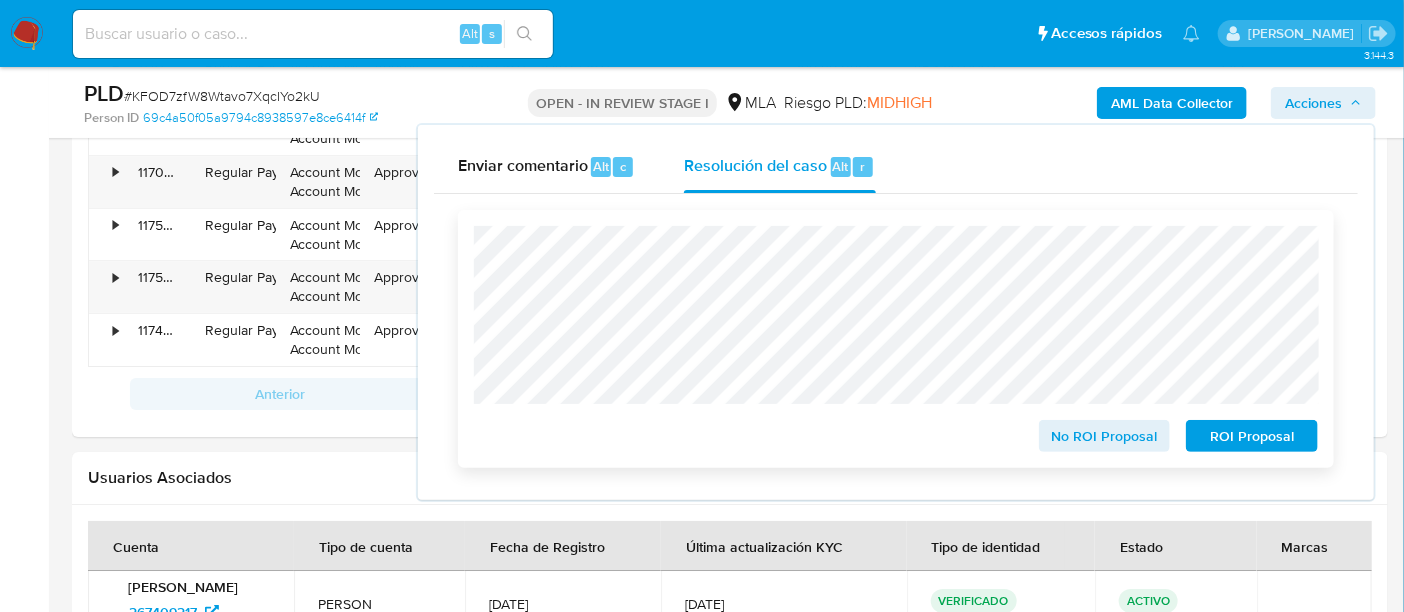 click on "No ROI Proposal" at bounding box center [1105, 436] 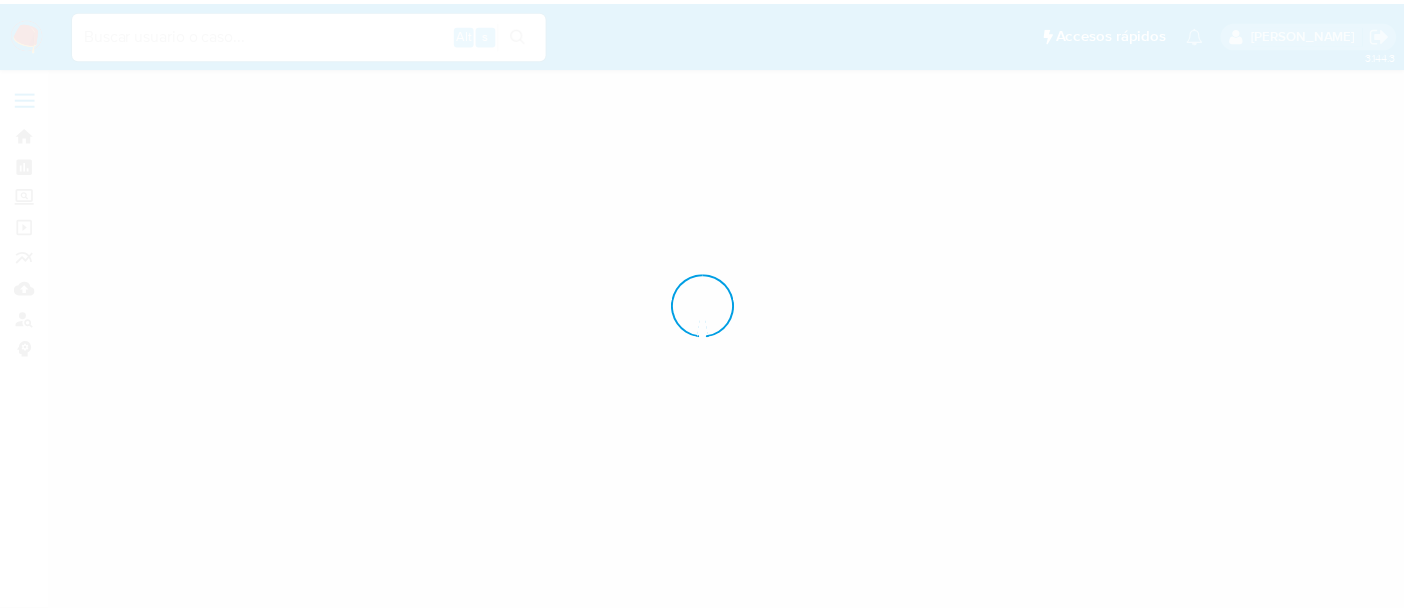 scroll, scrollTop: 0, scrollLeft: 0, axis: both 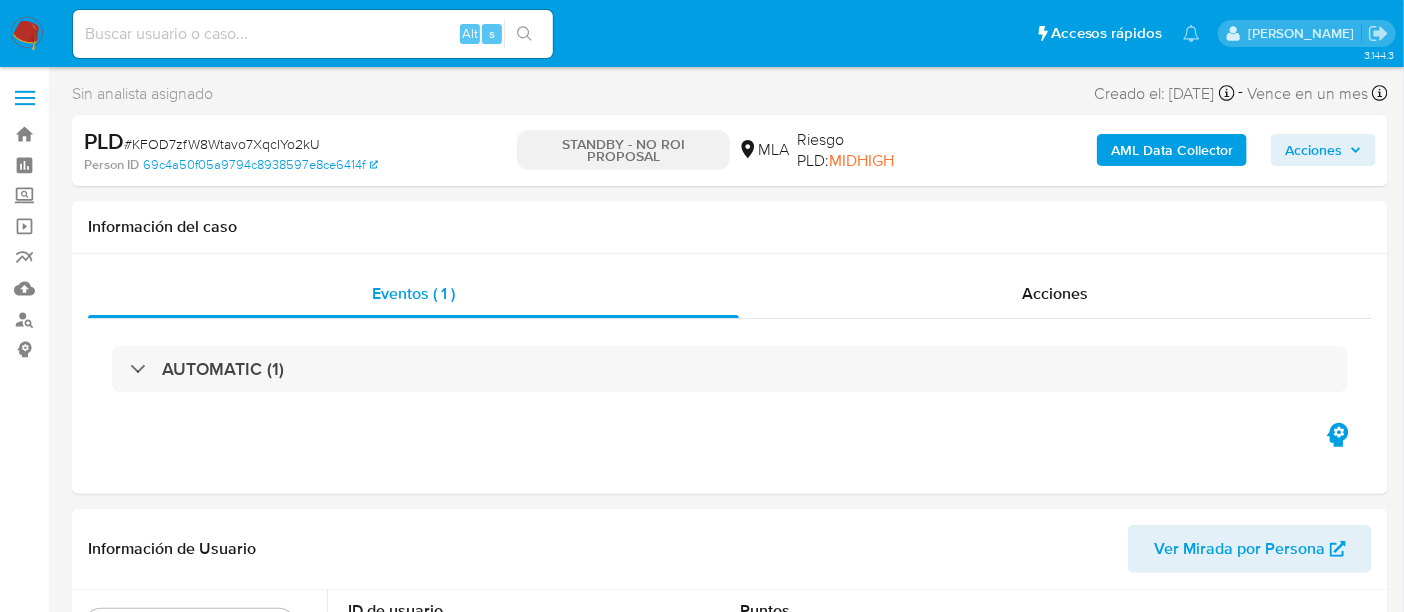 select on "10" 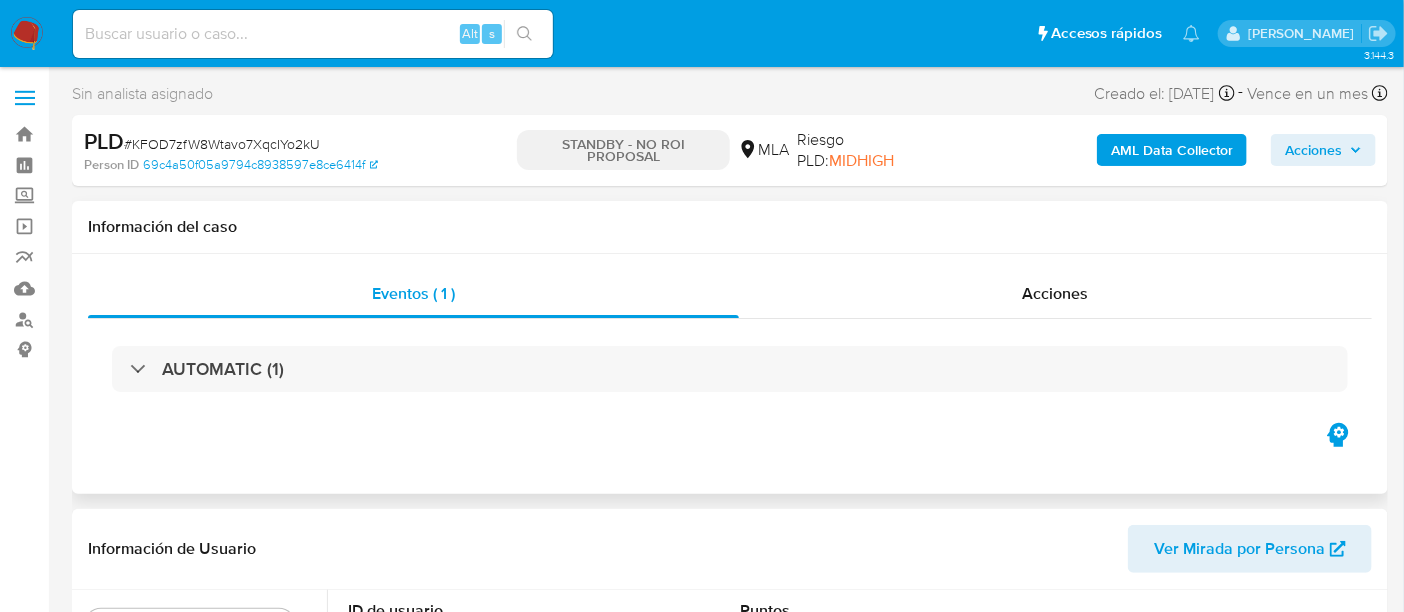 scroll, scrollTop: 125, scrollLeft: 0, axis: vertical 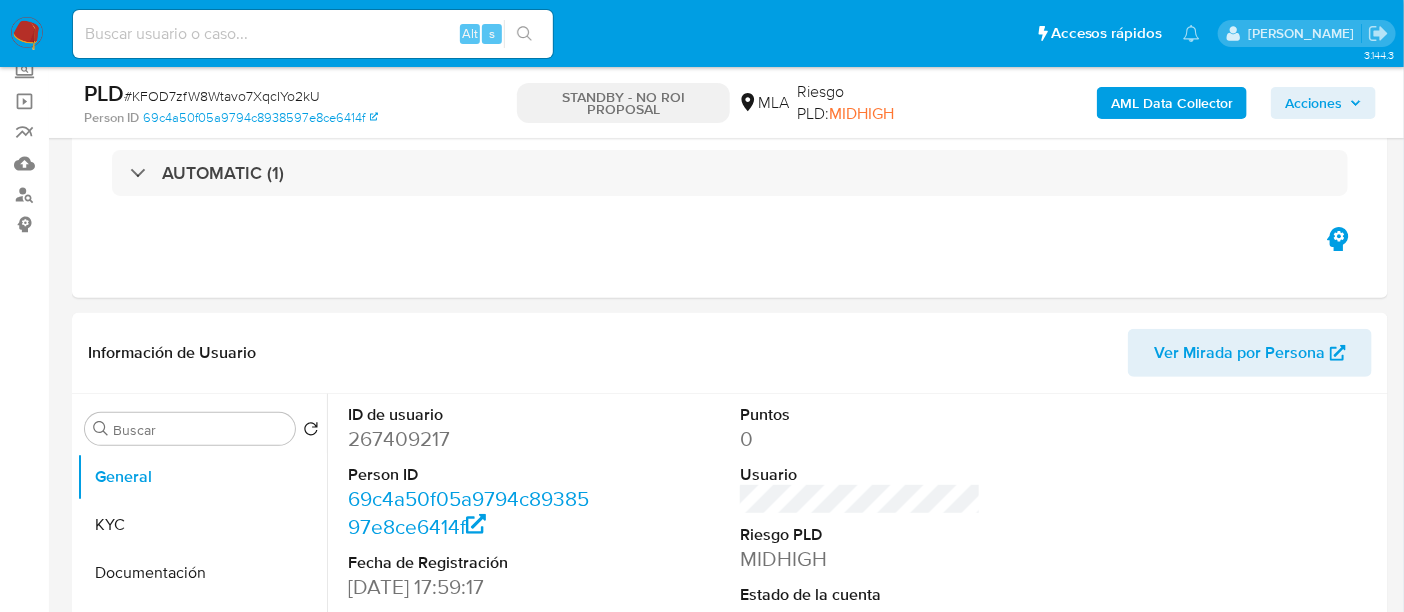 drag, startPoint x: 392, startPoint y: 54, endPoint x: 402, endPoint y: 45, distance: 13.453624 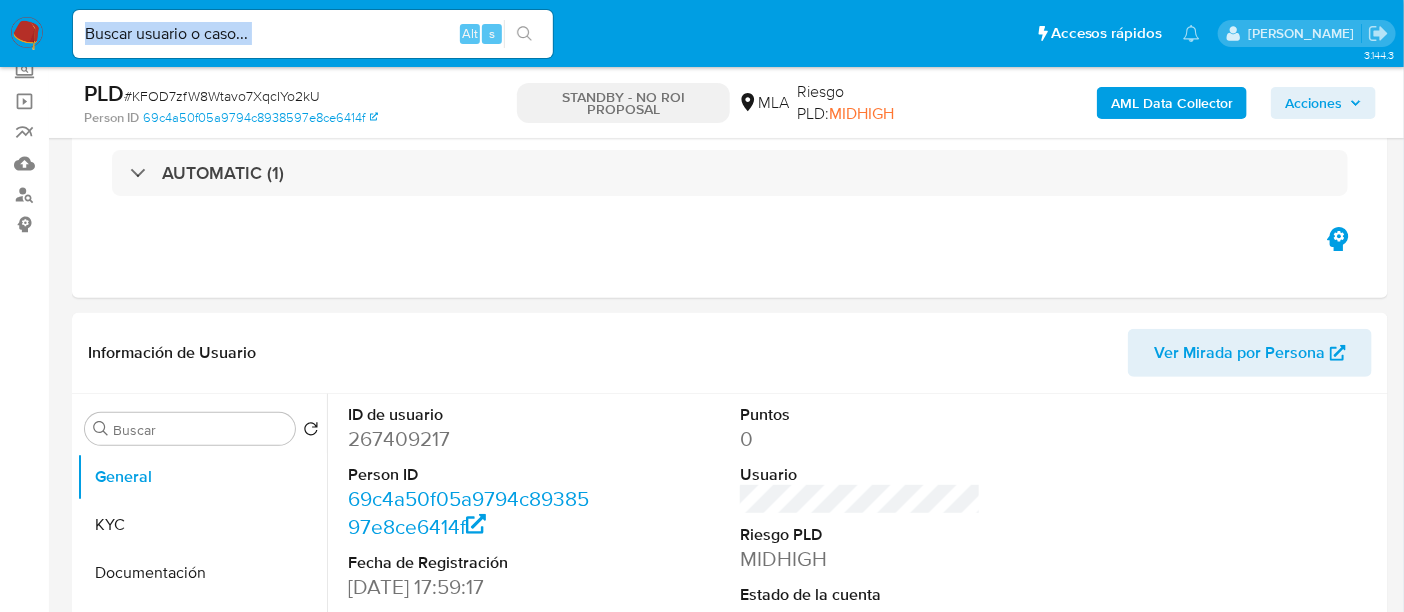 click at bounding box center [313, 34] 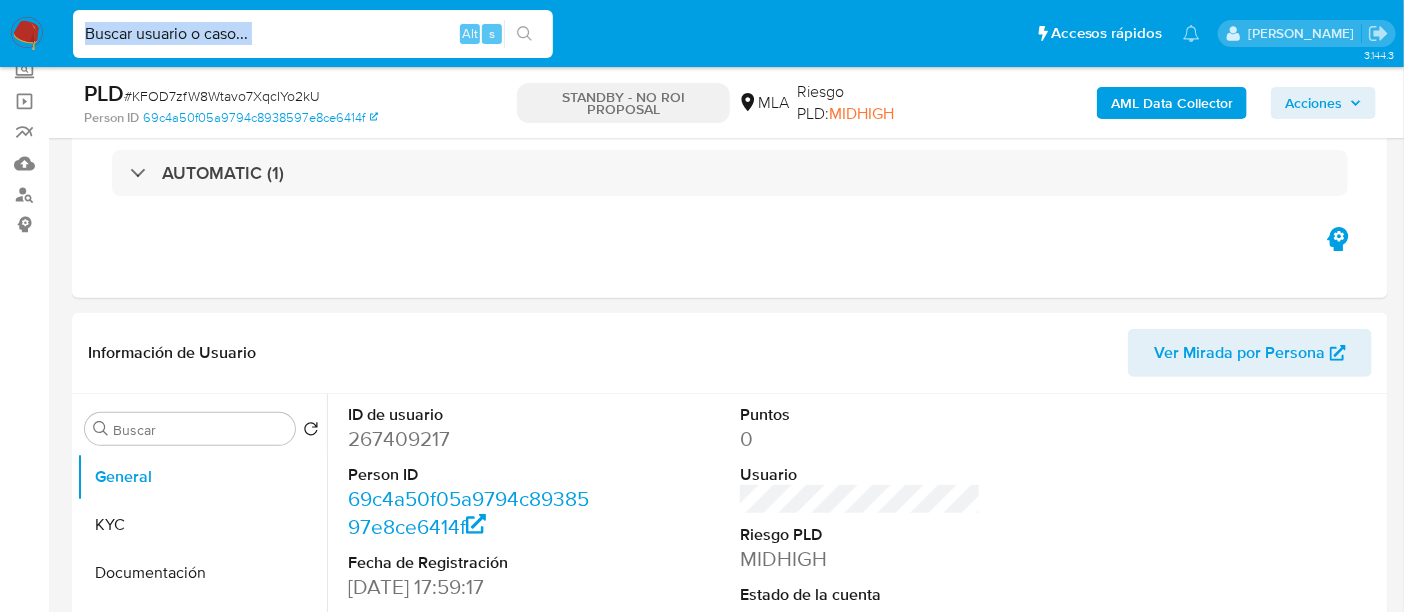 click at bounding box center (313, 34) 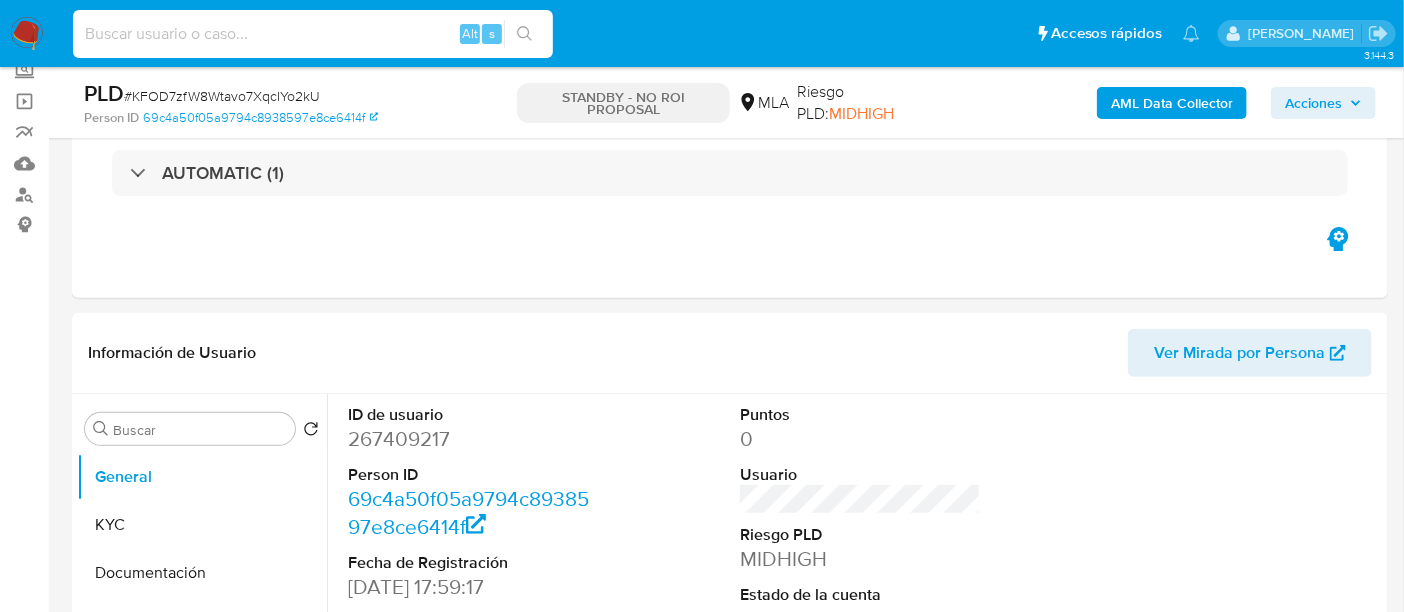 paste on "EsECVawC1XPHmozzWt5ETzzX" 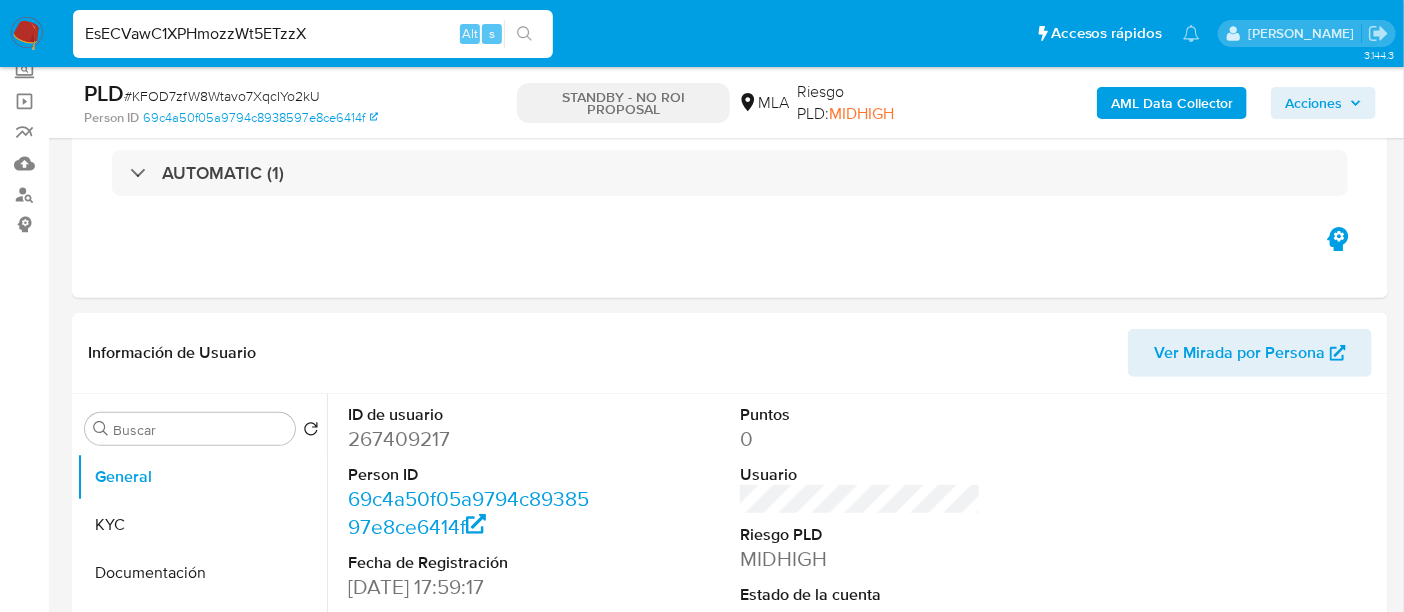 type on "EsECVawC1XPHmozzWt5ETzzX" 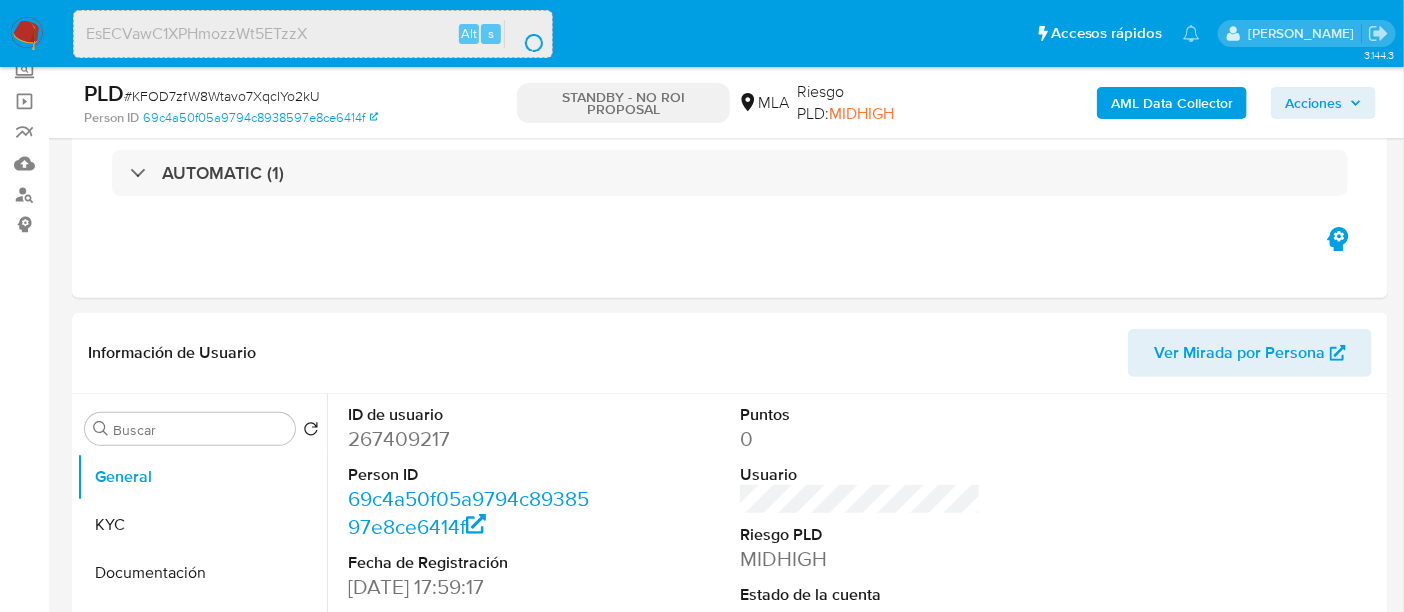 scroll, scrollTop: 0, scrollLeft: 0, axis: both 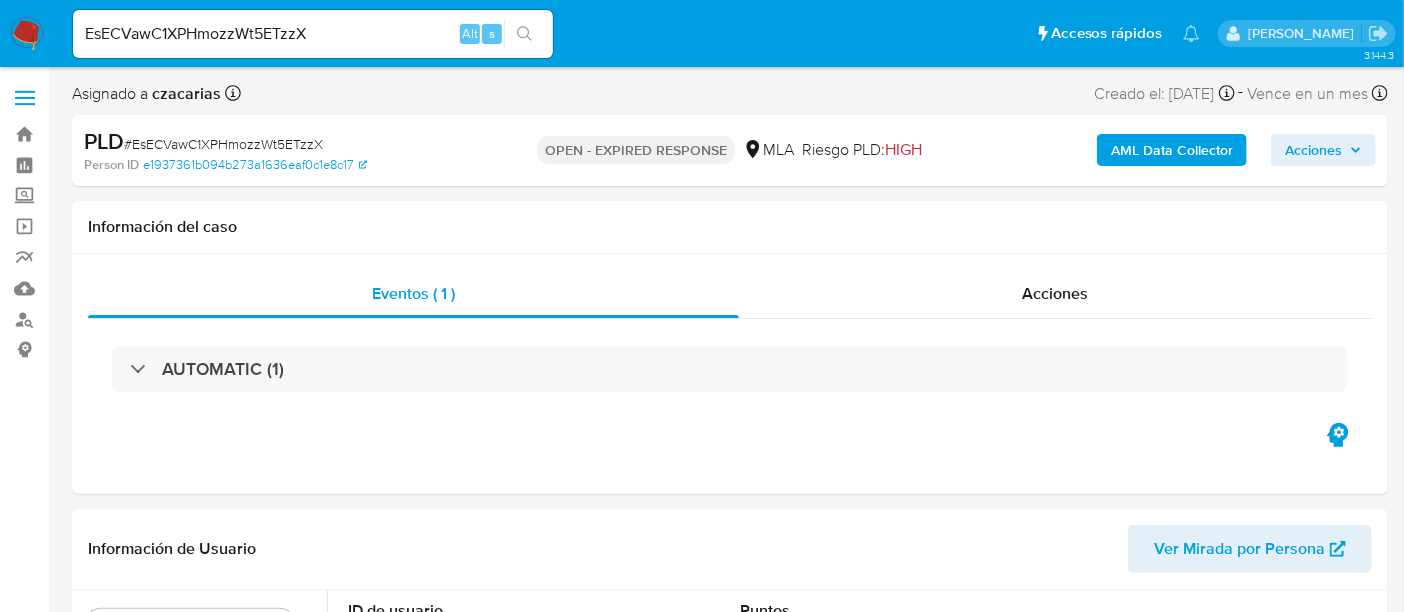 select on "10" 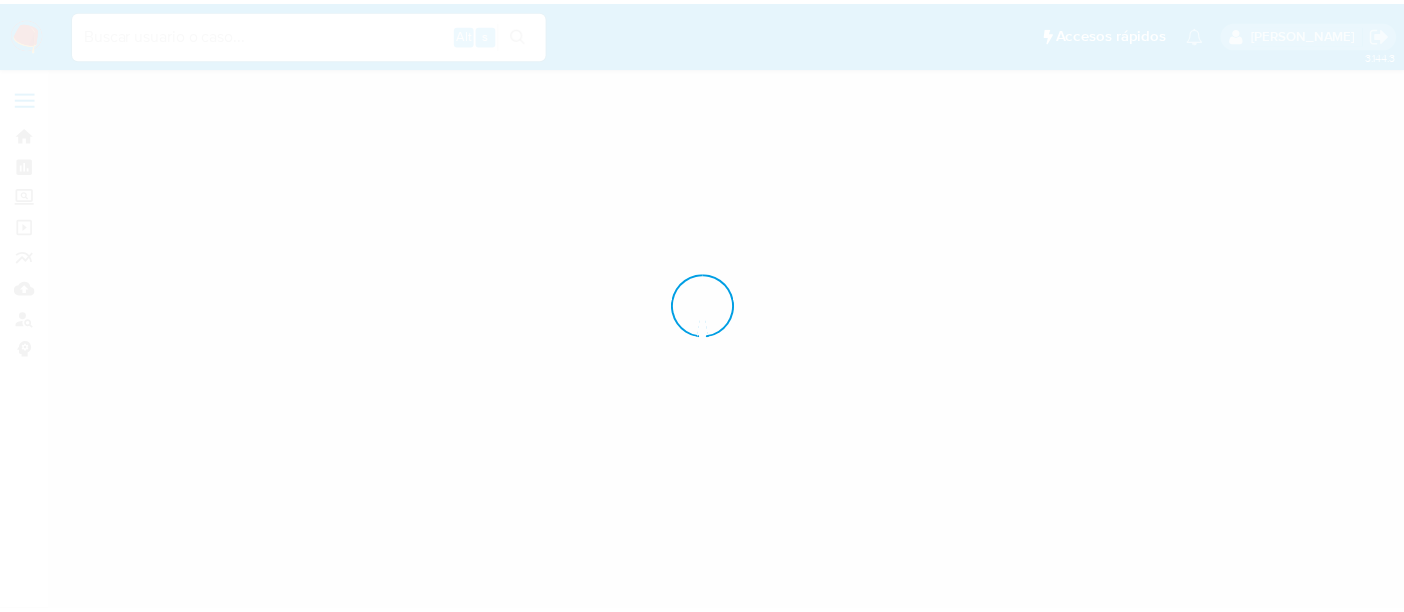 scroll, scrollTop: 0, scrollLeft: 0, axis: both 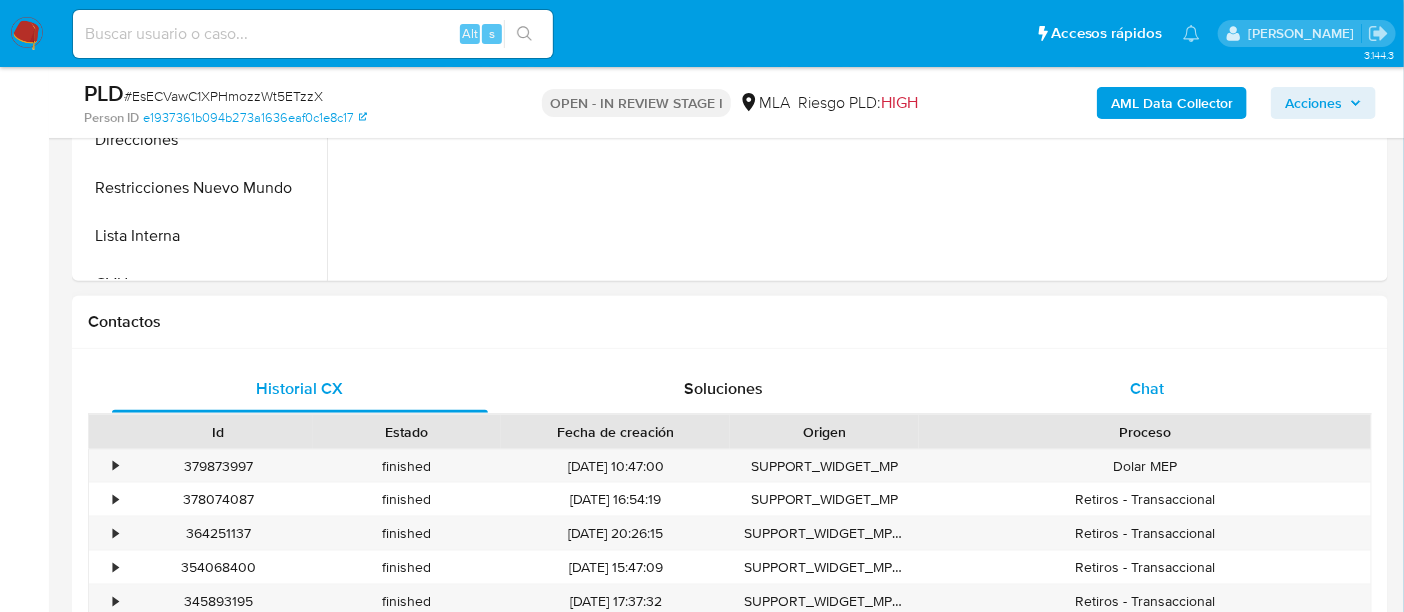 click on "Chat" at bounding box center (1147, 389) 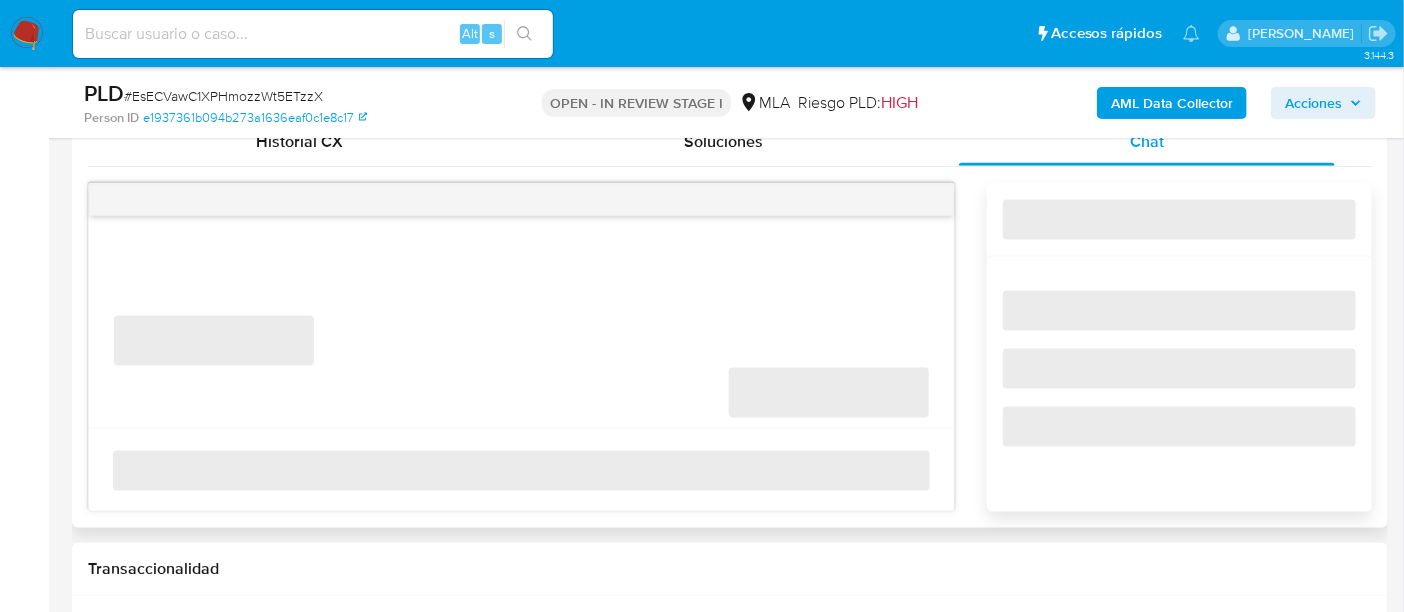 select on "10" 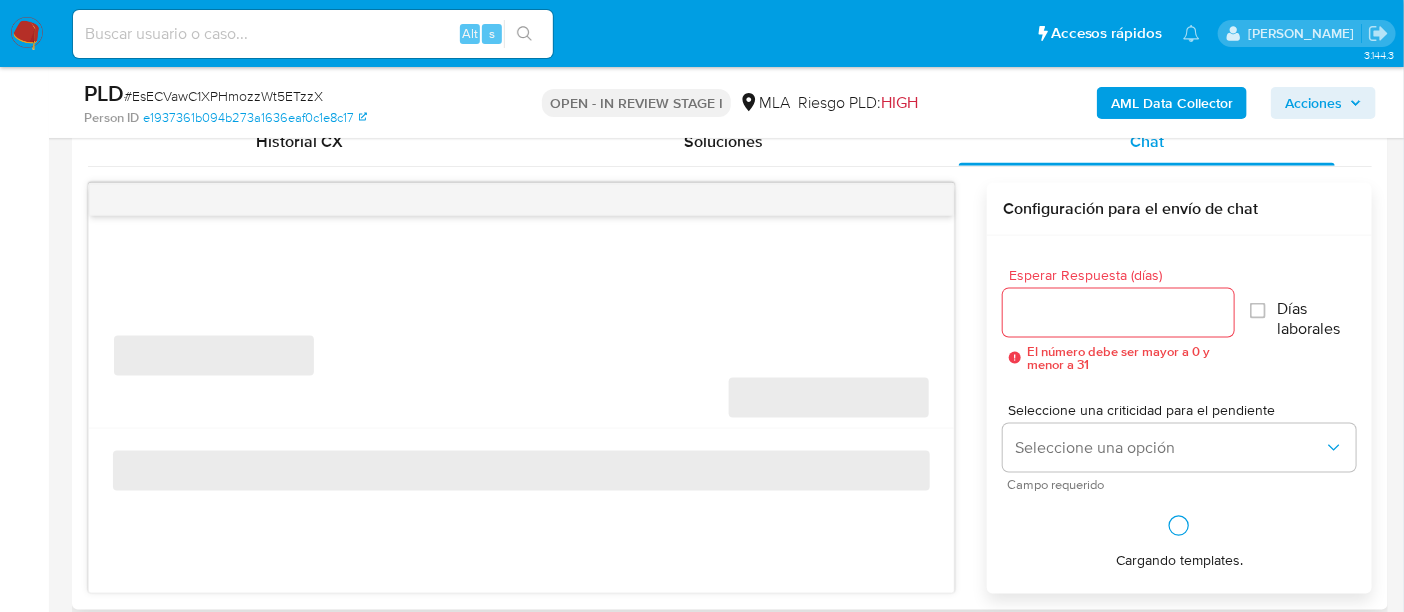 scroll, scrollTop: 1000, scrollLeft: 0, axis: vertical 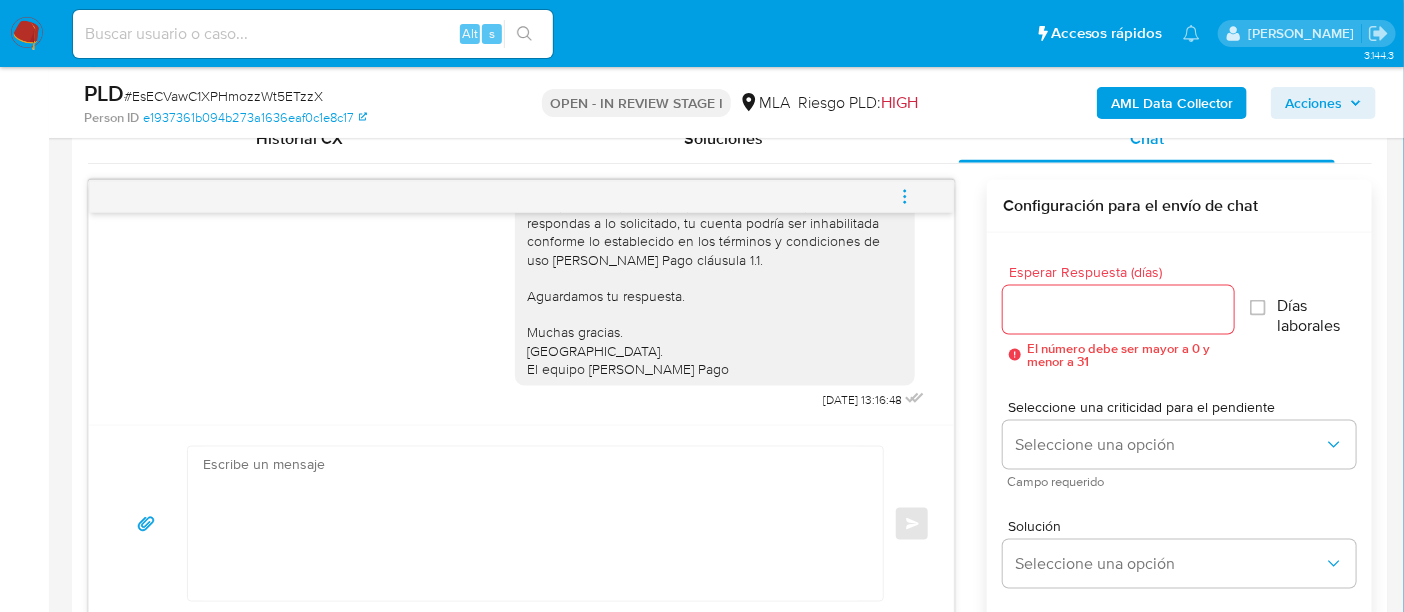 click at bounding box center (905, 197) 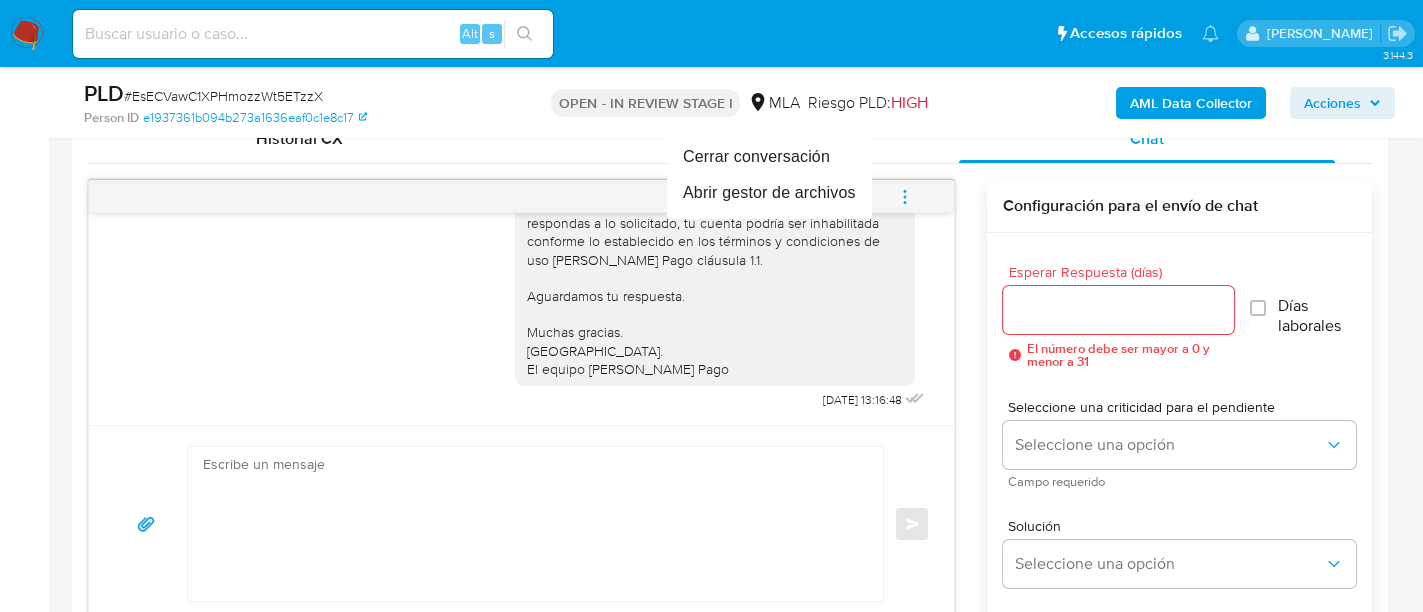 click at bounding box center (711, 306) 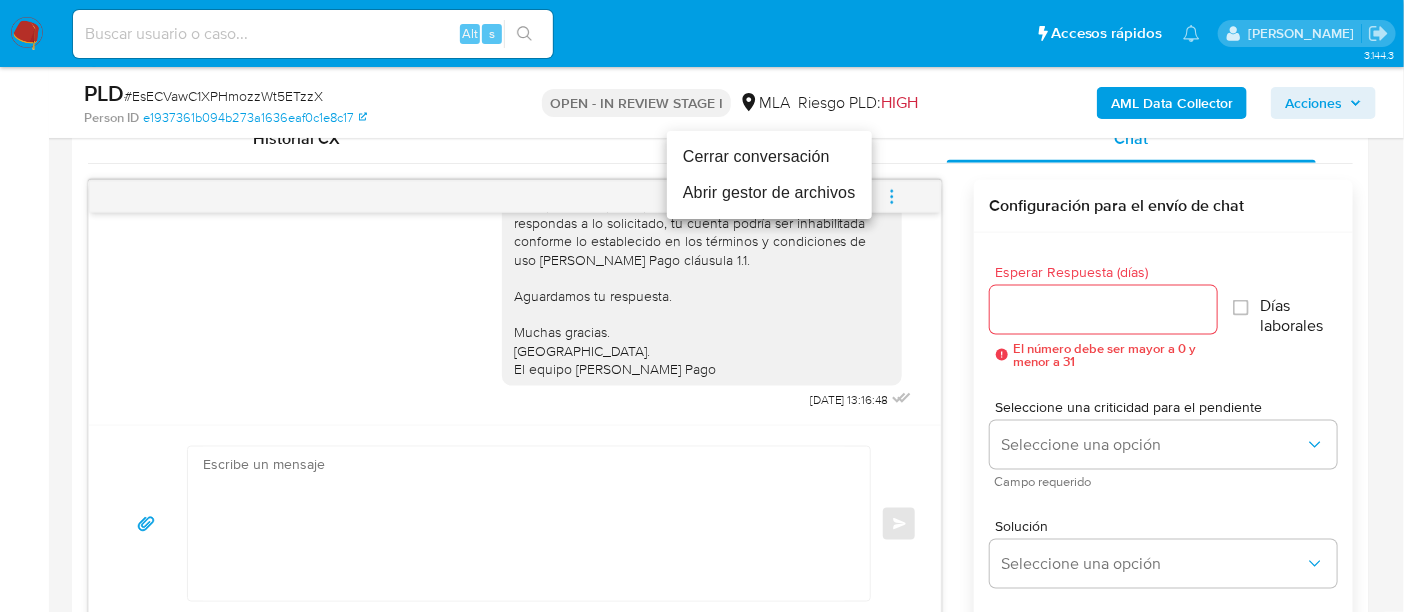 click at bounding box center [702, 306] 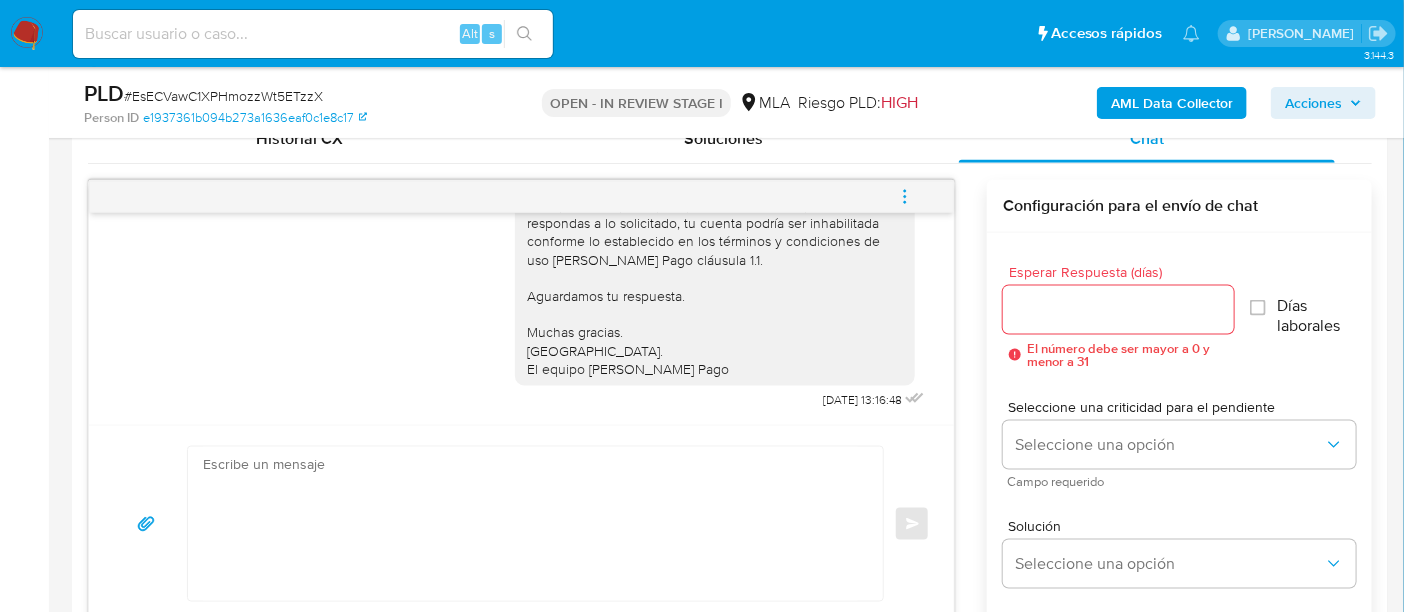click on "# EsECVawC1XPHmozzWt5ETzzX" at bounding box center (223, 96) 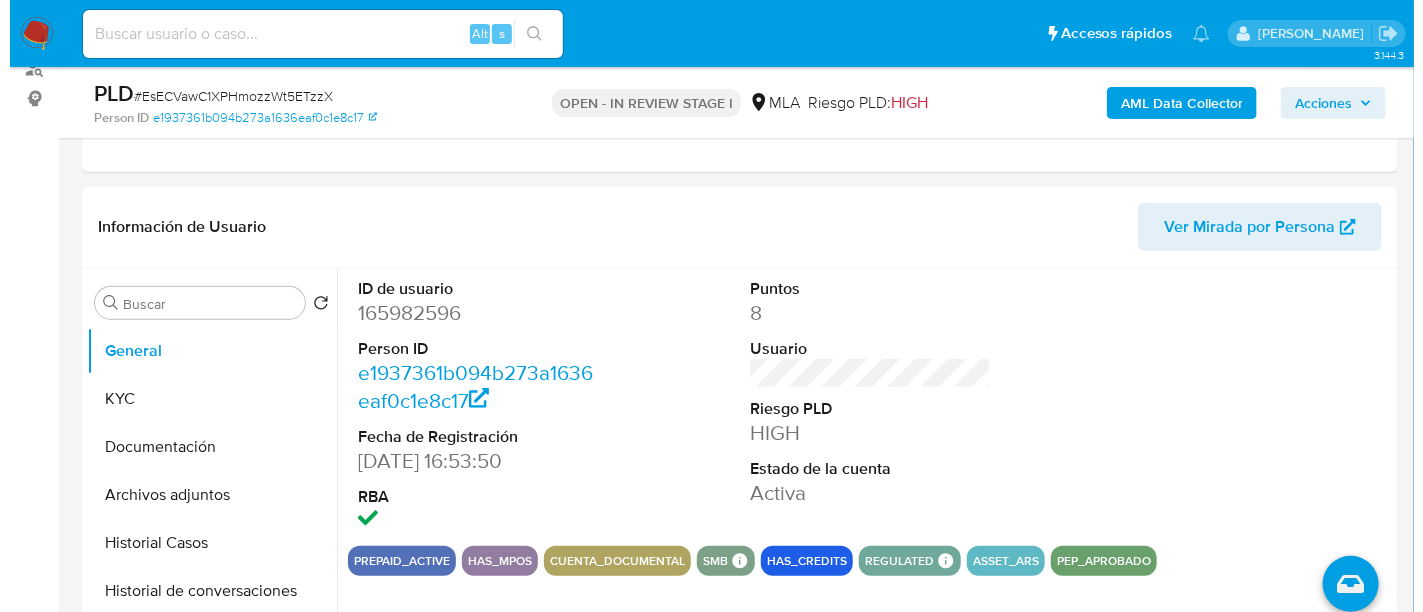scroll, scrollTop: 250, scrollLeft: 0, axis: vertical 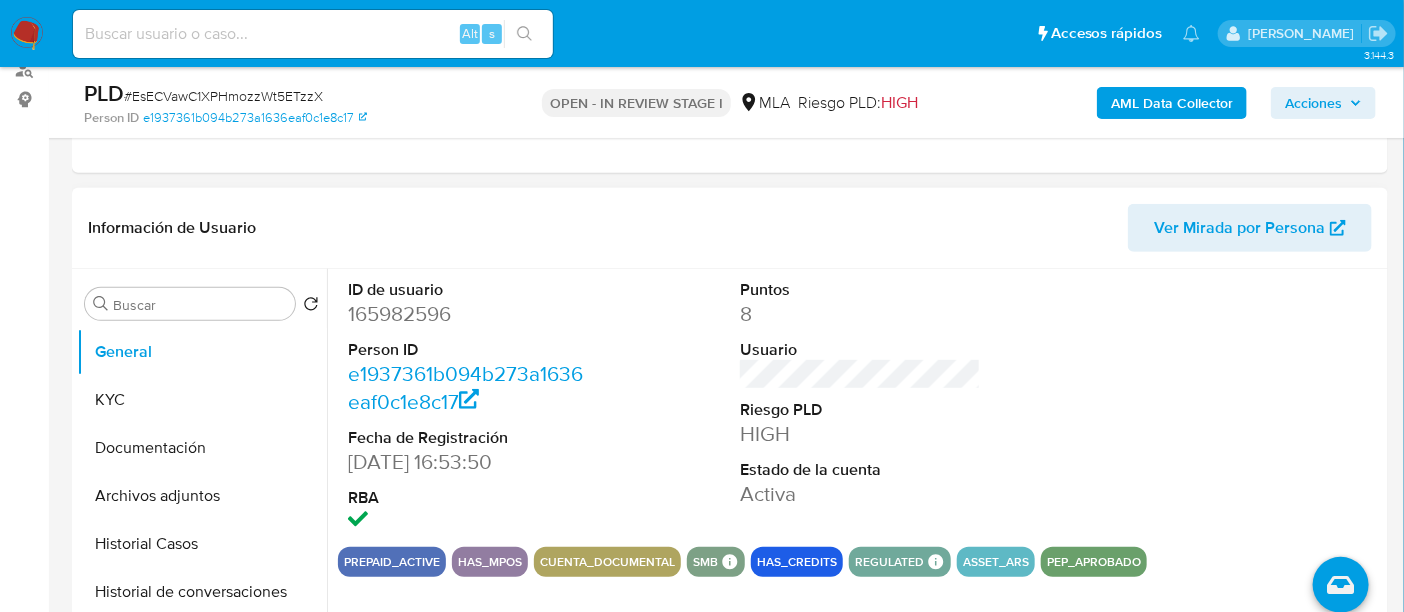 click on "165982596" at bounding box center (468, 314) 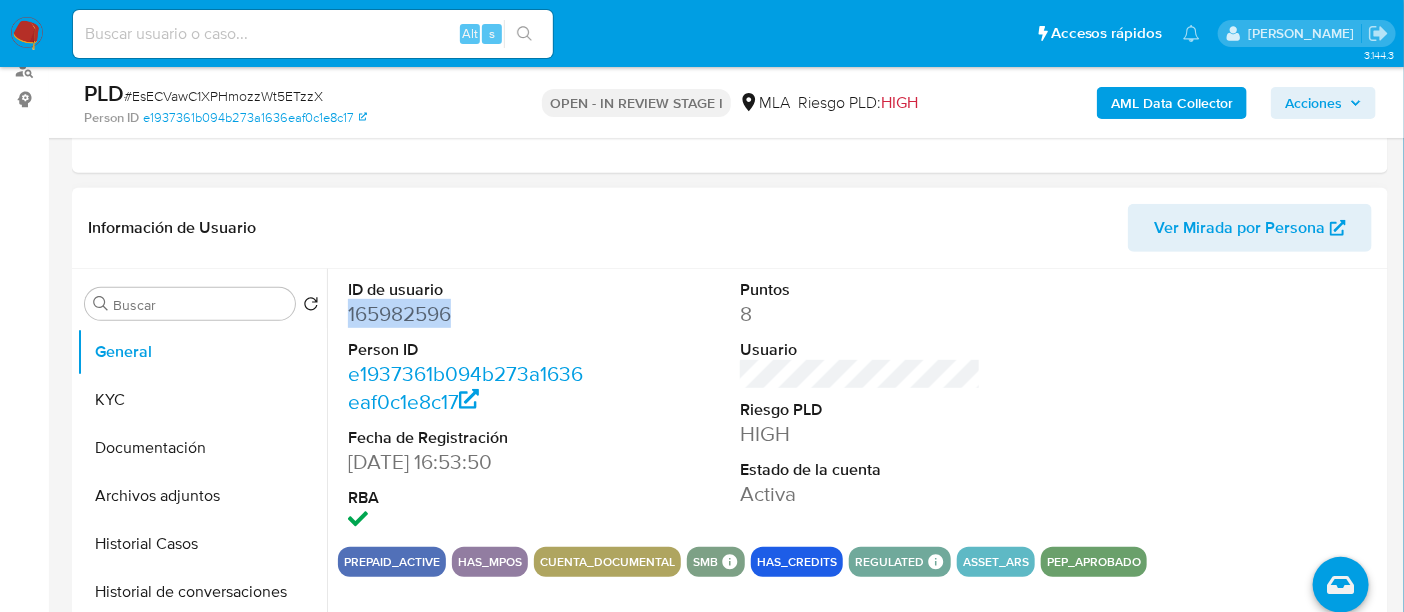 click on "165982596" at bounding box center (468, 314) 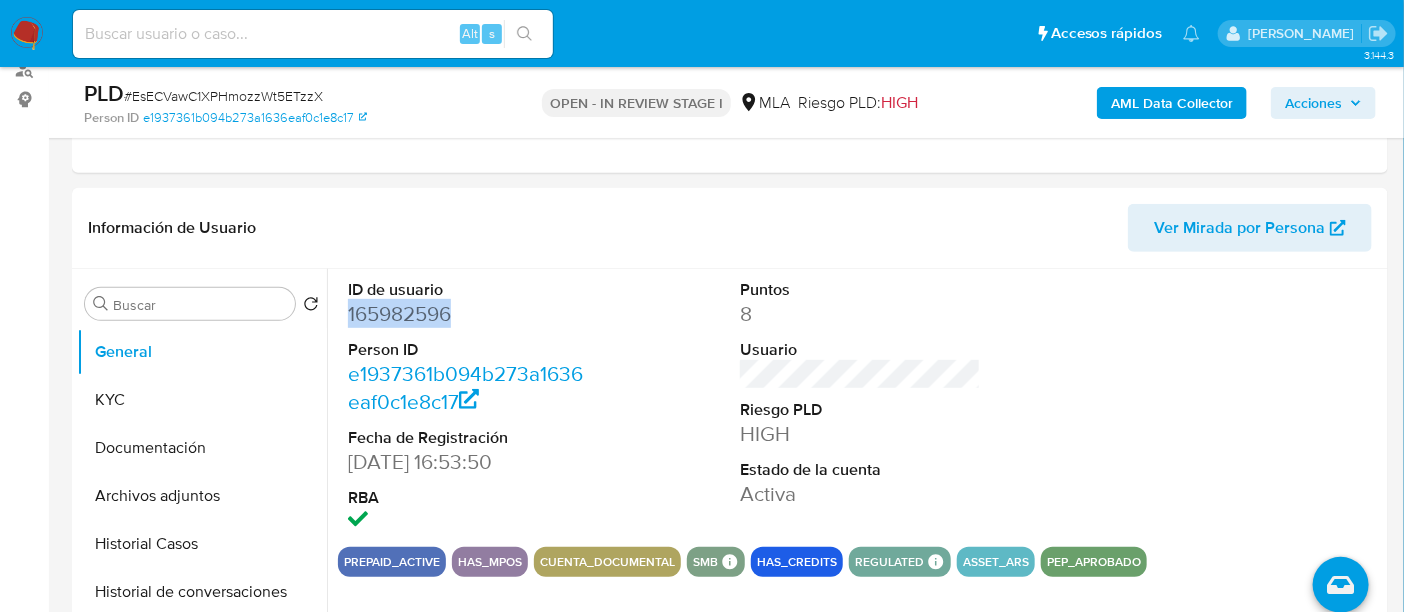 click on "AML Data Collector" at bounding box center [1172, 103] 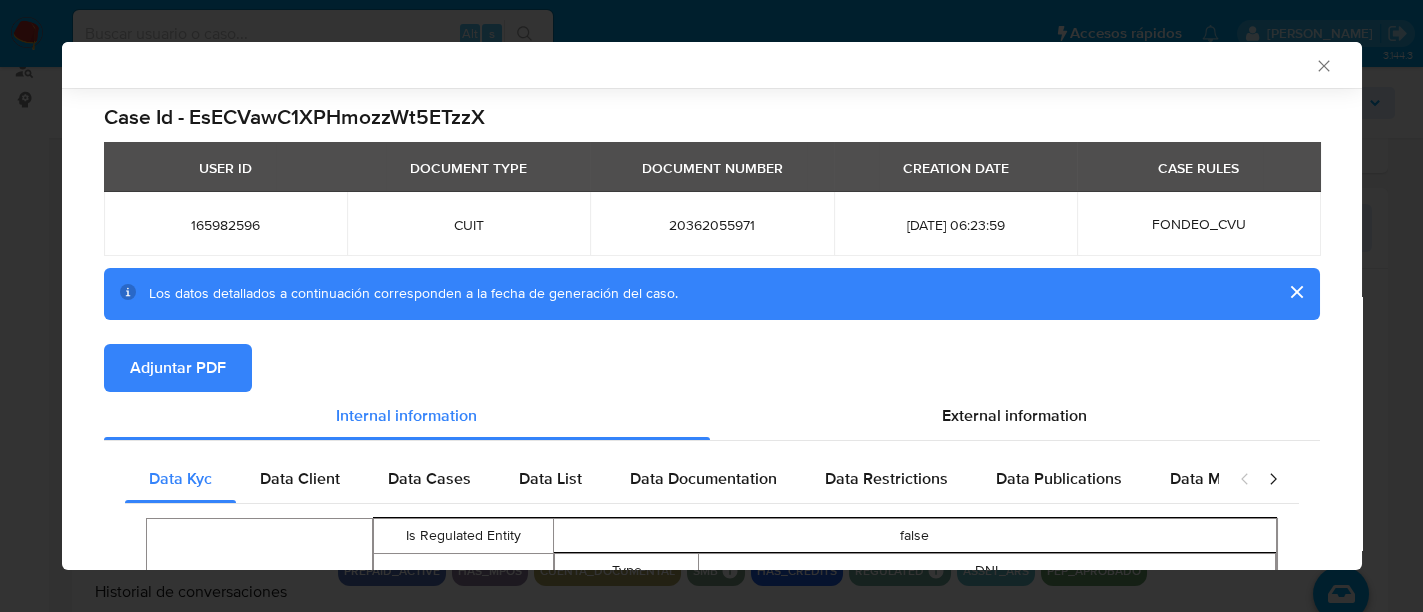scroll, scrollTop: 121, scrollLeft: 0, axis: vertical 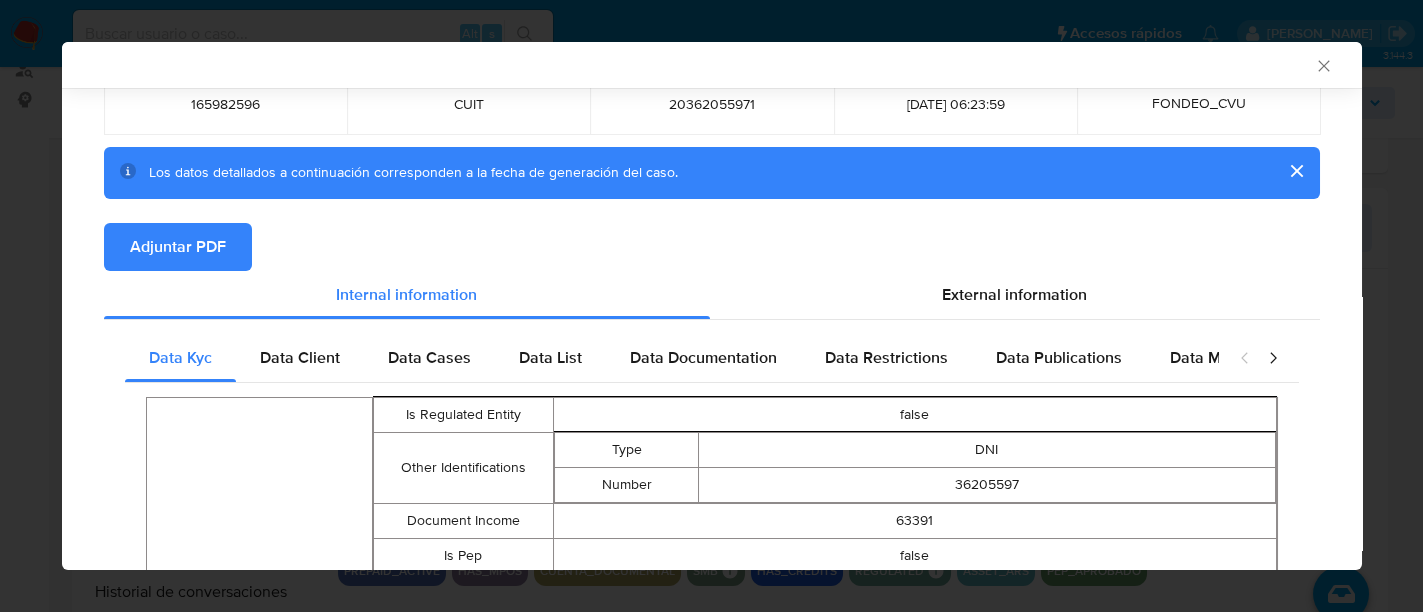 click on "Adjuntar PDF" at bounding box center (712, 247) 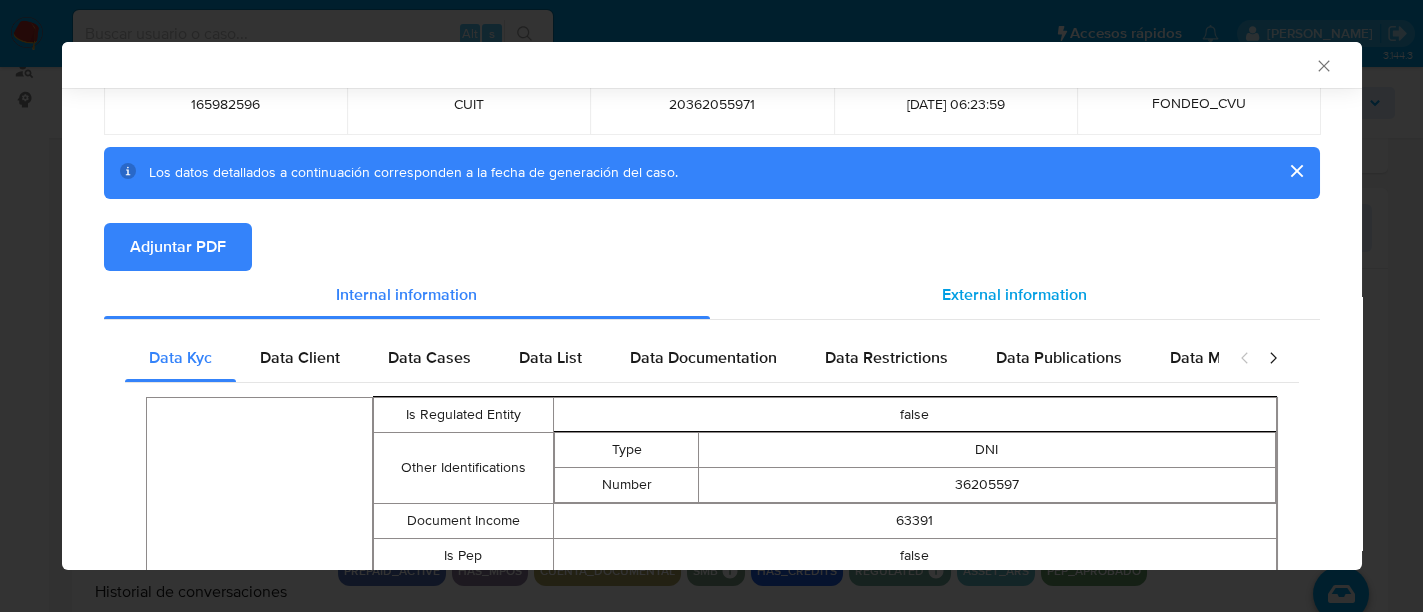 click on "External information" at bounding box center (1014, 294) 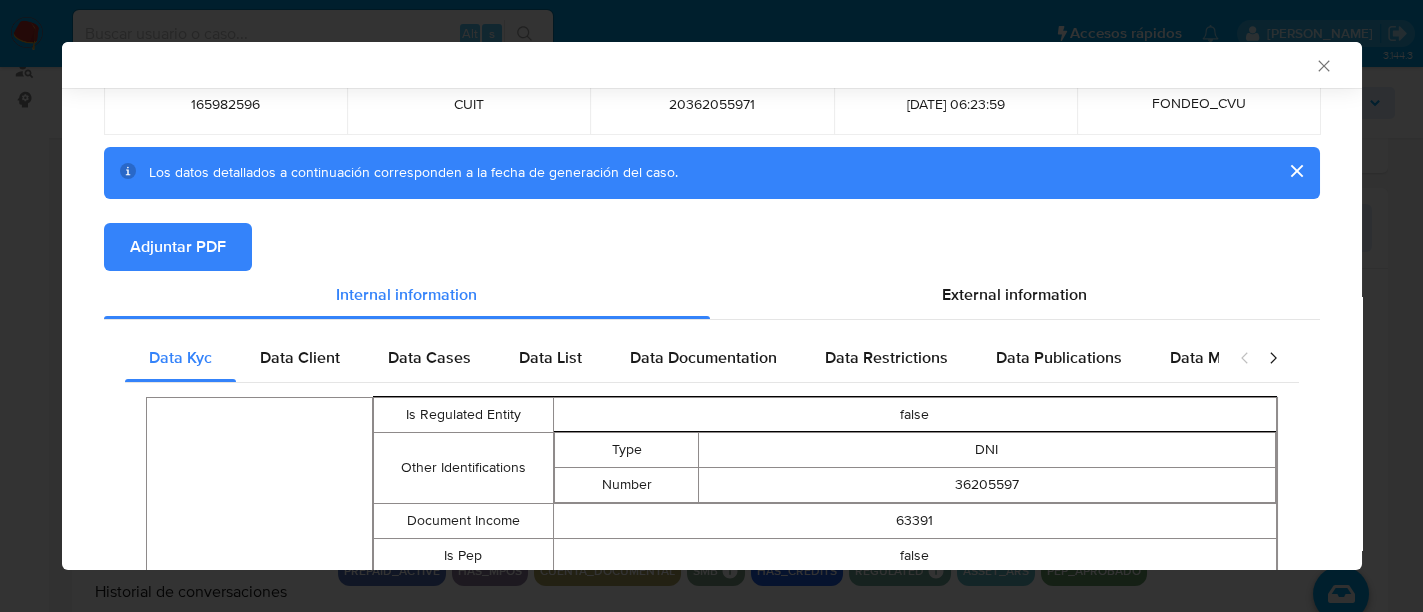 scroll, scrollTop: 90, scrollLeft: 0, axis: vertical 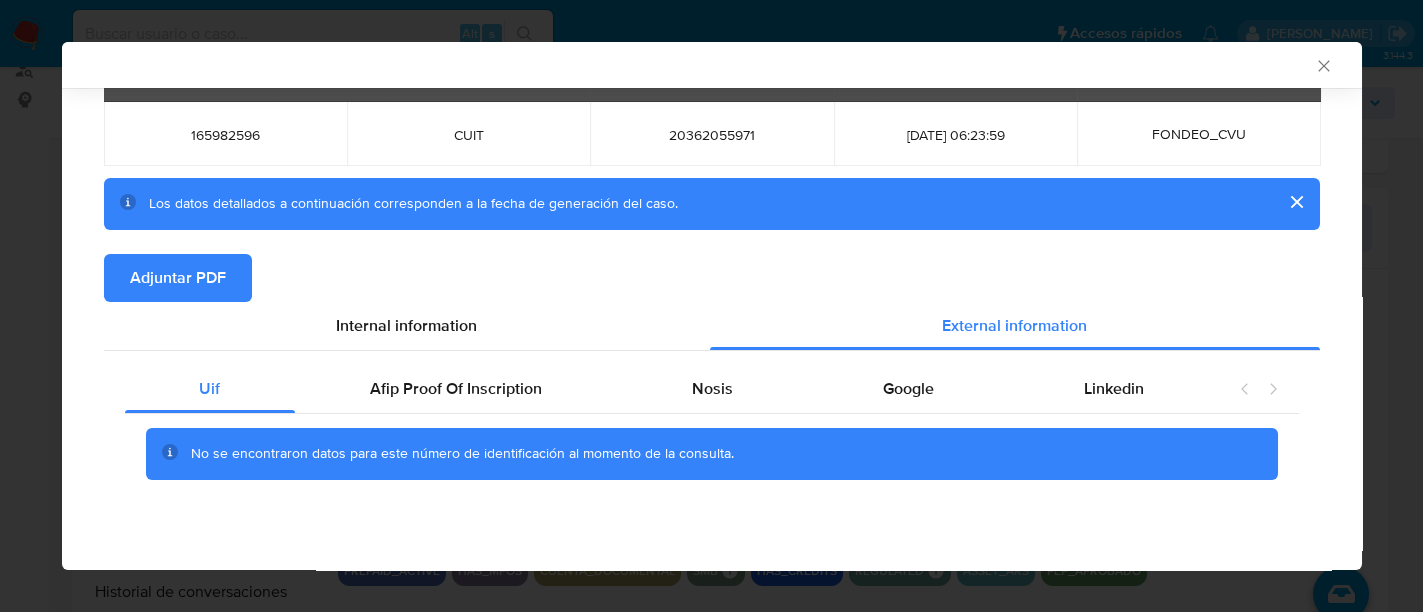 drag, startPoint x: 419, startPoint y: 379, endPoint x: 780, endPoint y: 214, distance: 396.92065 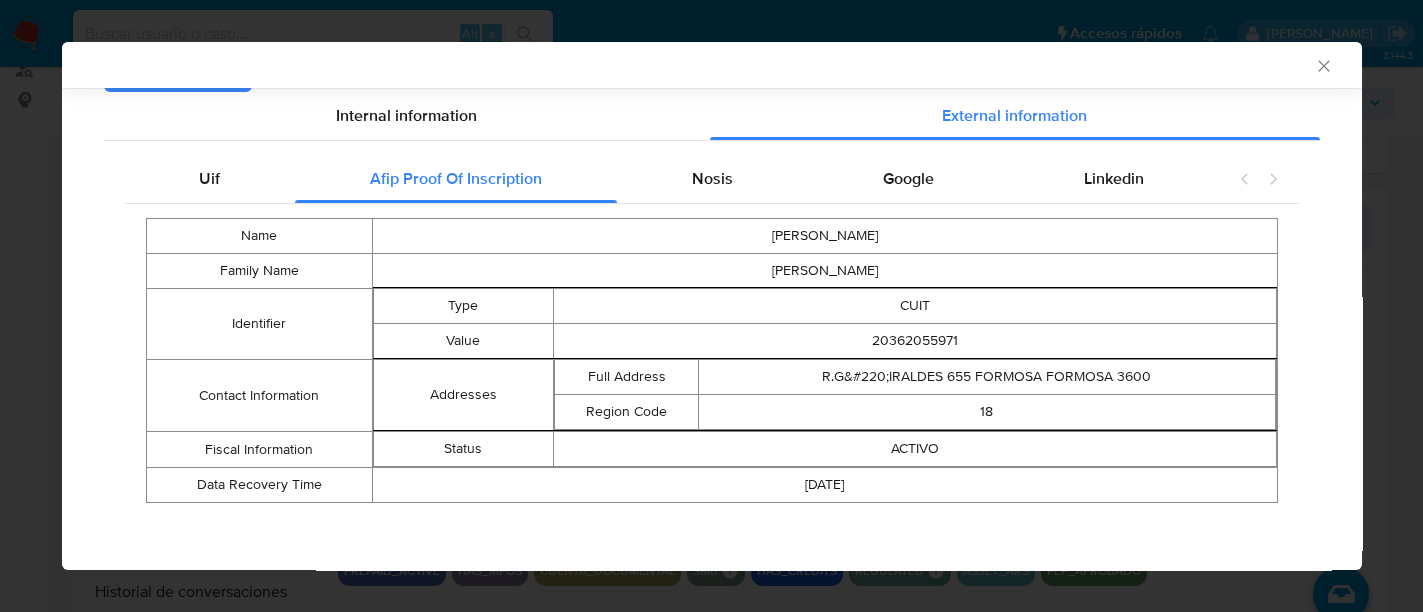 scroll, scrollTop: 302, scrollLeft: 0, axis: vertical 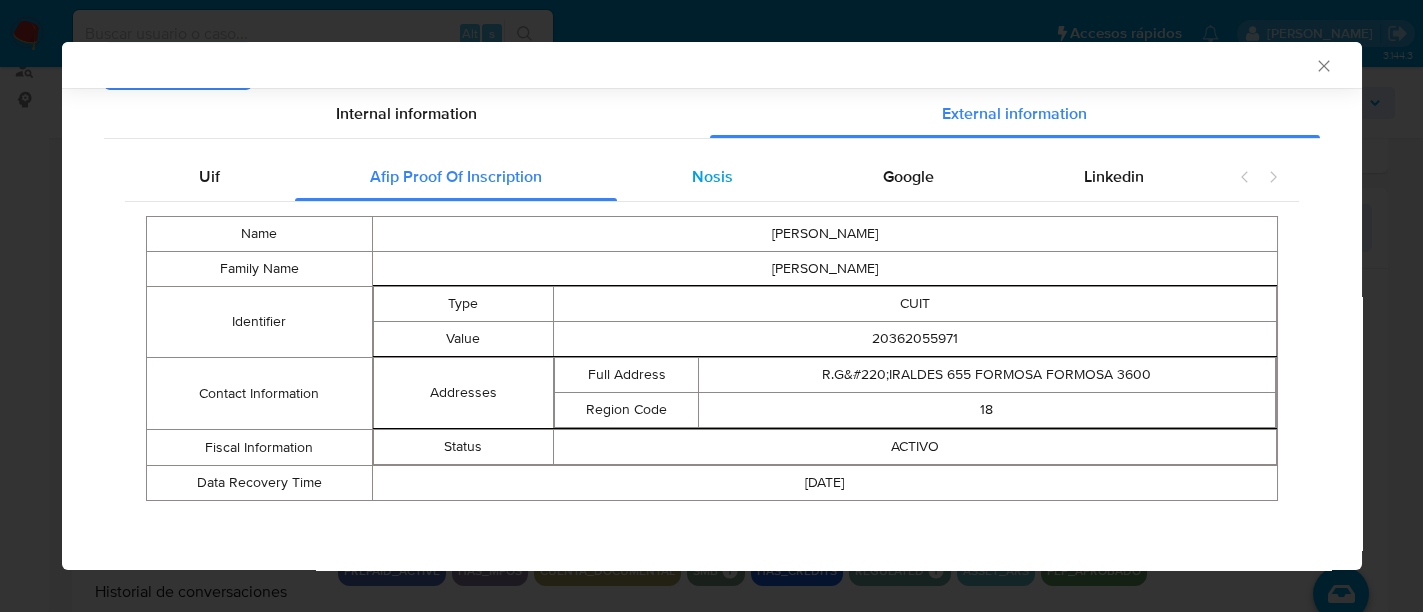 click on "Nosis" at bounding box center (712, 177) 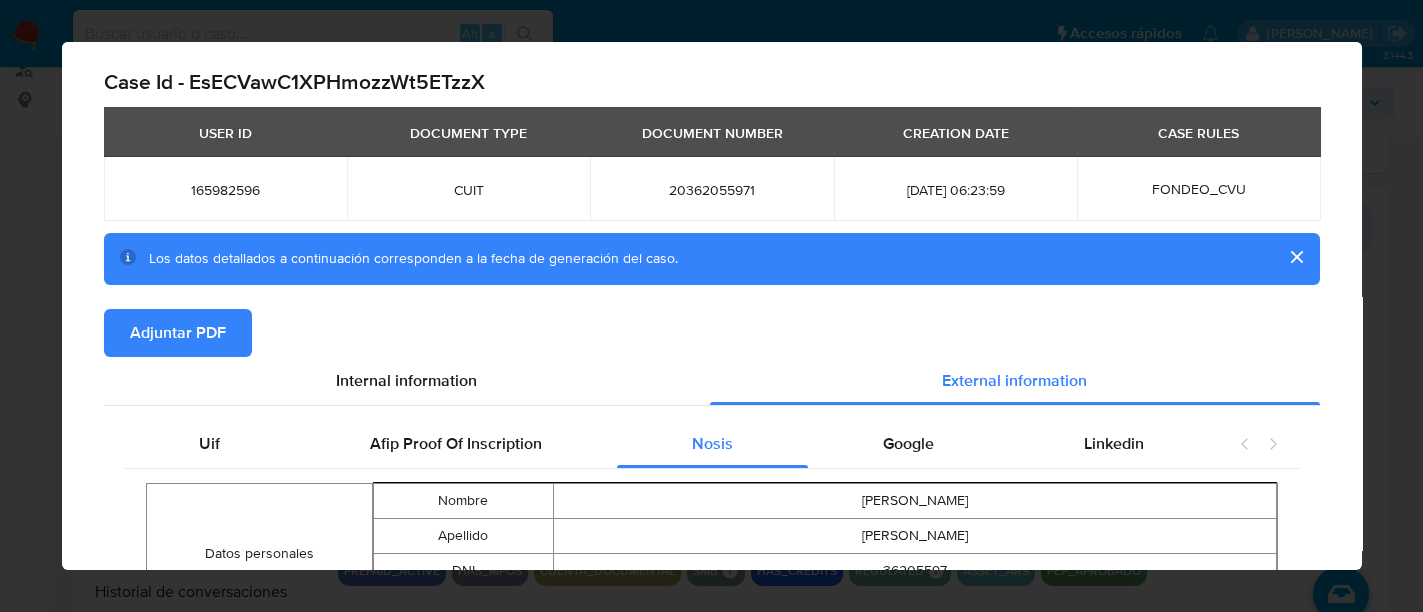 scroll, scrollTop: 0, scrollLeft: 0, axis: both 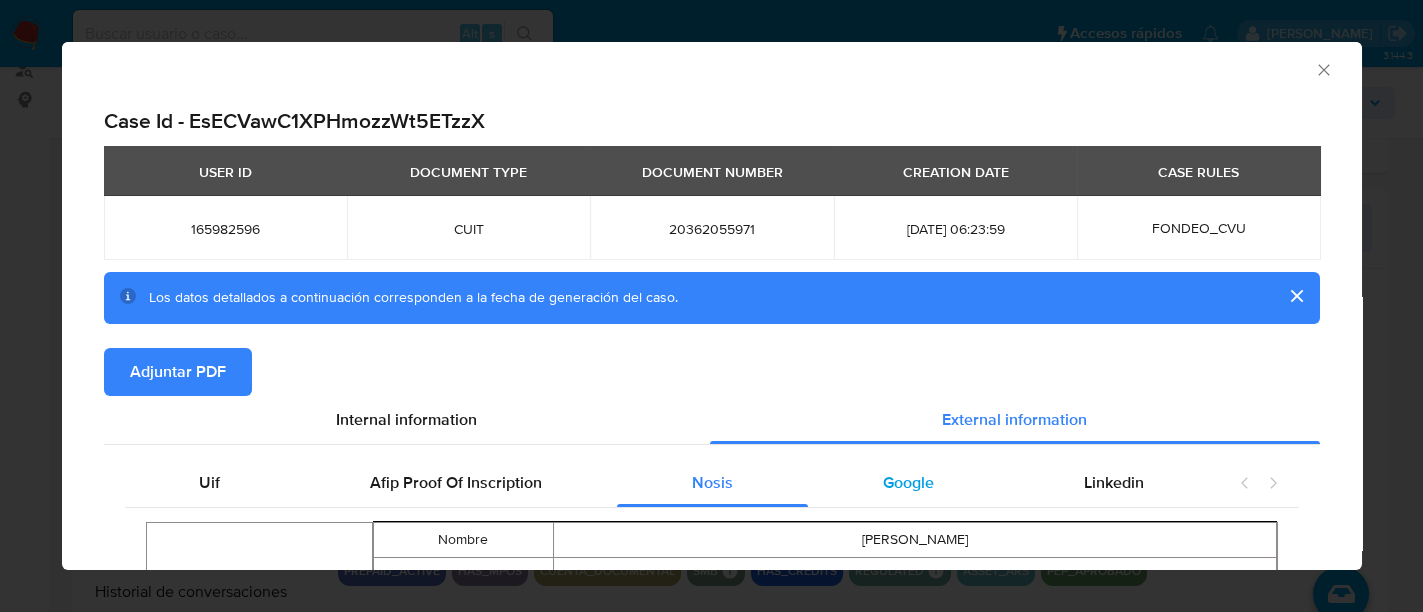 click on "Google" at bounding box center (908, 483) 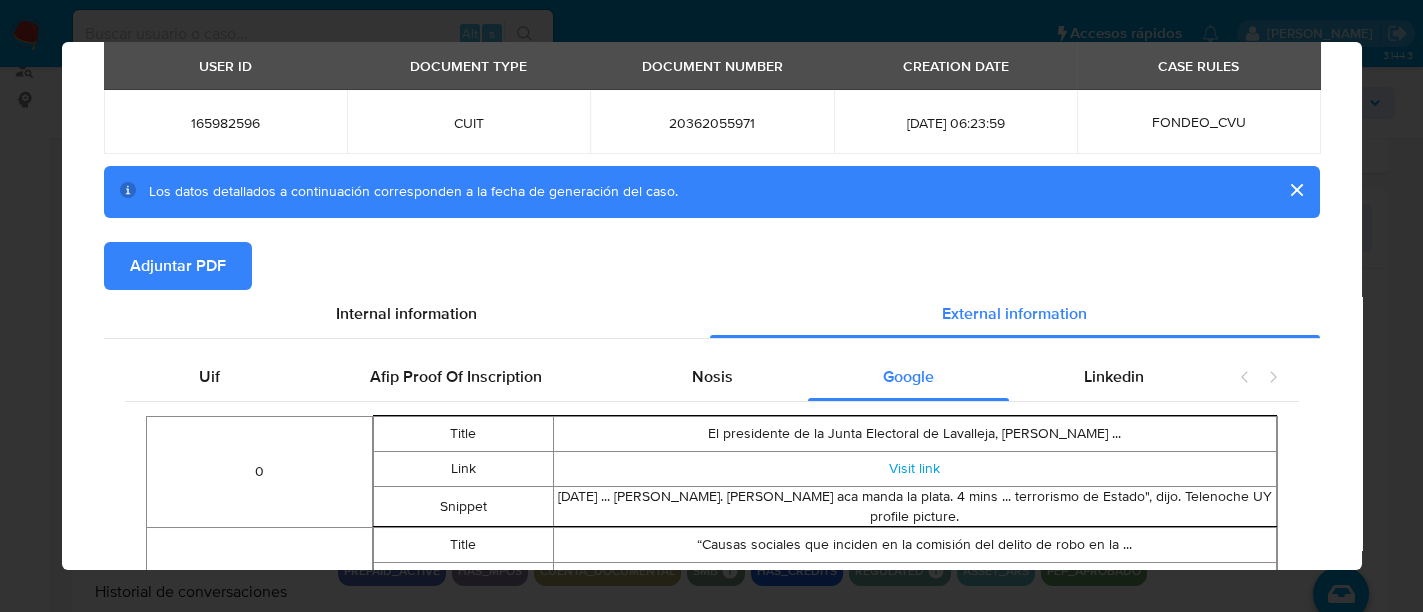scroll, scrollTop: 0, scrollLeft: 0, axis: both 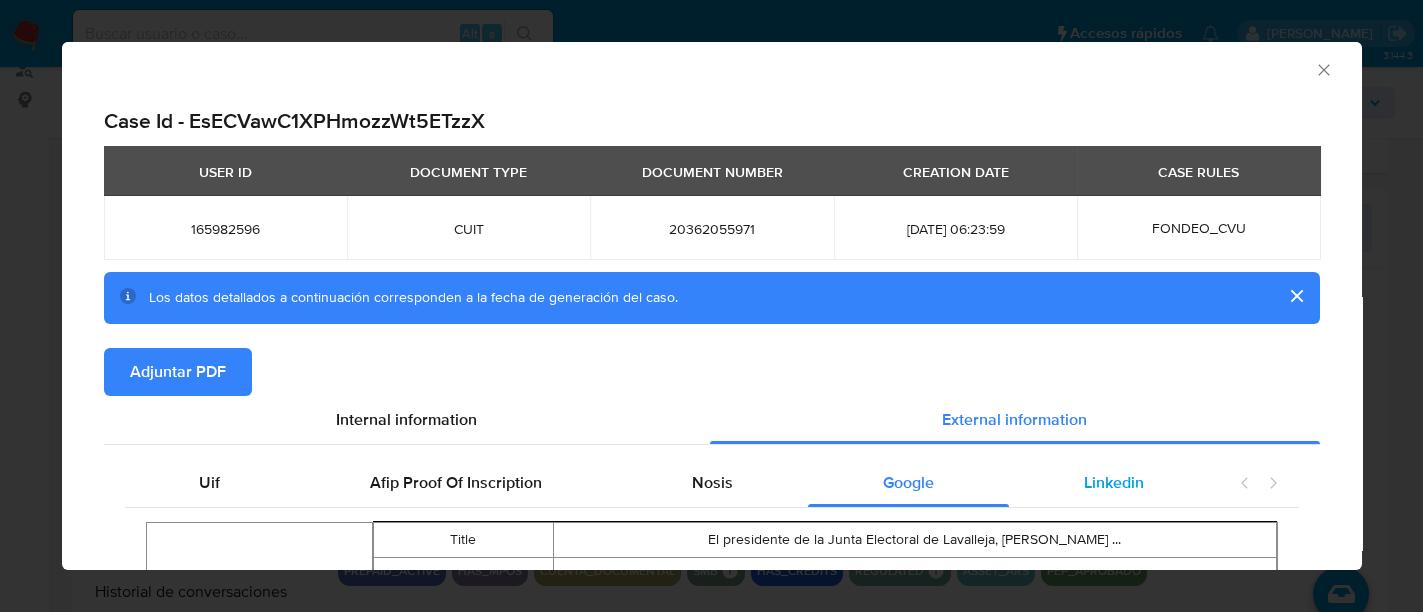 click on "Linkedin" at bounding box center [1114, 482] 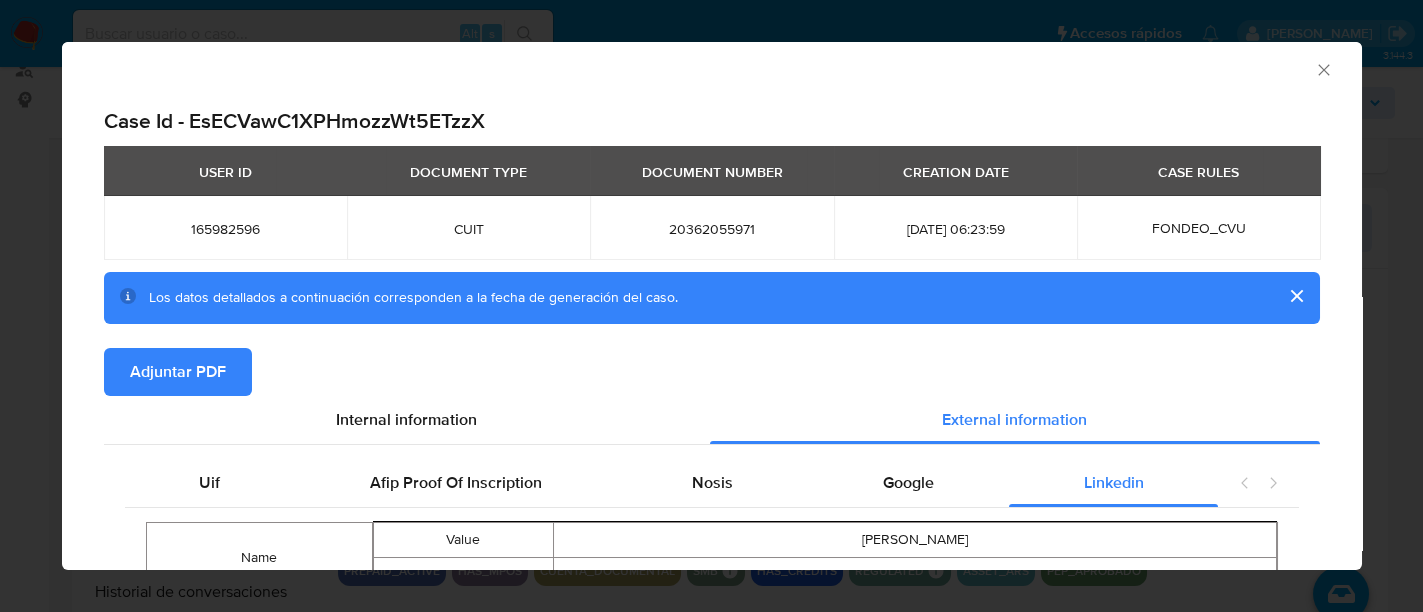 click on "Adjuntar PDF" at bounding box center (178, 372) 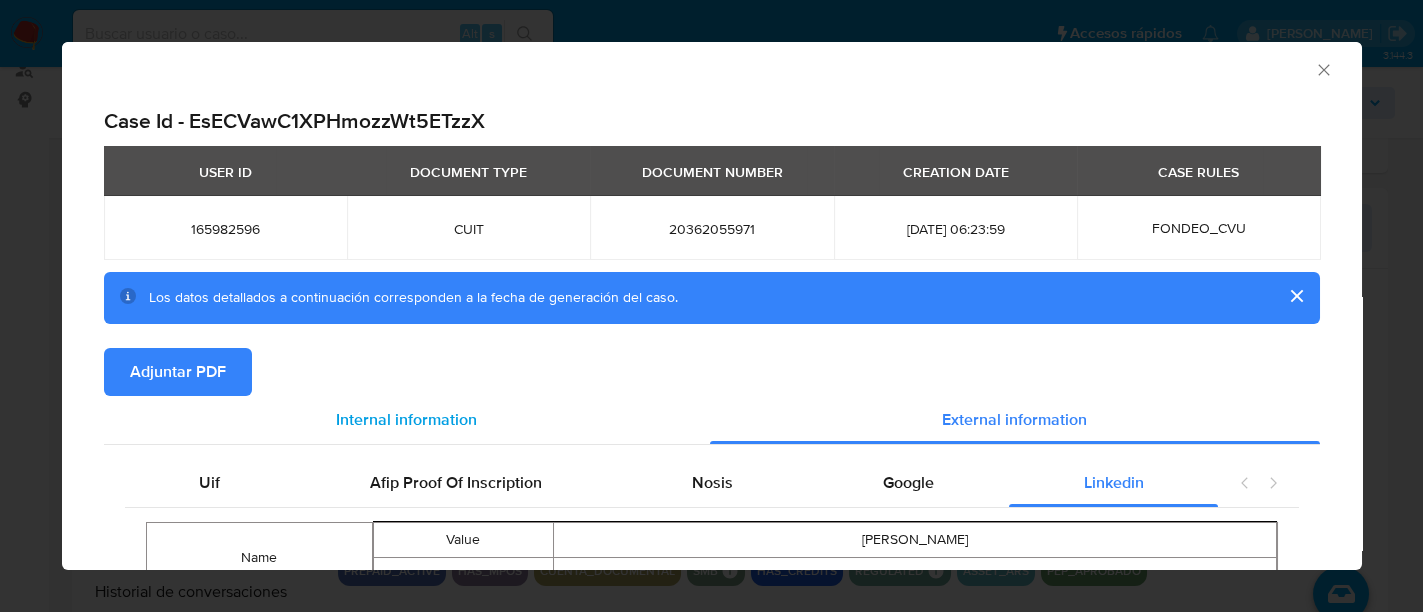 click on "Uif Afip Proof Of Inscription Nosis Google Linkedin Name Value [PERSON_NAME] Data Linkedin - - - Name Lr Value - - - Data Linkedin - - -" at bounding box center (712, 569) 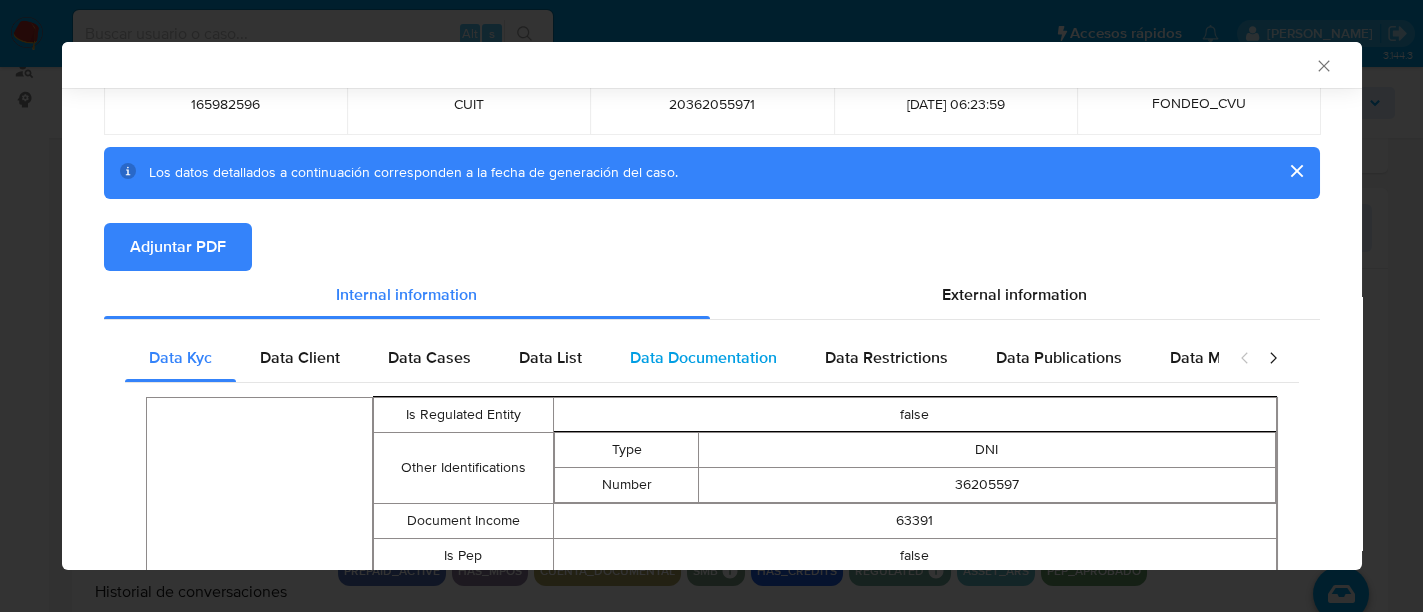 click on "Data Documentation" at bounding box center (703, 357) 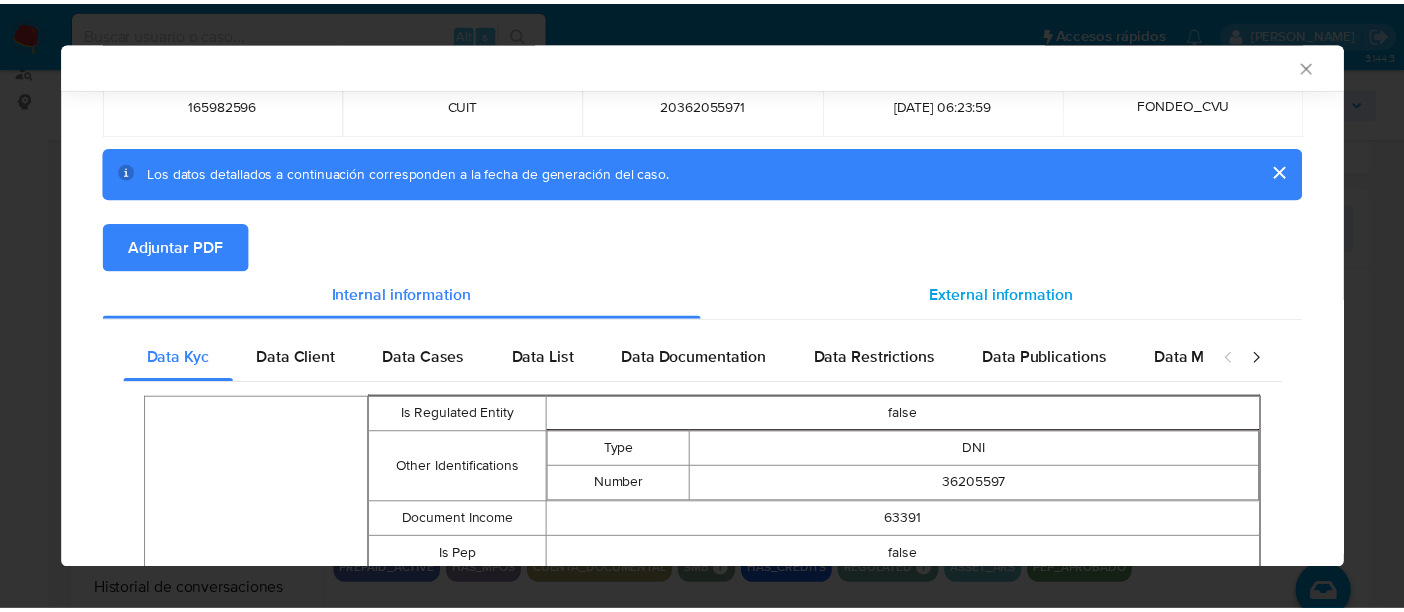 scroll, scrollTop: 90, scrollLeft: 0, axis: vertical 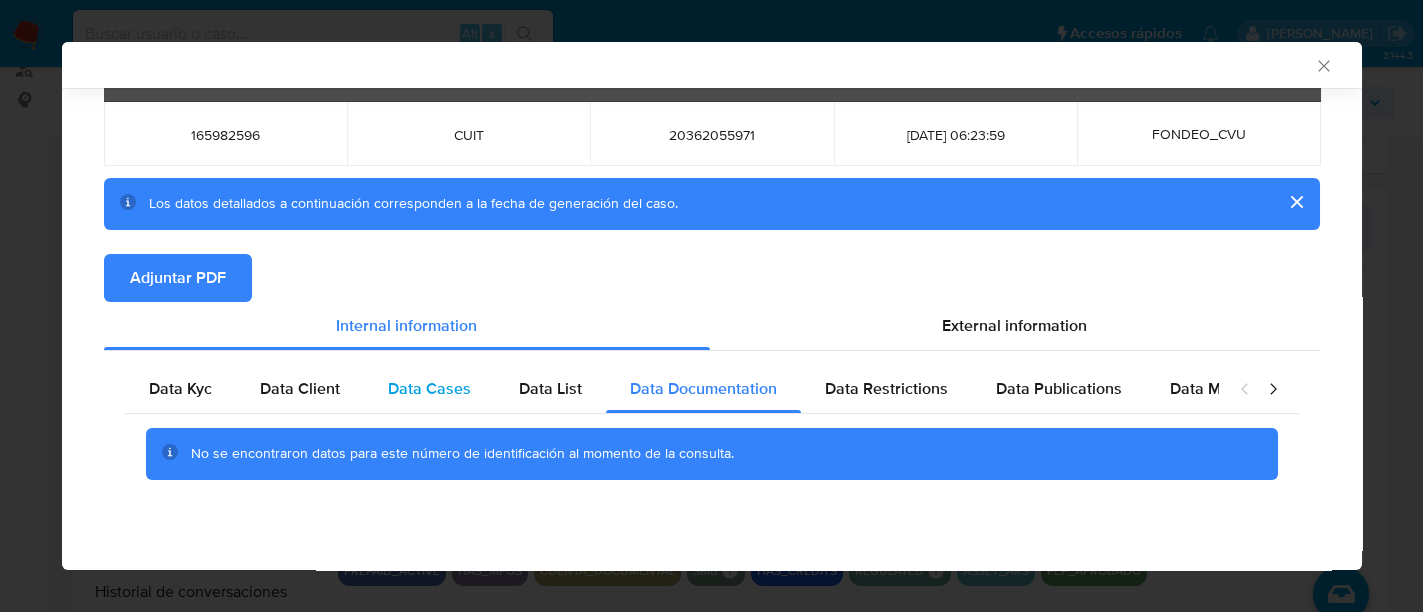 click on "Data Cases" at bounding box center (429, 389) 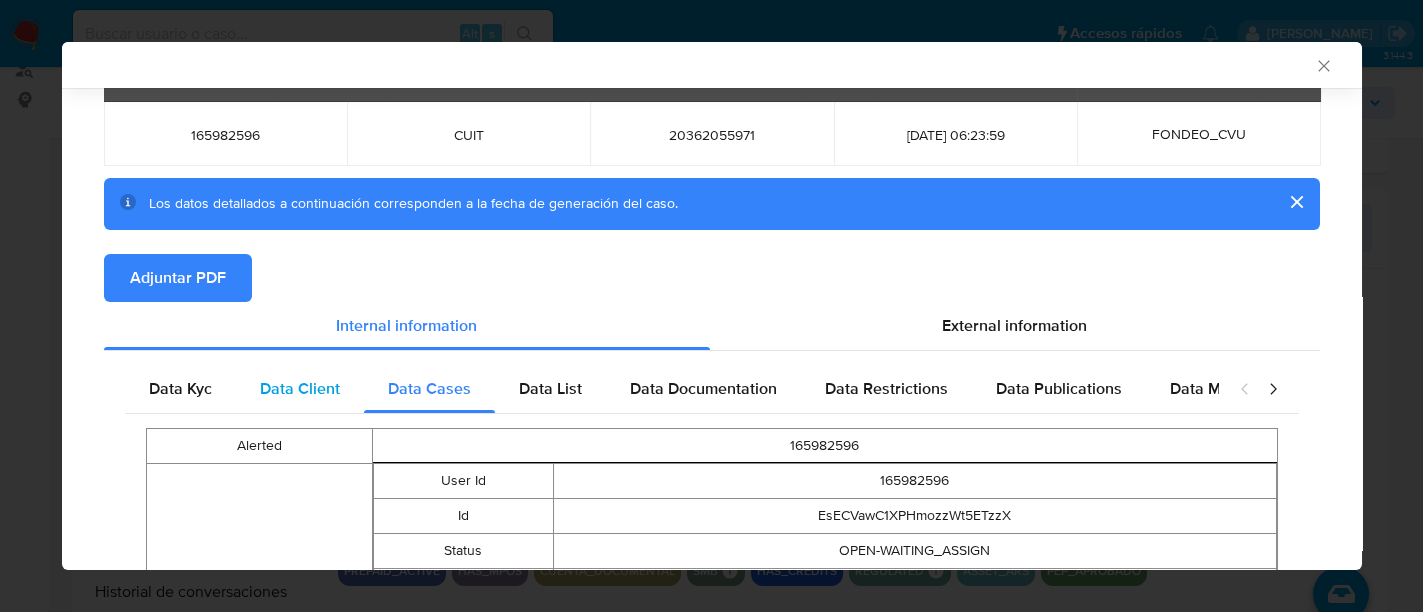 click on "Data Client" at bounding box center (300, 388) 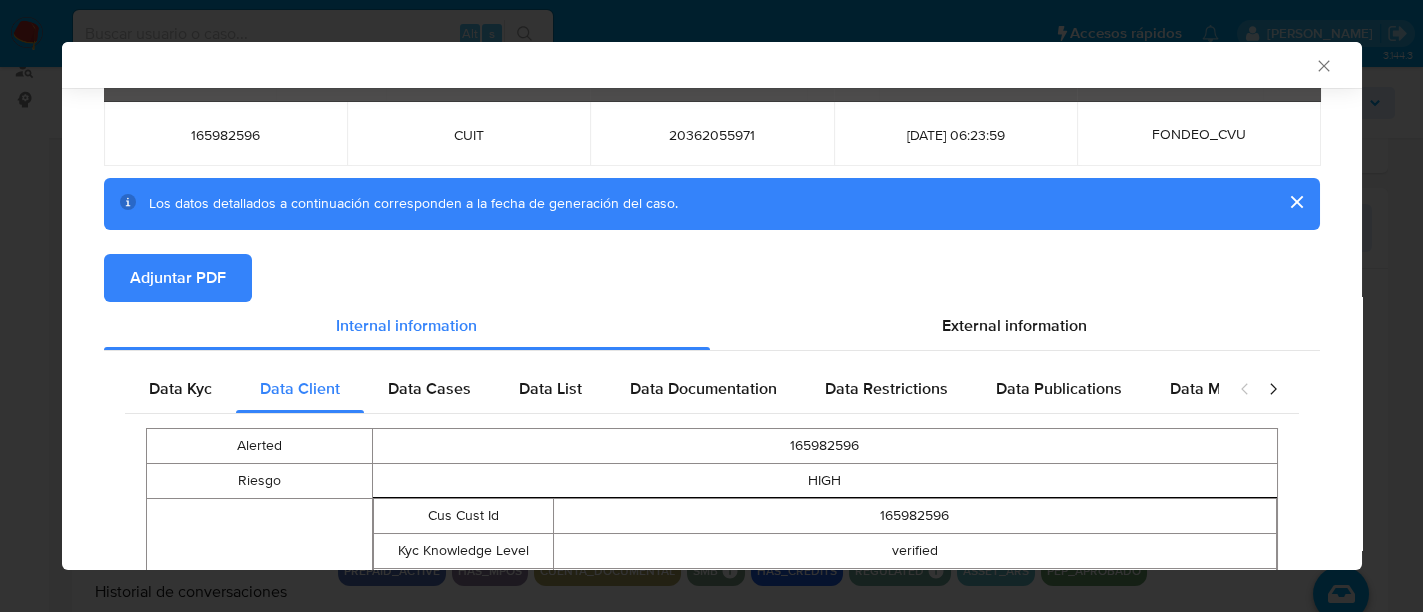 click 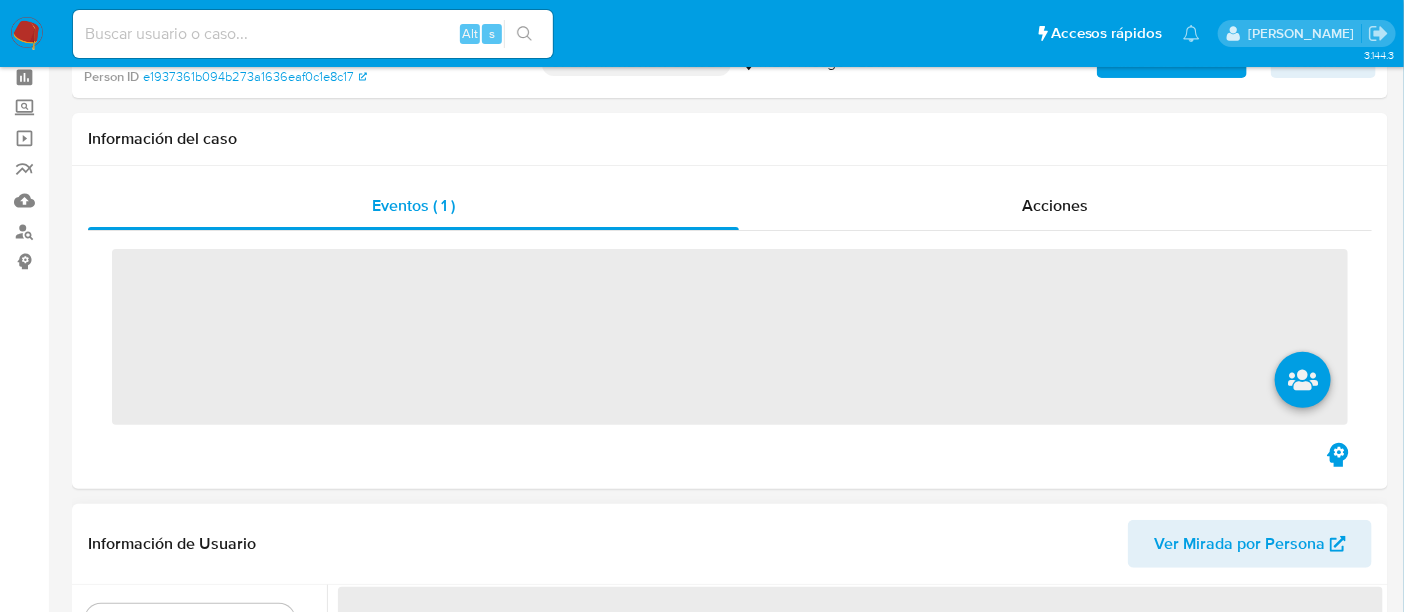 scroll, scrollTop: 125, scrollLeft: 0, axis: vertical 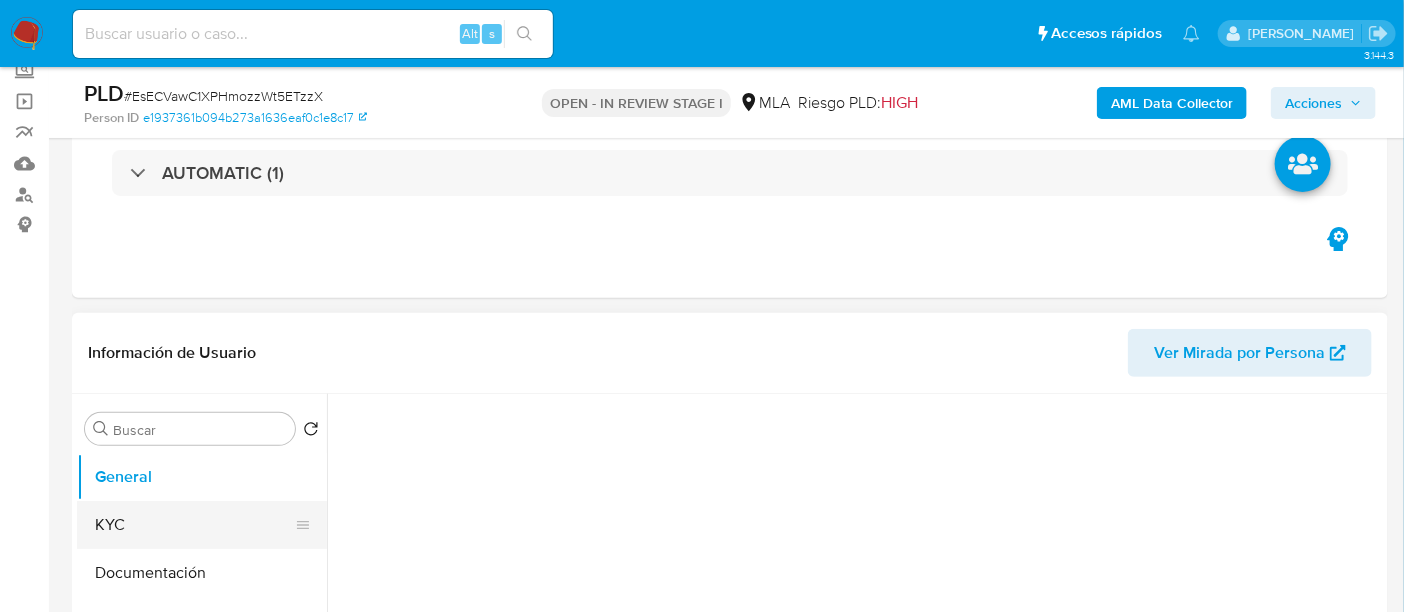 click on "KYC" at bounding box center (194, 525) 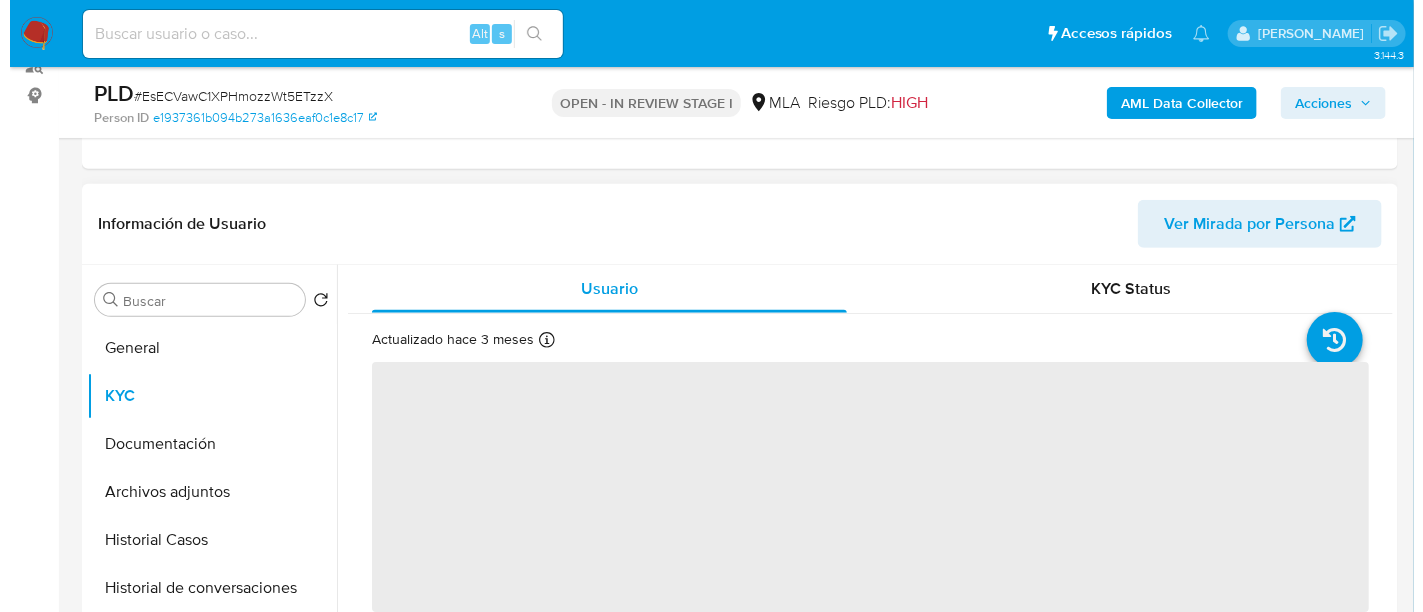 scroll, scrollTop: 374, scrollLeft: 0, axis: vertical 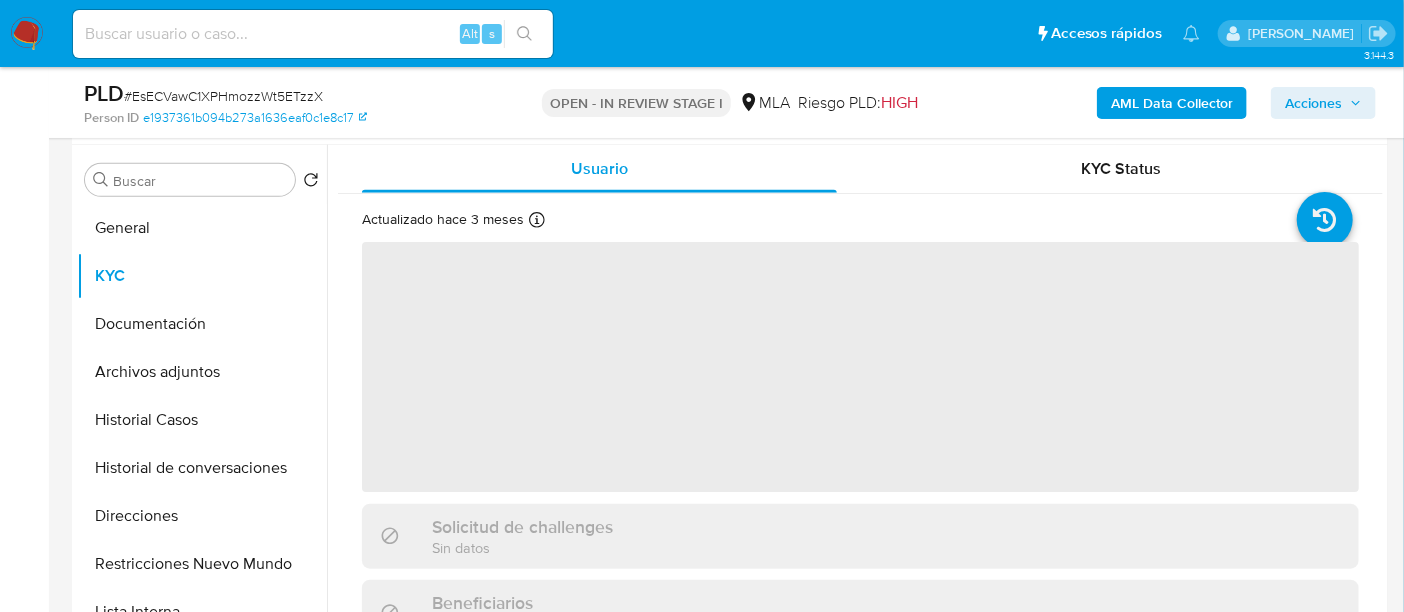 select on "10" 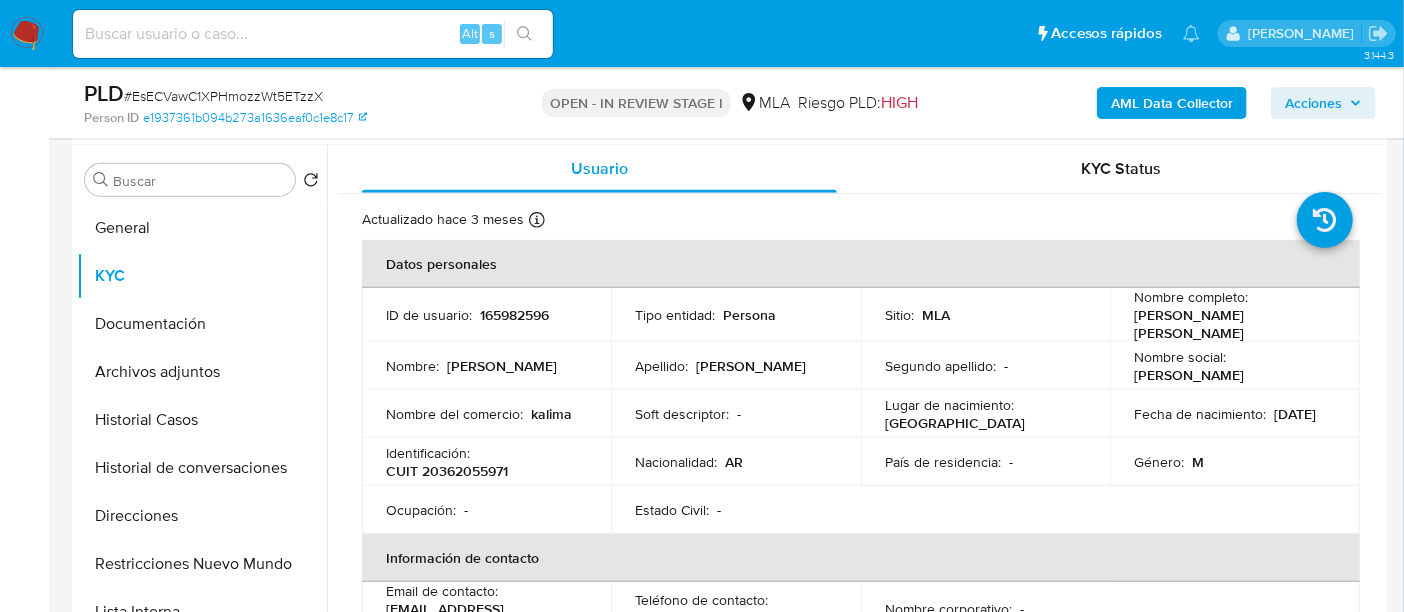 click on "CUIT 20362055971" at bounding box center (447, 471) 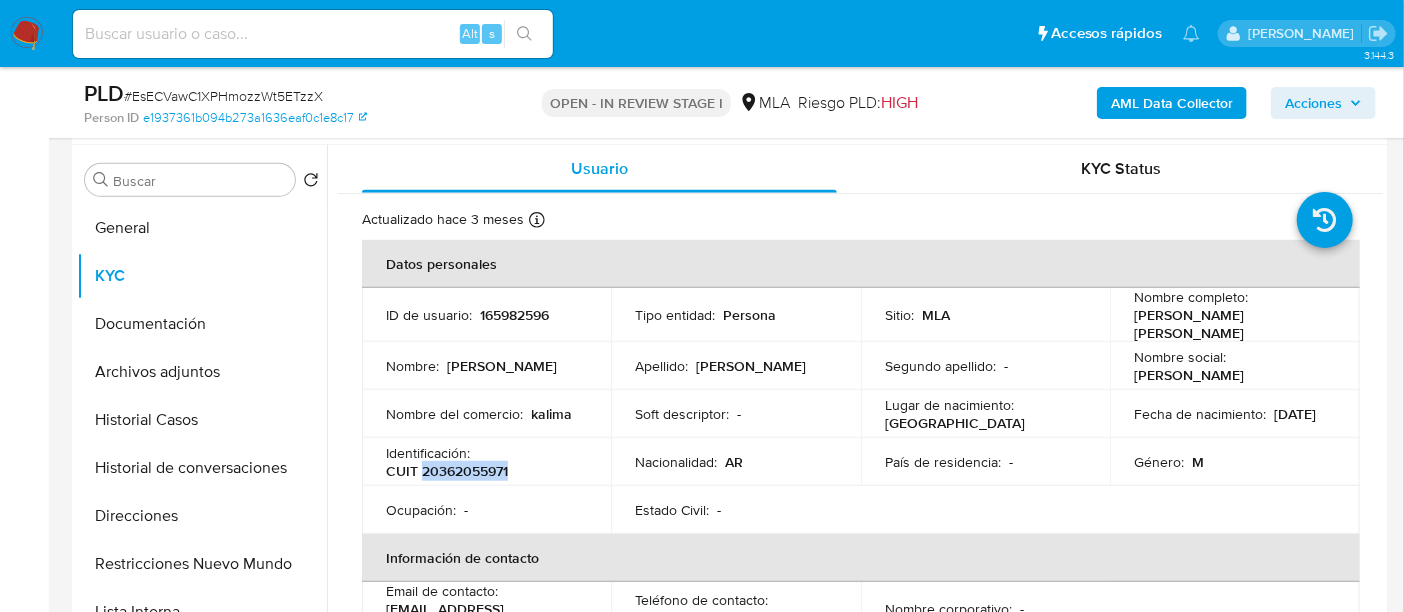 click on "CUIT 20362055971" at bounding box center (447, 471) 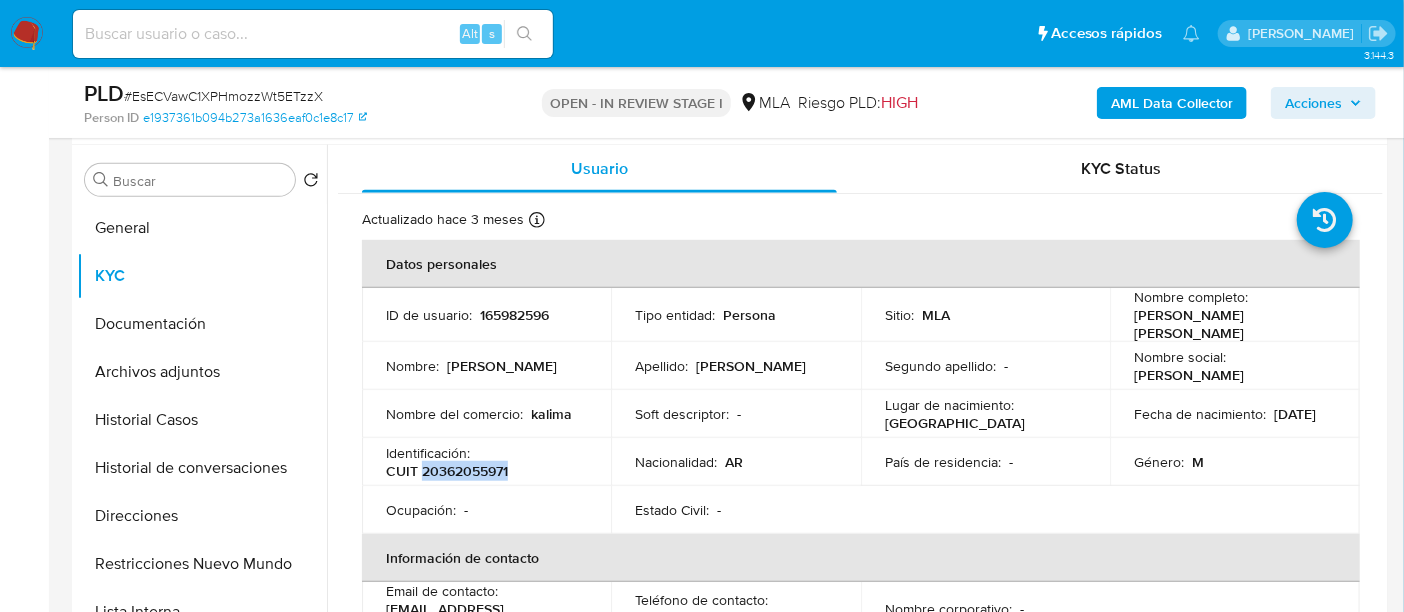 click on "CUIT 20362055971" at bounding box center [447, 471] 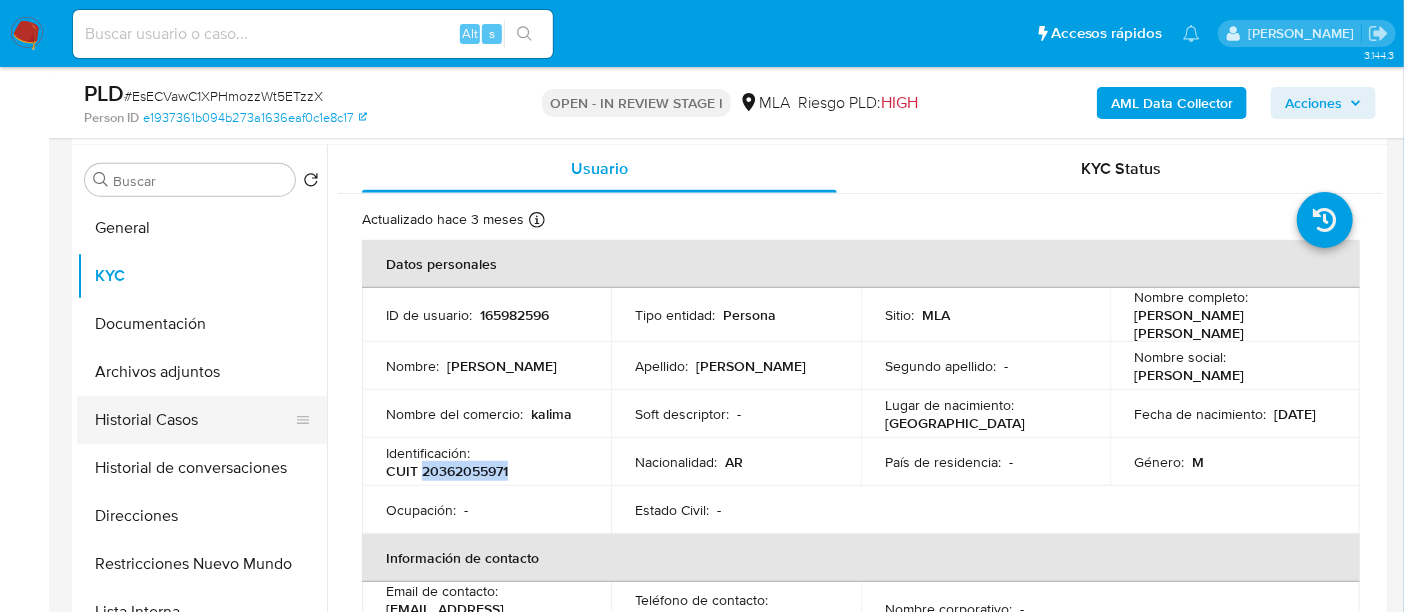 click on "Historial Casos" at bounding box center (194, 420) 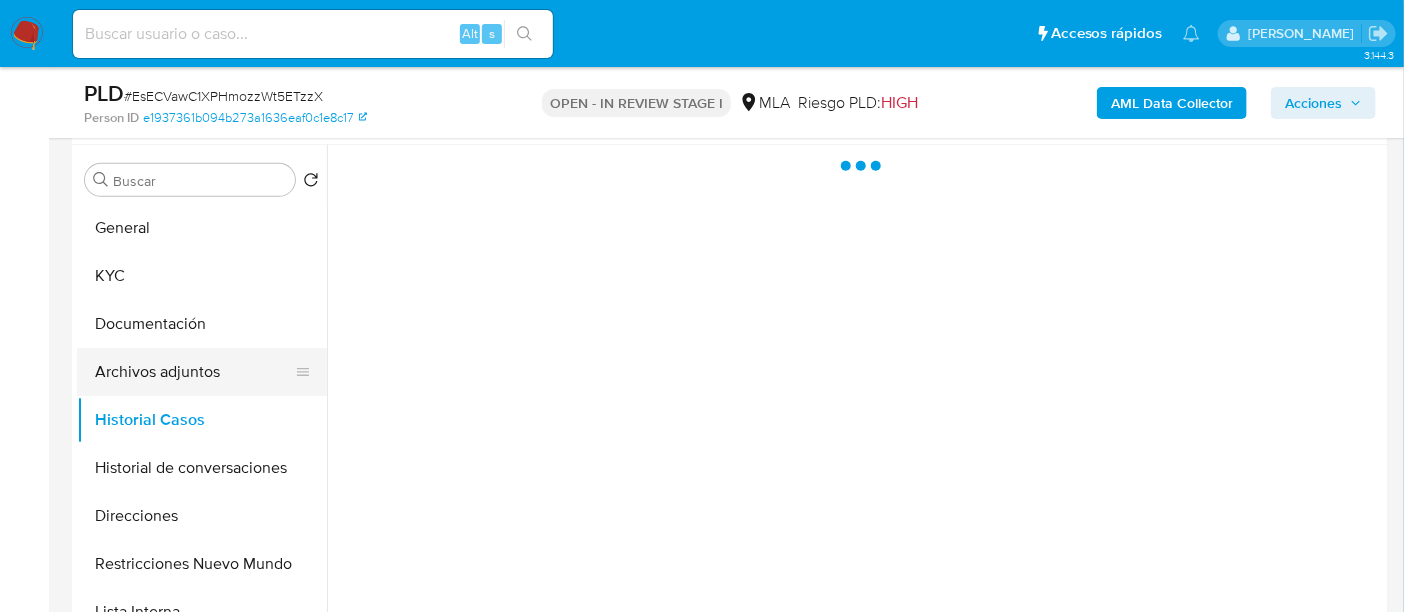 click on "Archivos adjuntos" at bounding box center (194, 372) 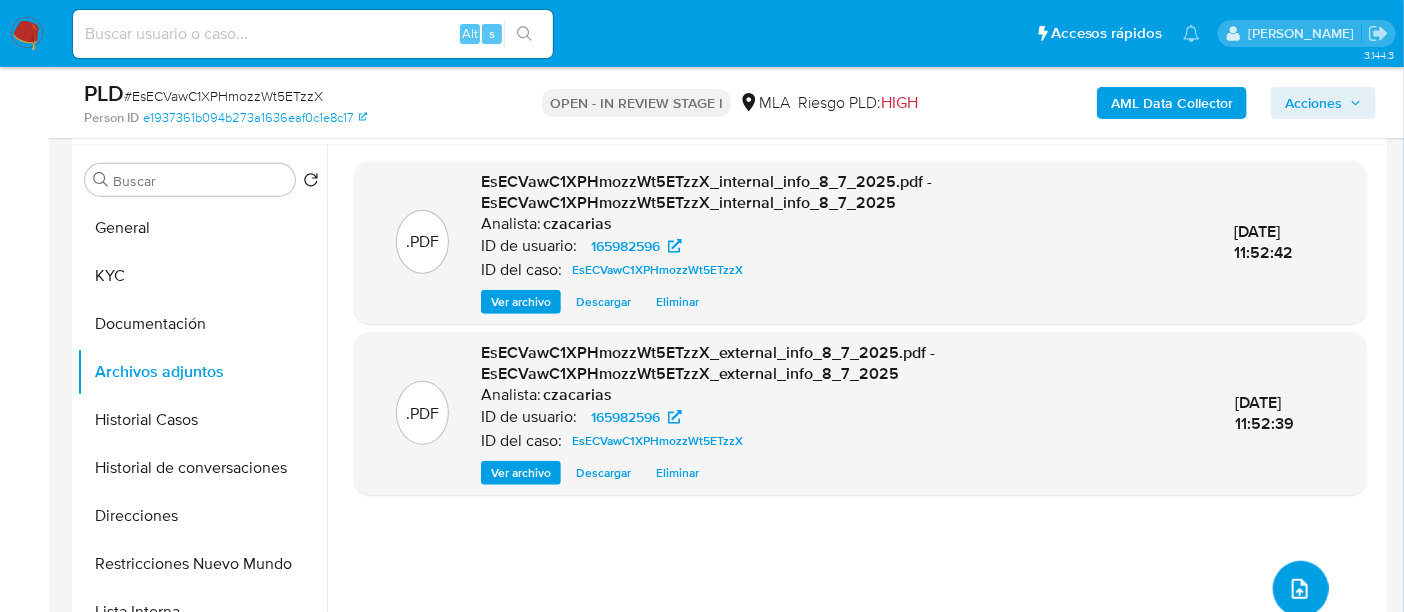 click 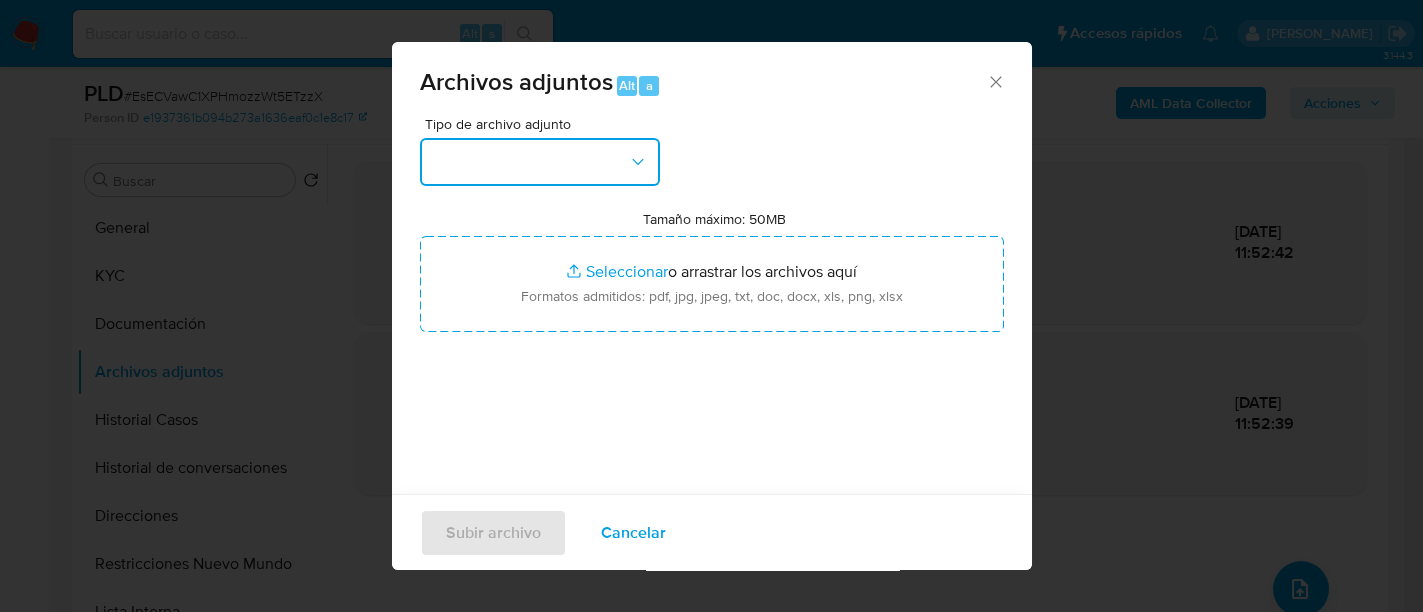 drag, startPoint x: 589, startPoint y: 148, endPoint x: 595, endPoint y: 182, distance: 34.525352 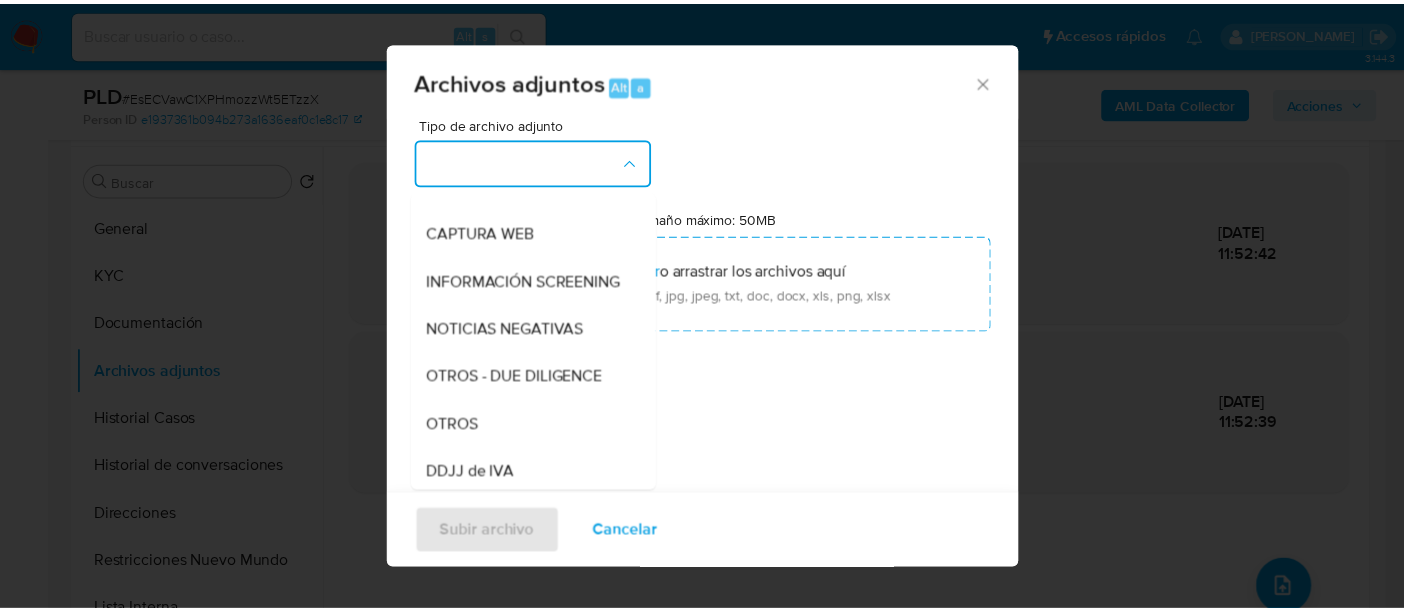 scroll, scrollTop: 374, scrollLeft: 0, axis: vertical 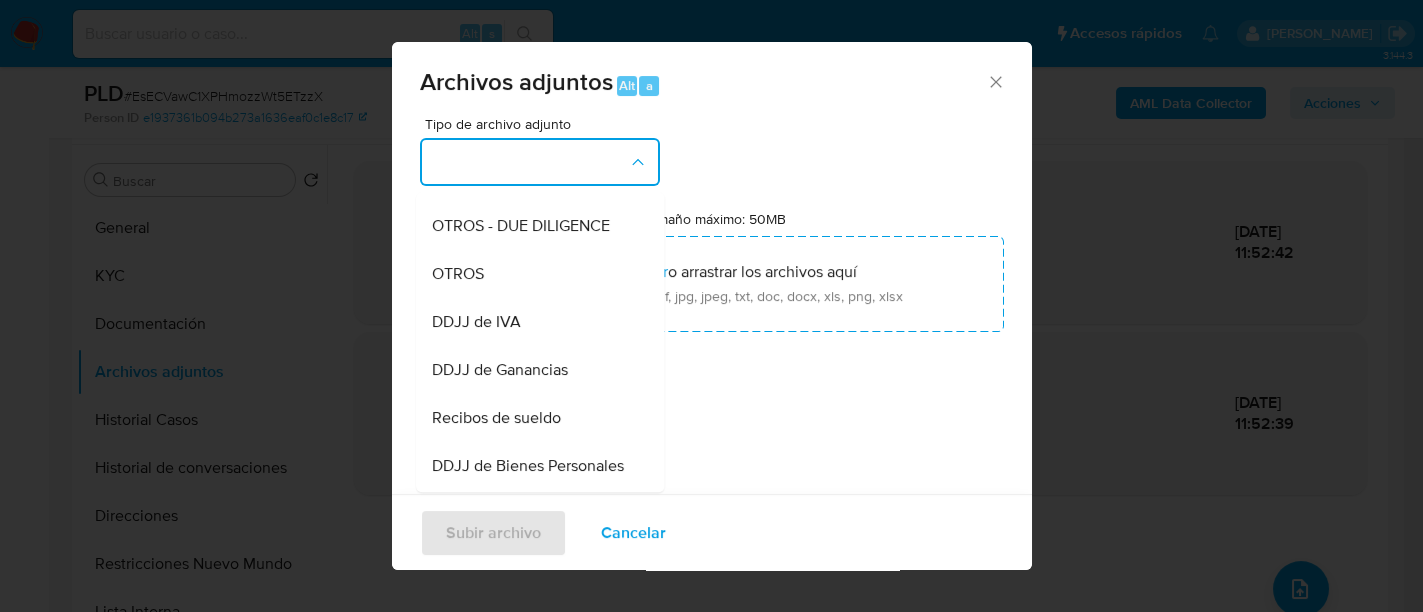 drag, startPoint x: 510, startPoint y: 290, endPoint x: 519, endPoint y: 352, distance: 62.649822 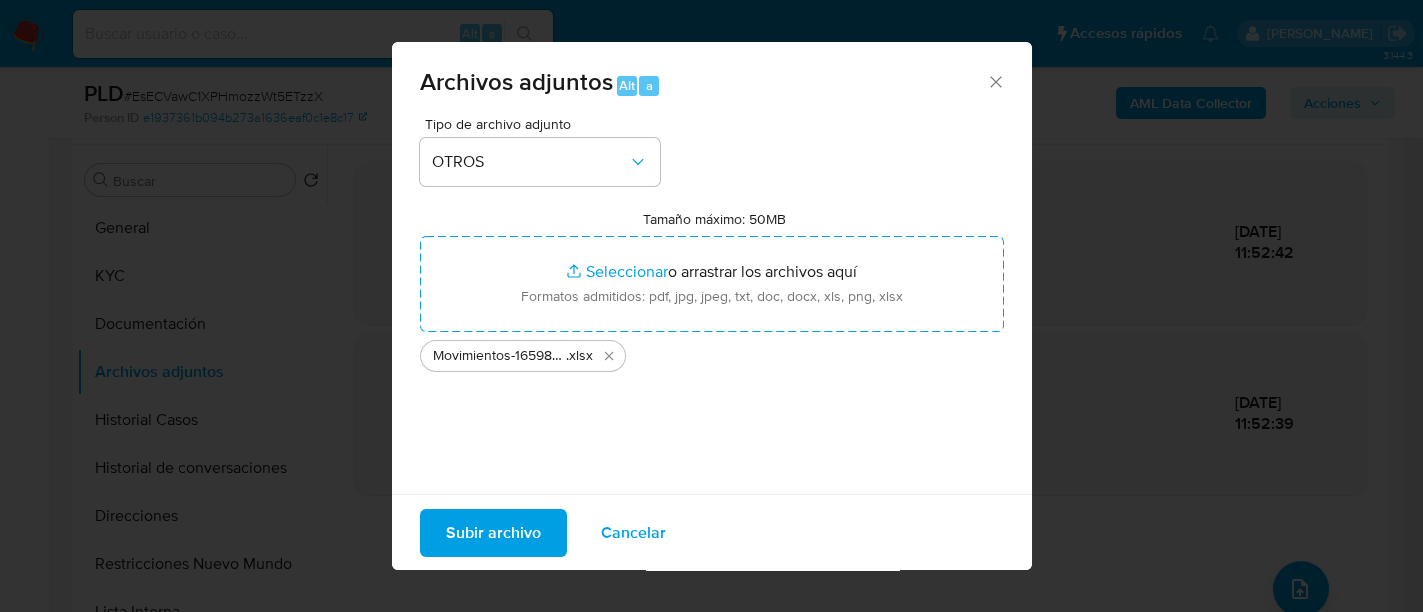 click on "Subir archivo" at bounding box center [493, 532] 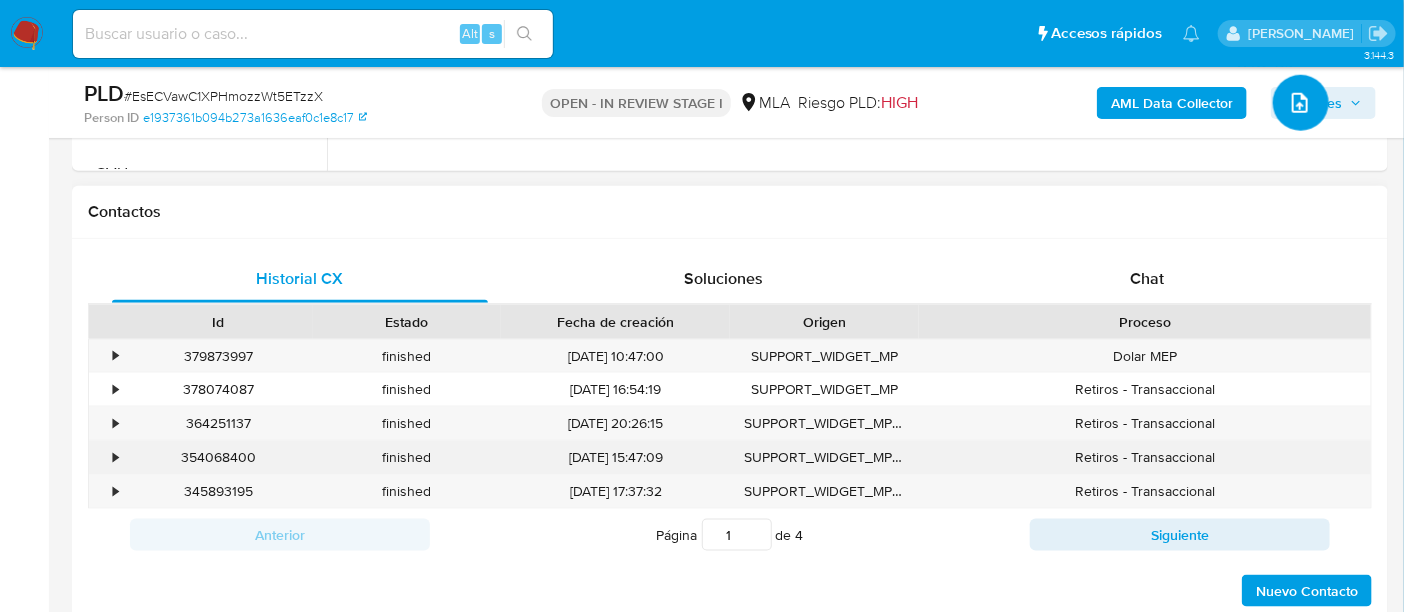 scroll, scrollTop: 874, scrollLeft: 0, axis: vertical 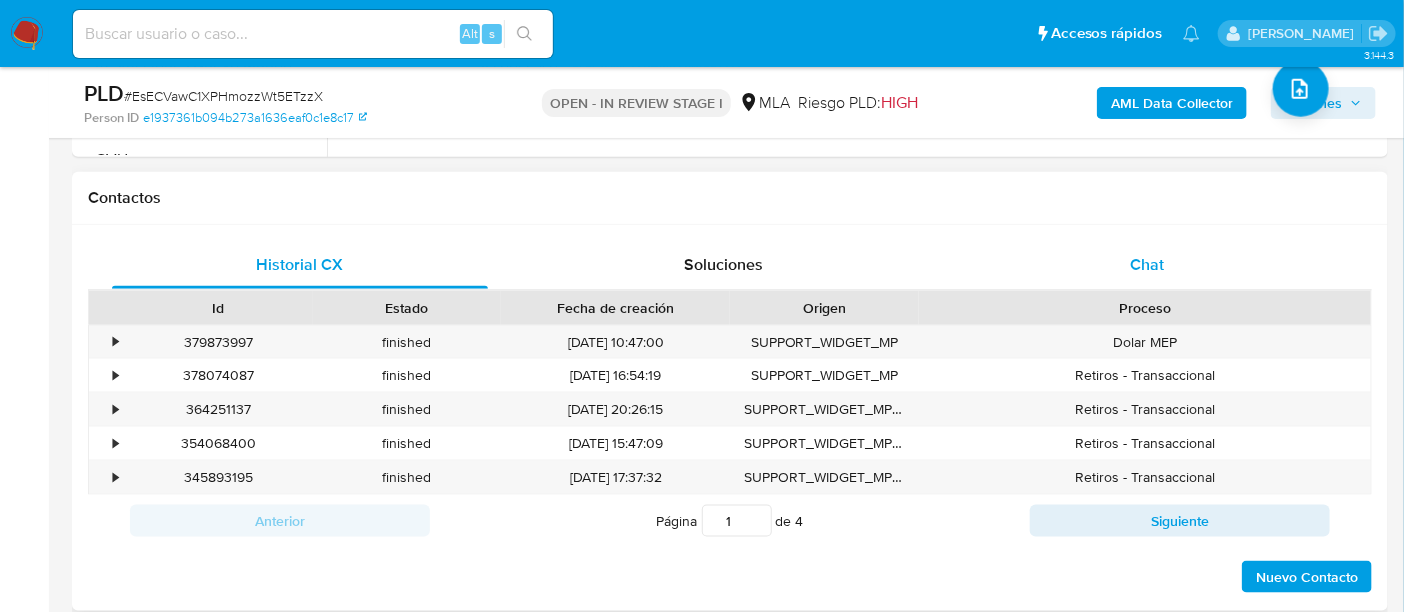 click on "Chat" at bounding box center (1147, 265) 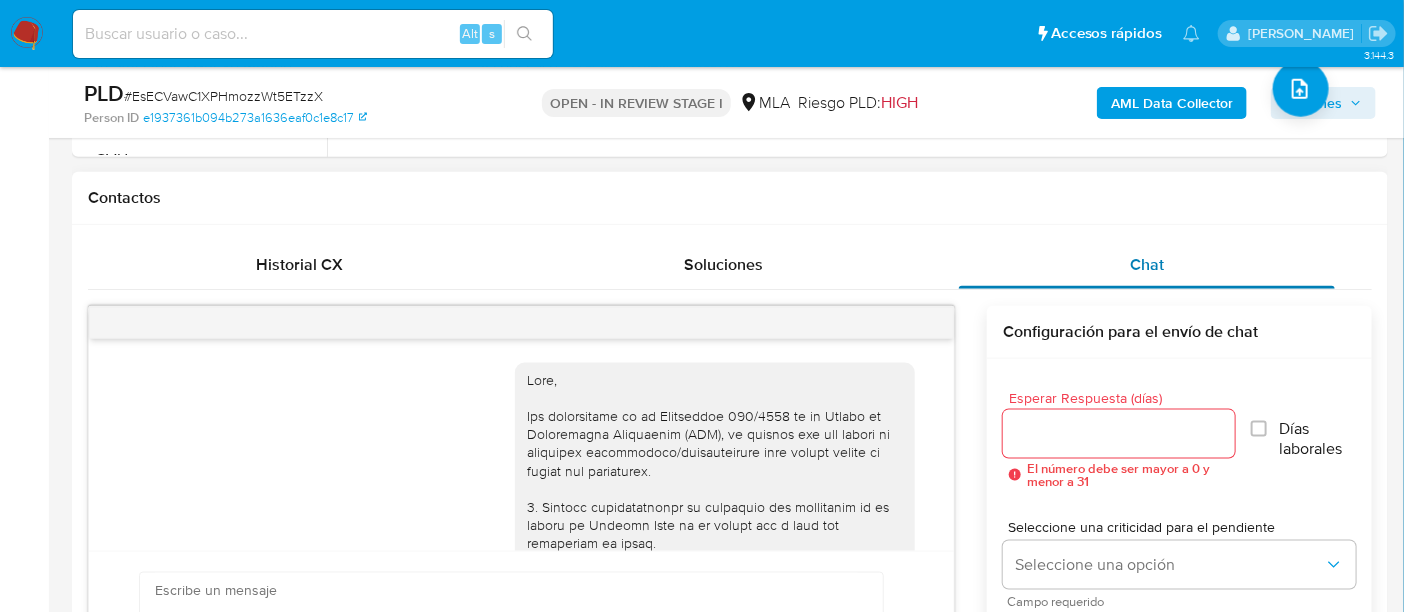 scroll, scrollTop: 1234, scrollLeft: 0, axis: vertical 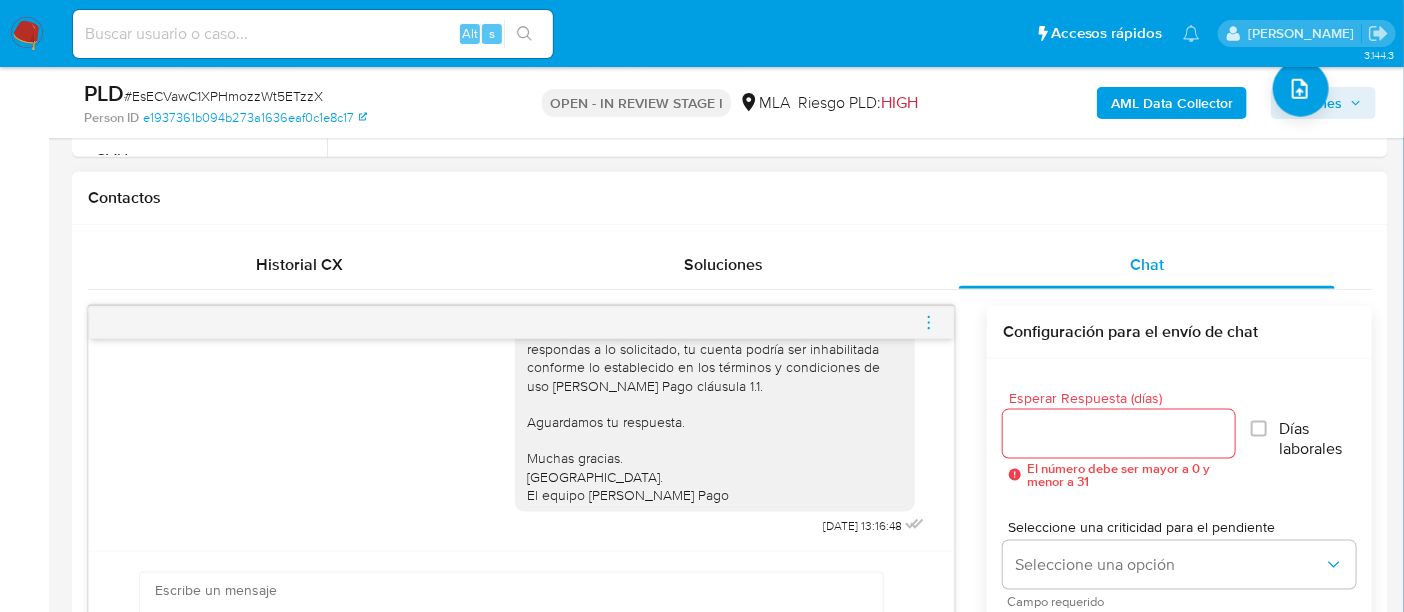click at bounding box center [929, 323] 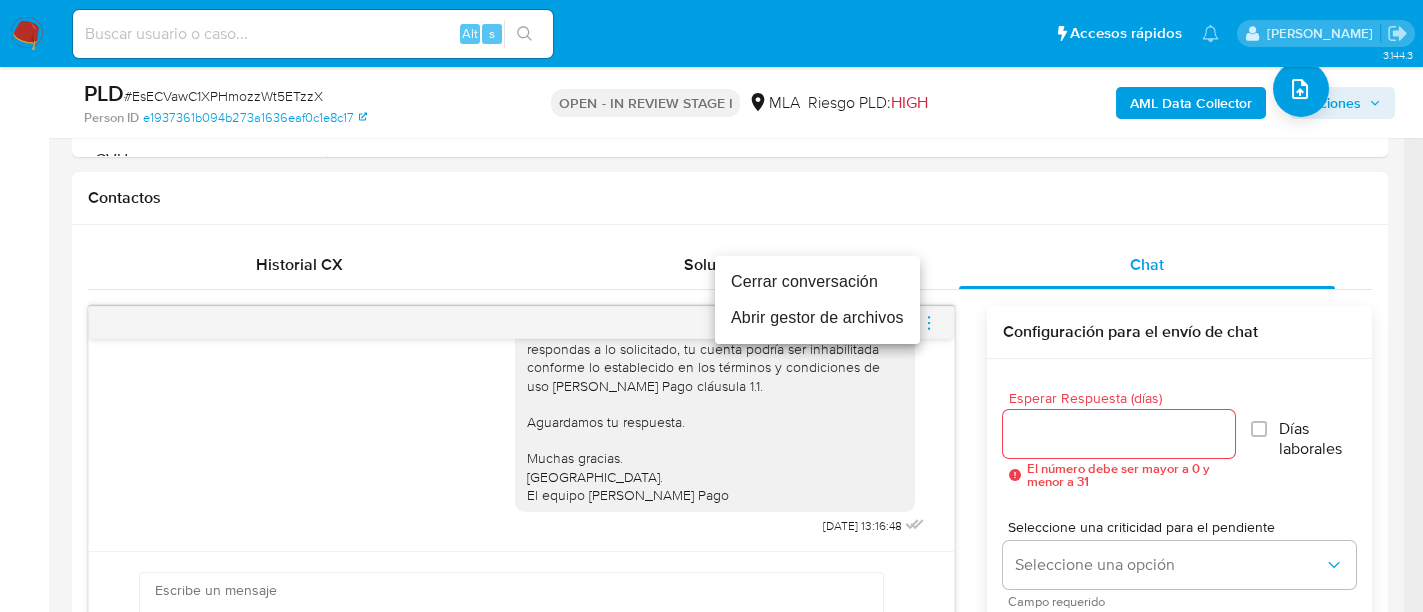 click on "Cerrar conversación" at bounding box center [817, 282] 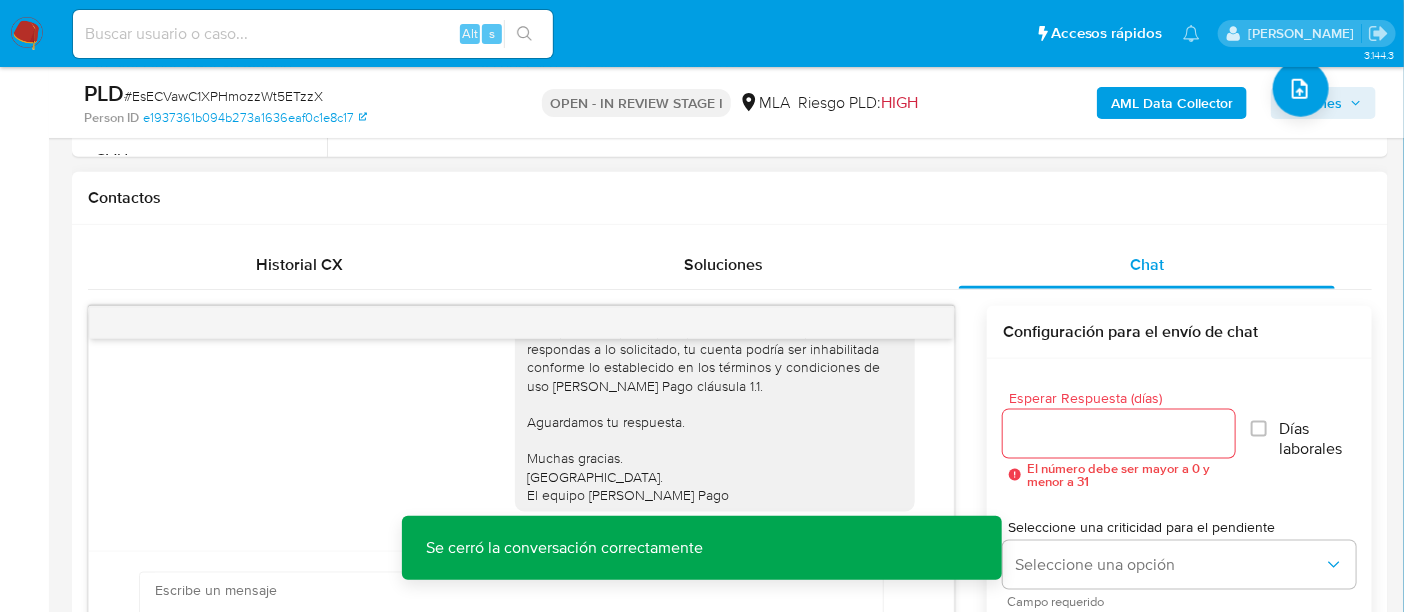 scroll, scrollTop: 1000, scrollLeft: 0, axis: vertical 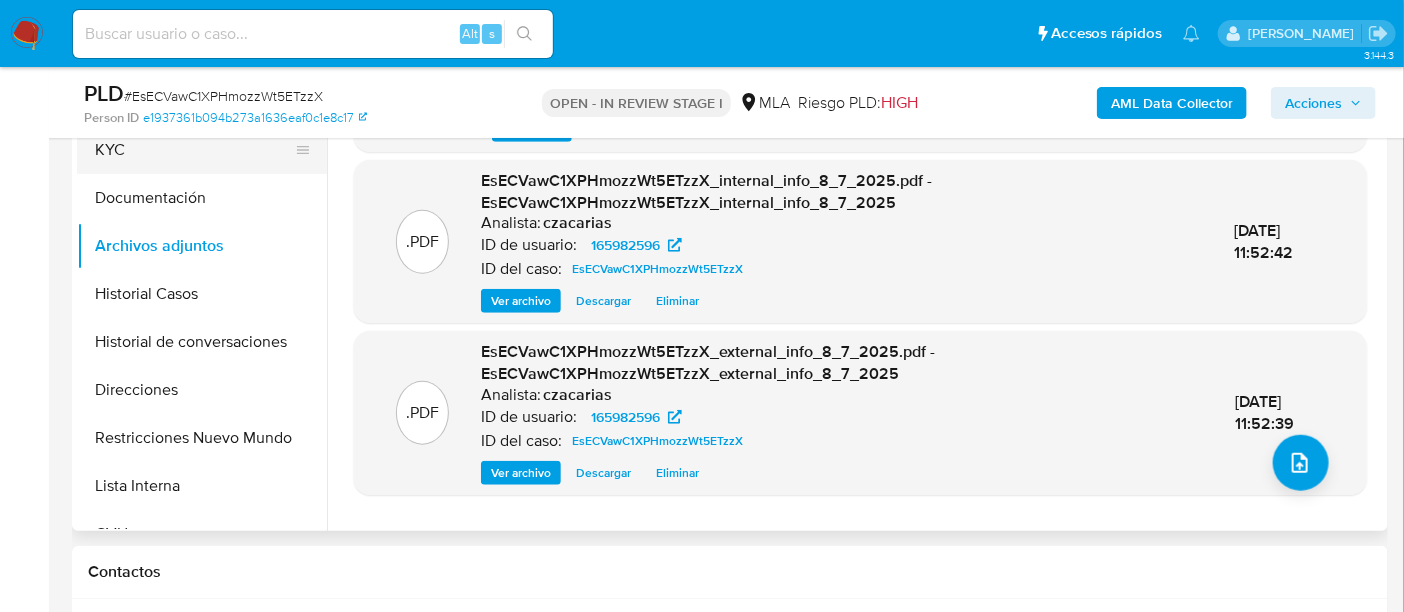 click on "KYC" at bounding box center [194, 150] 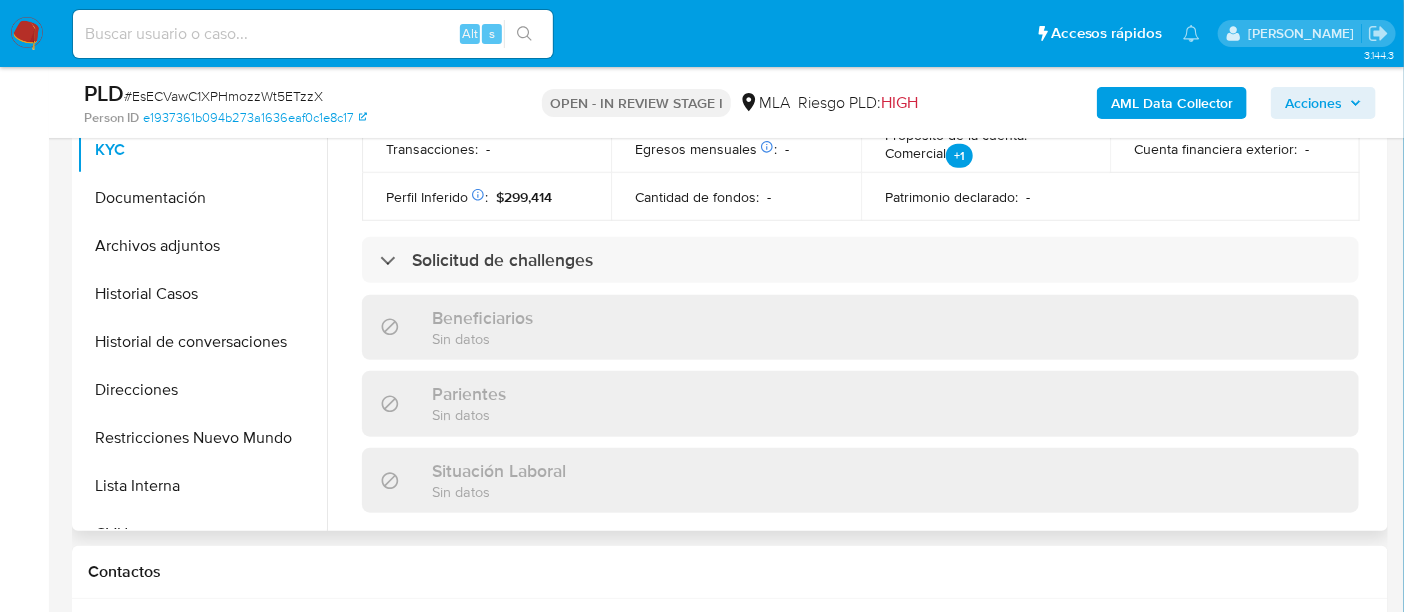 scroll, scrollTop: 1000, scrollLeft: 0, axis: vertical 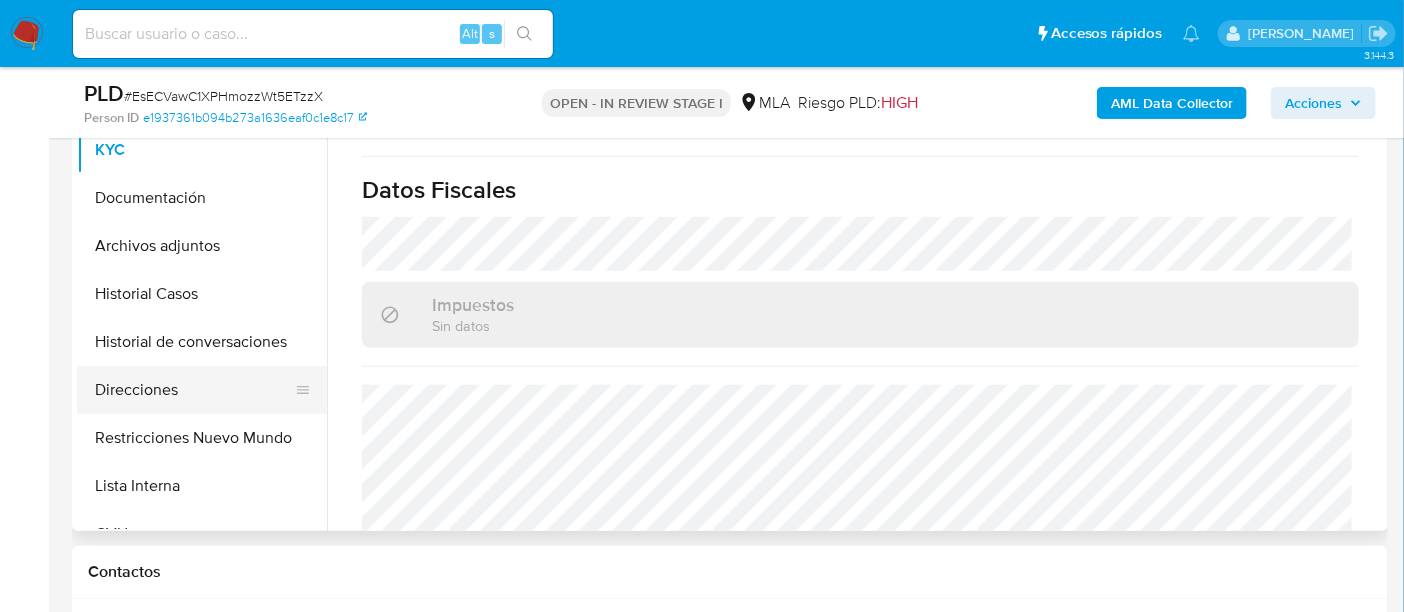 click on "Direcciones" at bounding box center (194, 390) 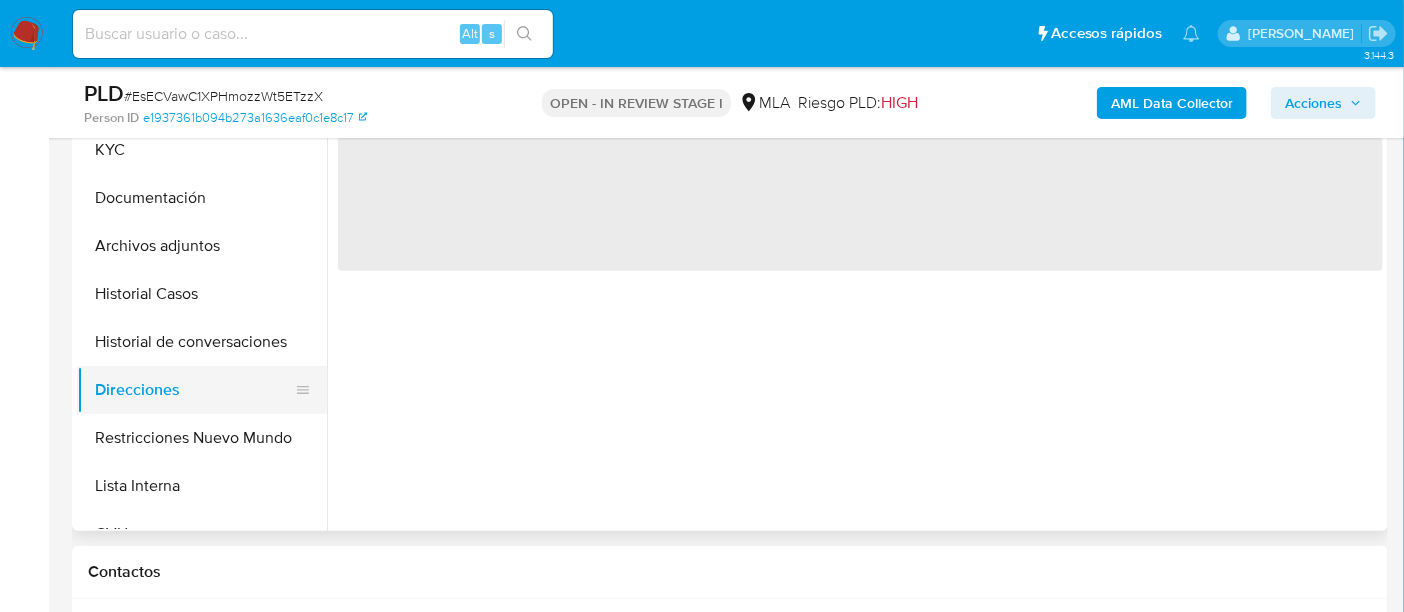 scroll, scrollTop: 0, scrollLeft: 0, axis: both 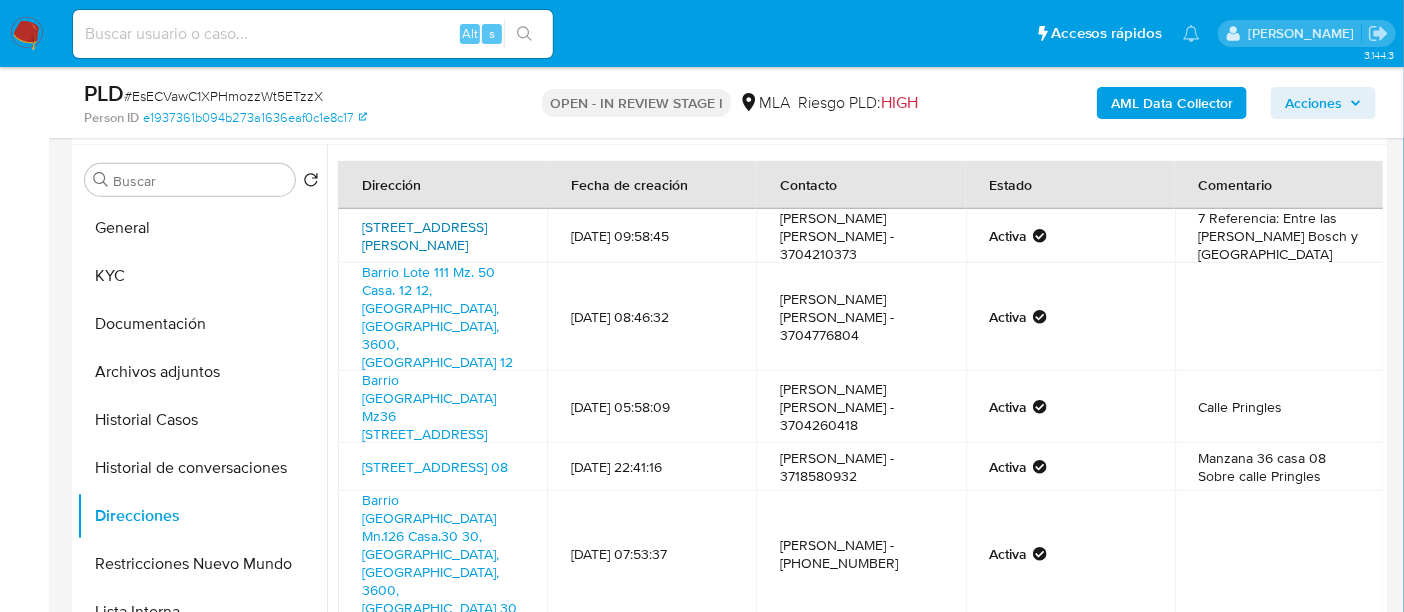 click on "Calle Martin Fierro 1145, Formosa, Formosa, 3600, Argentina 1145" at bounding box center [424, 236] 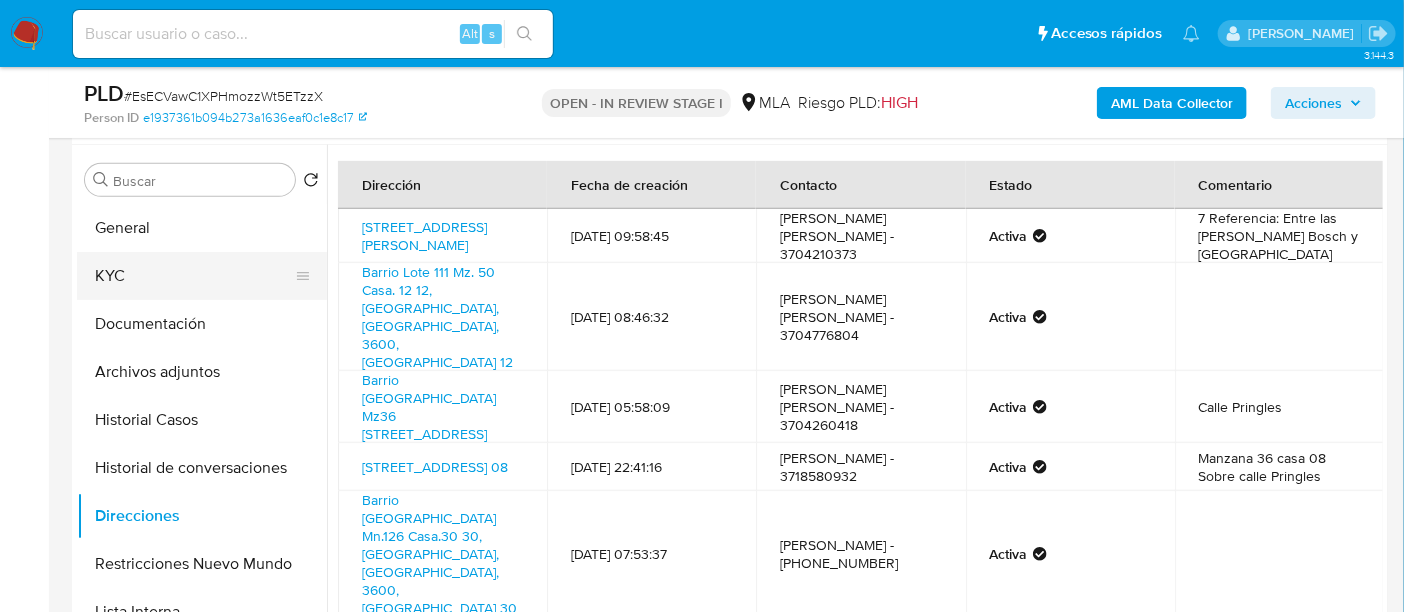 click on "KYC" at bounding box center (194, 276) 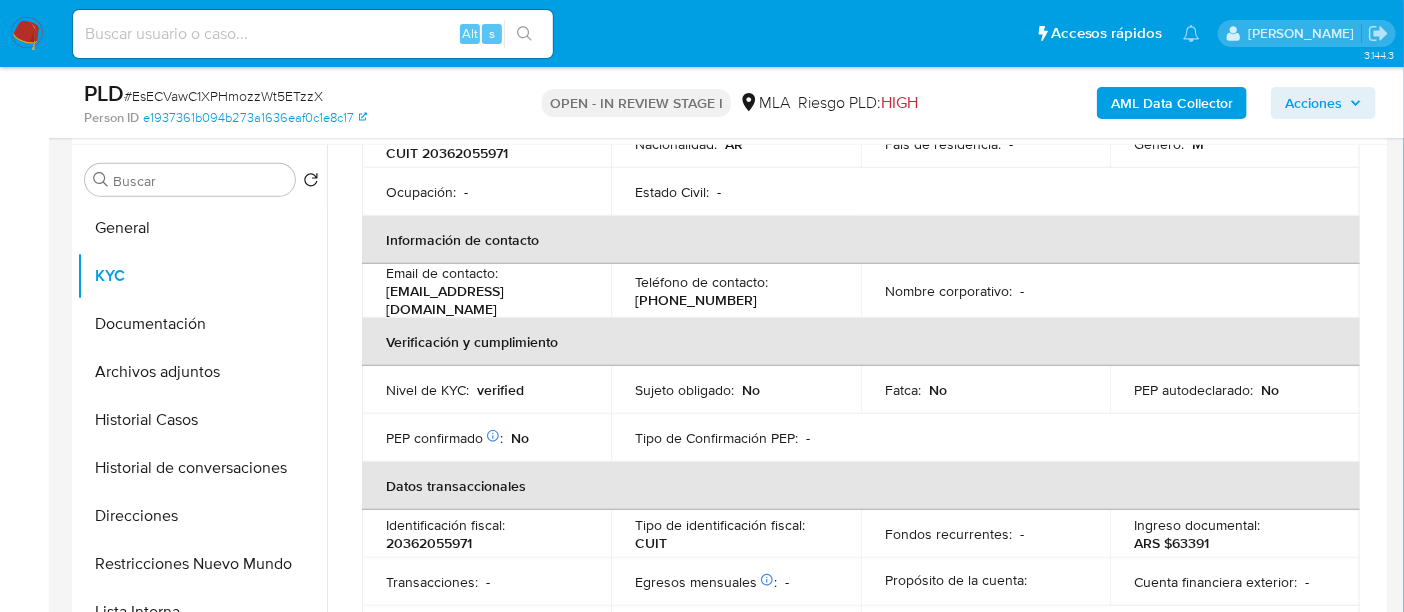 scroll, scrollTop: 374, scrollLeft: 0, axis: vertical 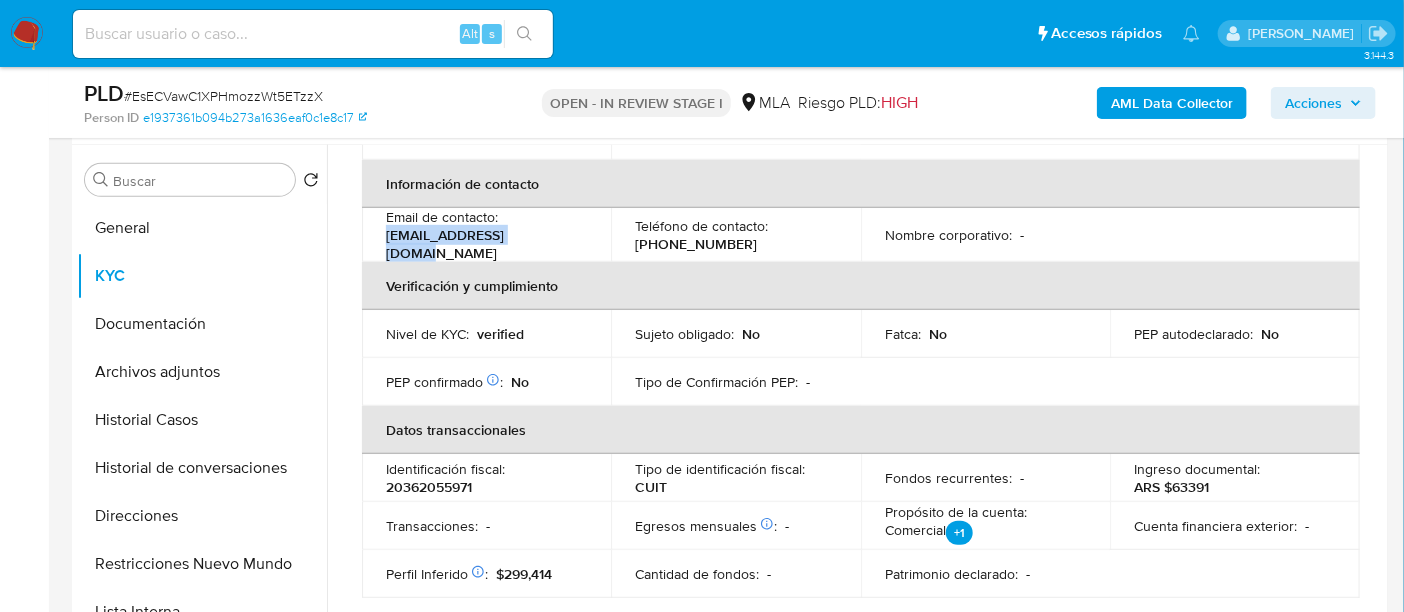 drag, startPoint x: 383, startPoint y: 236, endPoint x: 613, endPoint y: 191, distance: 234.36084 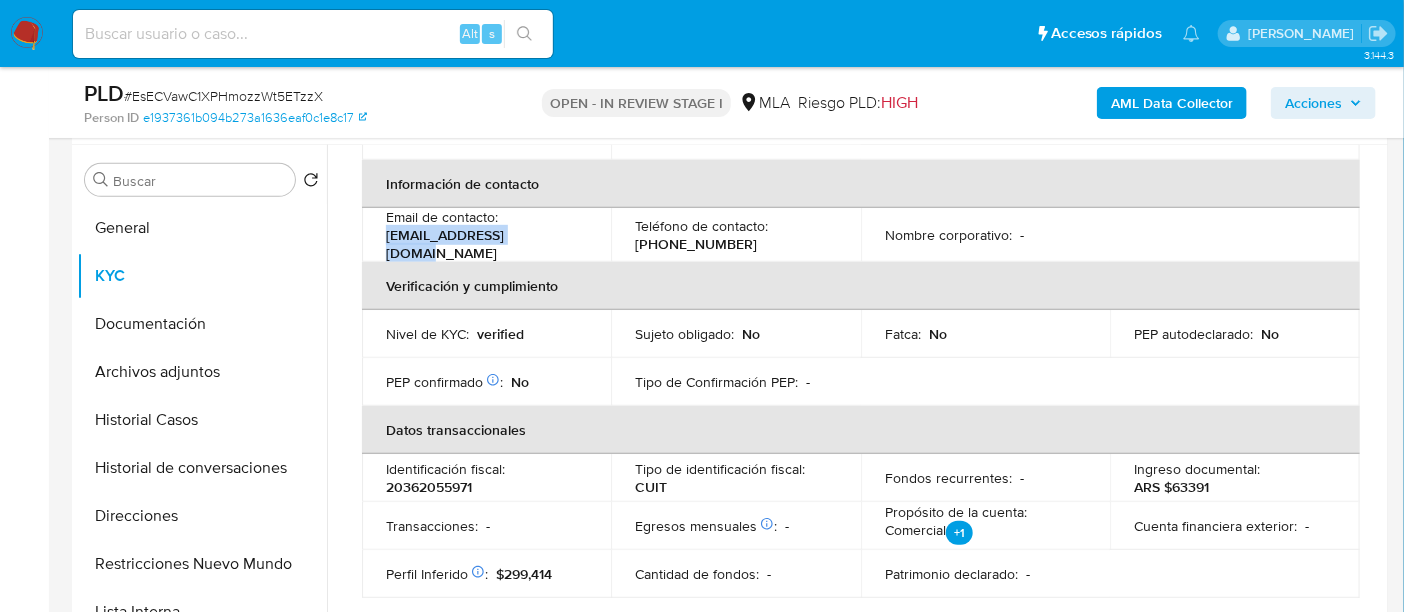 copy on "julyale16@outlook.com" 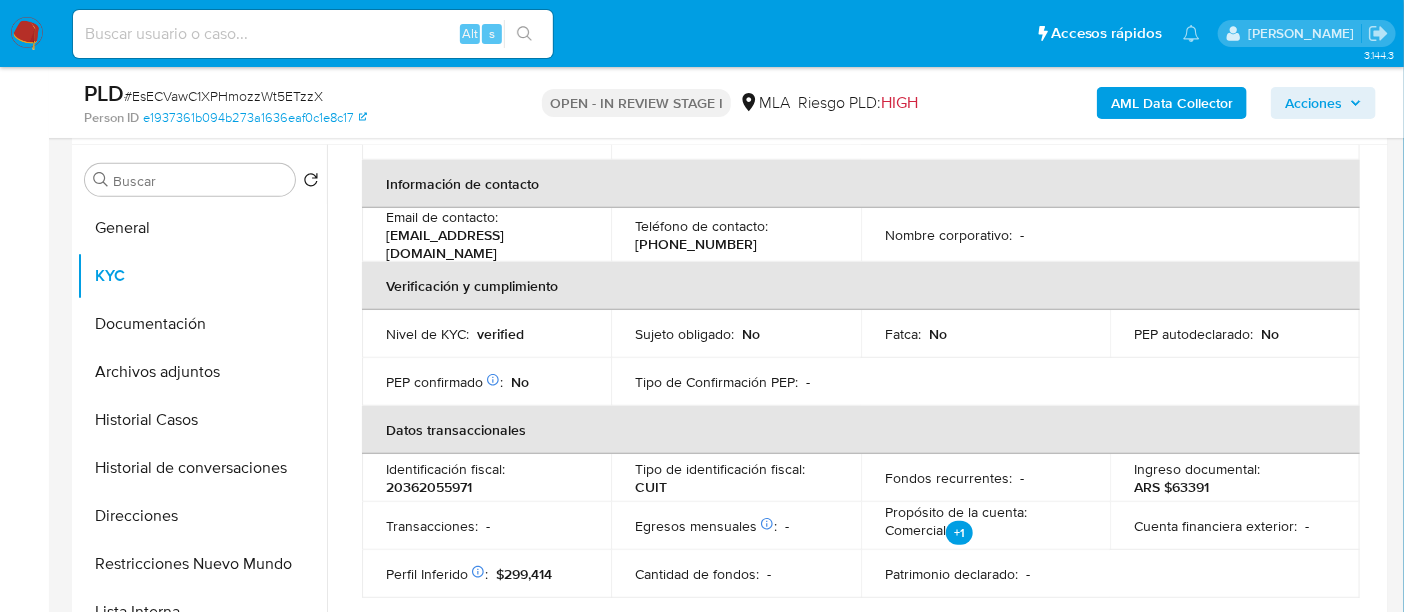 click on "(11) 26803697" at bounding box center (696, 244) 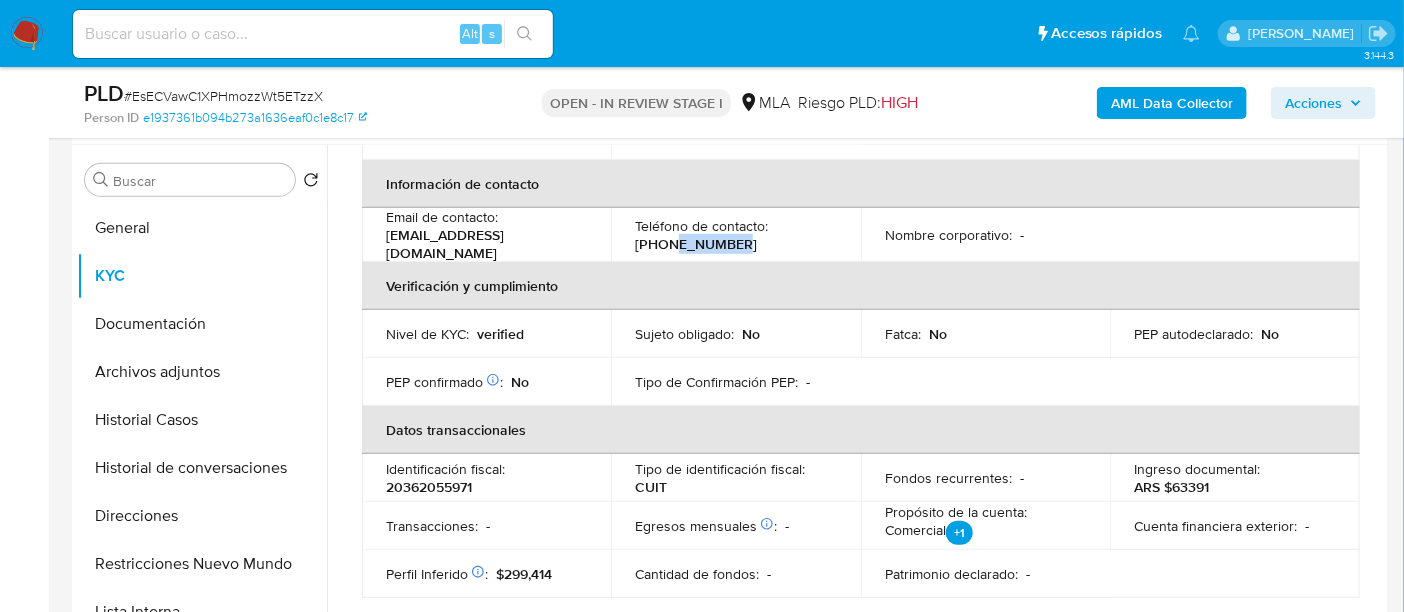 click on "(11) 26803697" at bounding box center (696, 244) 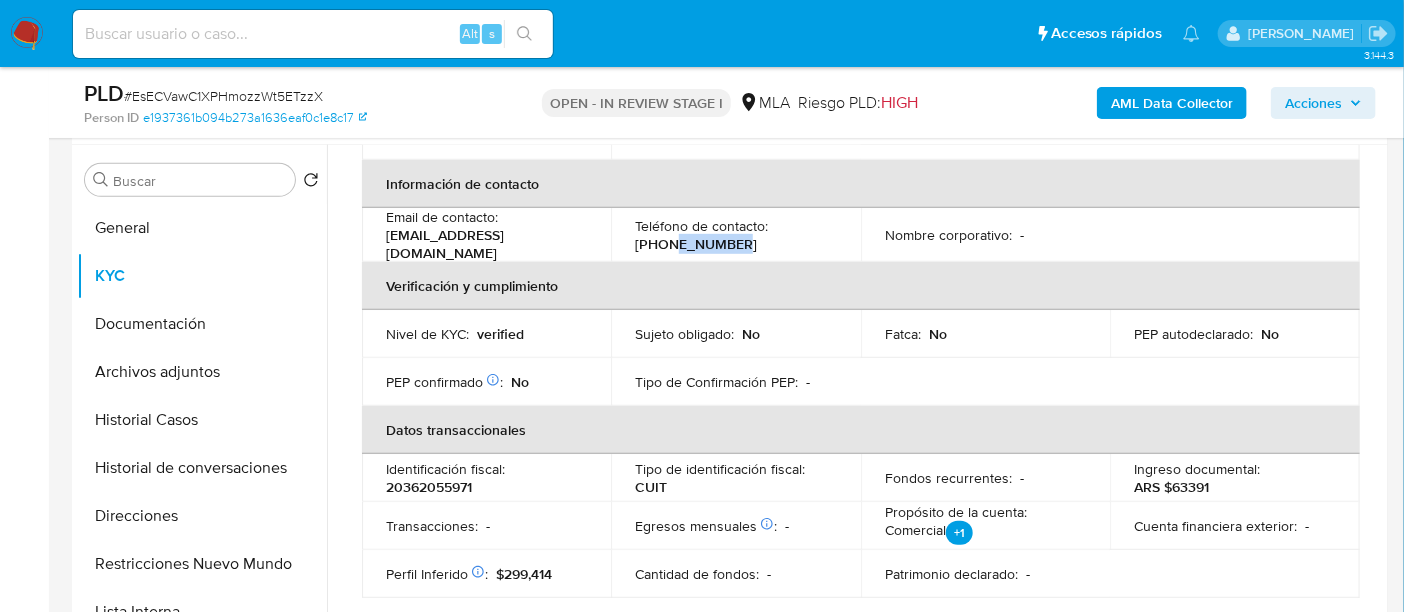 copy on "26803697" 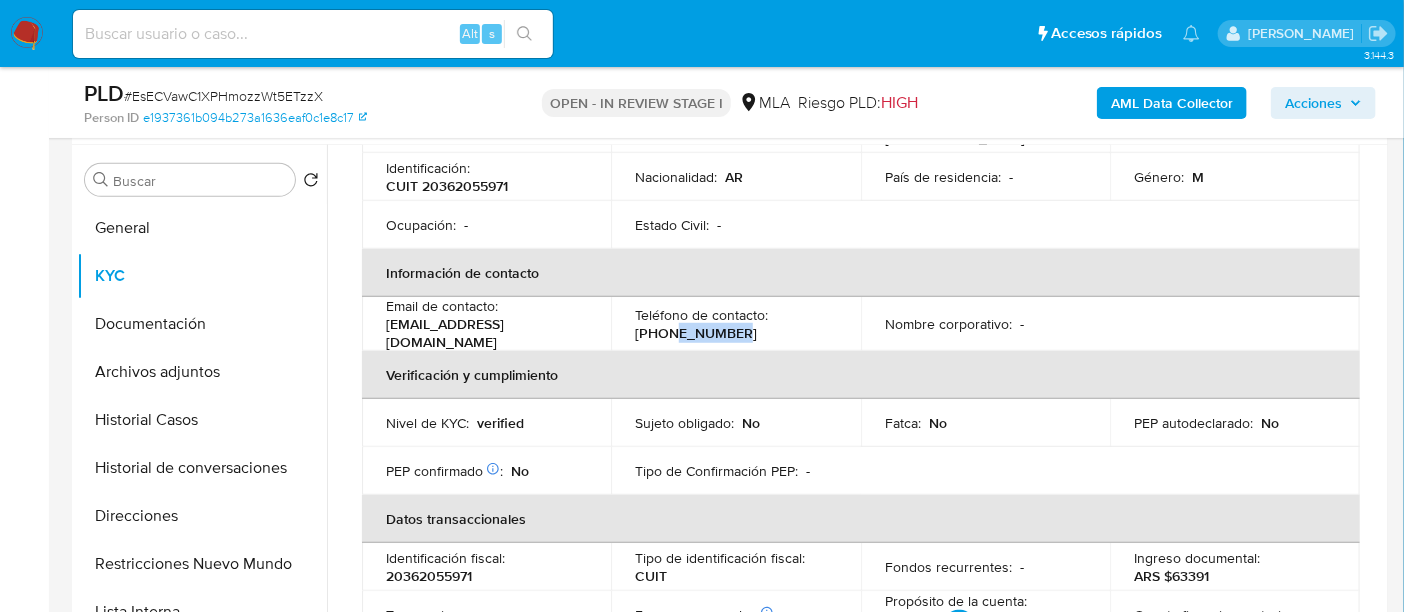 scroll, scrollTop: 250, scrollLeft: 0, axis: vertical 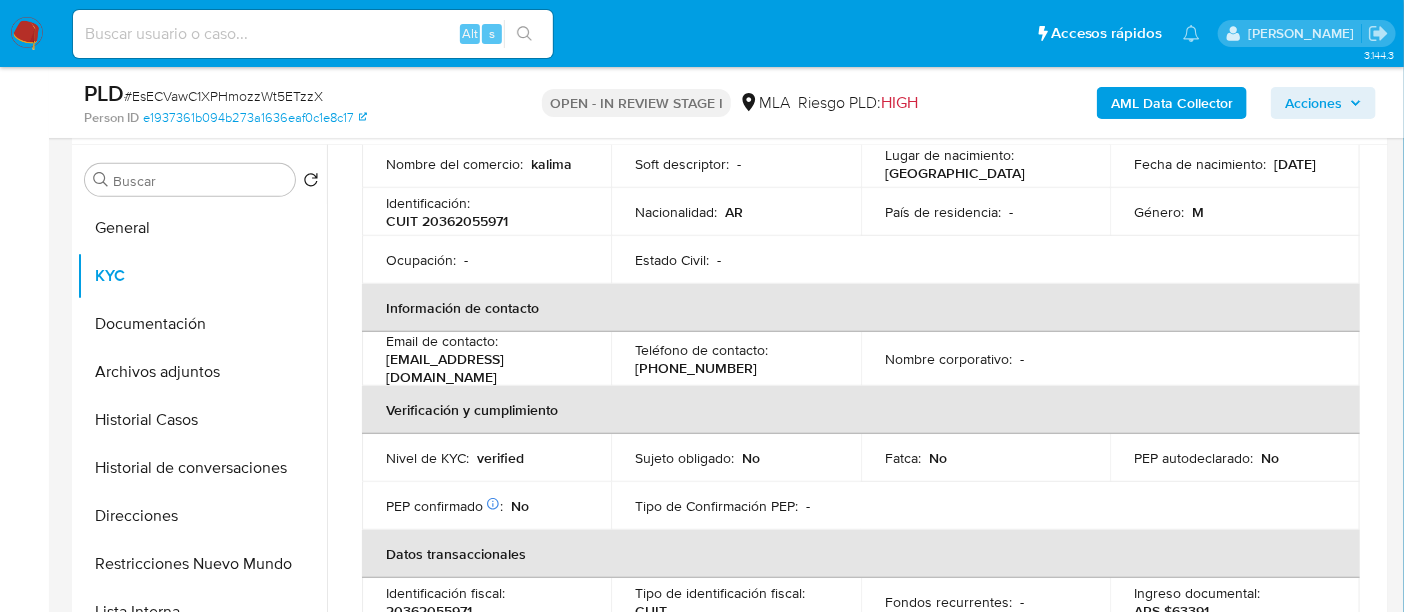 click on "kalima" at bounding box center (551, 164) 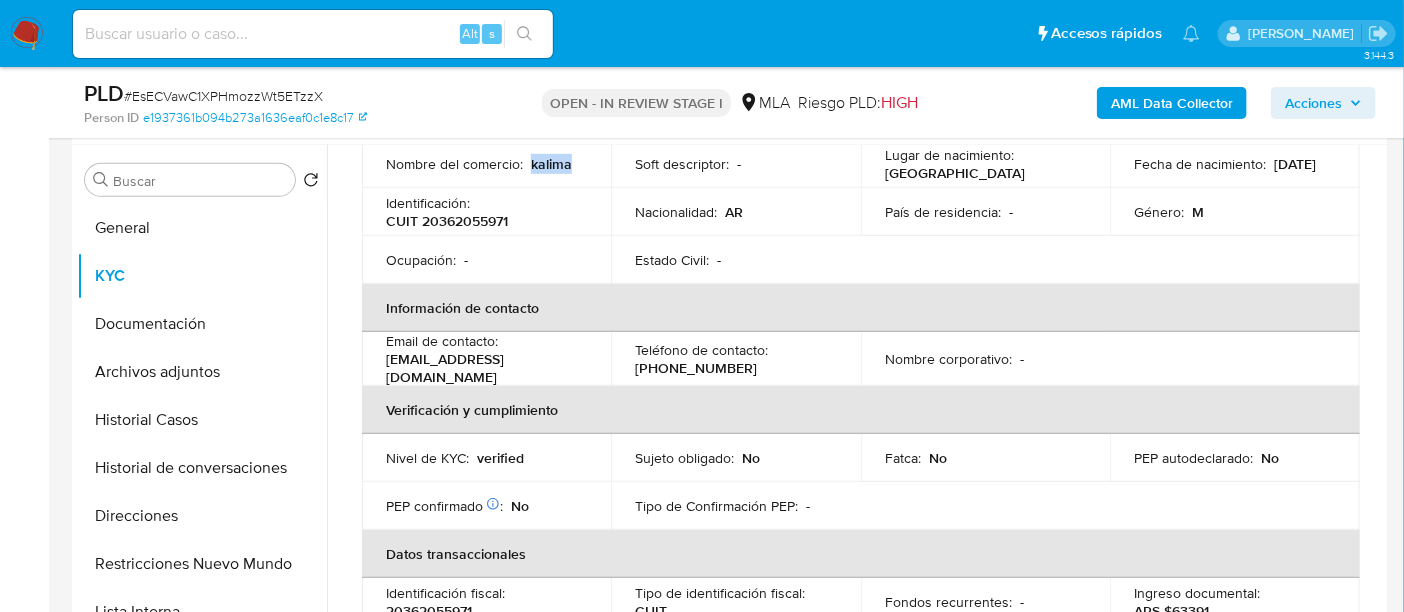 click on "kalima" at bounding box center (551, 164) 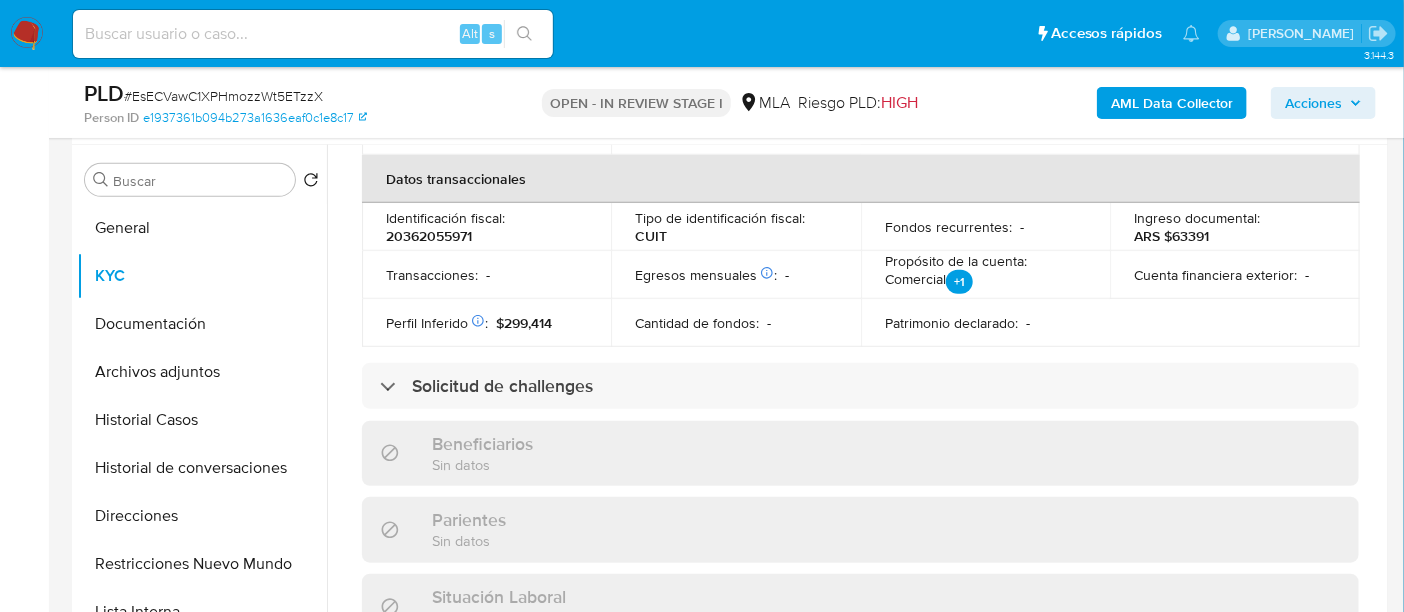 scroll, scrollTop: 1102, scrollLeft: 0, axis: vertical 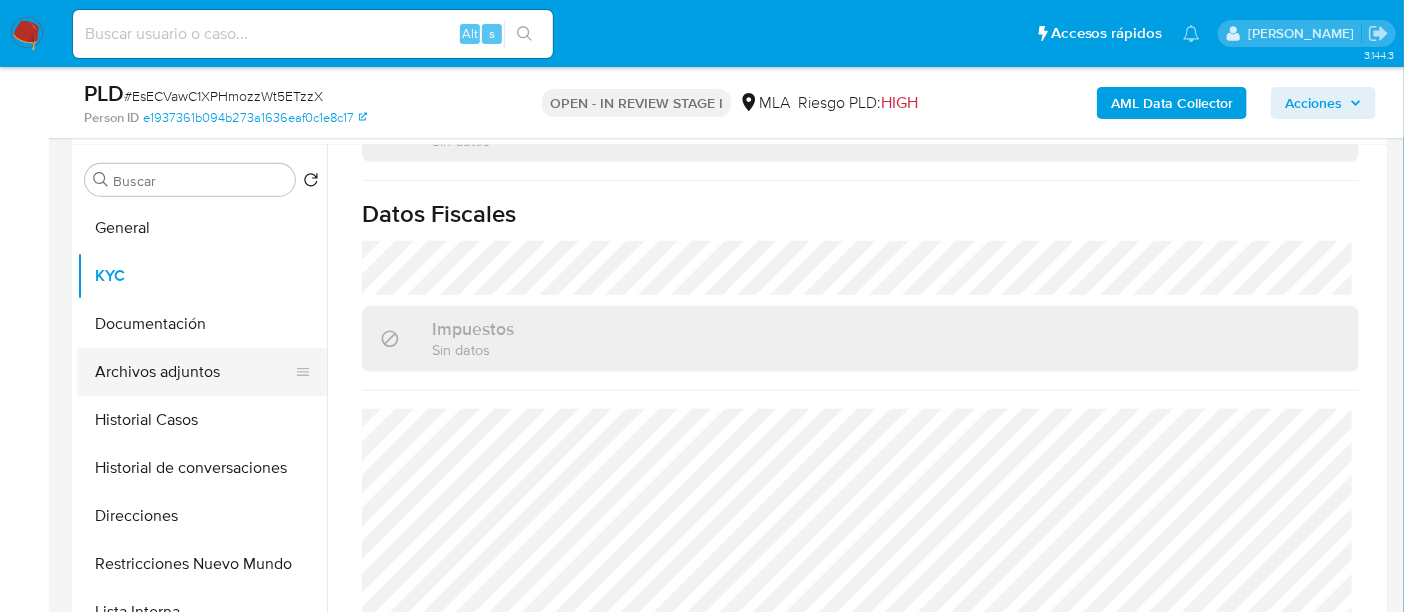 click on "Archivos adjuntos" at bounding box center (194, 372) 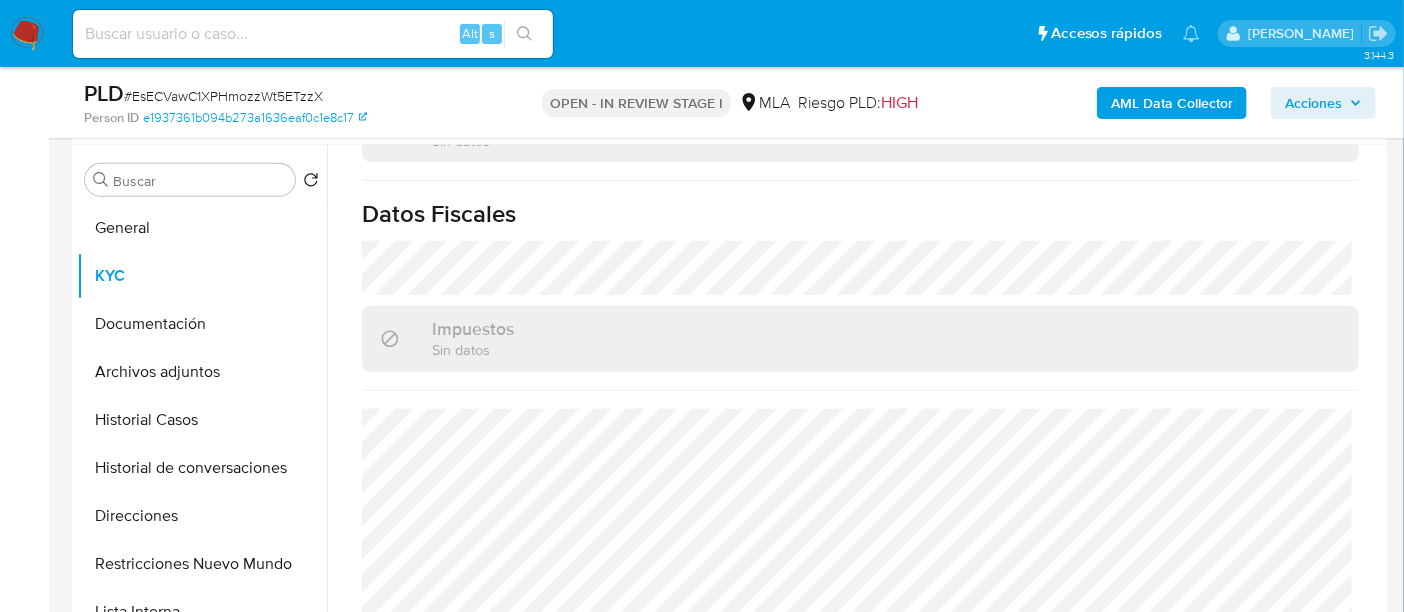 scroll, scrollTop: 0, scrollLeft: 0, axis: both 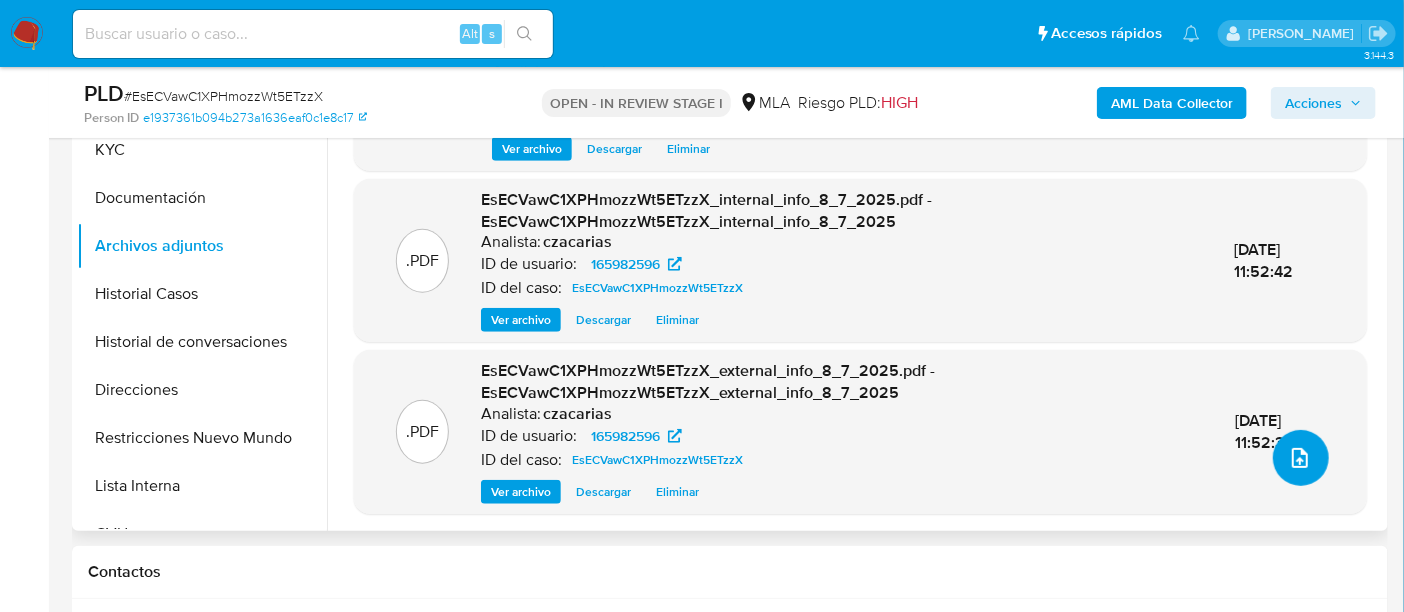 click 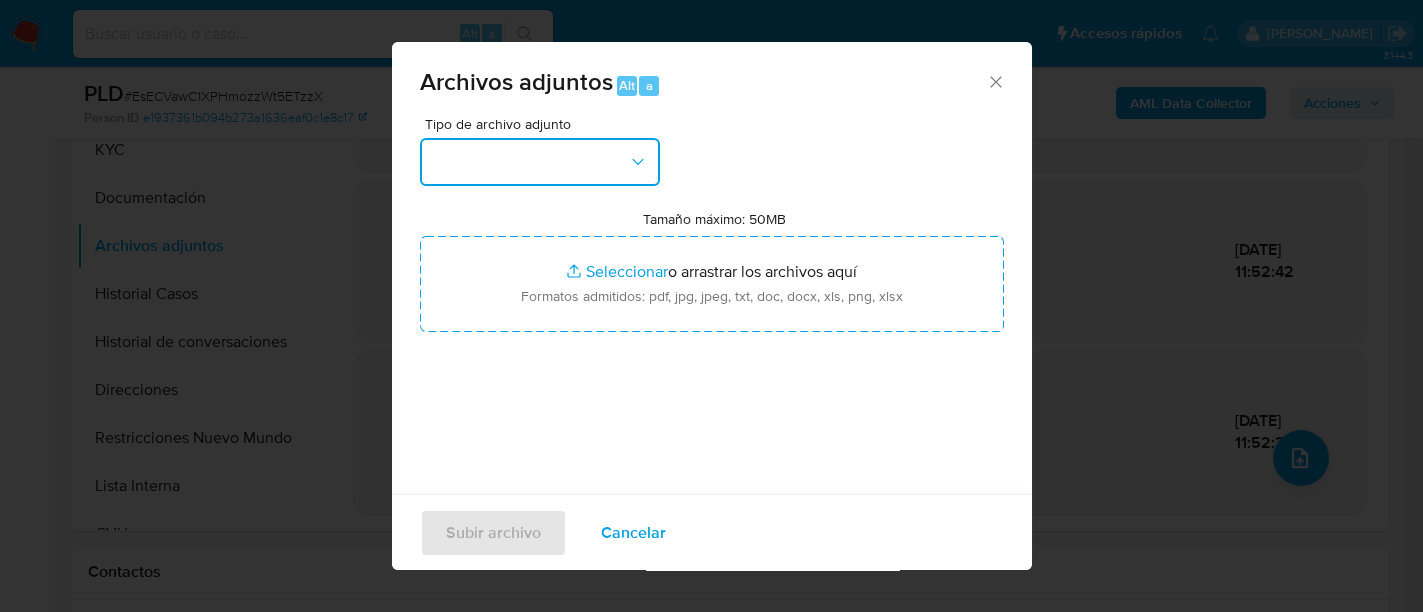click at bounding box center (540, 162) 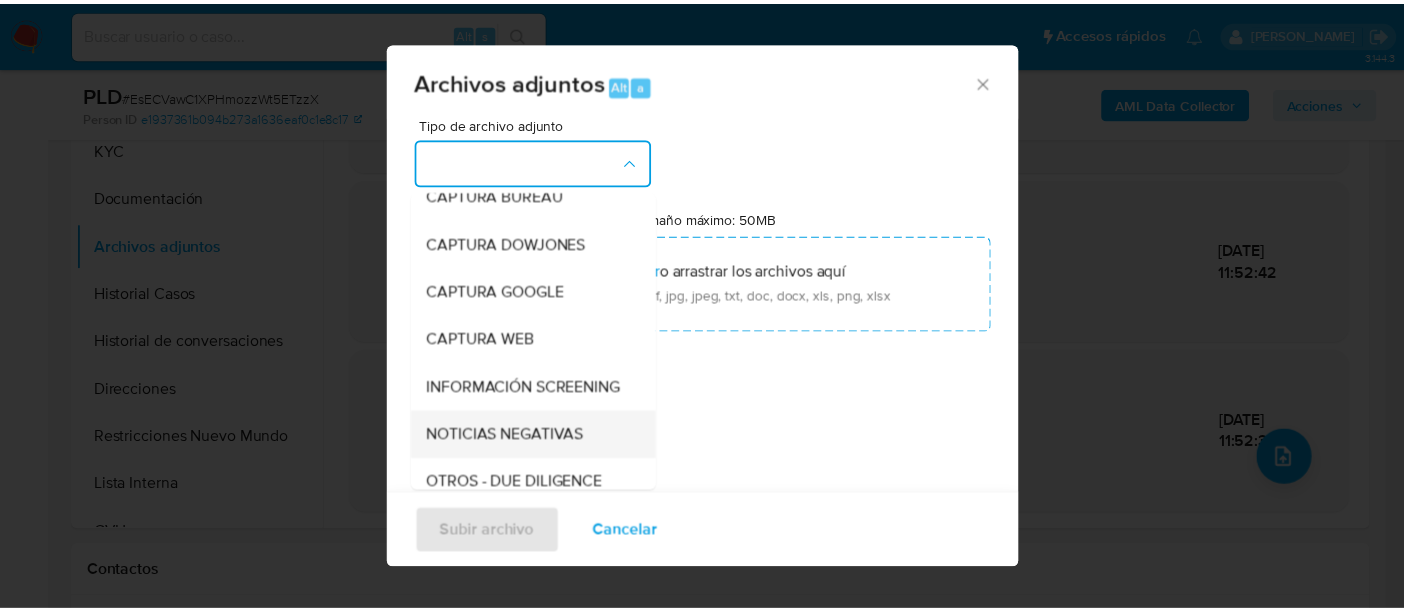scroll, scrollTop: 250, scrollLeft: 0, axis: vertical 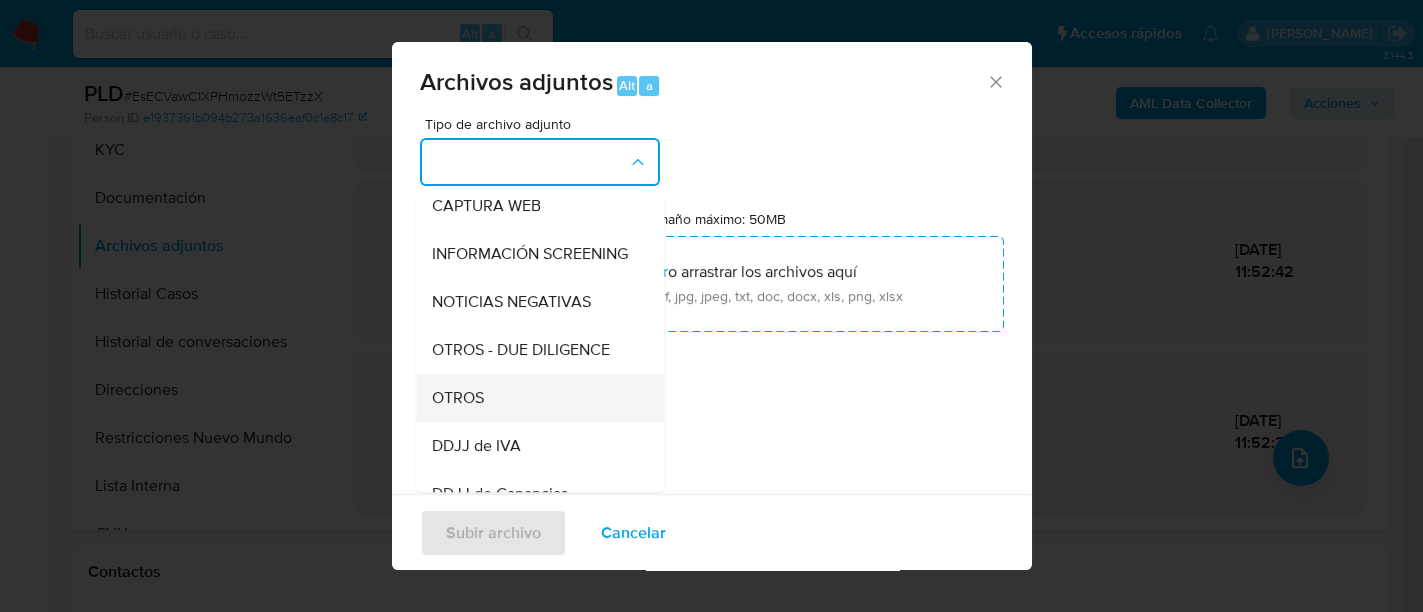 click on "OTROS" at bounding box center (534, 398) 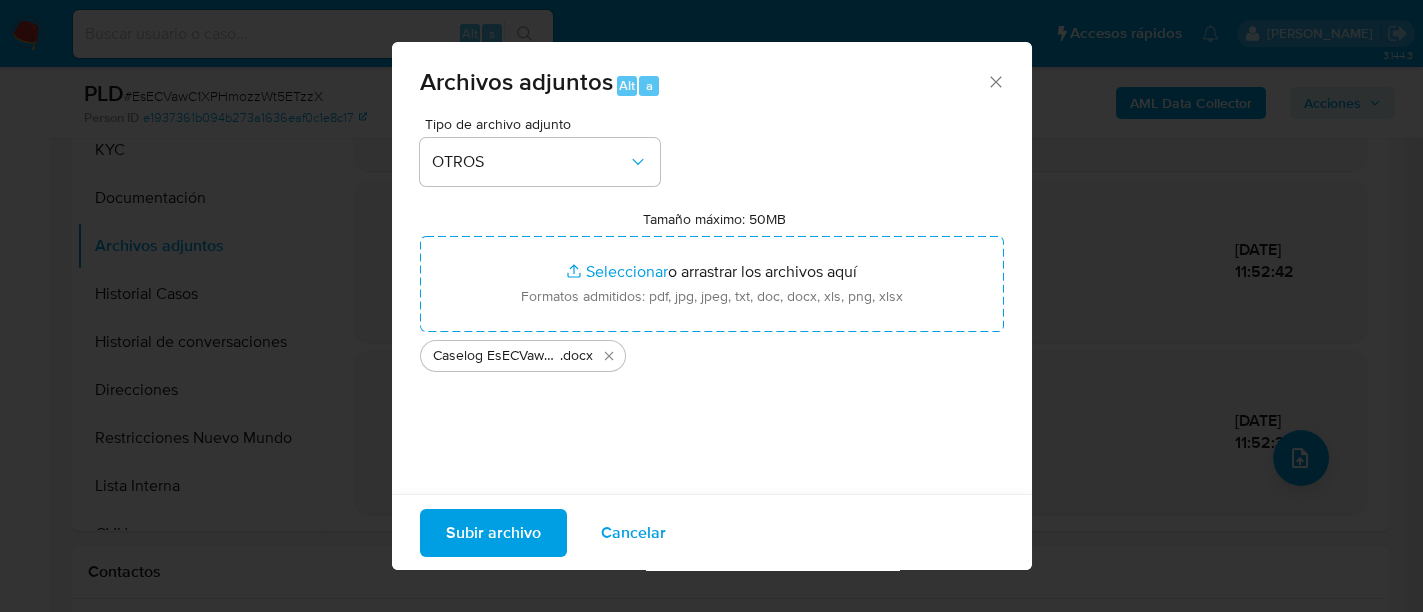drag, startPoint x: 488, startPoint y: 423, endPoint x: 485, endPoint y: 454, distance: 31.144823 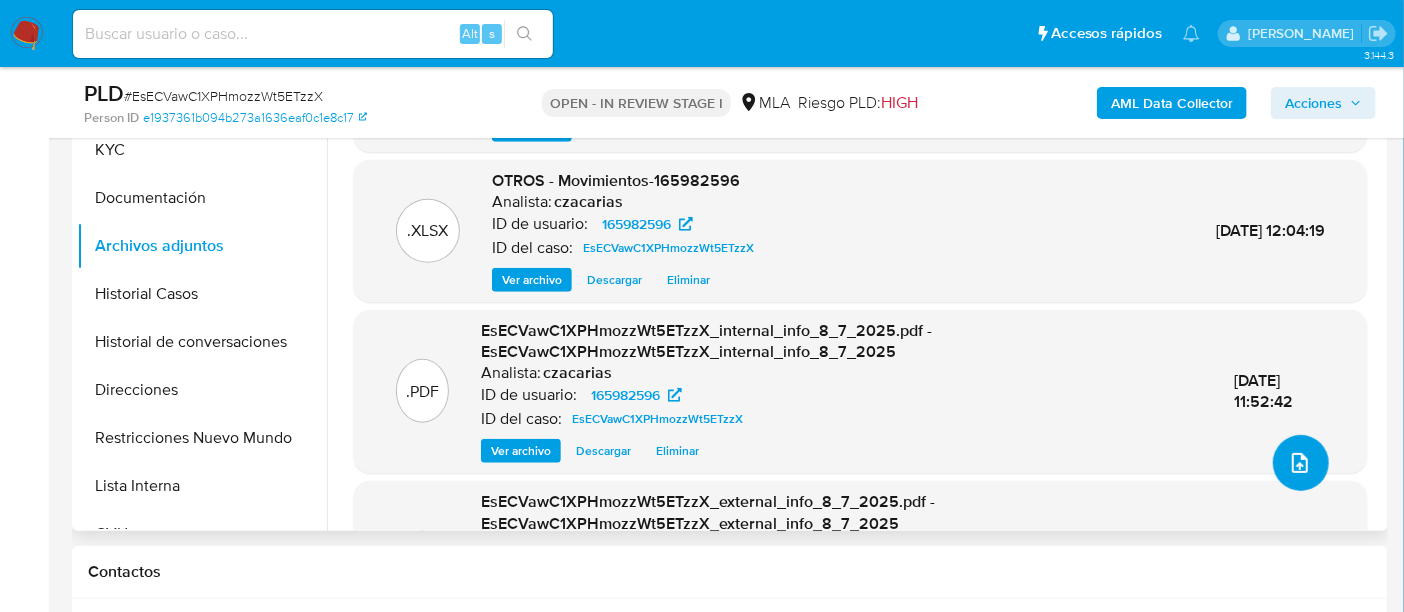 scroll, scrollTop: 0, scrollLeft: 0, axis: both 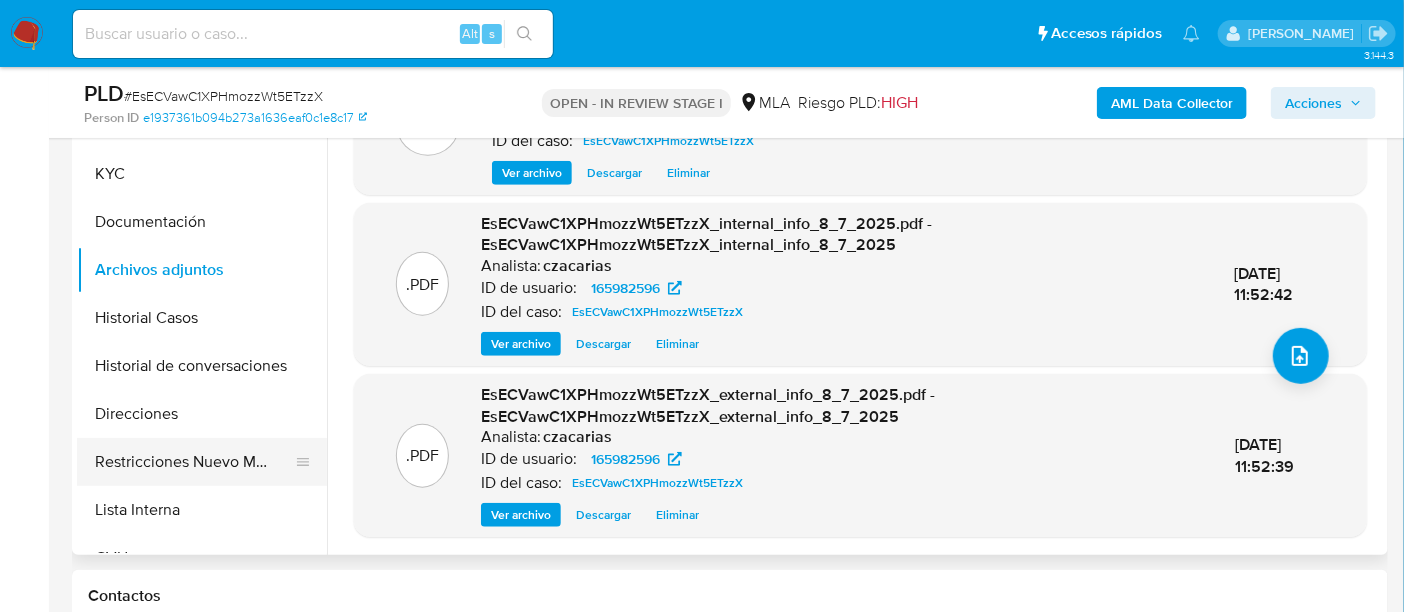 click on "Restricciones Nuevo Mundo" at bounding box center (194, 462) 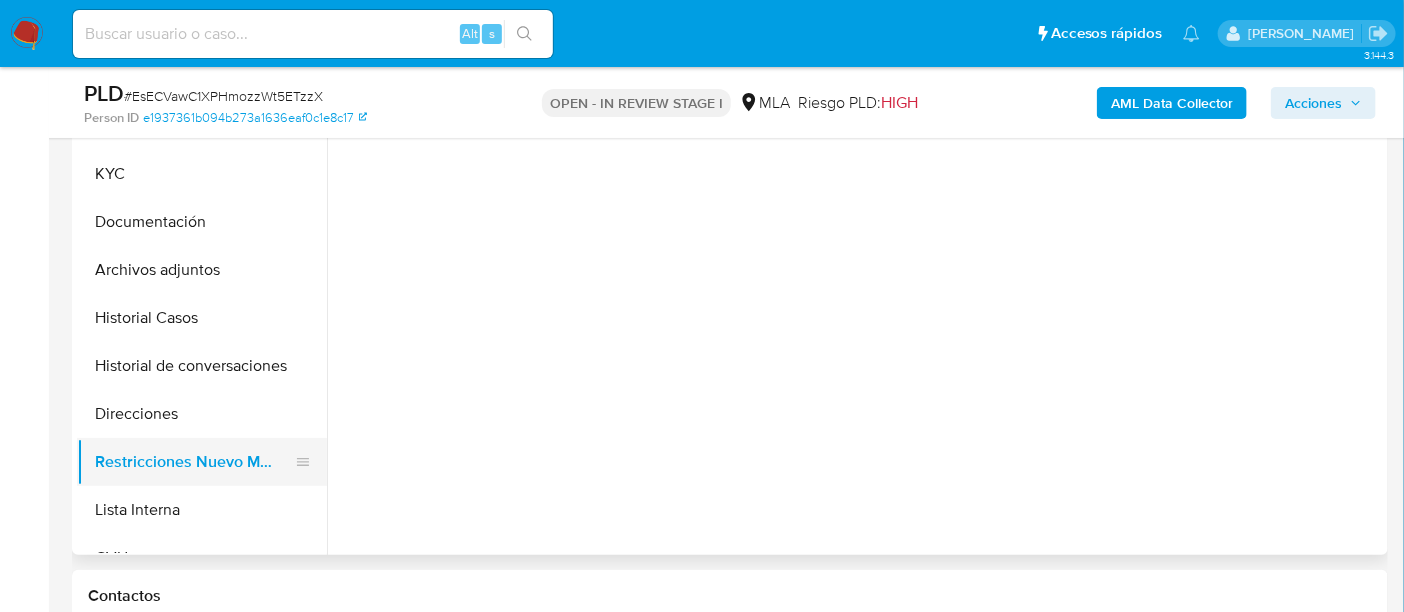 scroll, scrollTop: 0, scrollLeft: 0, axis: both 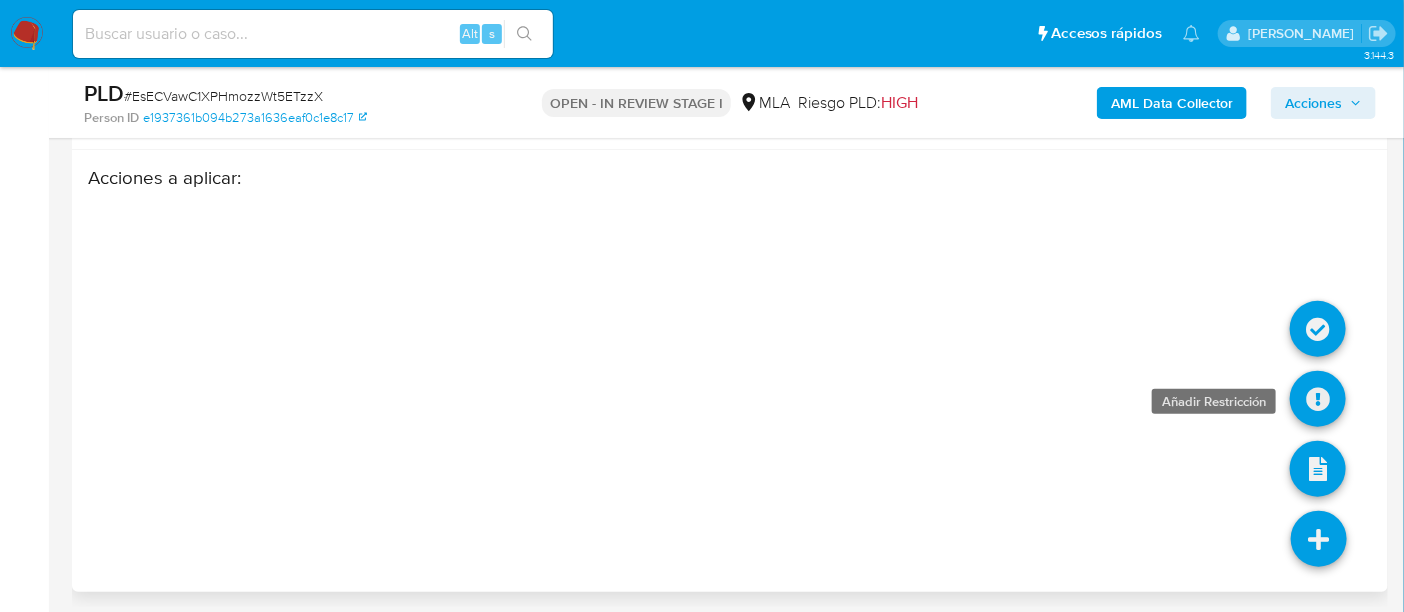 click at bounding box center (1318, 399) 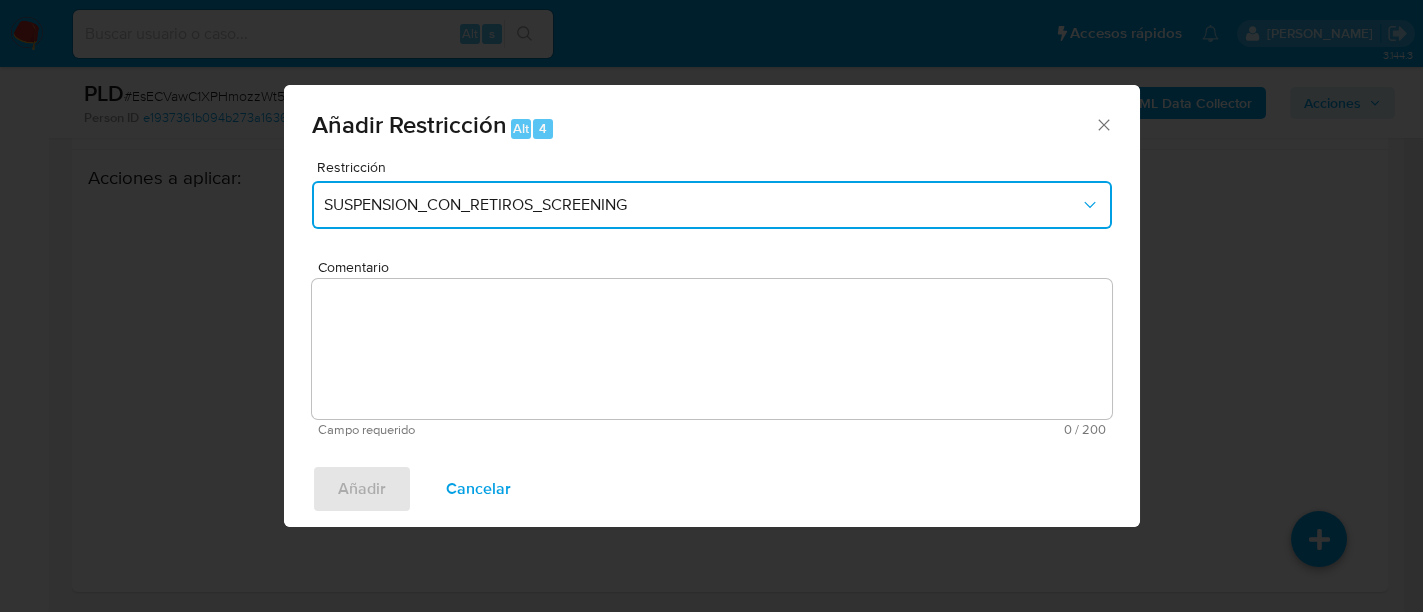 click on "SUSPENSION_CON_RETIROS_SCREENING" at bounding box center (702, 205) 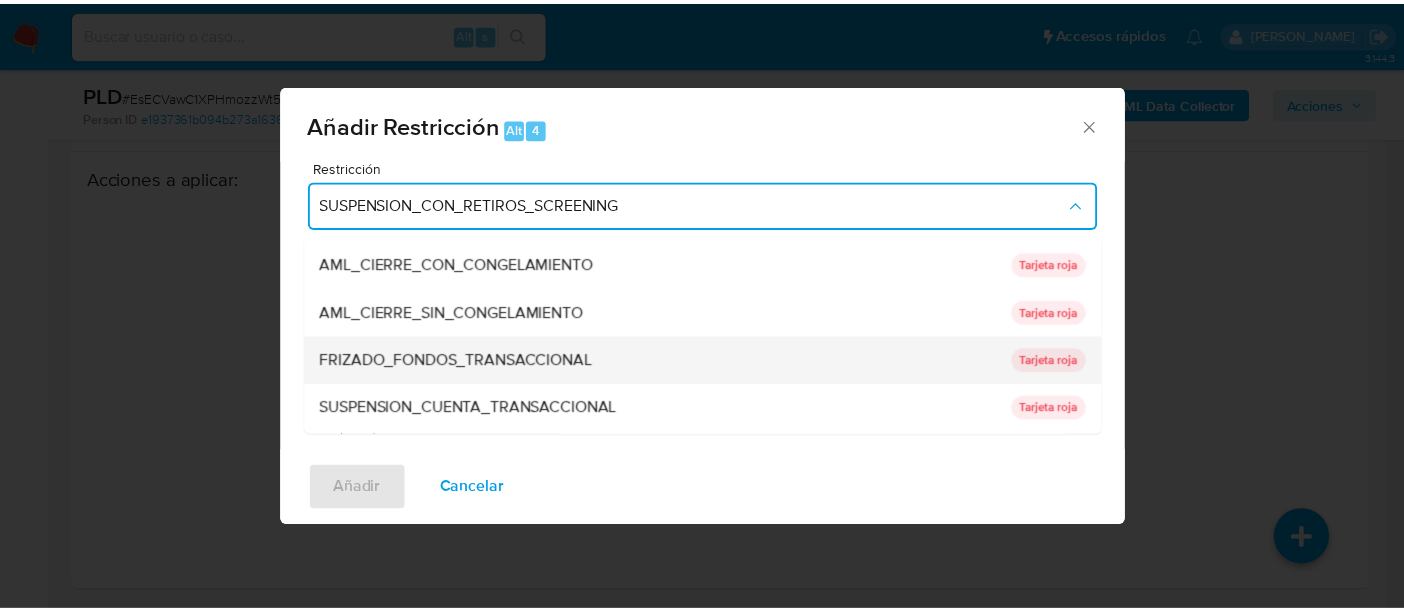 scroll, scrollTop: 125, scrollLeft: 0, axis: vertical 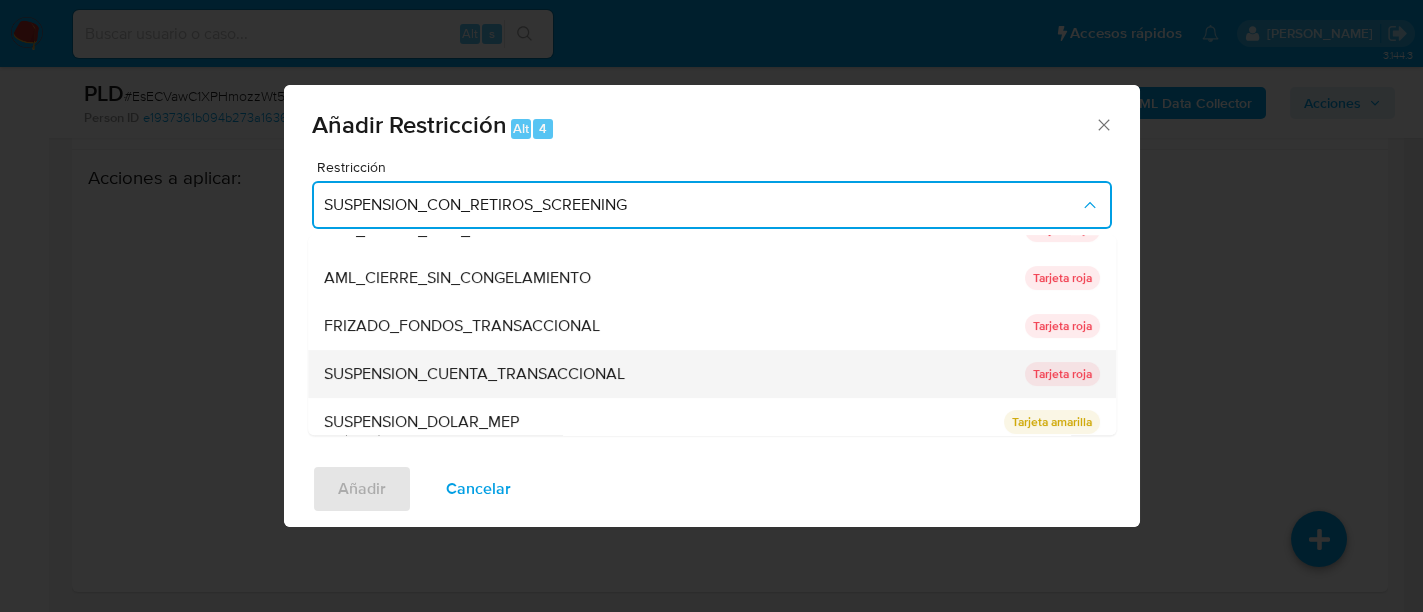 click on "SUSPENSION_CUENTA_TRANSACCIONAL" at bounding box center (474, 374) 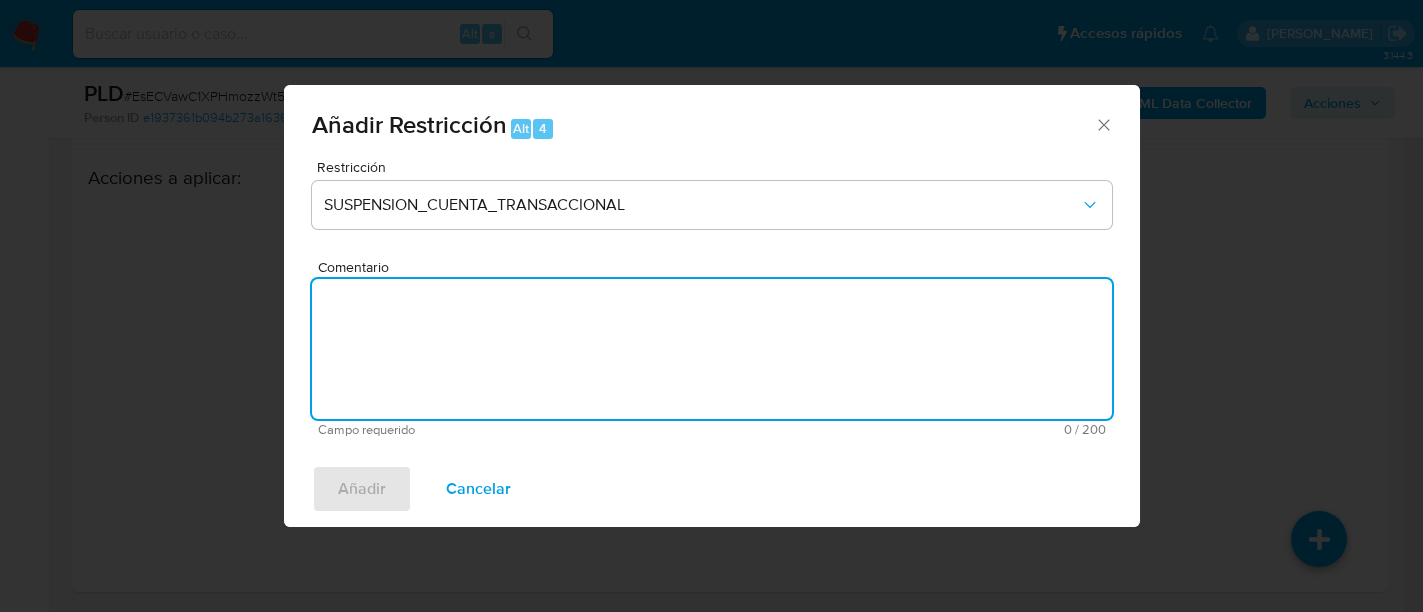 click on "Comentario" at bounding box center [712, 349] 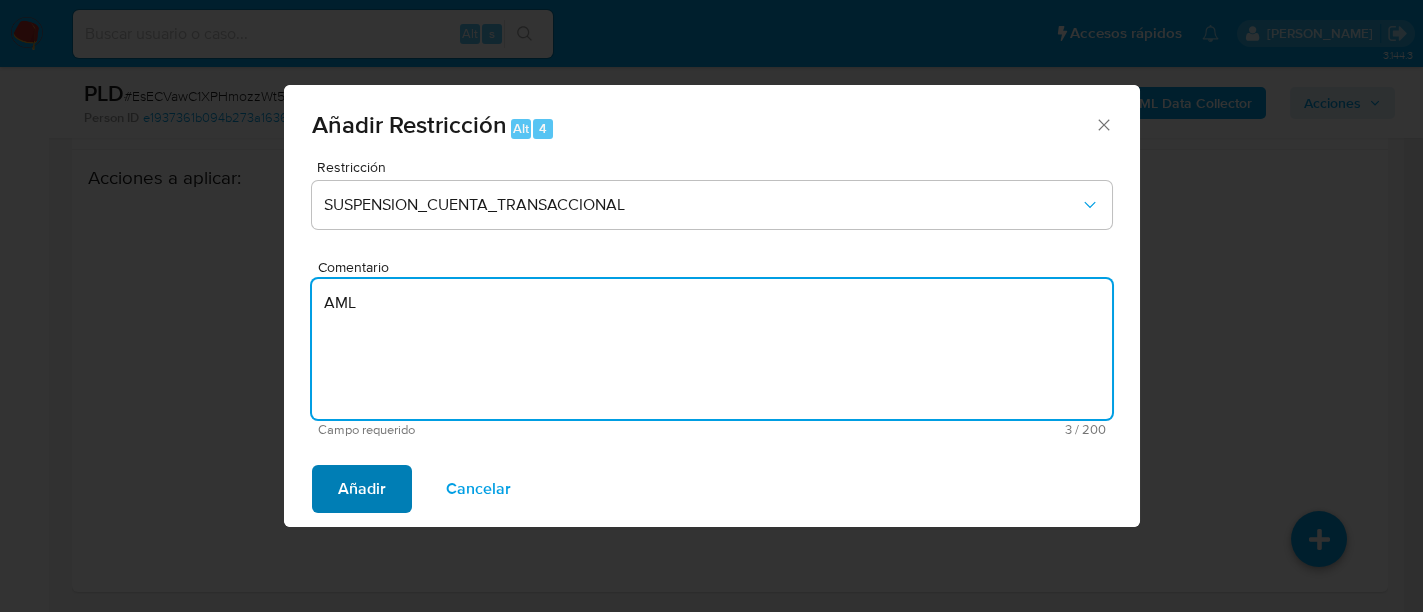 type on "AML" 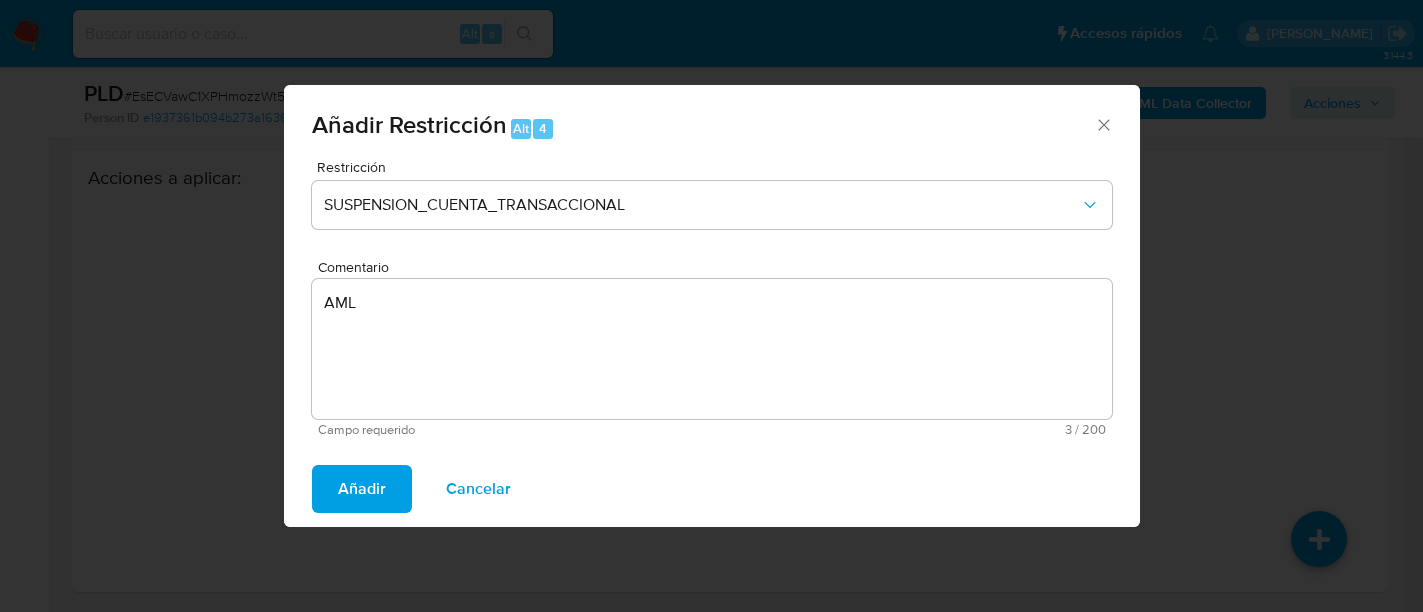 click on "Añadir" at bounding box center [362, 489] 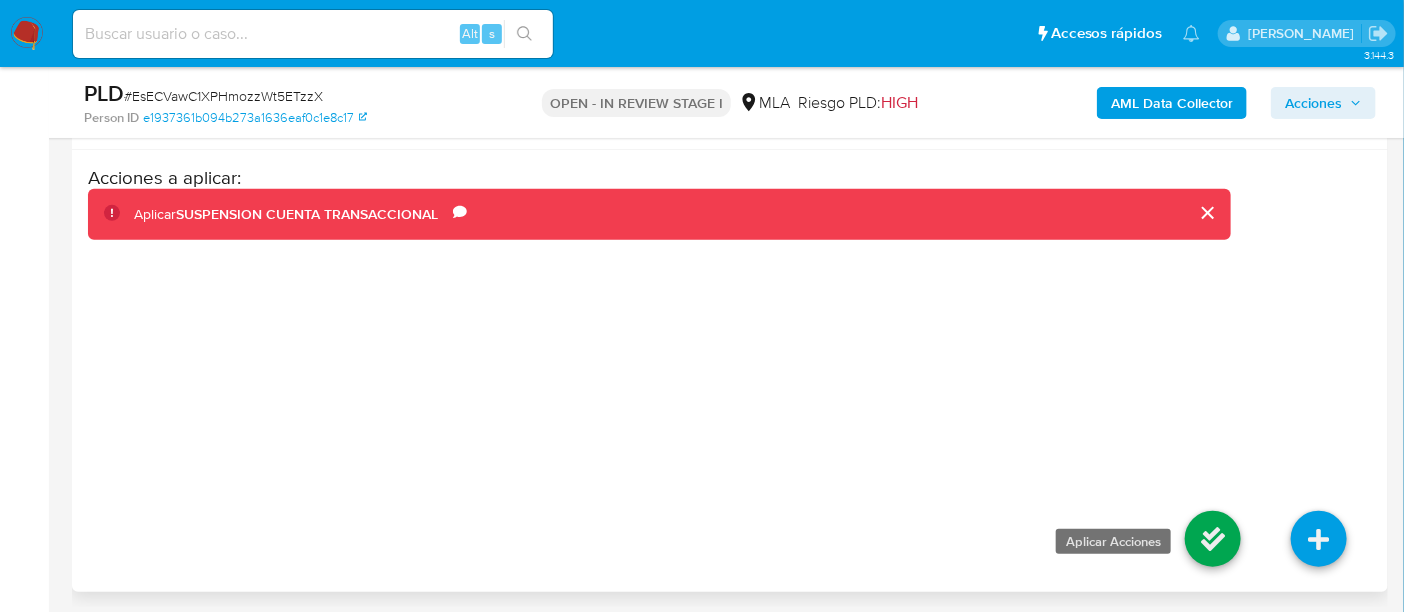 click at bounding box center (1213, 539) 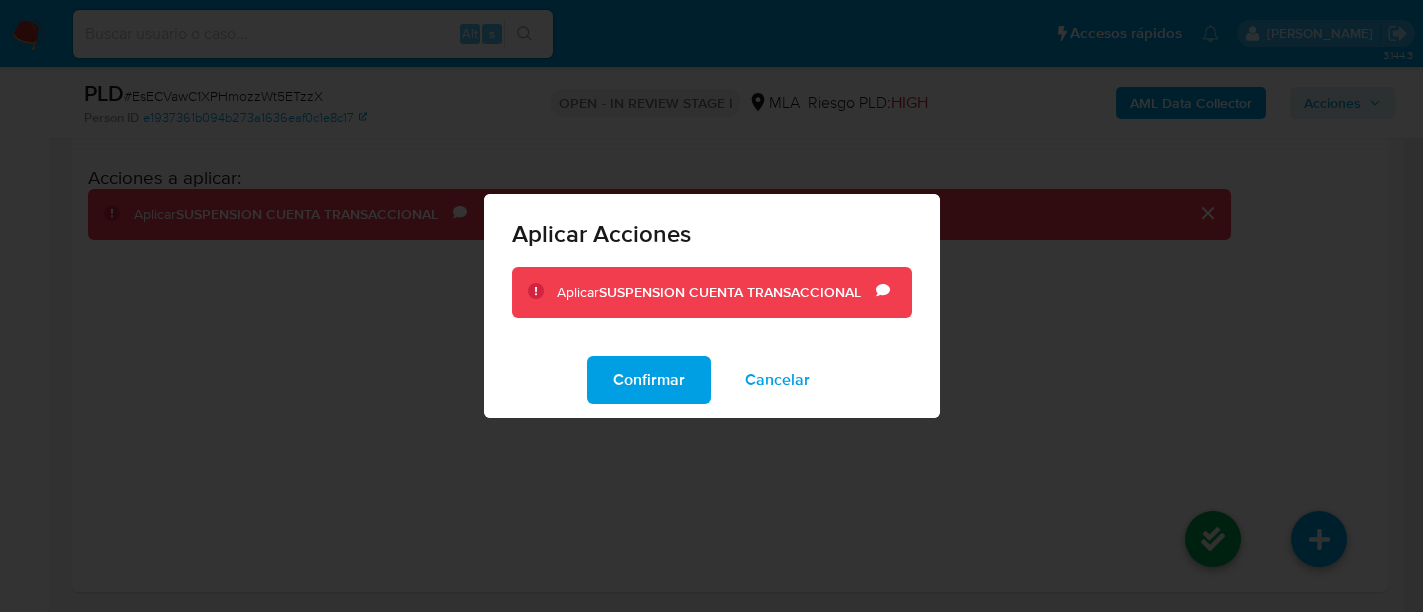 click on "Confirmar" at bounding box center (649, 380) 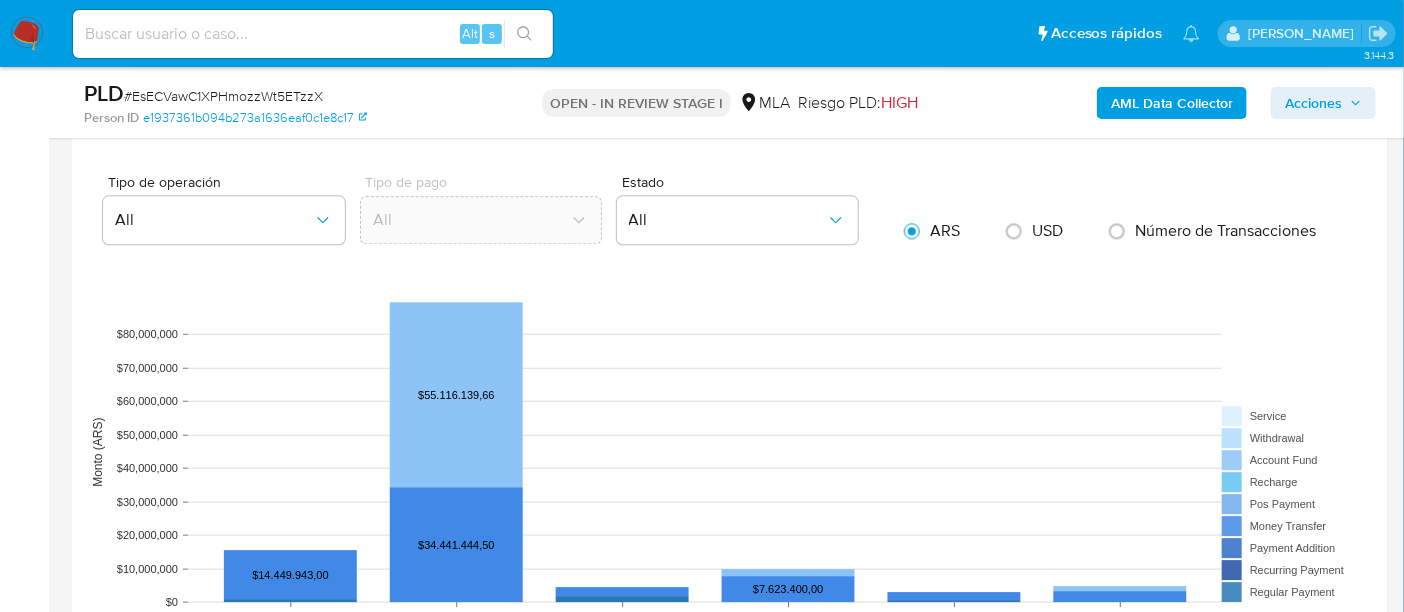 scroll, scrollTop: 1351, scrollLeft: 0, axis: vertical 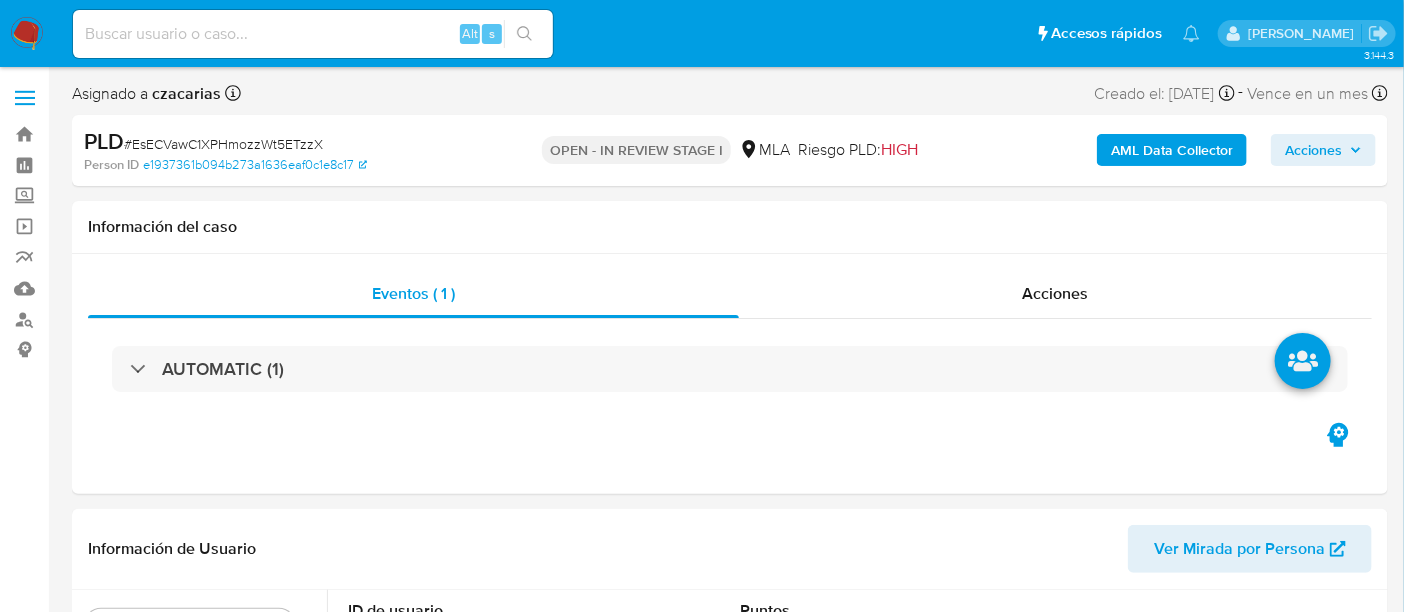 select on "10" 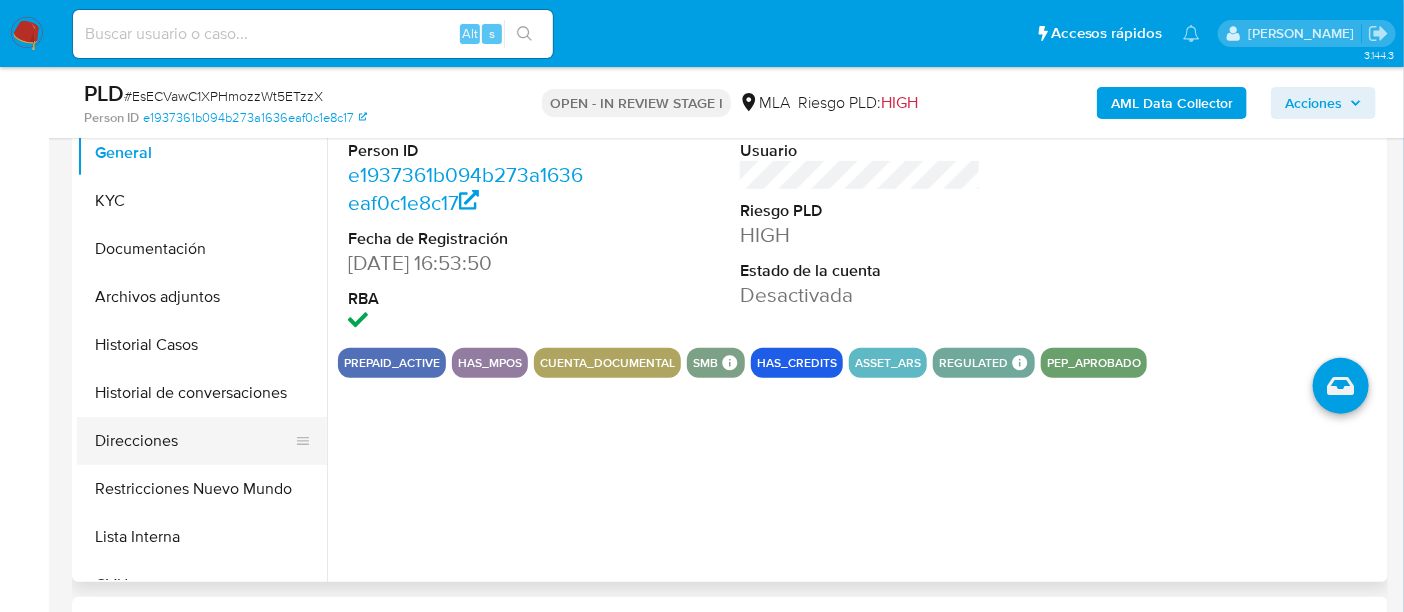 scroll, scrollTop: 500, scrollLeft: 0, axis: vertical 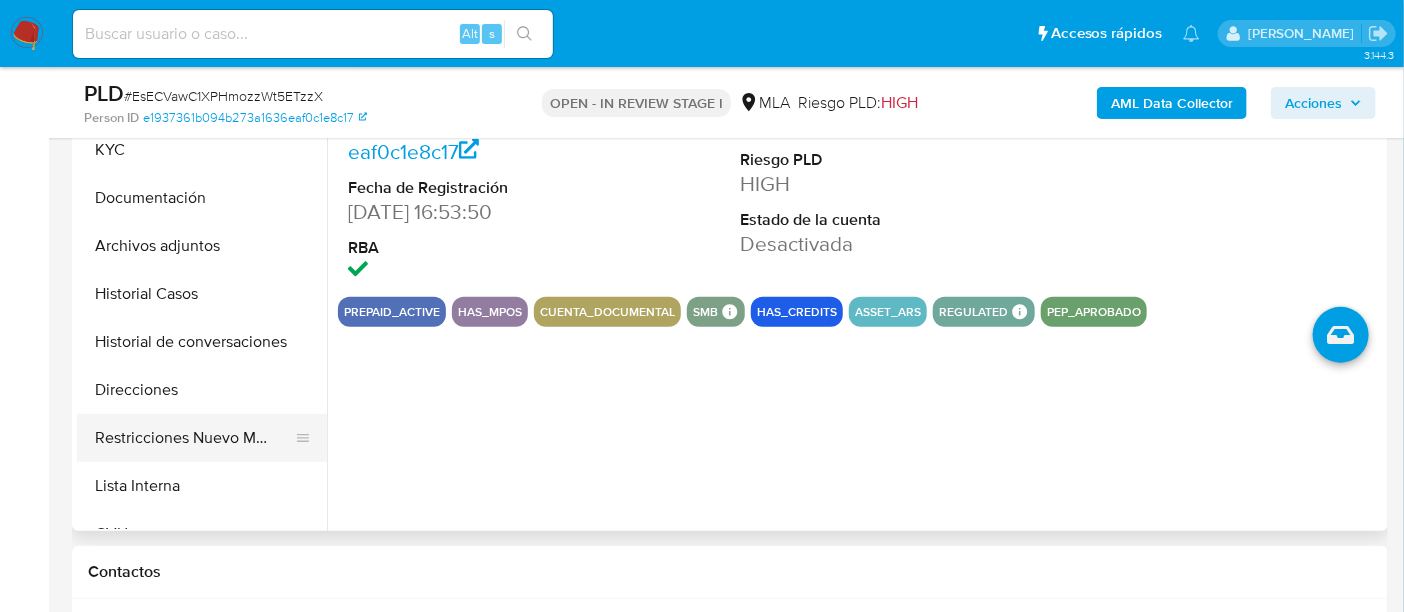 click on "Restricciones Nuevo Mundo" at bounding box center (194, 438) 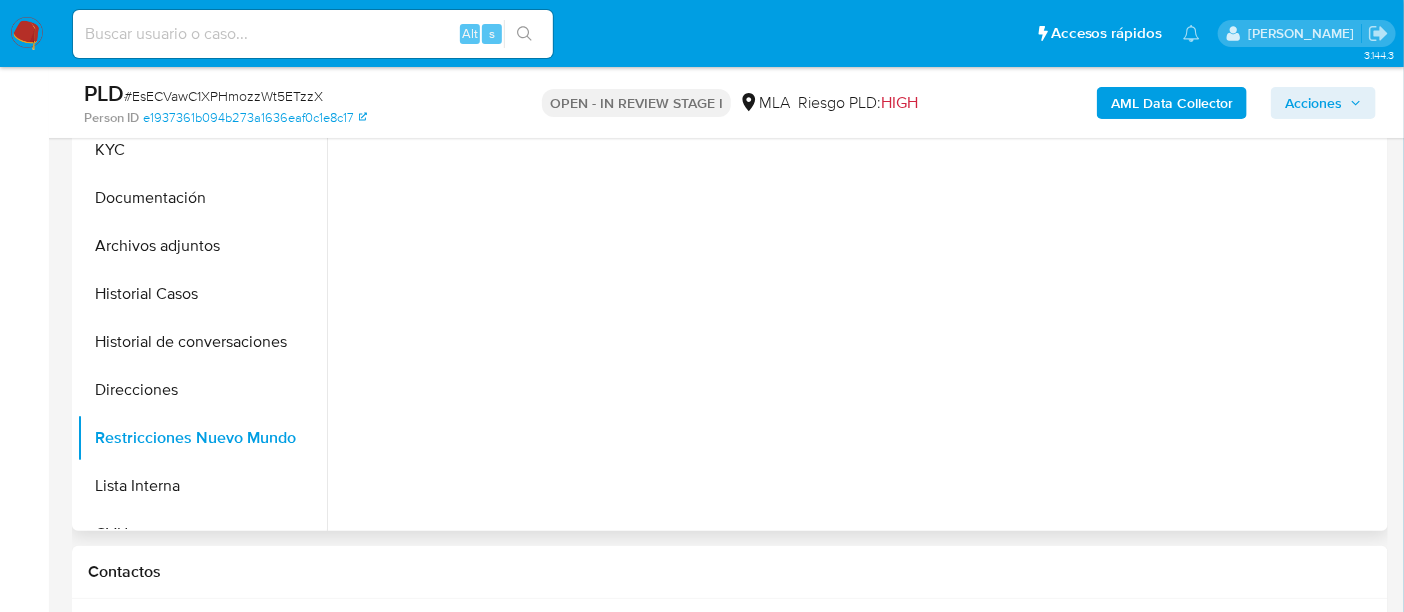 scroll, scrollTop: 374, scrollLeft: 0, axis: vertical 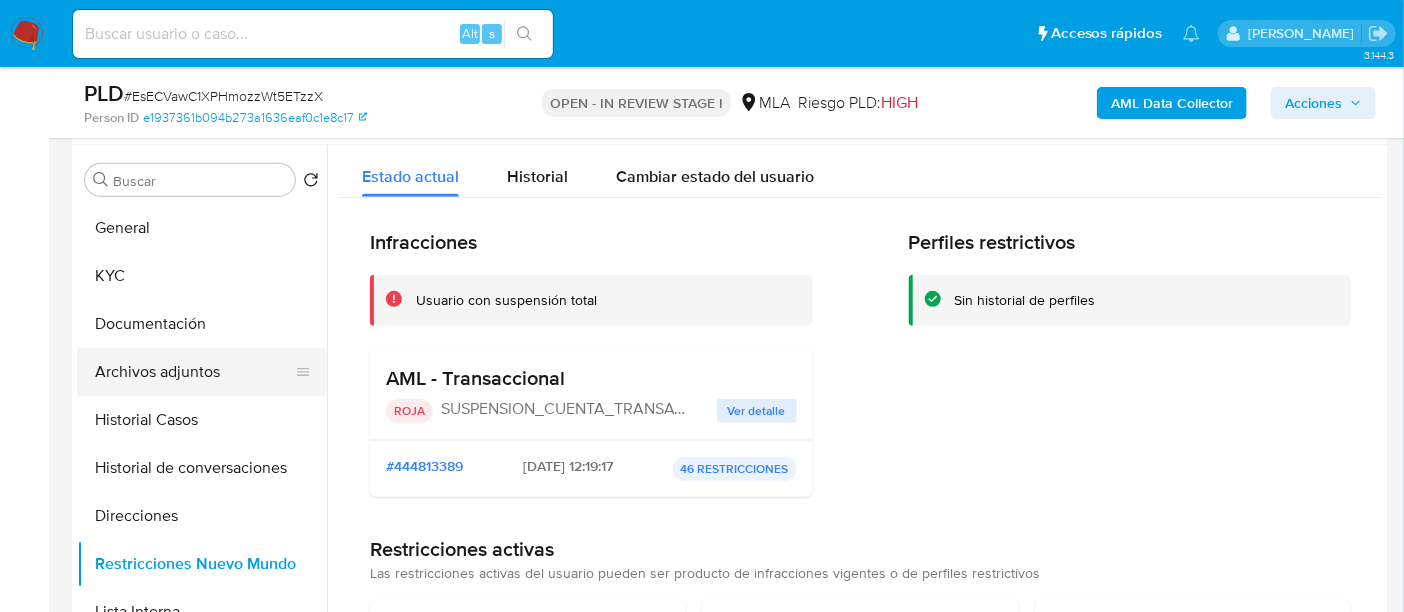 click on "Archivos adjuntos" at bounding box center (194, 372) 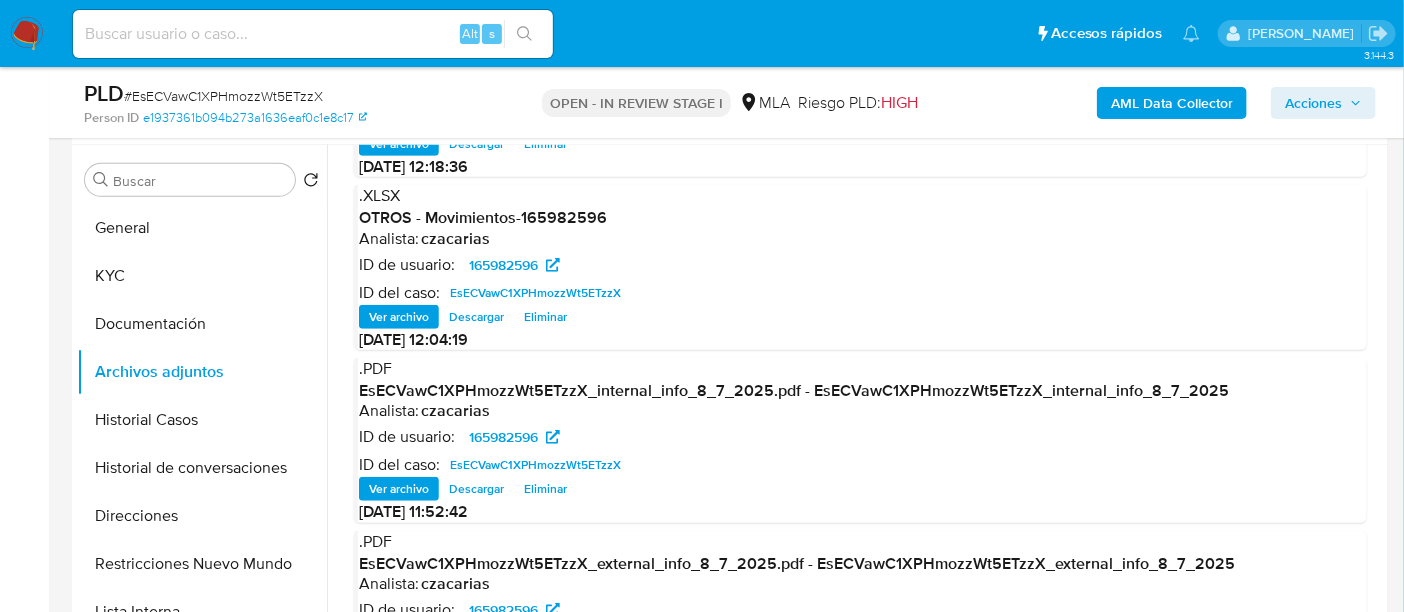 scroll, scrollTop: 154, scrollLeft: 0, axis: vertical 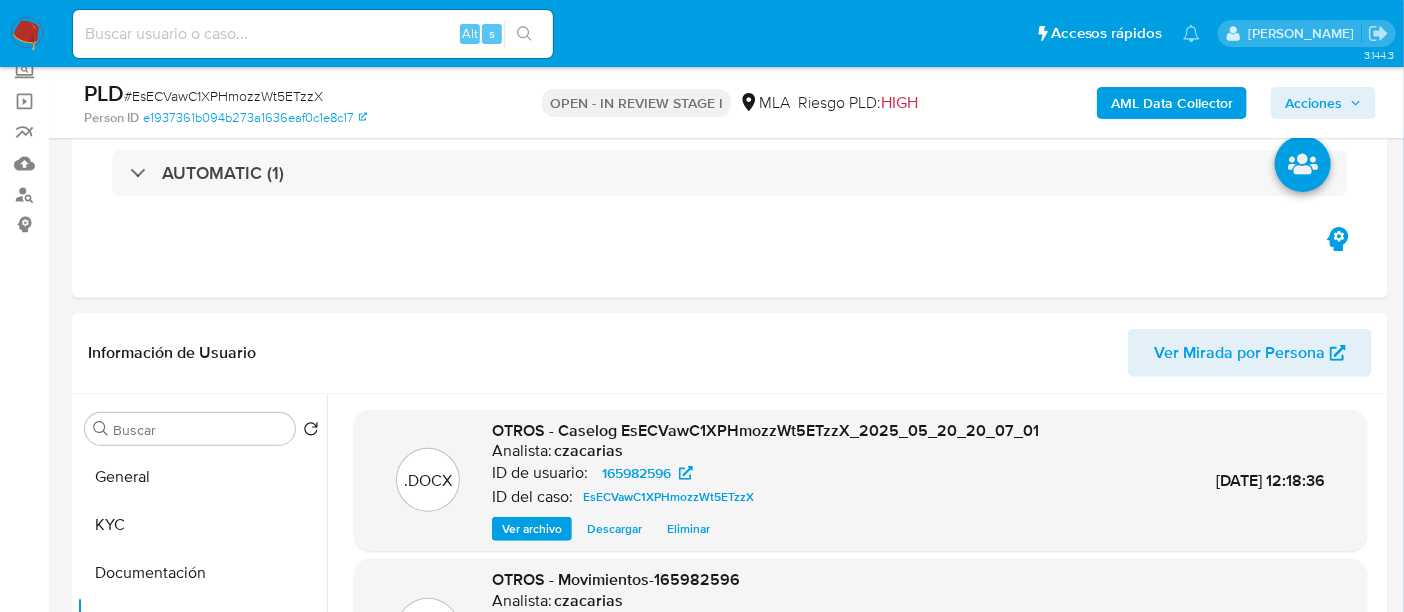 click on "AML Data Collector Acciones" at bounding box center [1163, 102] 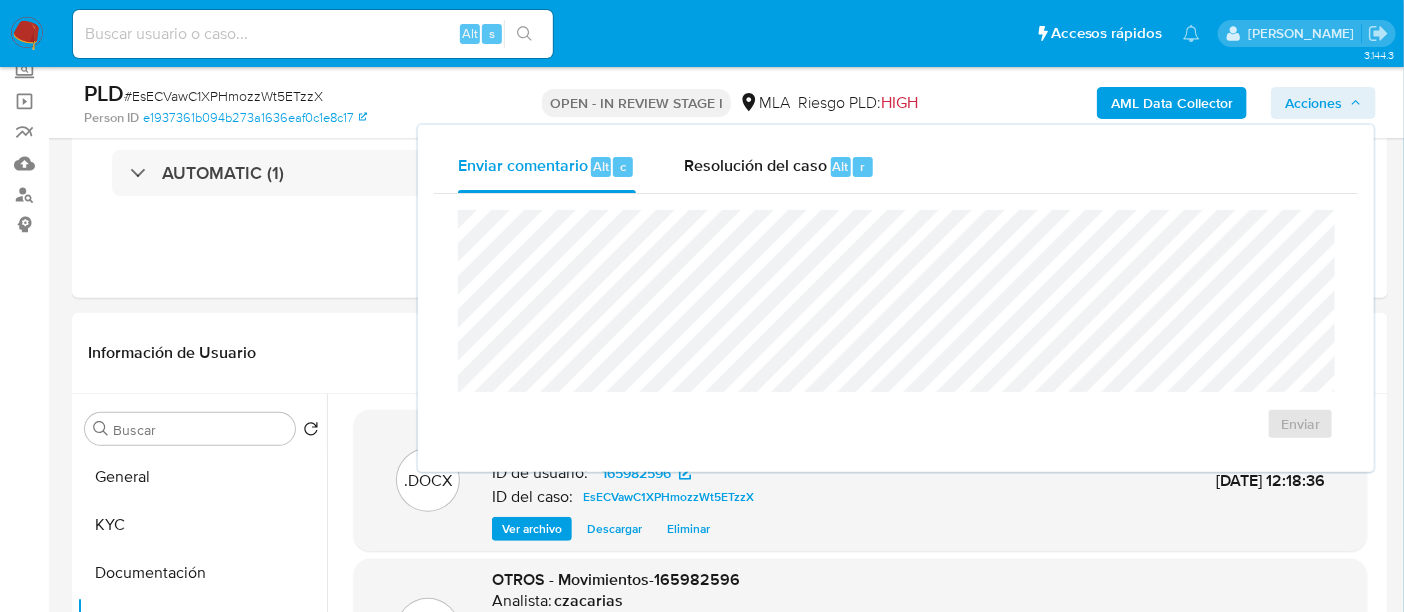 drag, startPoint x: 797, startPoint y: 165, endPoint x: 805, endPoint y: 198, distance: 33.955853 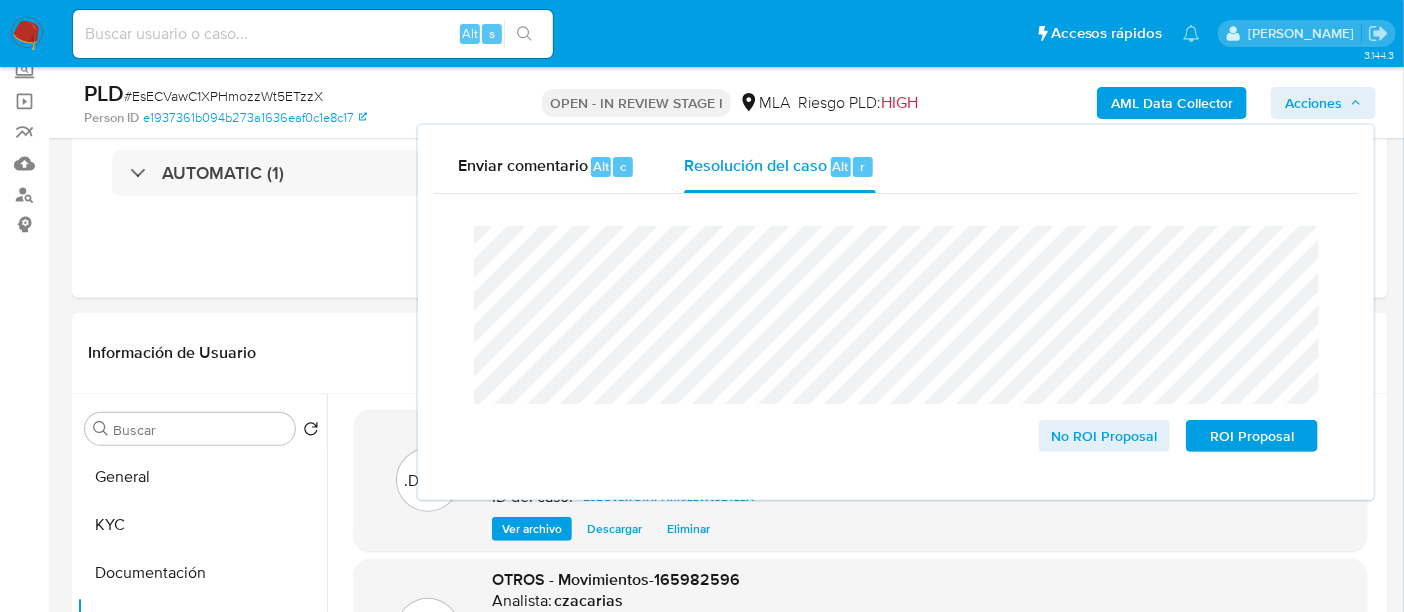 click on "PLD # EsECVawC1XPHmozzWt5ETzzX" at bounding box center (295, 94) 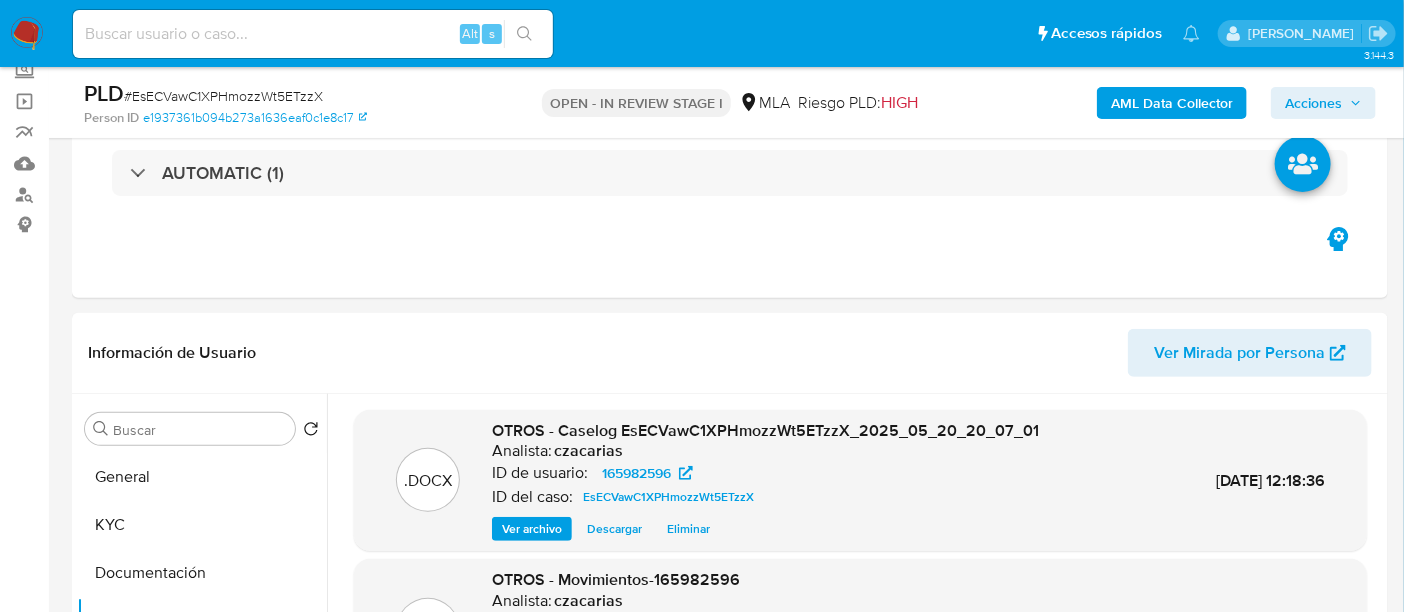 click on "# EsECVawC1XPHmozzWt5ETzzX" at bounding box center (223, 96) 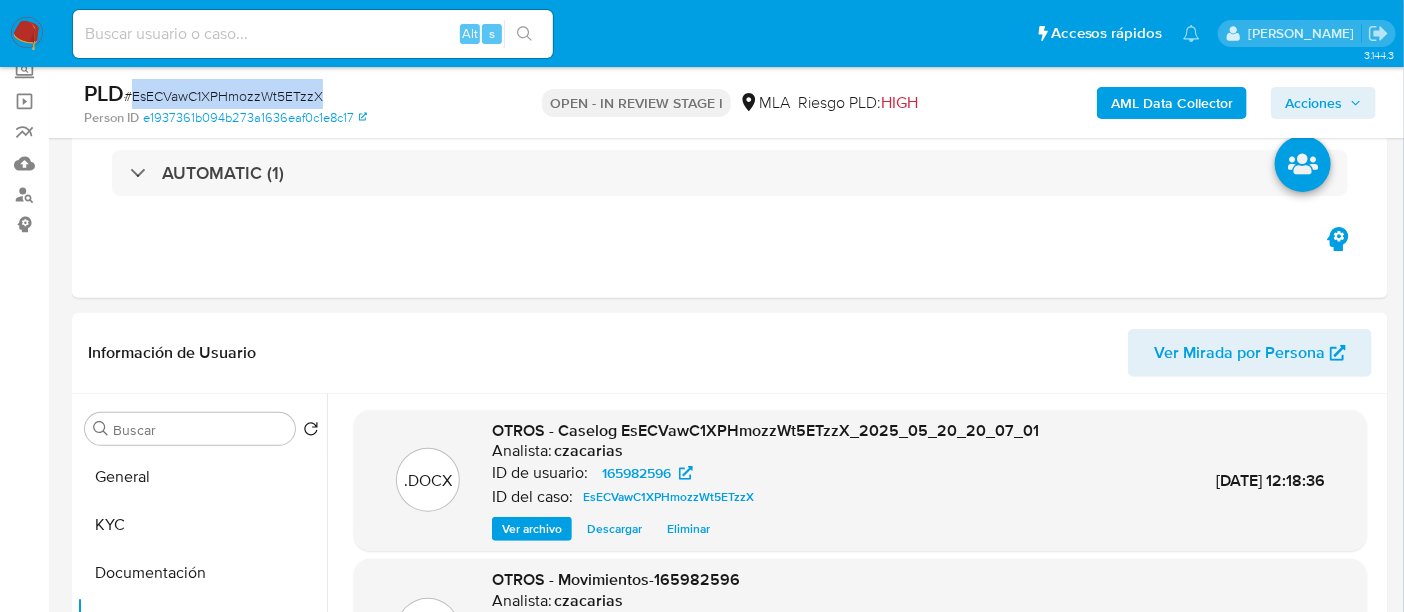 click on "# EsECVawC1XPHmozzWt5ETzzX" at bounding box center [223, 96] 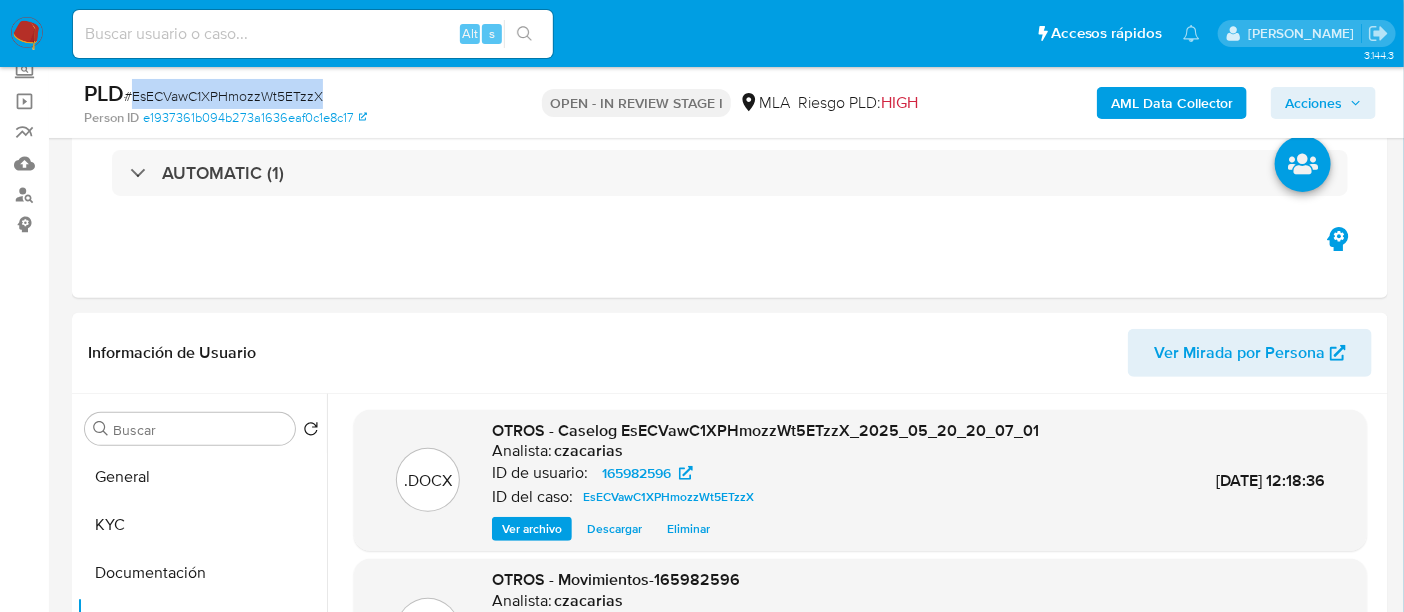 copy on "EsECVawC1XPHmozzWt5ETzzX" 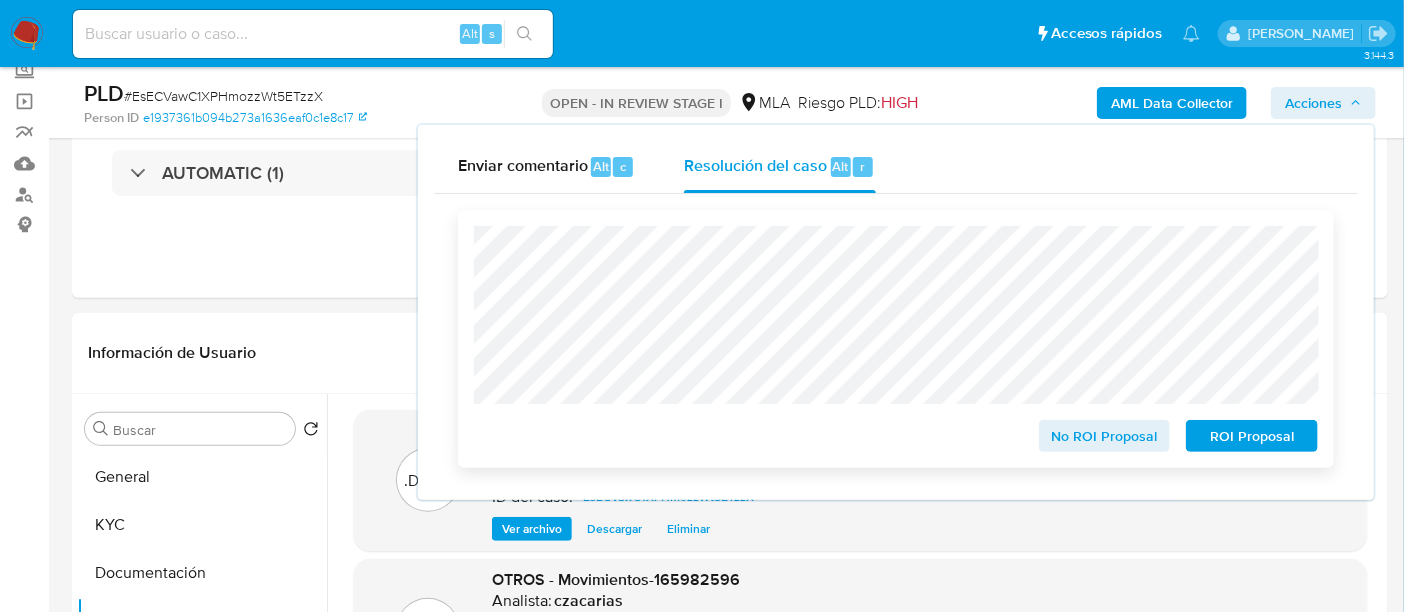 click on "ROI Proposal" at bounding box center [1252, 436] 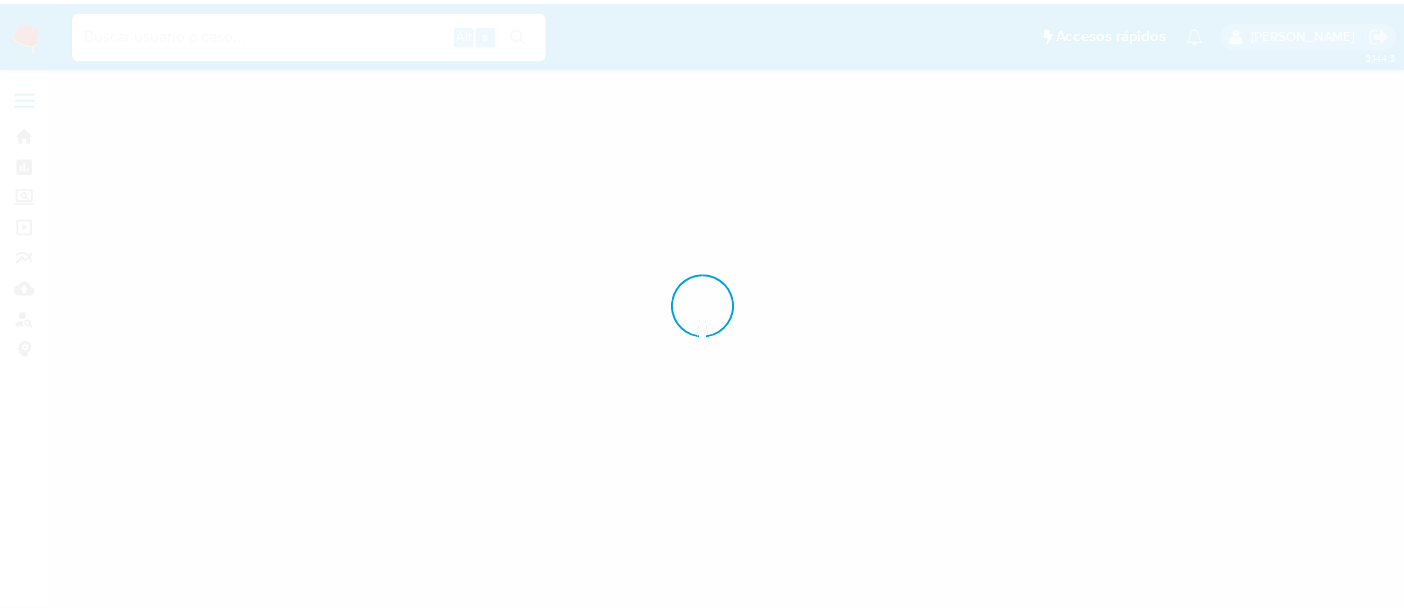 scroll, scrollTop: 0, scrollLeft: 0, axis: both 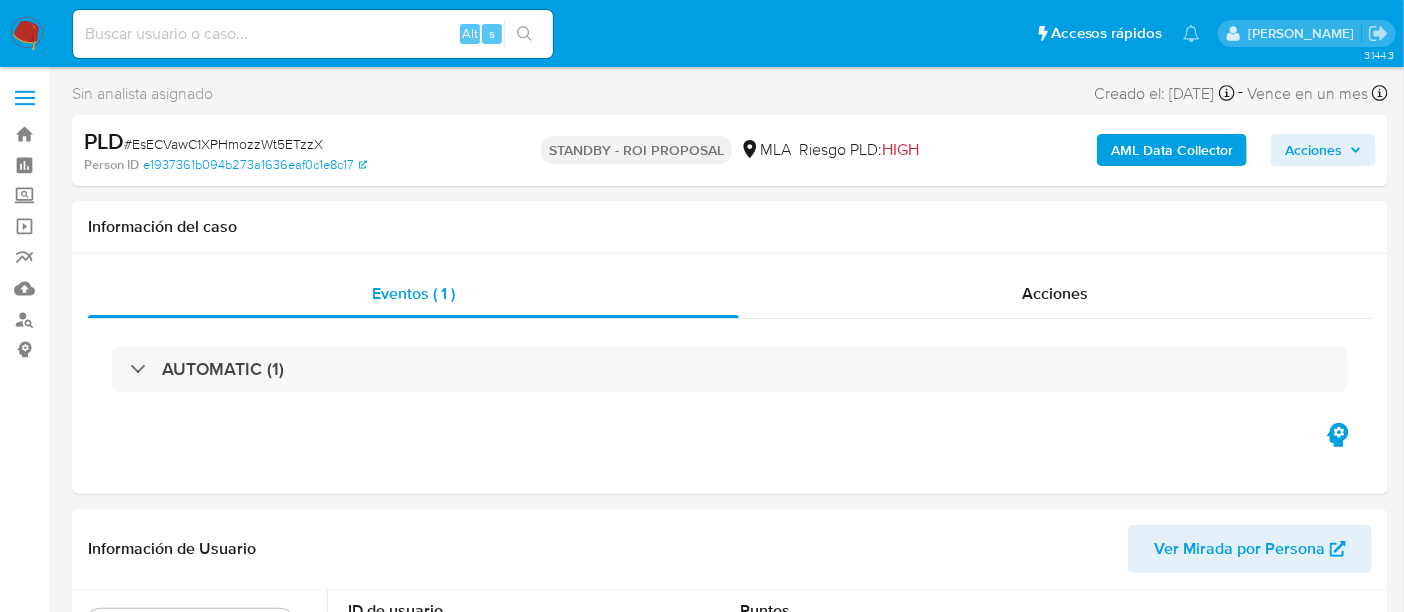 select on "10" 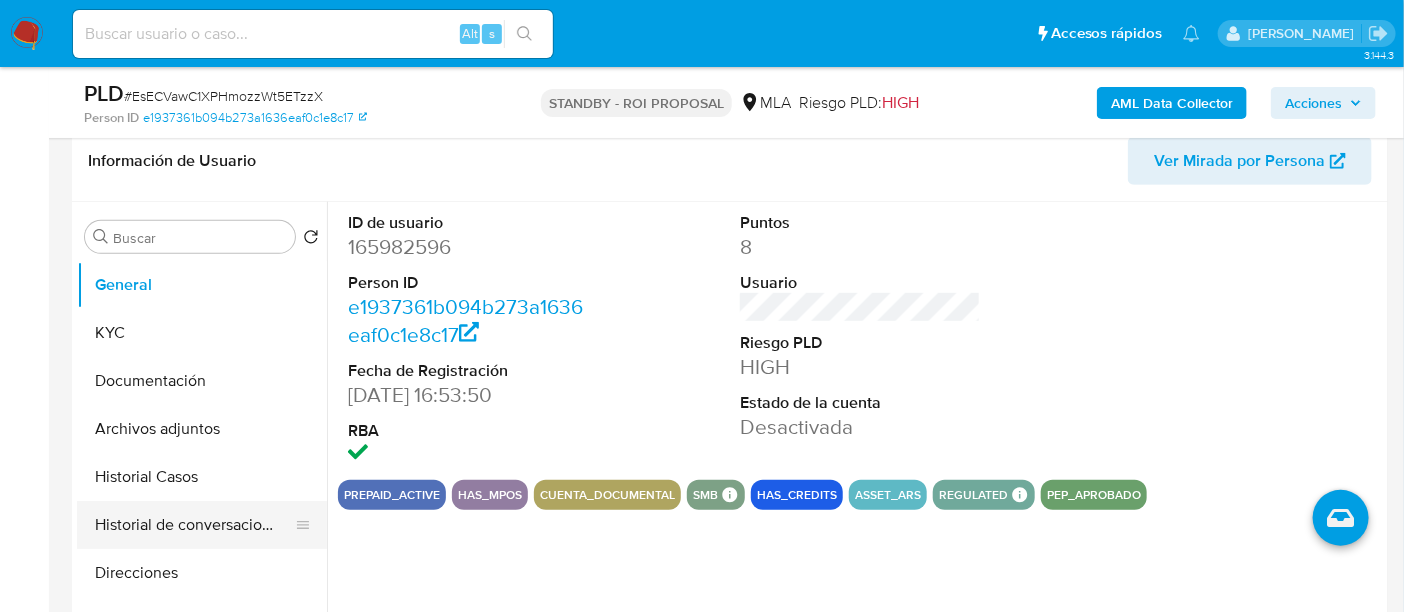 scroll, scrollTop: 374, scrollLeft: 0, axis: vertical 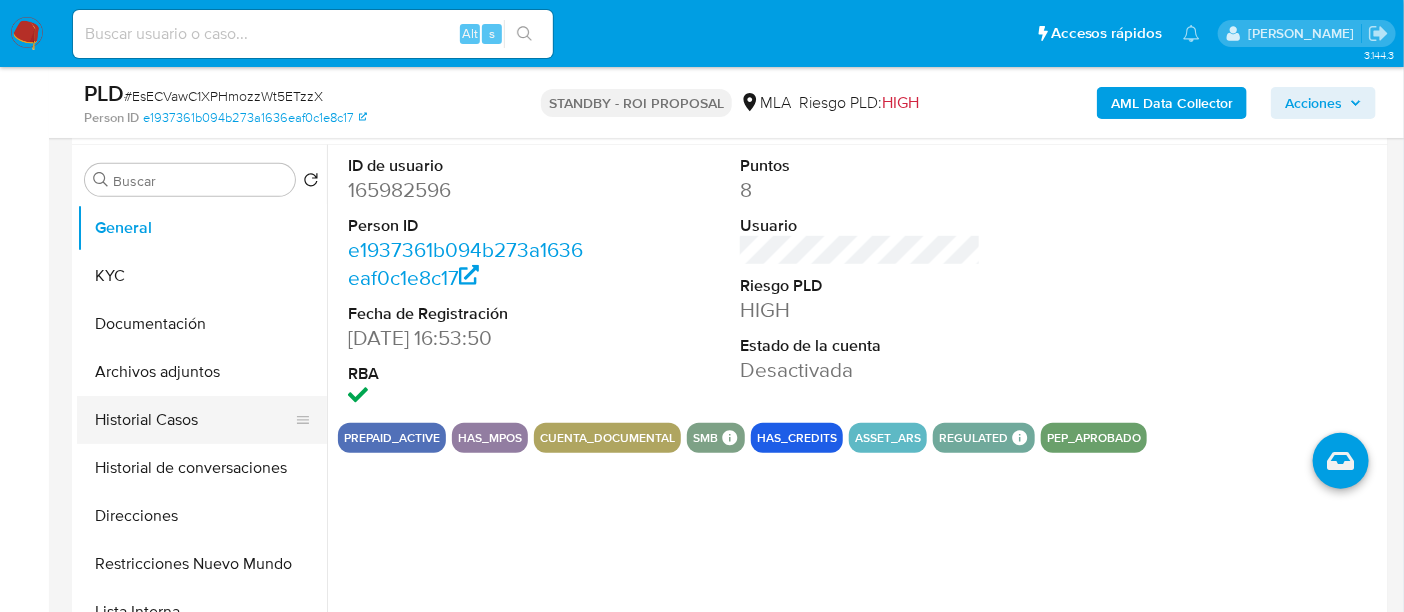 click on "Historial Casos" at bounding box center (194, 420) 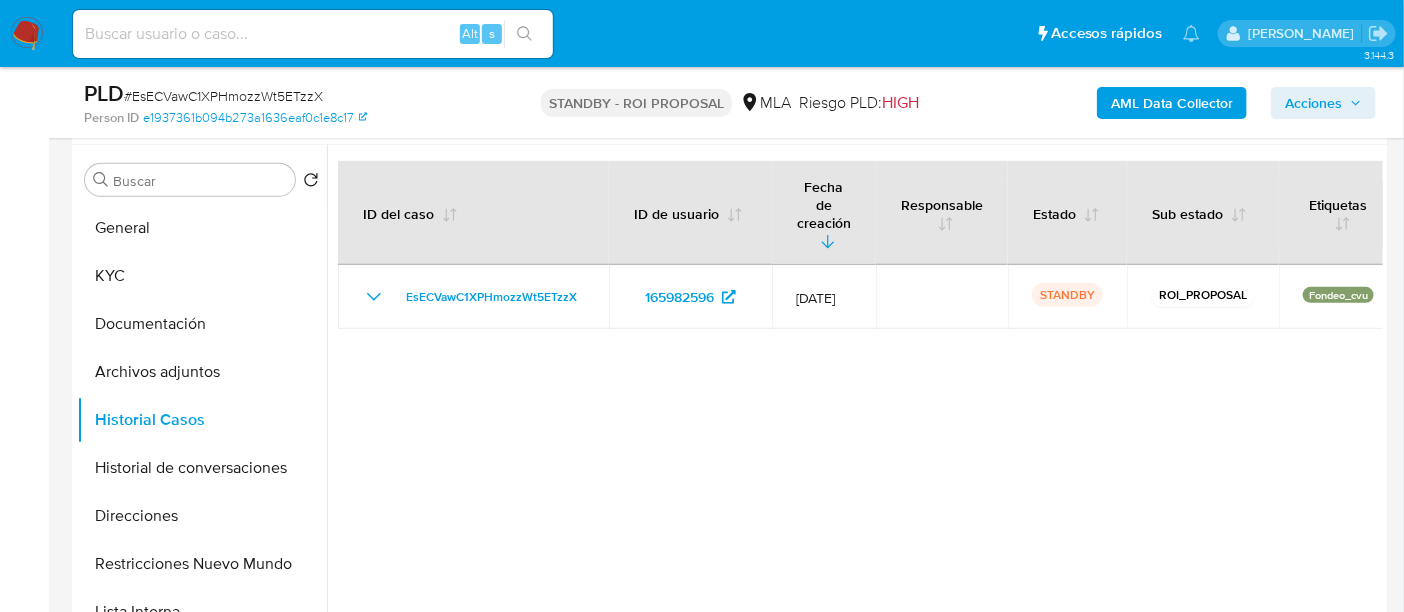 click at bounding box center (27, 34) 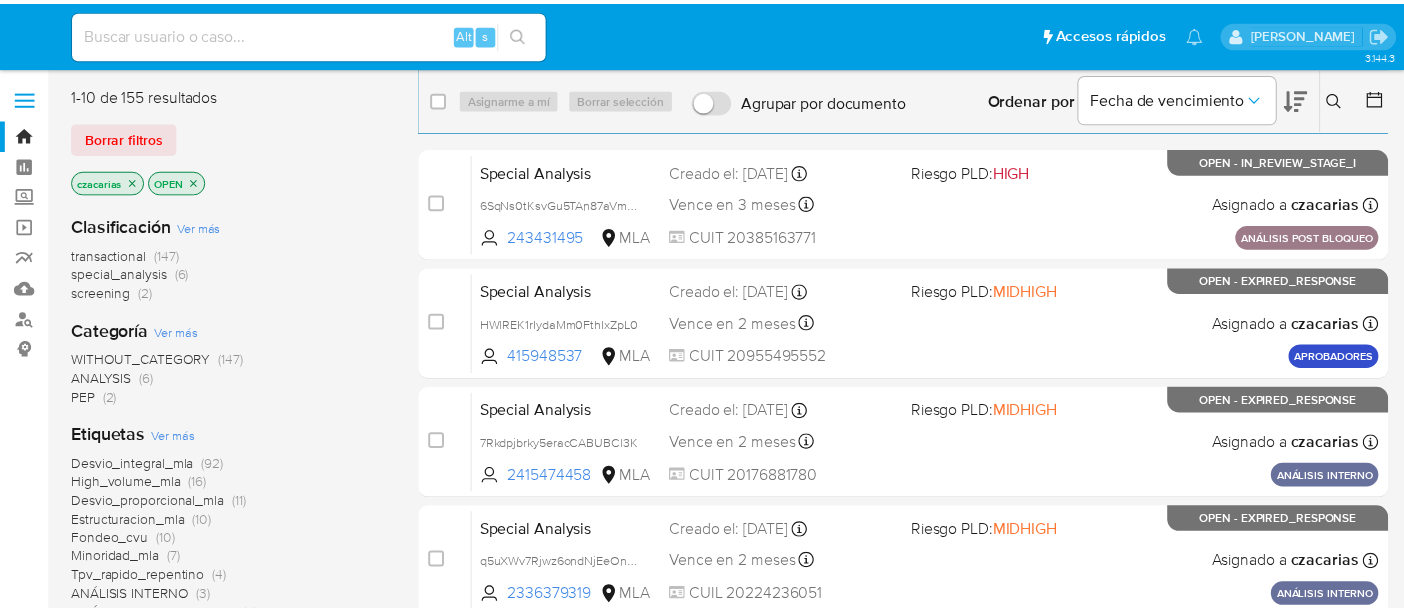 scroll, scrollTop: 0, scrollLeft: 0, axis: both 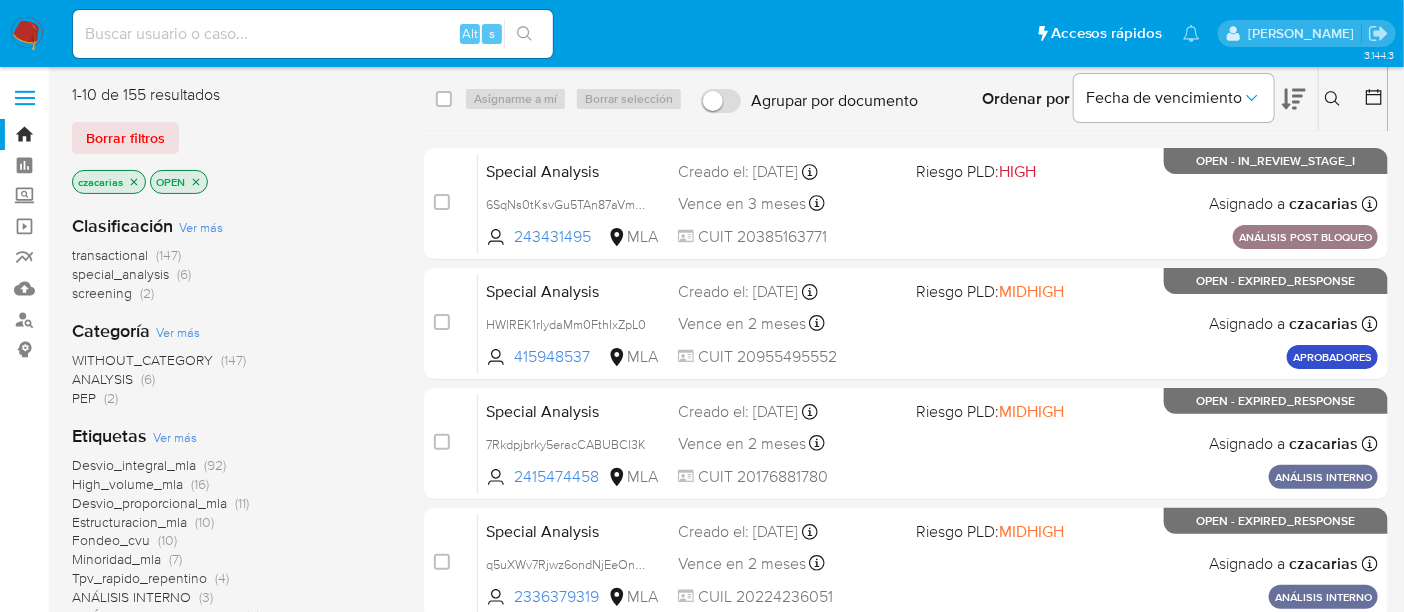 click at bounding box center [313, 34] 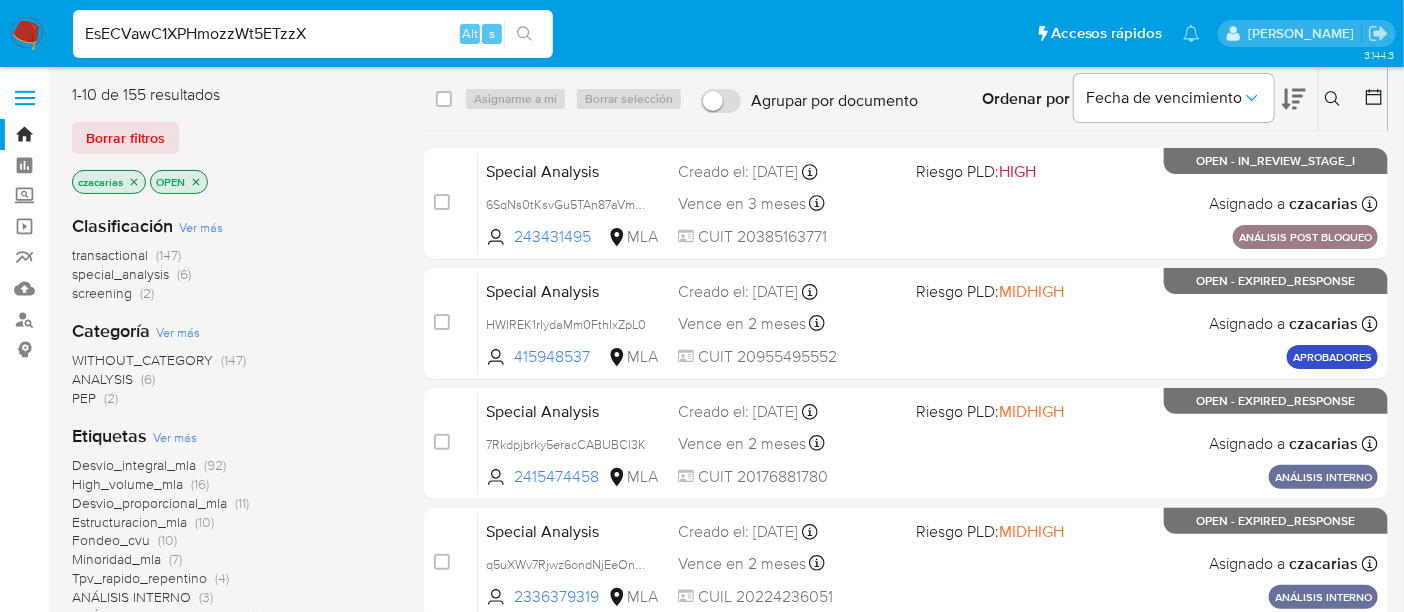type on "EsECVawC1XPHmozzWt5ETzzX" 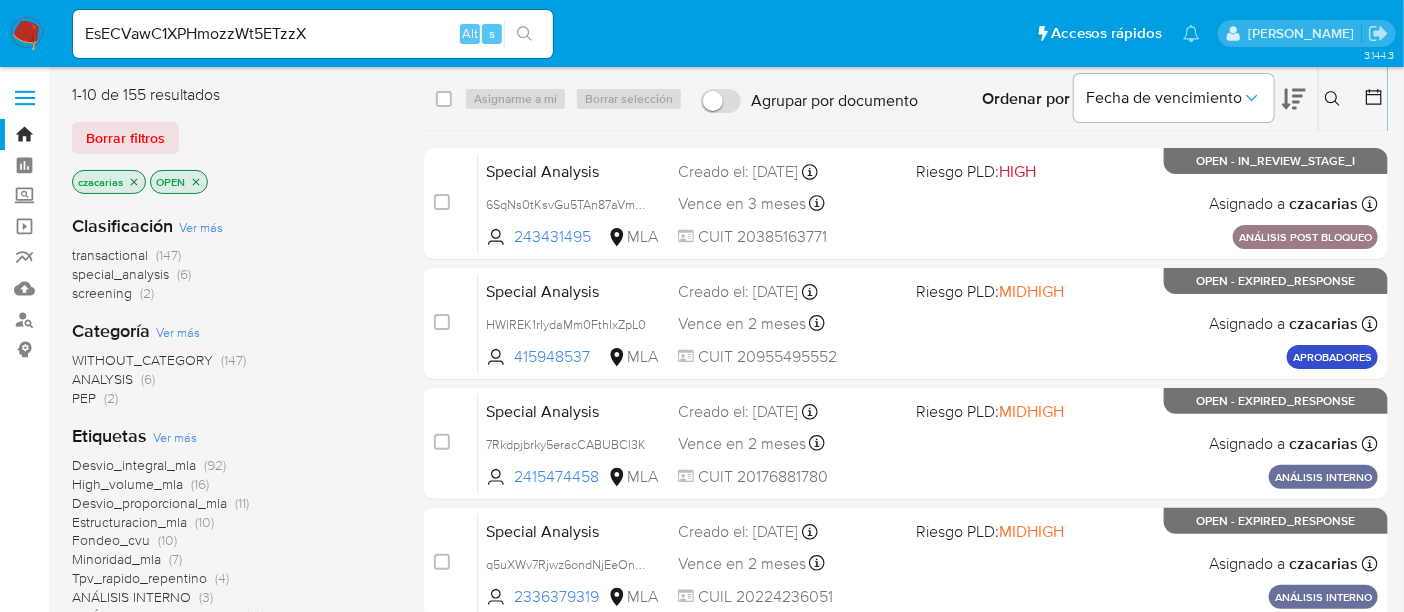click at bounding box center (524, 34) 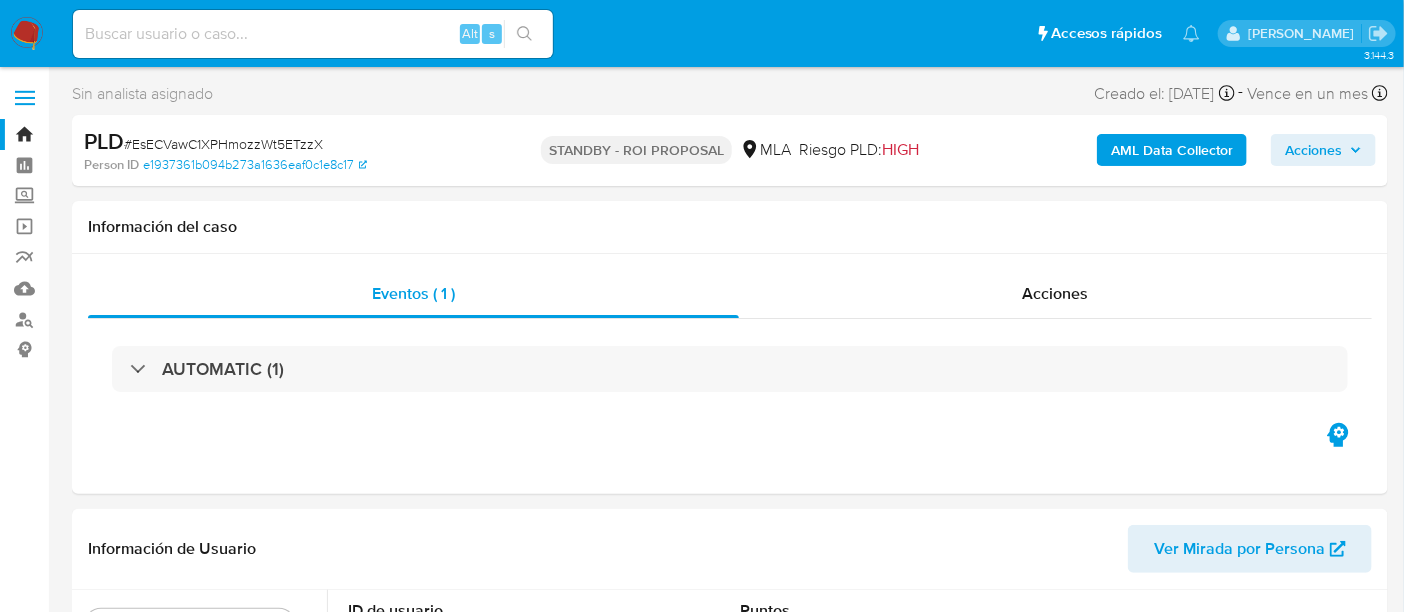 select on "10" 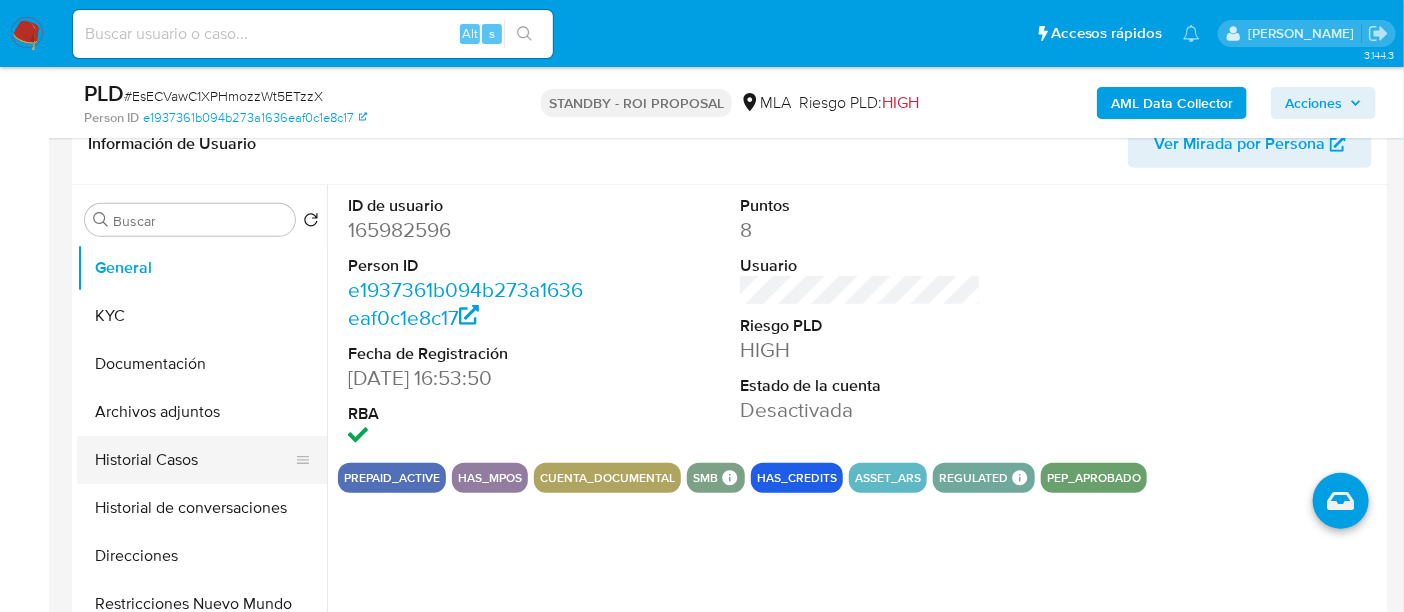 scroll, scrollTop: 374, scrollLeft: 0, axis: vertical 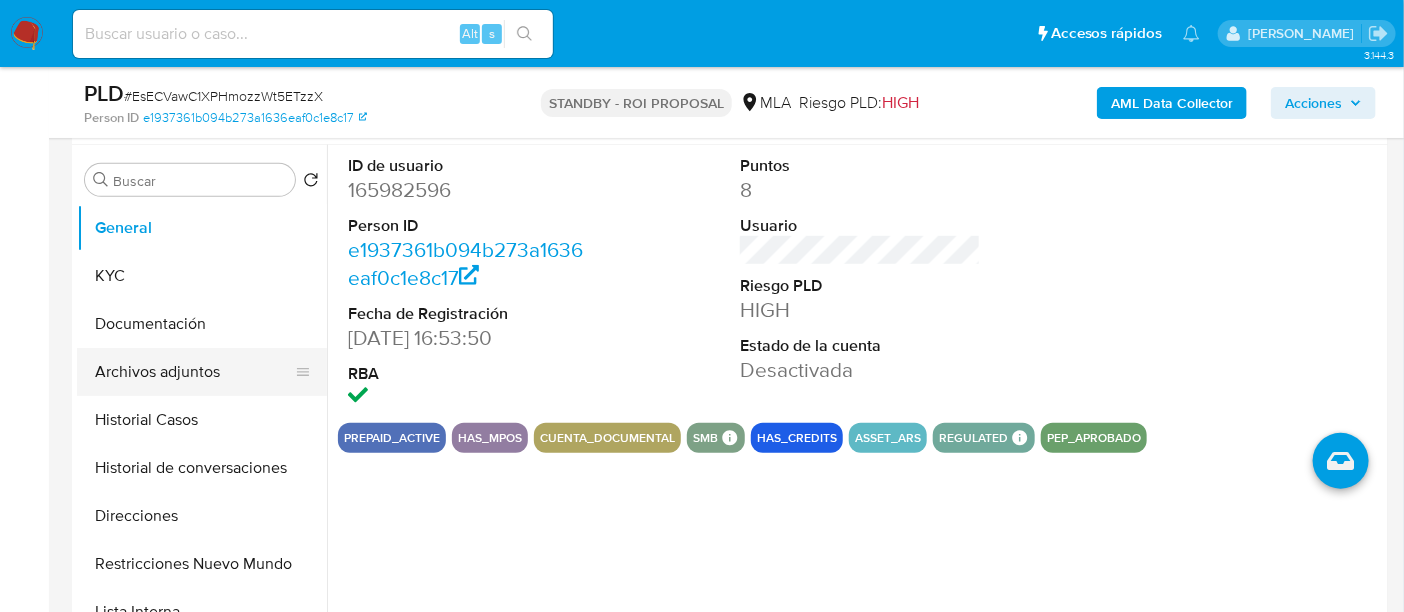 click on "Archivos adjuntos" at bounding box center [194, 372] 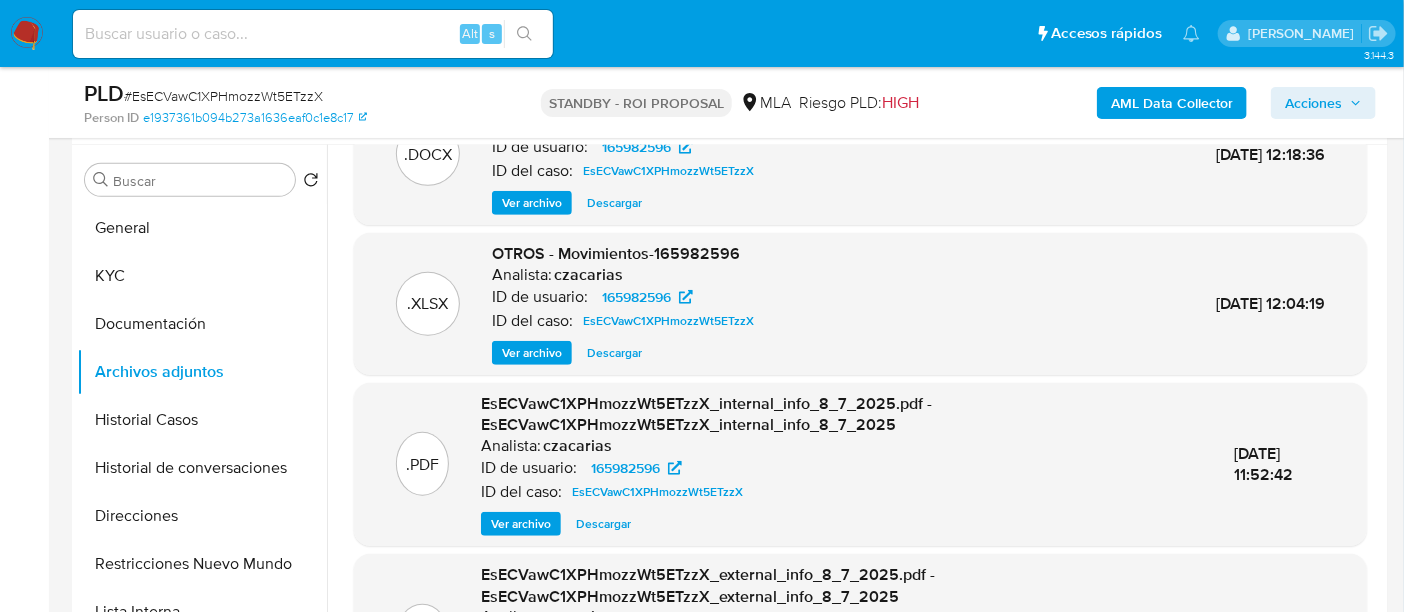 scroll, scrollTop: 154, scrollLeft: 0, axis: vertical 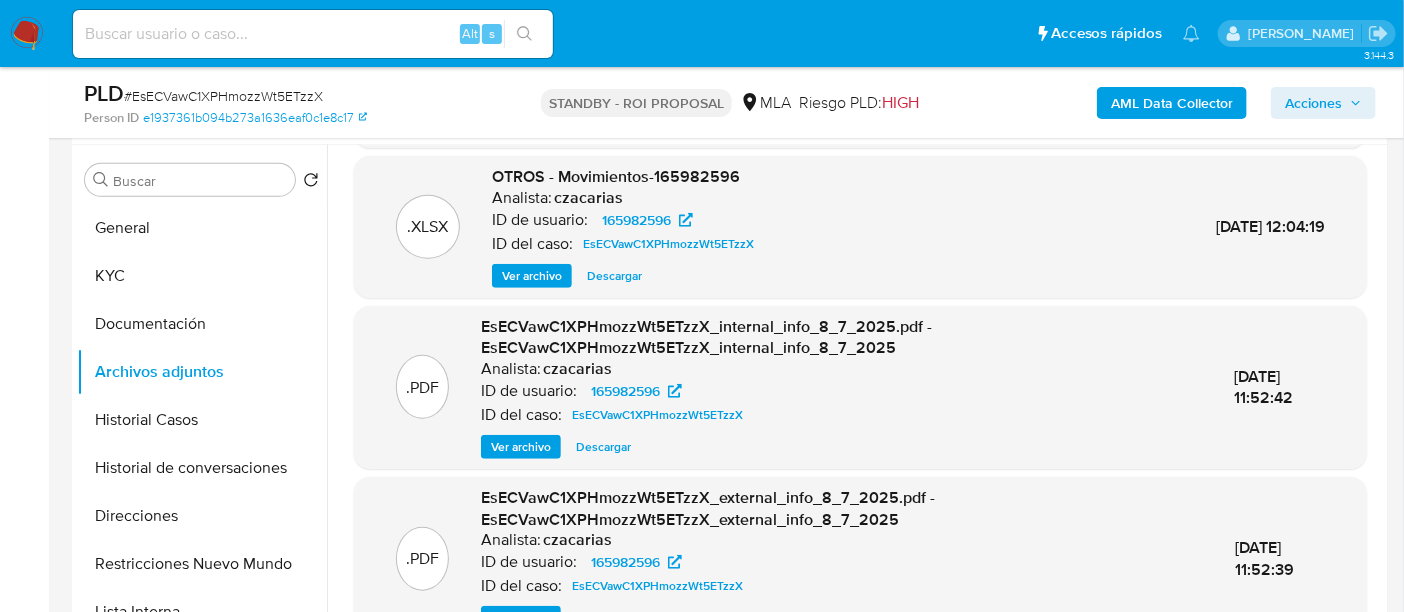 click at bounding box center (313, 34) 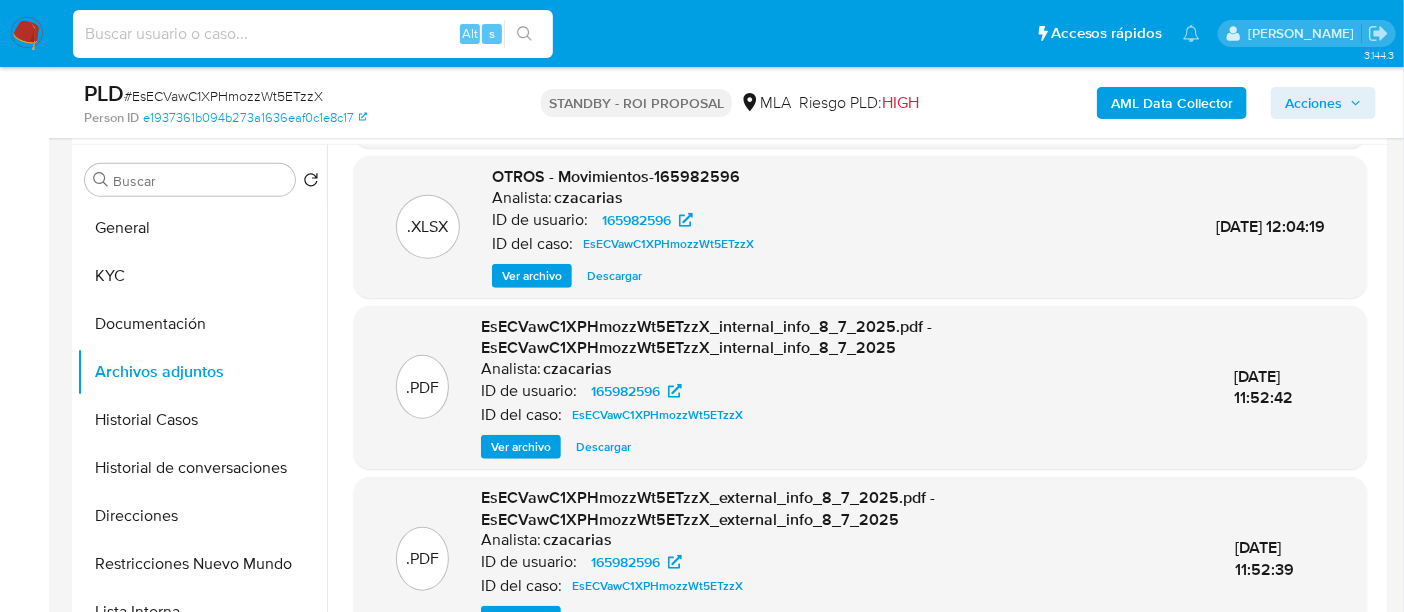 paste on "wwLyalGwB7f36v9Zk6z9Ww7B" 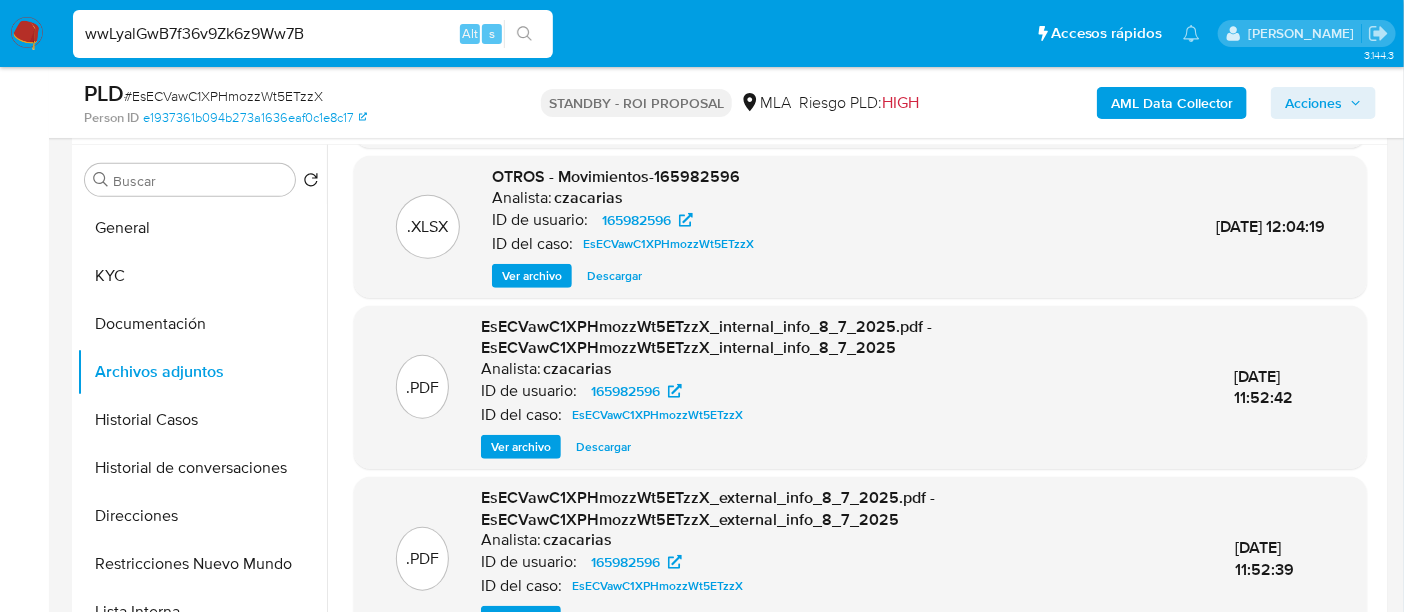 type on "wwLyalGwB7f36v9Zk6z9Ww7B" 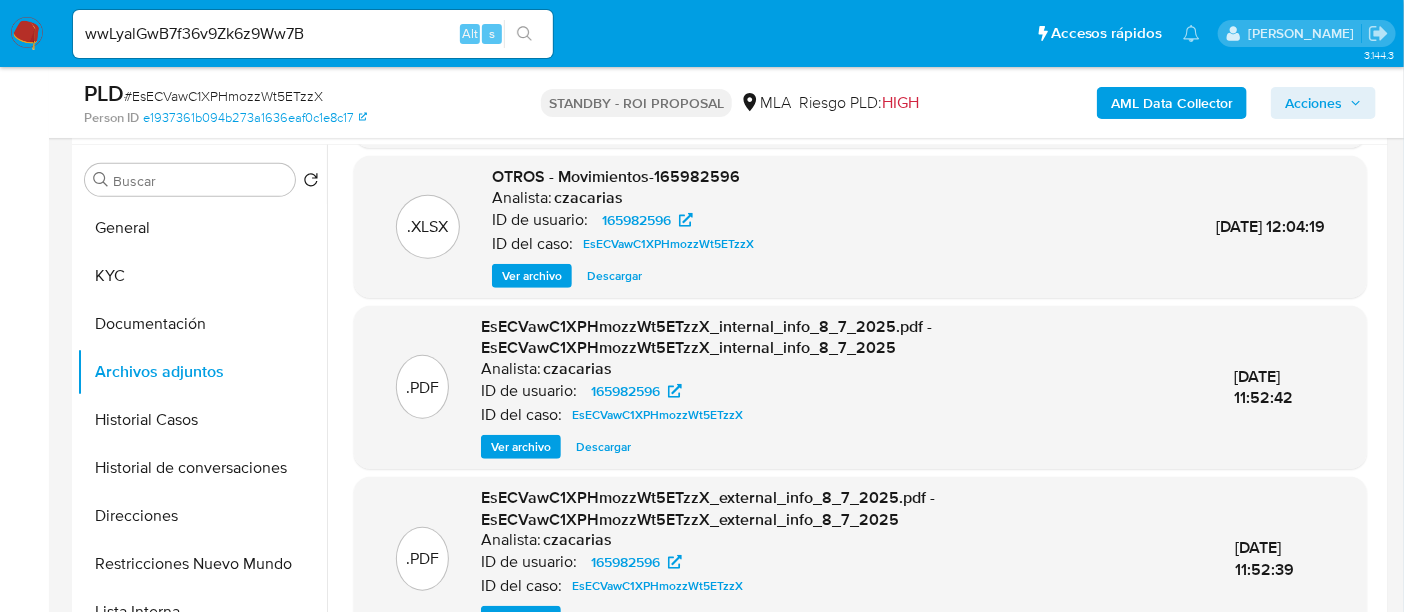 click 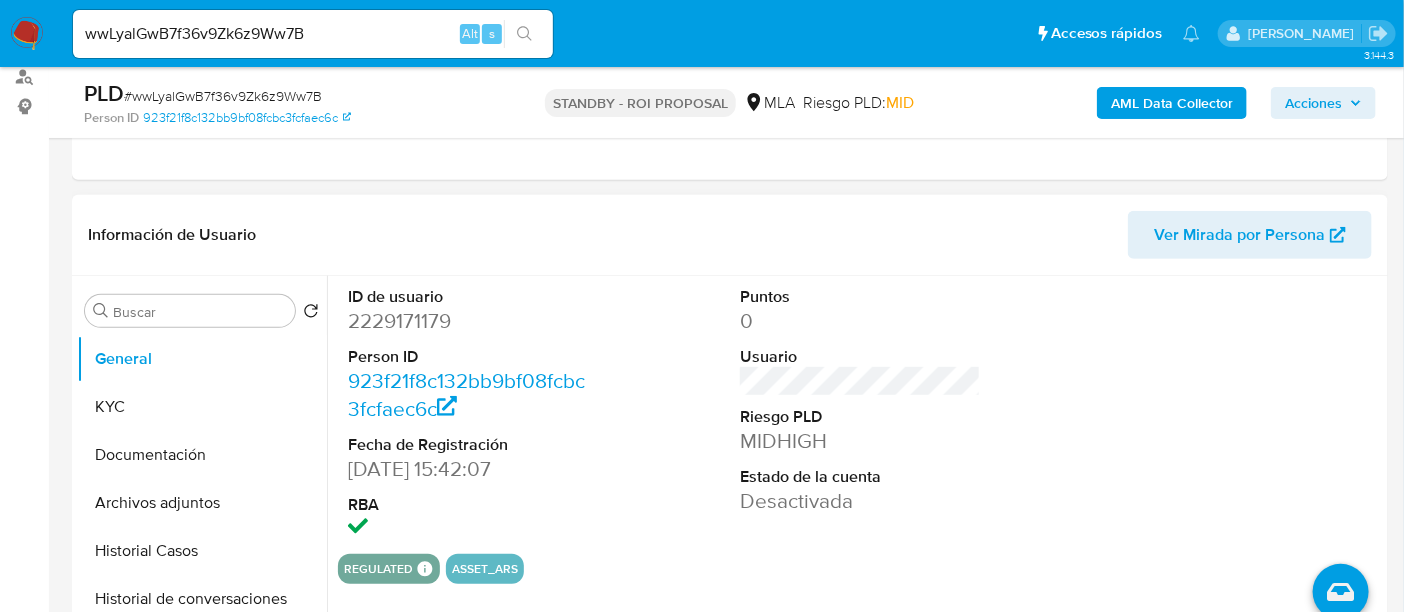 scroll, scrollTop: 250, scrollLeft: 0, axis: vertical 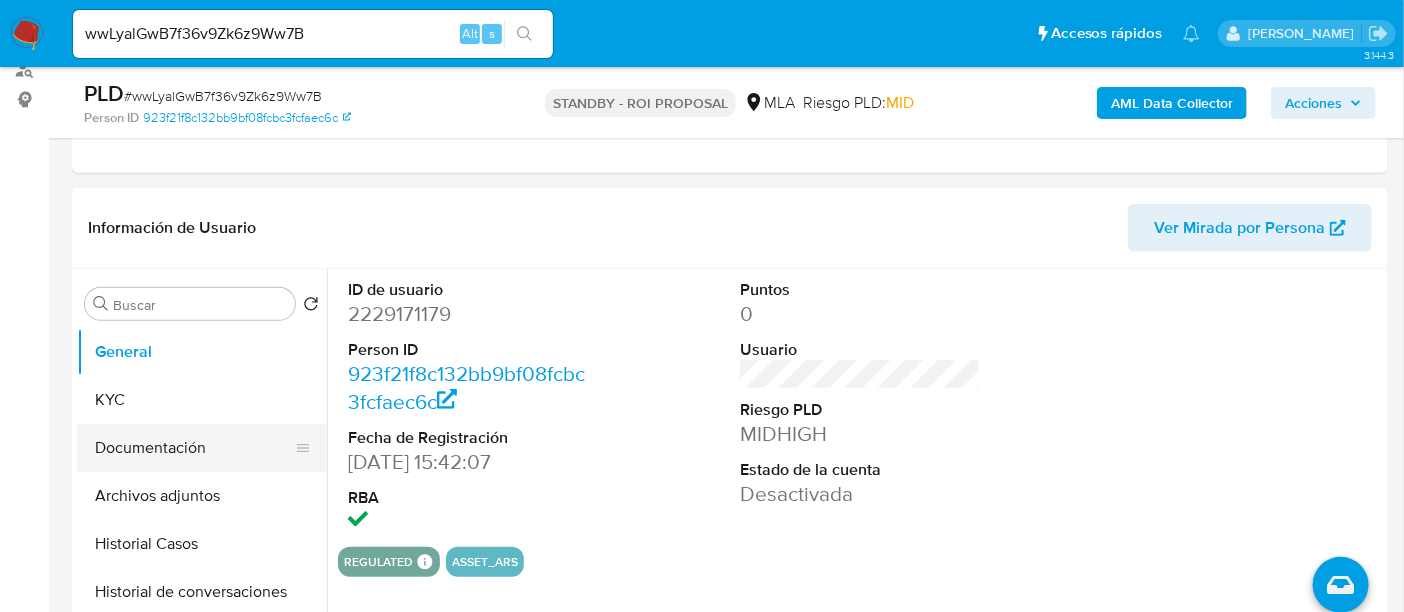 select on "10" 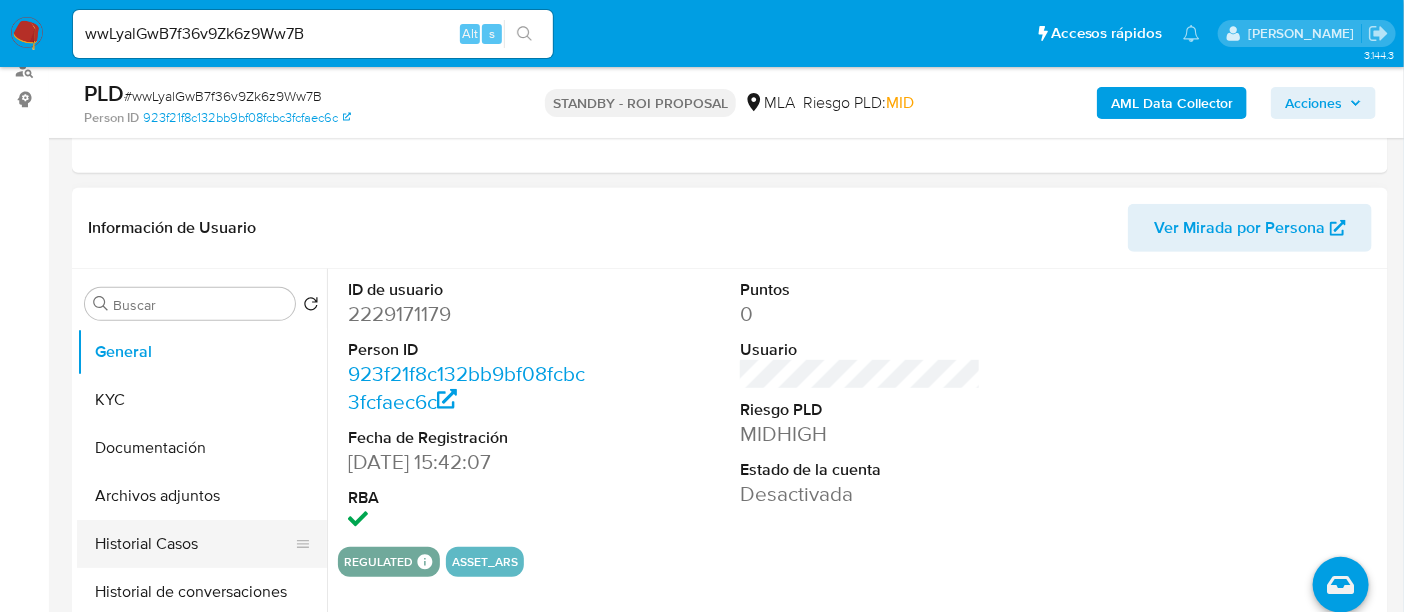 click on "Historial Casos" at bounding box center (194, 544) 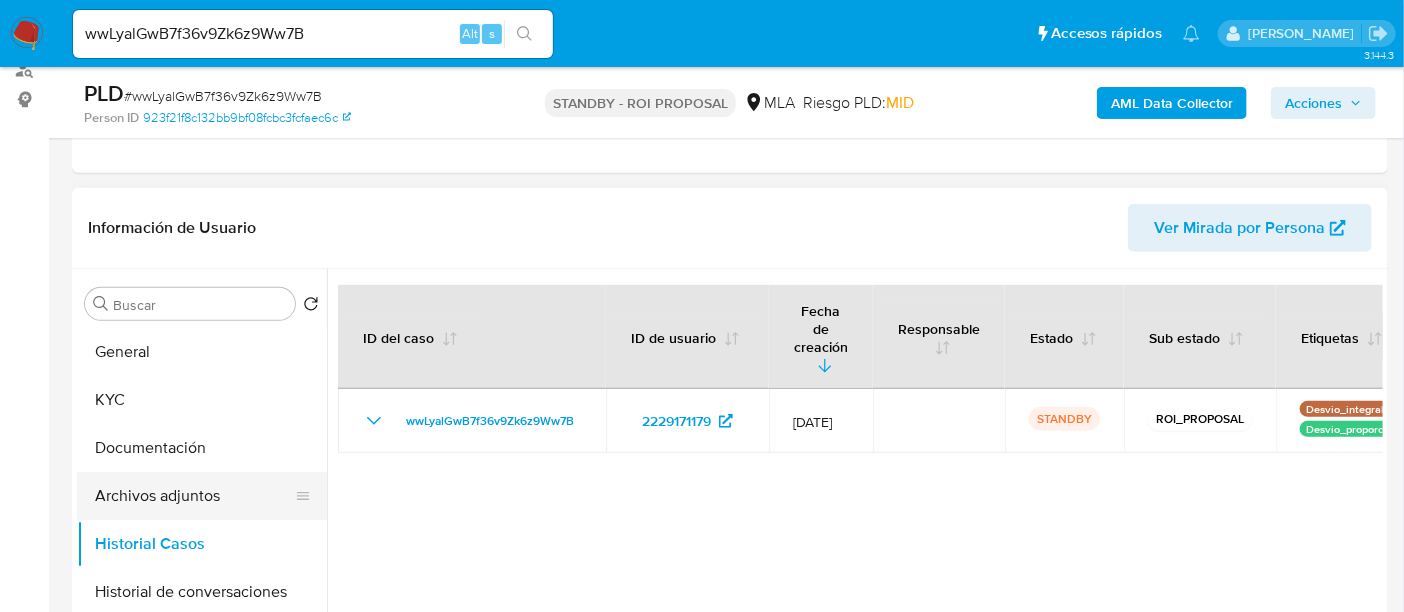 click on "Archivos adjuntos" at bounding box center (194, 496) 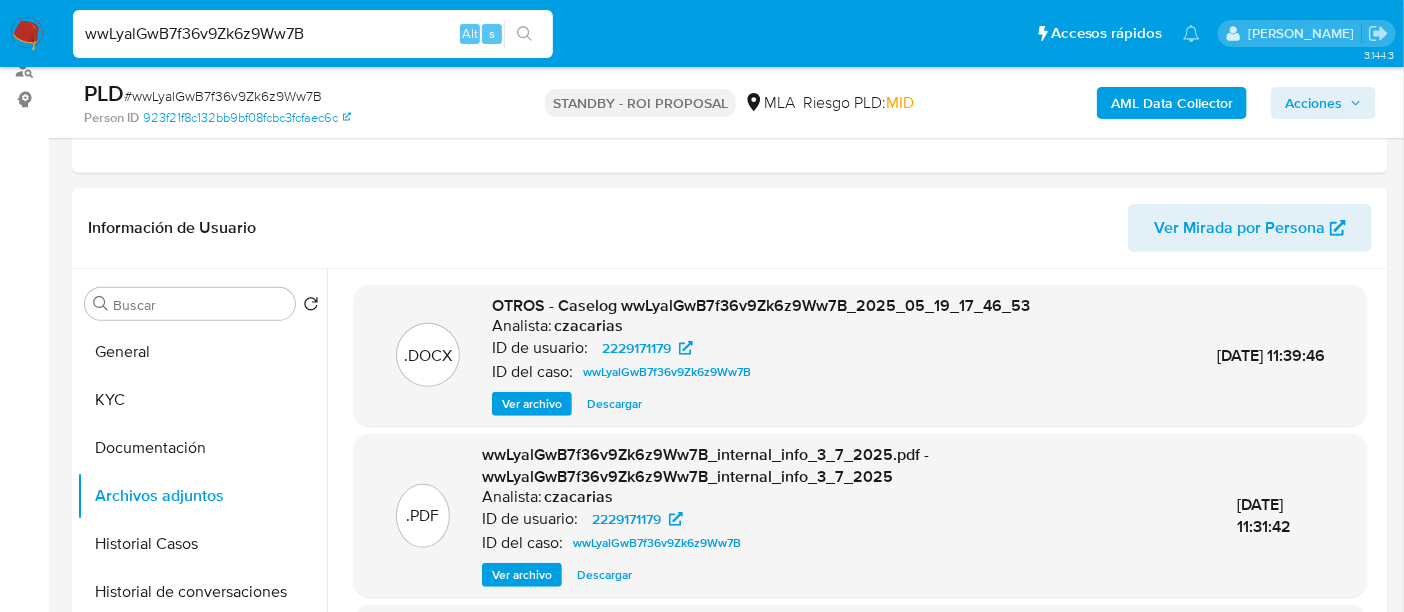 click on "wwLyalGwB7f36v9Zk6z9Ww7B" at bounding box center (313, 34) 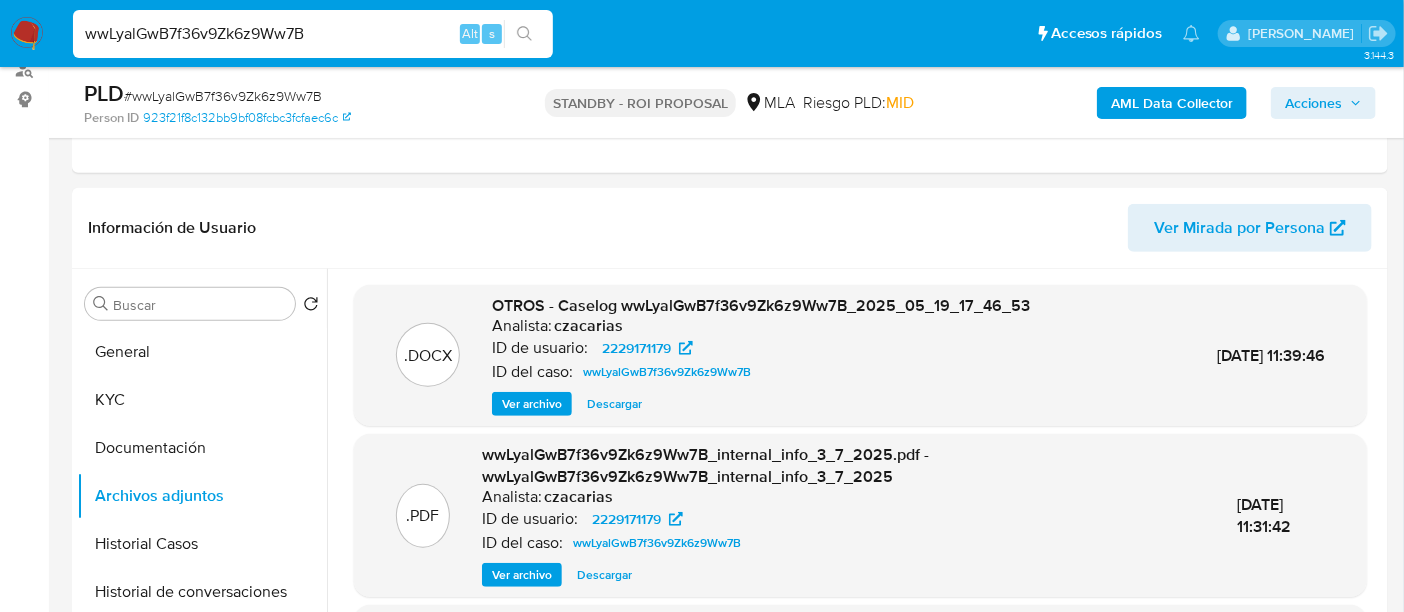 paste on "EDIQggZXA69CwYIvobBTjkxN" 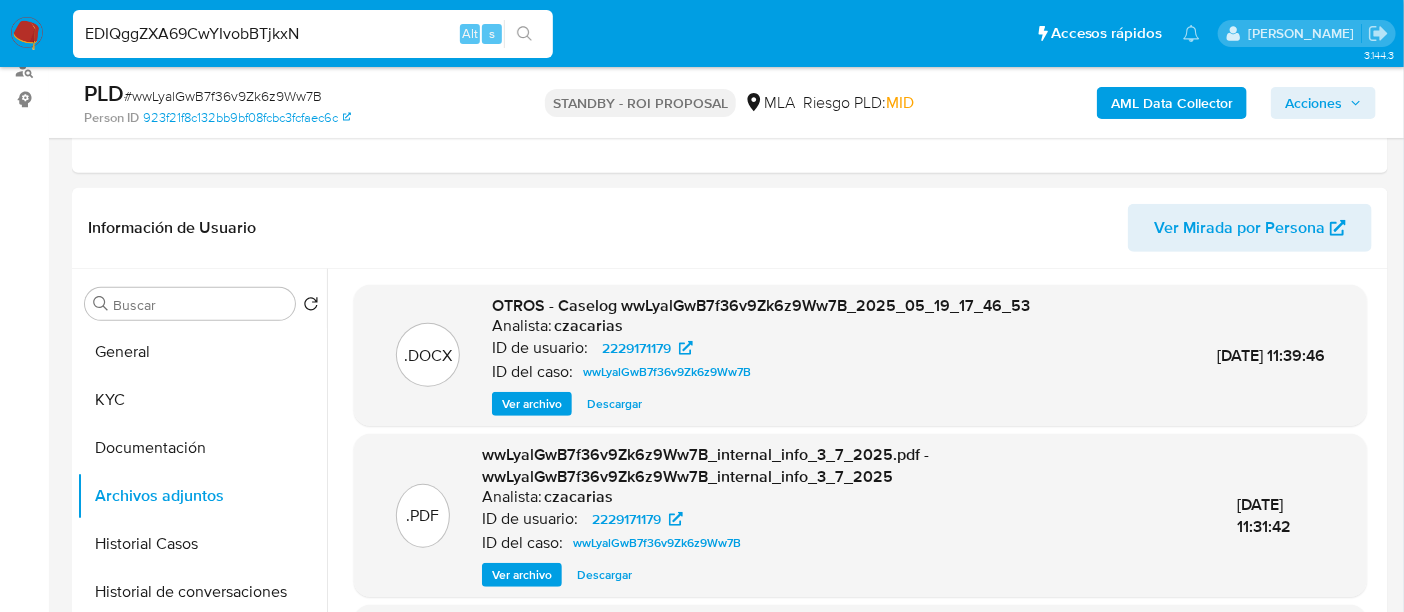 type on "EDIQggZXA69CwYIvobBTjkxN" 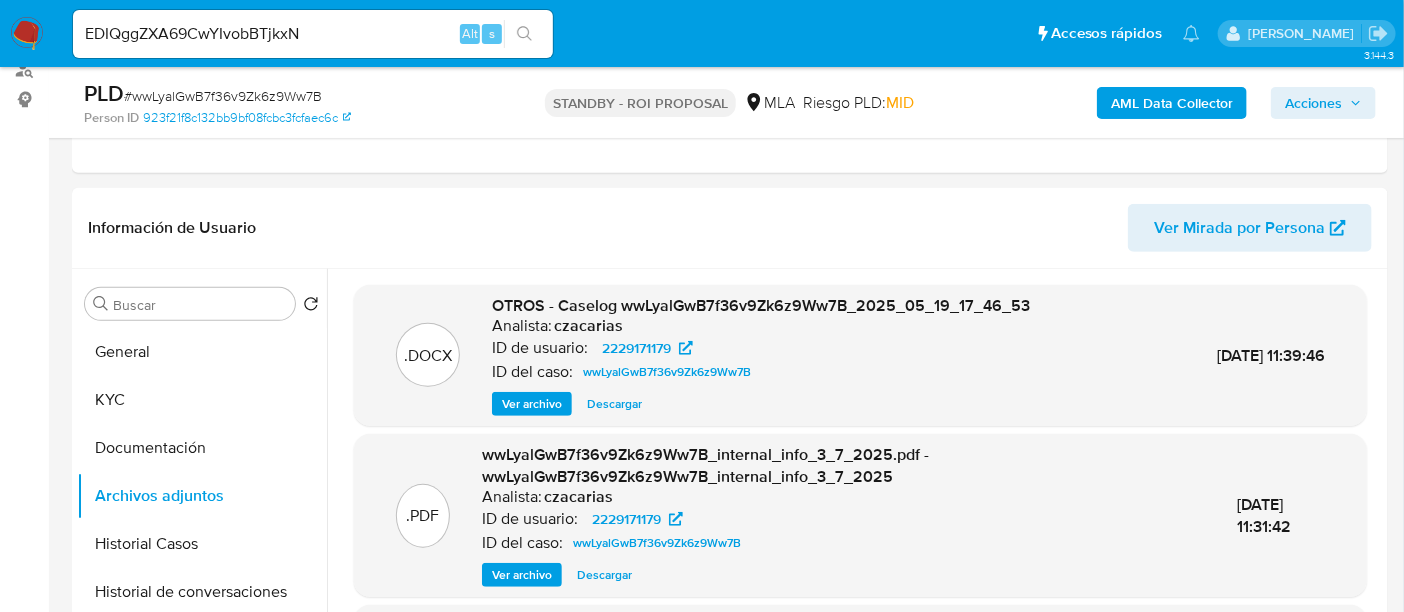 click 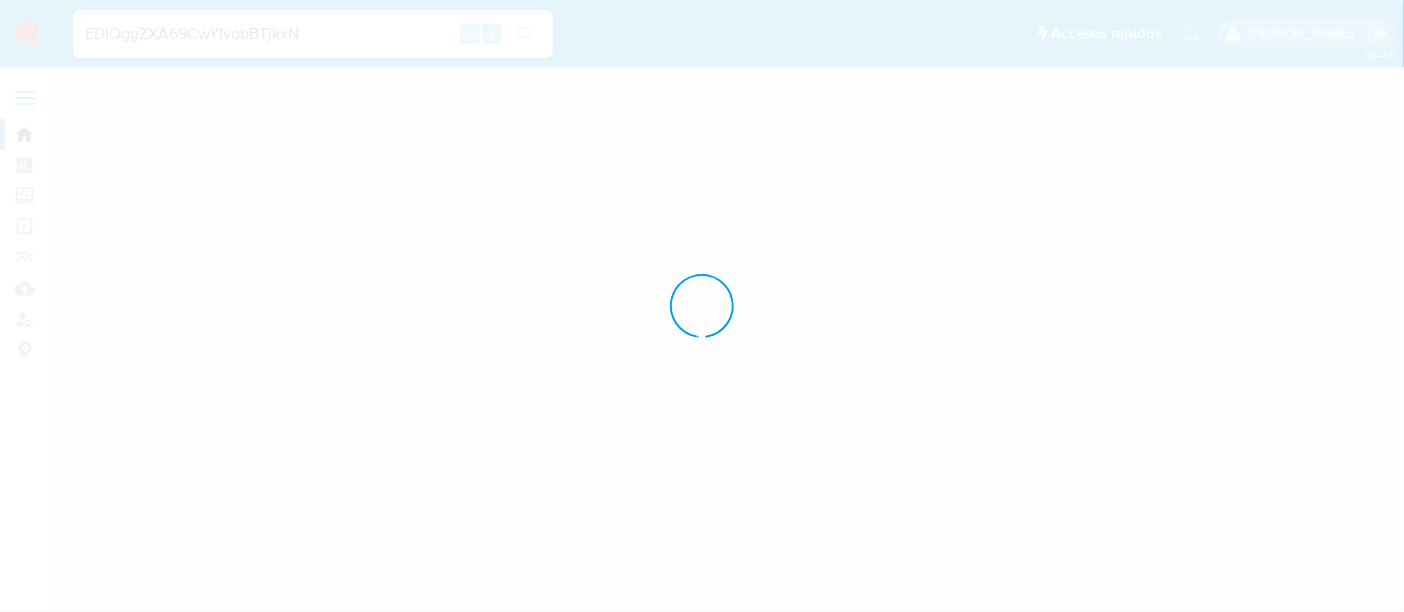 scroll, scrollTop: 0, scrollLeft: 0, axis: both 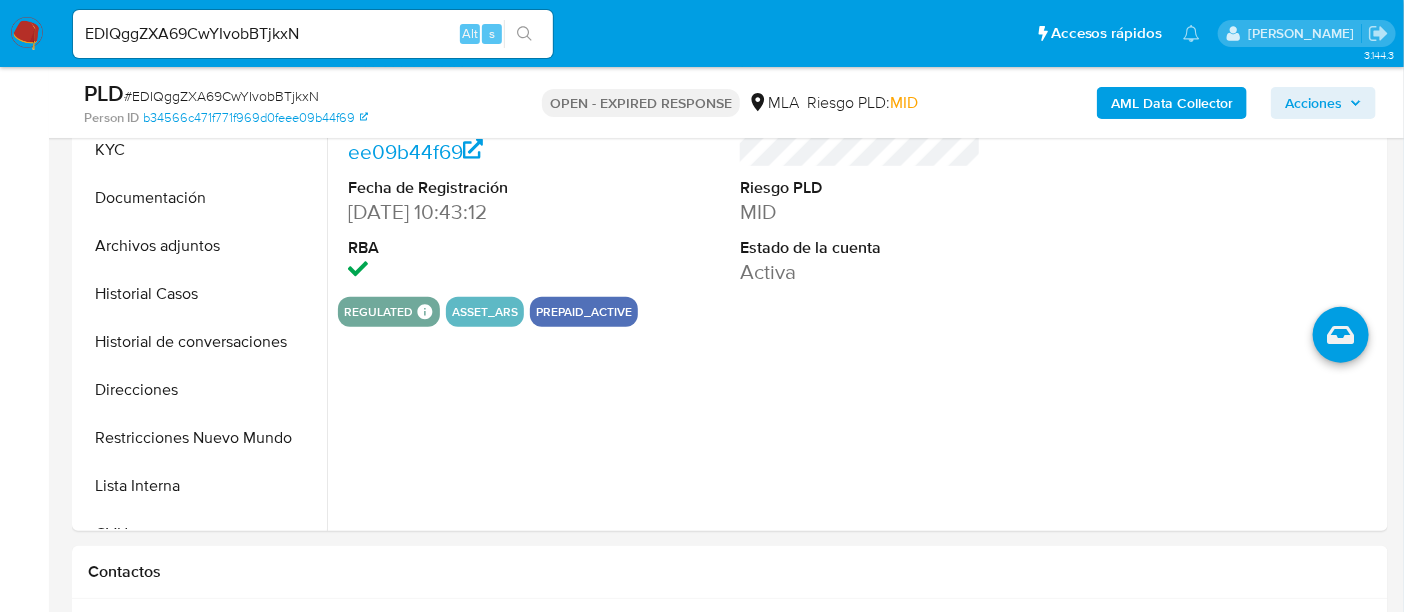 select on "10" 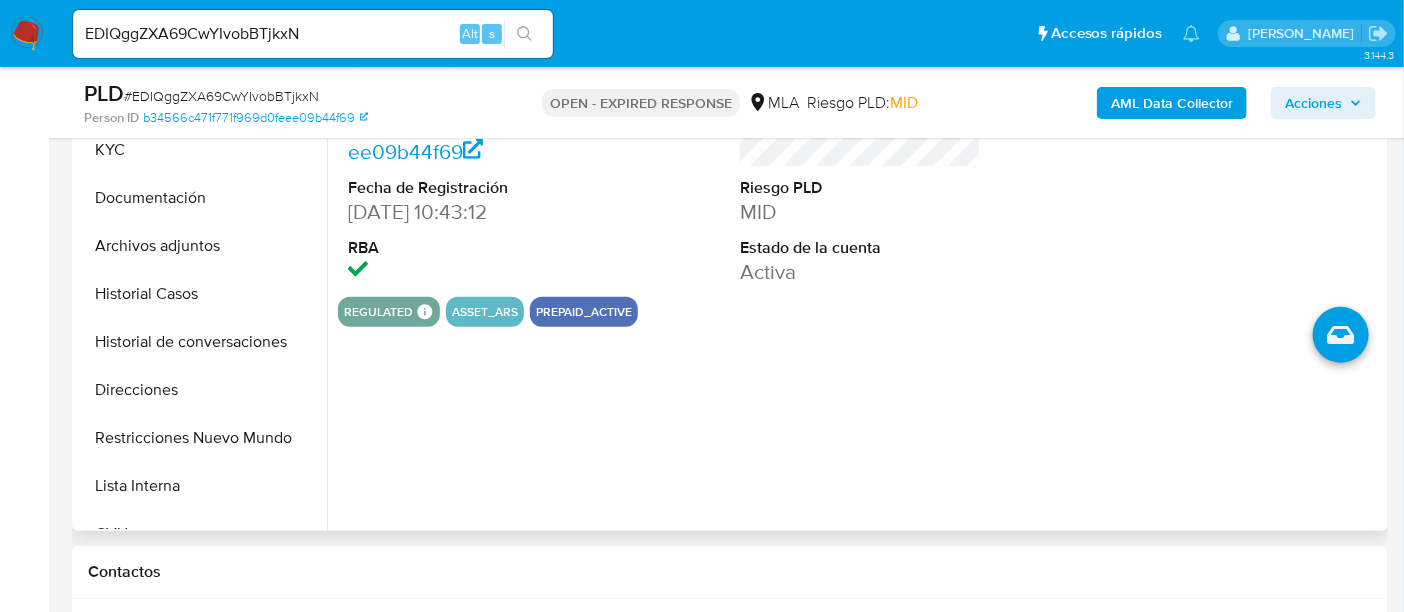 scroll, scrollTop: 625, scrollLeft: 0, axis: vertical 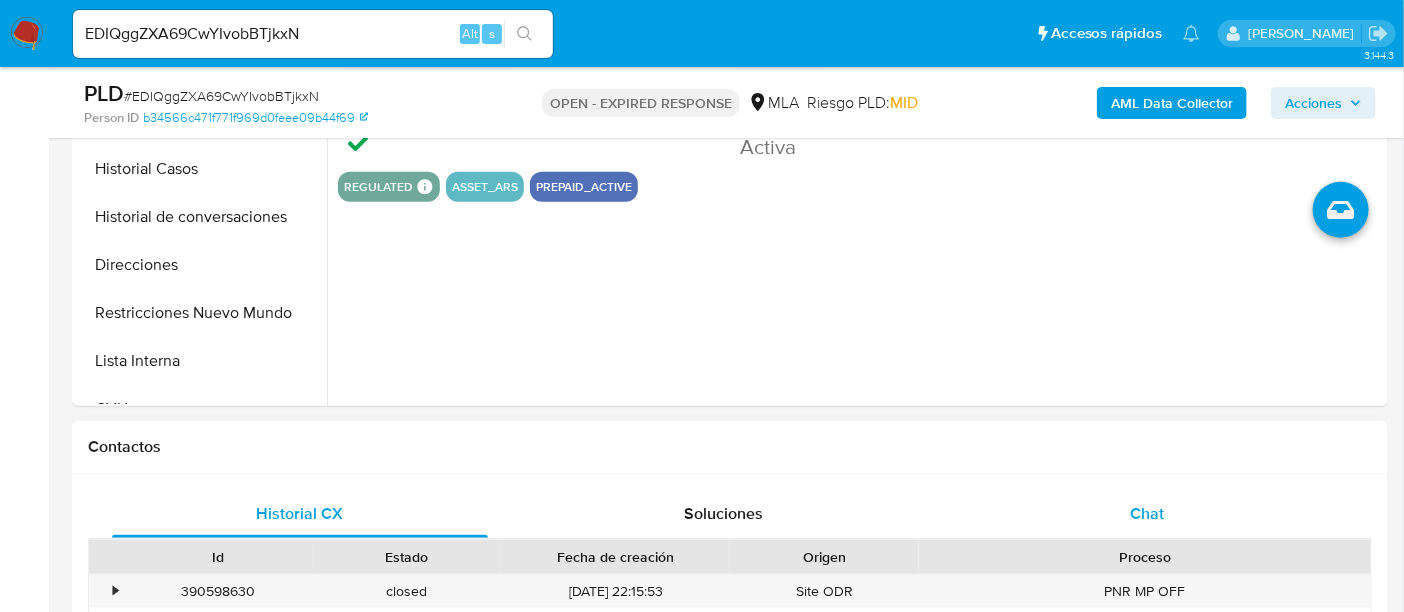 click on "Chat" at bounding box center (1147, 514) 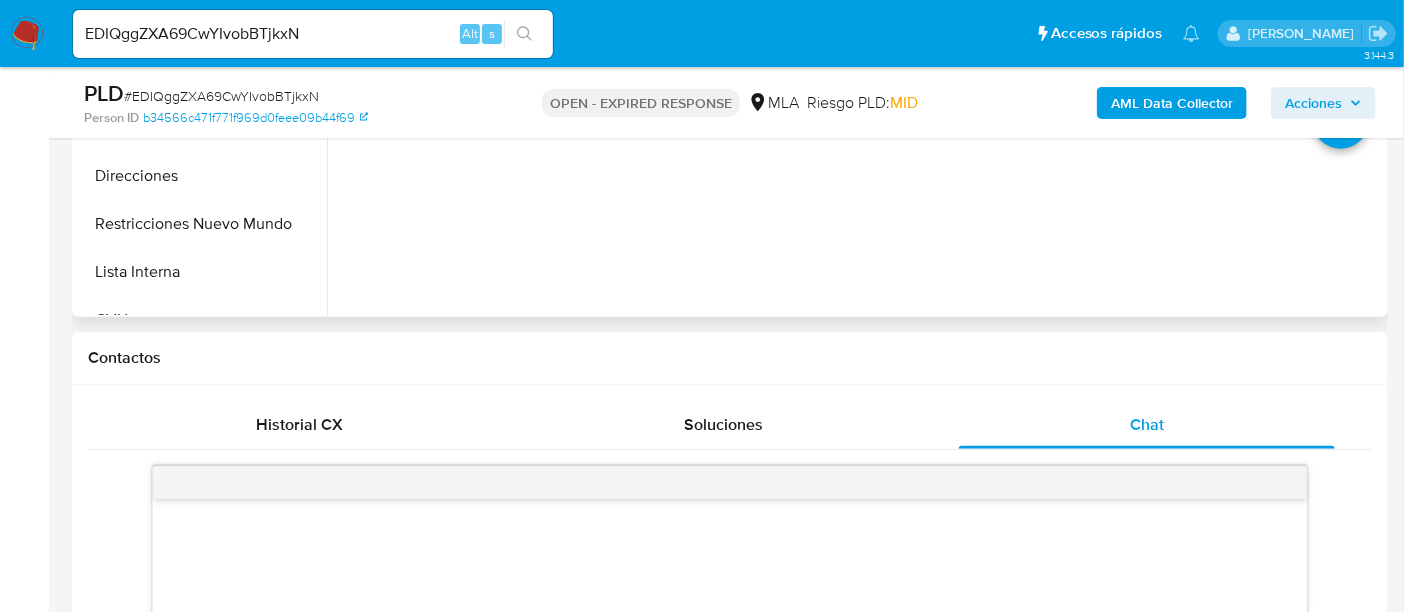 scroll, scrollTop: 750, scrollLeft: 0, axis: vertical 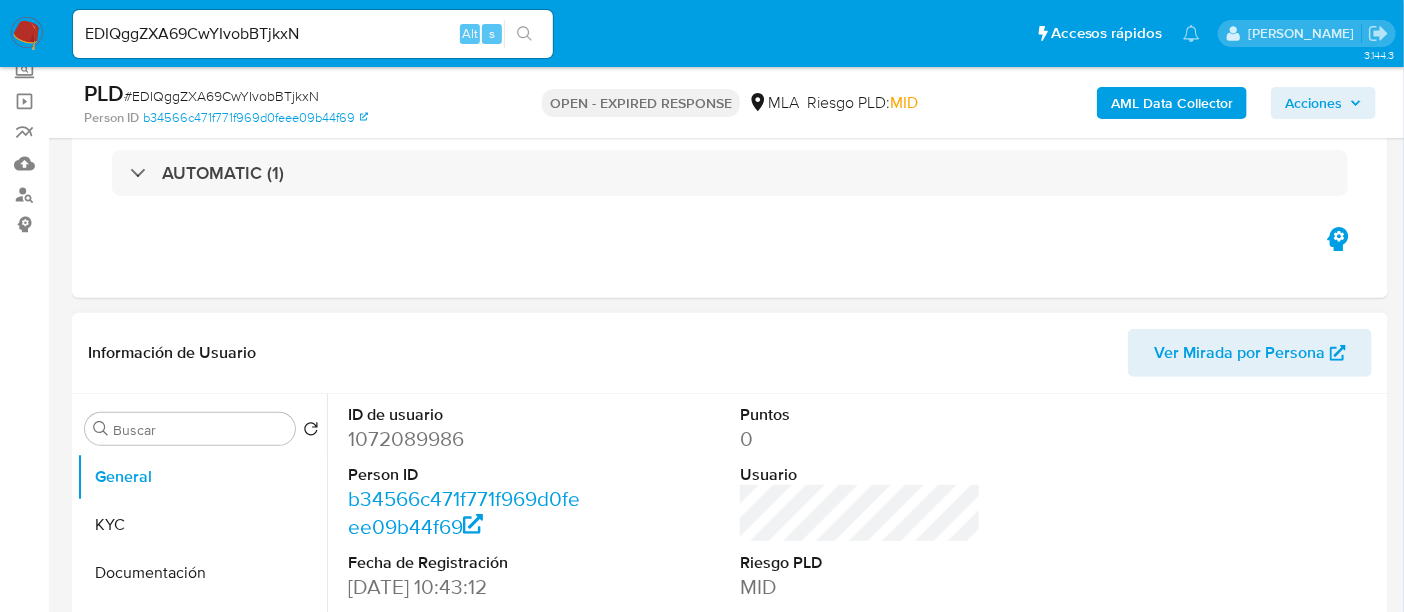 click on "1072089986" at bounding box center [468, 439] 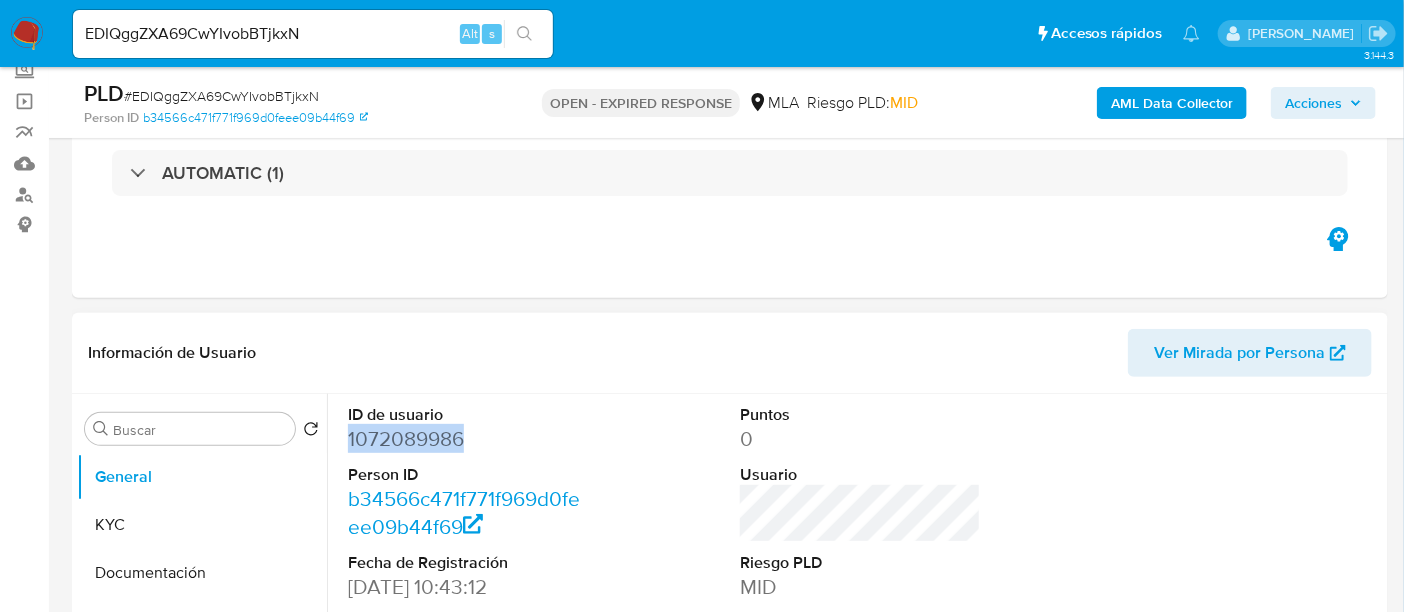 click on "1072089986" at bounding box center [468, 439] 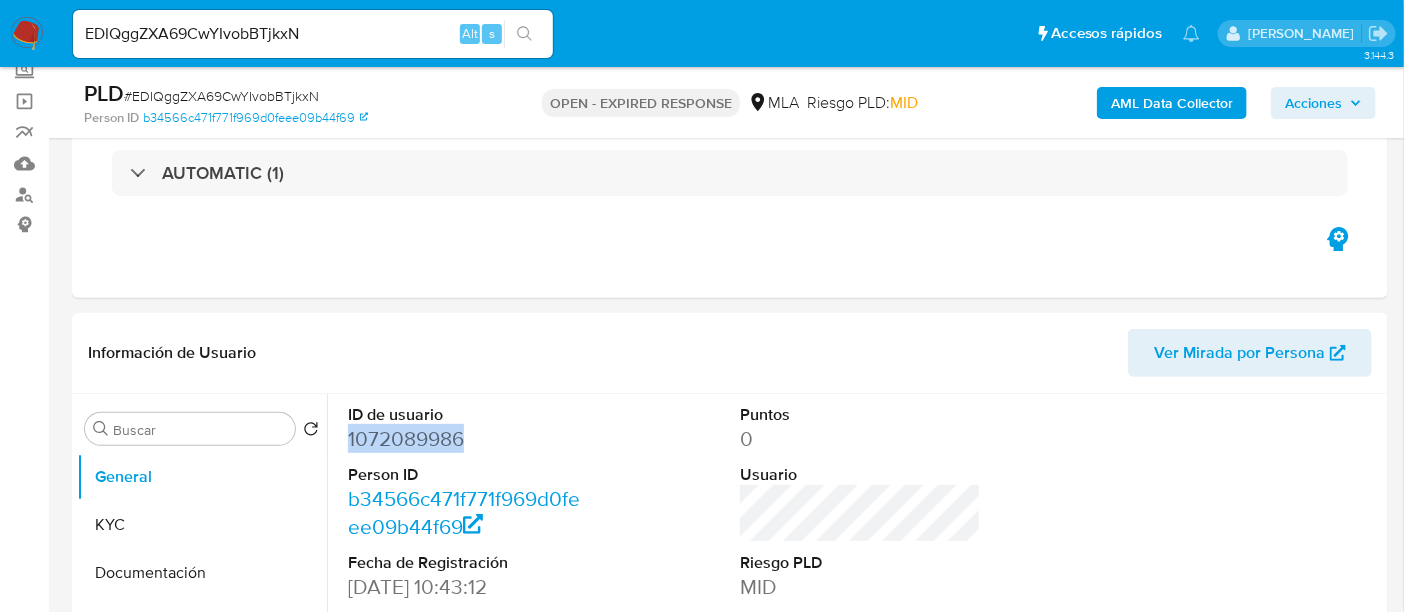 copy on "1072089986" 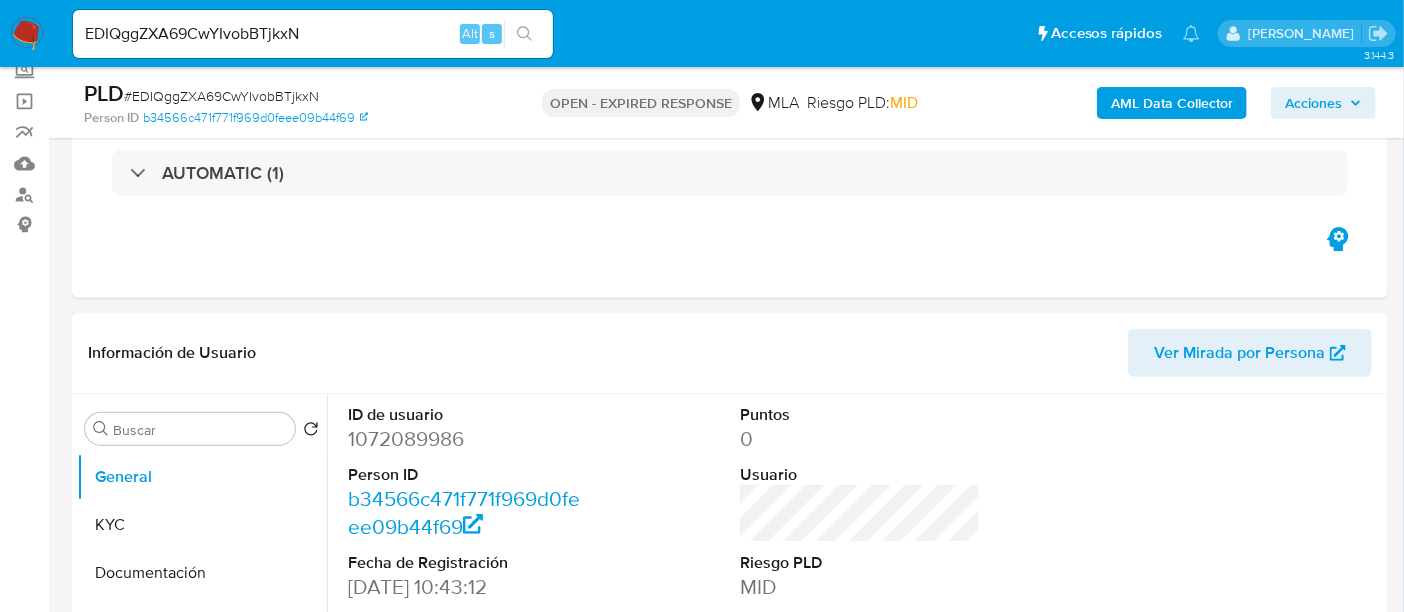 click on "EDIQggZXA69CwYIvobBTjkxN" at bounding box center [313, 34] 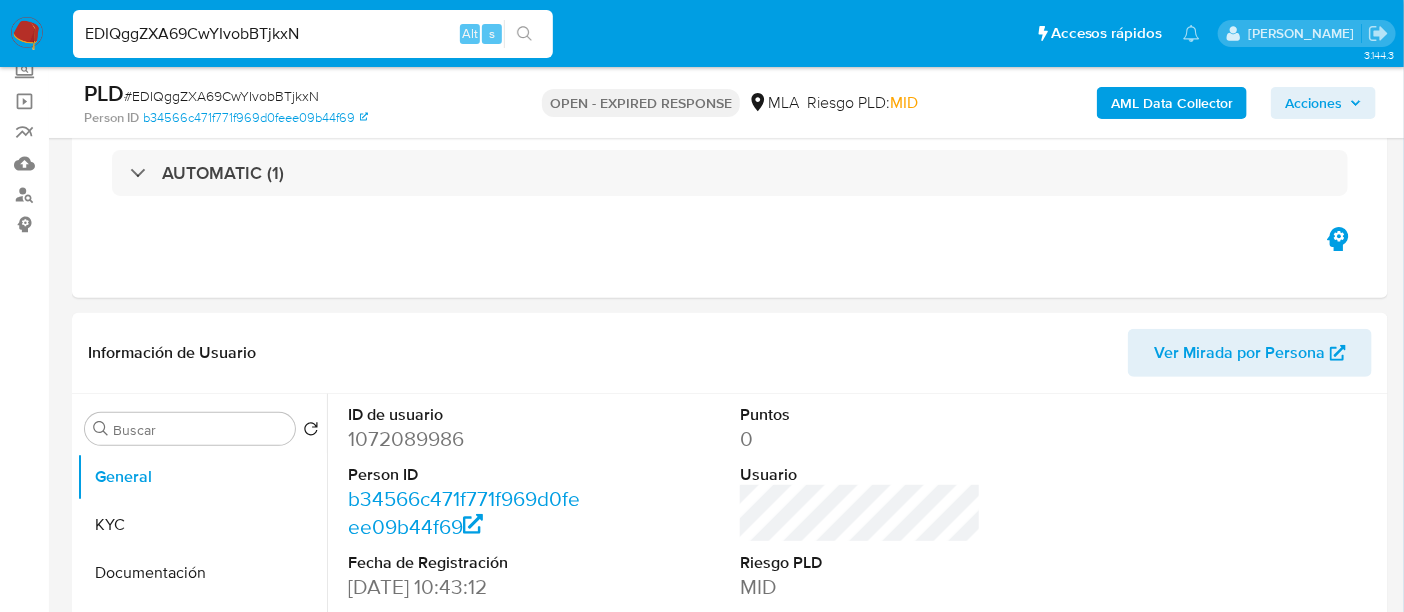 click on "EDIQggZXA69CwYIvobBTjkxN" at bounding box center [313, 34] 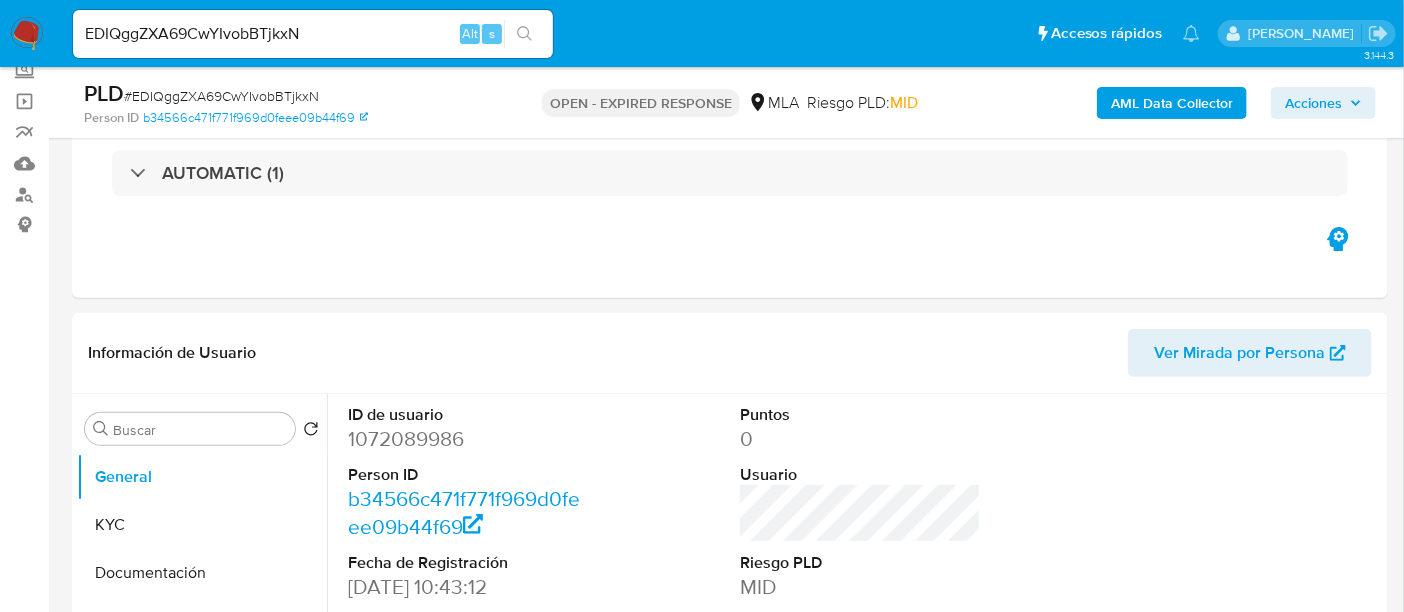 click on "# EDIQggZXA69CwYIvobBTjkxN" at bounding box center (221, 96) 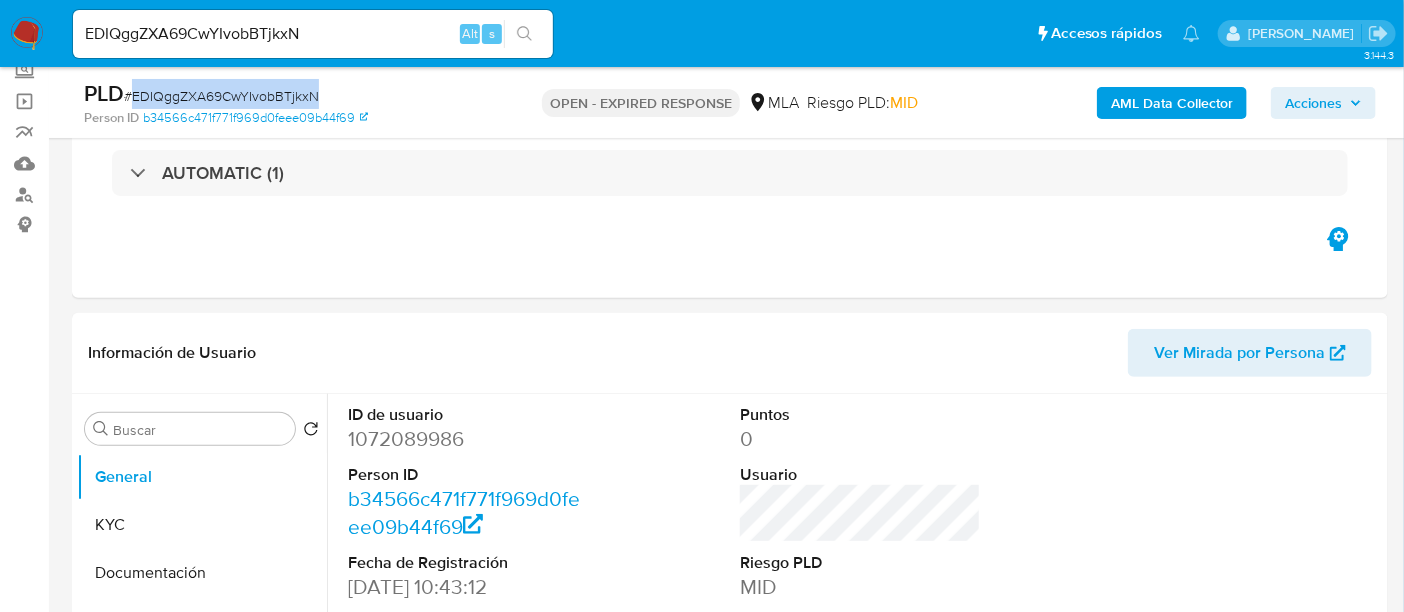 click on "# EDIQggZXA69CwYIvobBTjkxN" at bounding box center [221, 96] 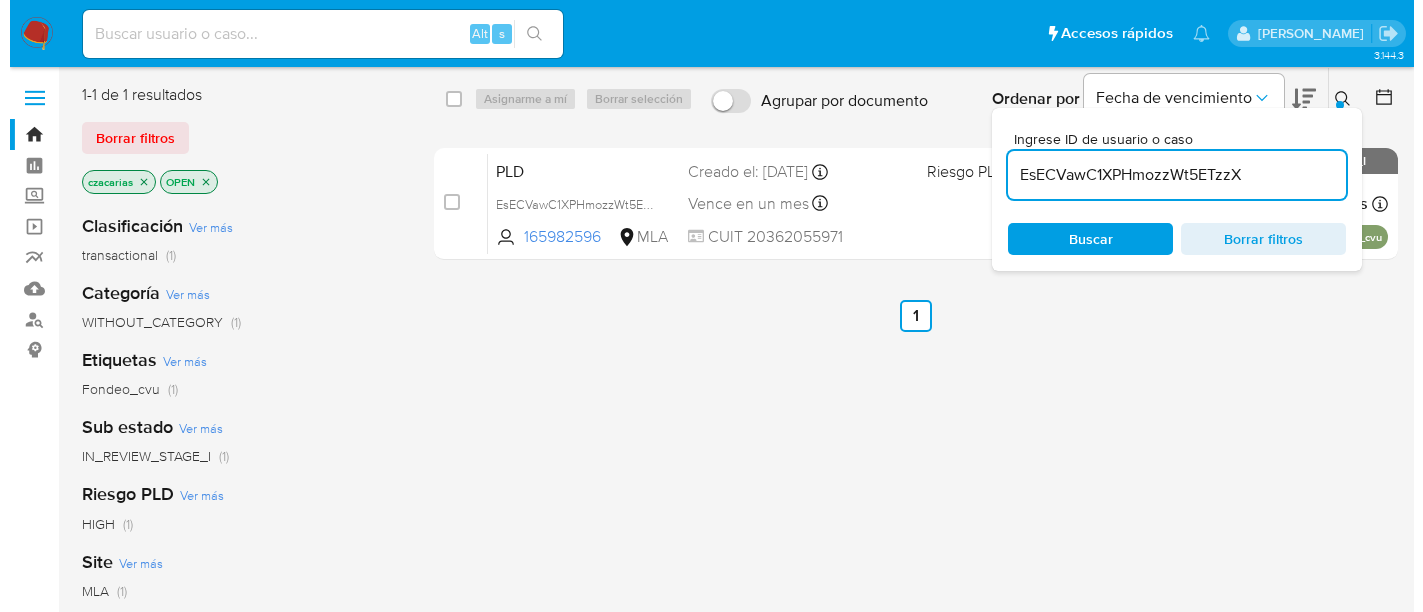scroll, scrollTop: 0, scrollLeft: 0, axis: both 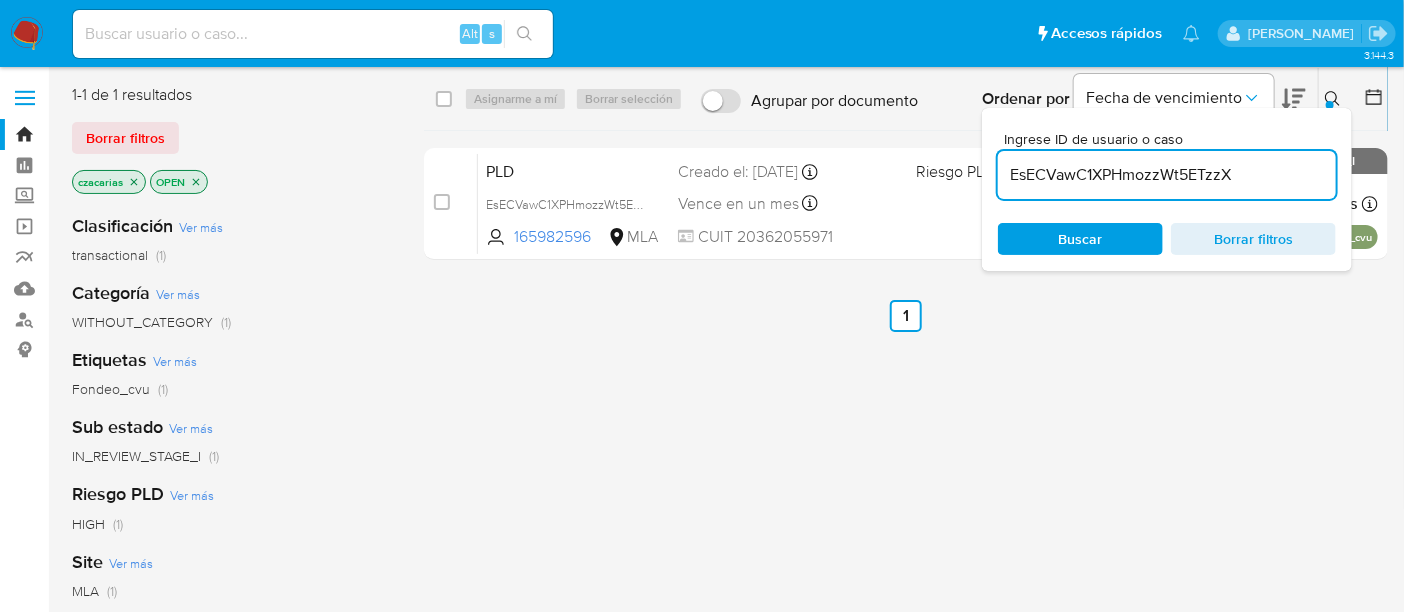 click on "EsECVawC1XPHmozzWt5ETzzX" at bounding box center [1167, 175] 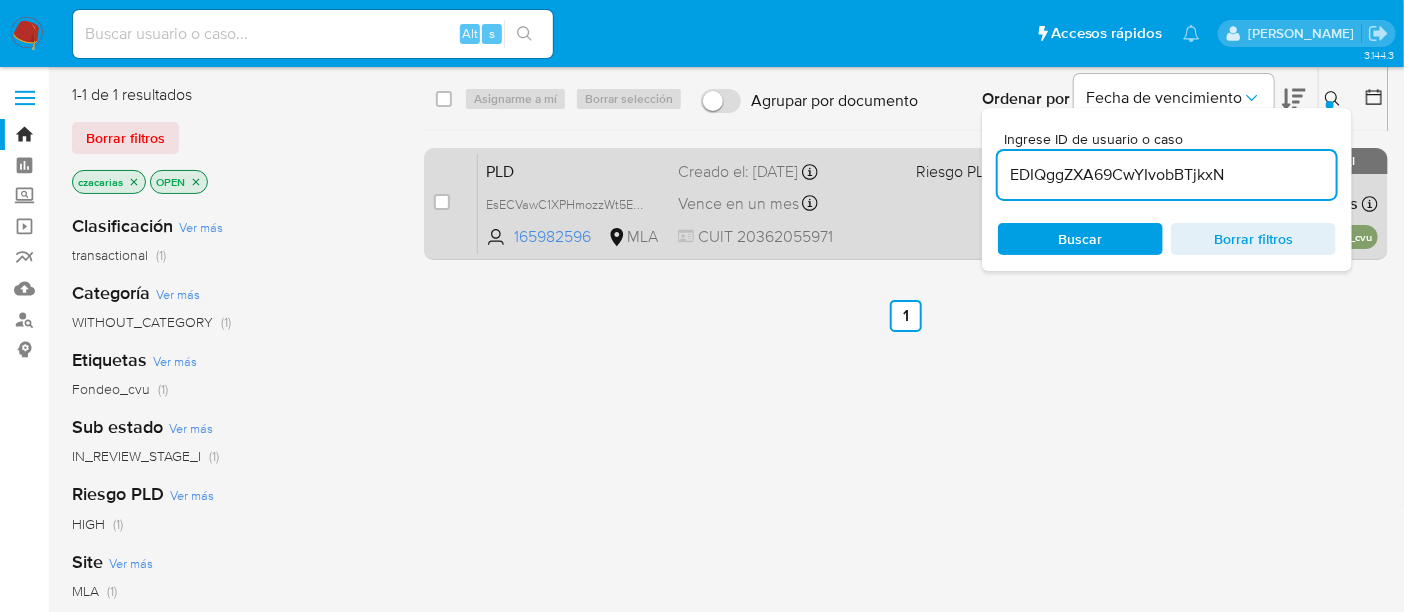 type on "EDIQggZXA69CwYIvobBTjkxN" 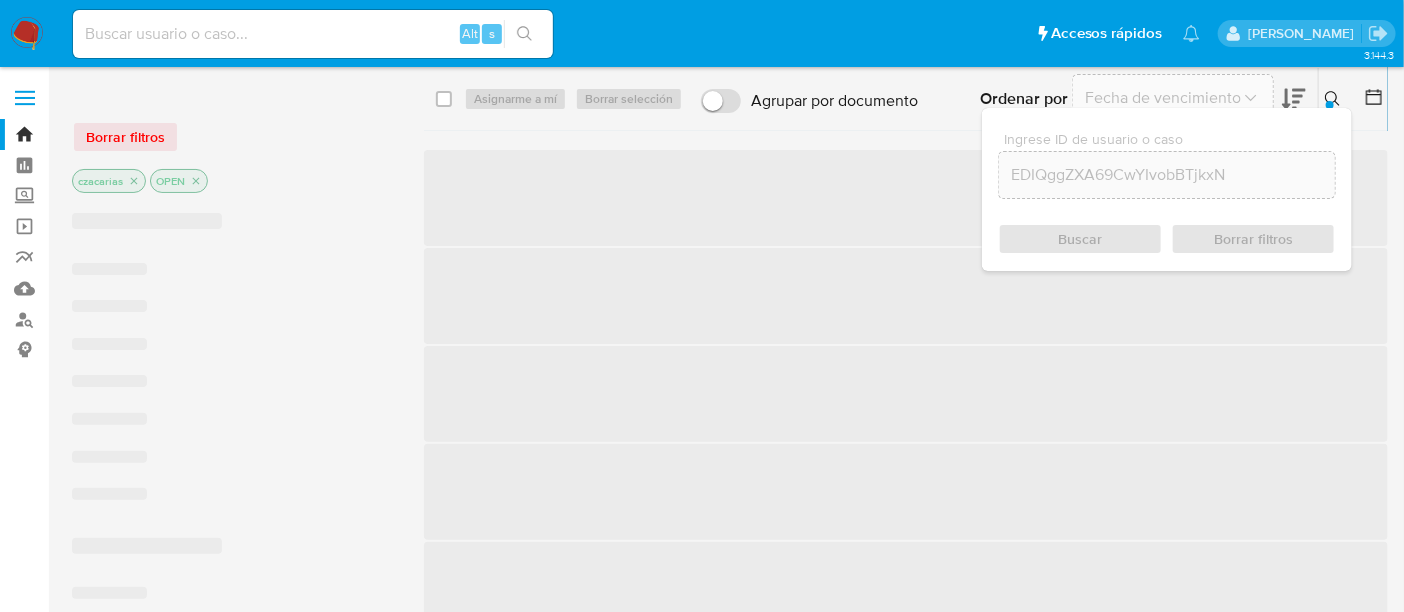 click on "‌" at bounding box center (906, 198) 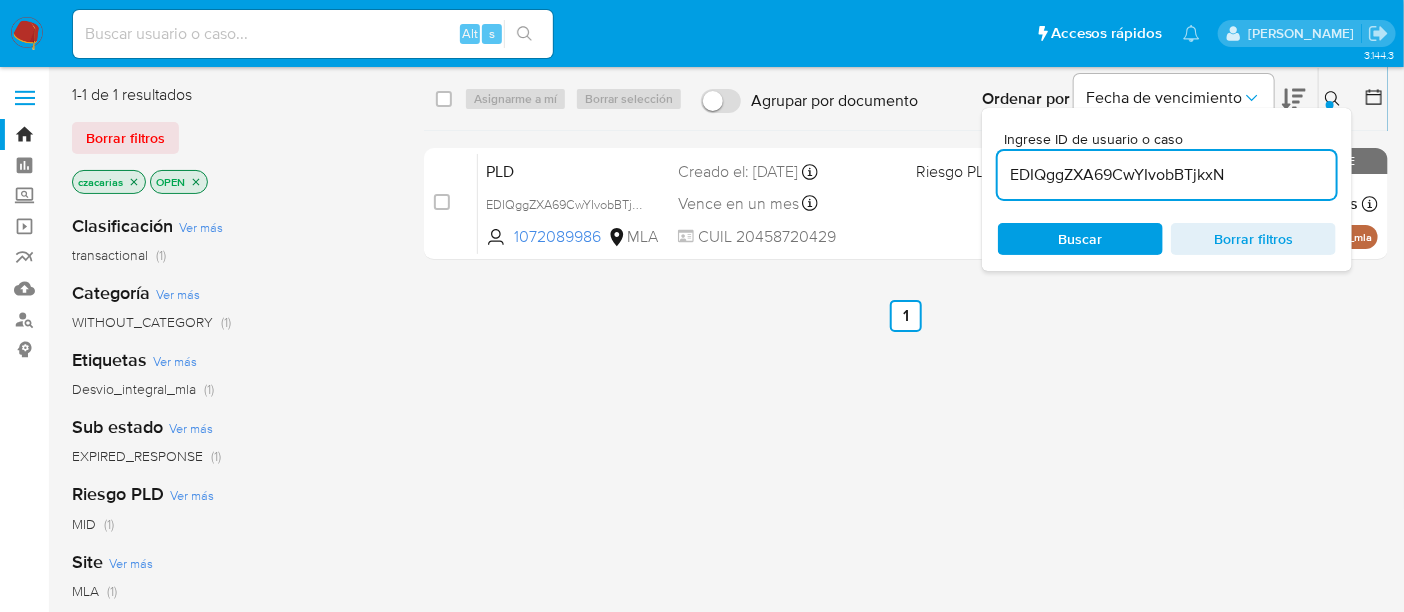 click on "case-item-checkbox" at bounding box center (442, 202) 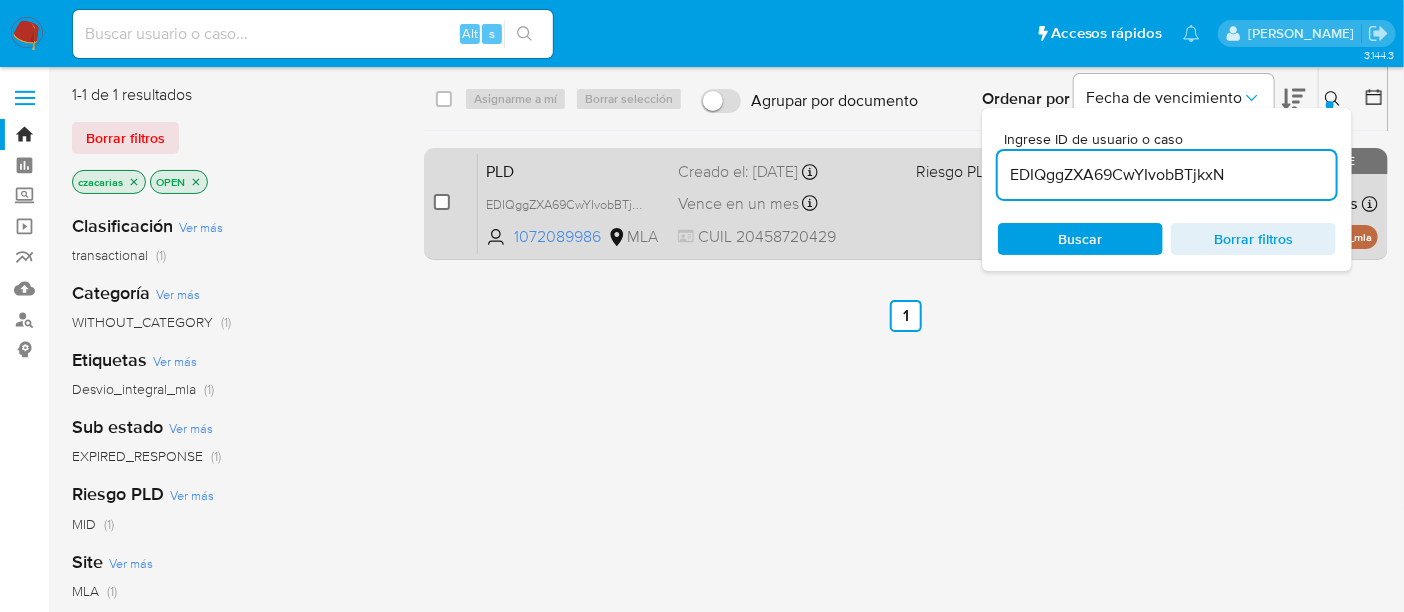 click at bounding box center (442, 202) 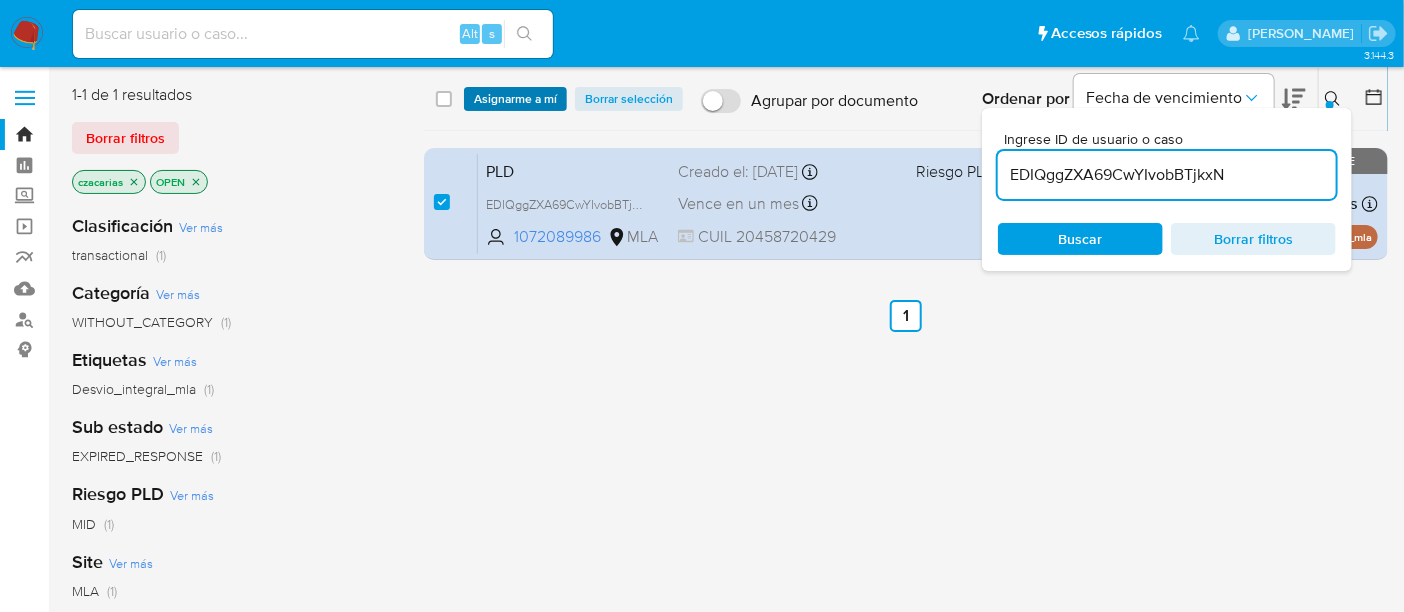 click on "Asignarme a mí" at bounding box center [515, 99] 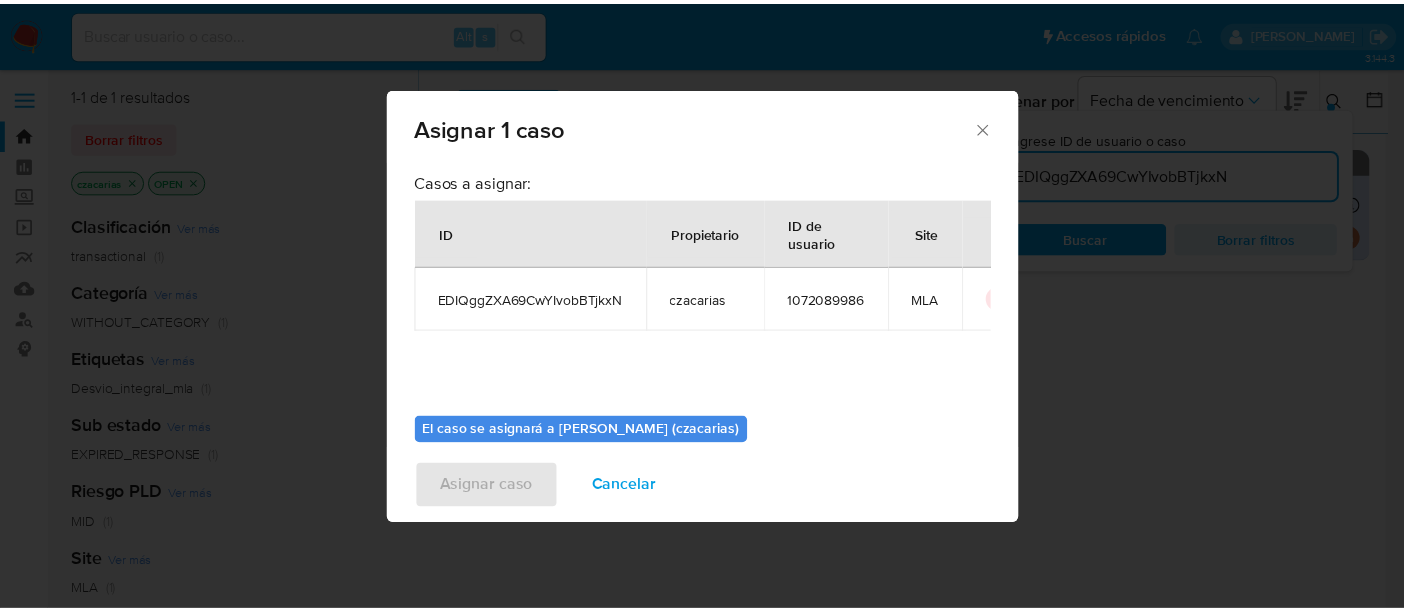 scroll, scrollTop: 102, scrollLeft: 0, axis: vertical 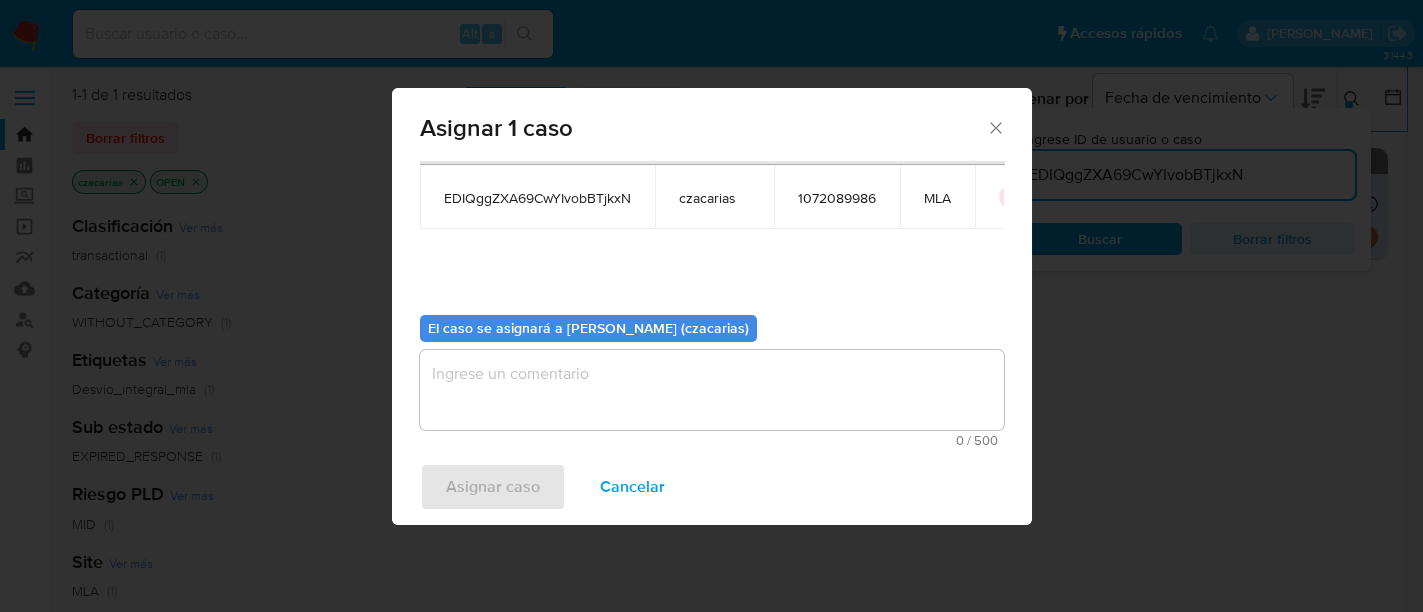 click at bounding box center [712, 390] 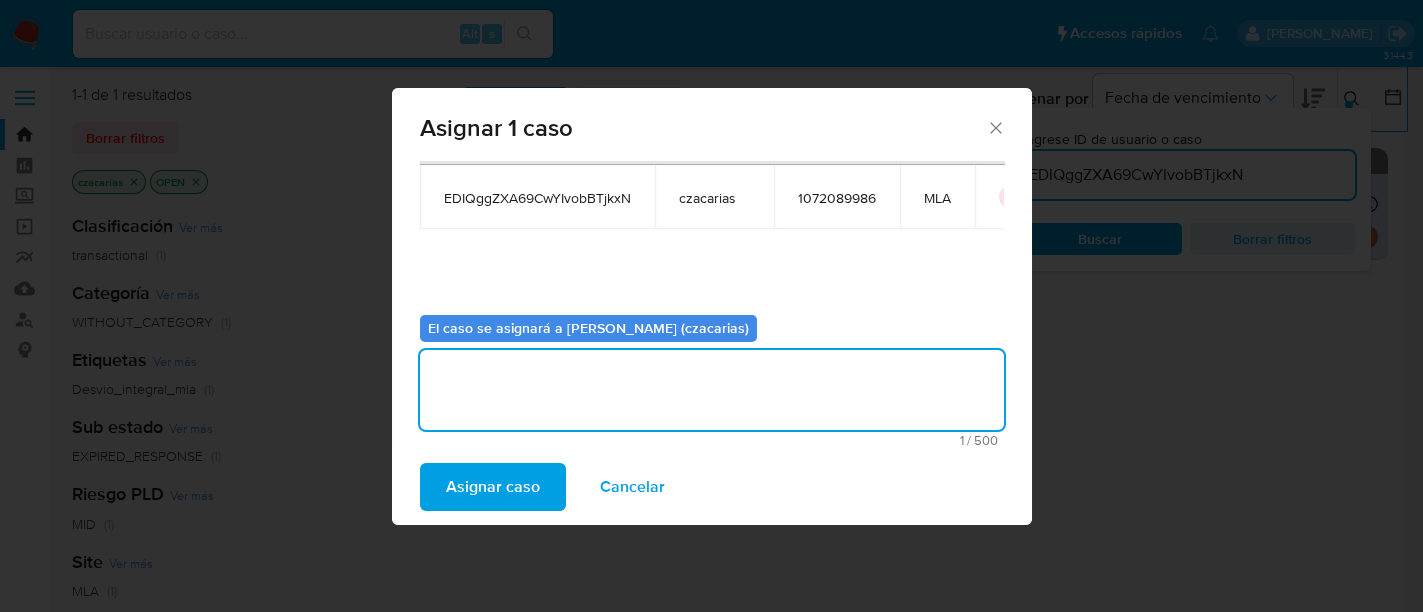 click on "Asignar caso" at bounding box center (493, 487) 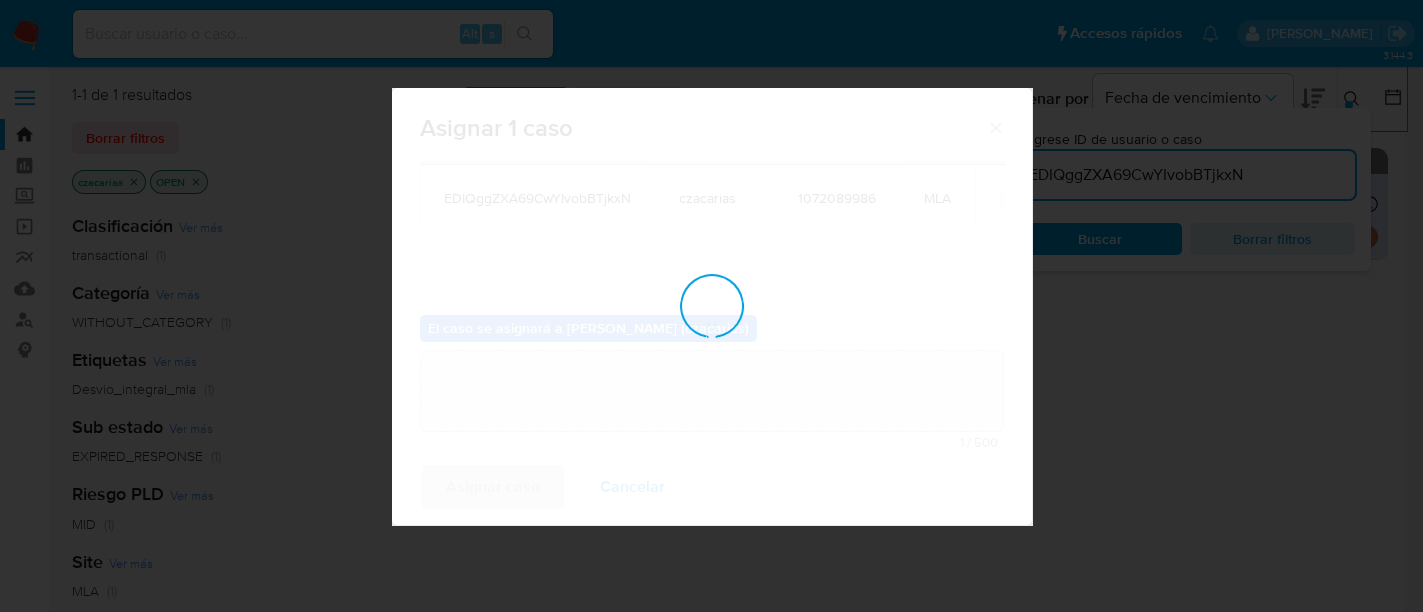 type 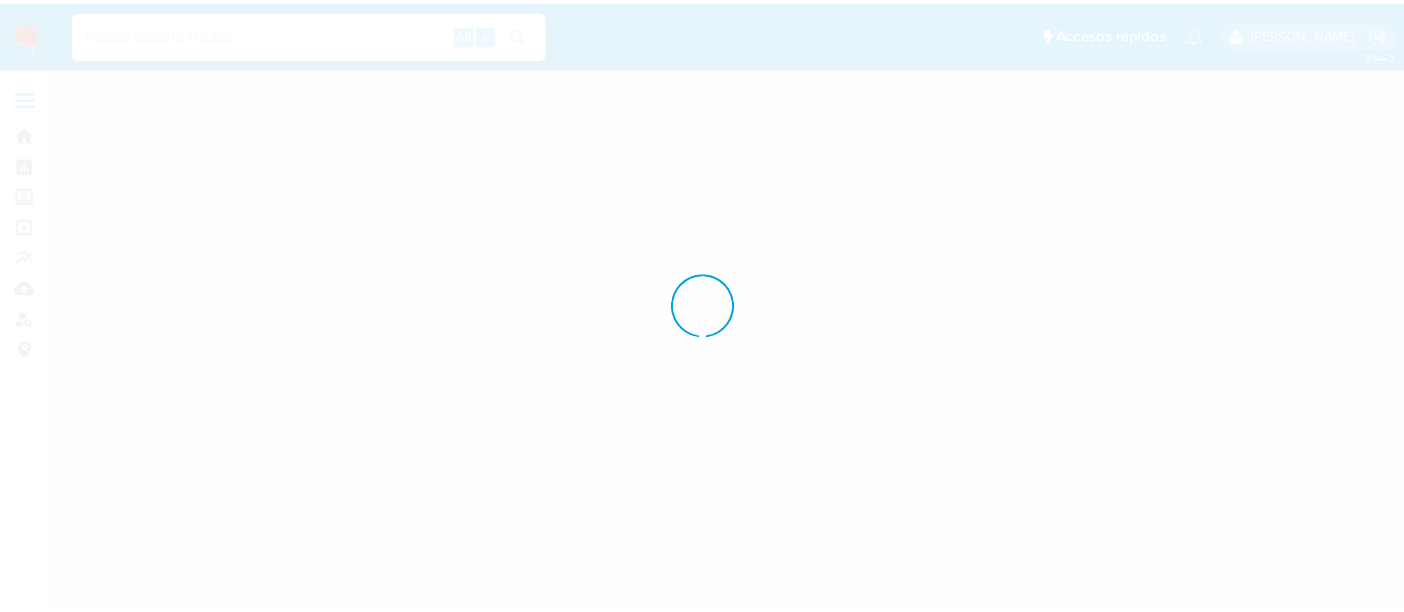scroll, scrollTop: 0, scrollLeft: 0, axis: both 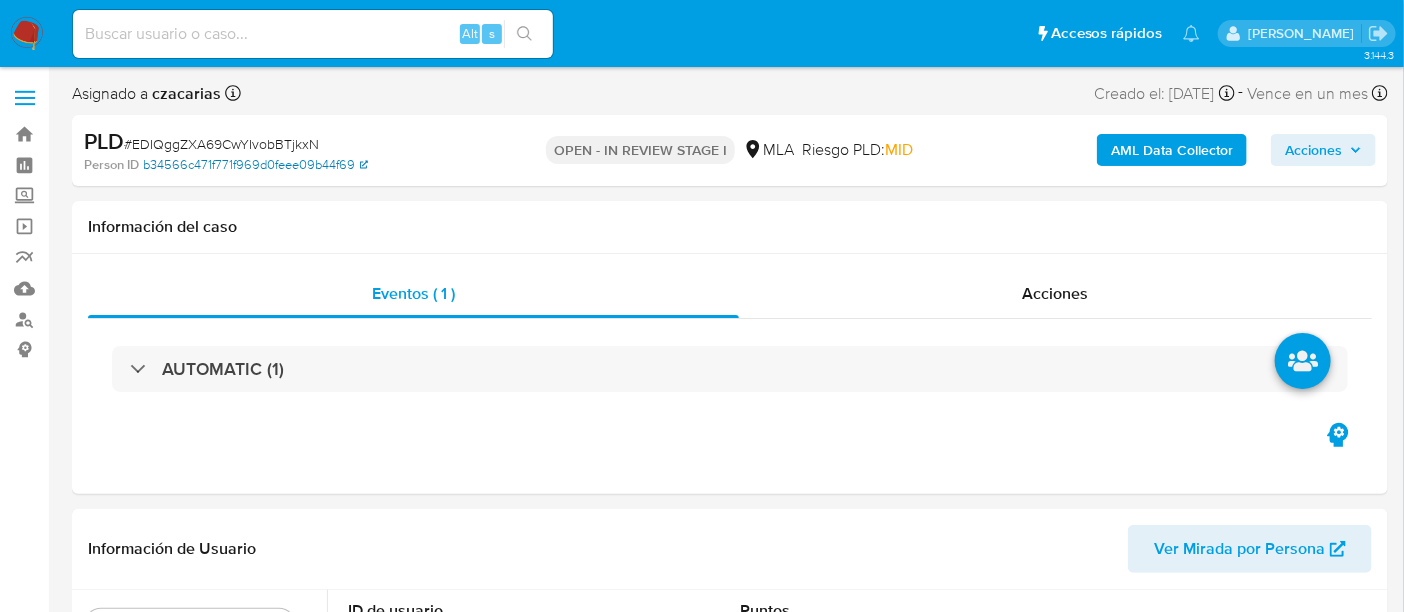 select on "10" 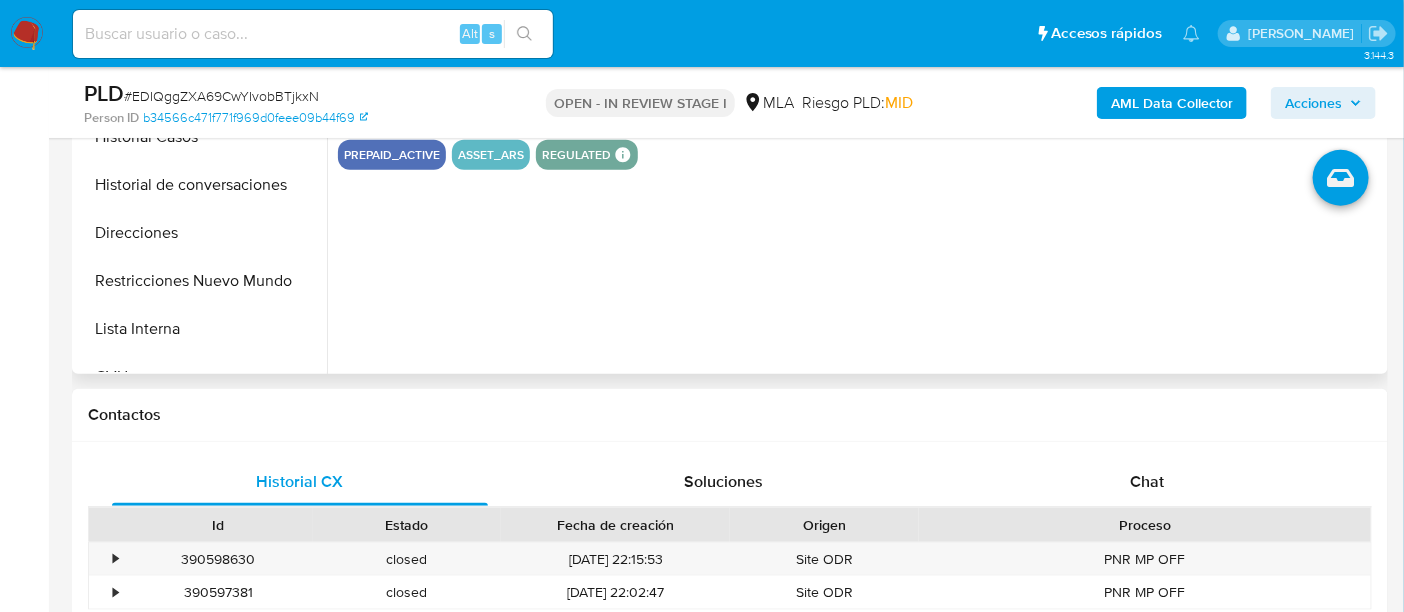 scroll, scrollTop: 874, scrollLeft: 0, axis: vertical 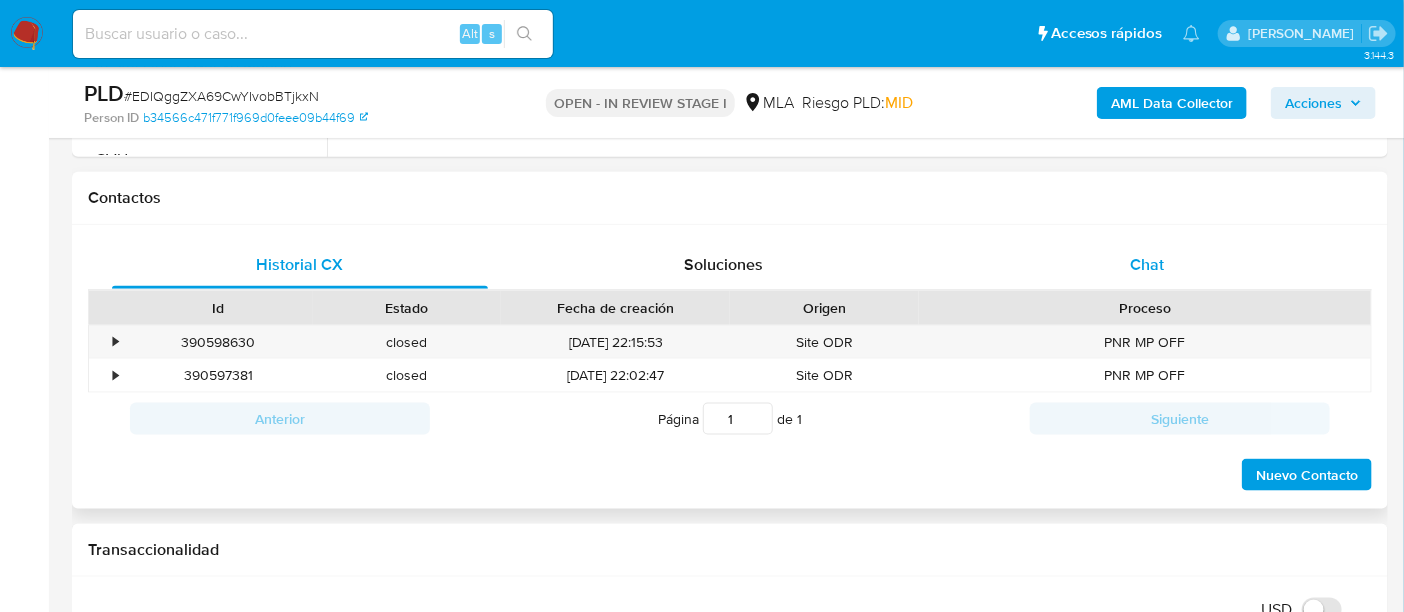 click on "Chat" at bounding box center (1147, 265) 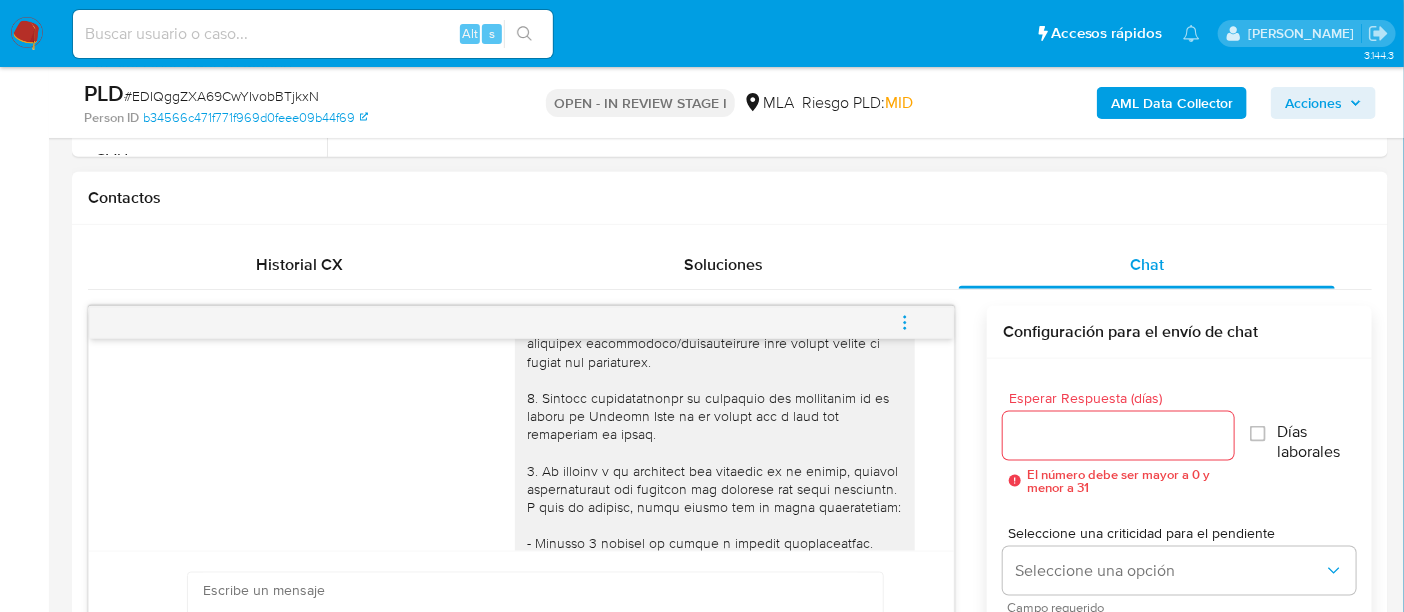 scroll, scrollTop: 0, scrollLeft: 0, axis: both 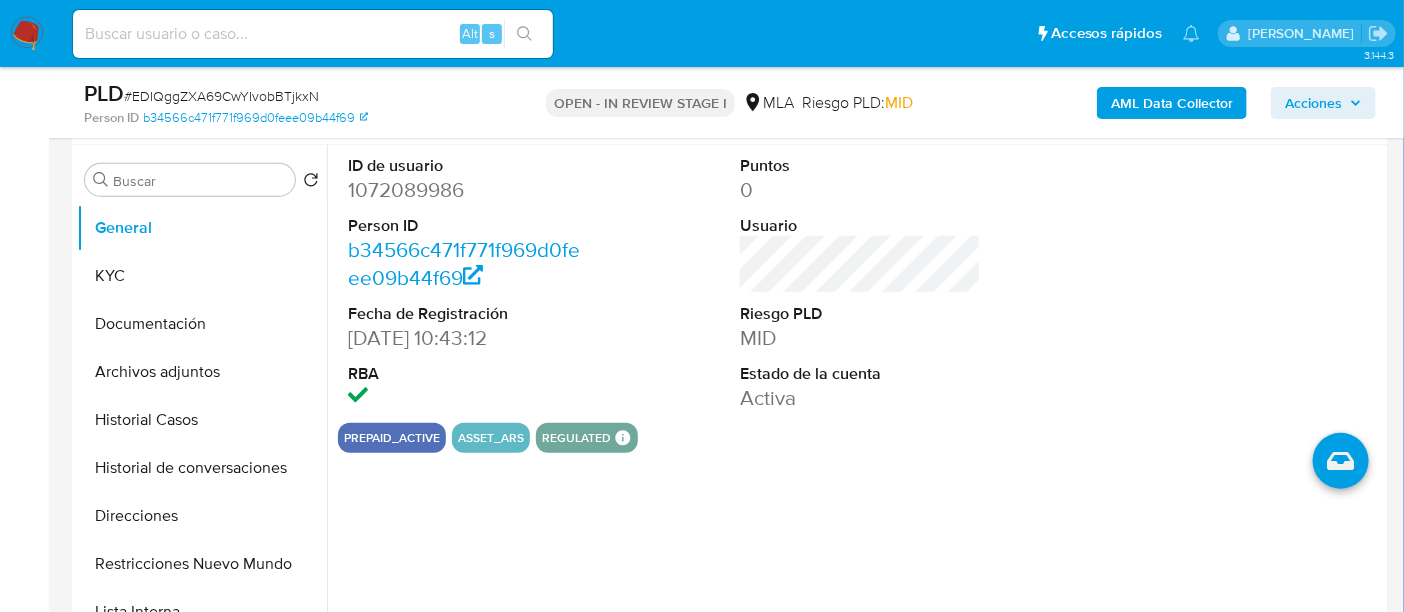 click on "1072089986" at bounding box center [468, 190] 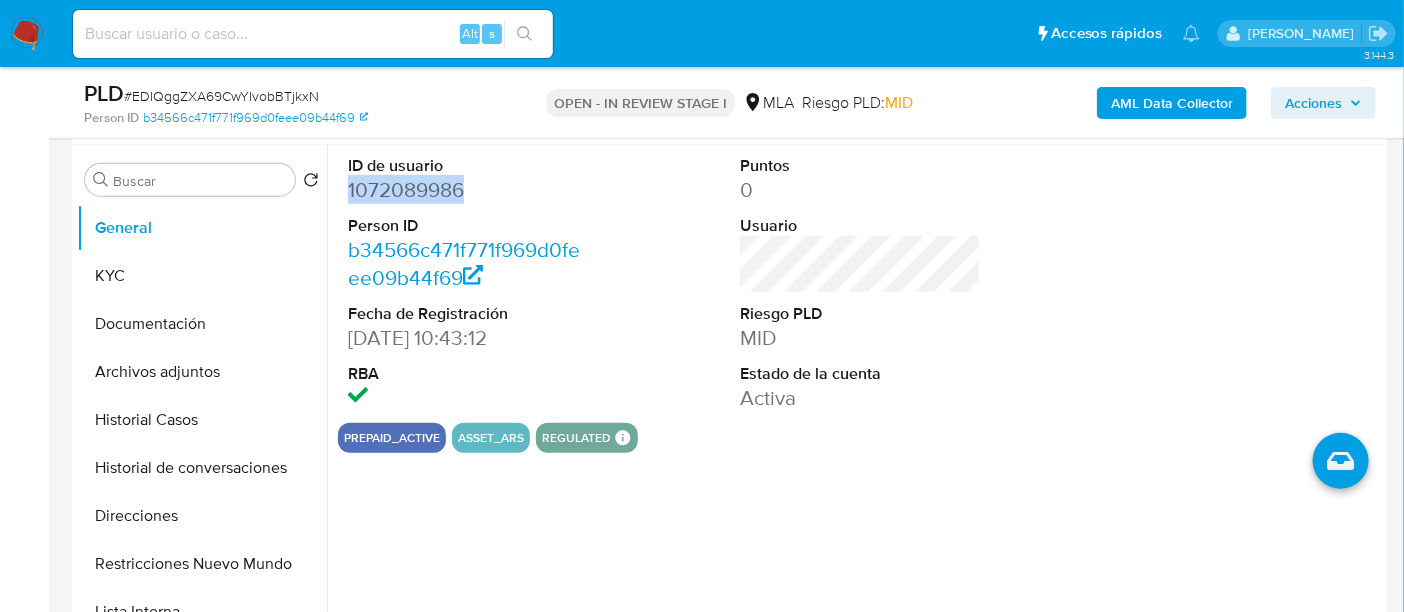 click on "1072089986" at bounding box center [468, 190] 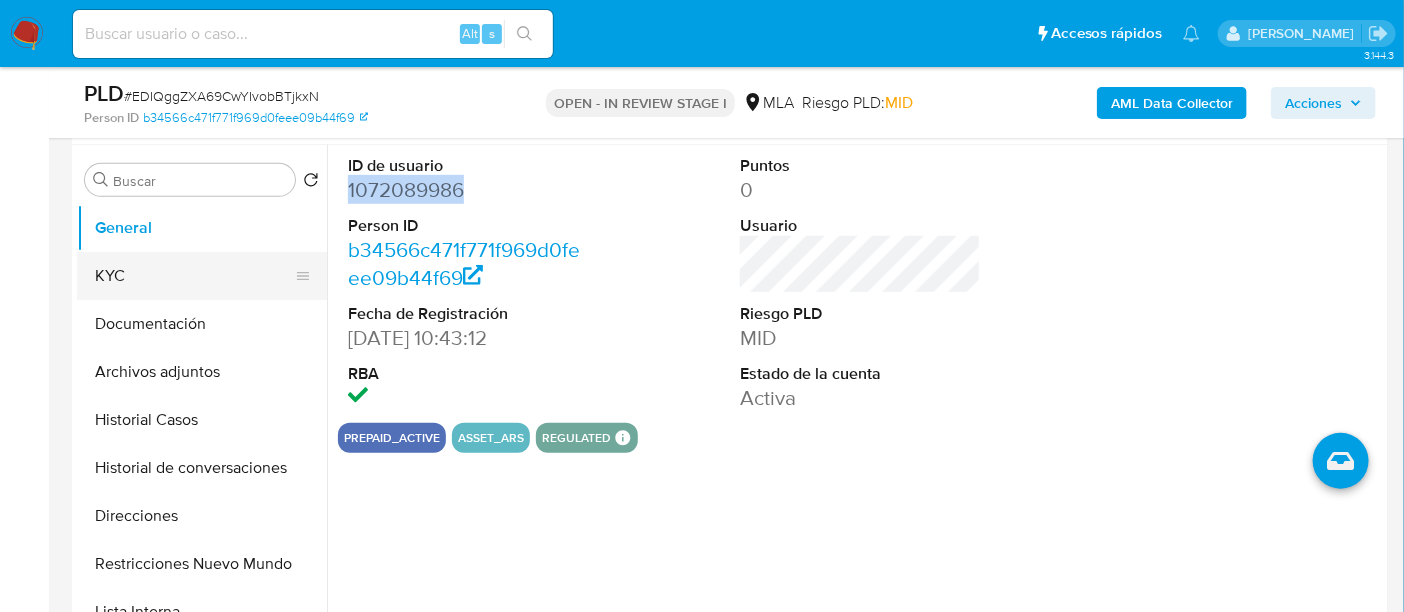 click on "KYC" at bounding box center [194, 276] 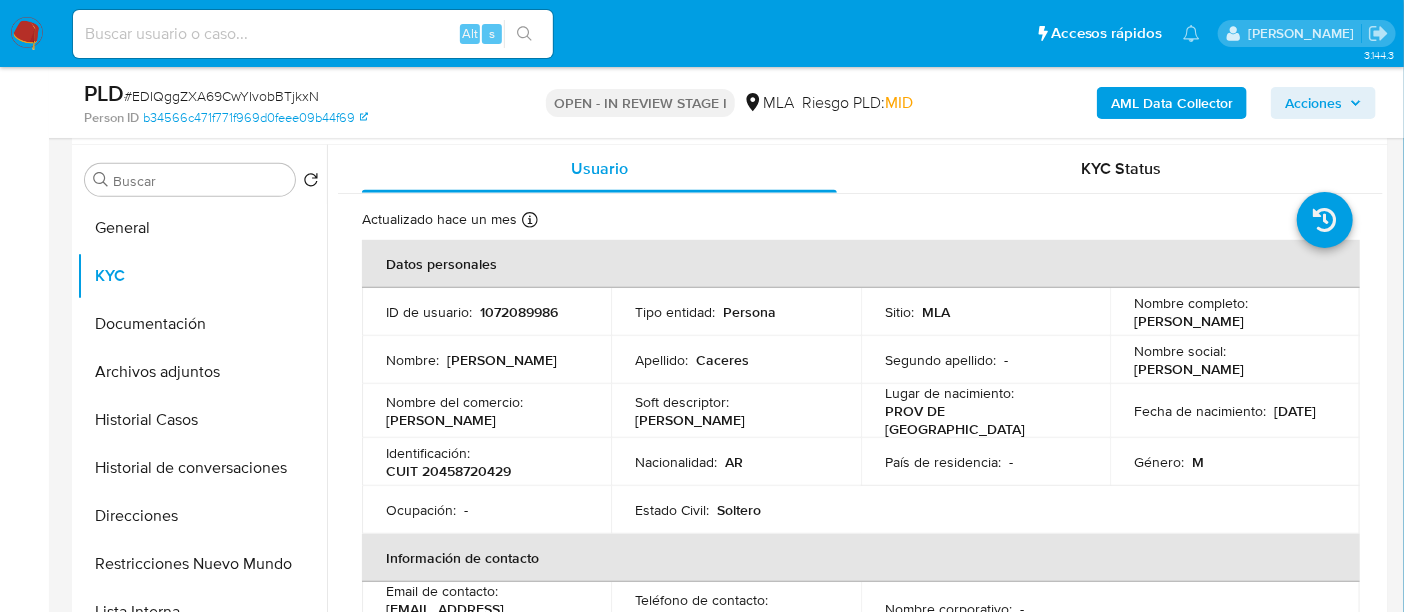 click on "CUIT 20458720429" at bounding box center [448, 471] 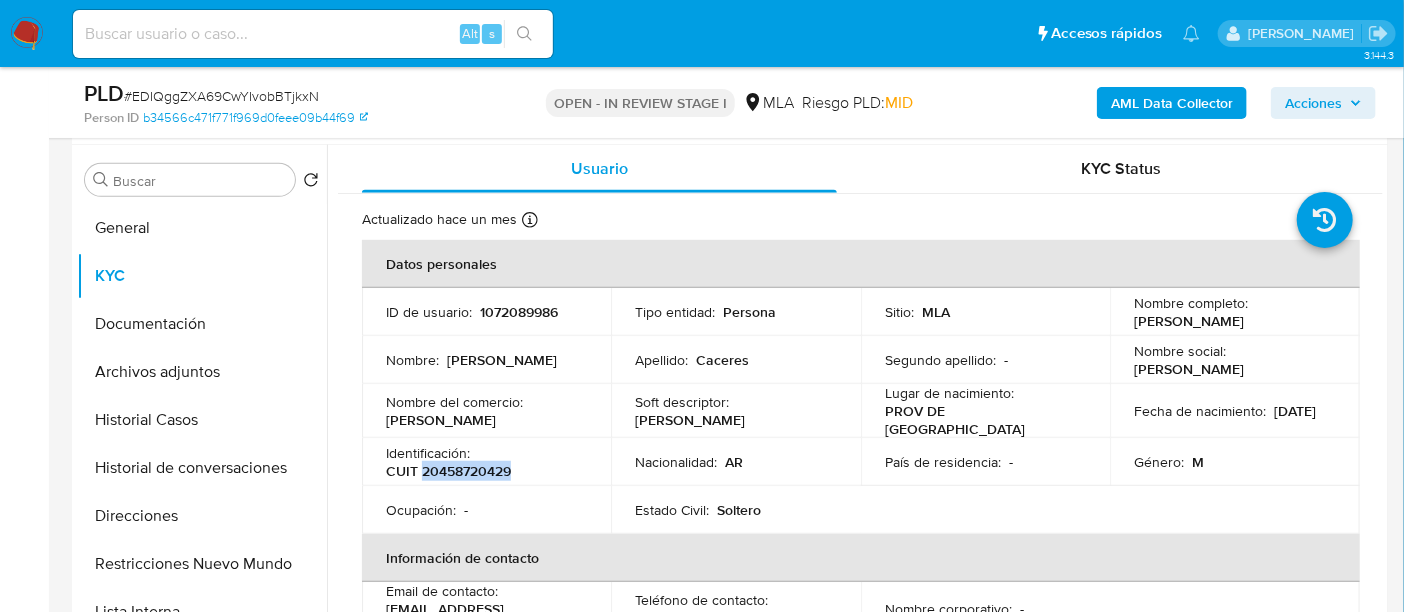 click on "CUIT 20458720429" at bounding box center [448, 471] 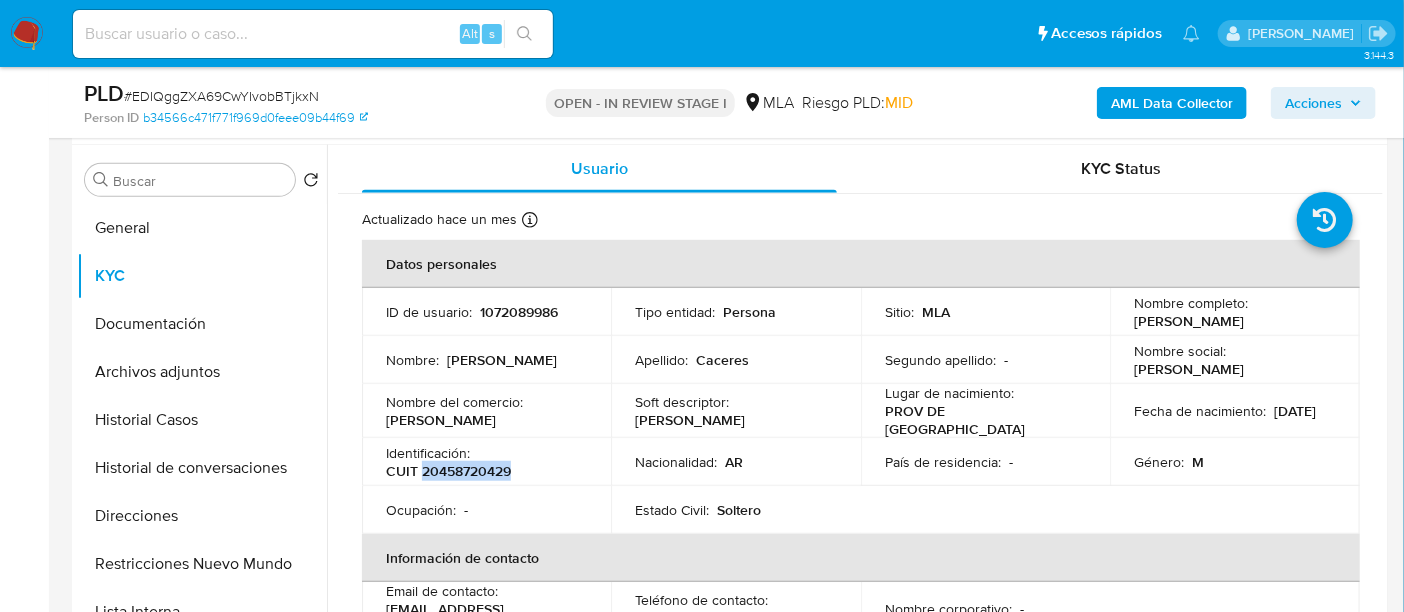 copy on "20458720429" 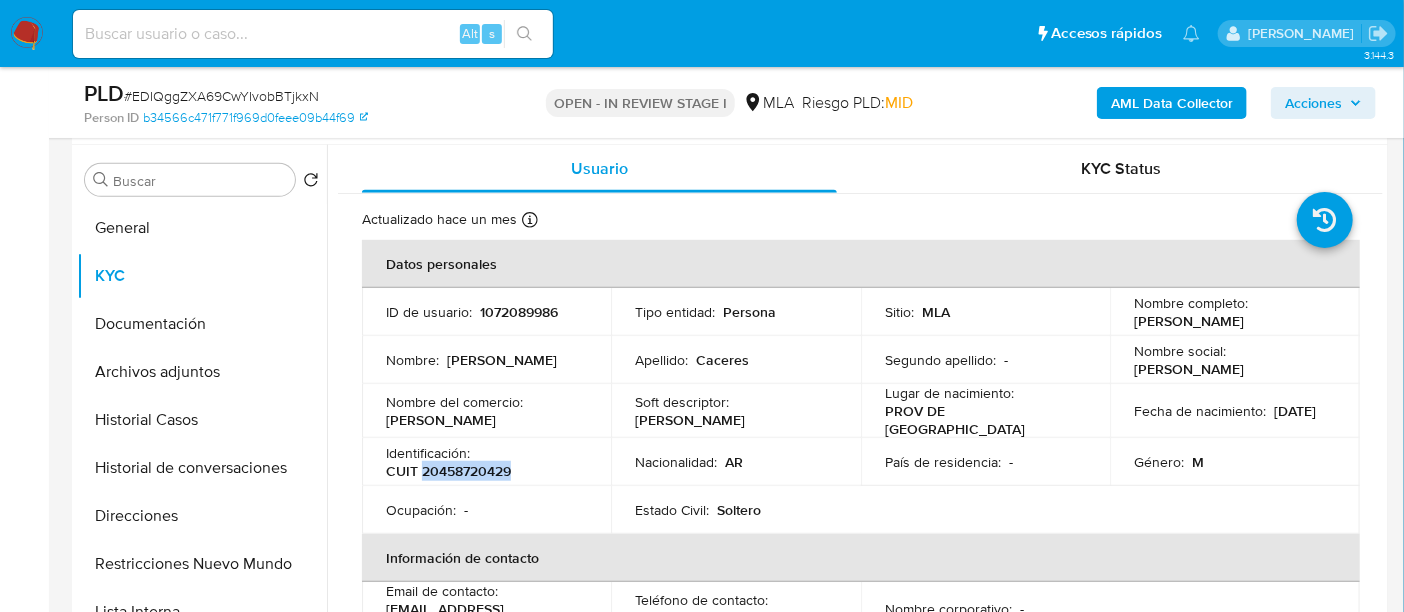 click on "CUIT 20458720429" at bounding box center (448, 471) 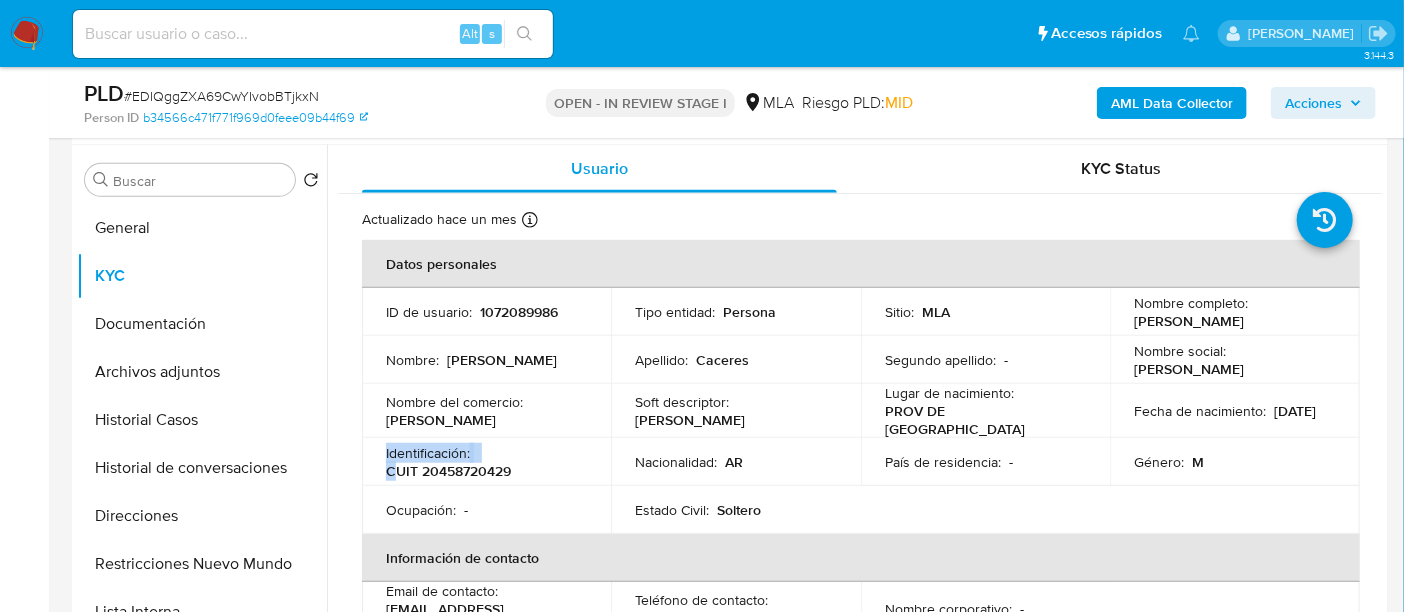 click on "CUIT 20458720429" at bounding box center (448, 471) 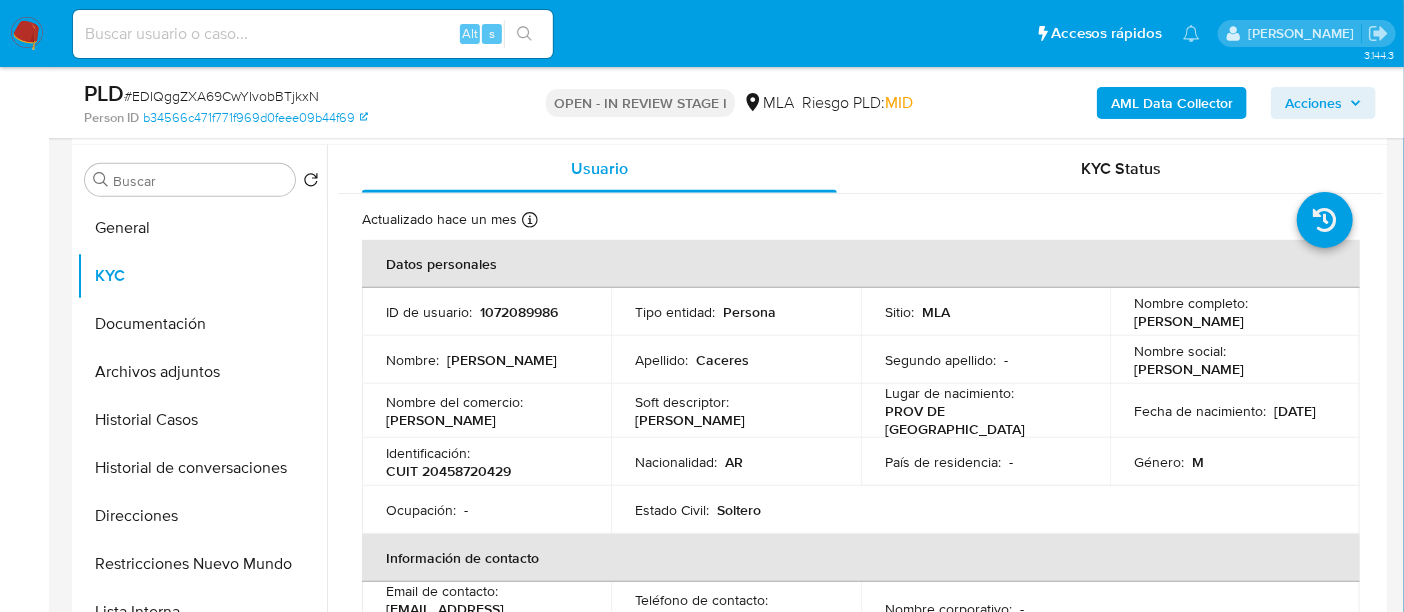 click on "CUIT 20458720429" at bounding box center (448, 471) 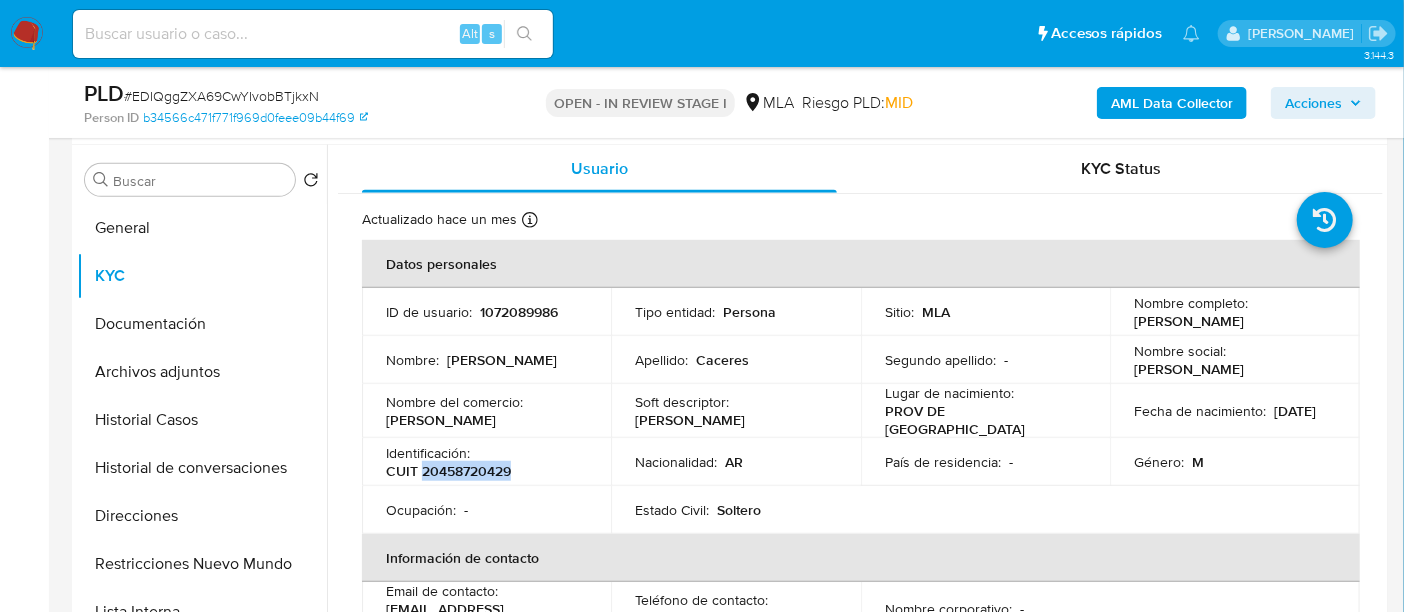 click on "CUIT 20458720429" at bounding box center [448, 471] 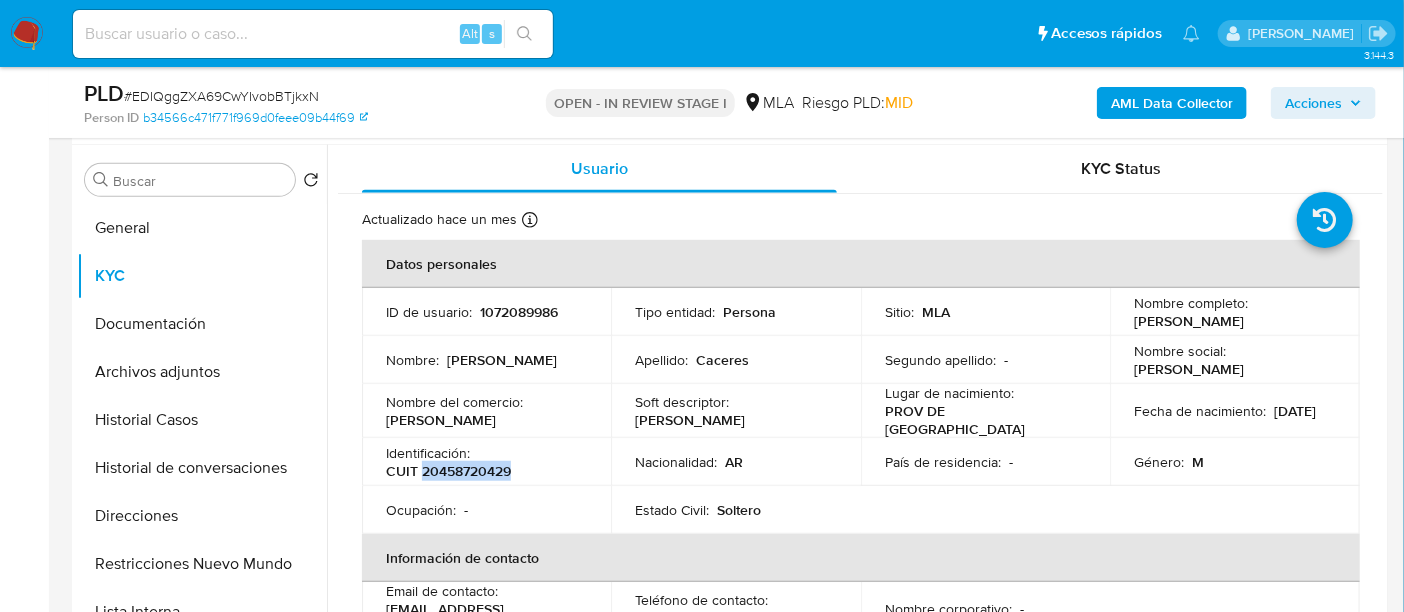 copy on "20458720429" 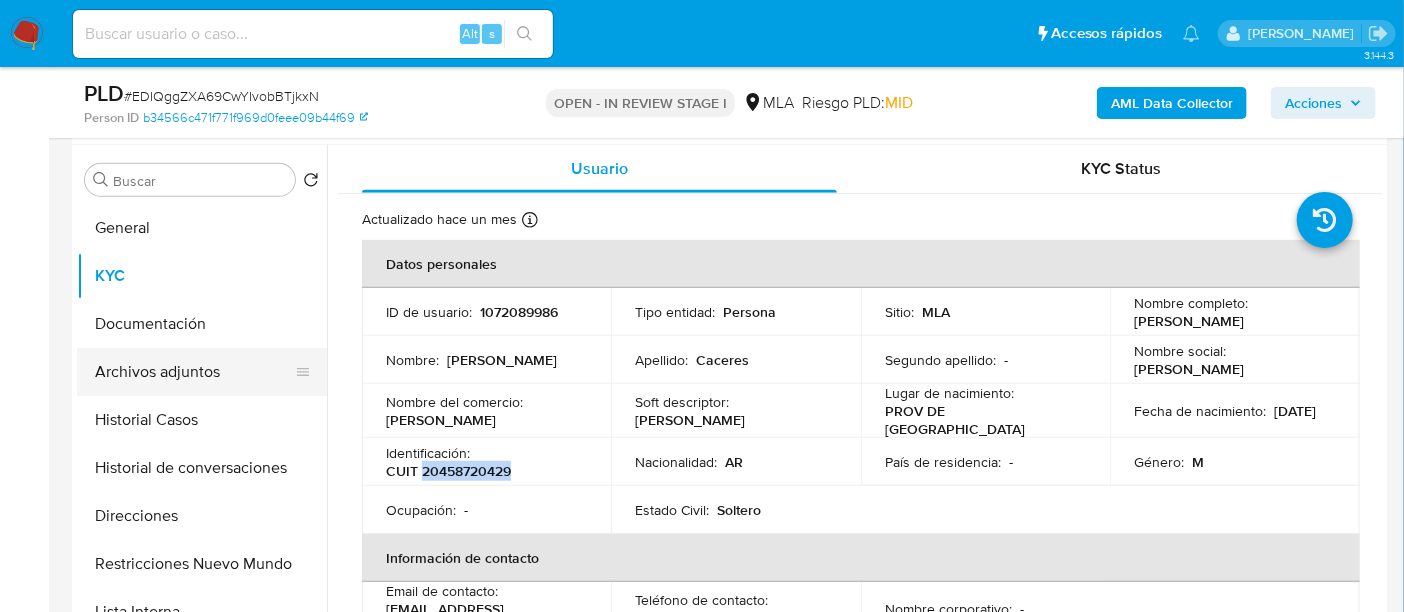 click on "Archivos adjuntos" at bounding box center (194, 372) 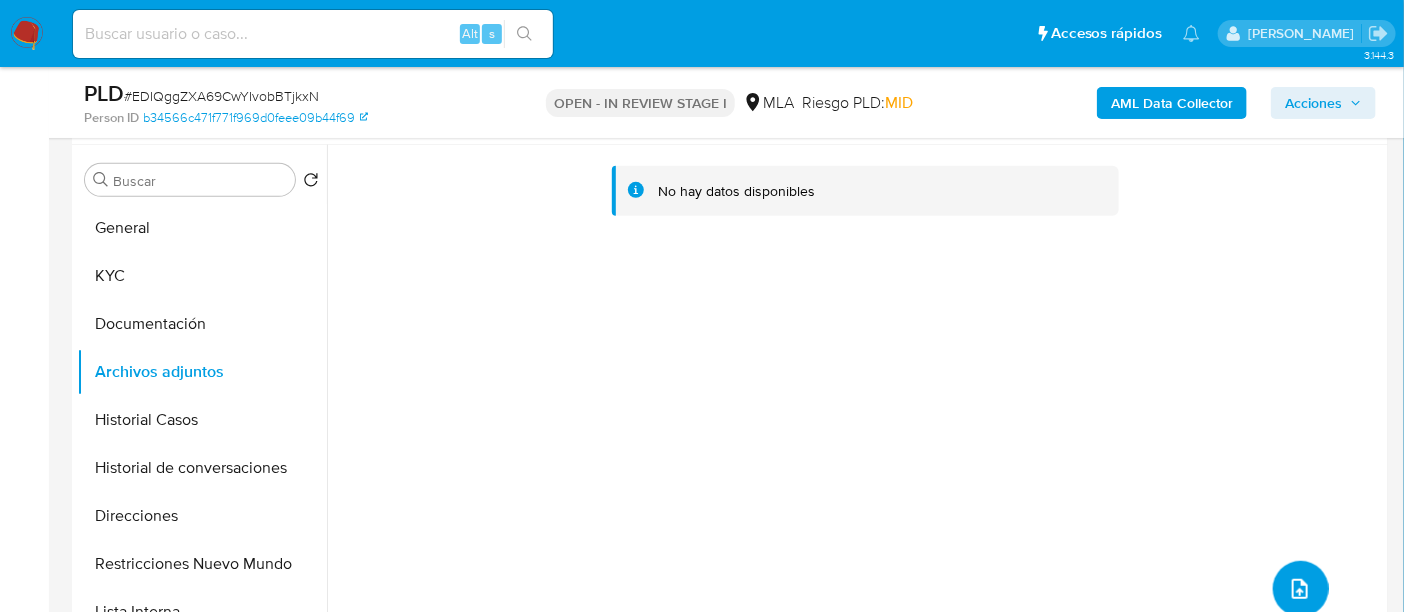 click 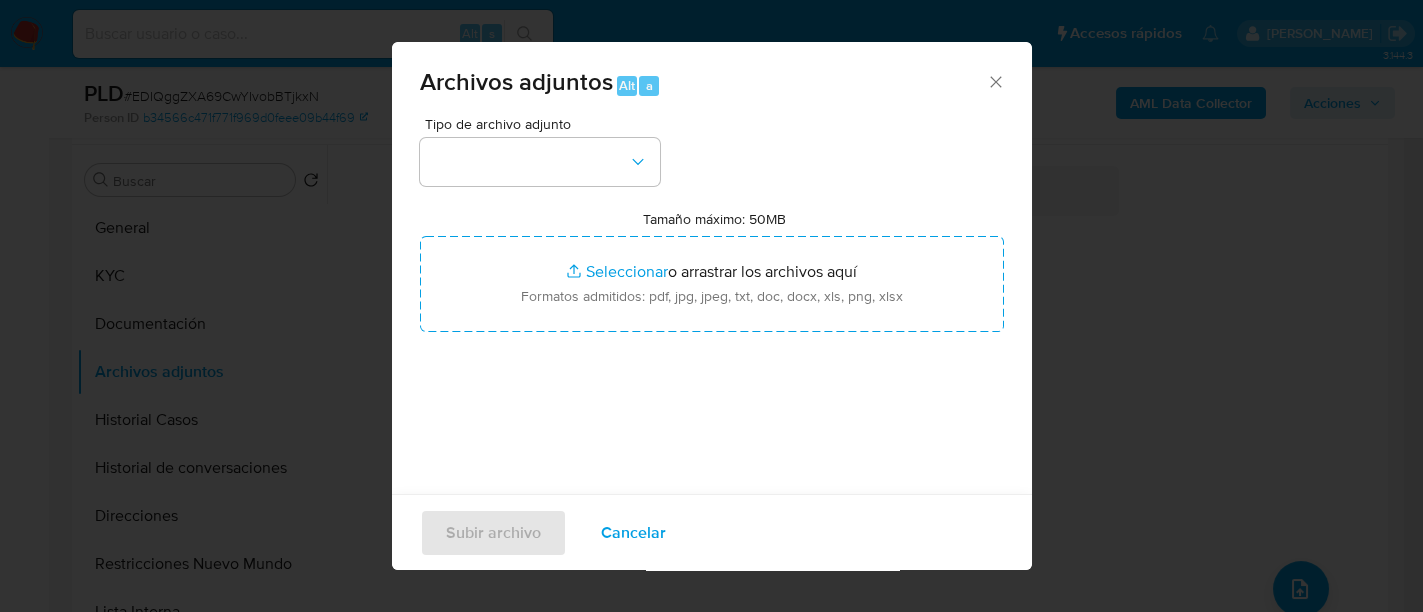 click at bounding box center [540, 162] 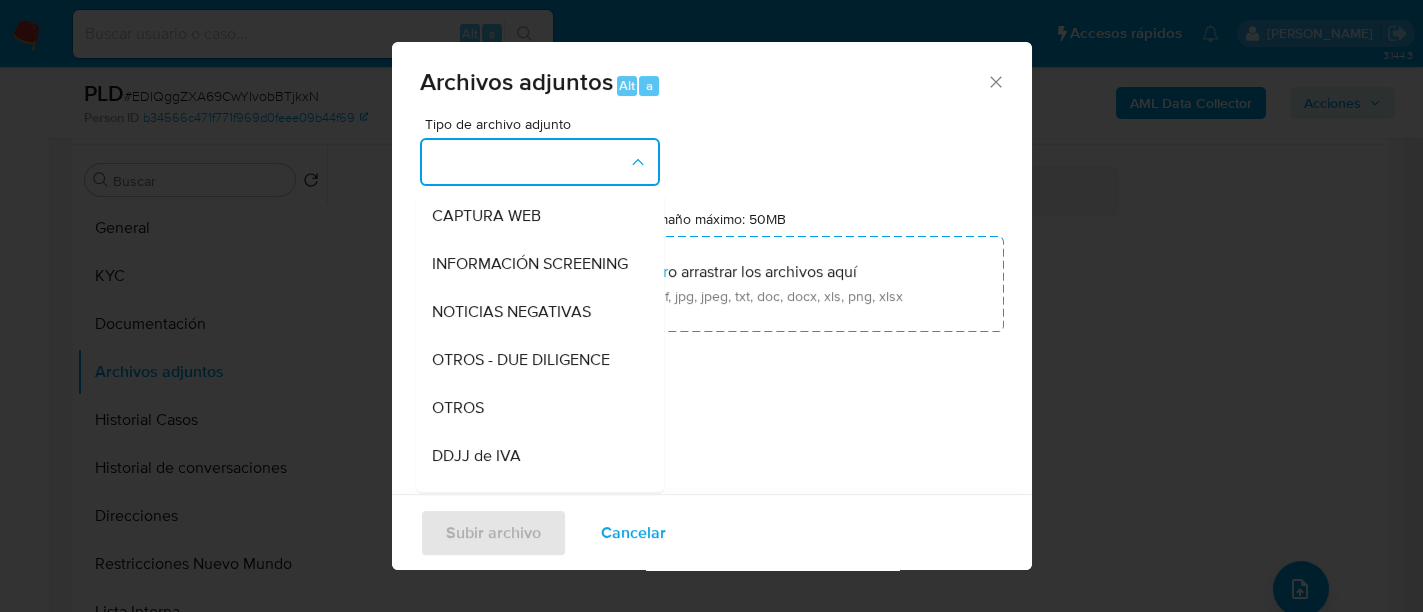 scroll, scrollTop: 374, scrollLeft: 0, axis: vertical 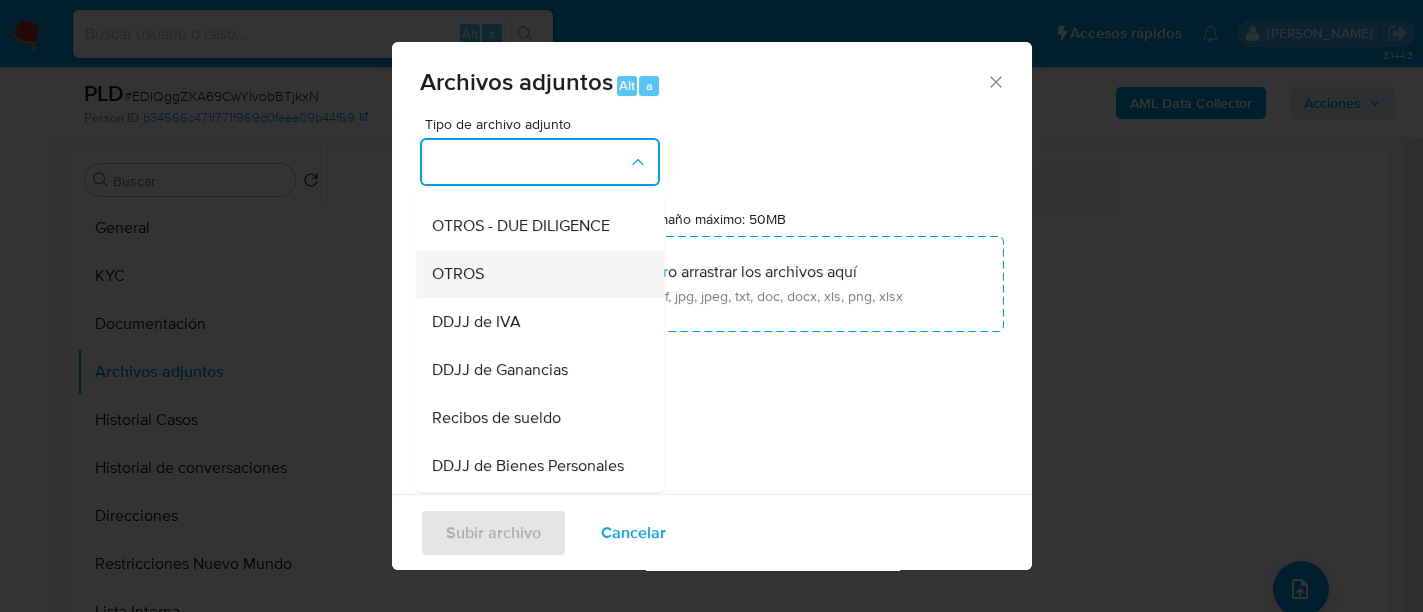 click on "OTROS" at bounding box center (534, 274) 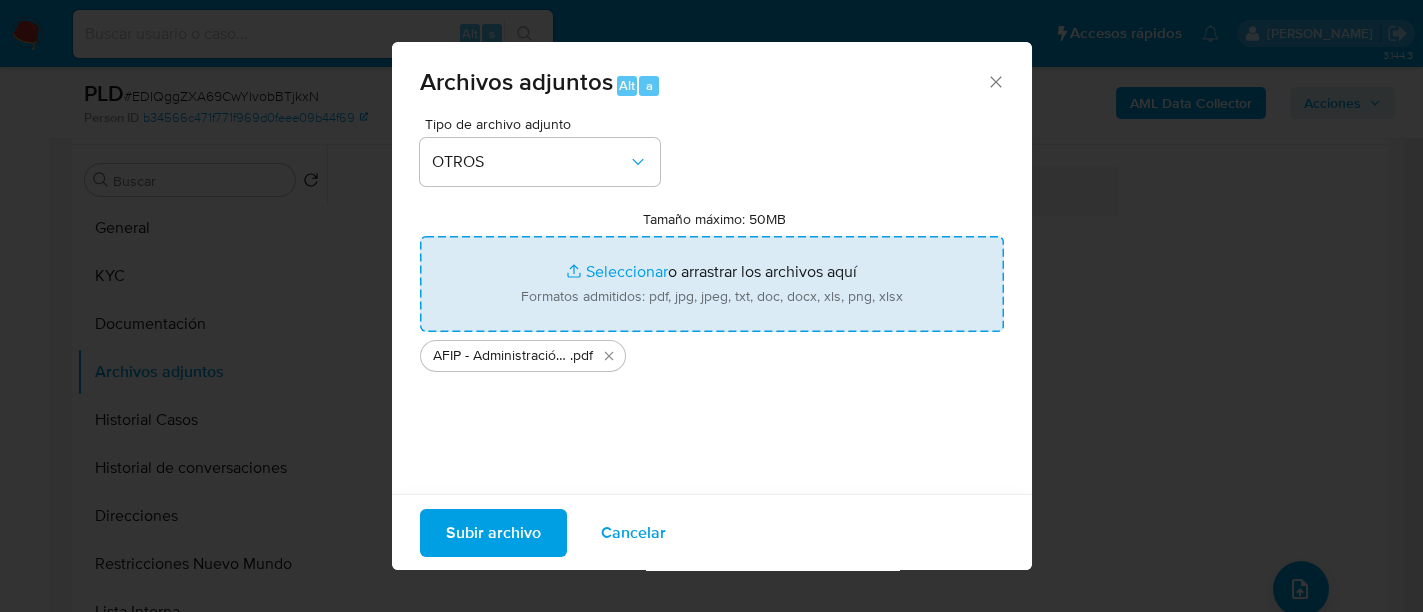 click on "Subir archivo" at bounding box center (493, 532) 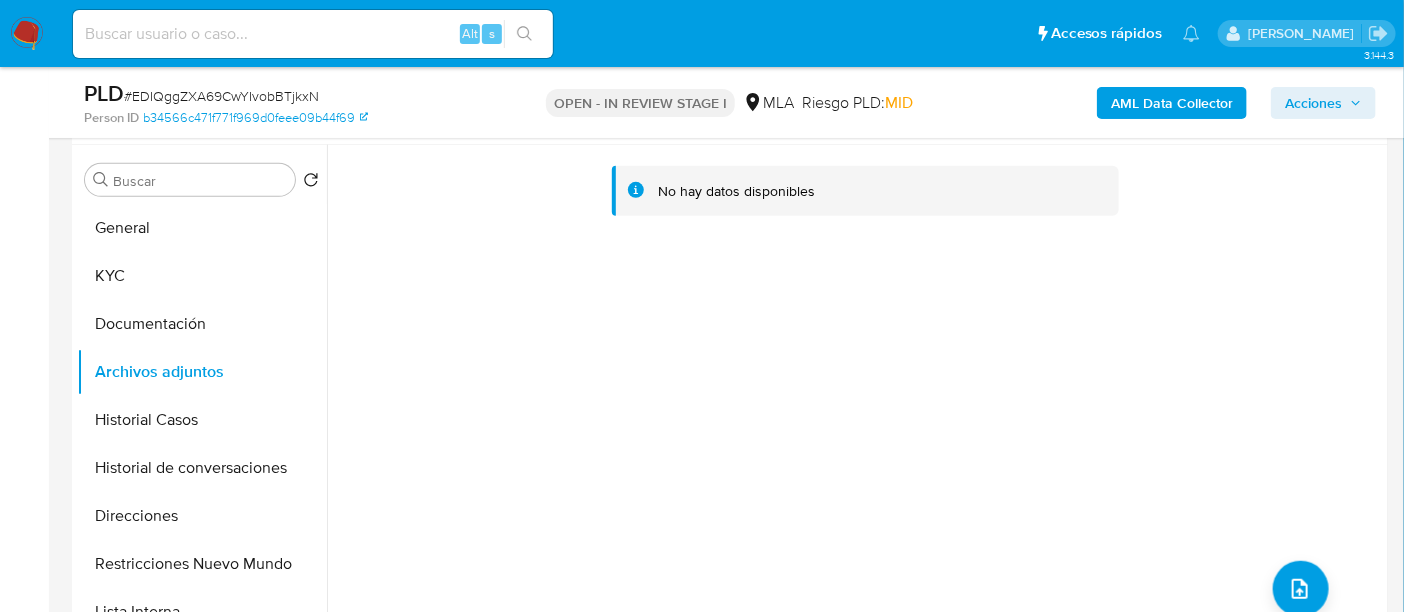 click on "AML Data Collector" at bounding box center [1172, 103] 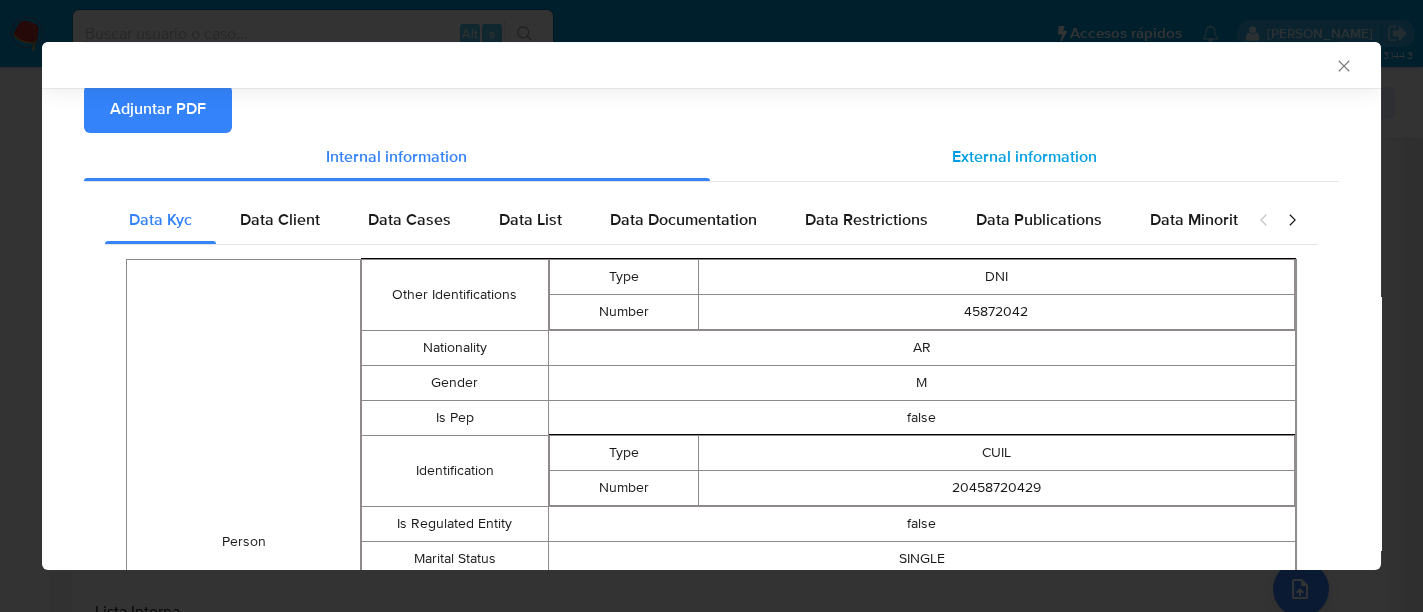 click on "External information" at bounding box center (1025, 157) 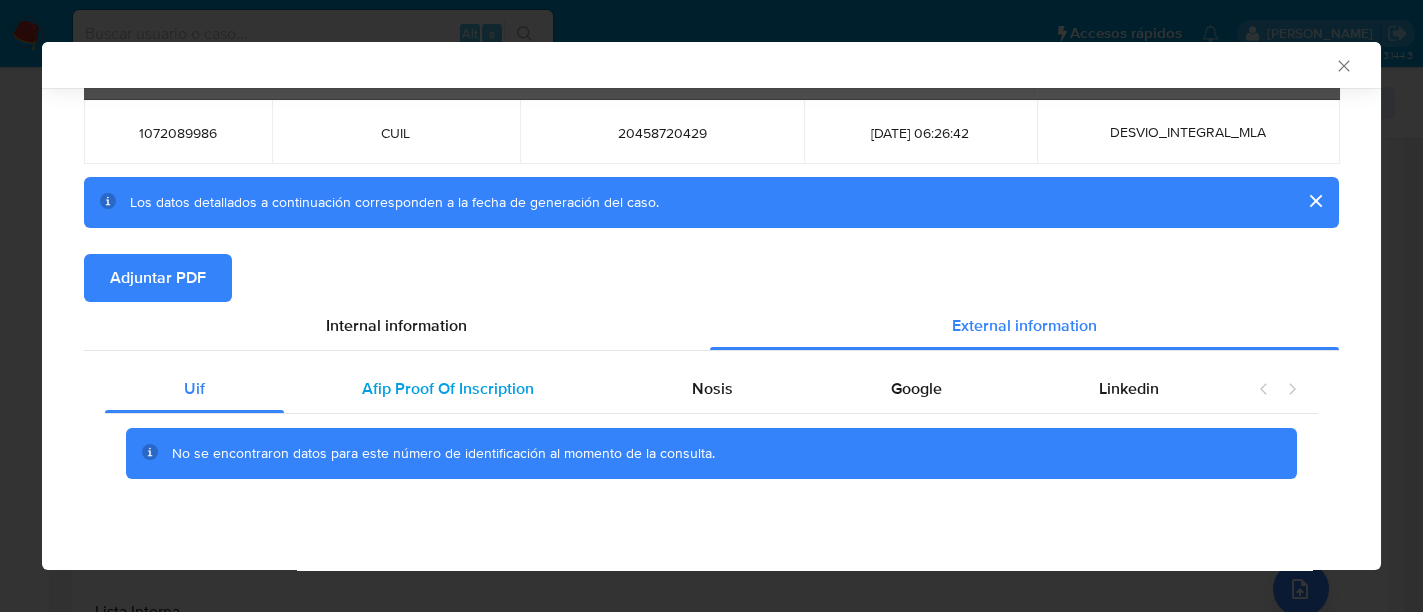 drag, startPoint x: 428, startPoint y: 435, endPoint x: 443, endPoint y: 402, distance: 36.249138 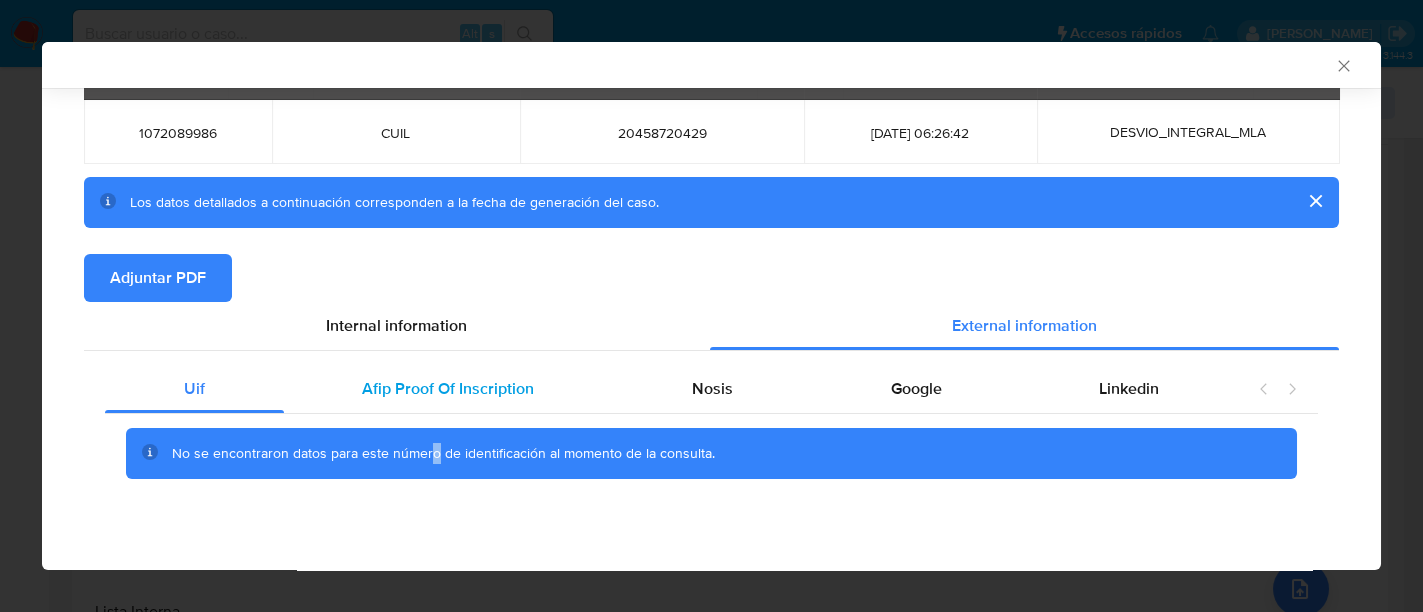 click on "Afip Proof Of Inscription" at bounding box center [448, 388] 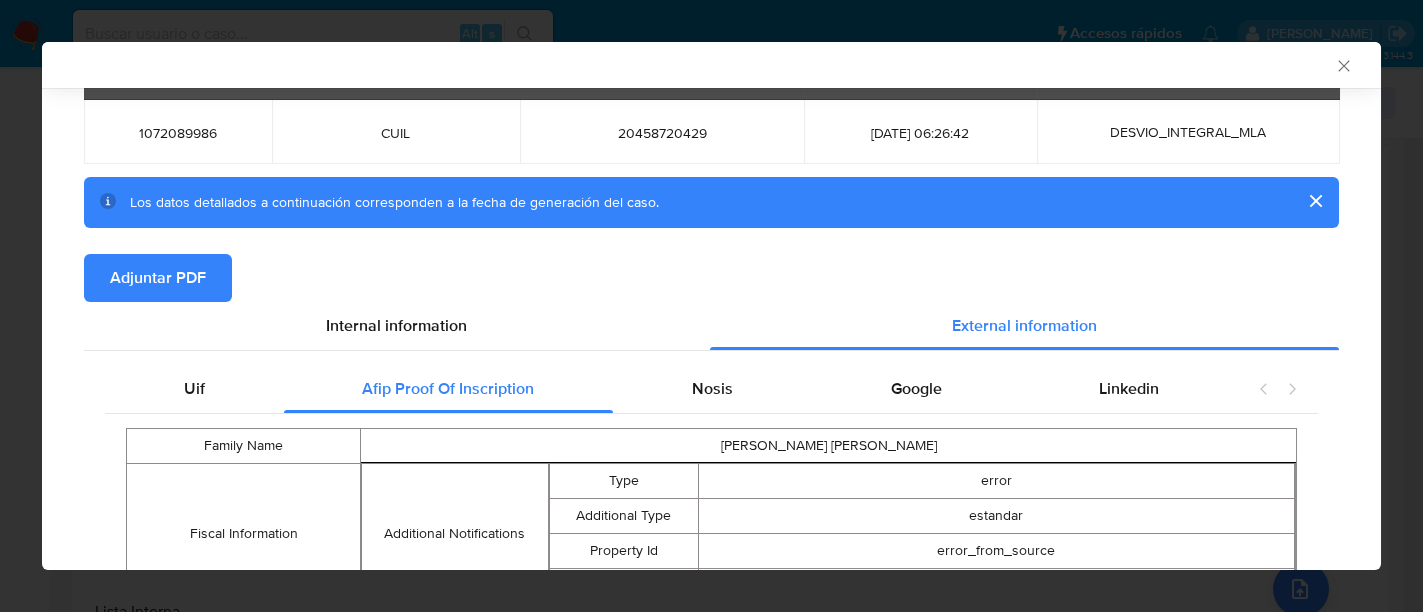 scroll, scrollTop: 215, scrollLeft: 0, axis: vertical 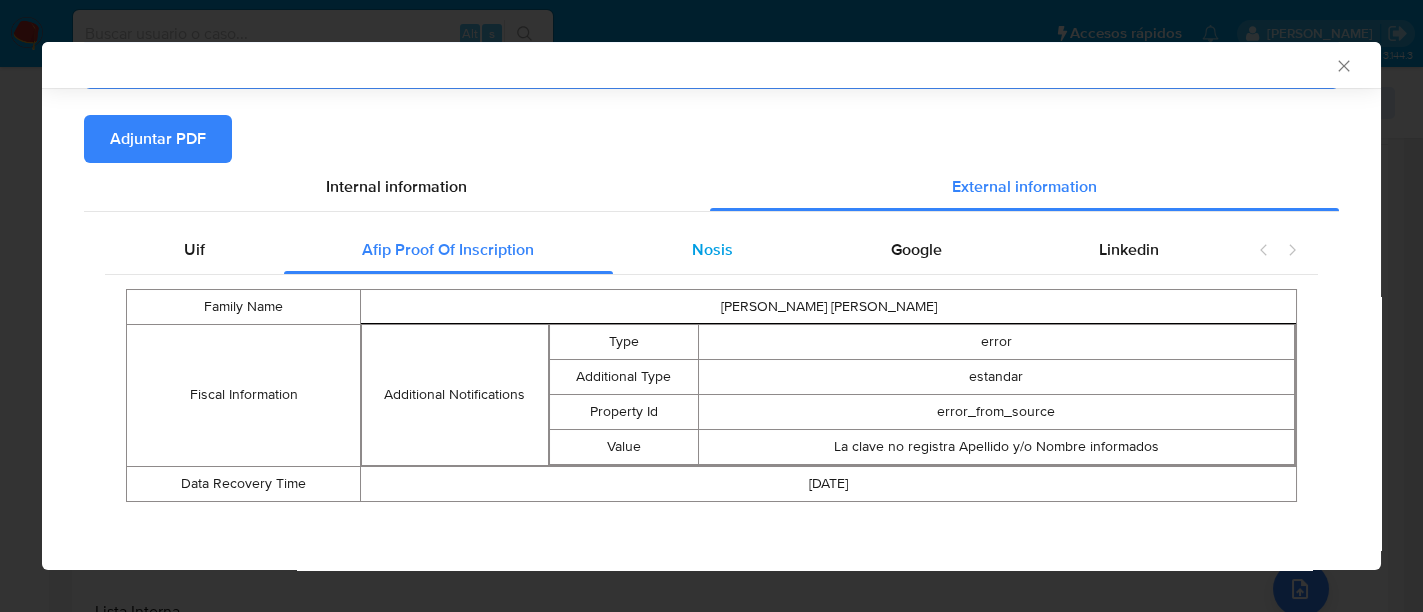 click on "Nosis" at bounding box center [712, 250] 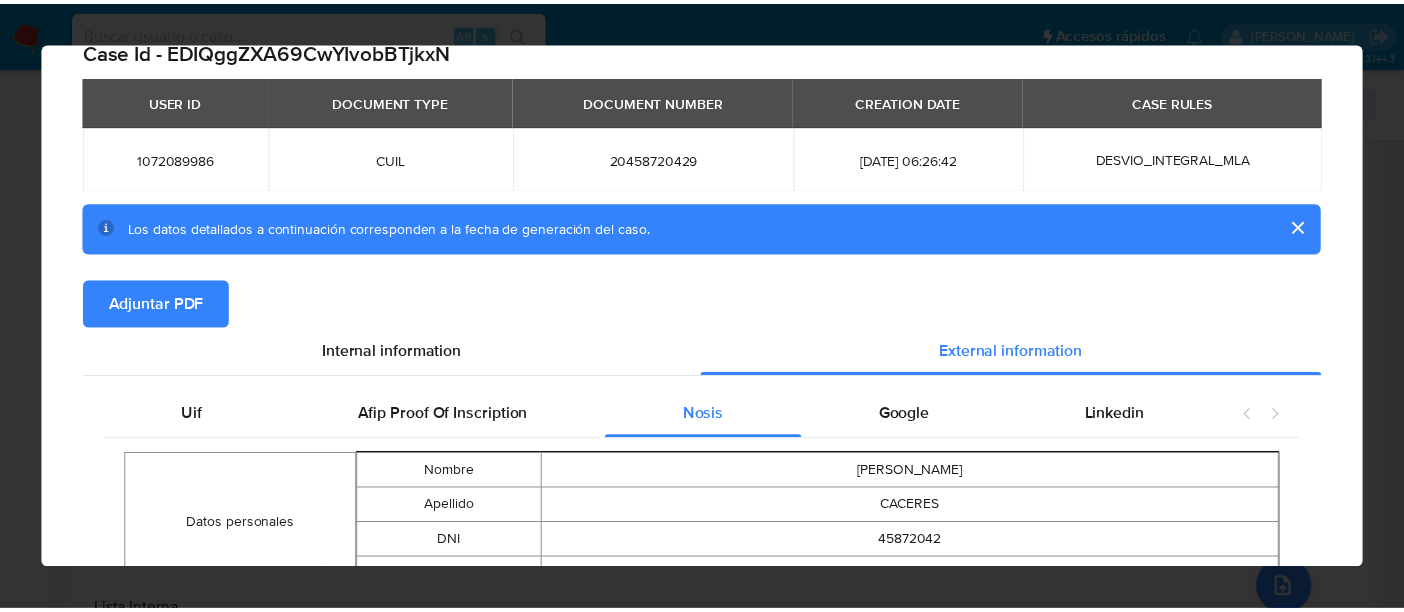 scroll, scrollTop: 0, scrollLeft: 0, axis: both 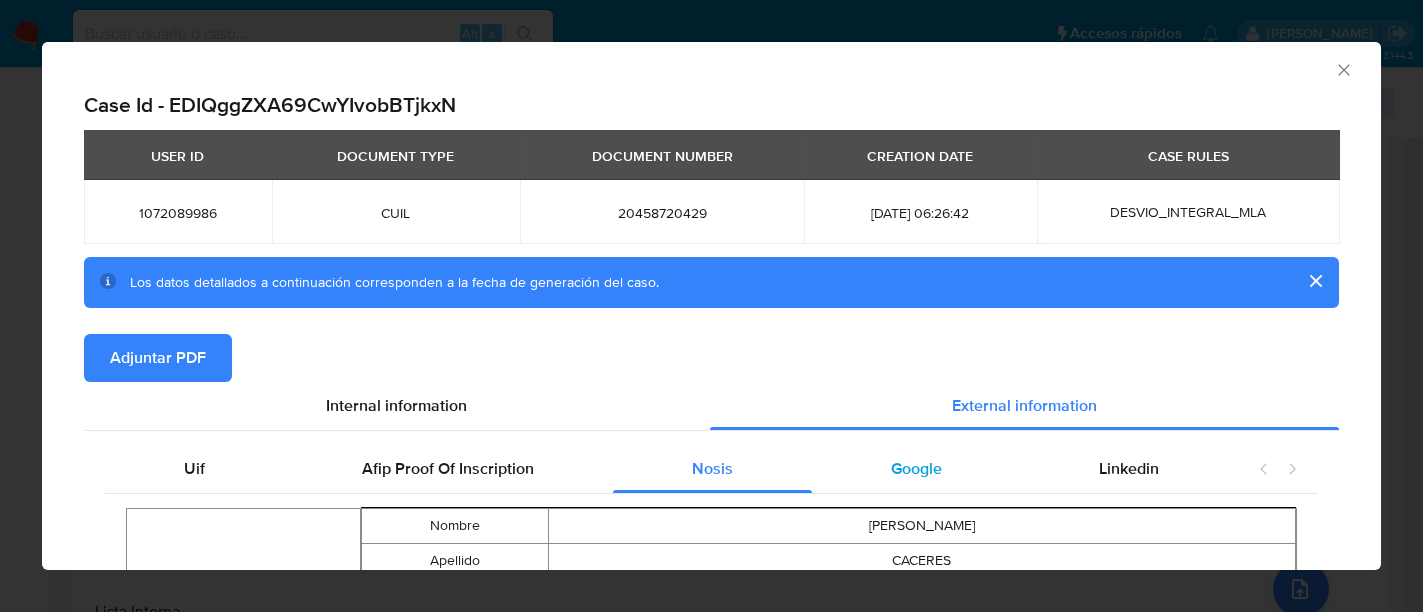 drag, startPoint x: 957, startPoint y: 452, endPoint x: 999, endPoint y: 472, distance: 46.518814 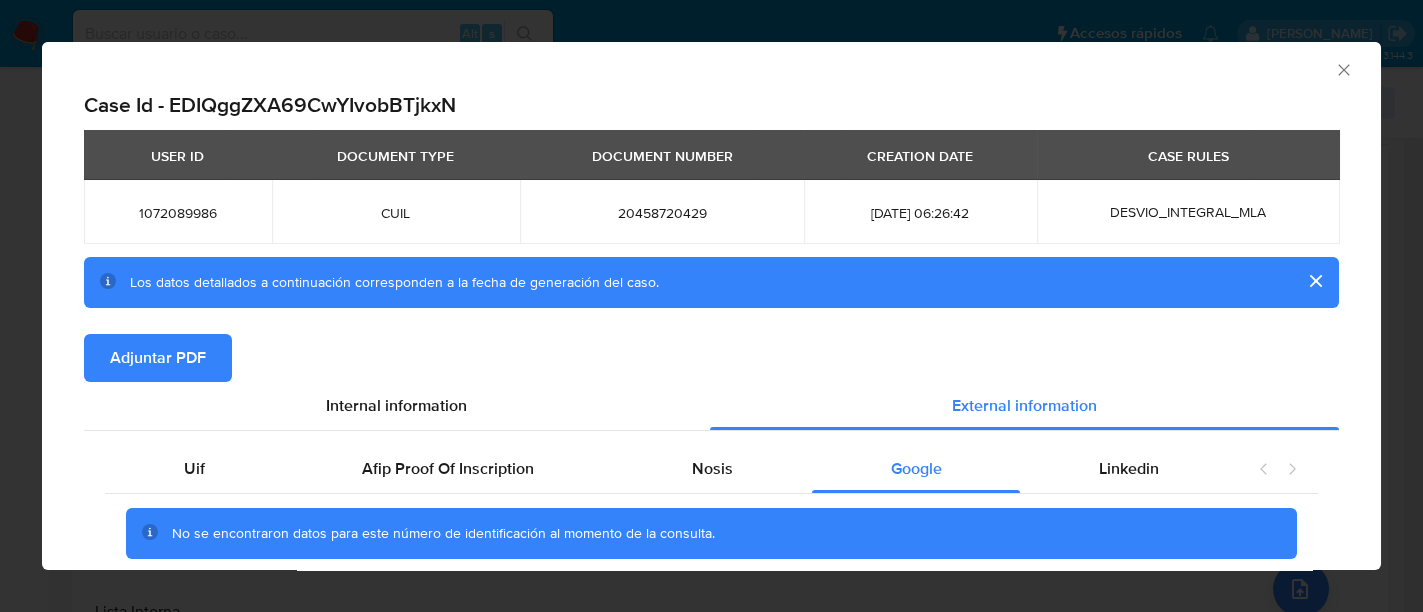 click on "Adjuntar PDF" at bounding box center (158, 358) 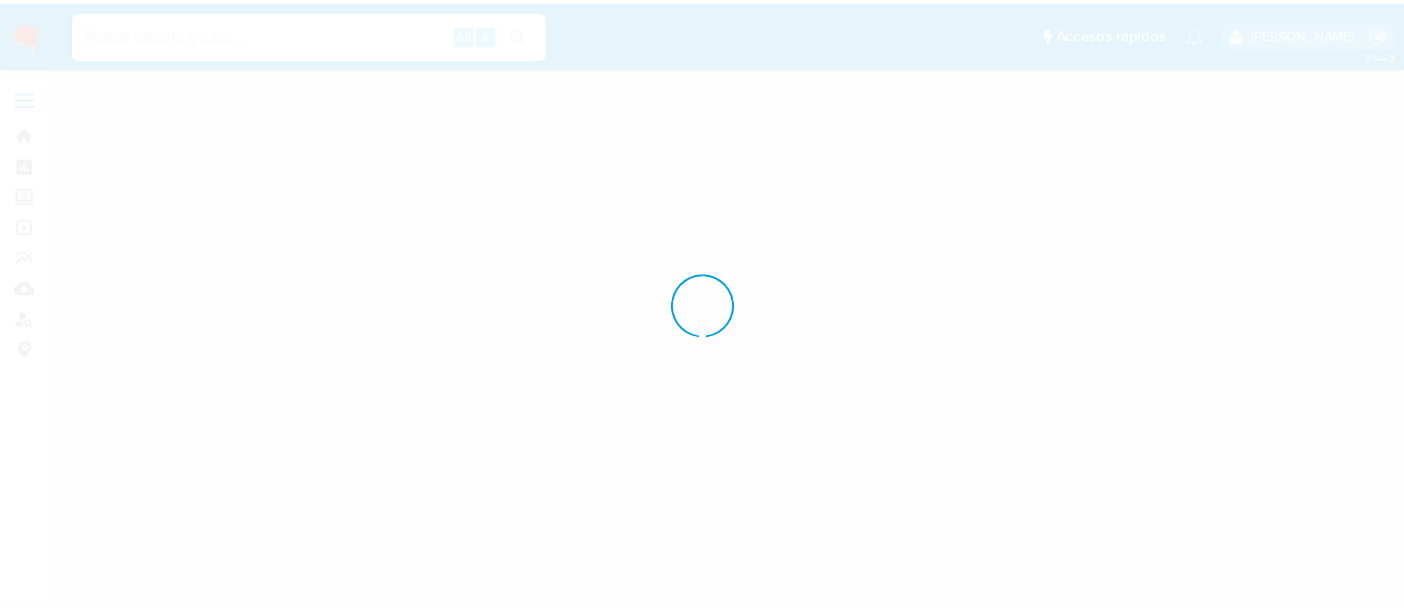 scroll, scrollTop: 0, scrollLeft: 0, axis: both 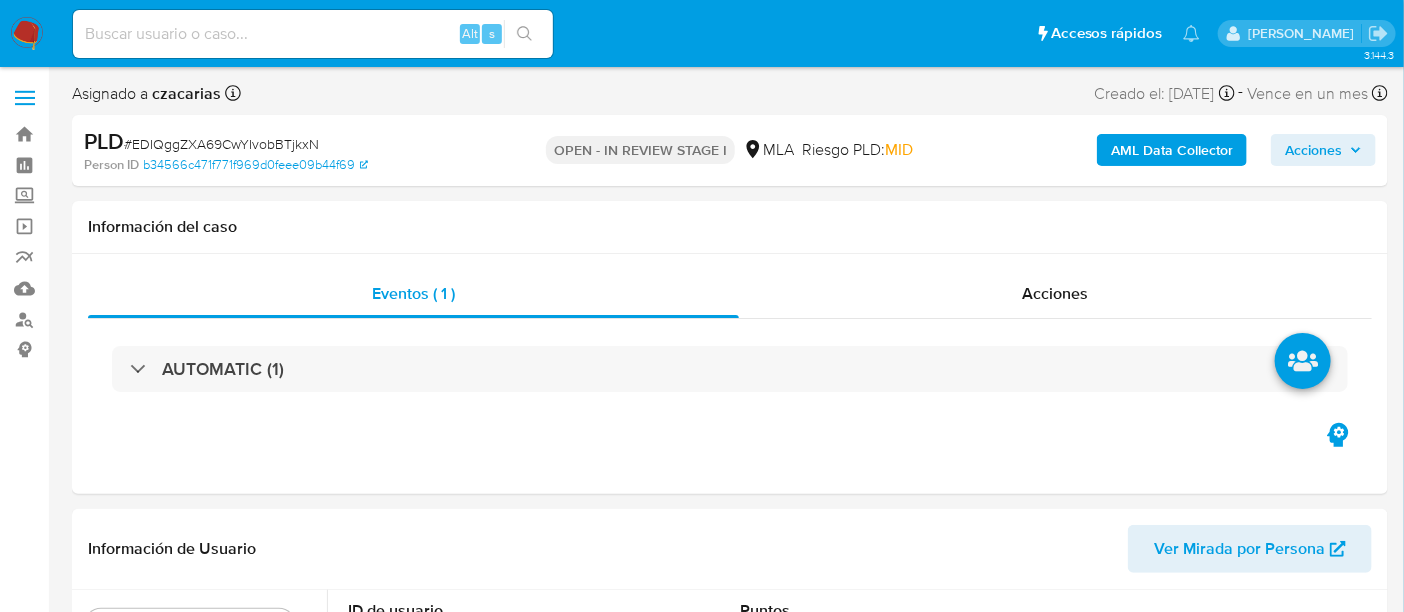 select on "10" 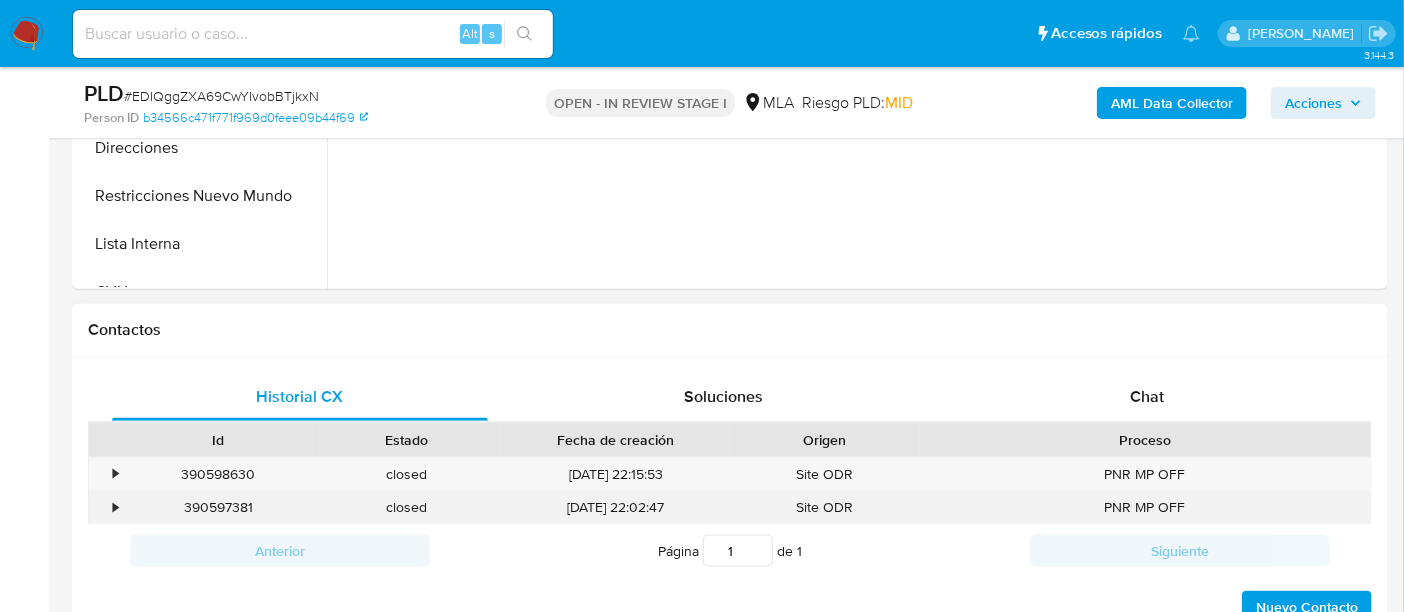 scroll, scrollTop: 874, scrollLeft: 0, axis: vertical 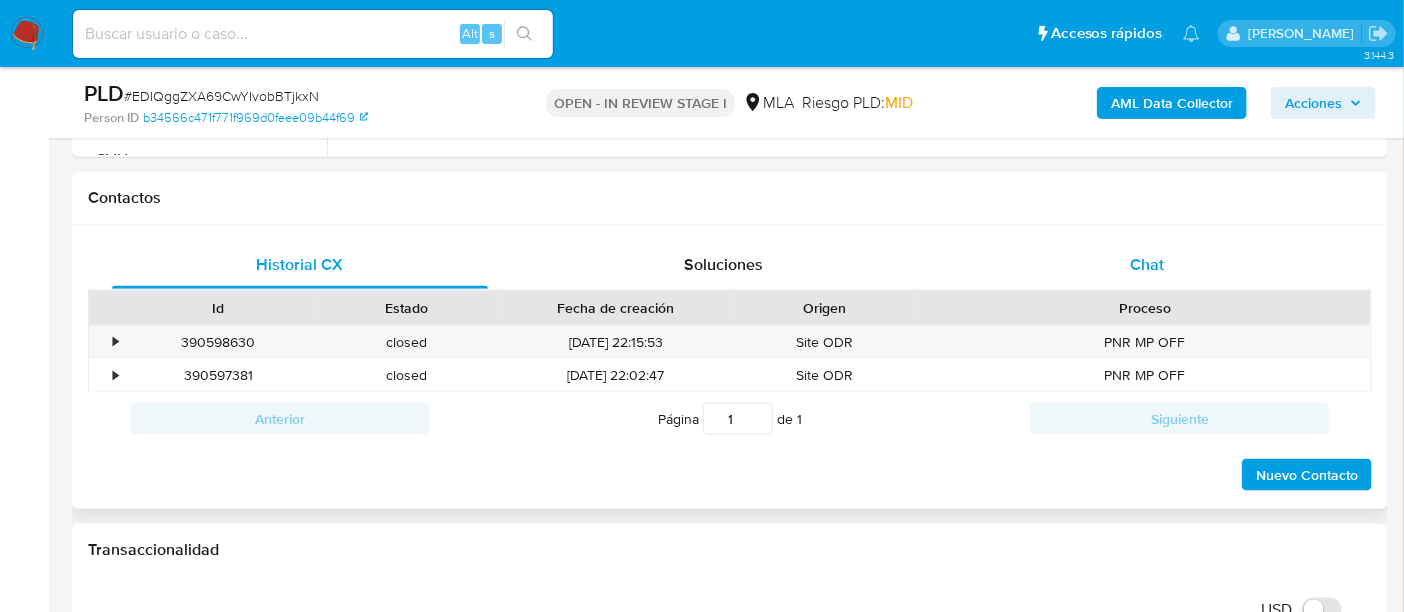 click on "Chat" at bounding box center [1147, 264] 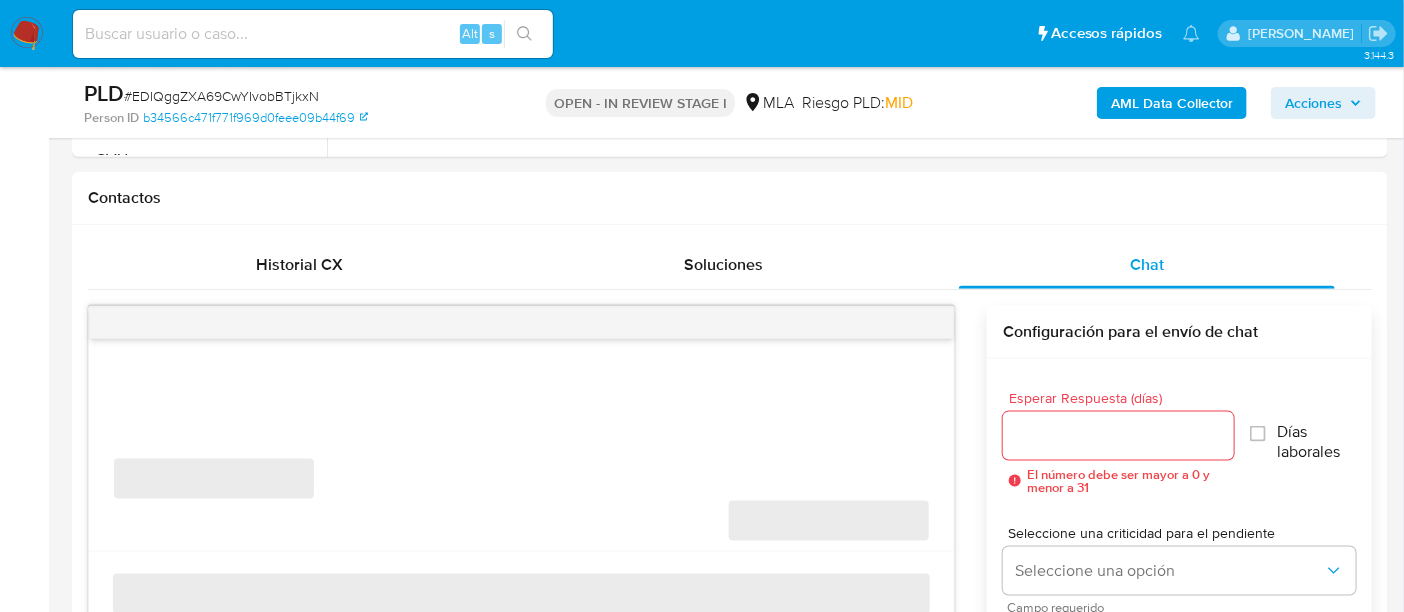 scroll, scrollTop: 1000, scrollLeft: 0, axis: vertical 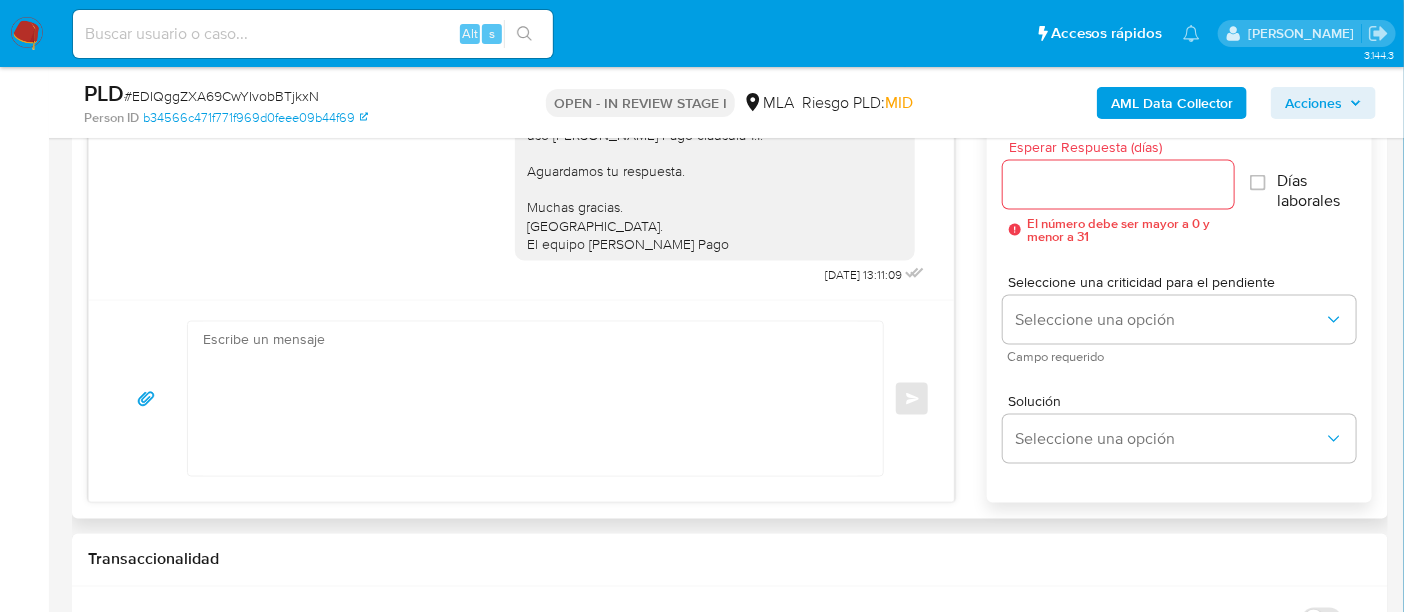 click at bounding box center [530, 399] 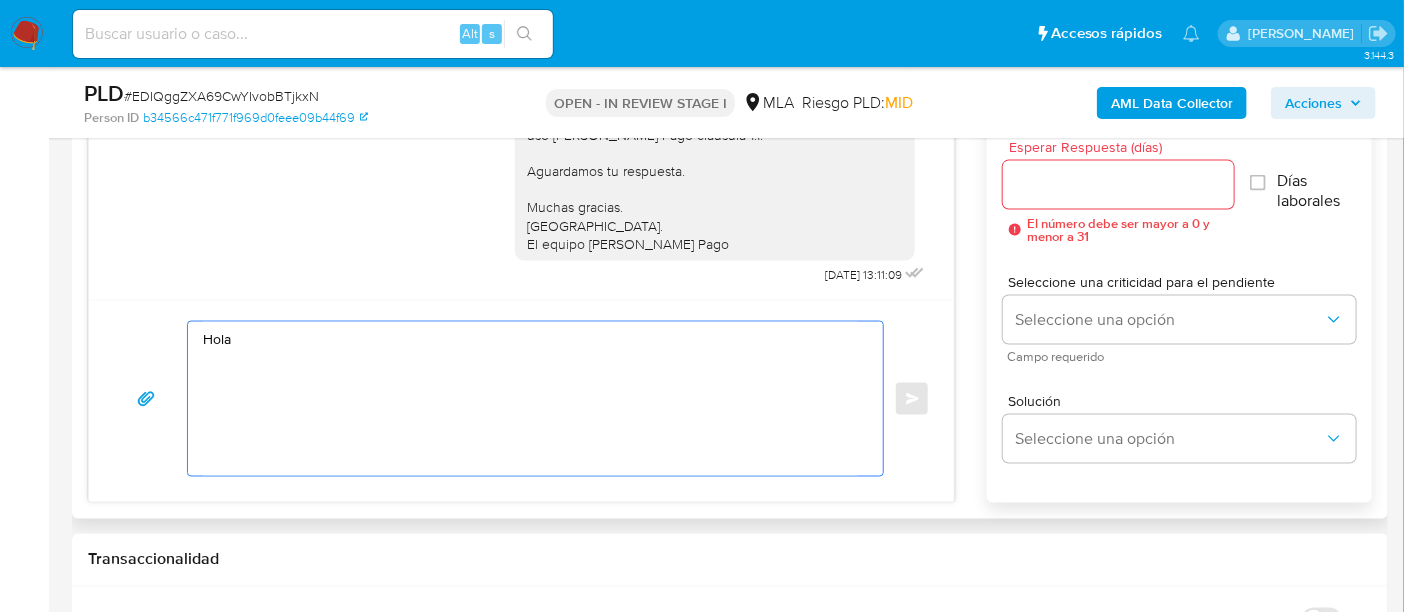 click on "Hola" at bounding box center (530, 399) 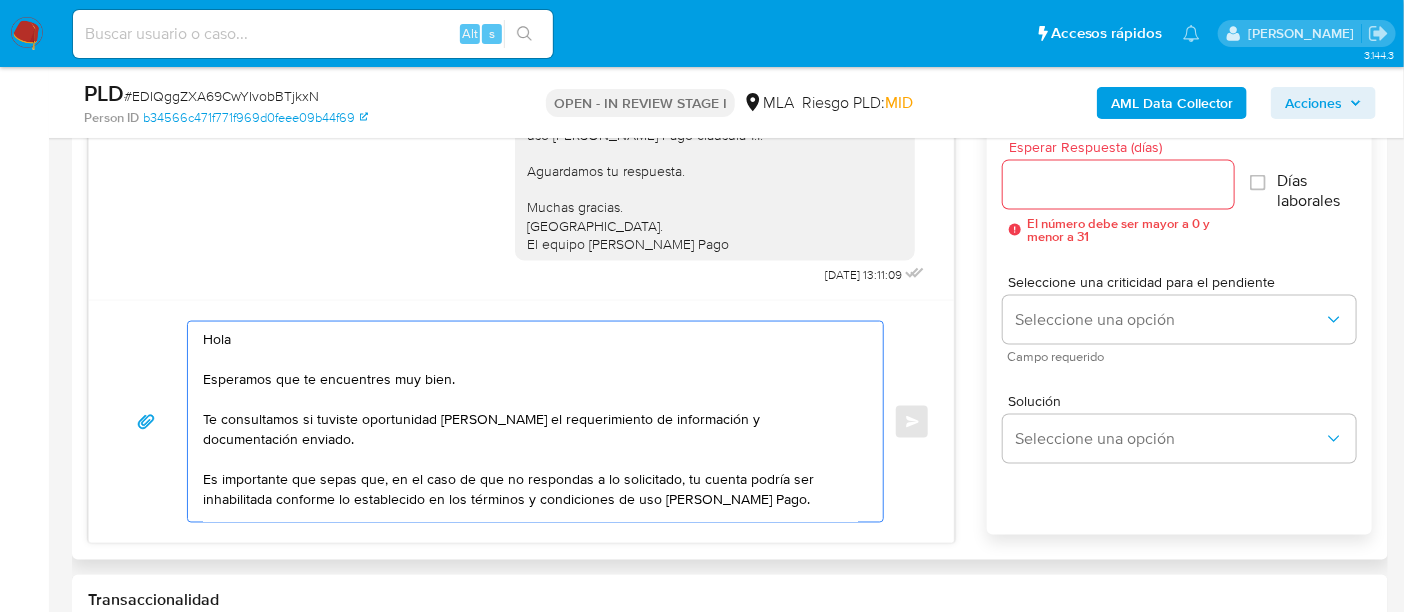click on "Hola
Esperamos que te encuentres muy bien.
Te consultamos si tuviste oportunidad [PERSON_NAME] el requerimiento de información y documentación enviado.
Es importante que sepas que, en el caso de que no respondas a lo solicitado, tu cuenta podría ser inhabilitada conforme lo establecido en los términos y condiciones de uso [PERSON_NAME] Pago.
Aguardamos tu respuesta.
Saludos,
Equipo [PERSON_NAME] Pago." at bounding box center (530, 422) 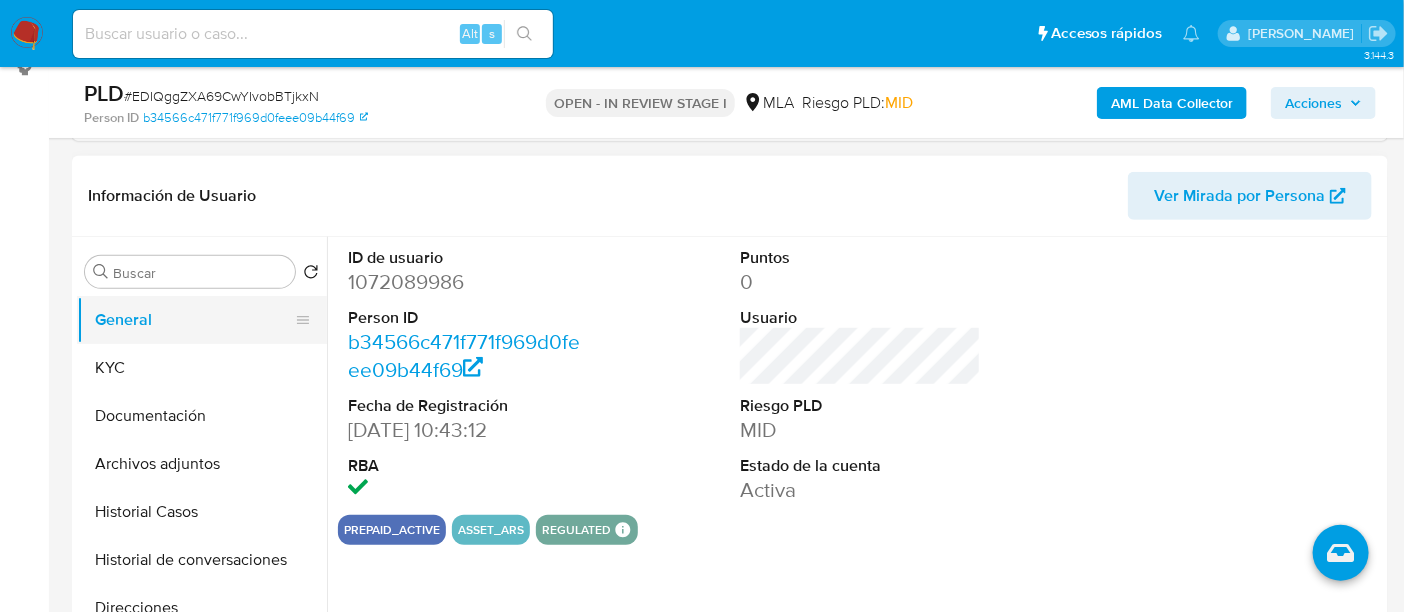 scroll, scrollTop: 250, scrollLeft: 0, axis: vertical 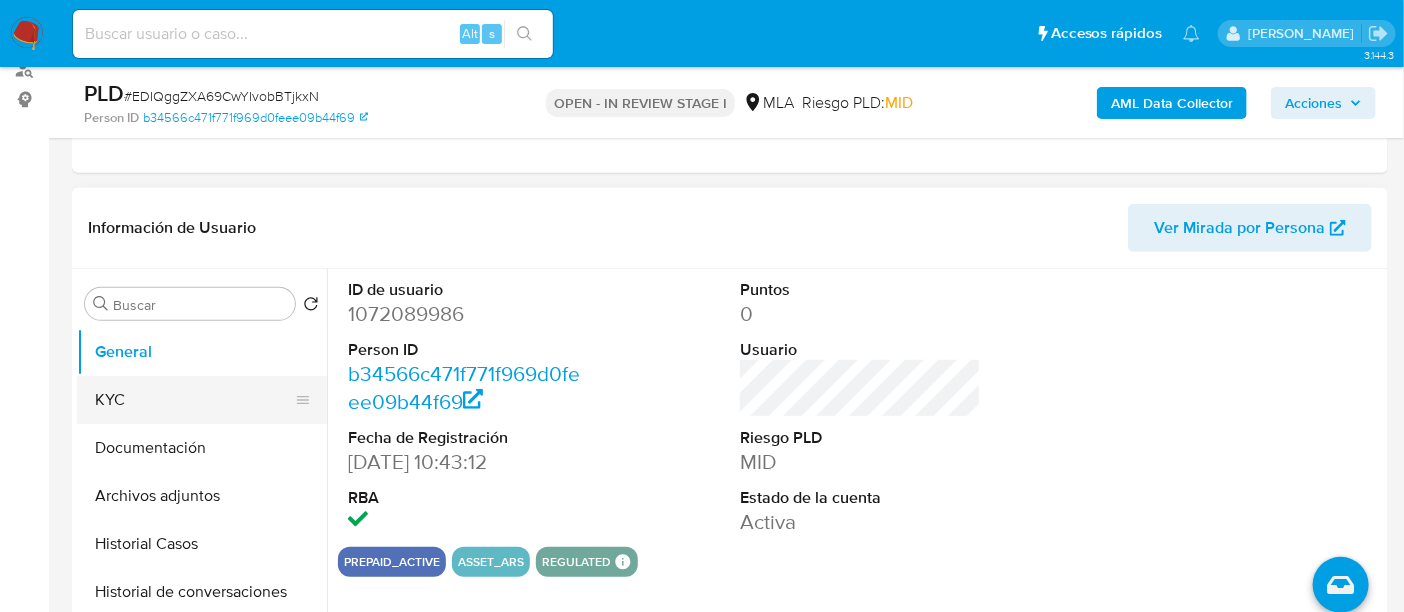 click on "KYC" at bounding box center (194, 400) 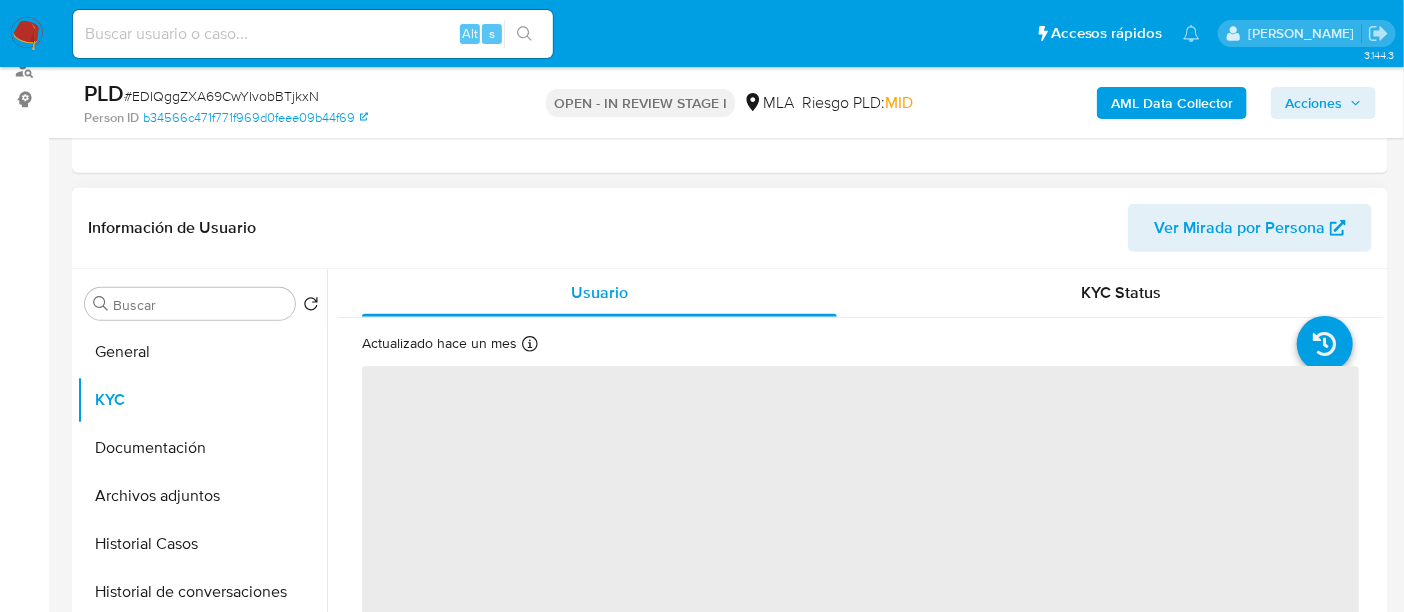 scroll, scrollTop: 125, scrollLeft: 0, axis: vertical 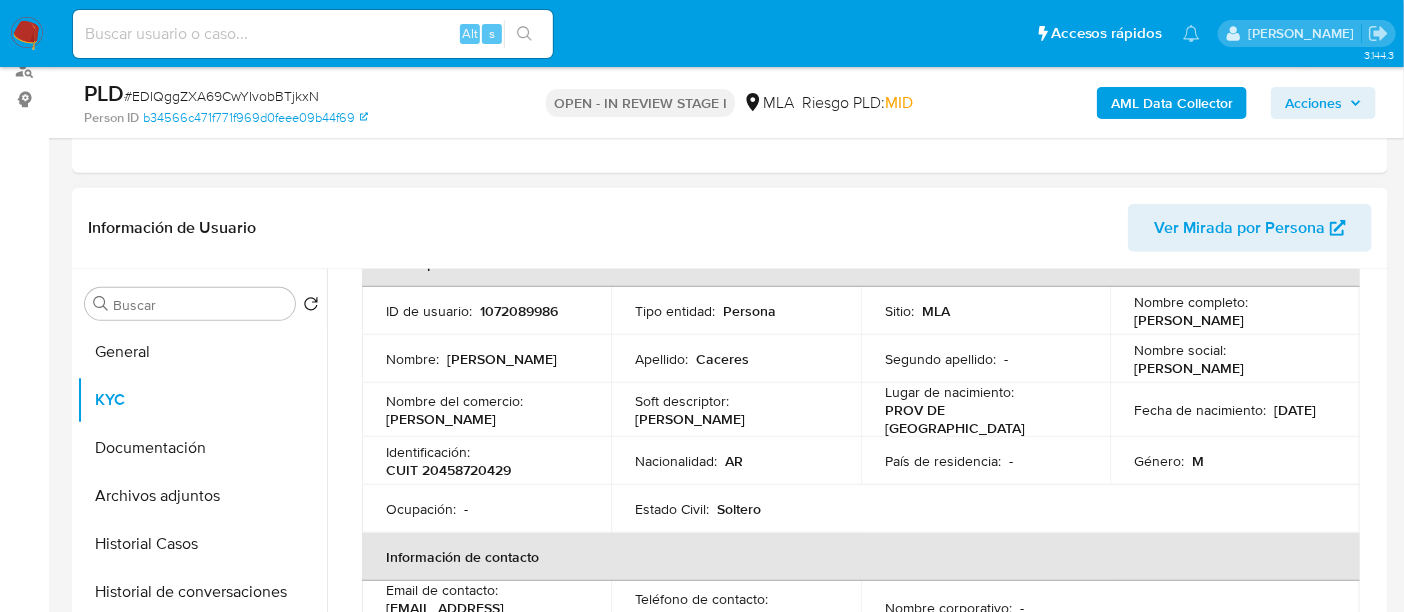 drag, startPoint x: 1128, startPoint y: 314, endPoint x: 742, endPoint y: 400, distance: 395.4643 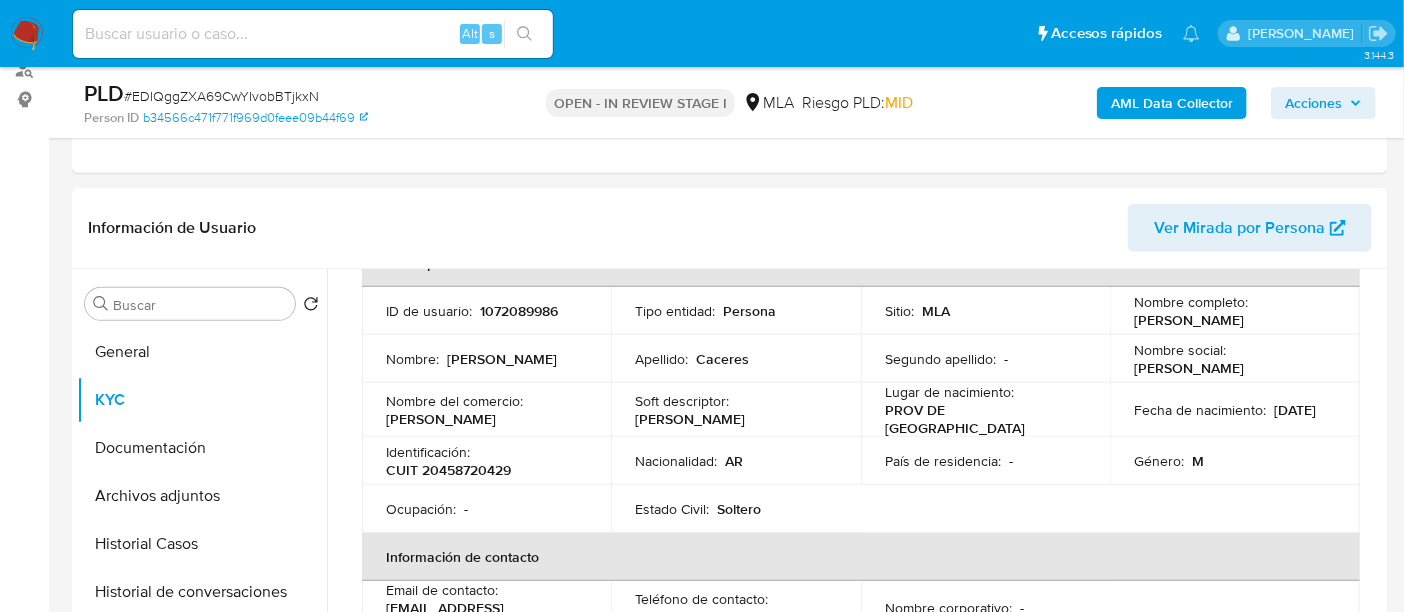 copy on "[PERSON_NAME]" 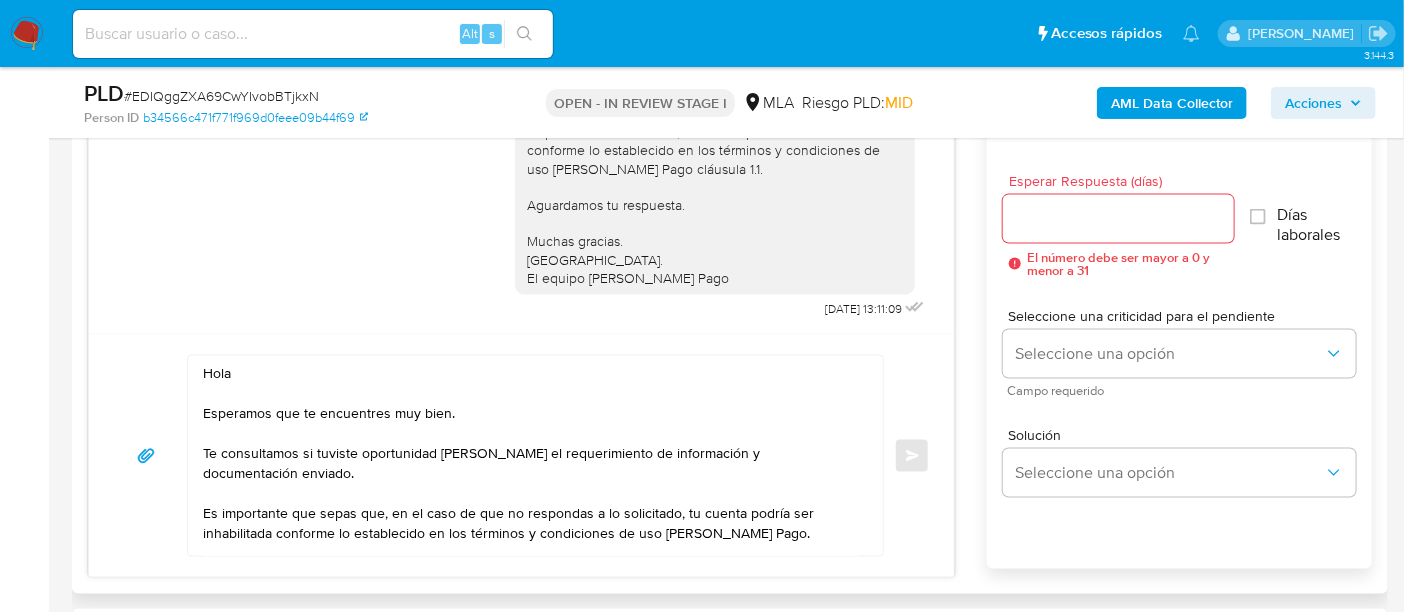 scroll, scrollTop: 1125, scrollLeft: 0, axis: vertical 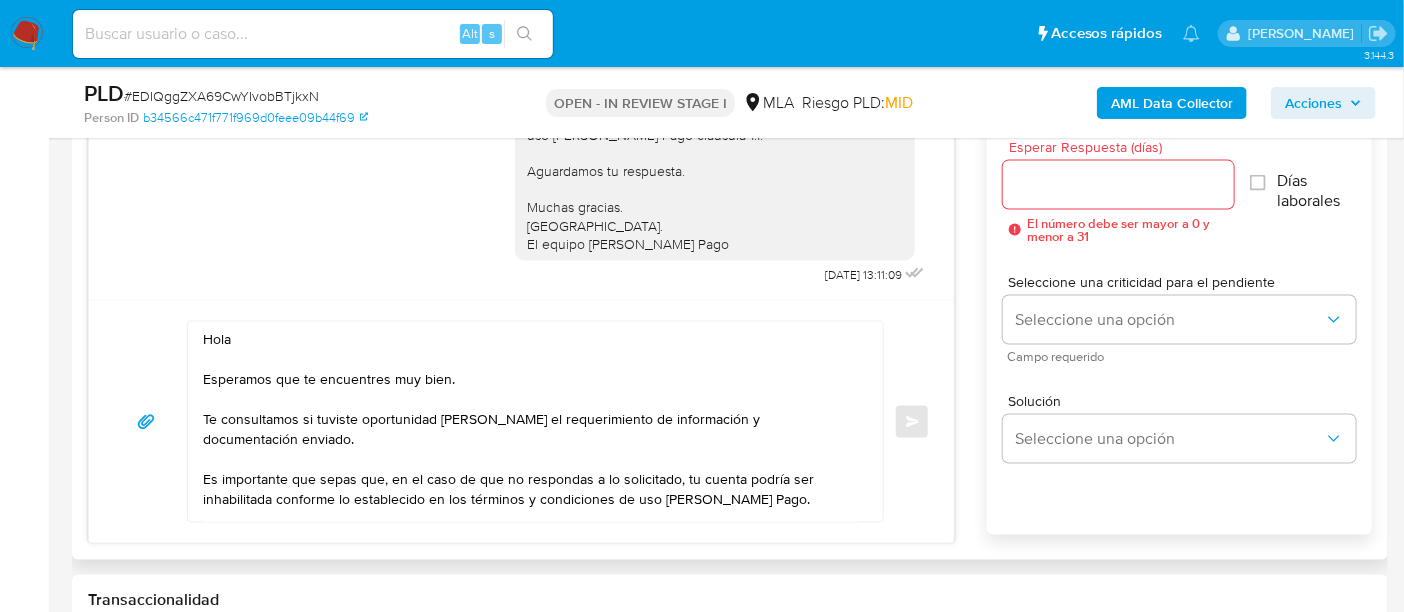 click on "Hola
Esperamos que te encuentres muy bien.
Te consultamos si tuviste oportunidad de leer el requerimiento de información y documentación enviado.
Es importante que sepas que, en el caso de que no respondas a lo solicitado, tu cuenta podría ser inhabilitada conforme lo establecido en los términos y condiciones de uso de Mercado Pago.
Aguardamos tu respuesta.
Saludos,
Equipo de Mercado Pago." at bounding box center [530, 422] 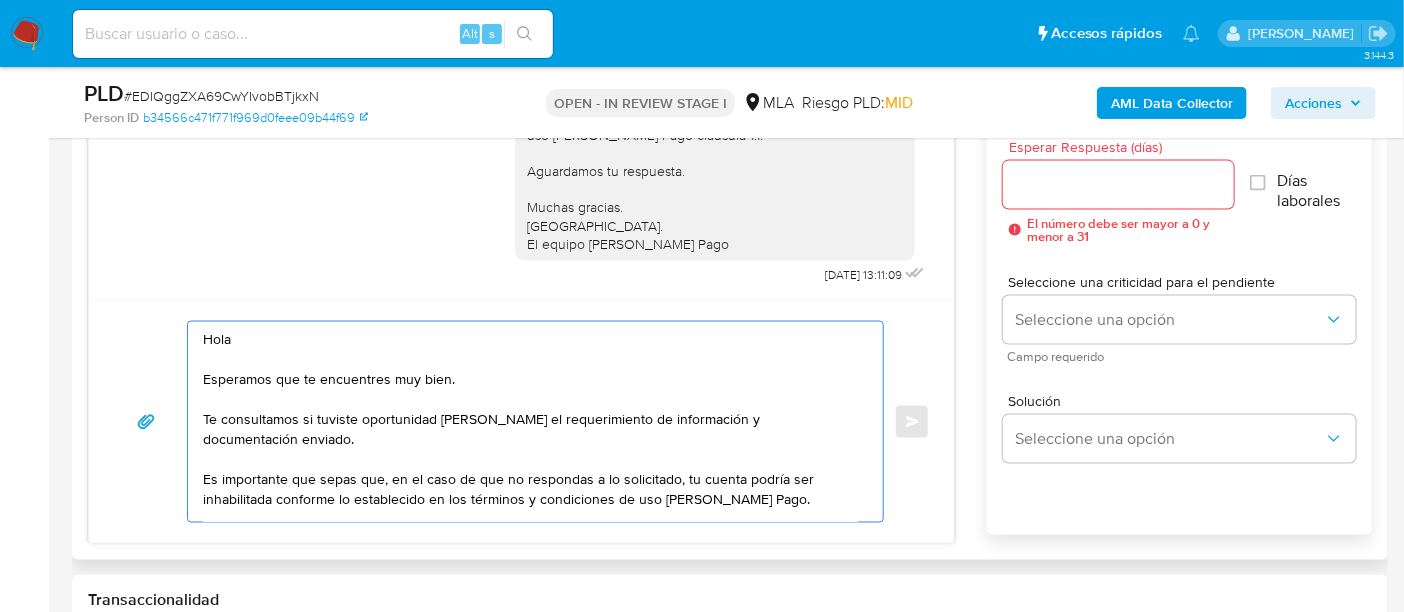 paste on "[PERSON_NAME]" 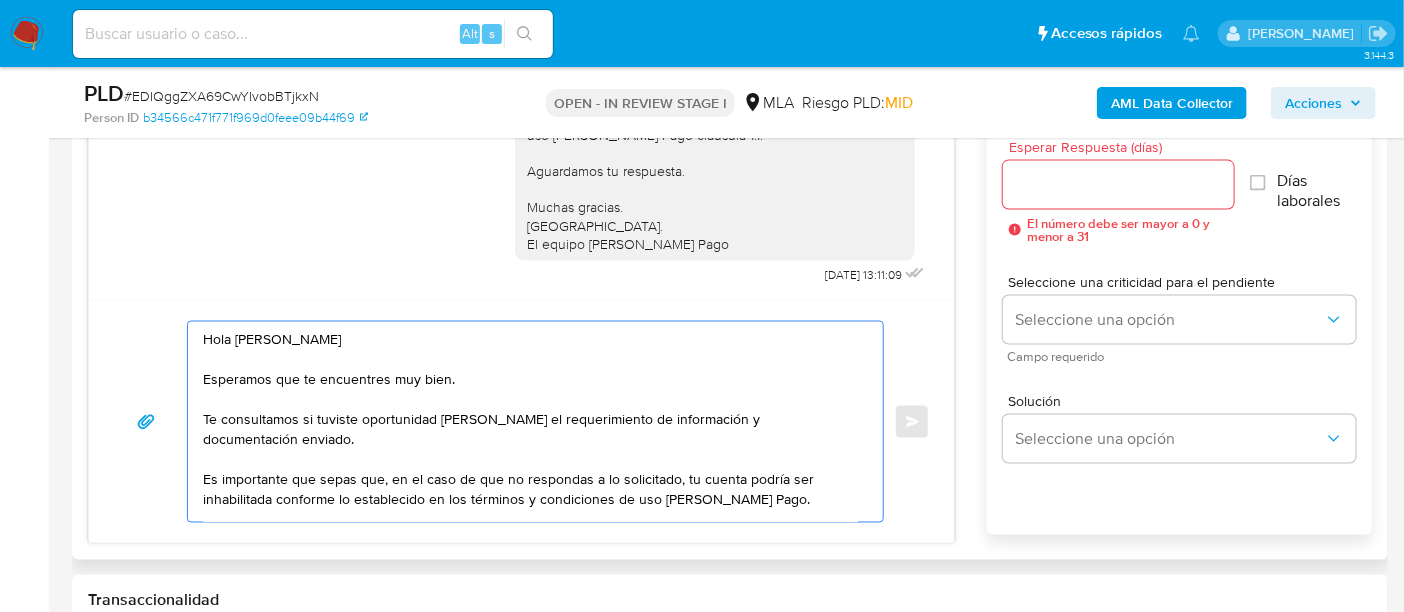 click on "Hola Alejo Yamil Caceres
Esperamos que te encuentres muy bien.
Te consultamos si tuviste oportunidad de leer el requerimiento de información y documentación enviado.
Es importante que sepas que, en el caso de que no respondas a lo solicitado, tu cuenta podría ser inhabilitada conforme lo establecido en los términos y condiciones de uso de Mercado Pago.
Aguardamos tu respuesta.
Saludos,
Equipo de Mercado Pago." at bounding box center [530, 422] 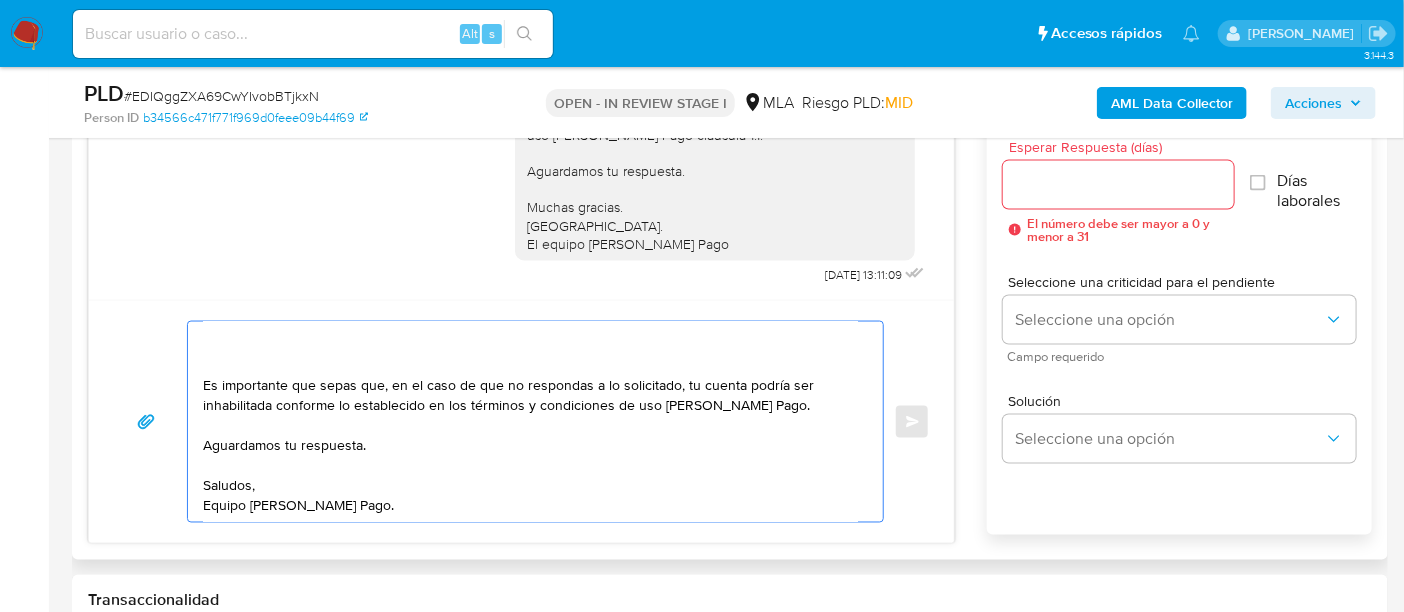 scroll, scrollTop: 194, scrollLeft: 0, axis: vertical 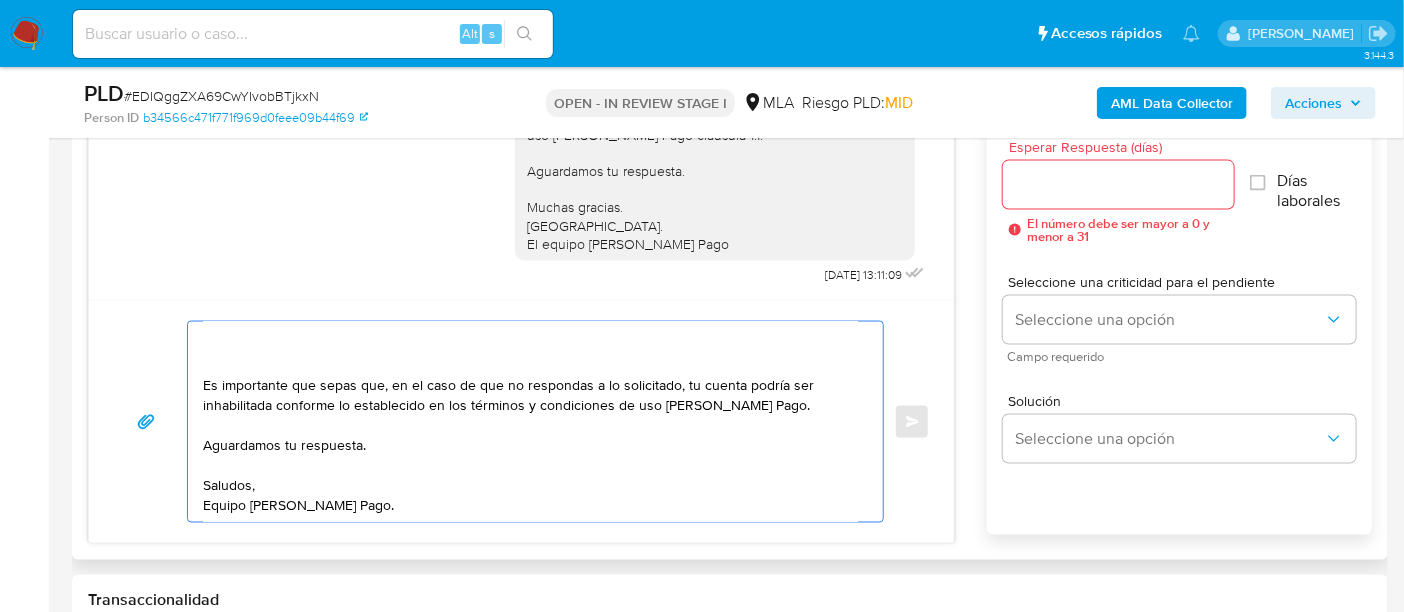 paste on "En función de las operaciones registradas en tu cuenta de Mercado Pago, necesitamos que nos brindes la siguiente información y/o documentación:
1. Descripción de la actividad:
- Detalla la actividad que realizas a través de tu cuenta. De corresponder a una actividad comercial, indicar el nombre, domicilio y/o sitio web del comercio.
2. De acuerdo a la actividad que realices en tu cuenta, adjunta la siguiente documentación. A modo de ejemplo, puedes enviar uno de estos comprobantes:" 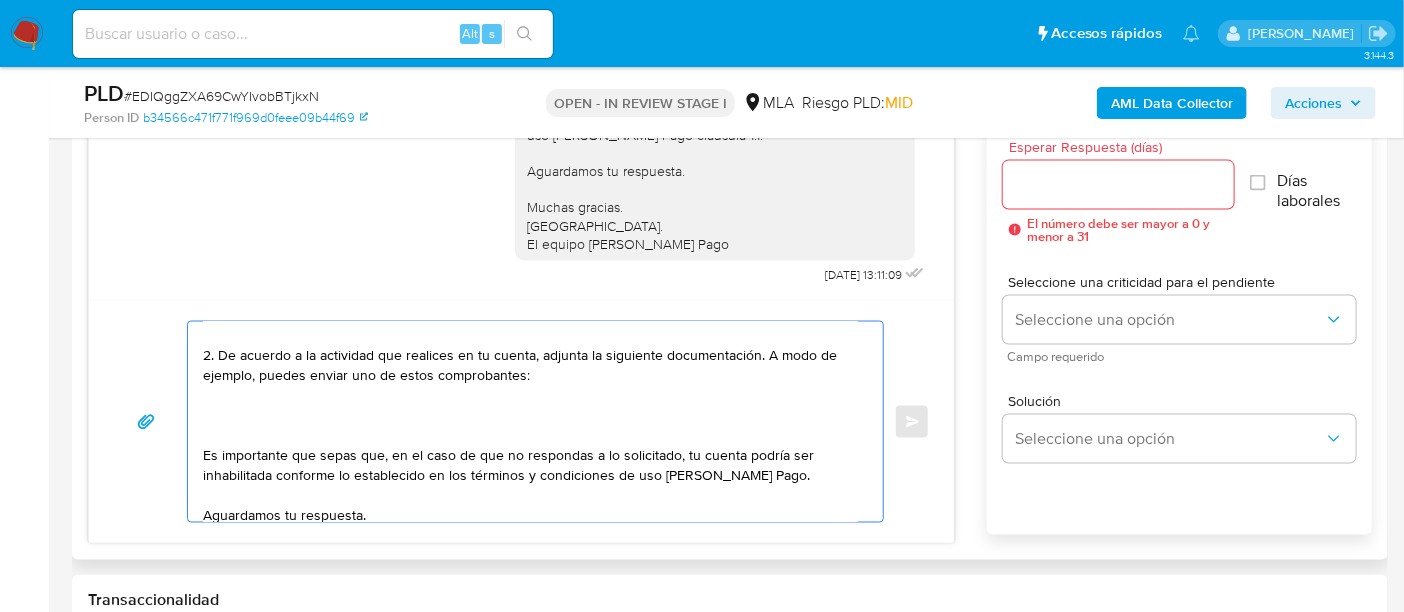 scroll, scrollTop: 328, scrollLeft: 0, axis: vertical 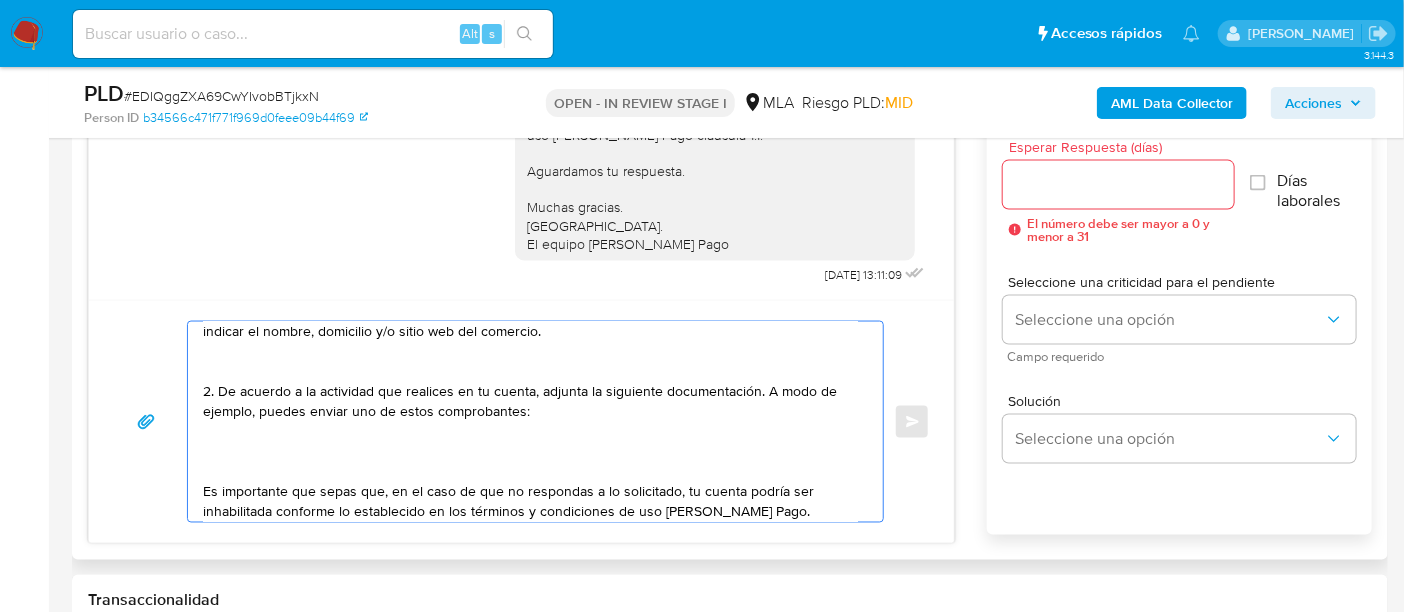 paste on "- Últimas 6 Declaraciones Juradas de Ingresos Brutos (donde se visualice la base imponible).
- Resumen de Comprobantes Electrónicos emitidos de los períodos 2024 y 2025 Si tienes dudas, consulta el instructivo para descargar el Resumen de Comprobantes Electrónicos aquí." 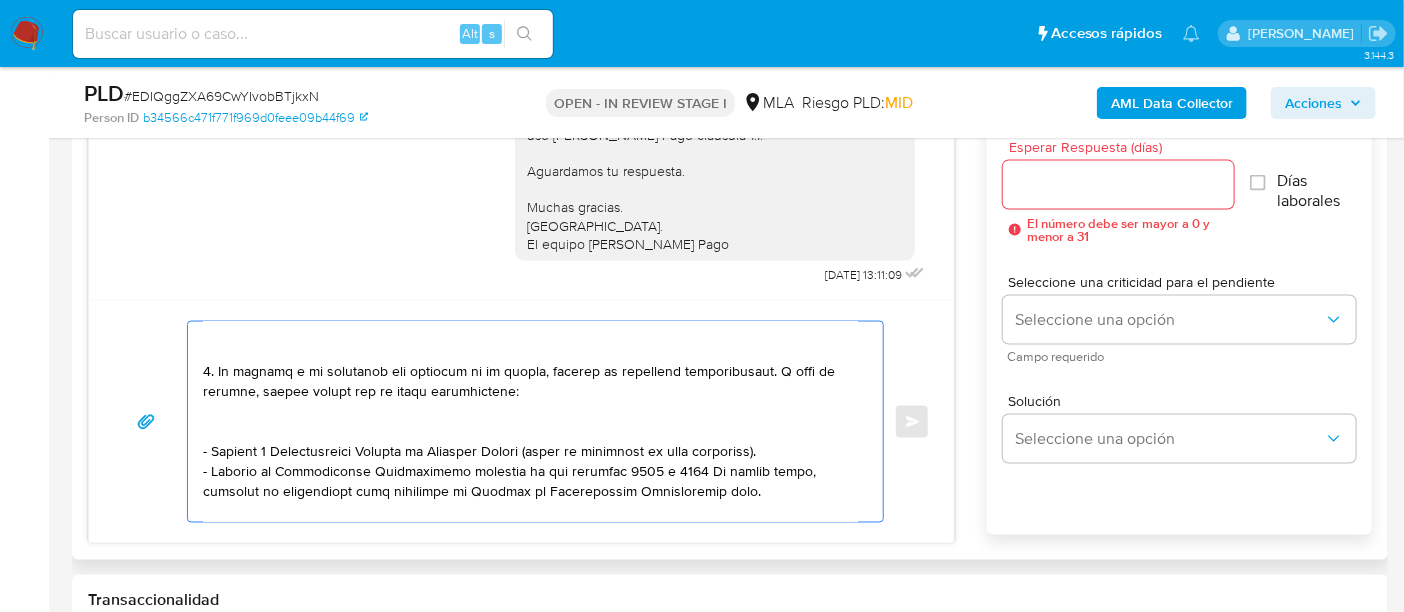 scroll, scrollTop: 514, scrollLeft: 0, axis: vertical 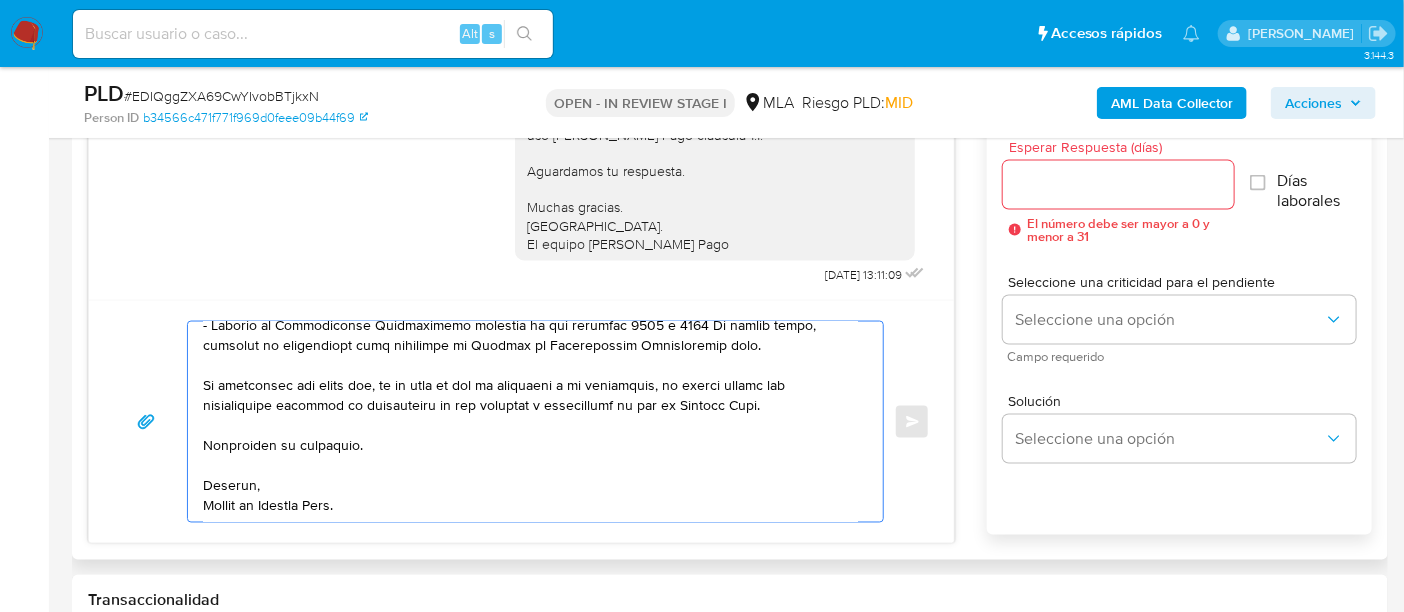 paste on "3. Proporciona el vínculo con las siguientes contrapartes con las que operaste, el motivo de las transacciones y documentación de respaldo:
- Nombre Contraparte CUIT XXX
- Nombre Contraparte CUIT XXX" 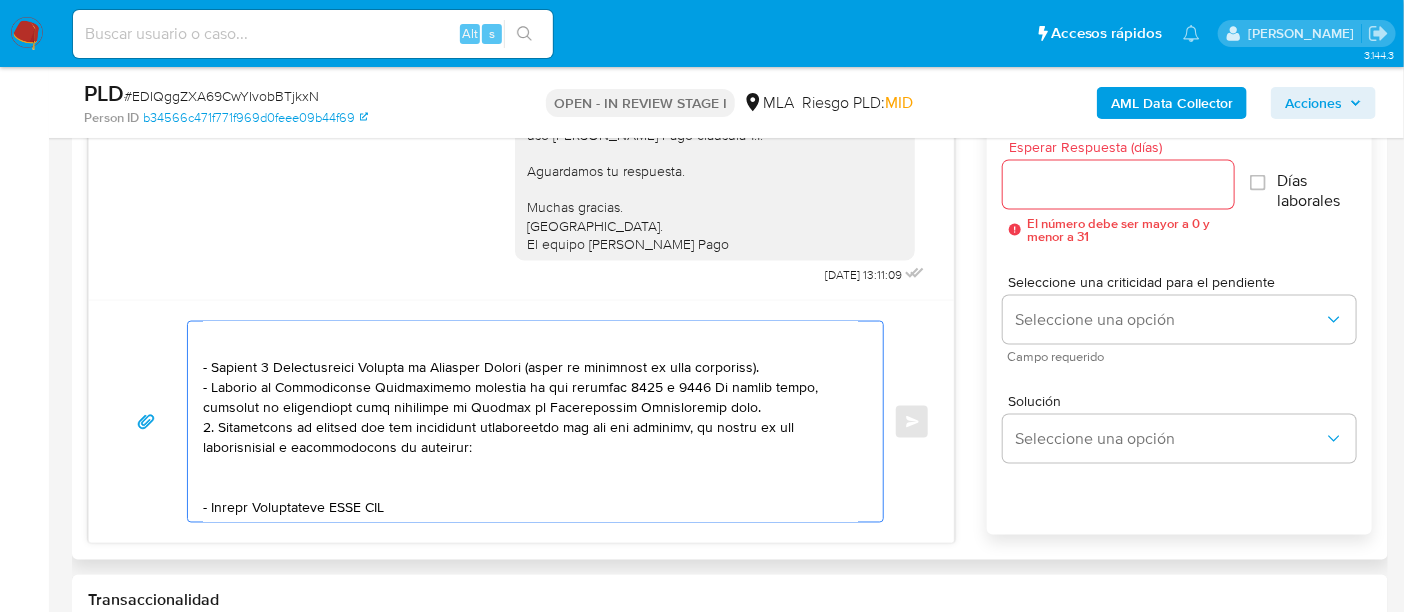 scroll, scrollTop: 384, scrollLeft: 0, axis: vertical 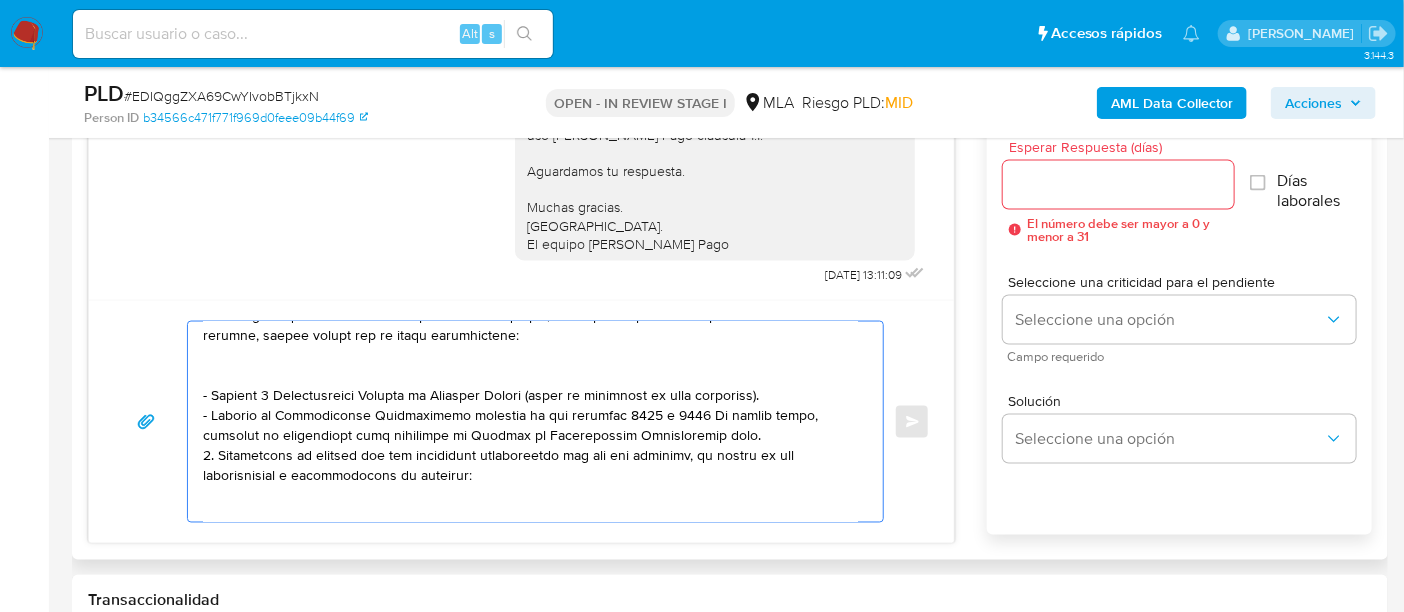 click at bounding box center (530, 422) 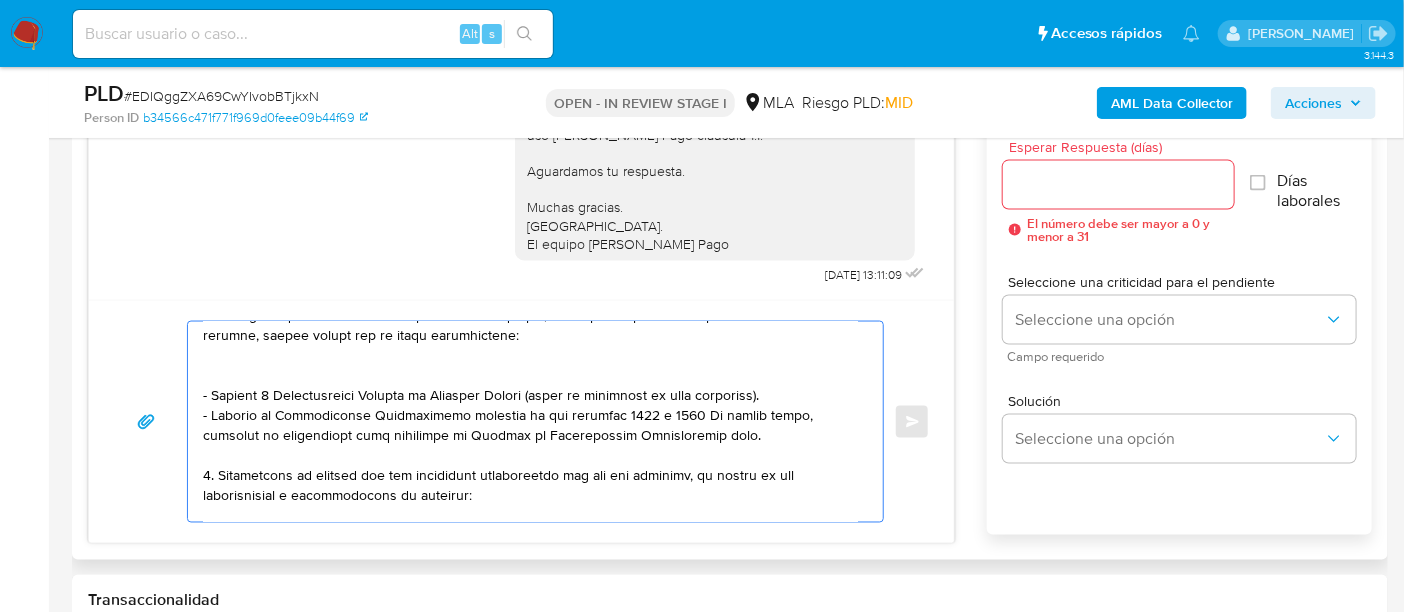 scroll, scrollTop: 526, scrollLeft: 0, axis: vertical 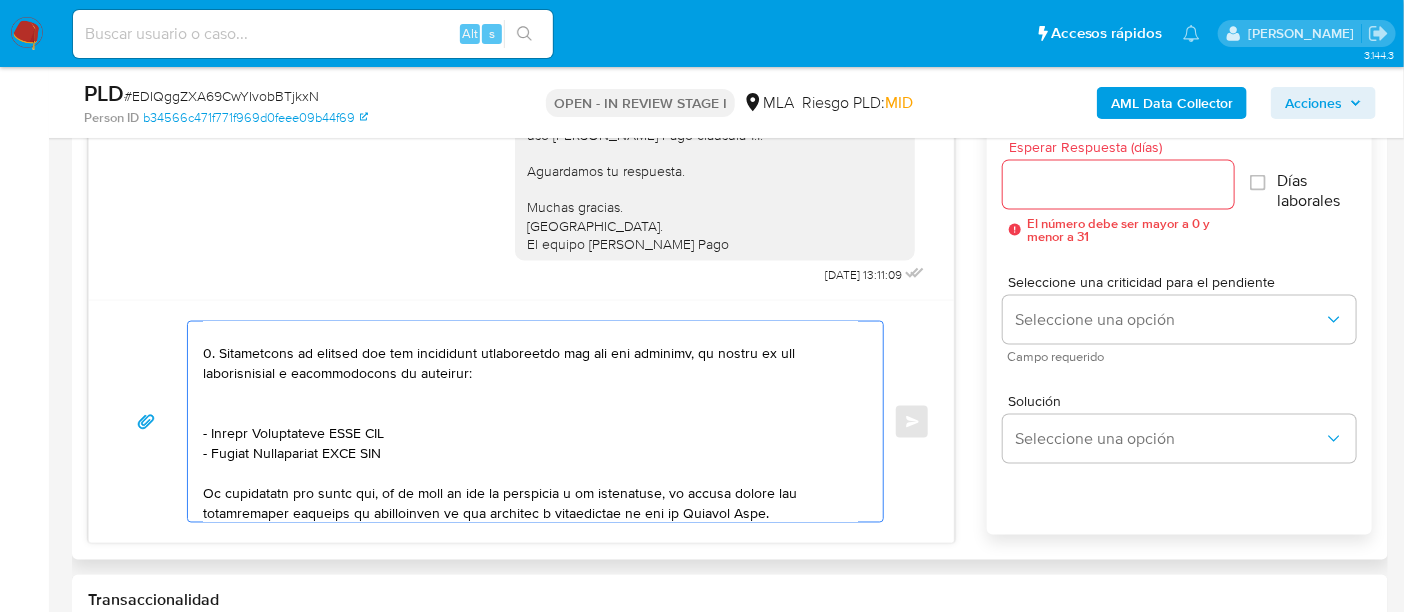 drag, startPoint x: 211, startPoint y: 442, endPoint x: 337, endPoint y: 450, distance: 126.253716 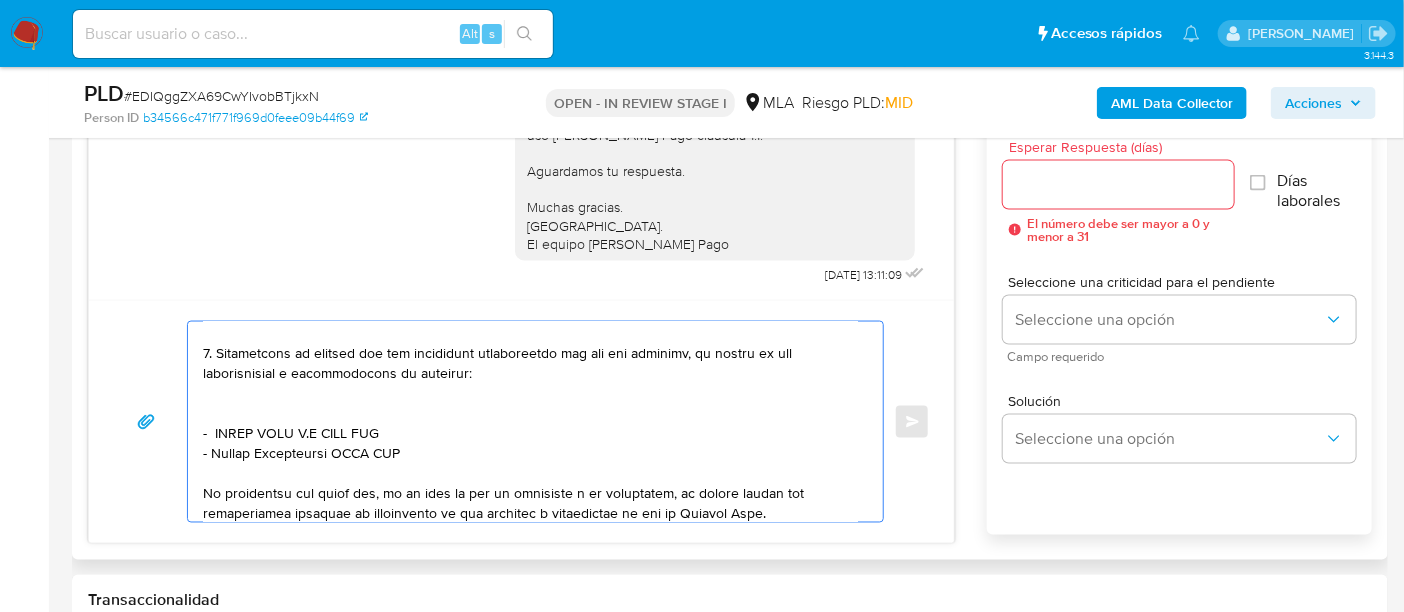 click at bounding box center (530, 422) 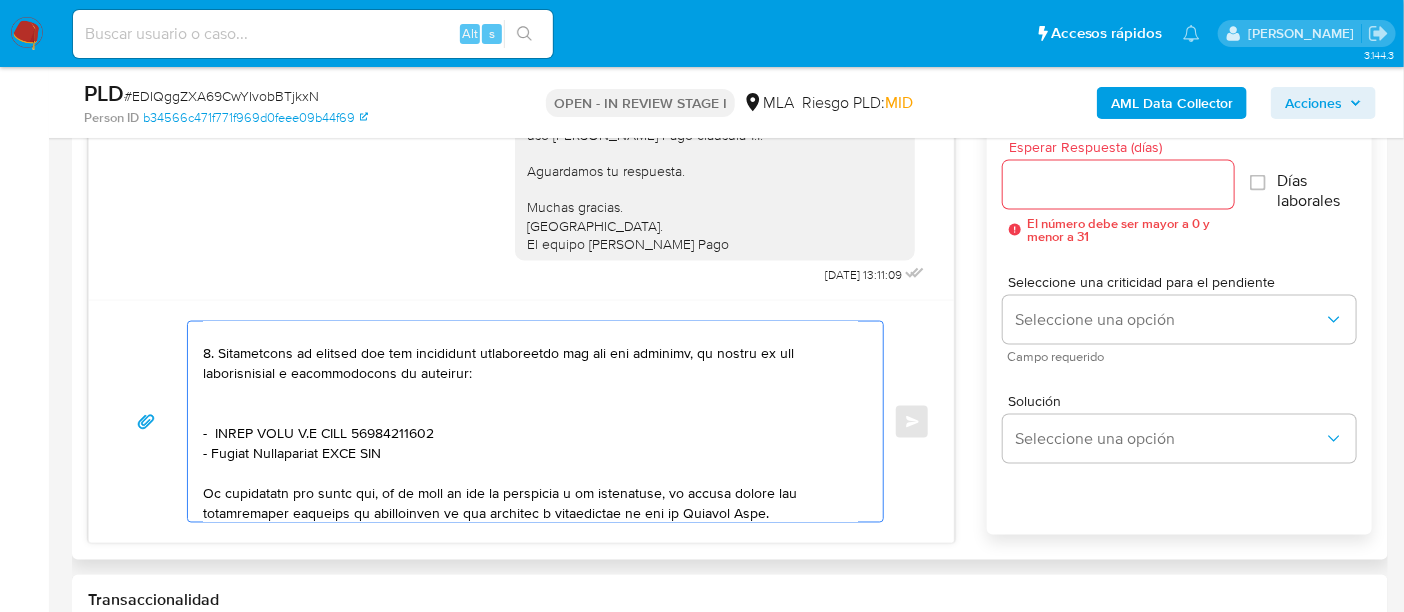 drag, startPoint x: 211, startPoint y: 471, endPoint x: 334, endPoint y: 472, distance: 123.00407 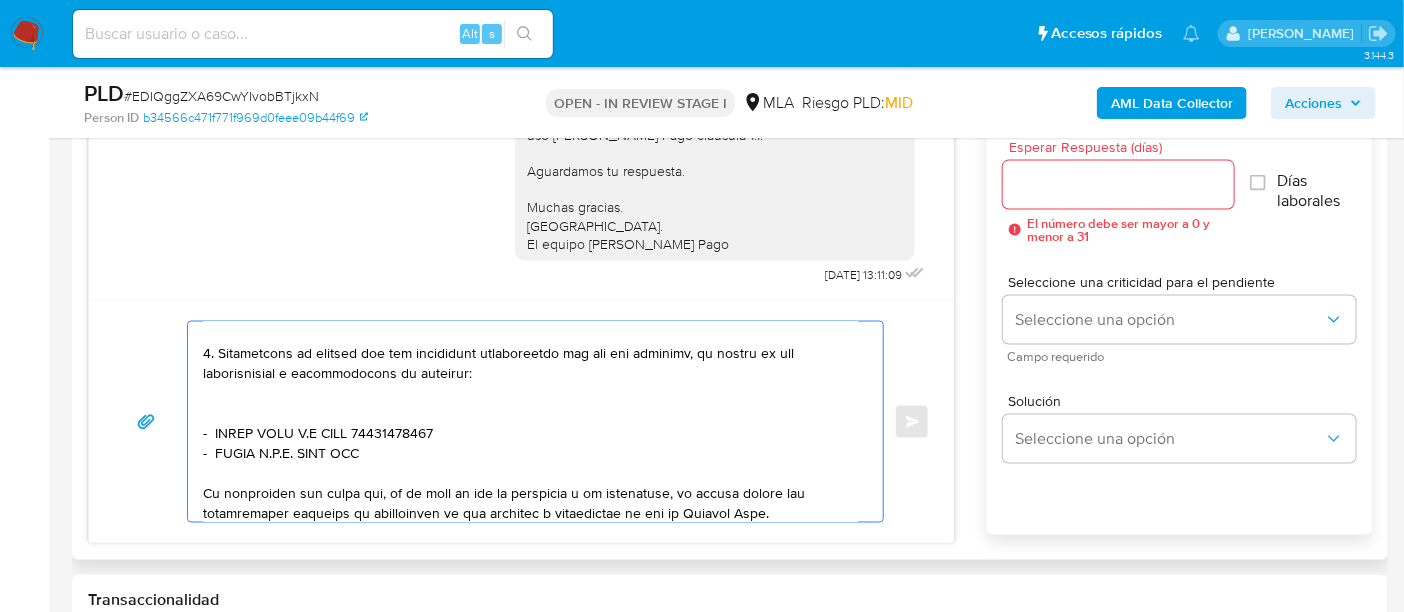 click at bounding box center (530, 422) 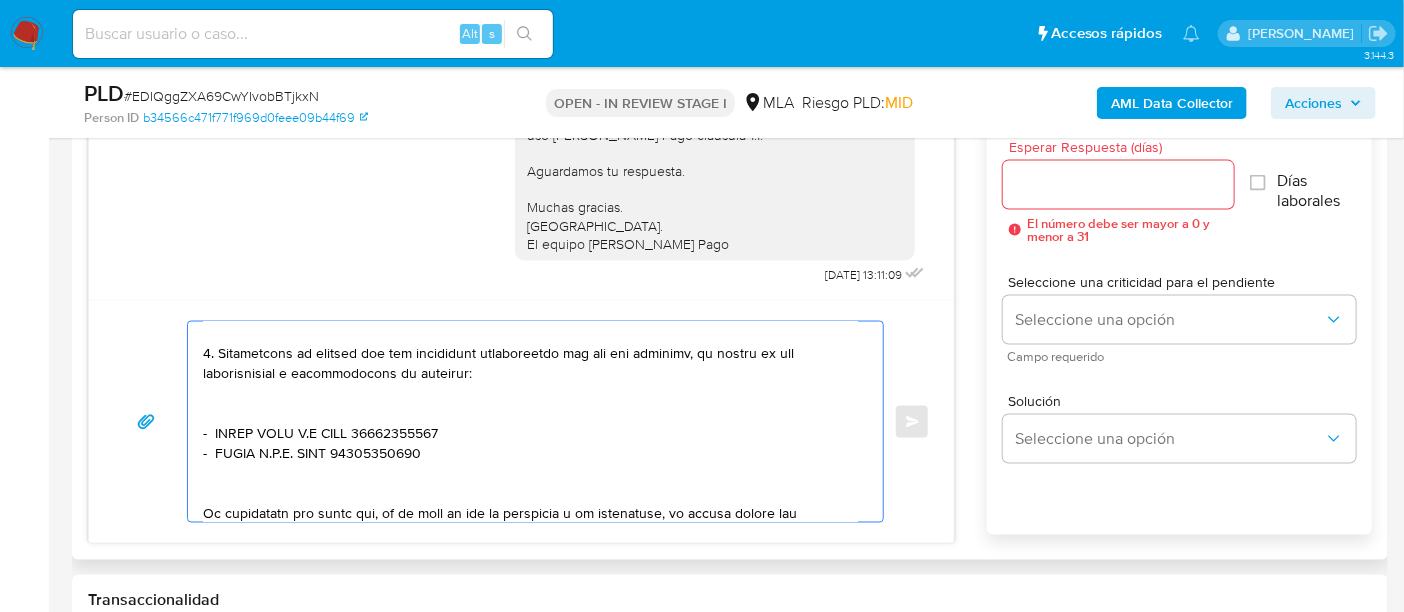 click at bounding box center (530, 422) 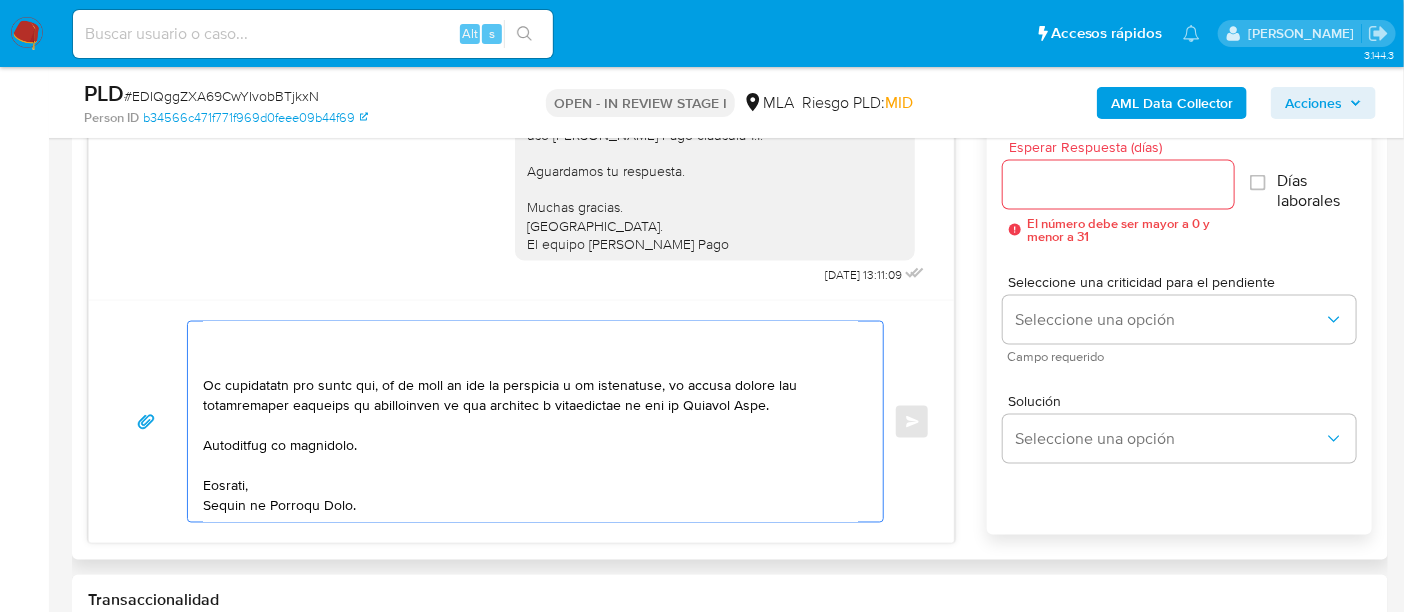scroll, scrollTop: 714, scrollLeft: 0, axis: vertical 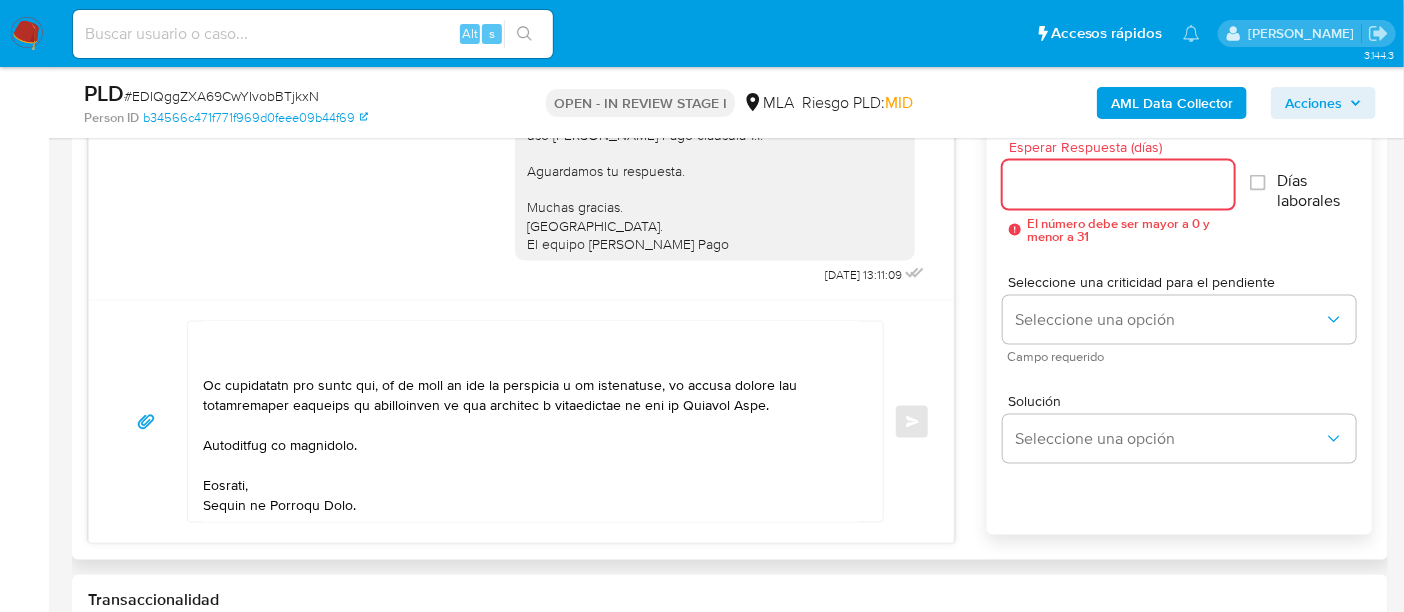 click on "Esperar Respuesta (días)" at bounding box center (1118, 185) 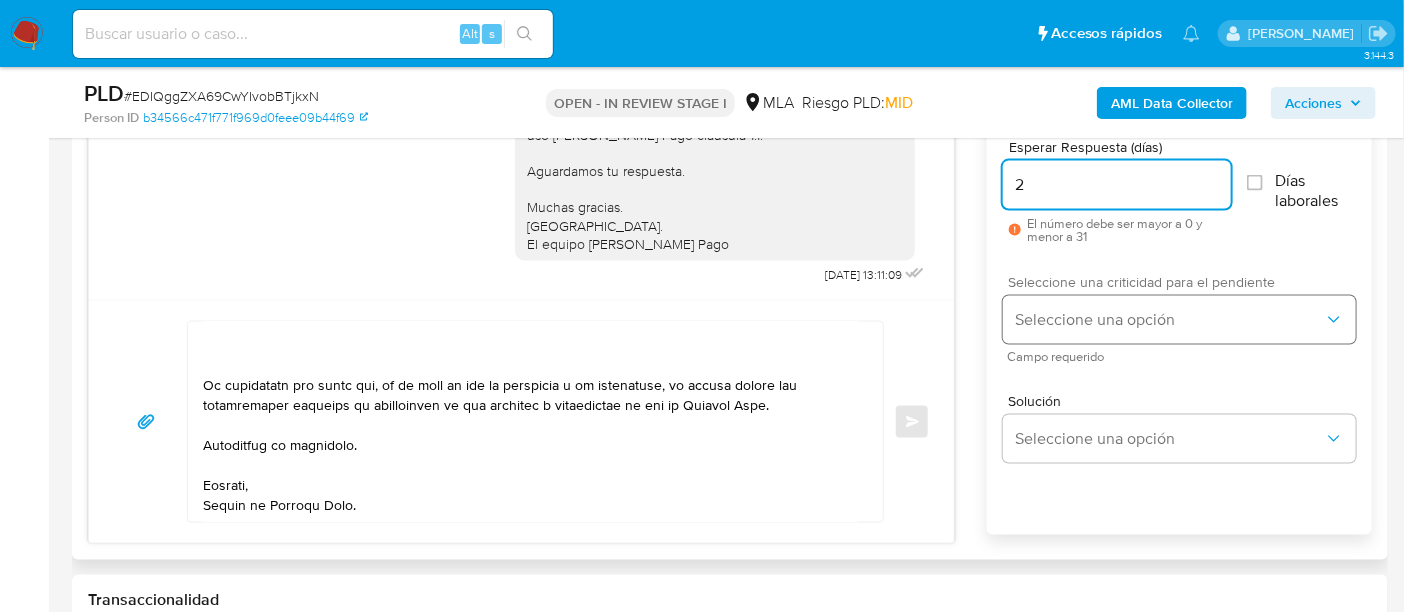 type on "2" 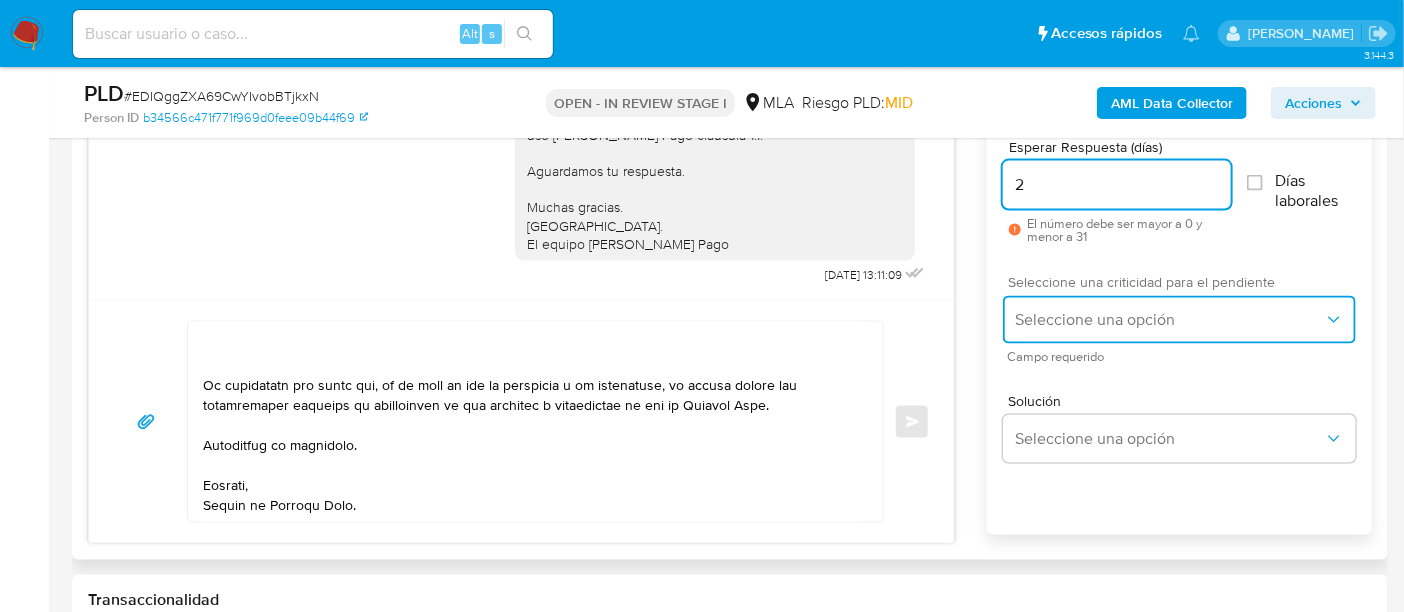 click on "Seleccione una opción" at bounding box center (1179, 320) 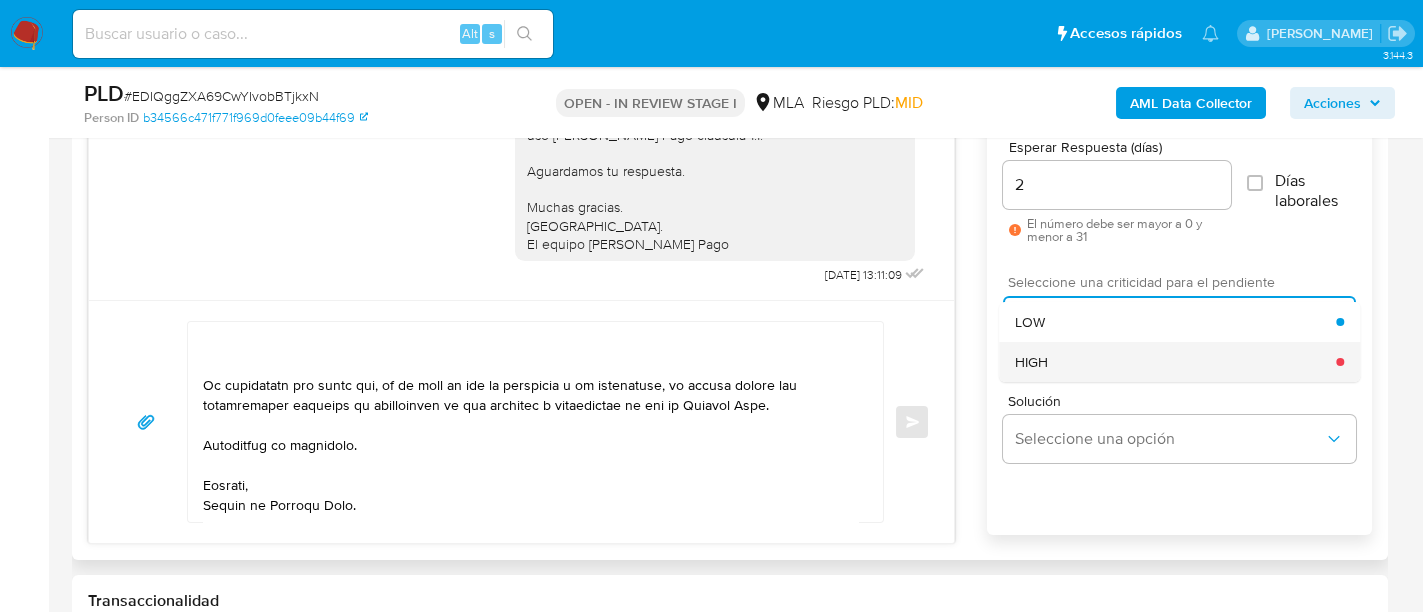 click on "HIGH" at bounding box center (1175, 362) 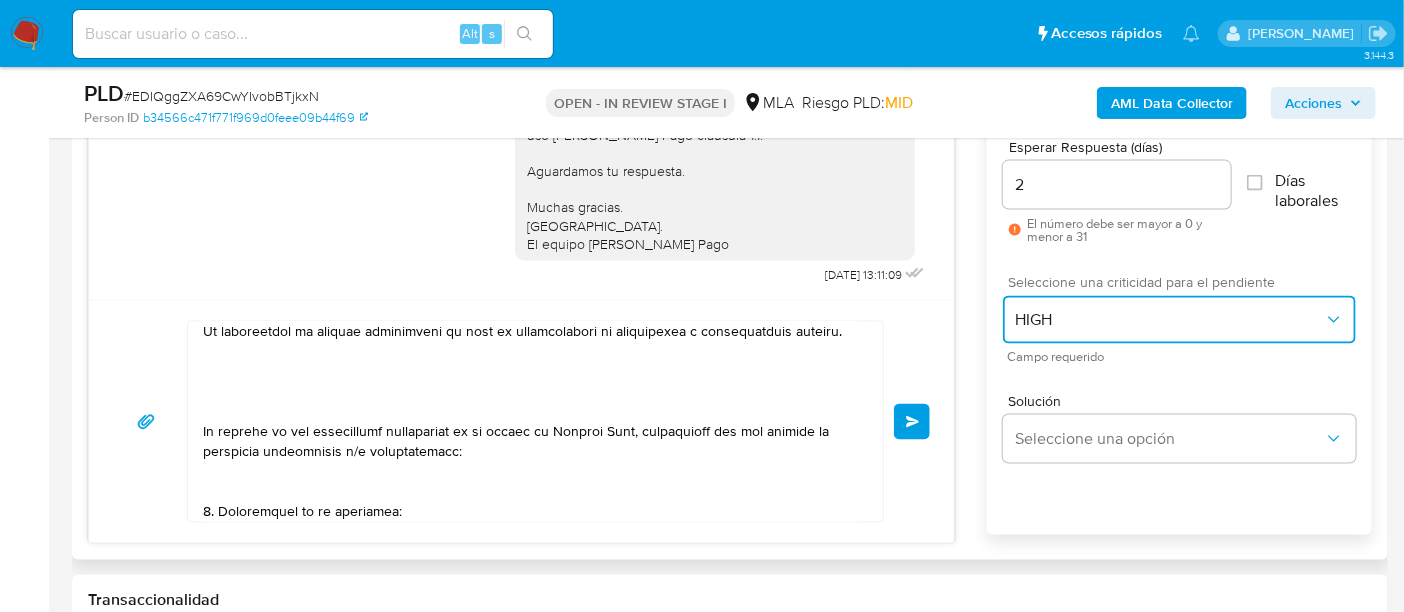scroll, scrollTop: 0, scrollLeft: 0, axis: both 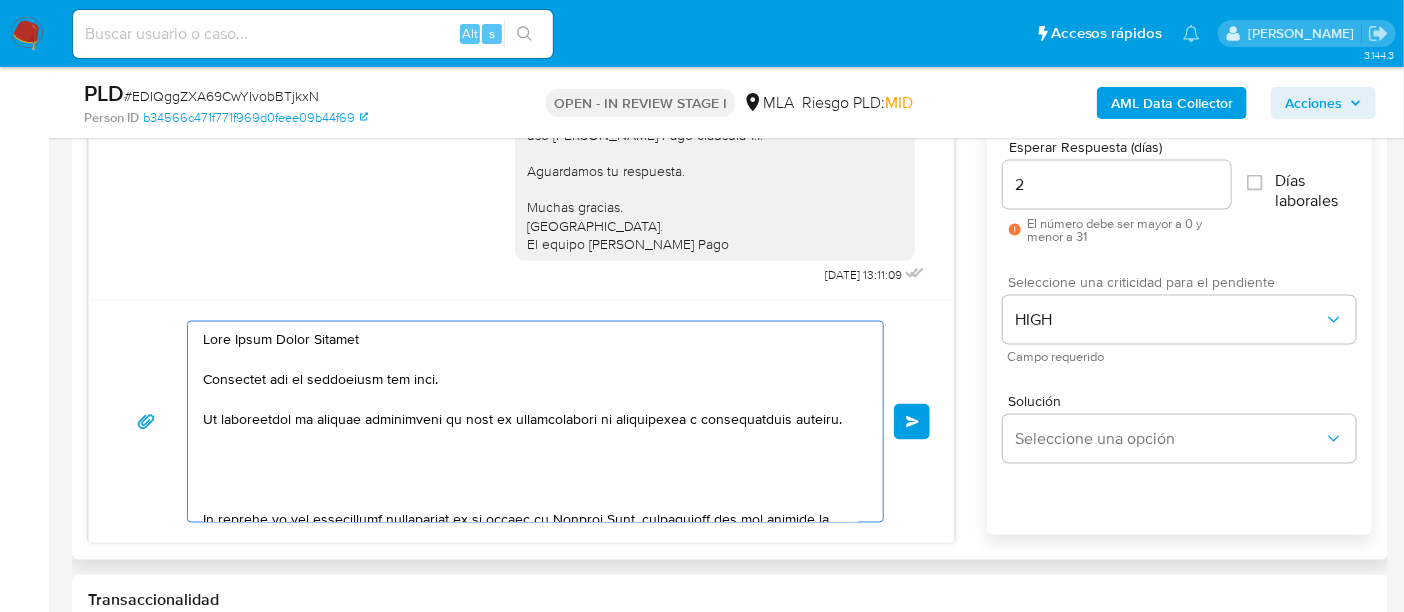 click at bounding box center [530, 422] 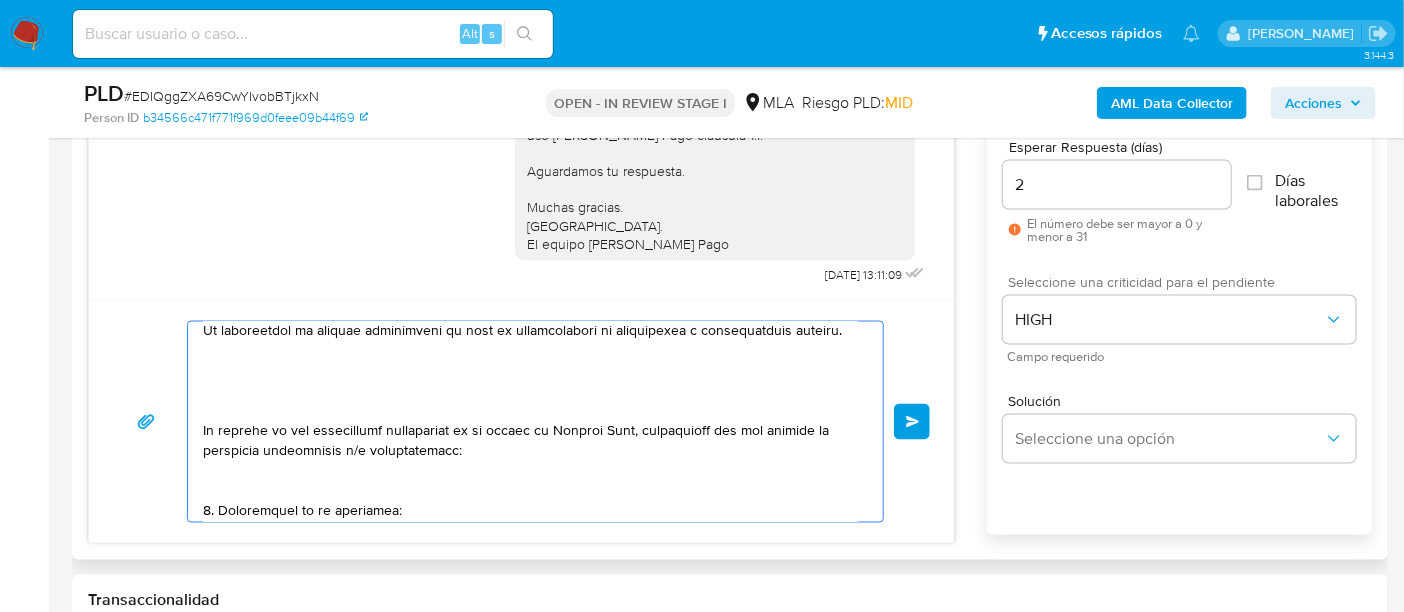 scroll, scrollTop: 125, scrollLeft: 0, axis: vertical 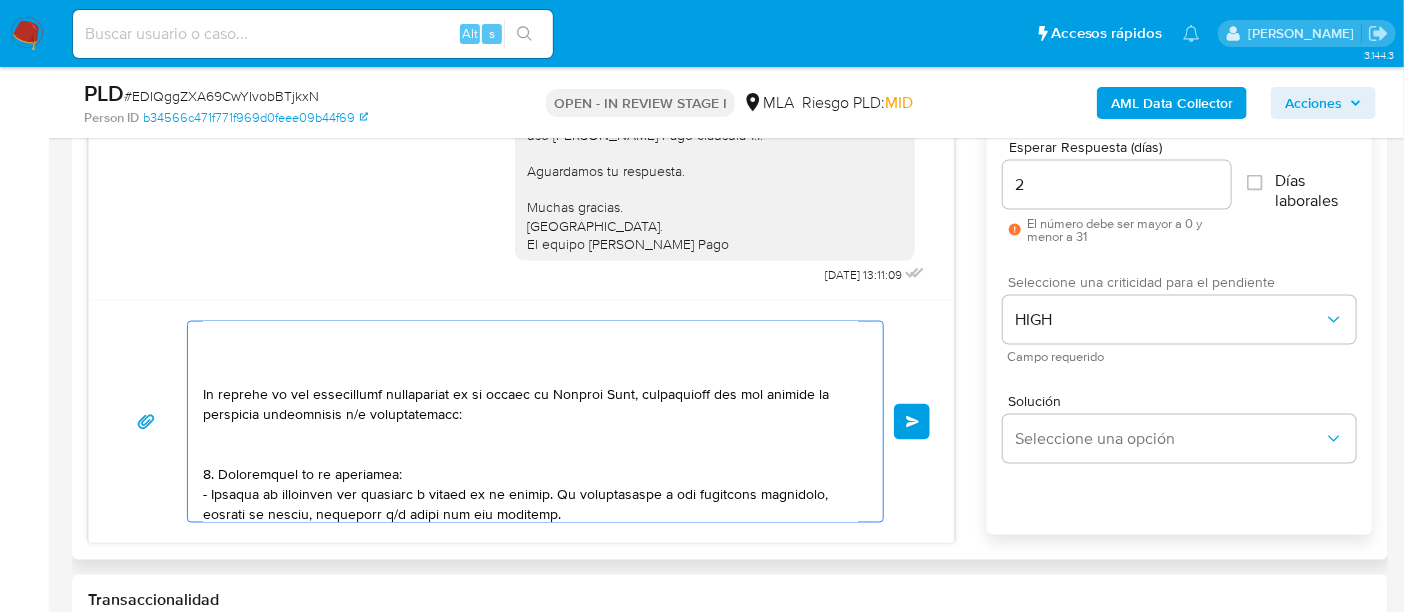 click at bounding box center (530, 422) 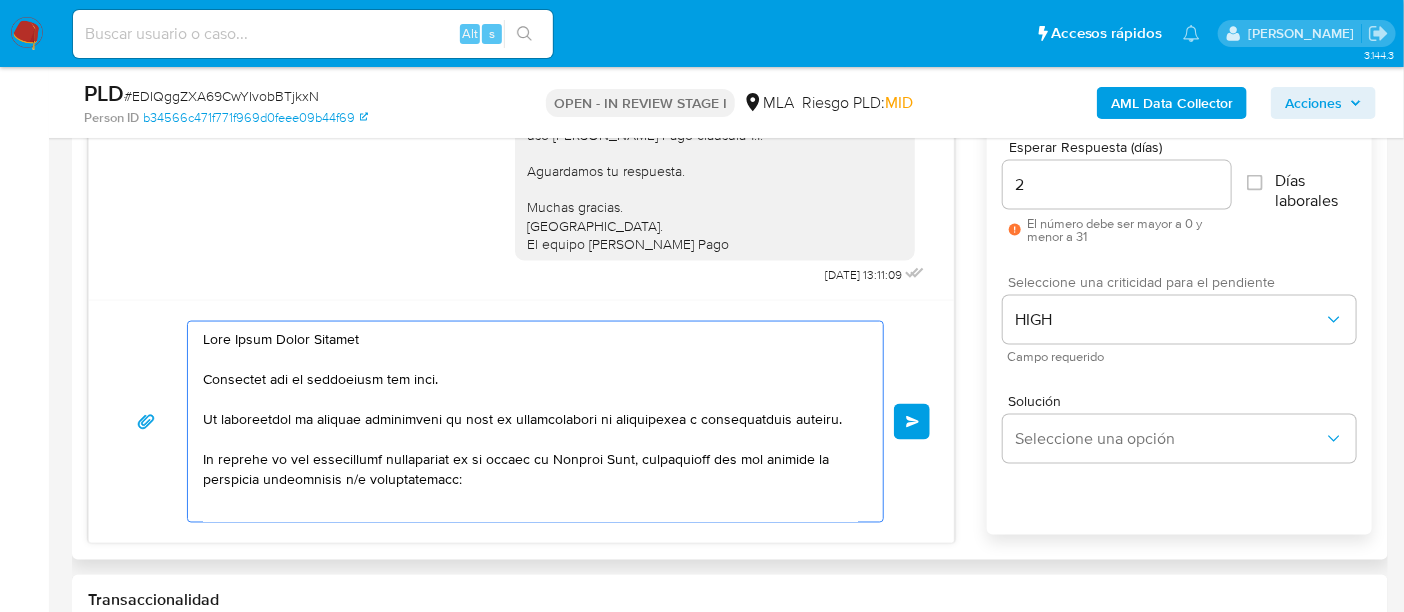 scroll, scrollTop: 0, scrollLeft: 0, axis: both 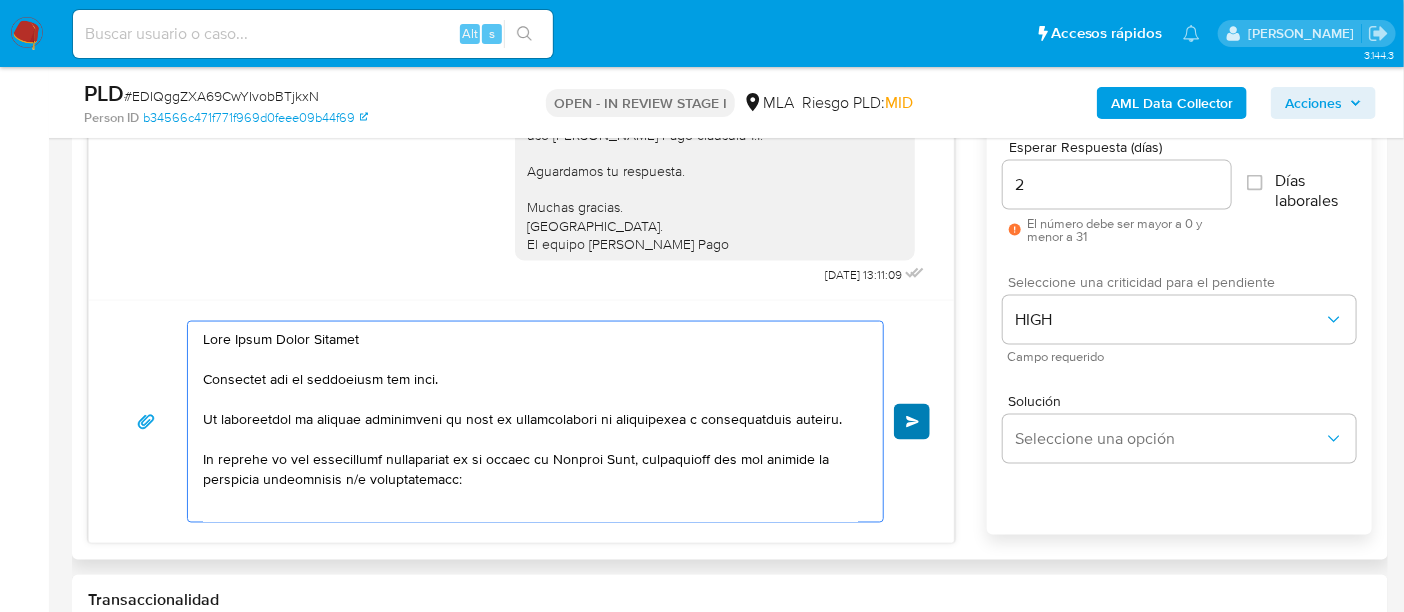 type on "Hola Alejo Yamil Caceres
Esperamos que te encuentres muy bien.
Te consultamos si tuviste oportunidad de leer el requerimiento de información y documentación enviado.
En función de las operaciones registradas en tu cuenta de Mercado Pago, necesitamos que nos brindes la siguiente información y/o documentación:
1. Descripción de la actividad:
- Detalla la actividad que realizas a través de tu cuenta. De corresponder a una actividad comercial, indicar el nombre, domicilio y/o sitio web del comercio.
2. De acuerdo a la actividad que realices en tu cuenta, adjunta la siguiente documentación. A modo de ejemplo, puedes enviar uno de estos comprobantes:
- Últimas 6 Declaraciones Juradas de Ingresos Brutos (donde se visualice la base imponible).
- Resumen de Comprobantes Electrónicos emitidos de los períodos 2024 y 2025 Si tienes dudas, consulta el instructivo para descargar el Resumen de Comprobantes Electrónicos aquí.
3. Proporciona el vínculo con las siguientes contrapartes con las que operaste, el mo..." 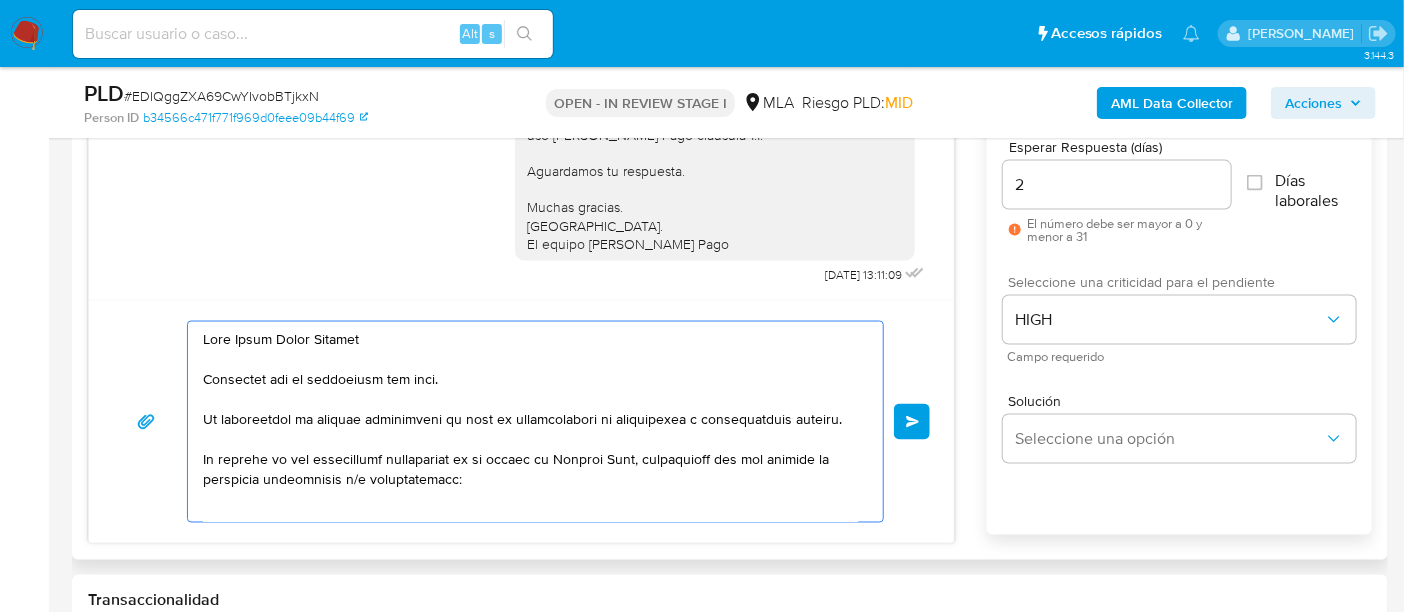 click on "Enviar" at bounding box center [913, 422] 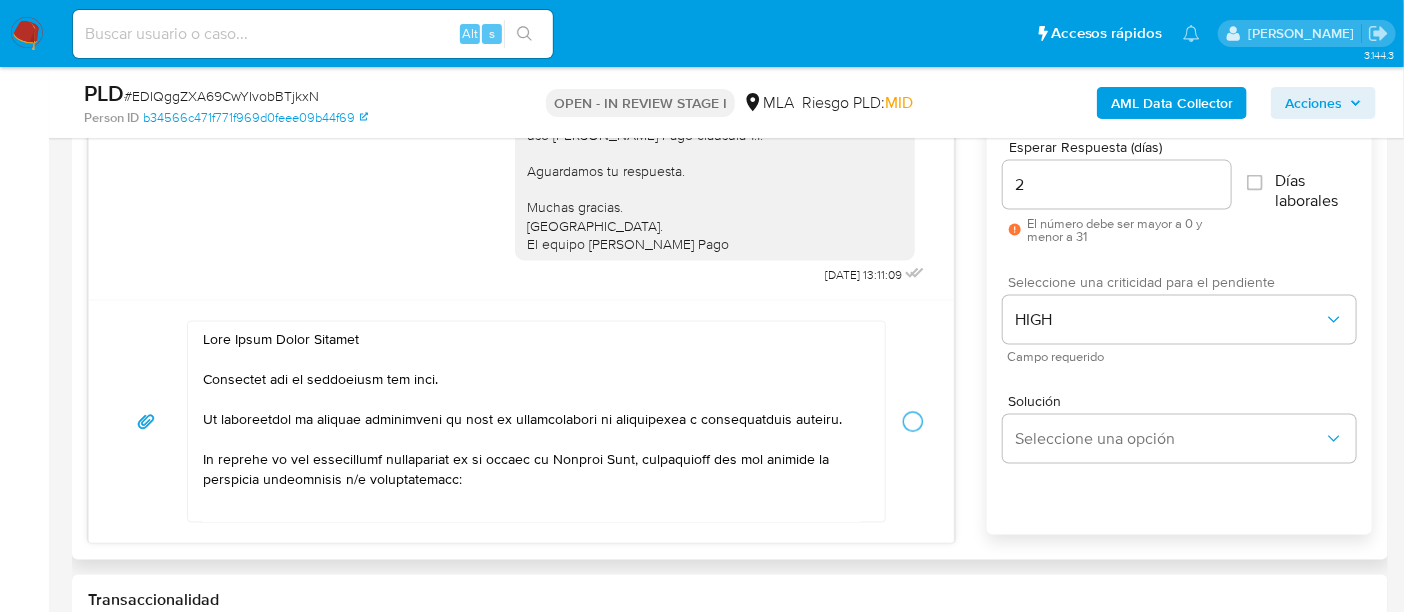 type 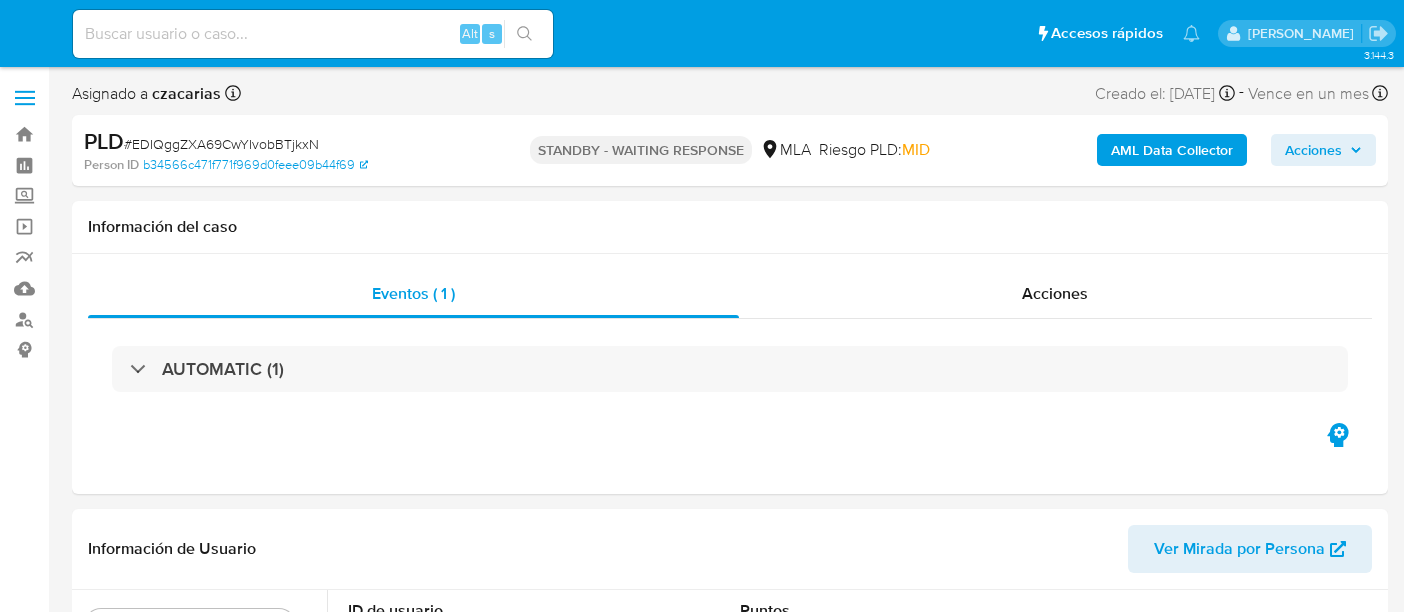 select on "10" 